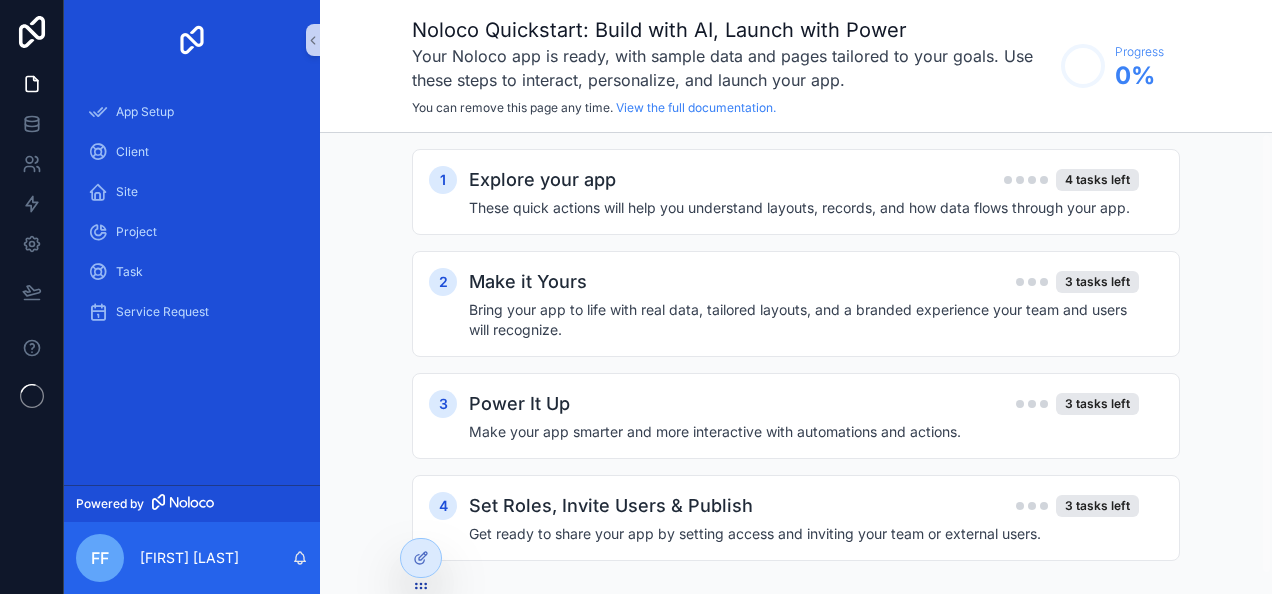 scroll, scrollTop: 0, scrollLeft: 0, axis: both 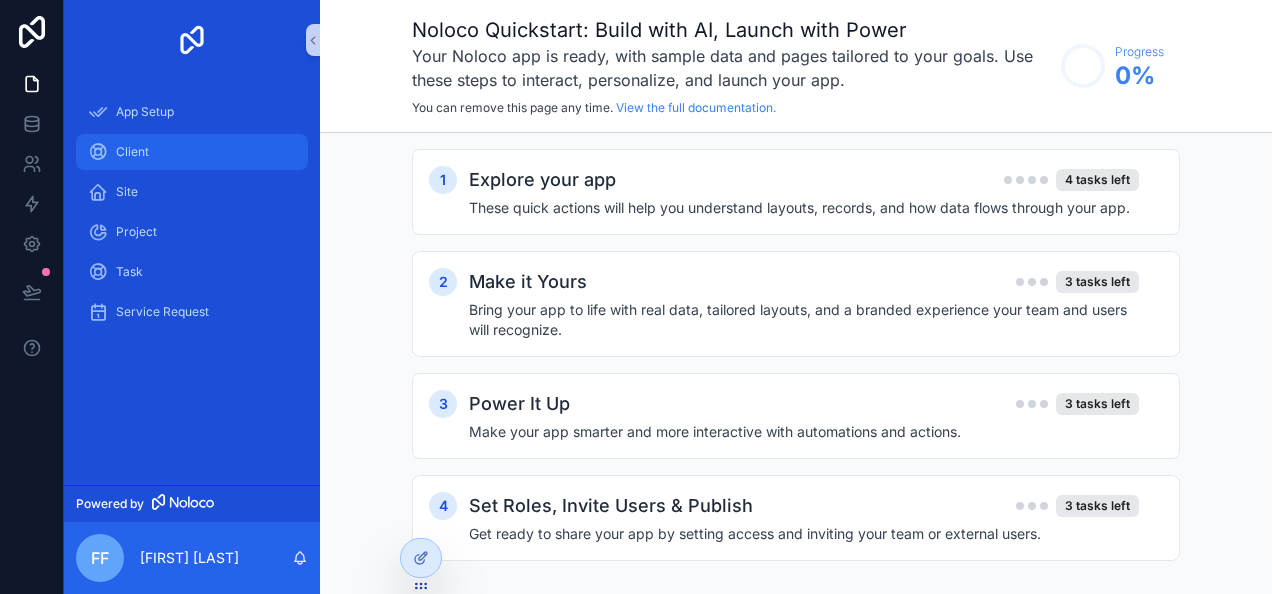 click on "Client" at bounding box center (192, 152) 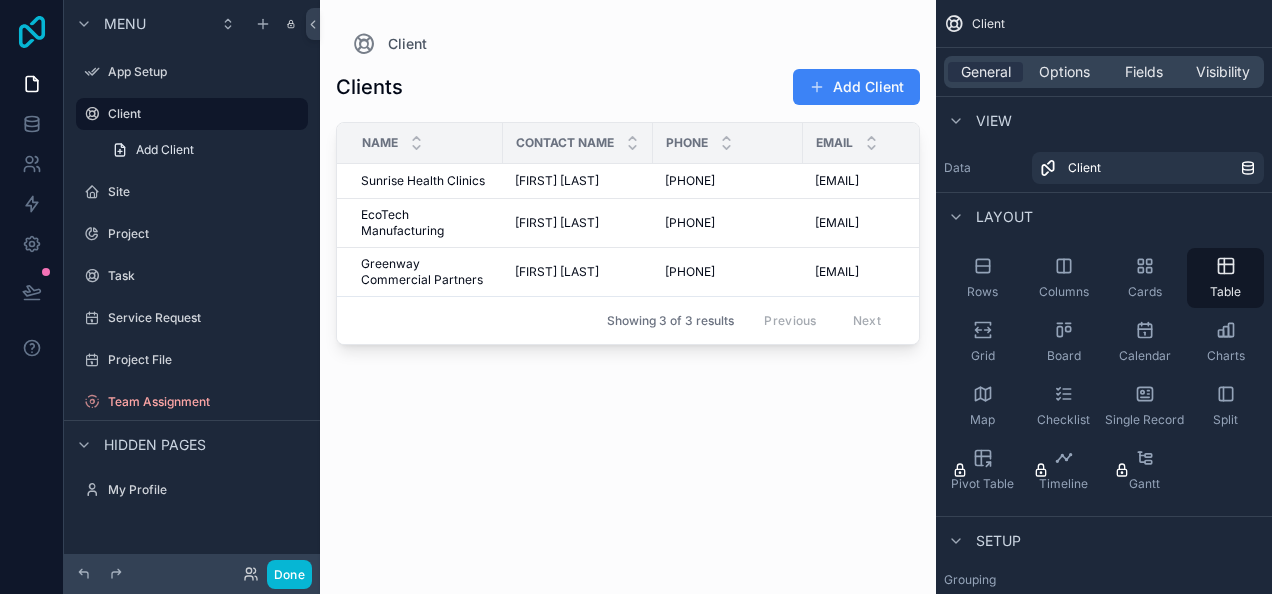 click 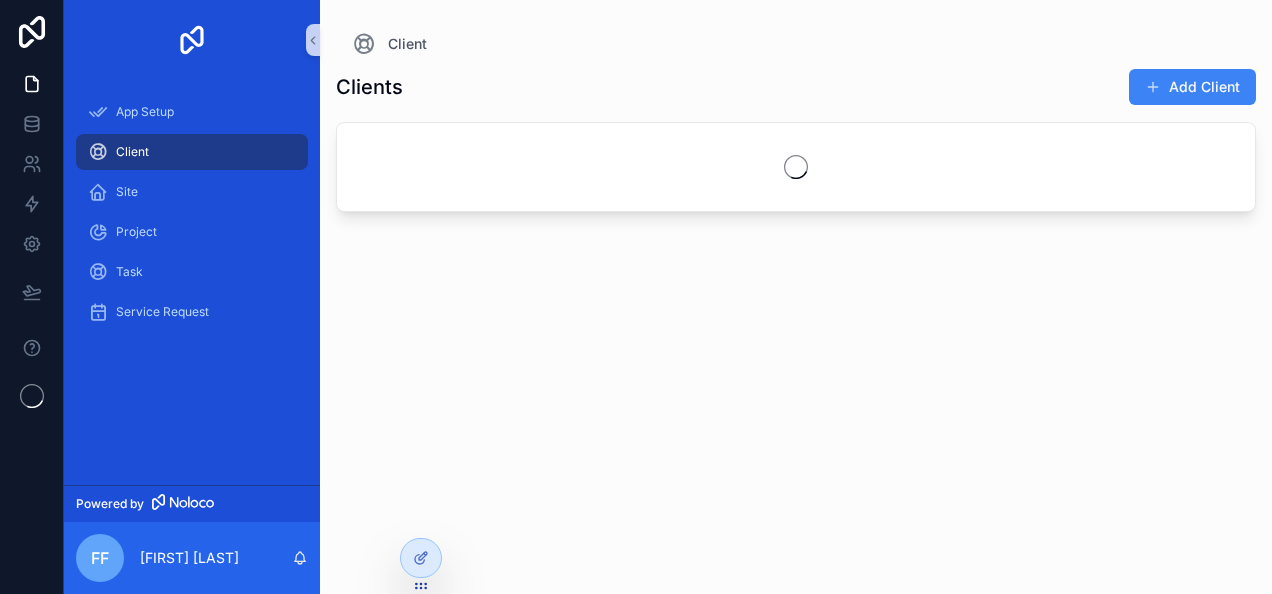 scroll, scrollTop: 0, scrollLeft: 0, axis: both 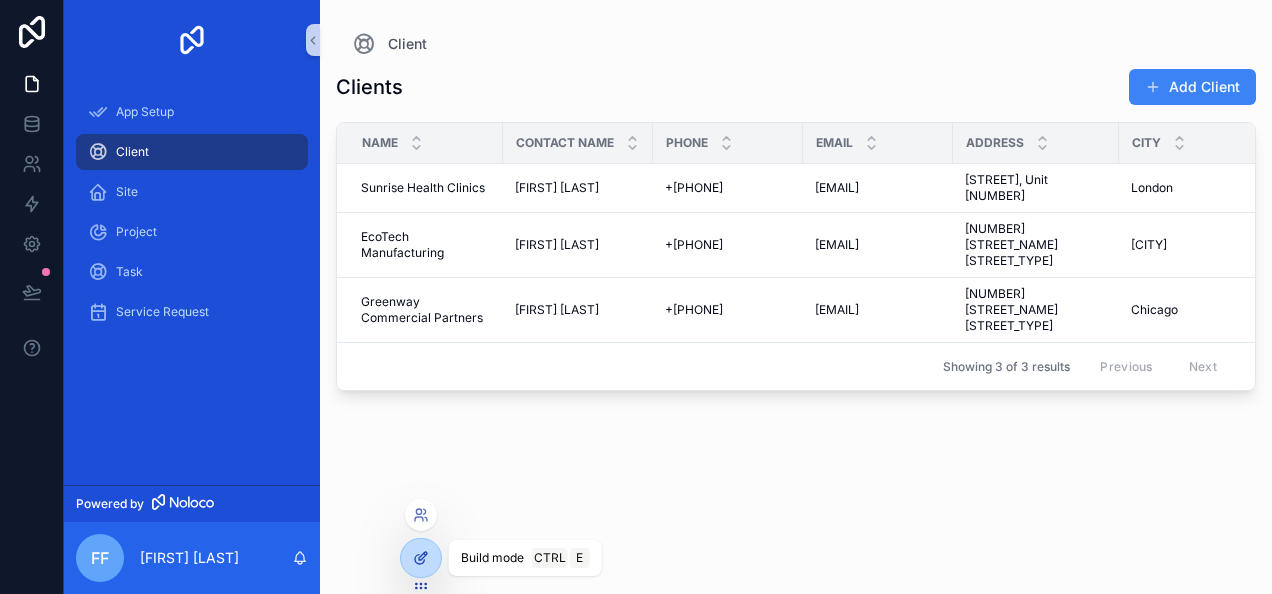 click 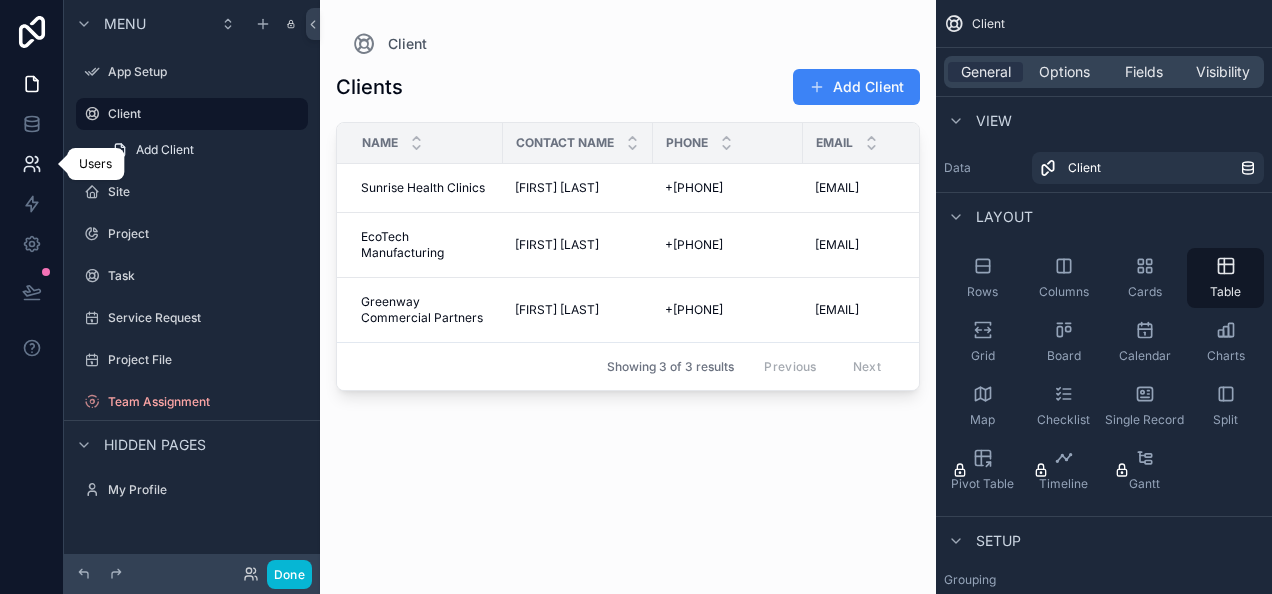 click 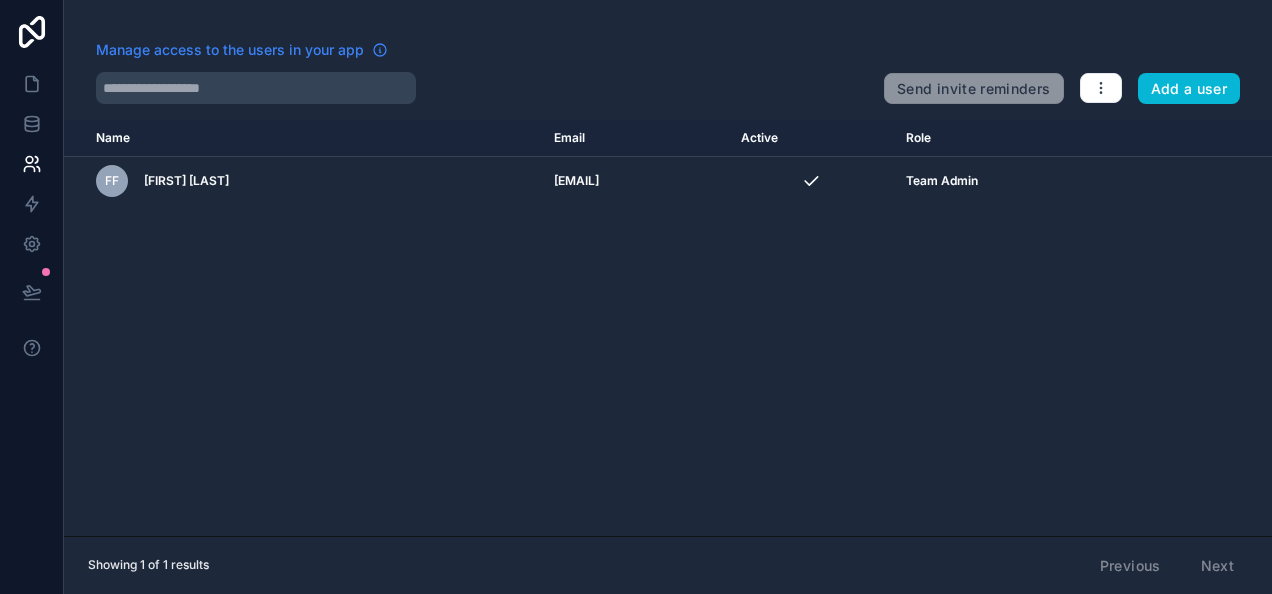 click on "Manage access to the users in your app" at bounding box center [230, 50] 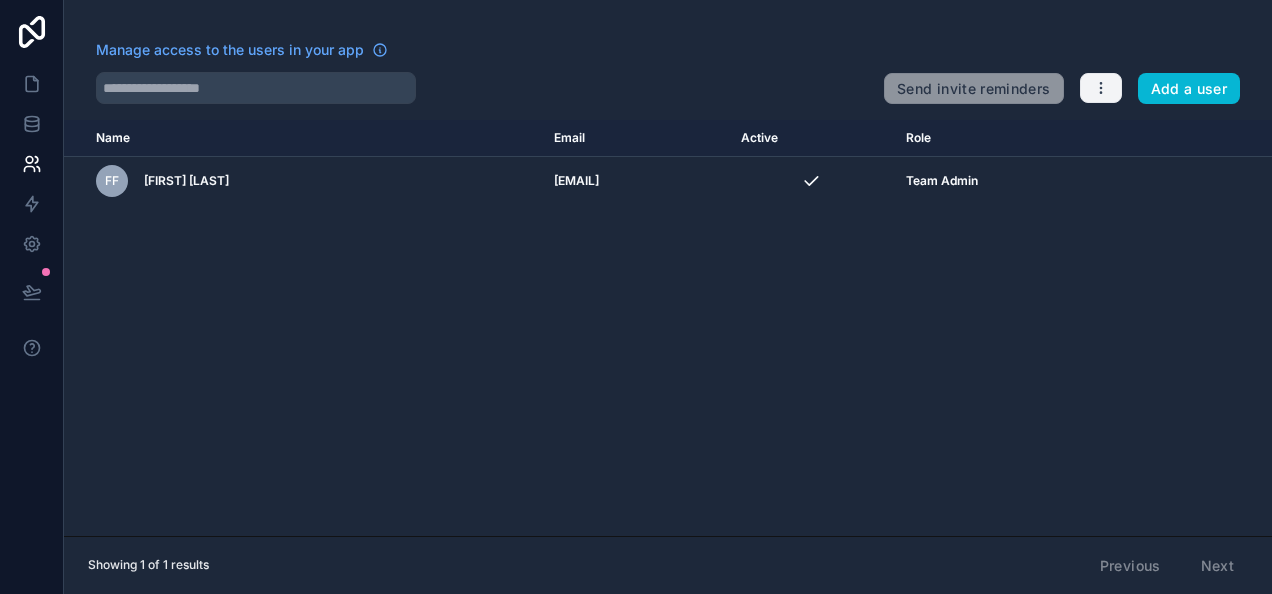 click at bounding box center [1101, 88] 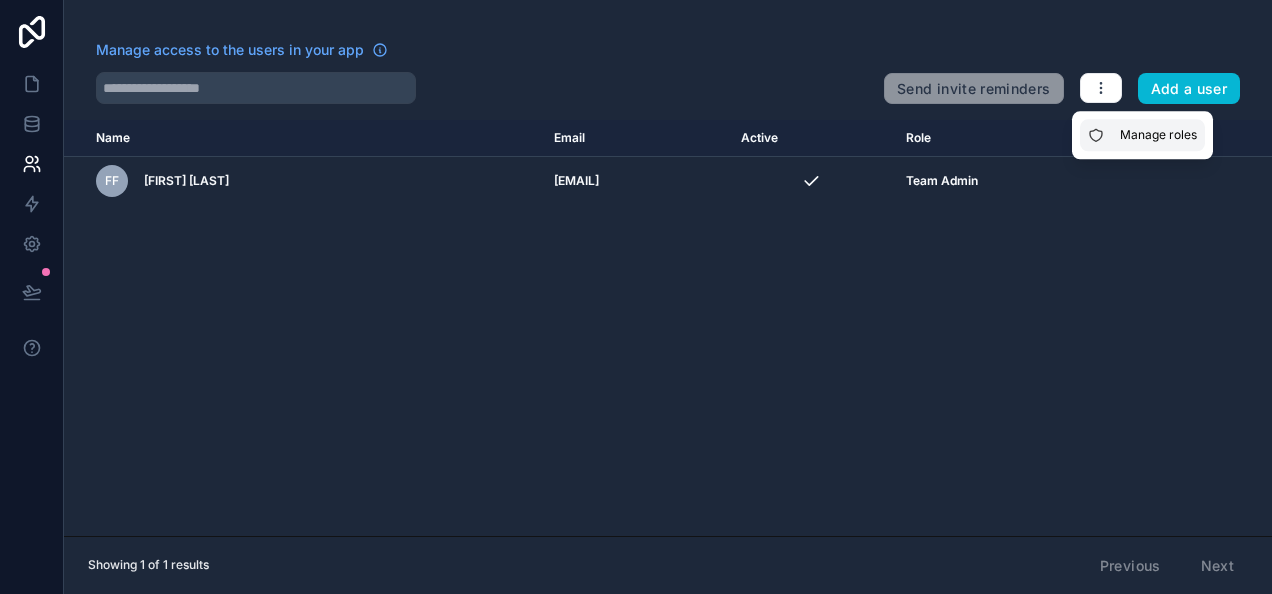 click on "Manage roles" at bounding box center (1142, 135) 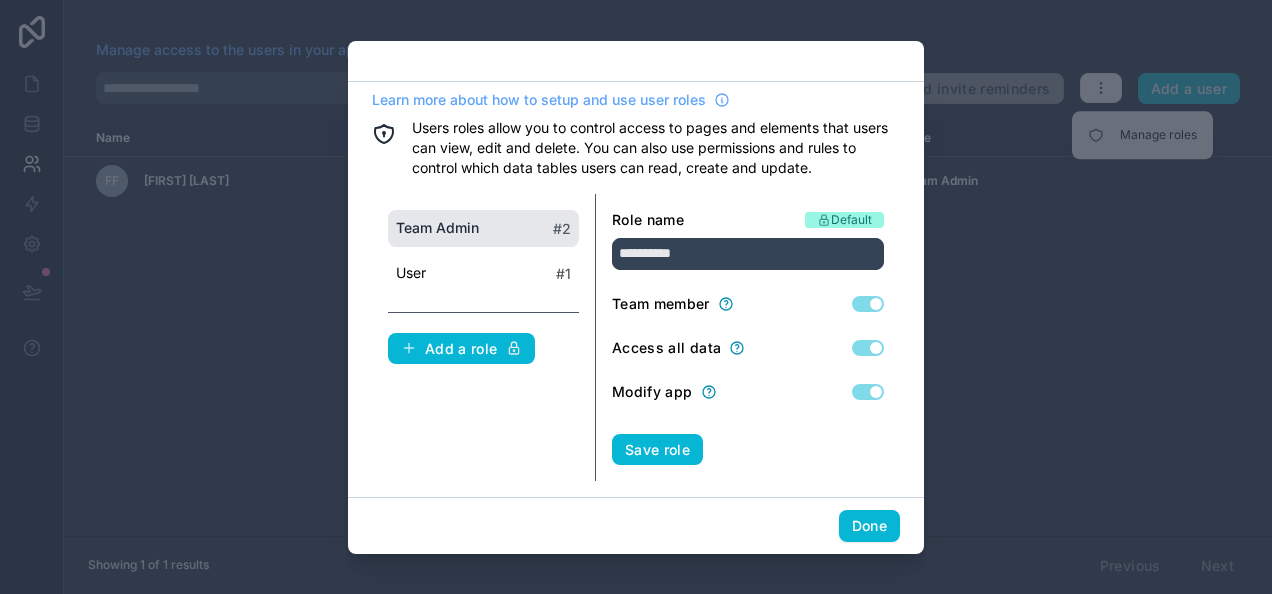 click at bounding box center (636, 297) 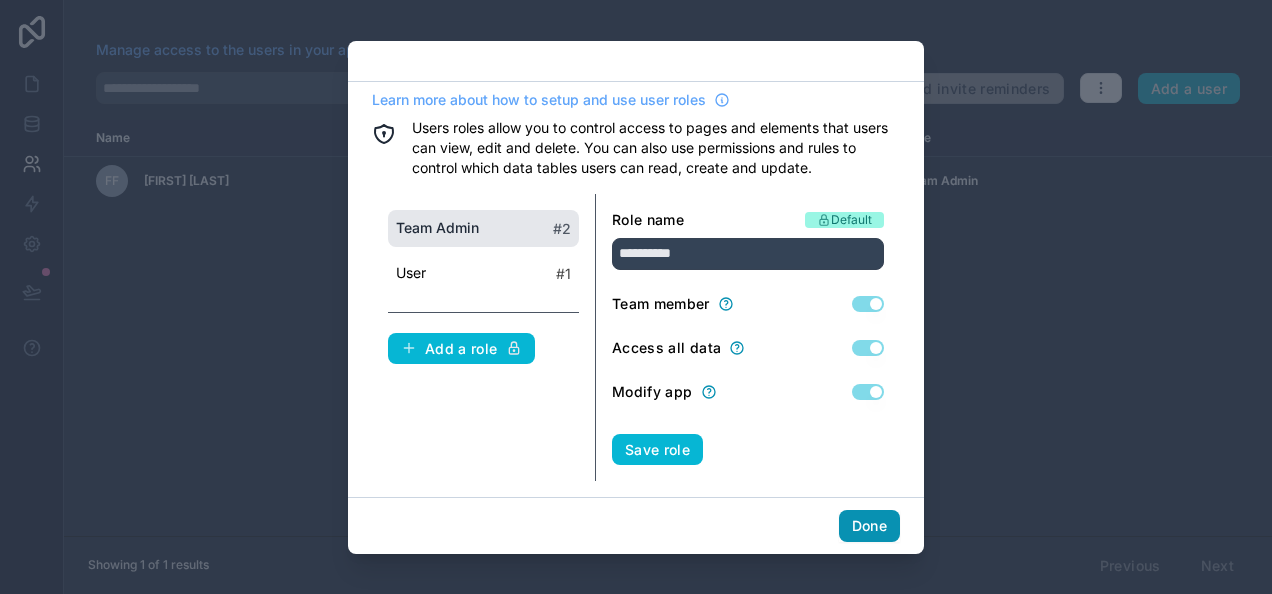 click on "Done" at bounding box center [869, 526] 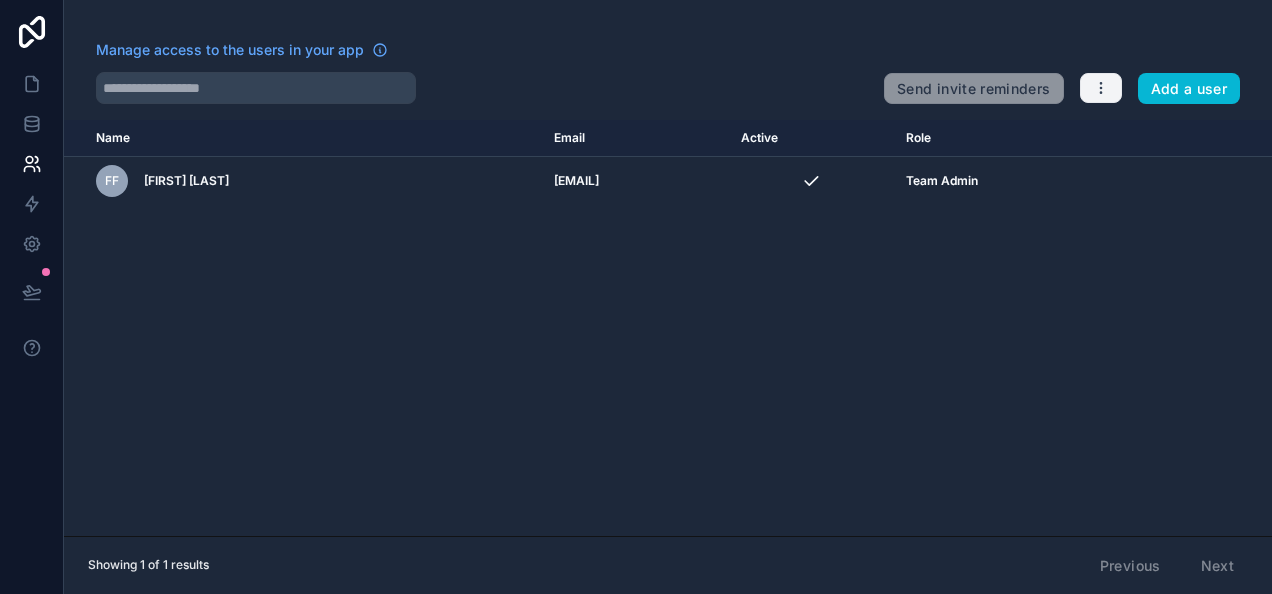 click at bounding box center (1101, 88) 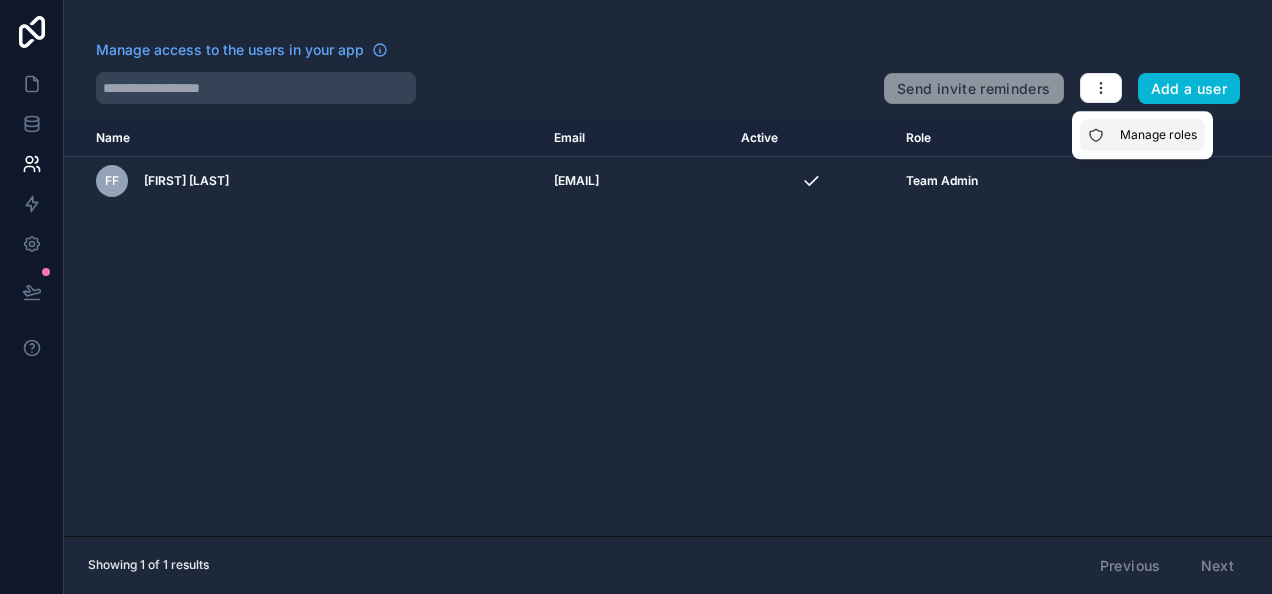 click on "Manage roles" at bounding box center [1142, 135] 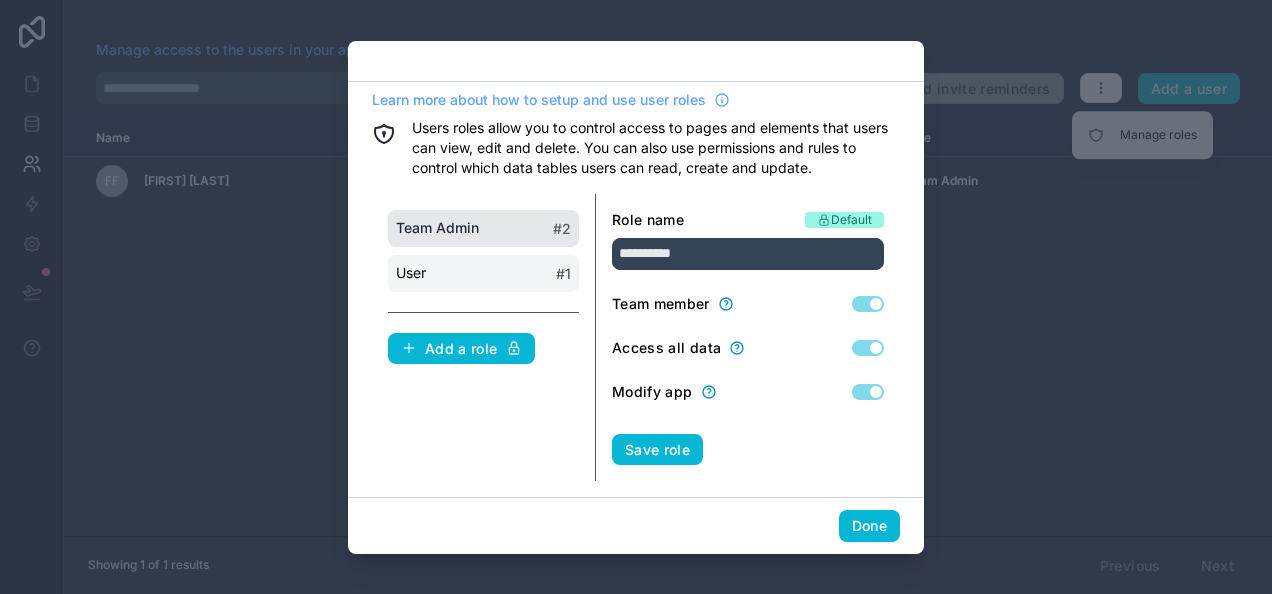click on "User # 1" at bounding box center [483, 273] 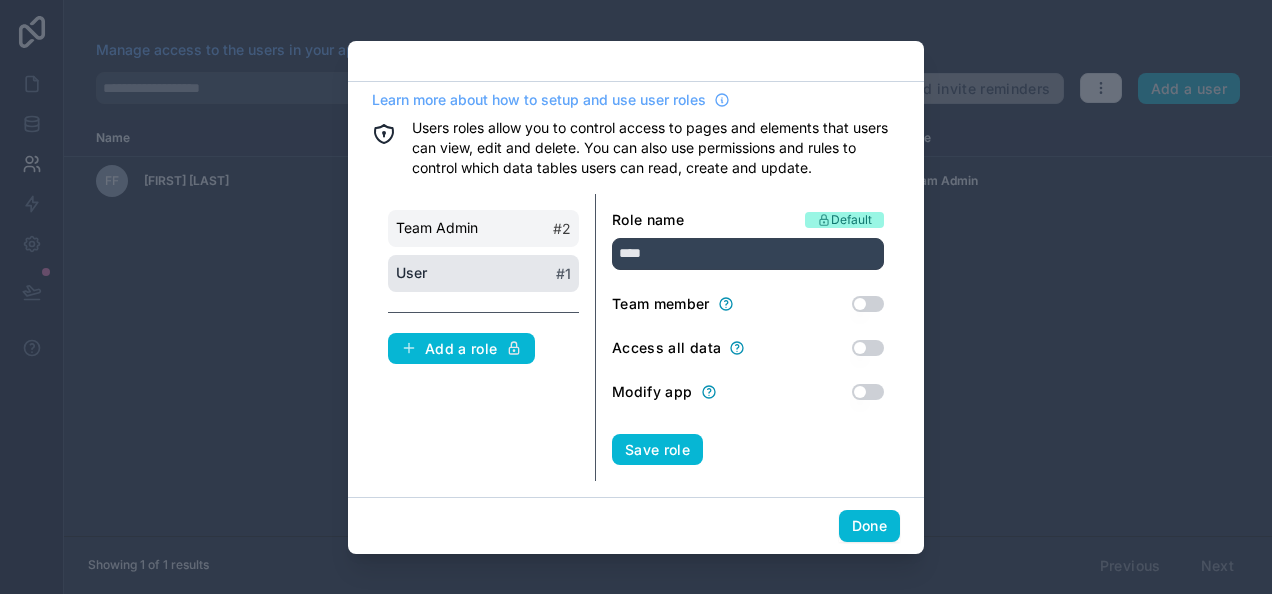 click on "Team Admin # 2" at bounding box center [483, 228] 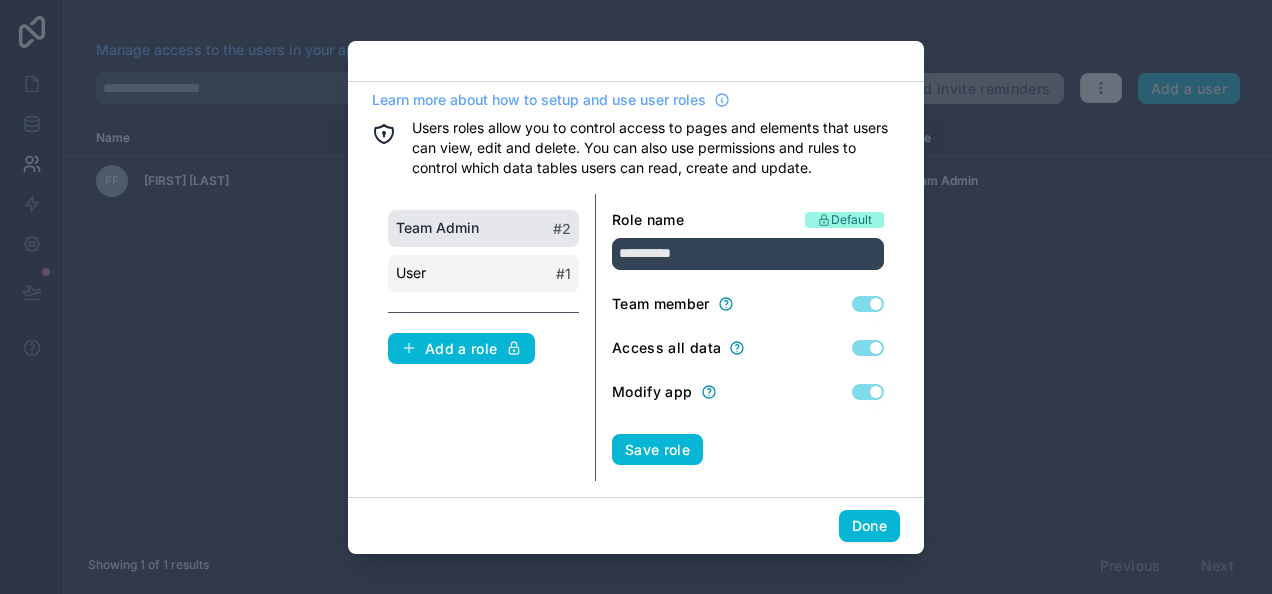 click on "User # 1" at bounding box center (483, 273) 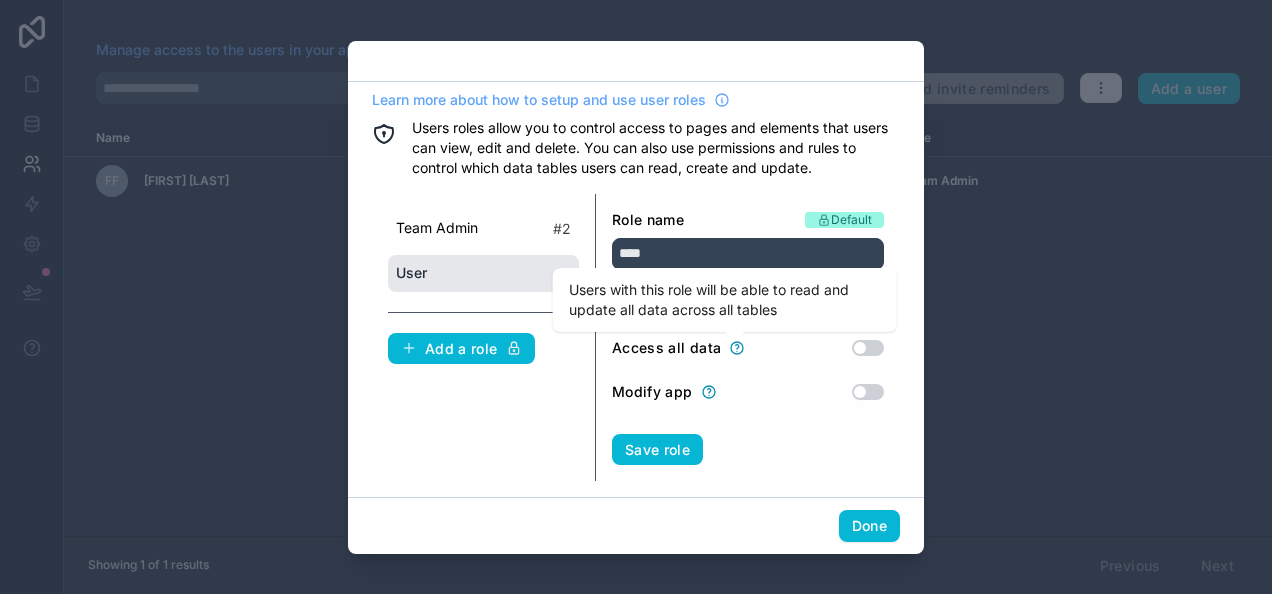 click 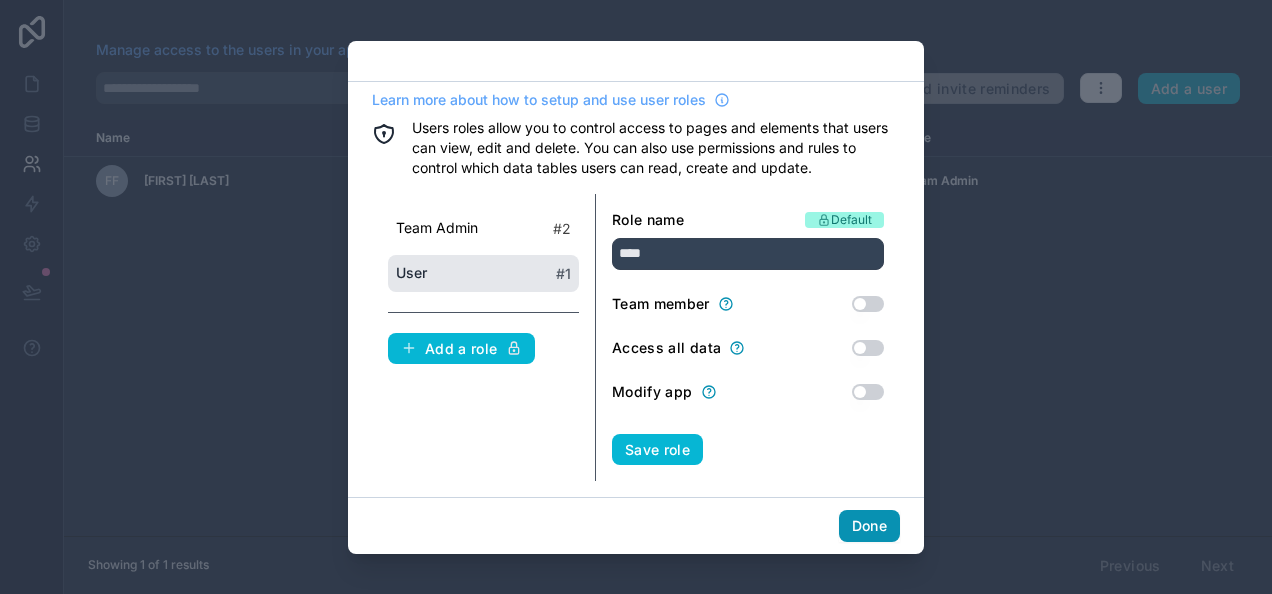 click on "Done" at bounding box center (869, 526) 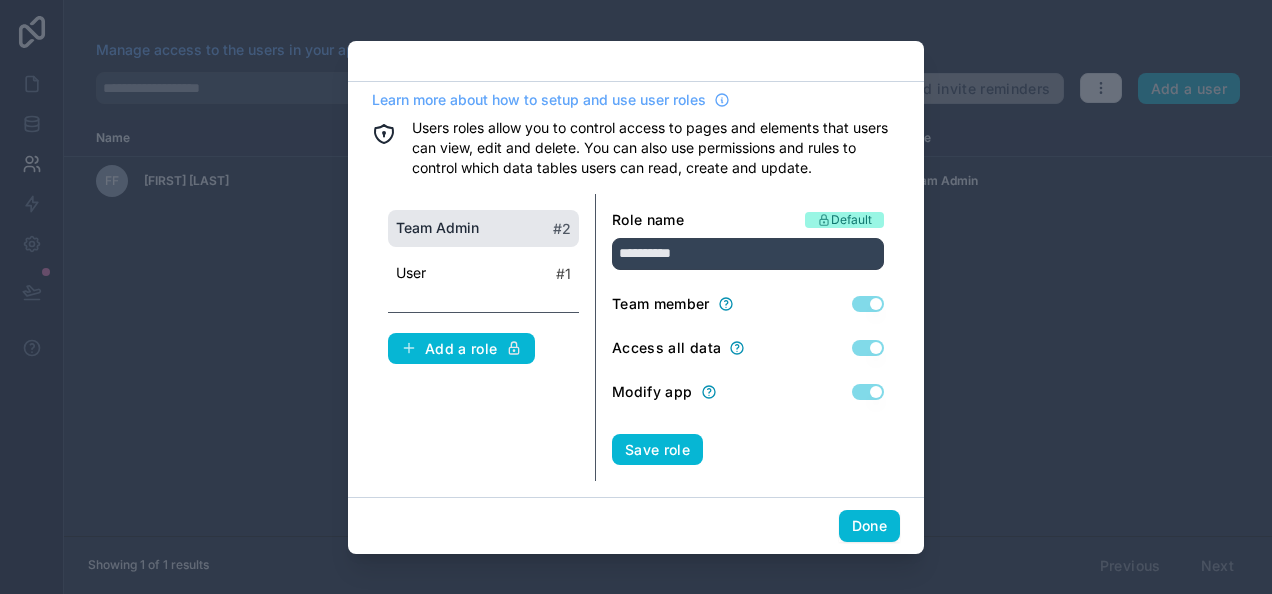 click on "Done" at bounding box center (636, 525) 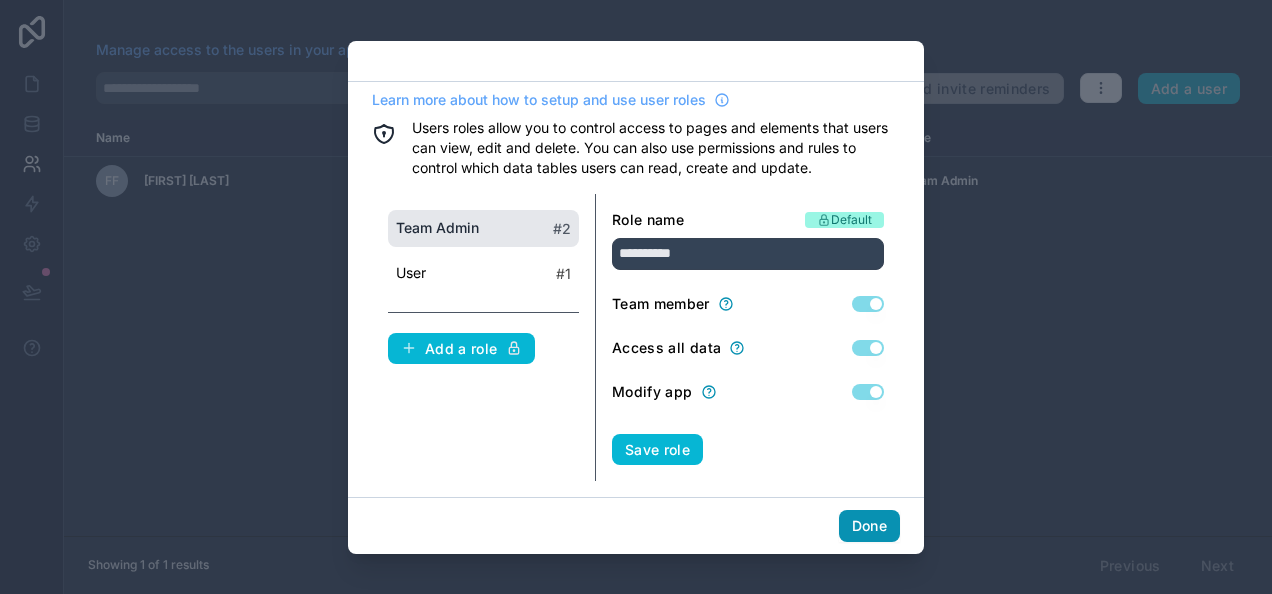 click on "Done" at bounding box center [869, 526] 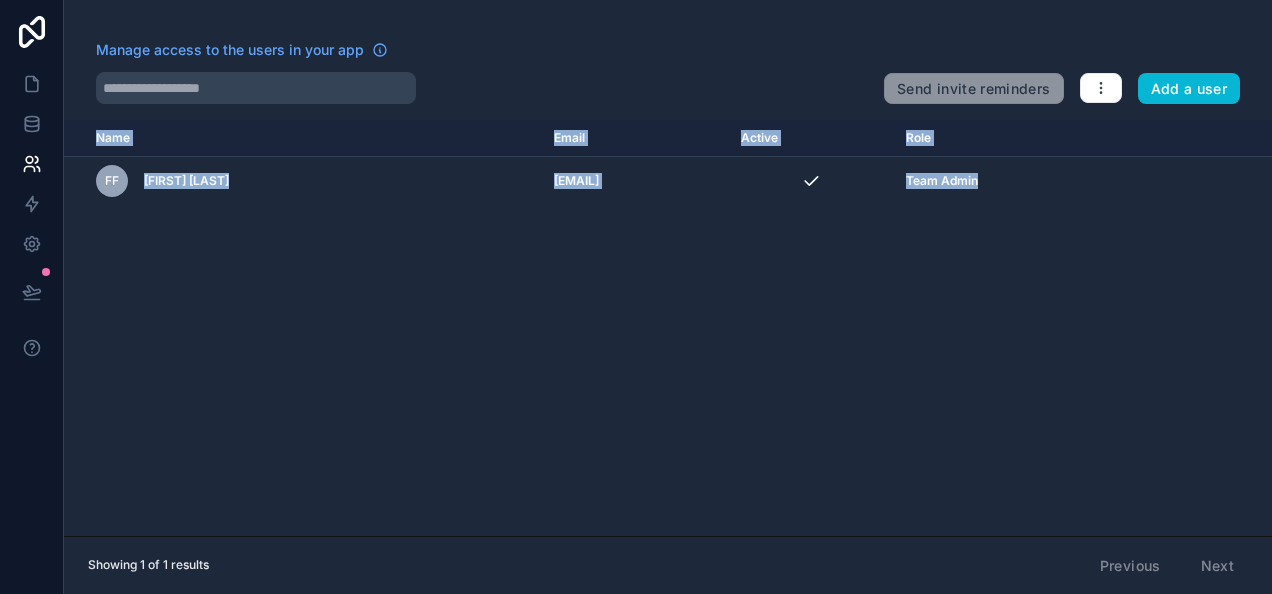 drag, startPoint x: 853, startPoint y: 528, endPoint x: 456, endPoint y: 262, distance: 477.87552 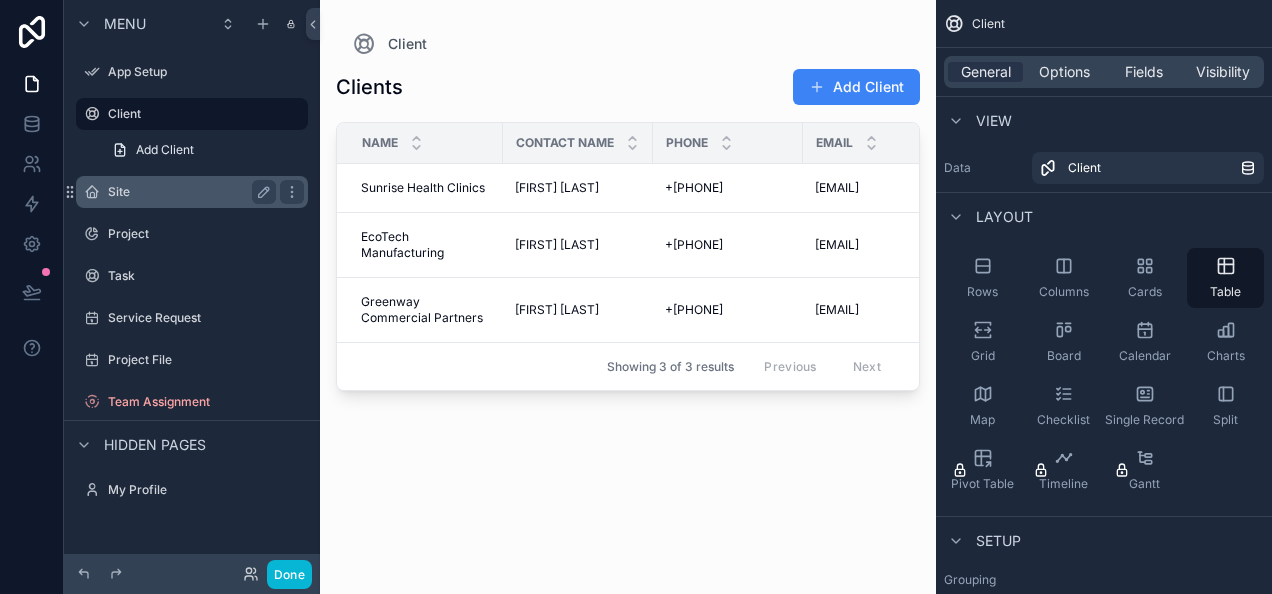 click on "Site" at bounding box center (188, 192) 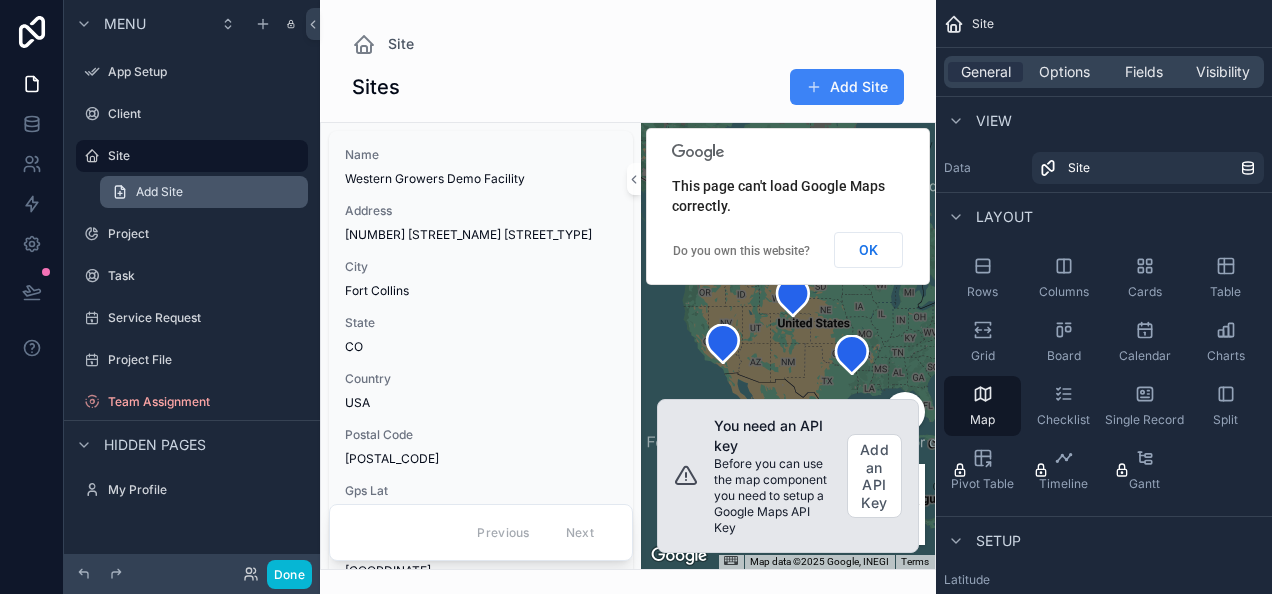 click on "Add Site" at bounding box center (159, 192) 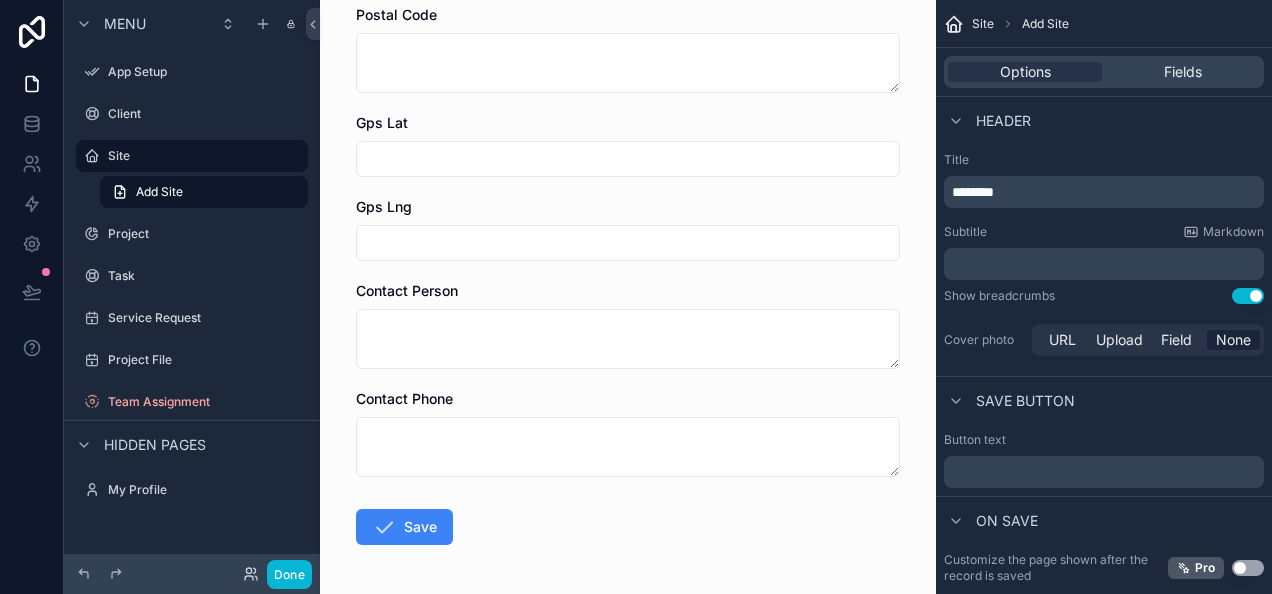 scroll, scrollTop: 0, scrollLeft: 0, axis: both 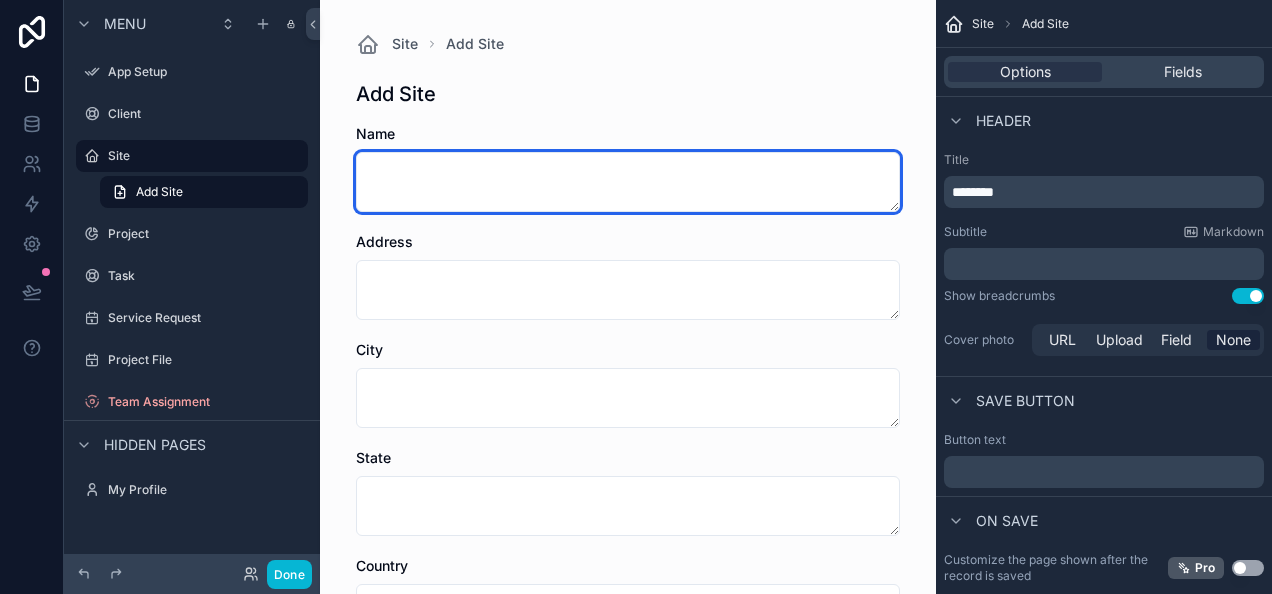 click at bounding box center (628, 182) 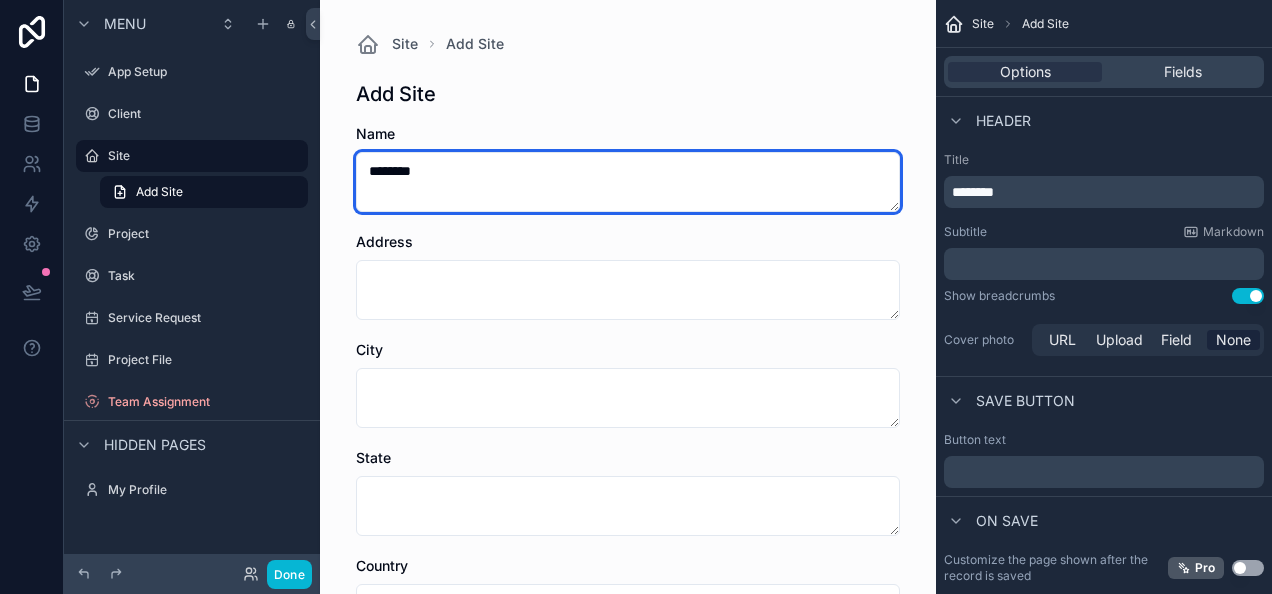 type on "********" 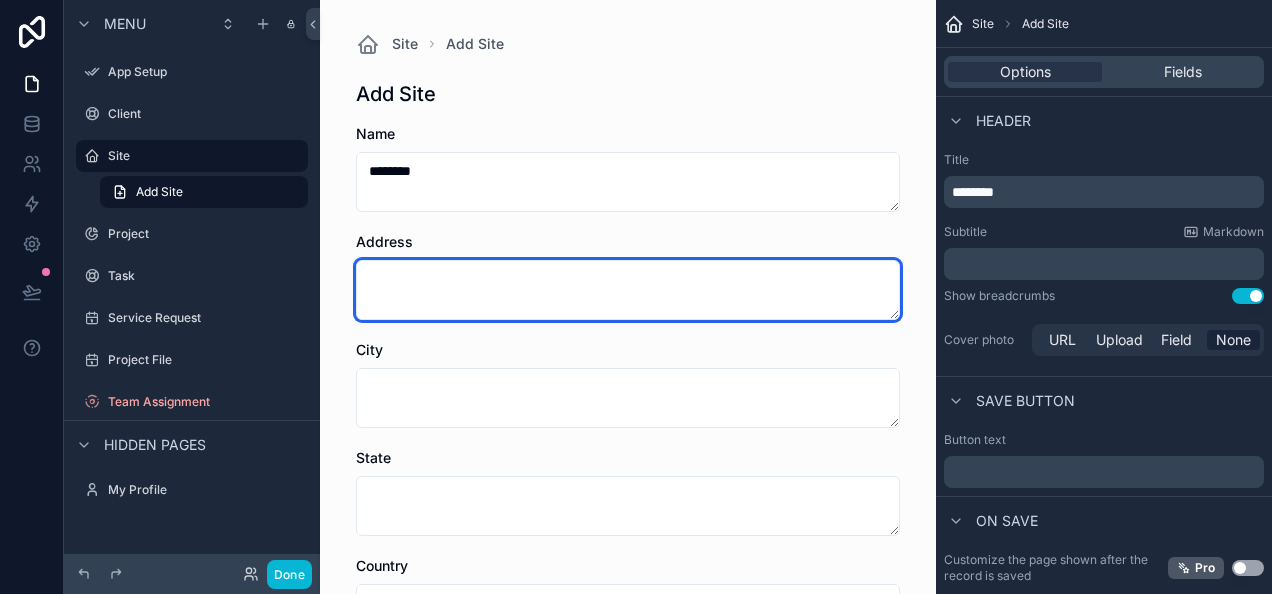 click at bounding box center [628, 290] 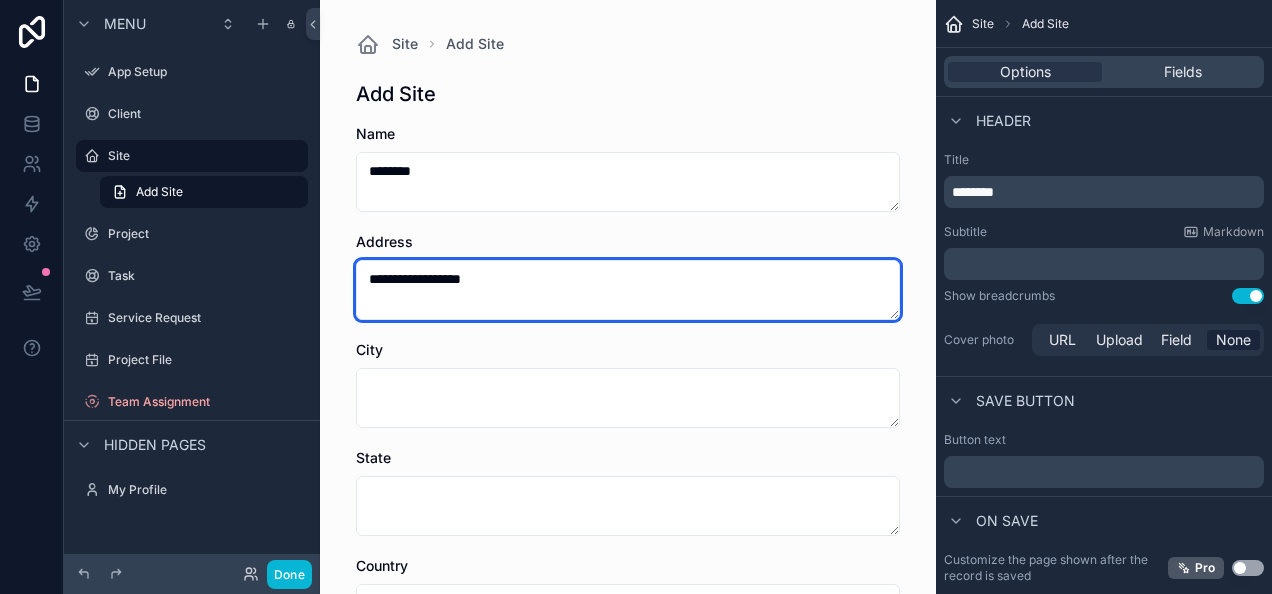 type on "**********" 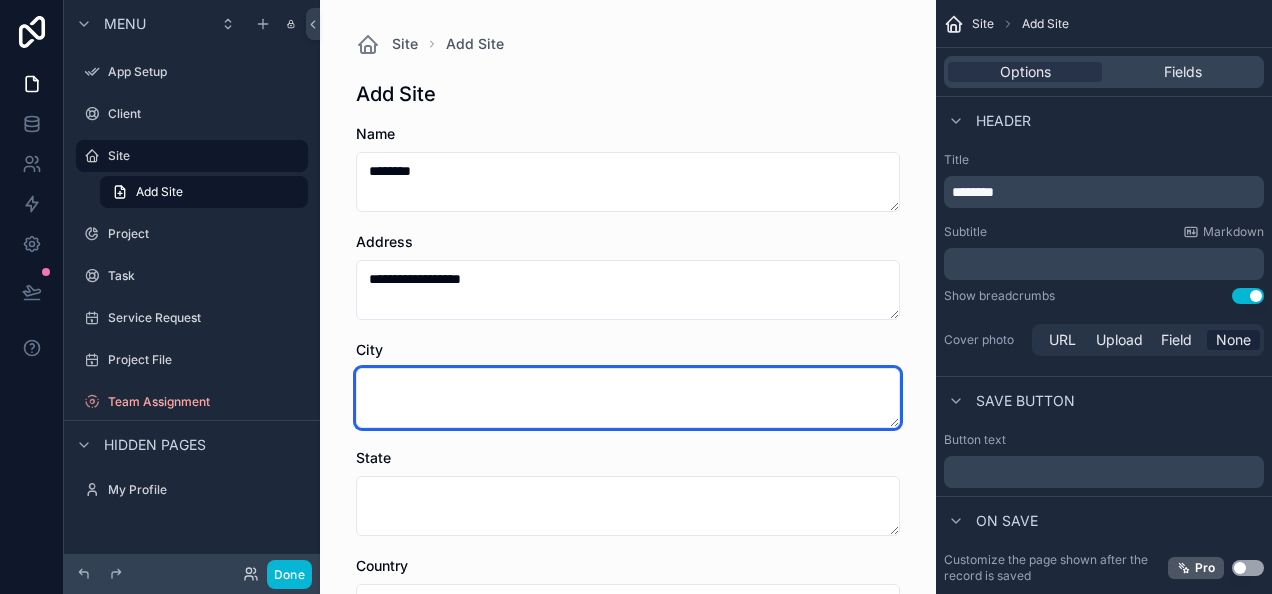 click at bounding box center [628, 398] 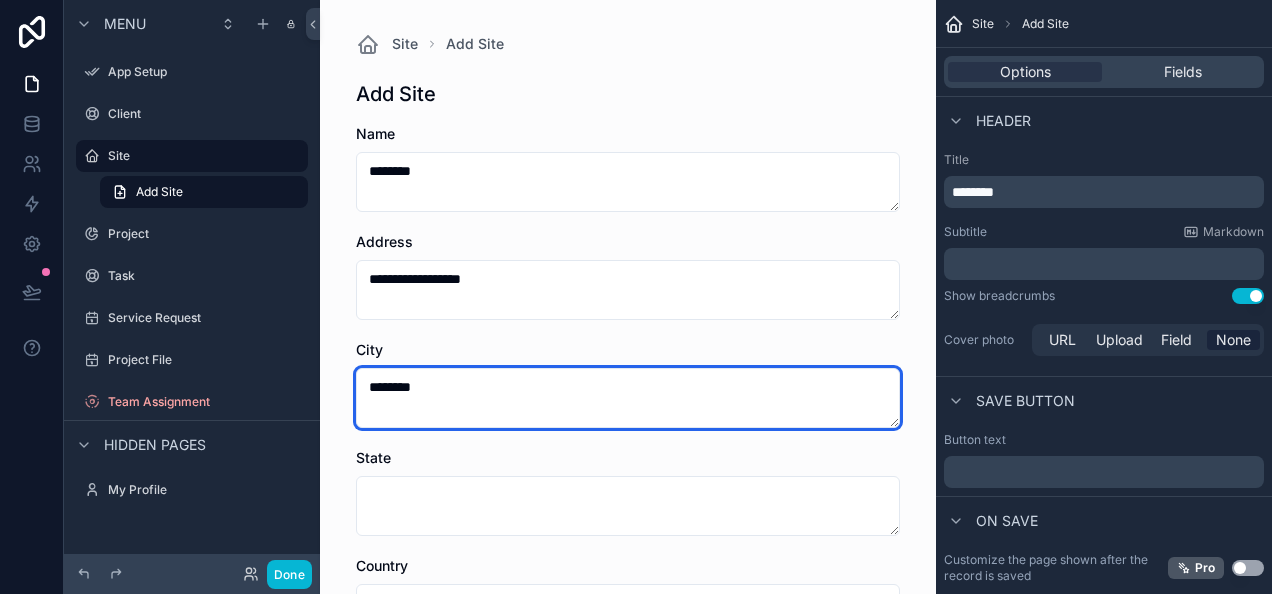 type on "********" 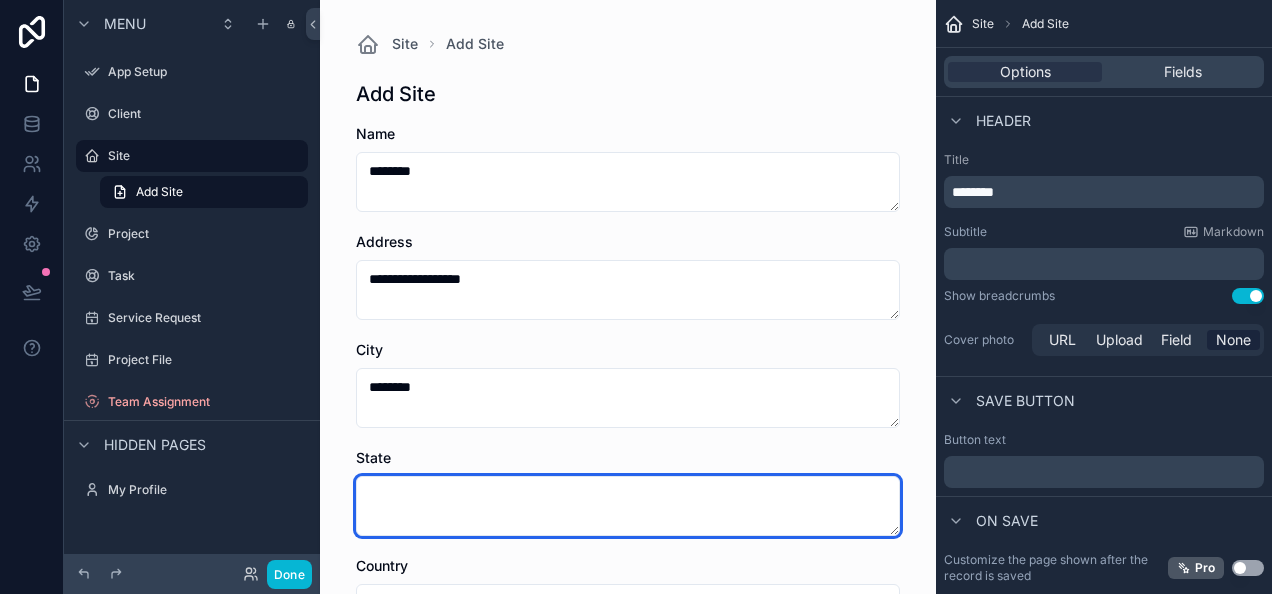 click at bounding box center [628, 506] 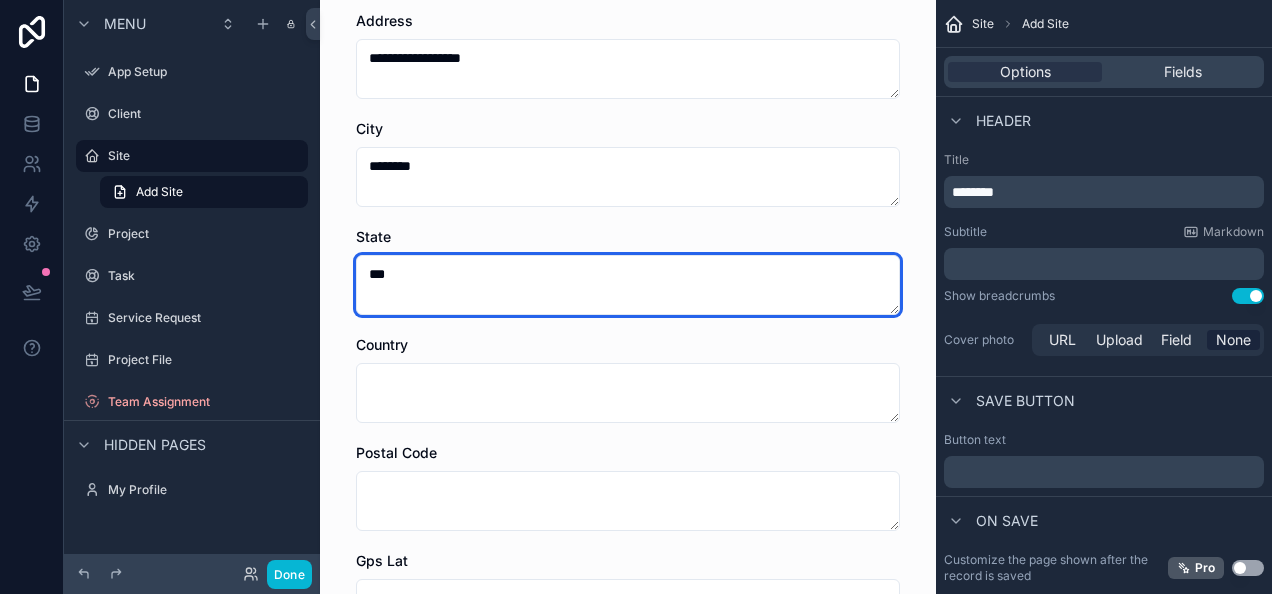 type on "***" 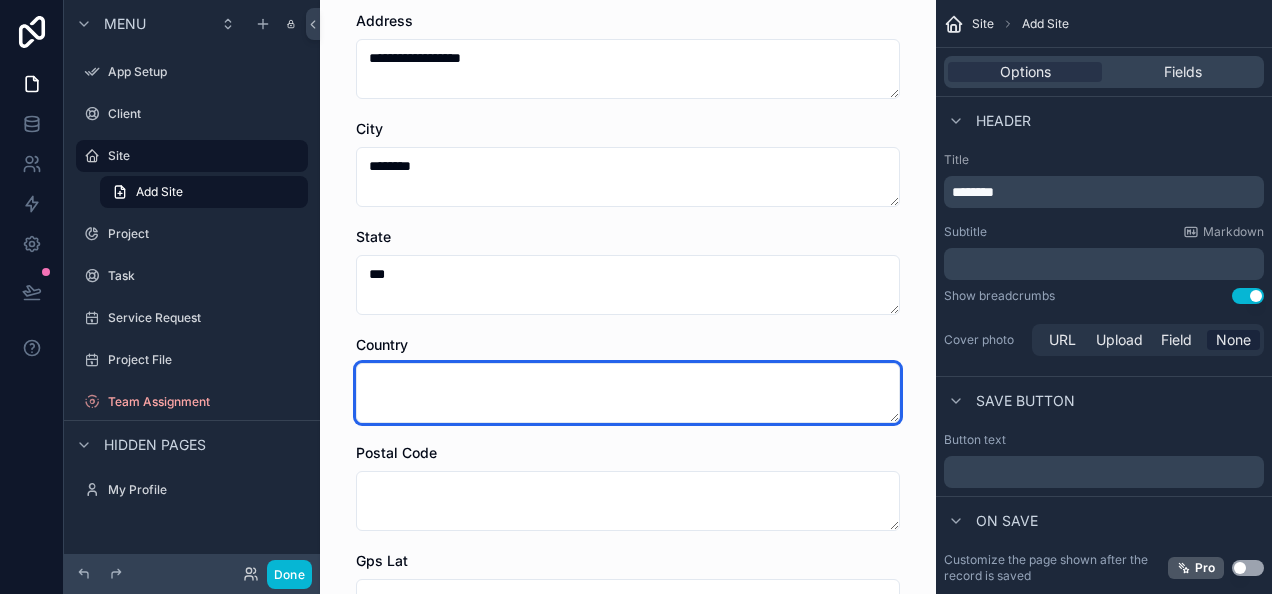click at bounding box center (628, 393) 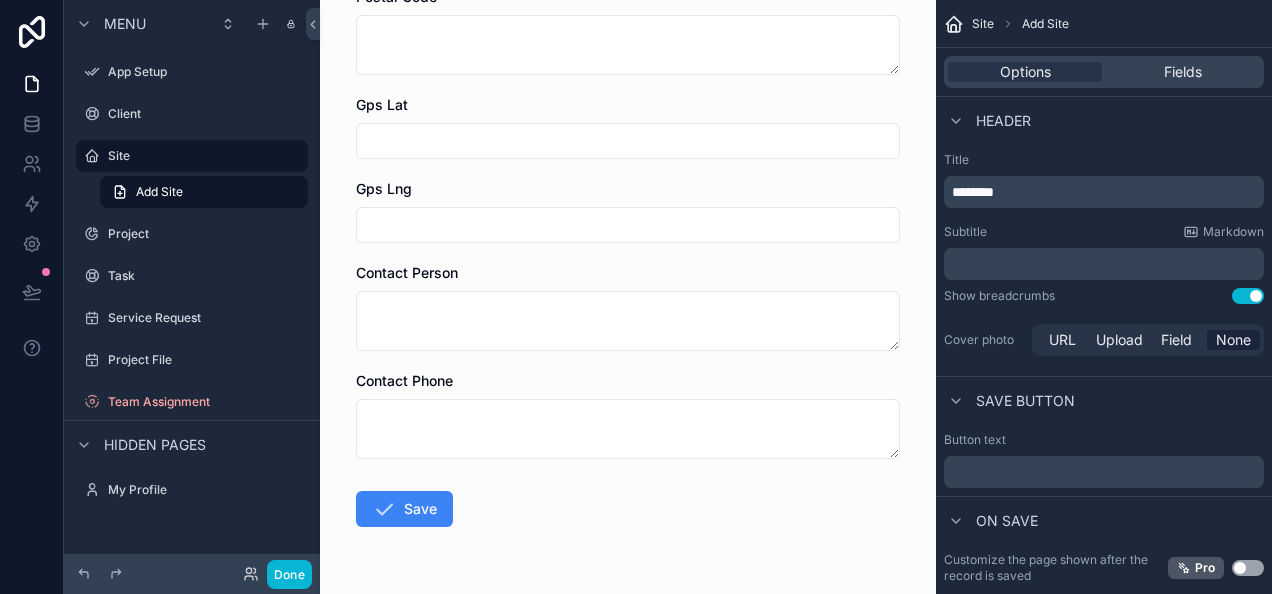 scroll, scrollTop: 705, scrollLeft: 0, axis: vertical 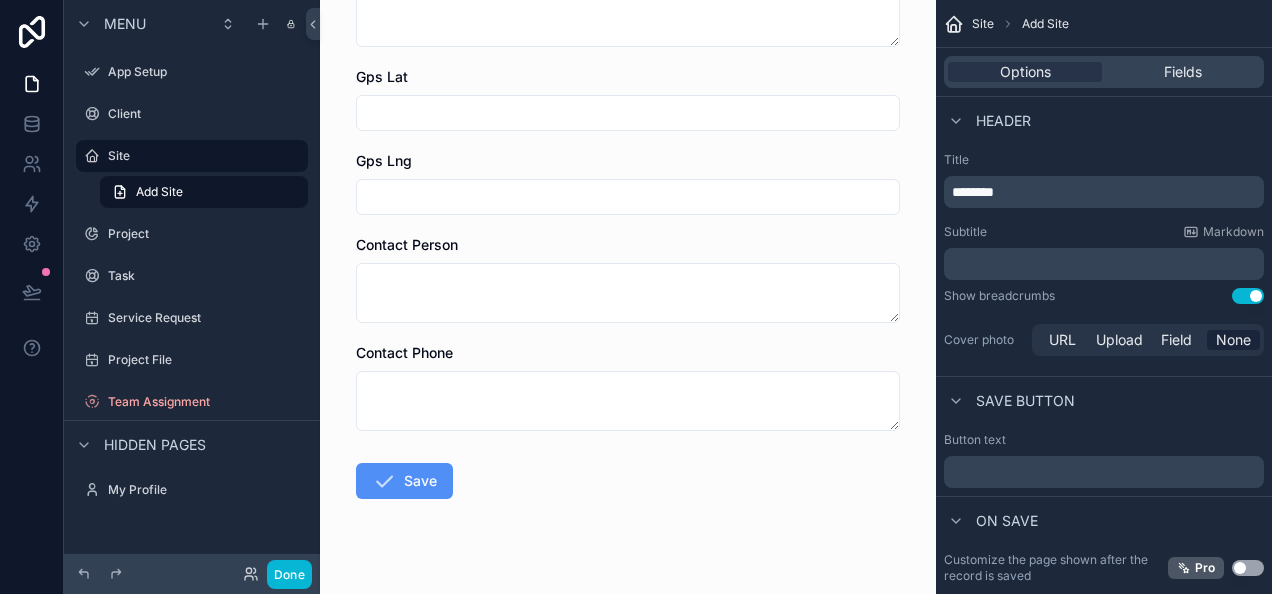 type on "*********" 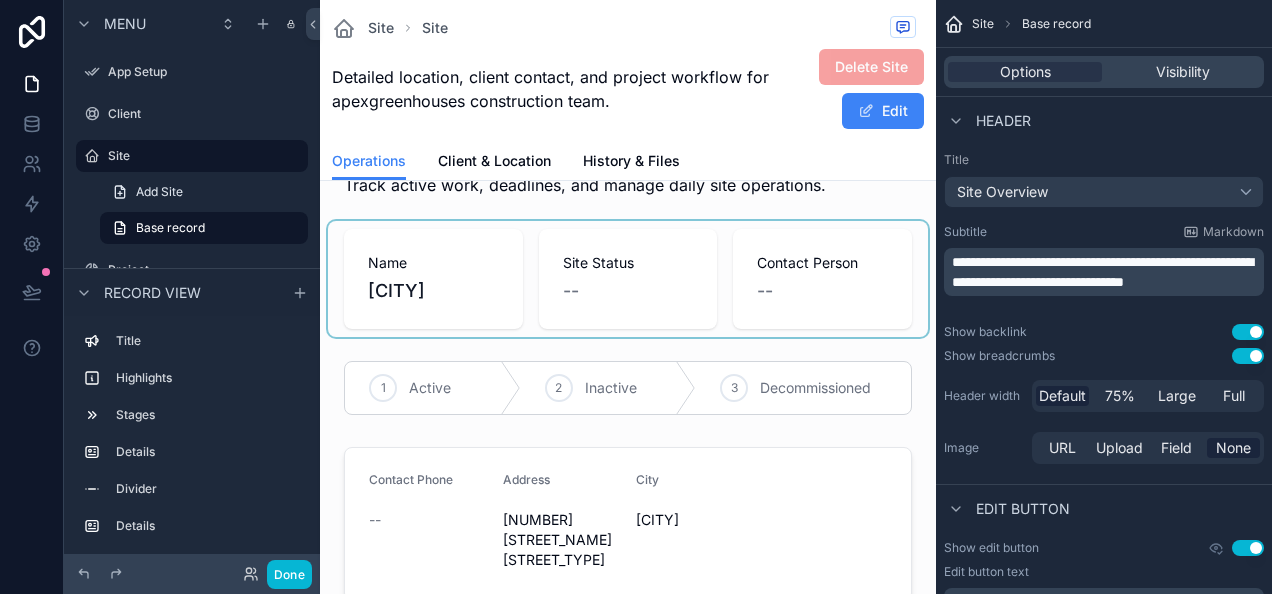 scroll, scrollTop: 0, scrollLeft: 0, axis: both 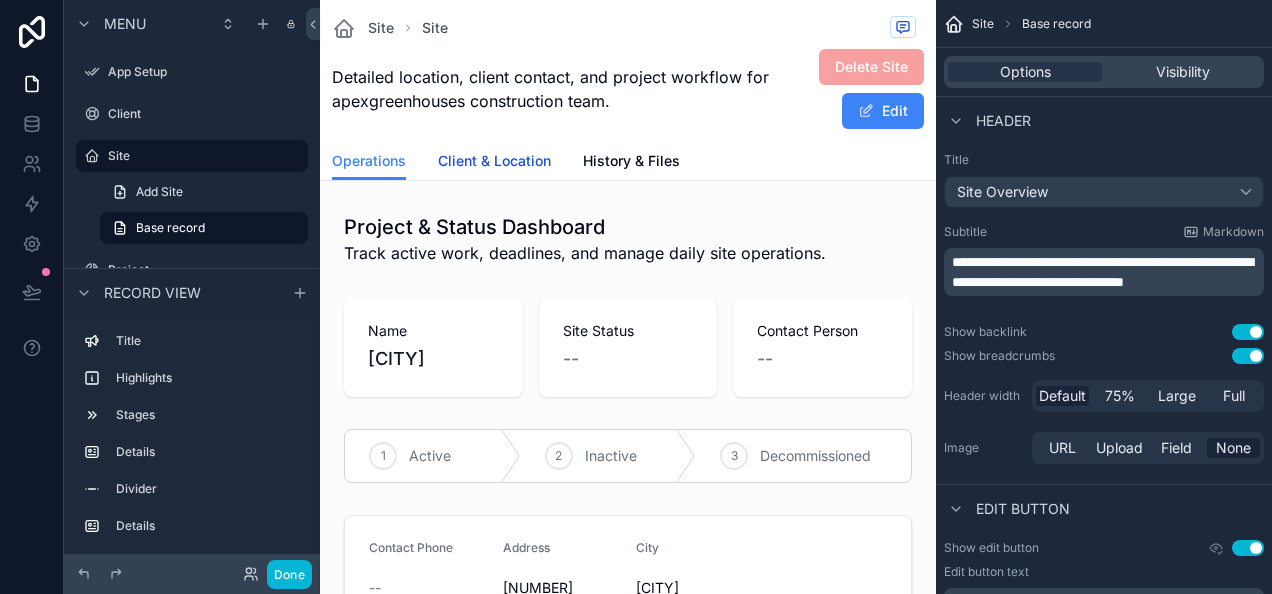 click on "Client & Location" at bounding box center (494, 161) 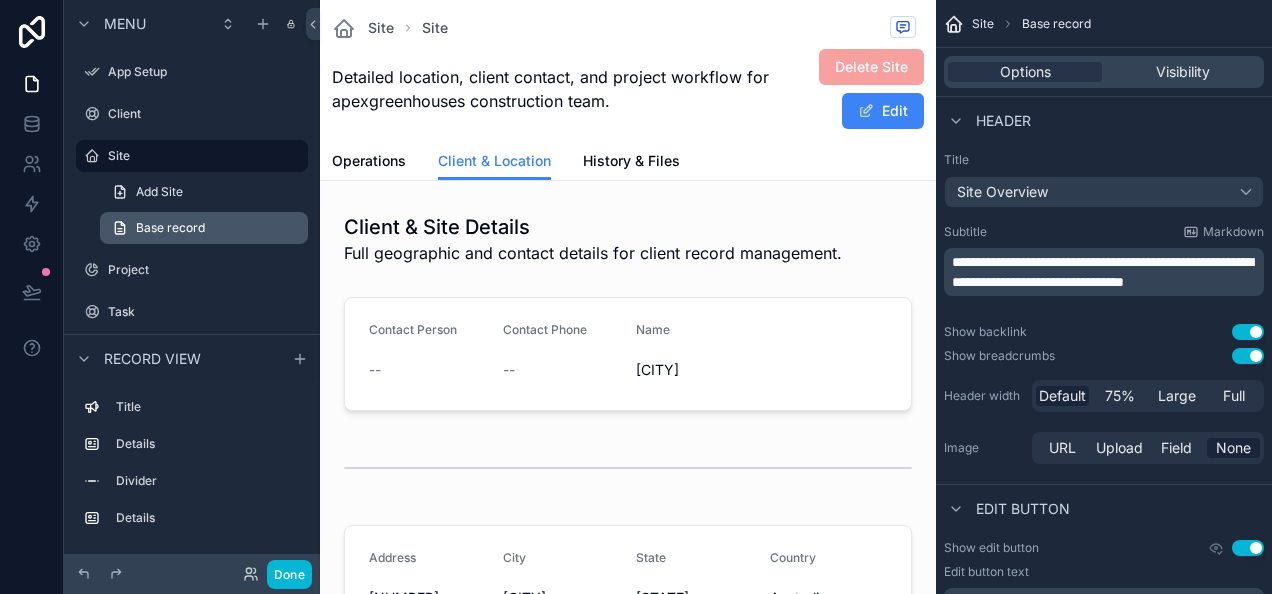 click on "Base record" at bounding box center (170, 228) 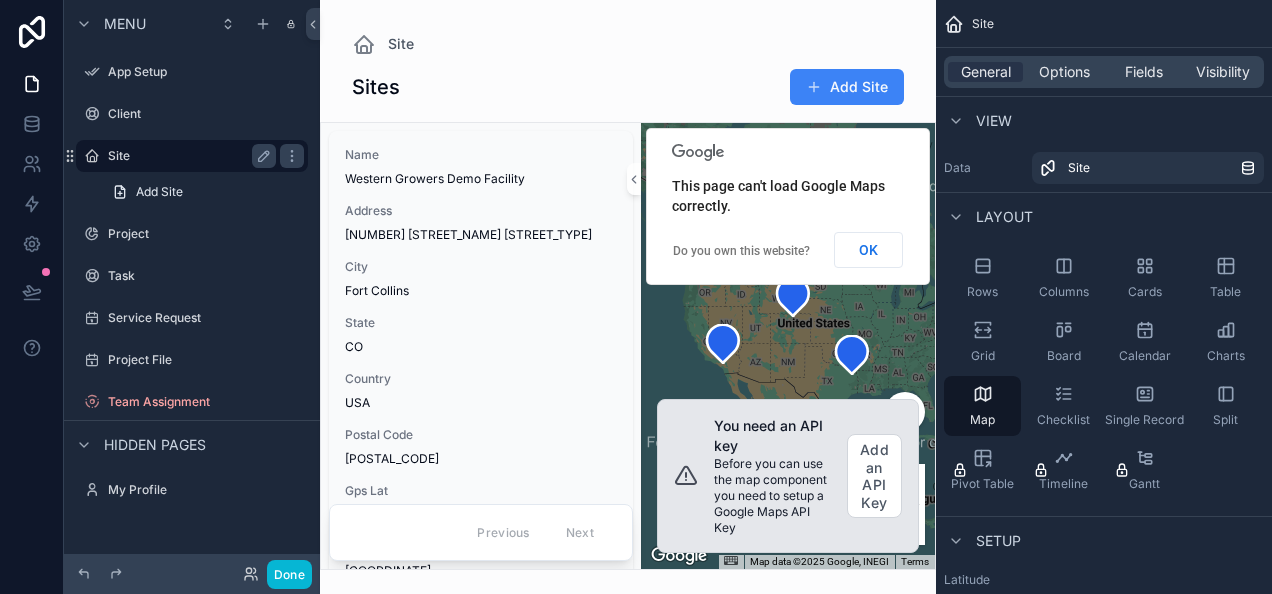 click on "Site" at bounding box center [188, 156] 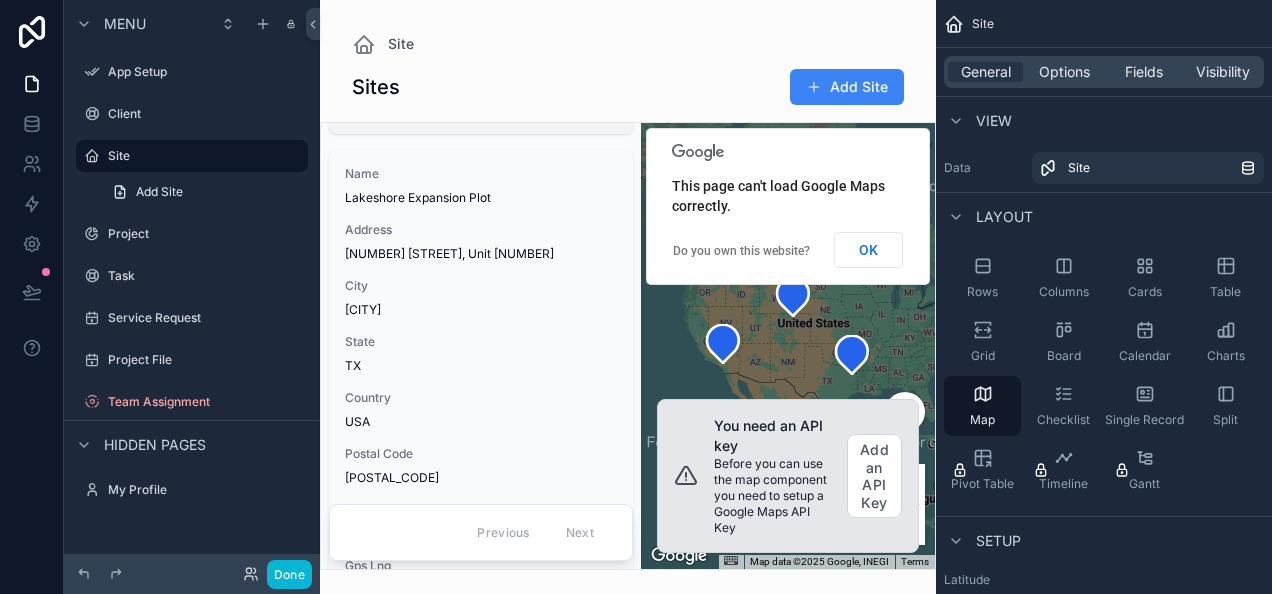scroll, scrollTop: 641, scrollLeft: 0, axis: vertical 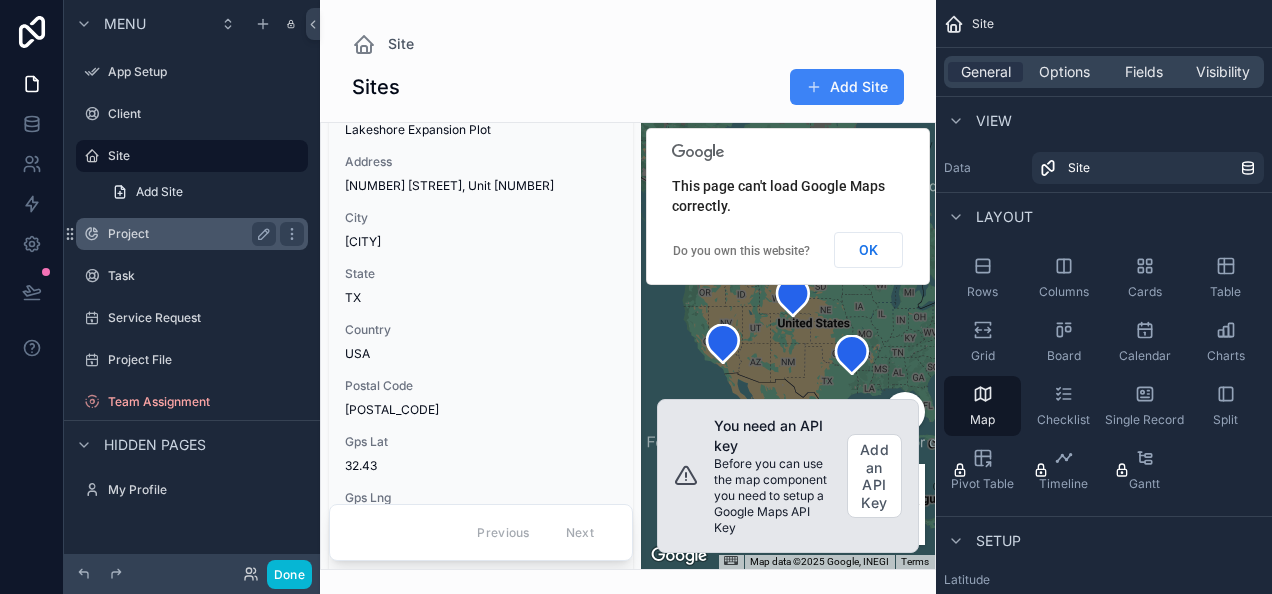 click on "Project" at bounding box center [188, 234] 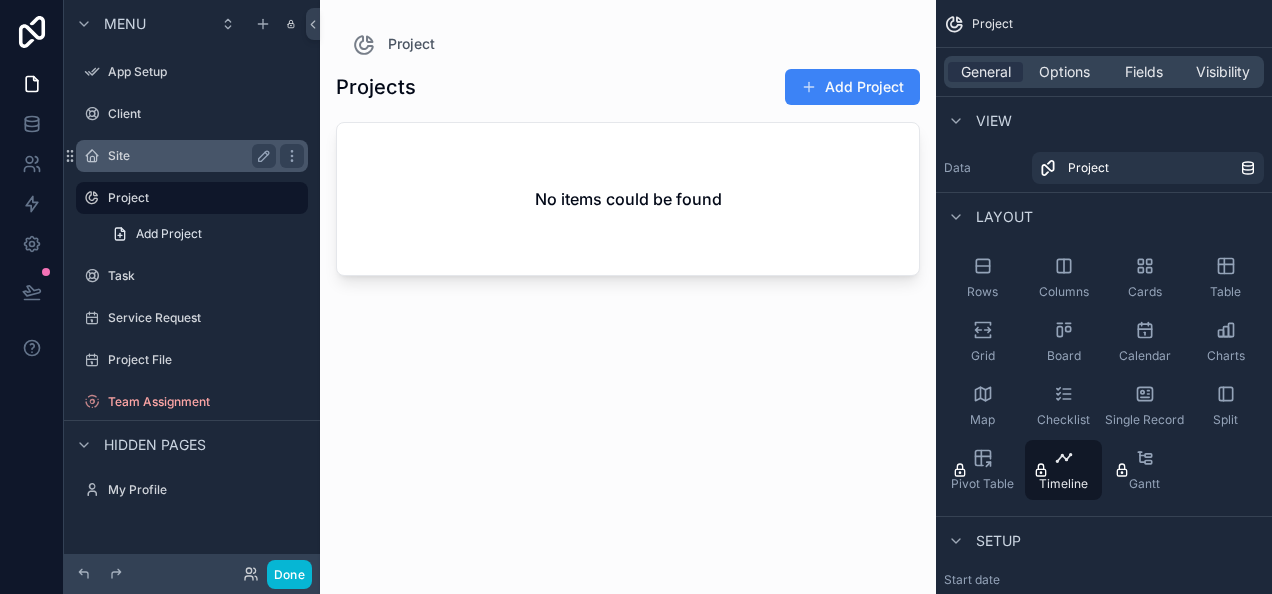 click on "Site" at bounding box center (188, 156) 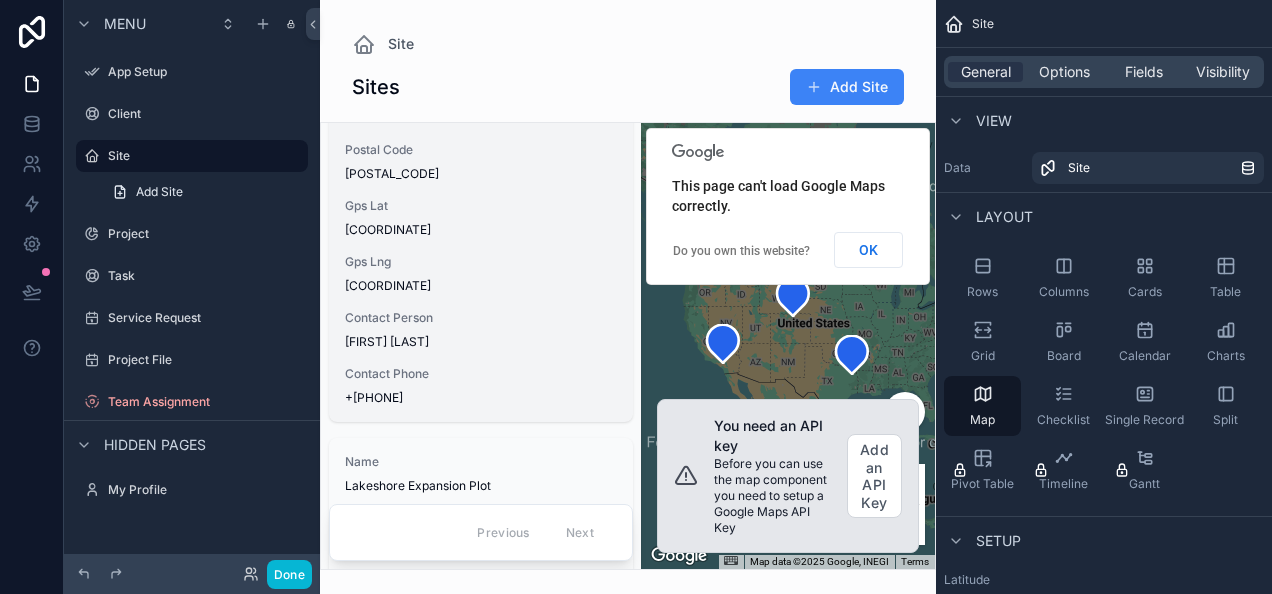 scroll, scrollTop: 286, scrollLeft: 0, axis: vertical 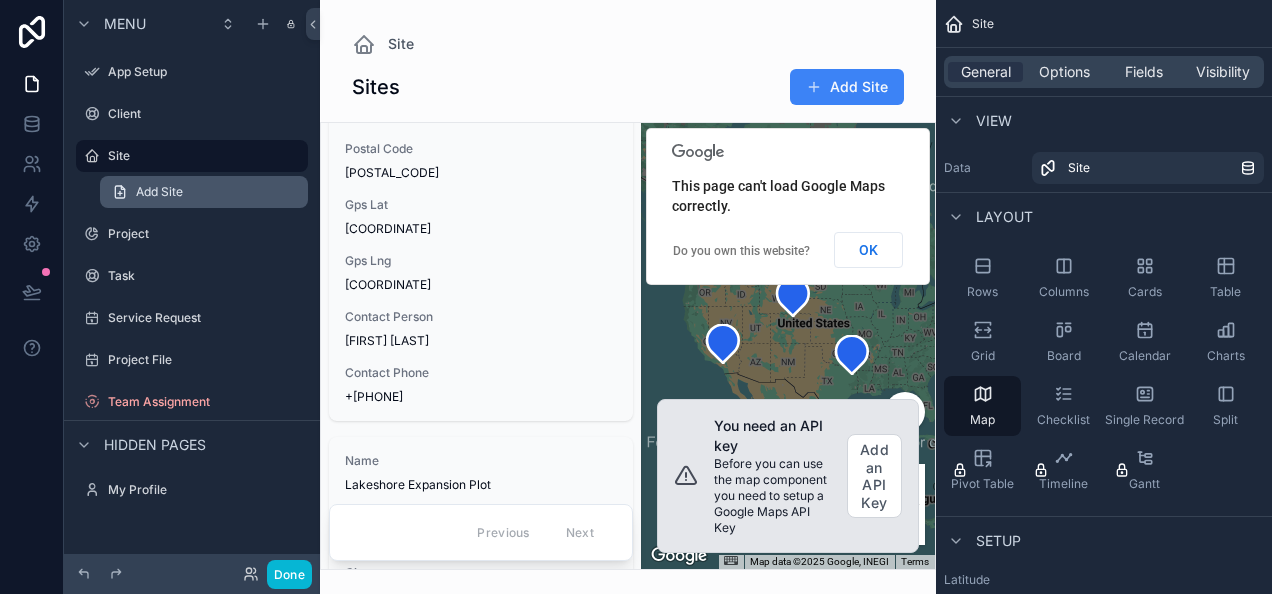 click on "Add Site" at bounding box center [159, 192] 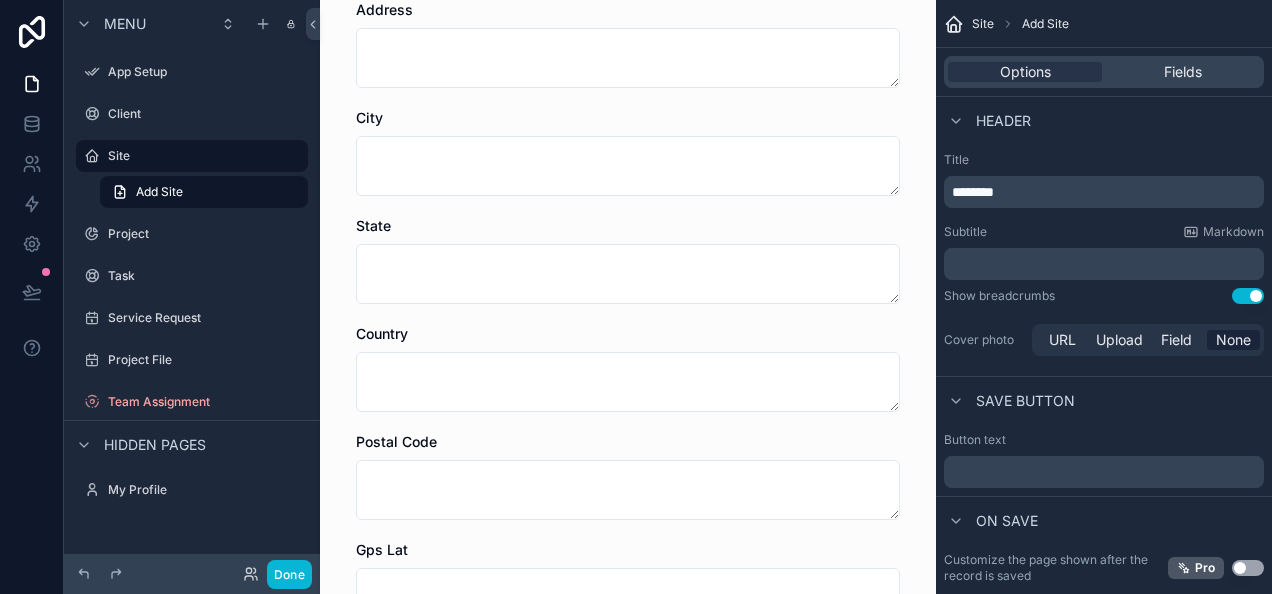 scroll, scrollTop: 0, scrollLeft: 0, axis: both 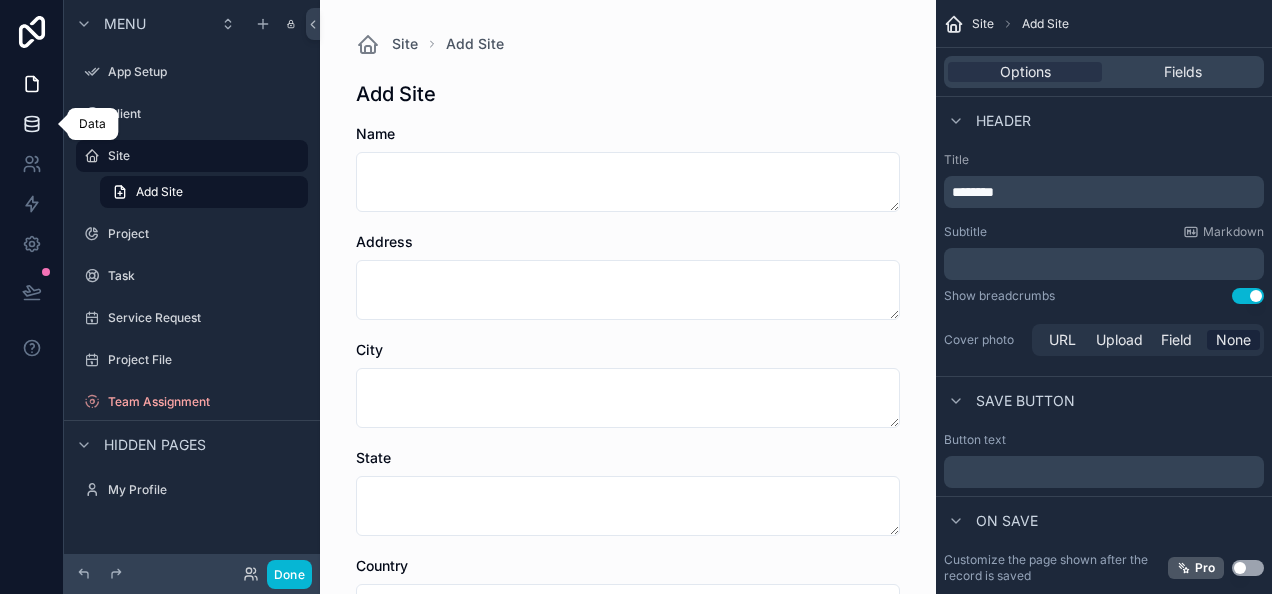 click 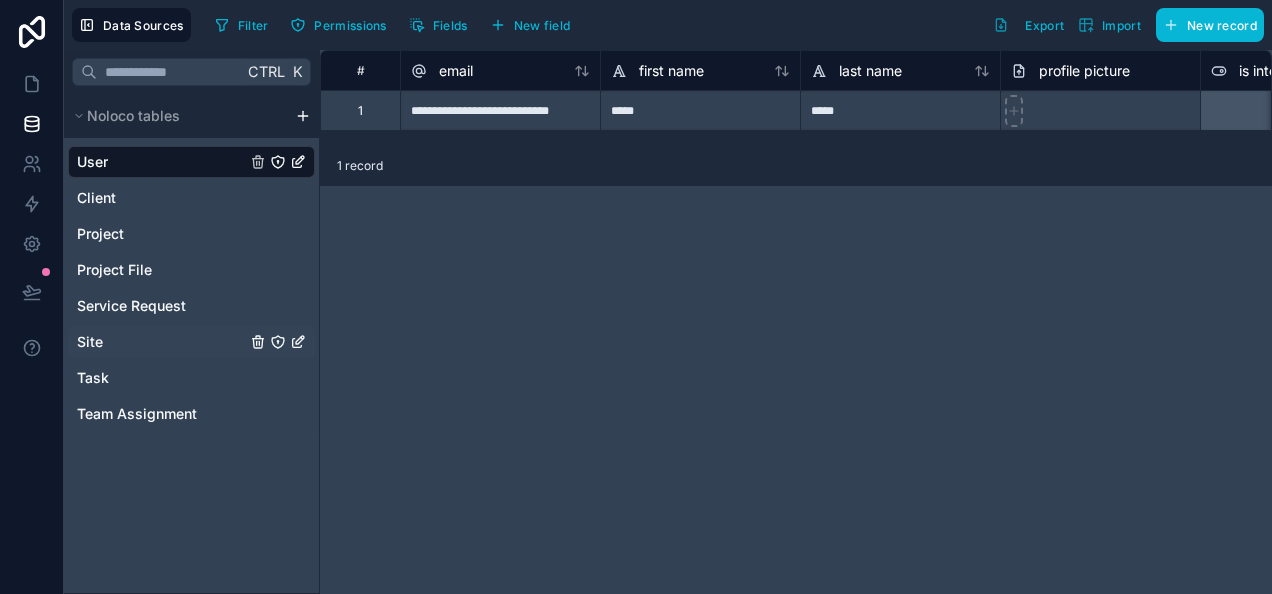 click on "Site" at bounding box center (191, 342) 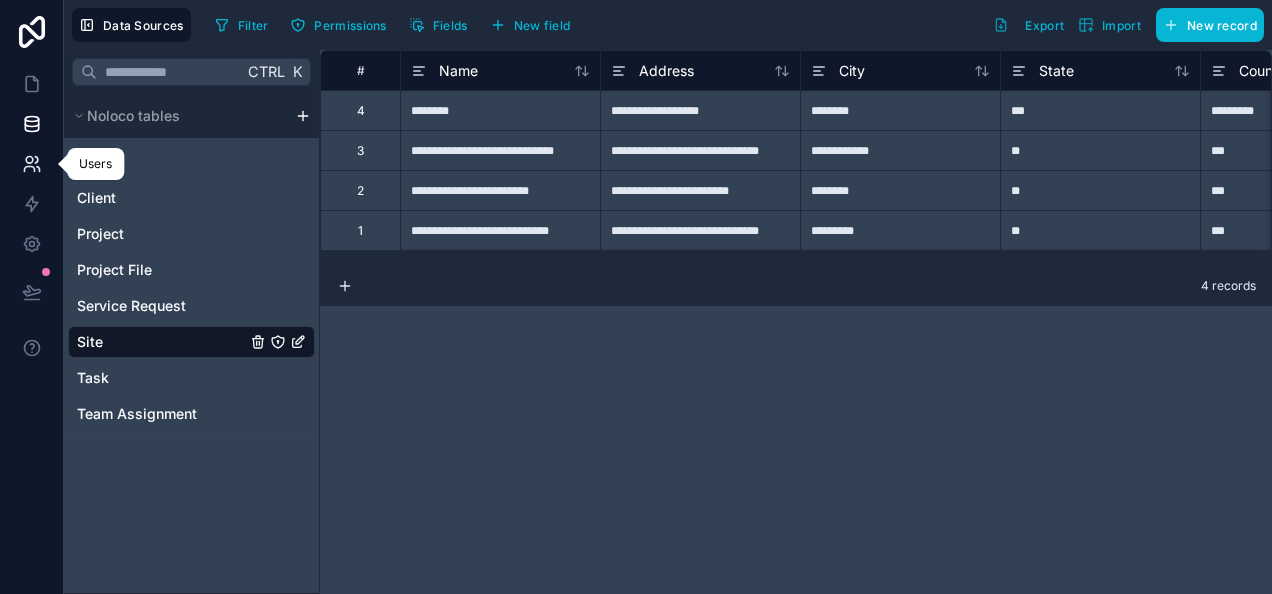 click 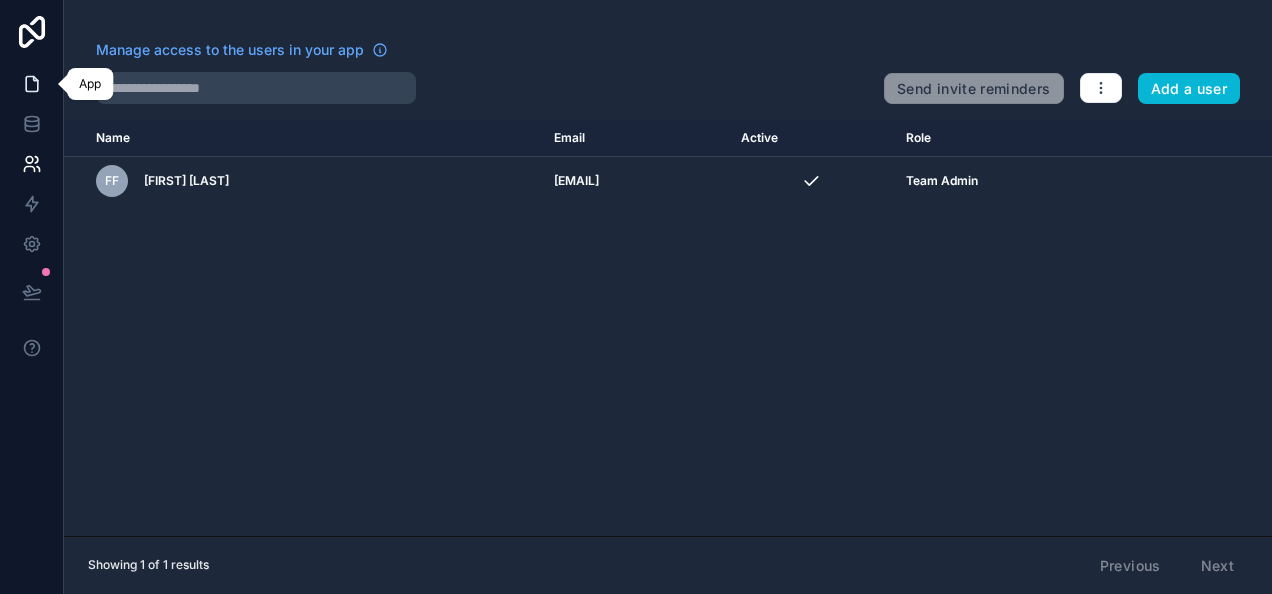 click 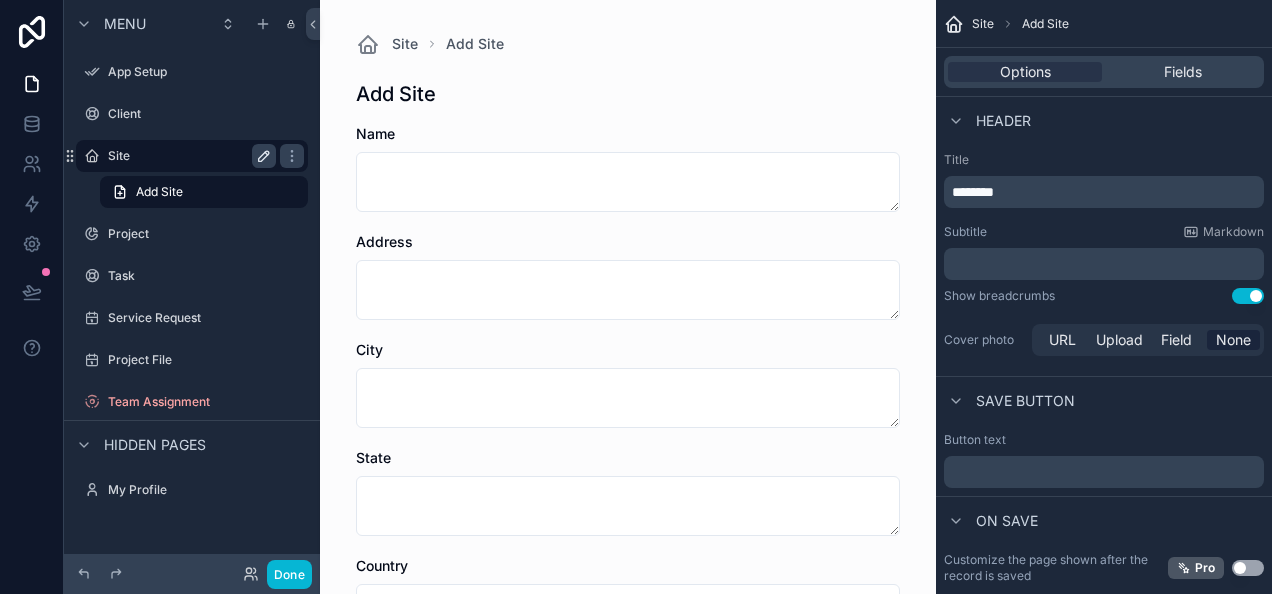 click at bounding box center (264, 156) 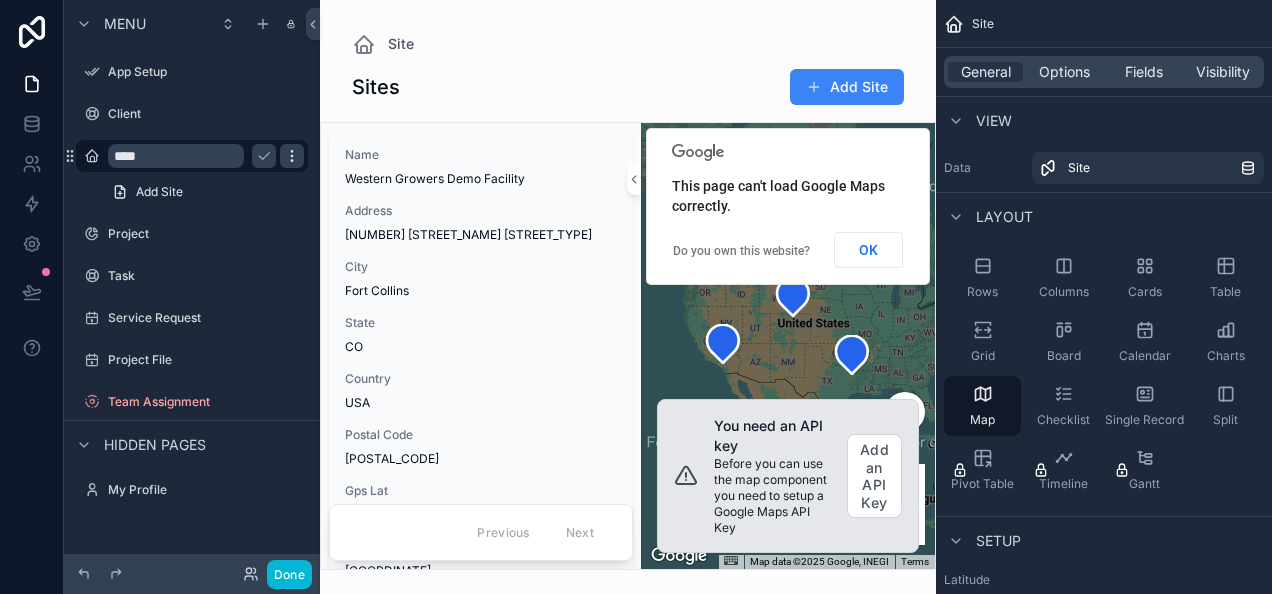 click 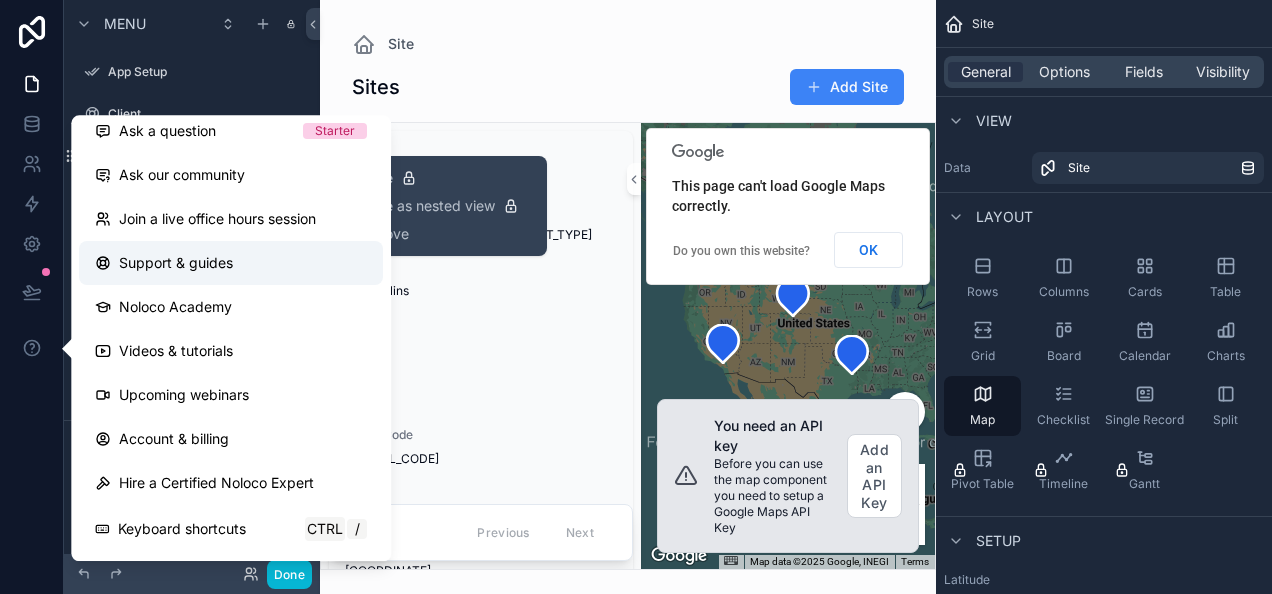 scroll, scrollTop: 0, scrollLeft: 0, axis: both 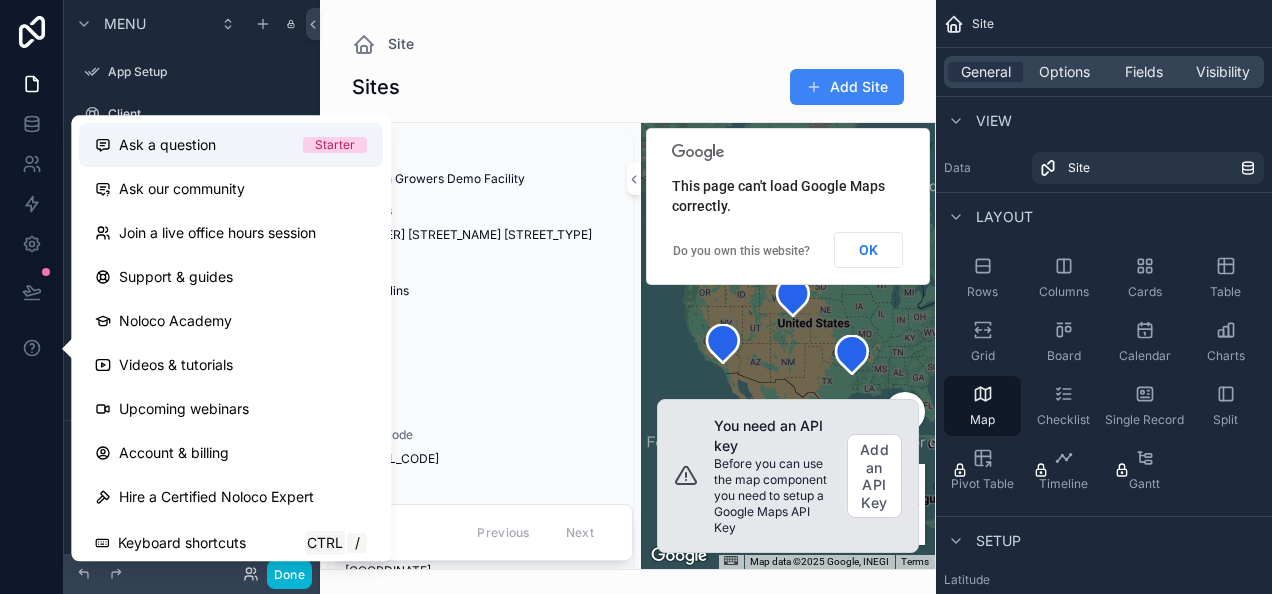 click on "Ask a question" at bounding box center (199, 145) 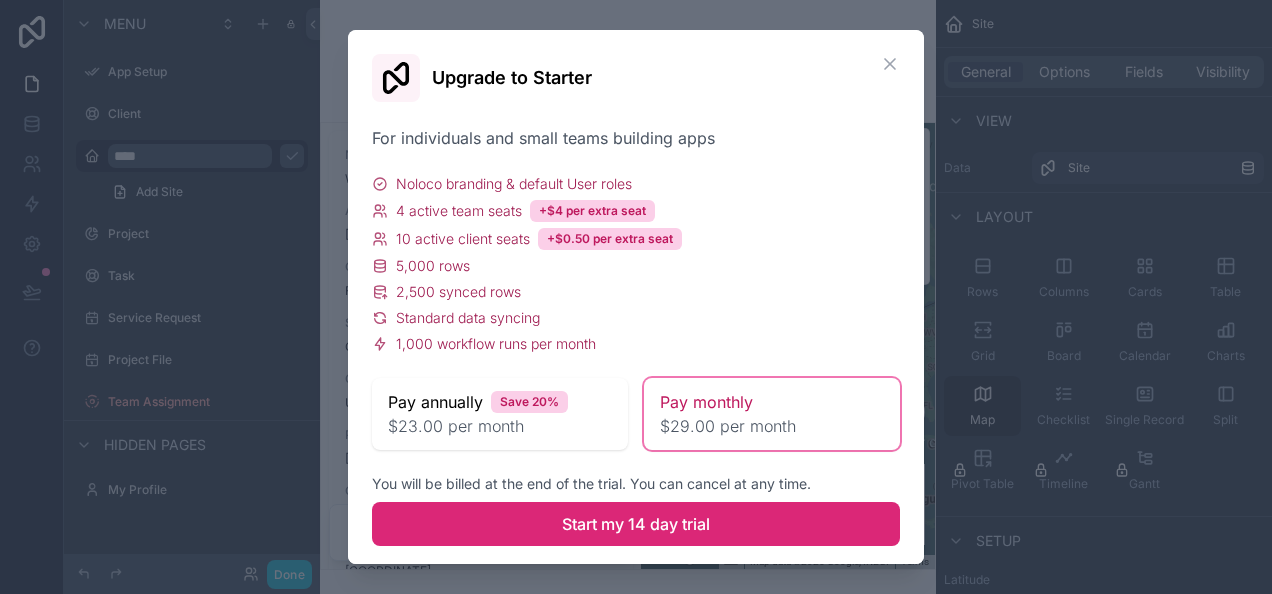click on "Start my 14 day trial" at bounding box center (636, 524) 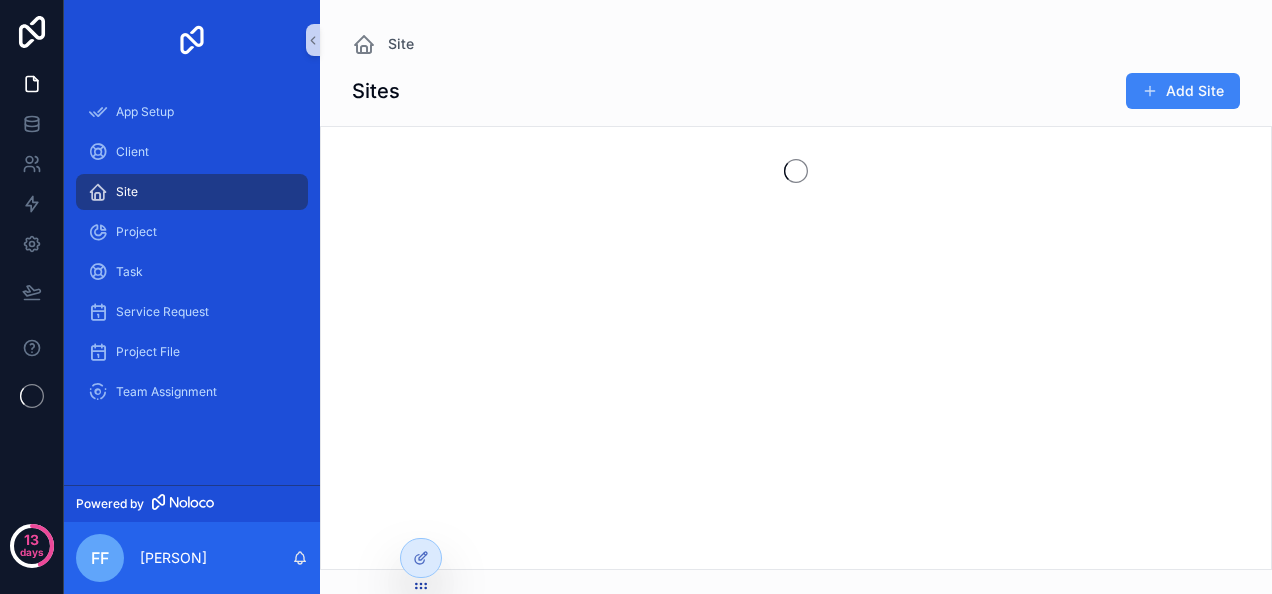 scroll, scrollTop: 0, scrollLeft: 0, axis: both 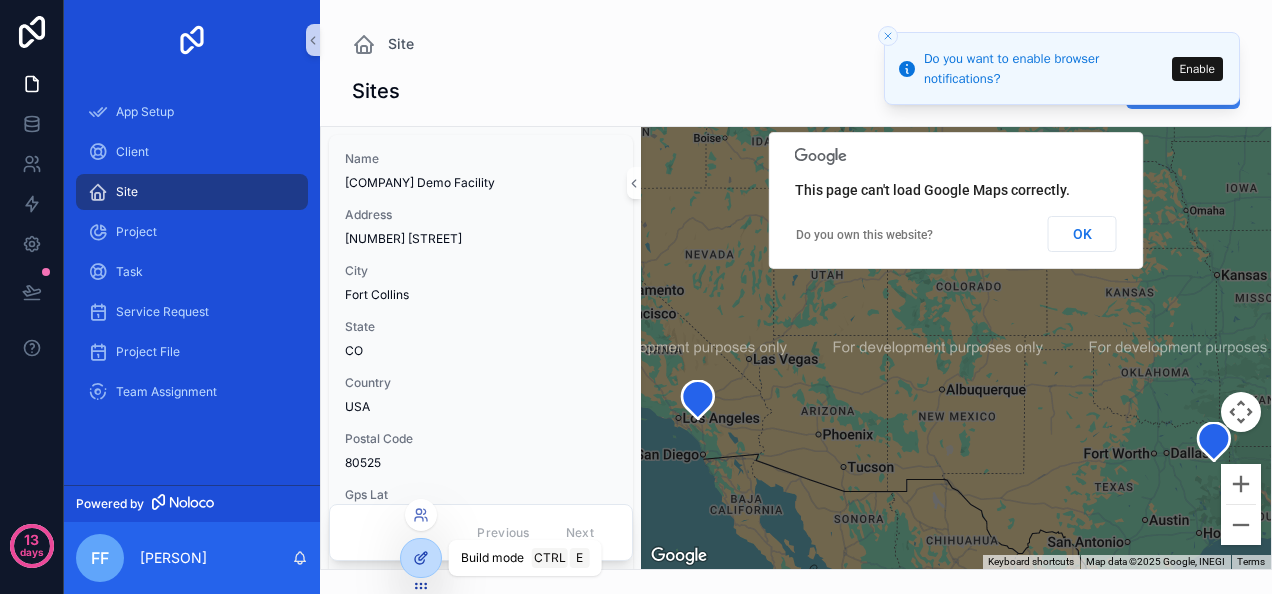 click at bounding box center (421, 558) 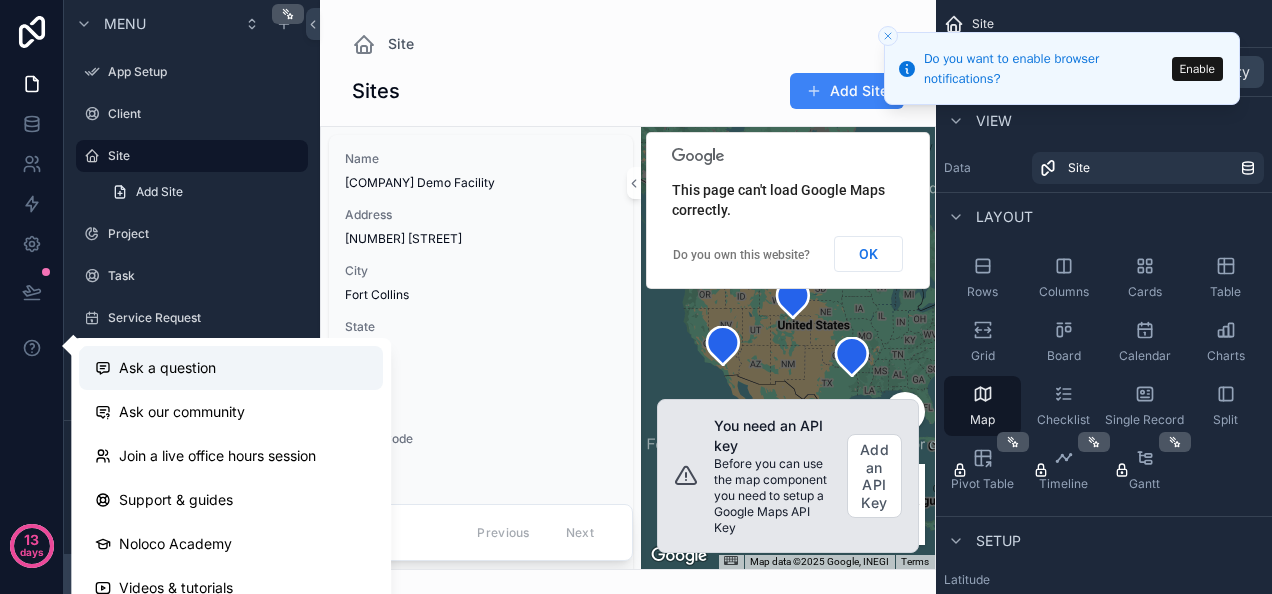 click on "Ask a question" at bounding box center [167, 368] 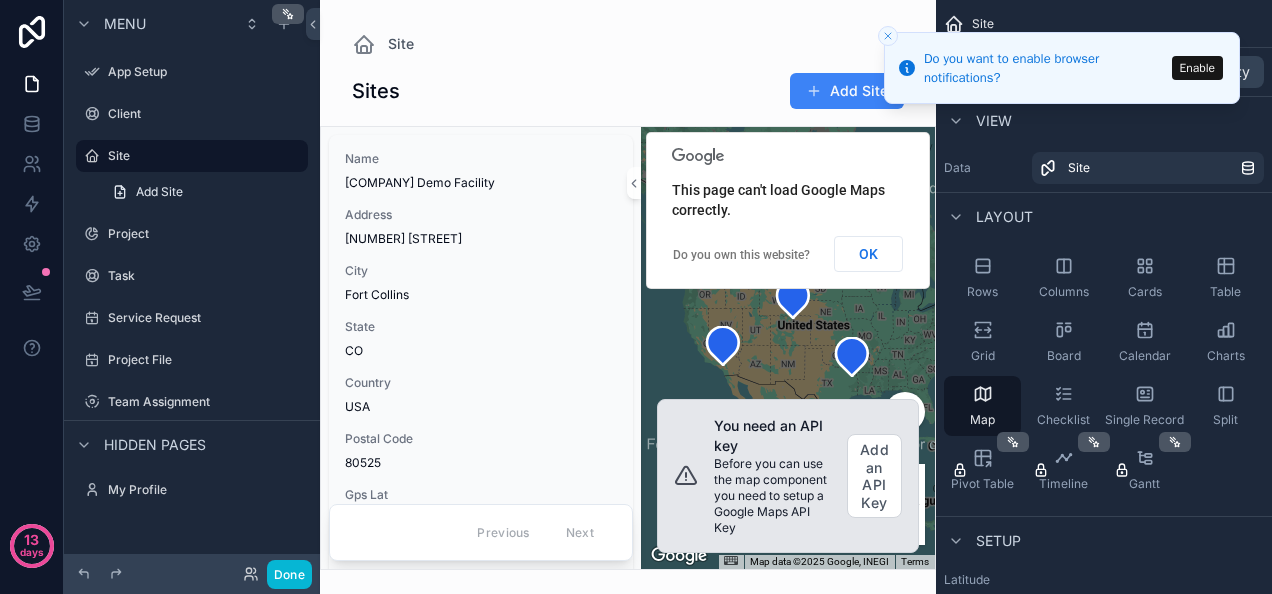 click 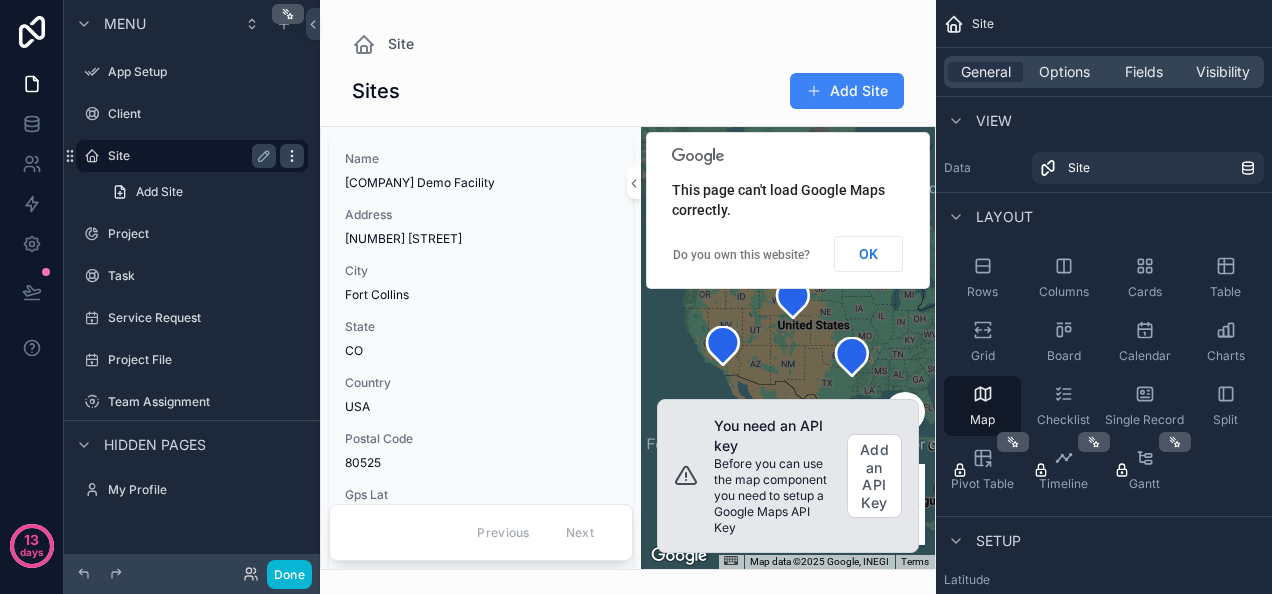 click 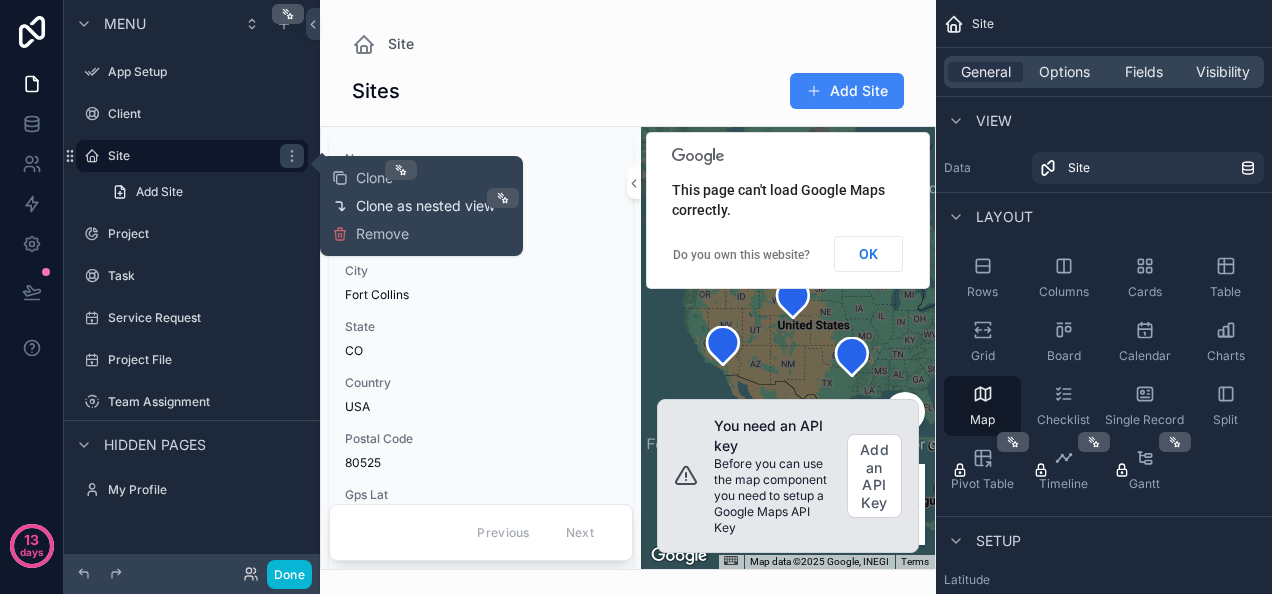 click on "Clone as nested view" at bounding box center (425, 206) 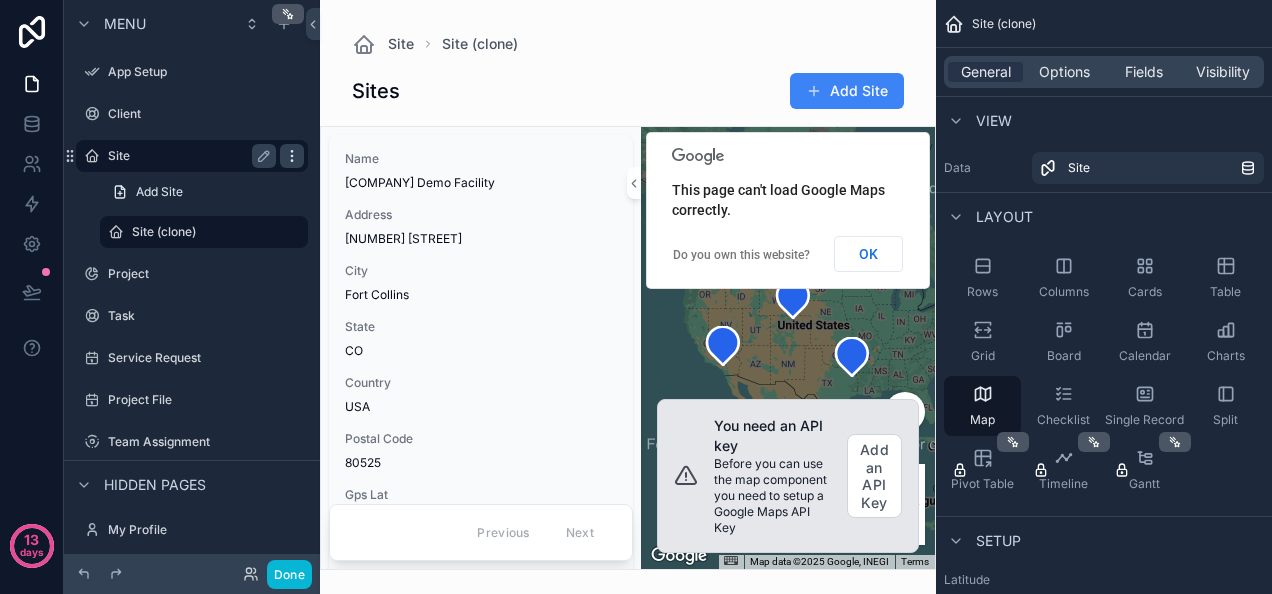 click 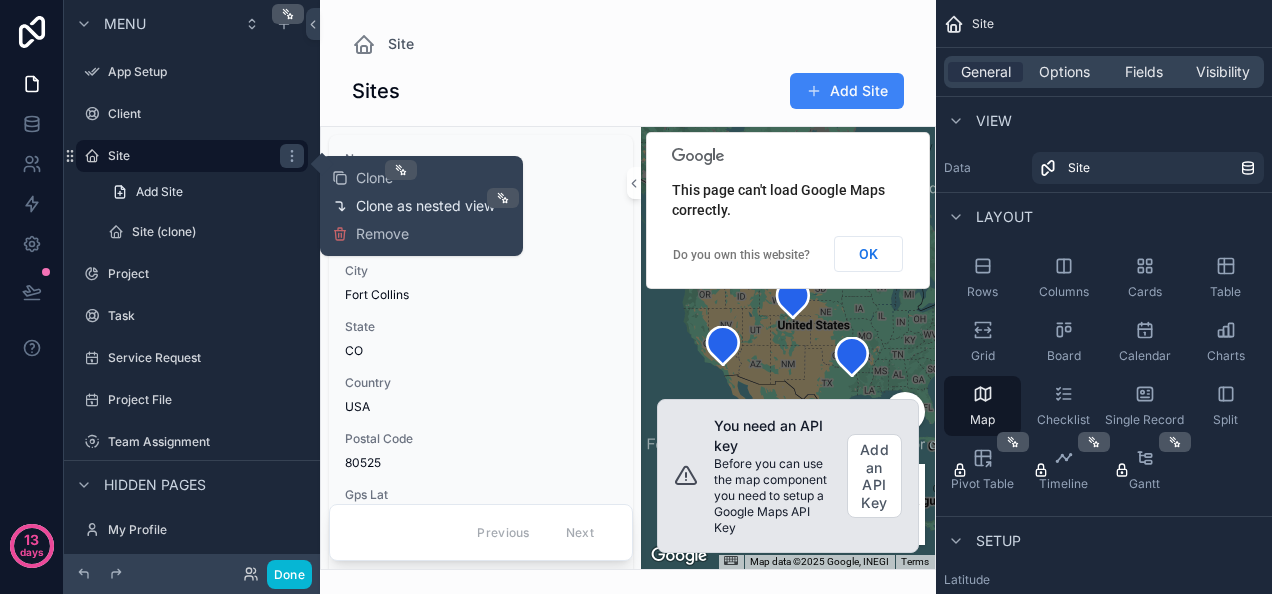 click on "Clone as nested view" at bounding box center [425, 206] 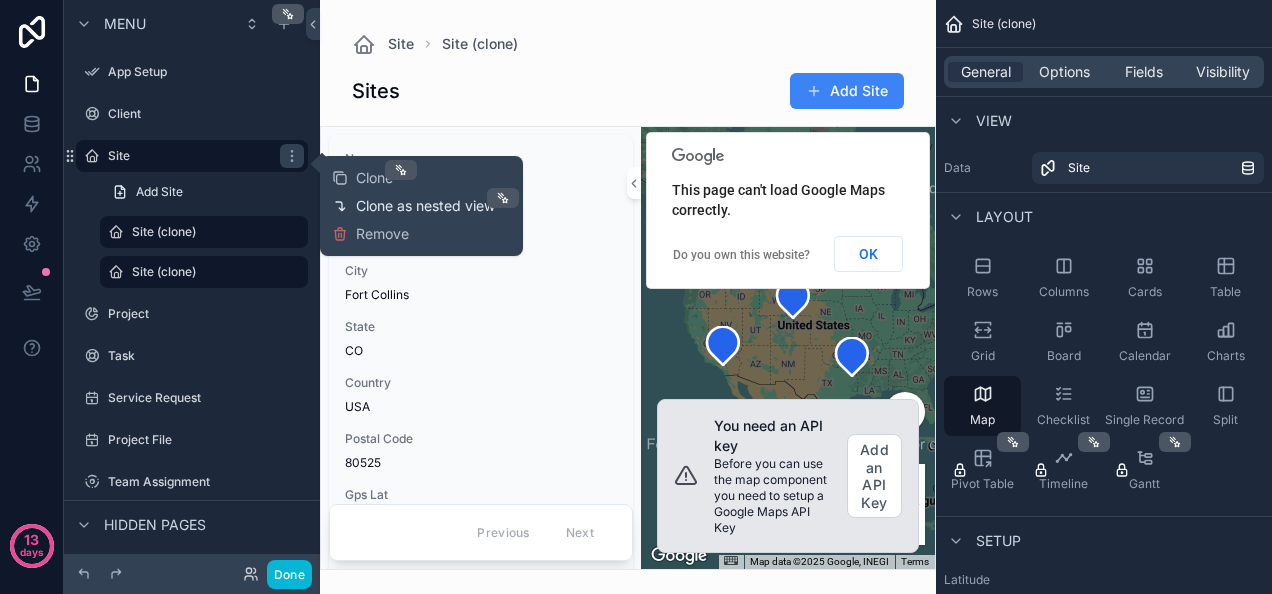 click on "Clone as nested view" at bounding box center [425, 206] 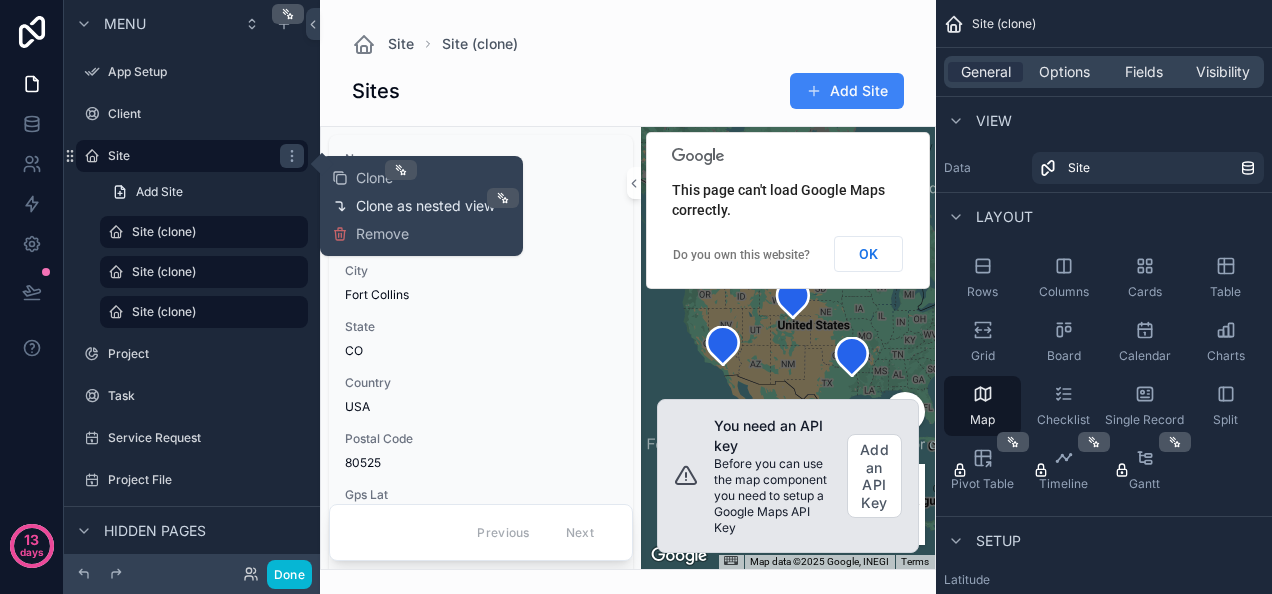 click on "Clone as nested view" at bounding box center (425, 206) 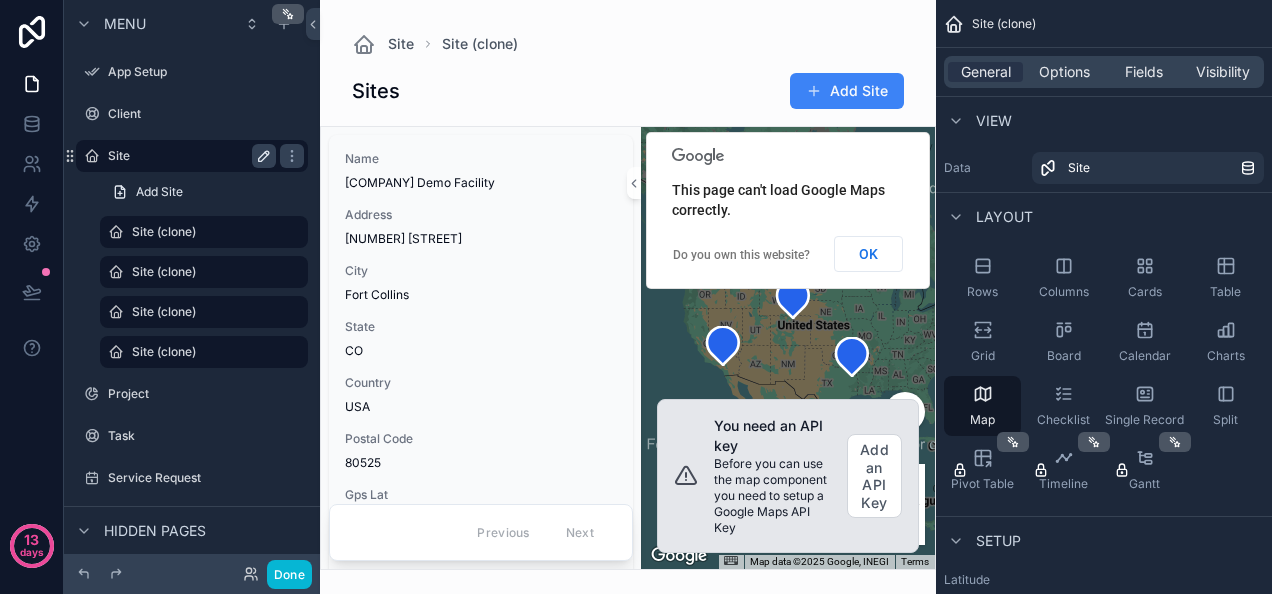 click 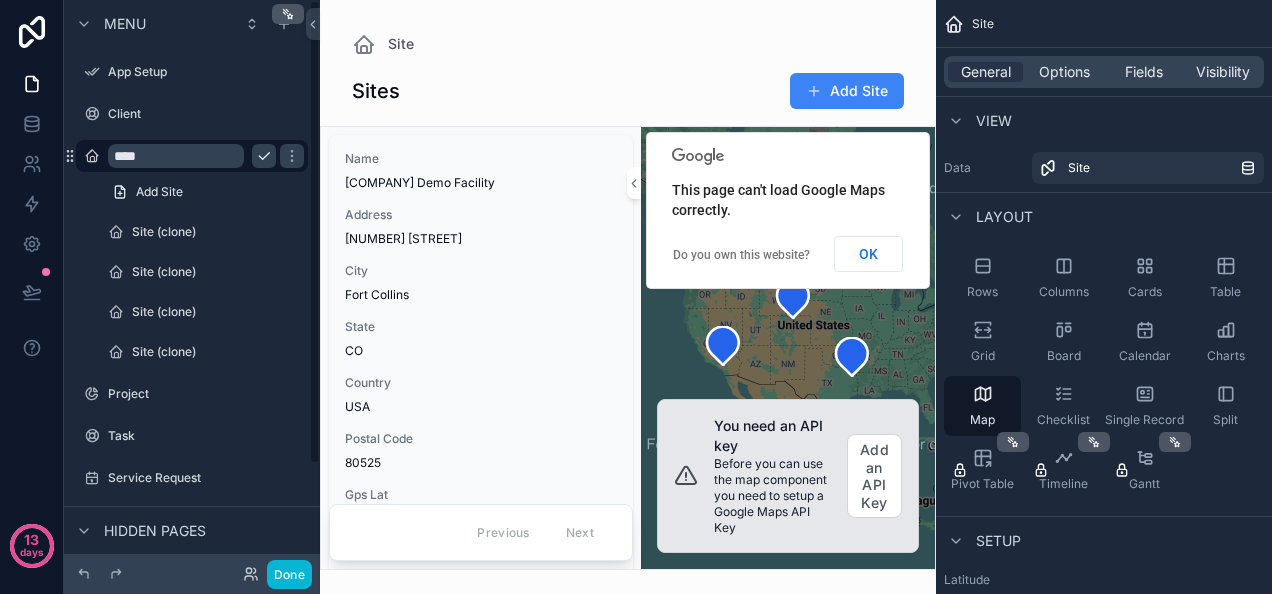 click on "****" at bounding box center (176, 156) 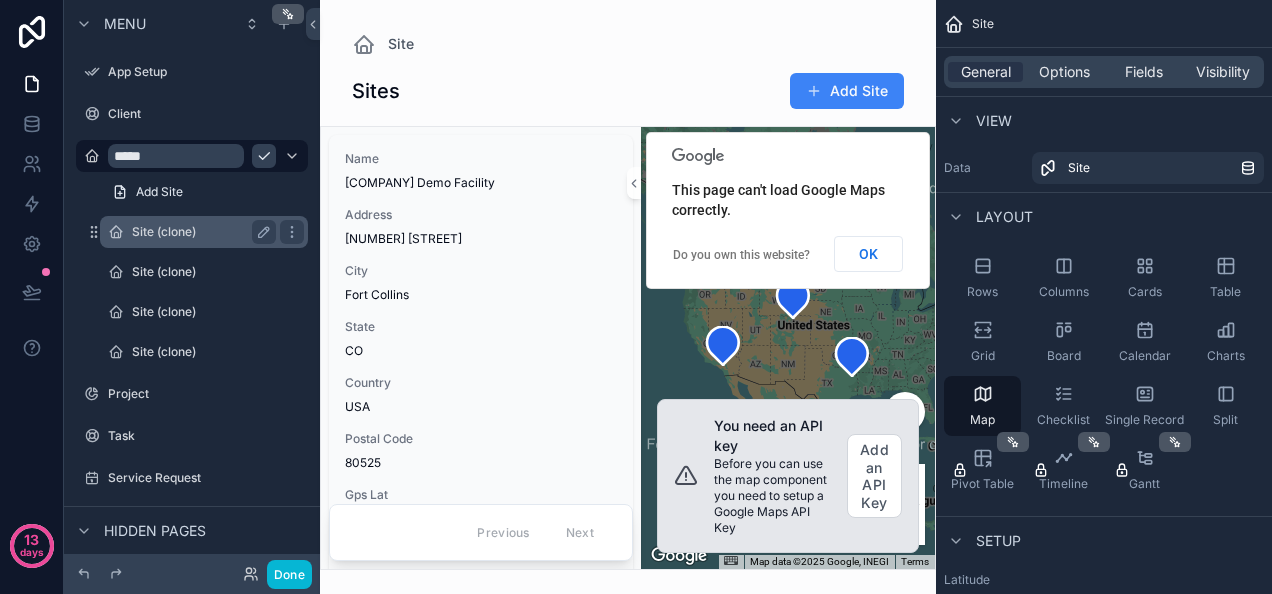 type on "*****" 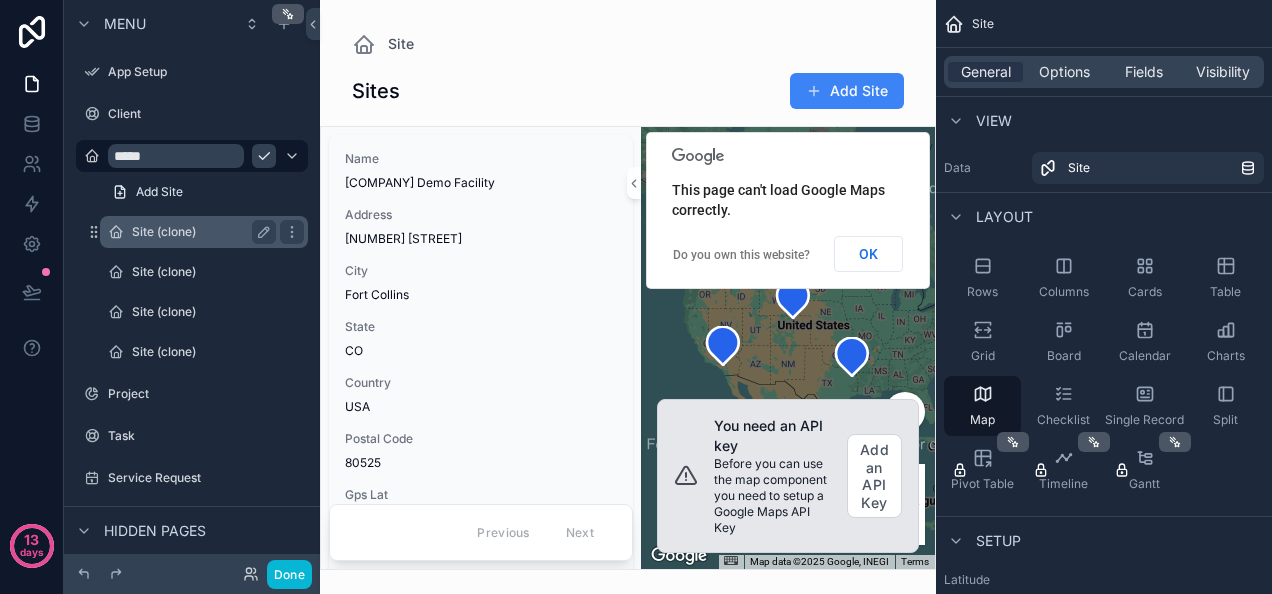 click on "Site (clone)" at bounding box center (200, 232) 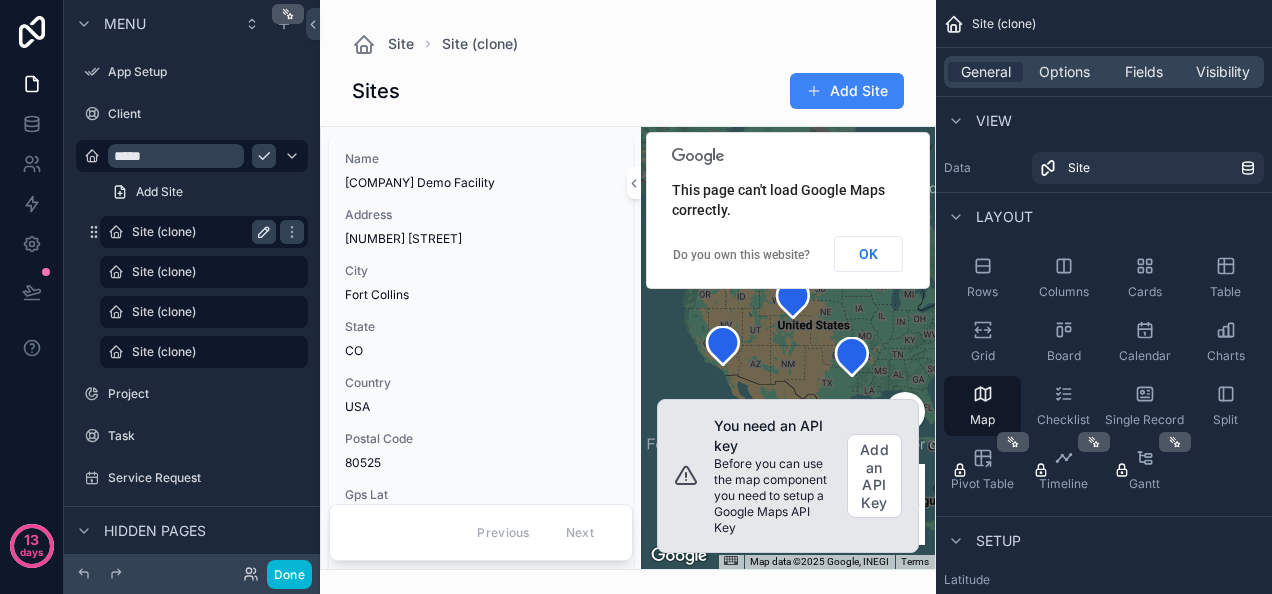click 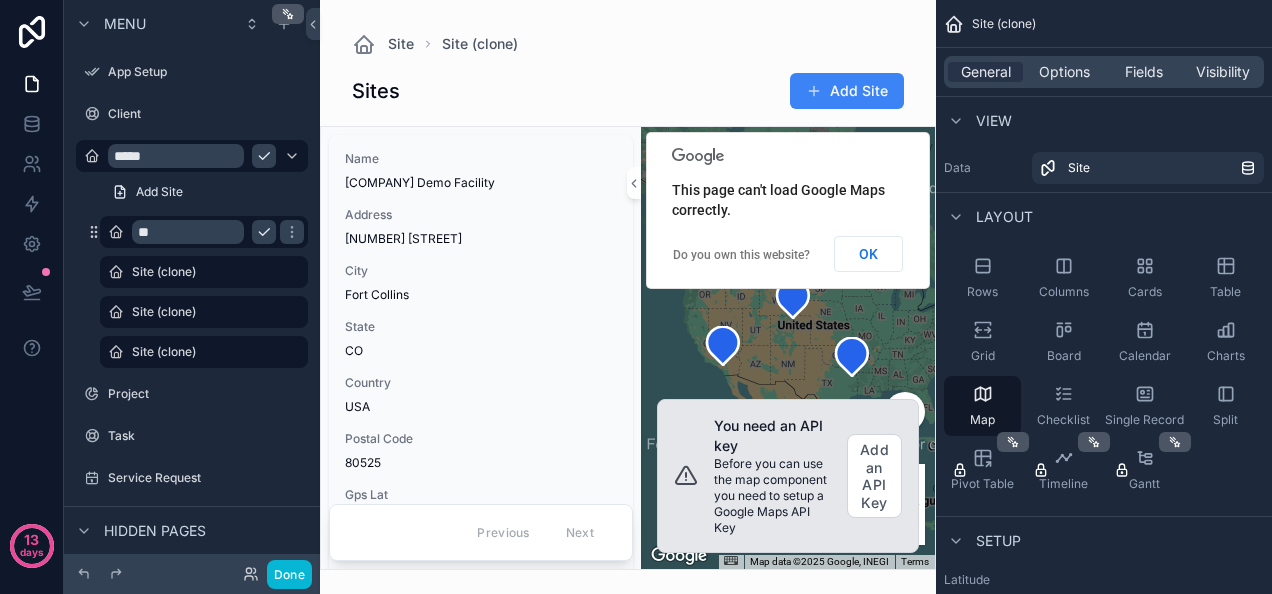 type on "*" 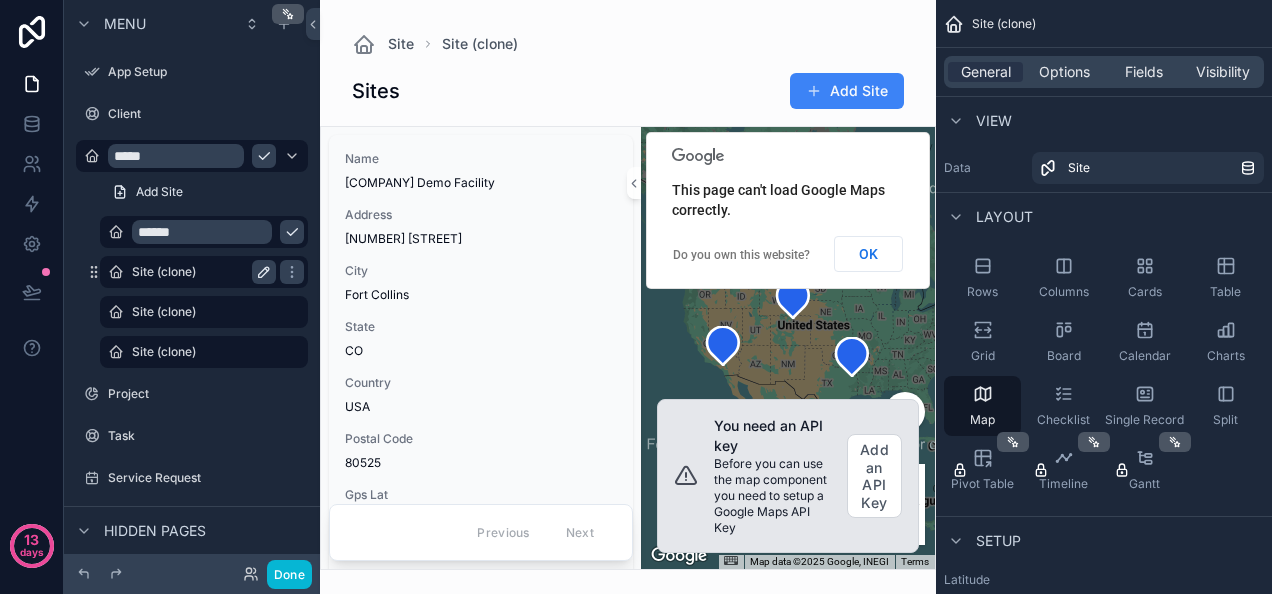type on "******" 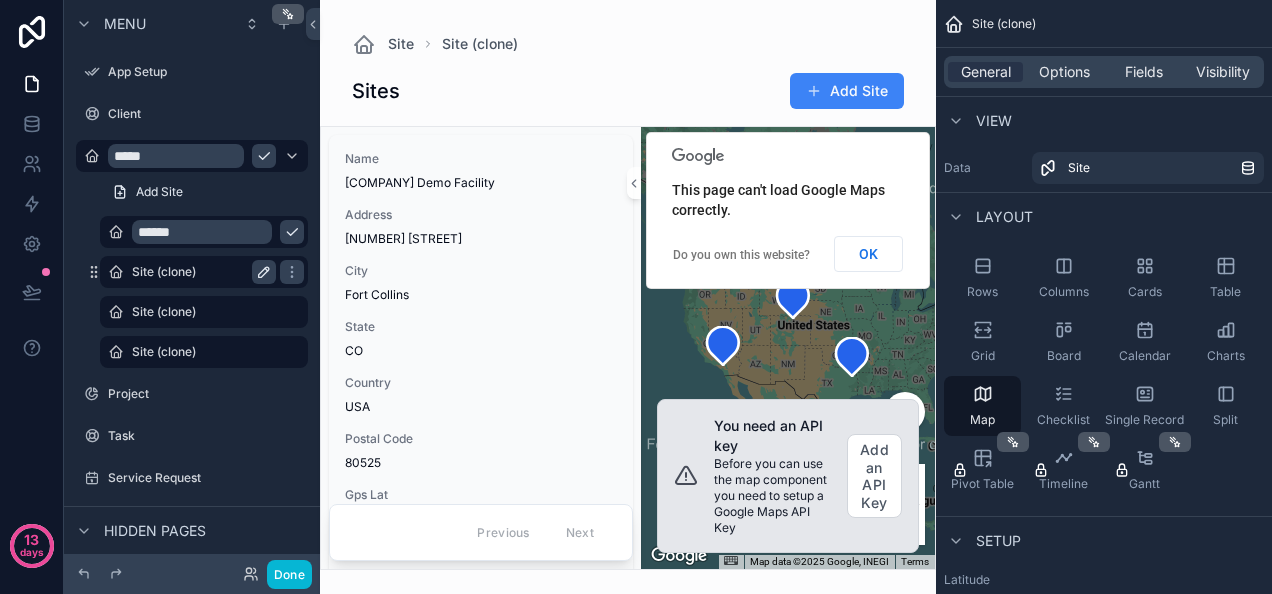 click 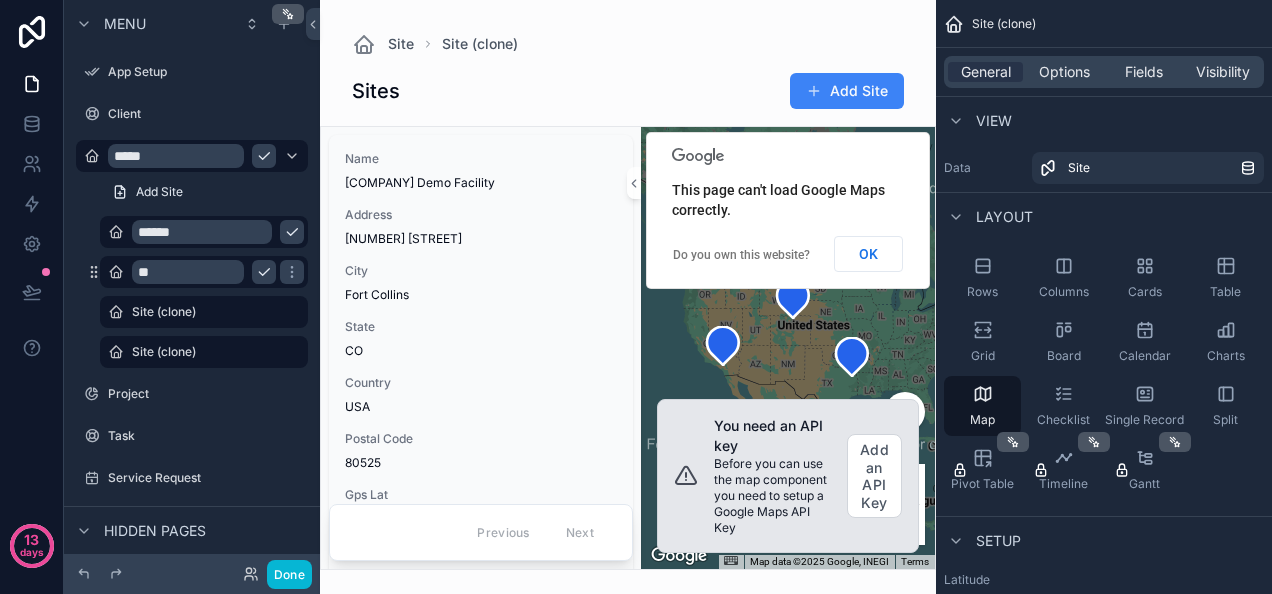 type on "*" 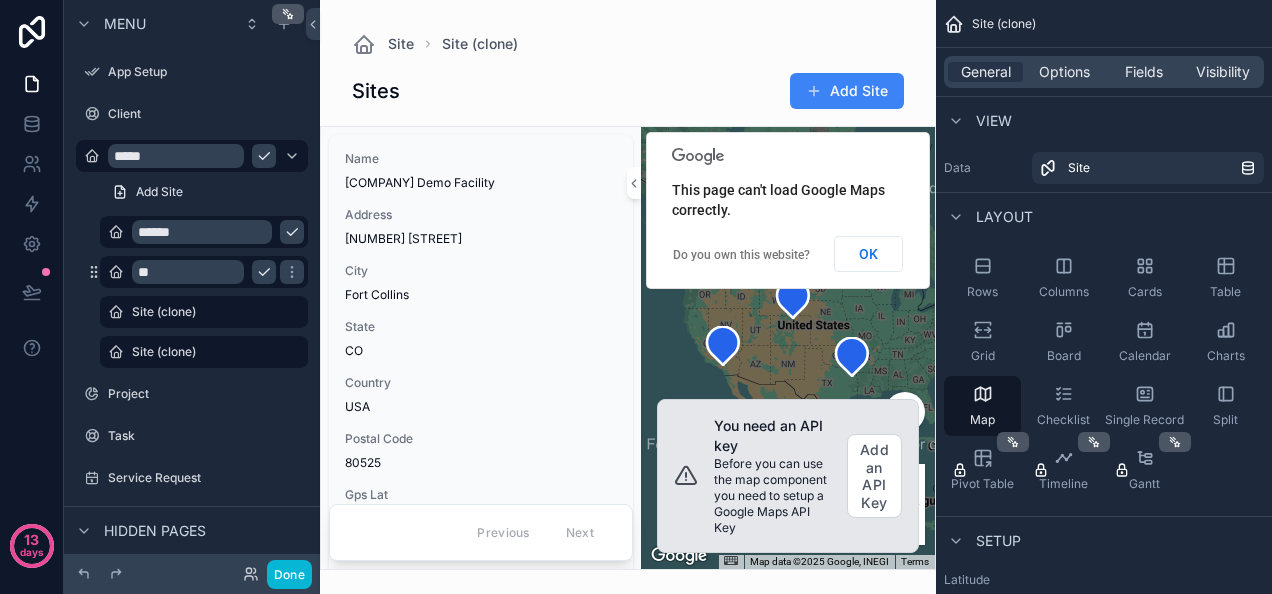 type on "*" 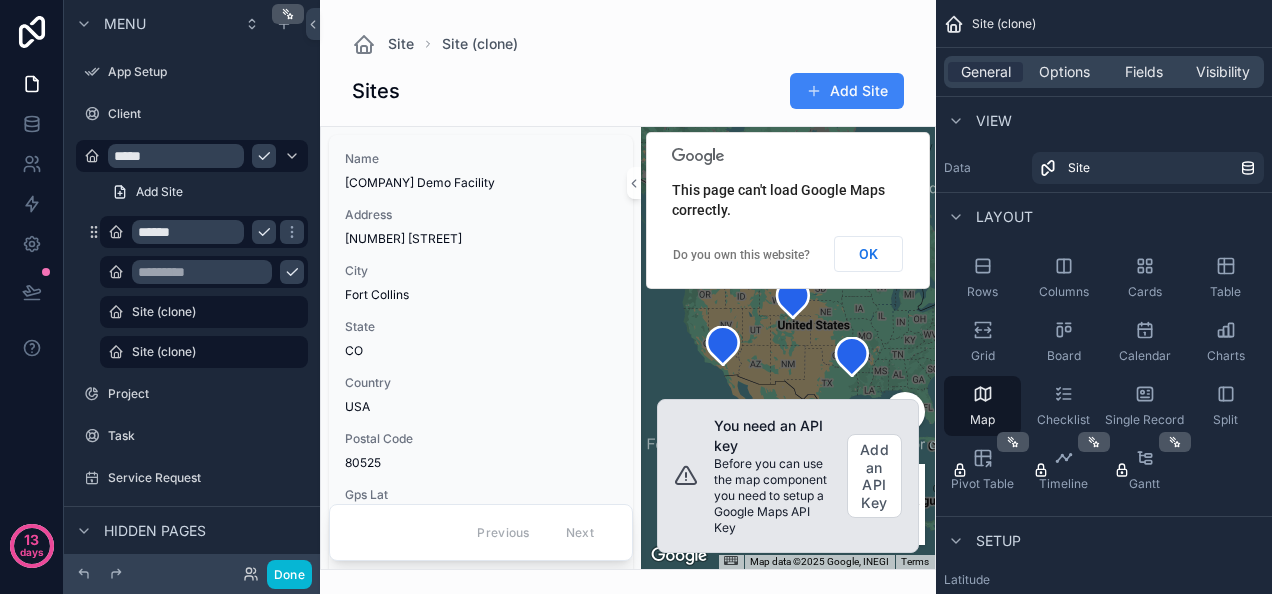 type 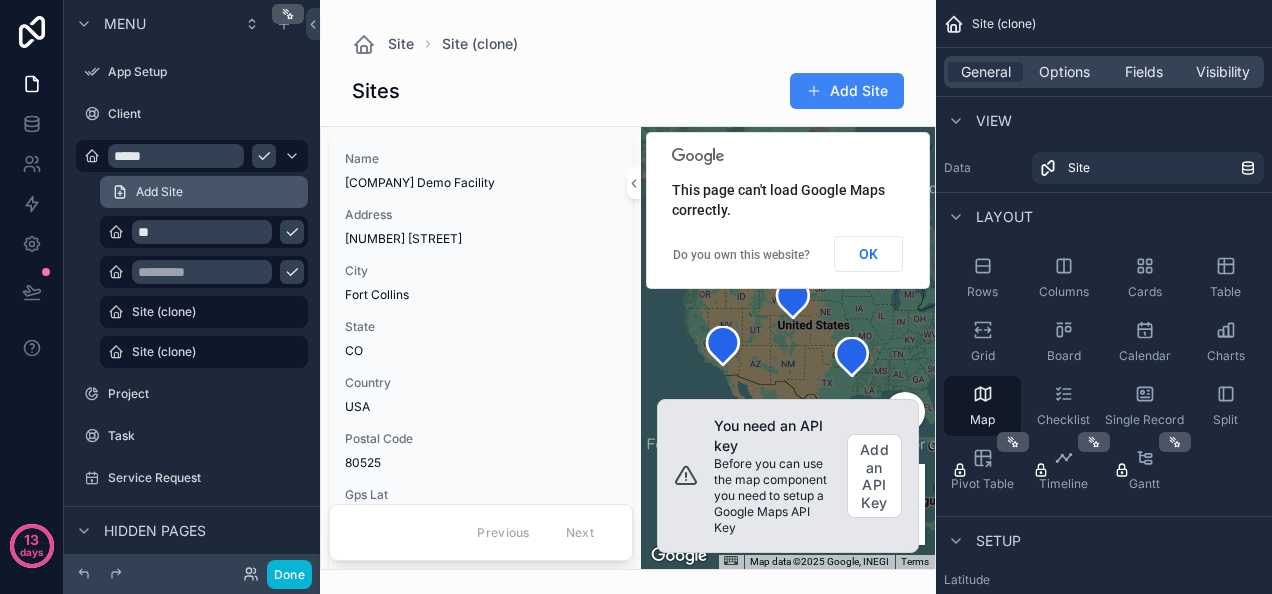 type on "*" 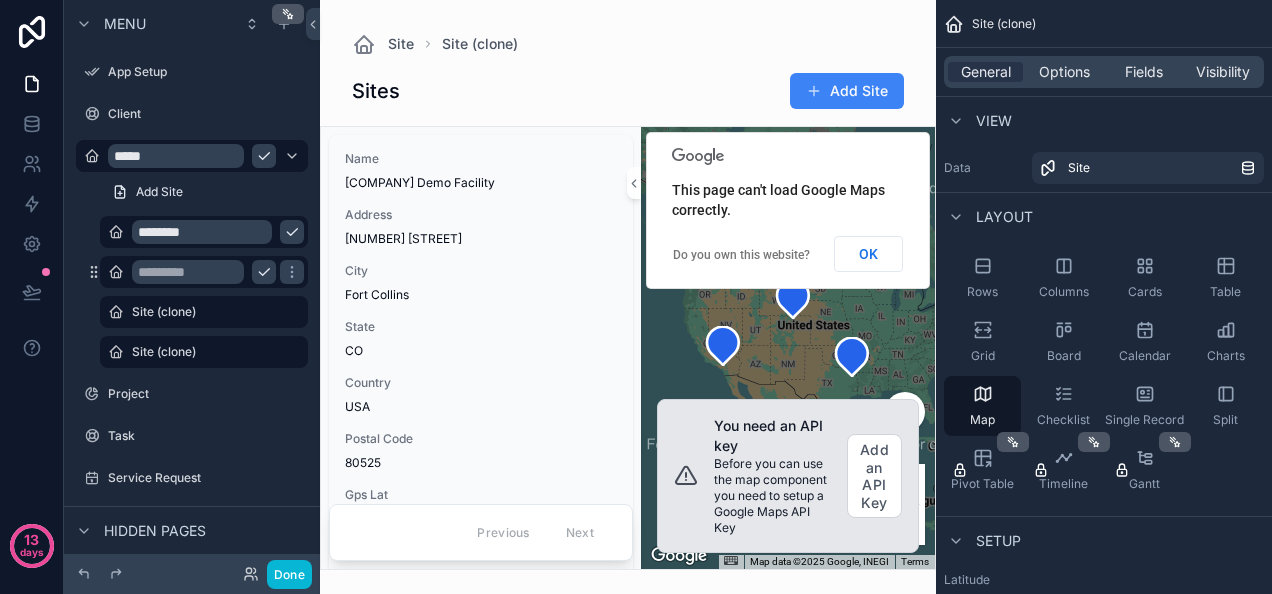 type on "********" 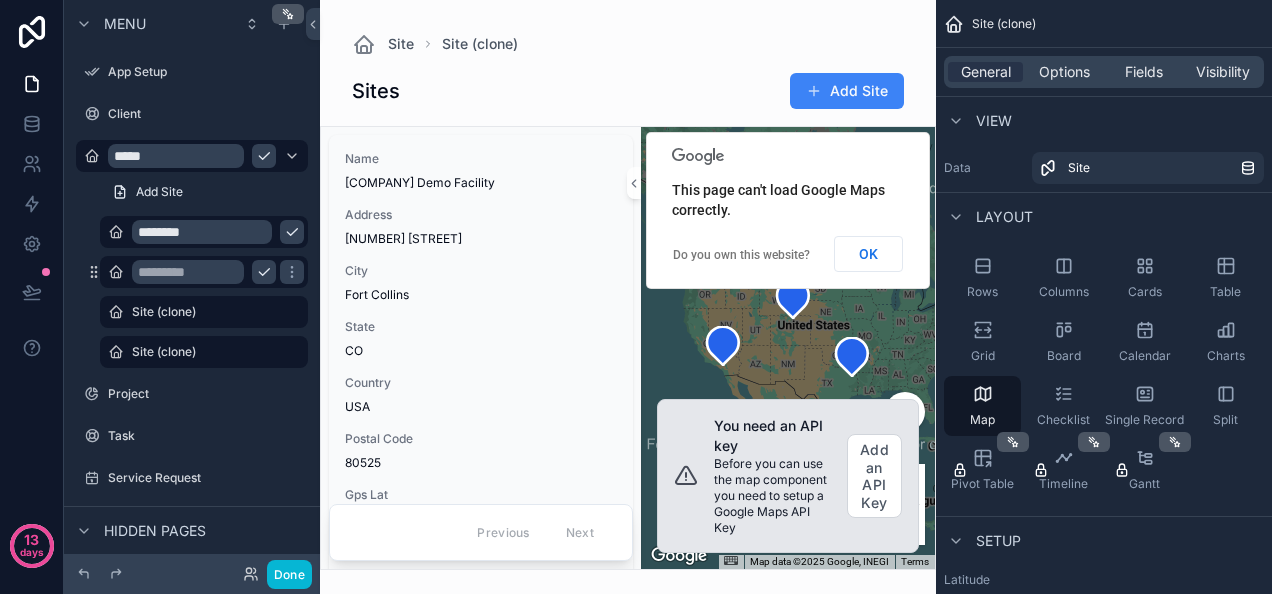 click at bounding box center [188, 272] 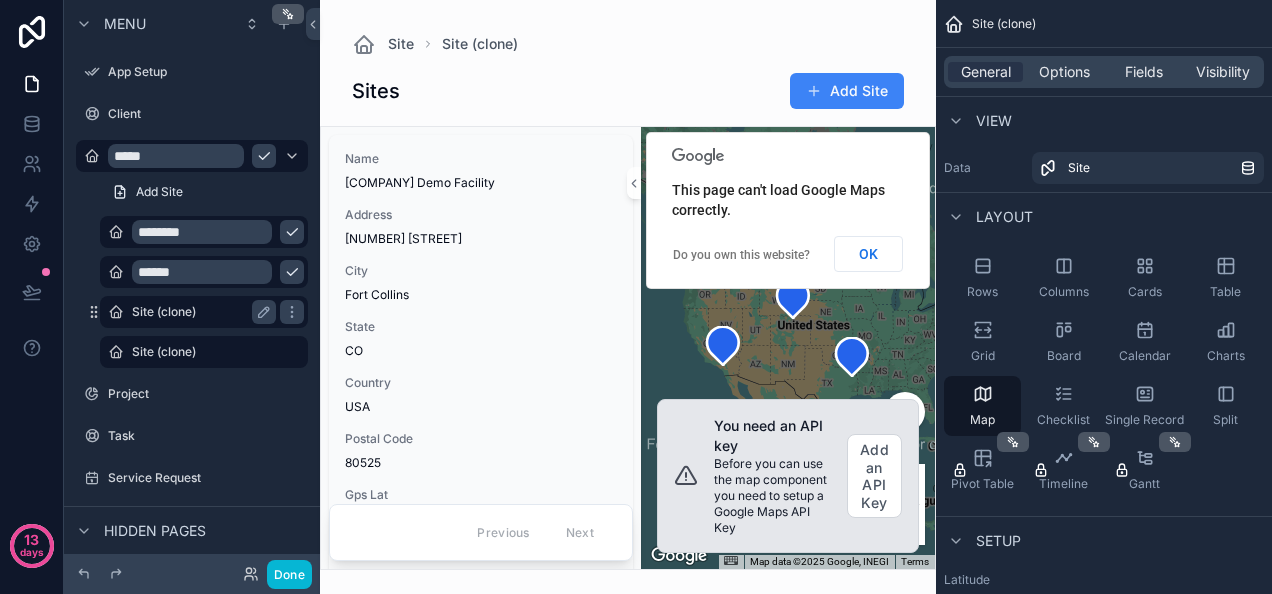 type on "******" 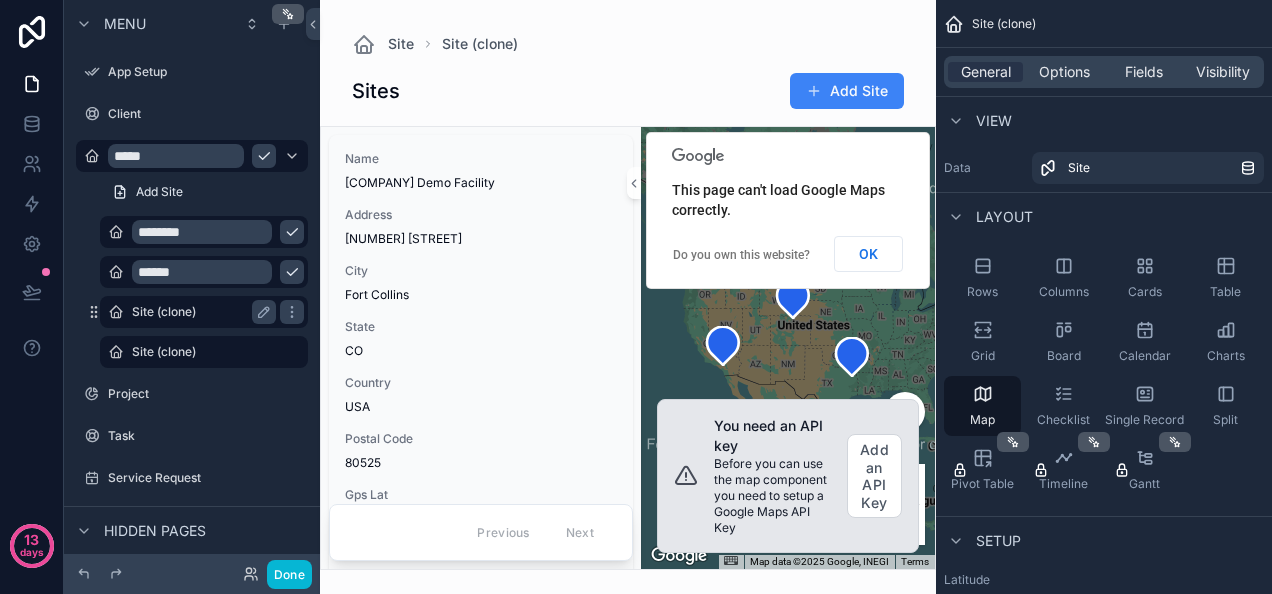 click on "Site (clone)" at bounding box center [200, 312] 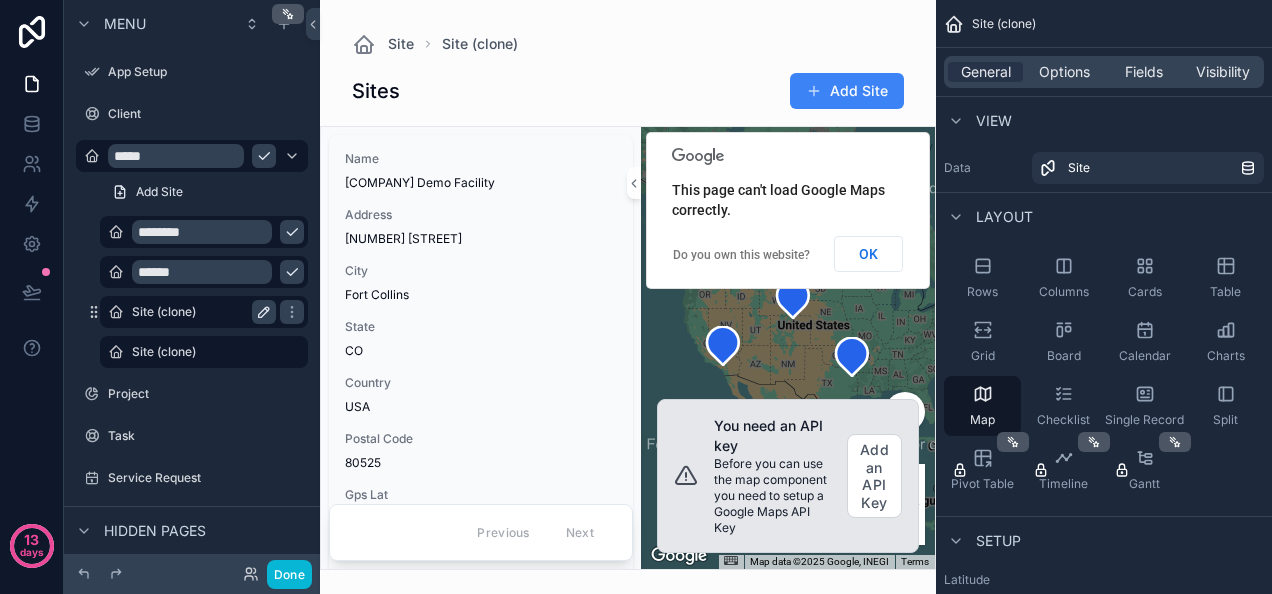 click 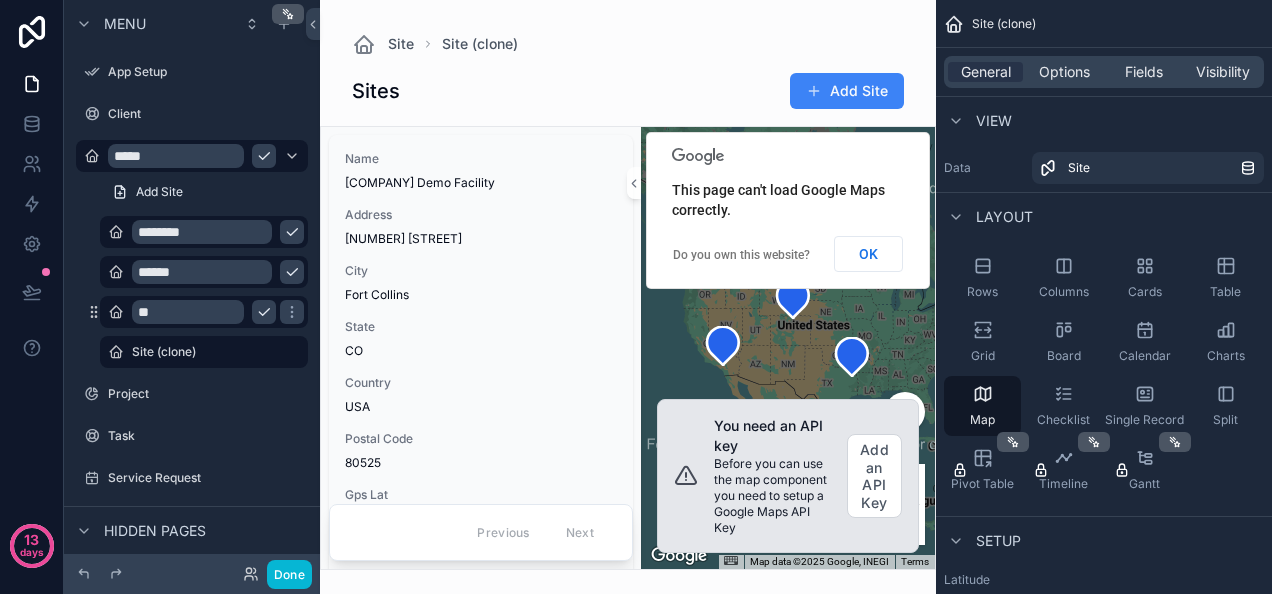 type on "*" 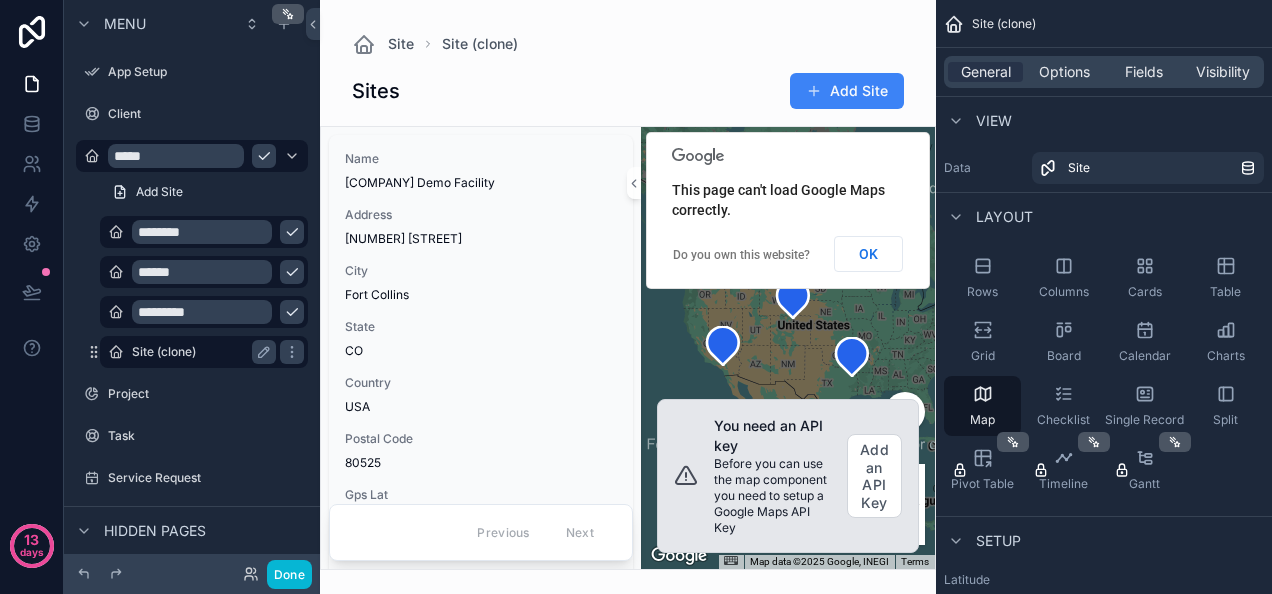 type on "*********" 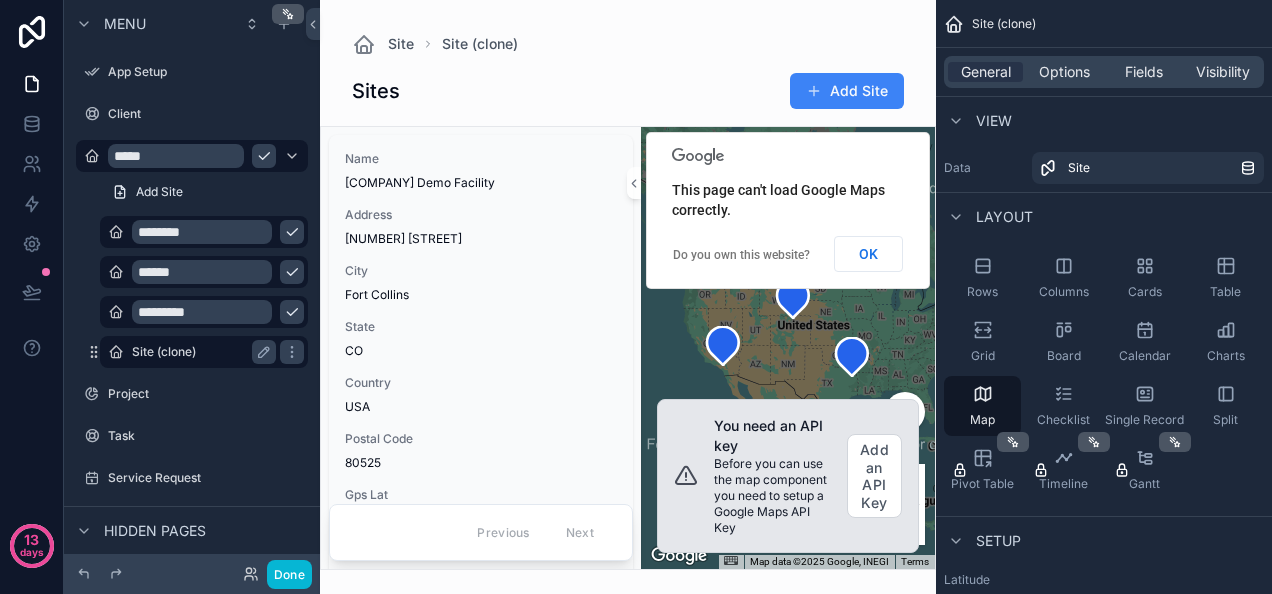 click on "Site (clone)" at bounding box center [200, 352] 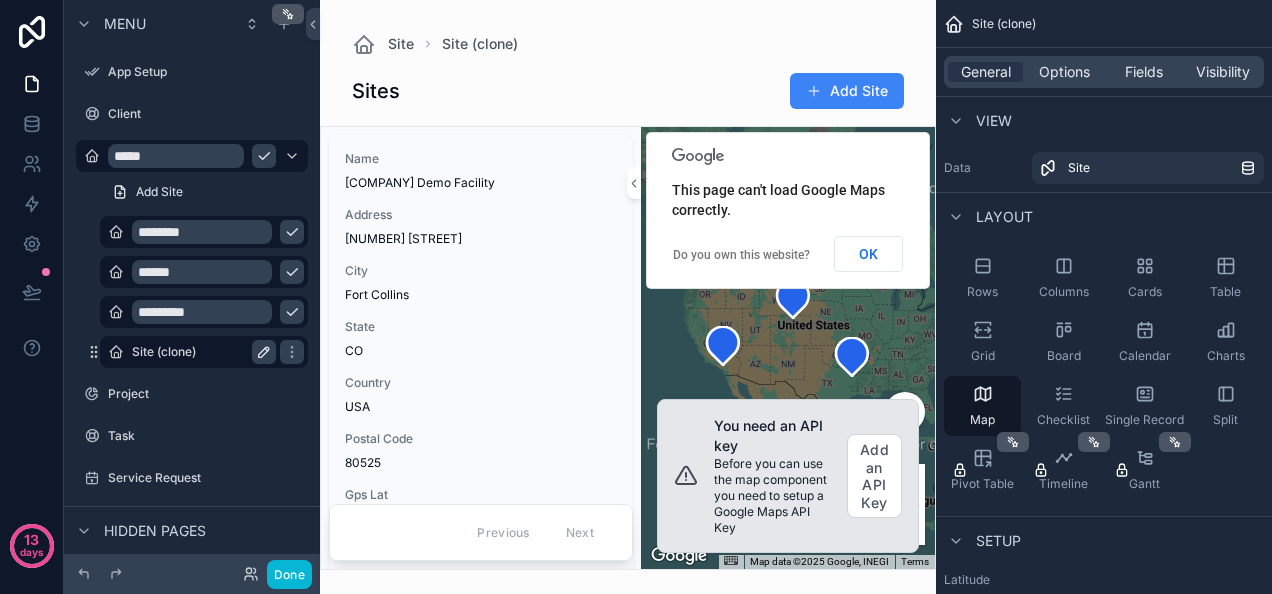 click 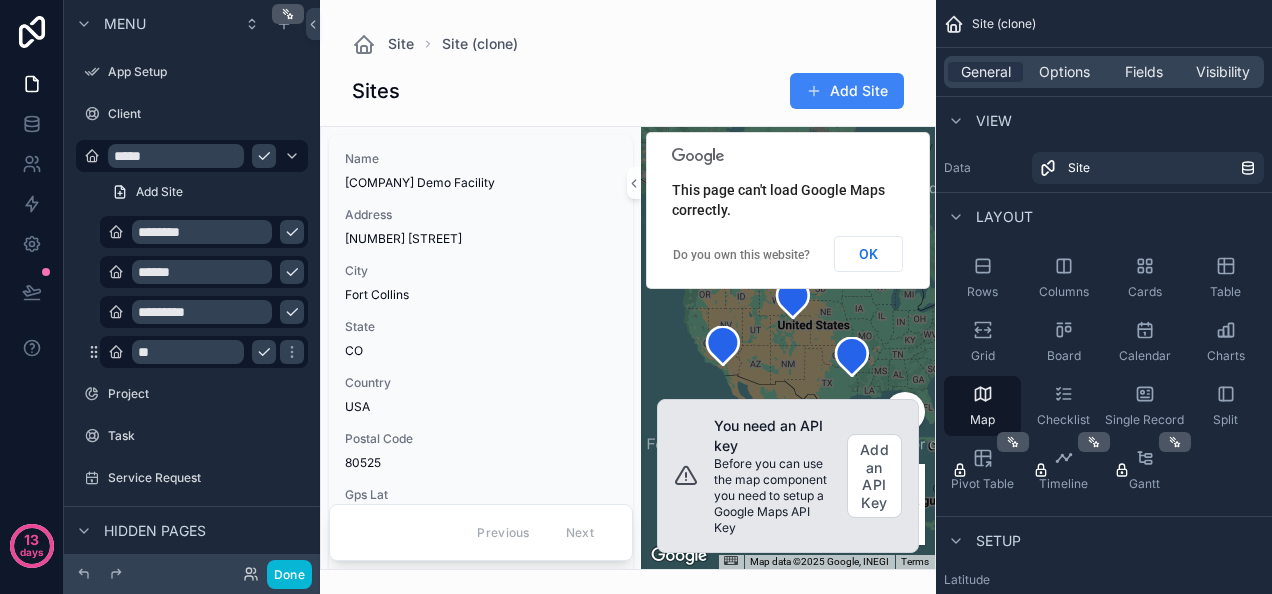 type on "*" 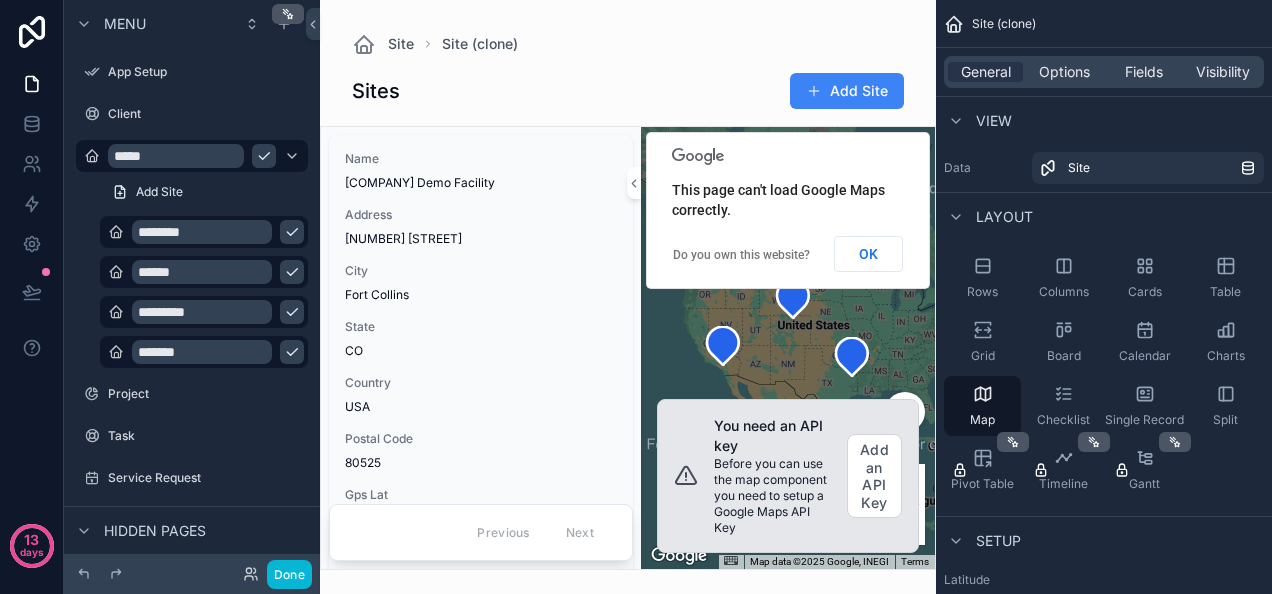 type on "*******" 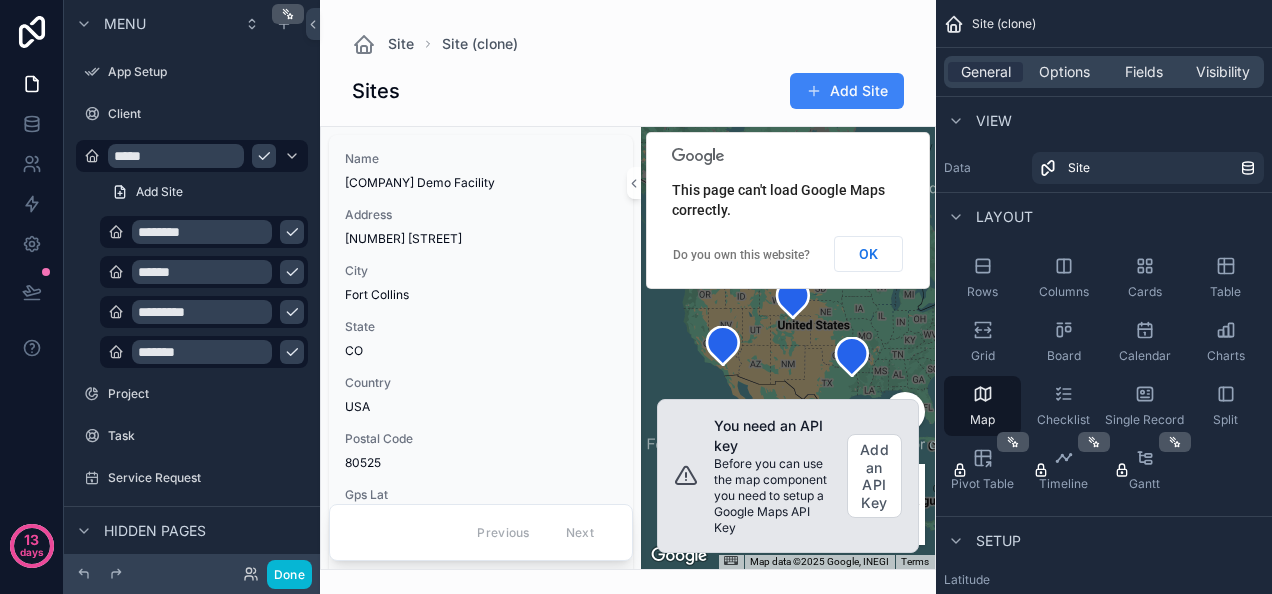 click at bounding box center [292, 232] 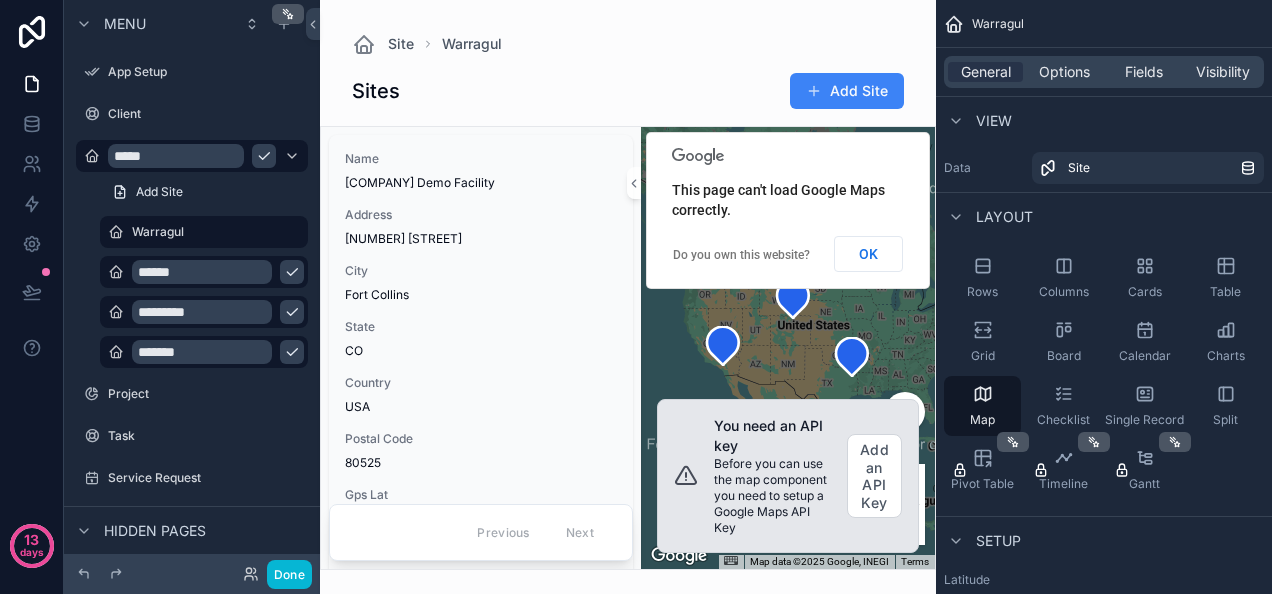click at bounding box center (292, 272) 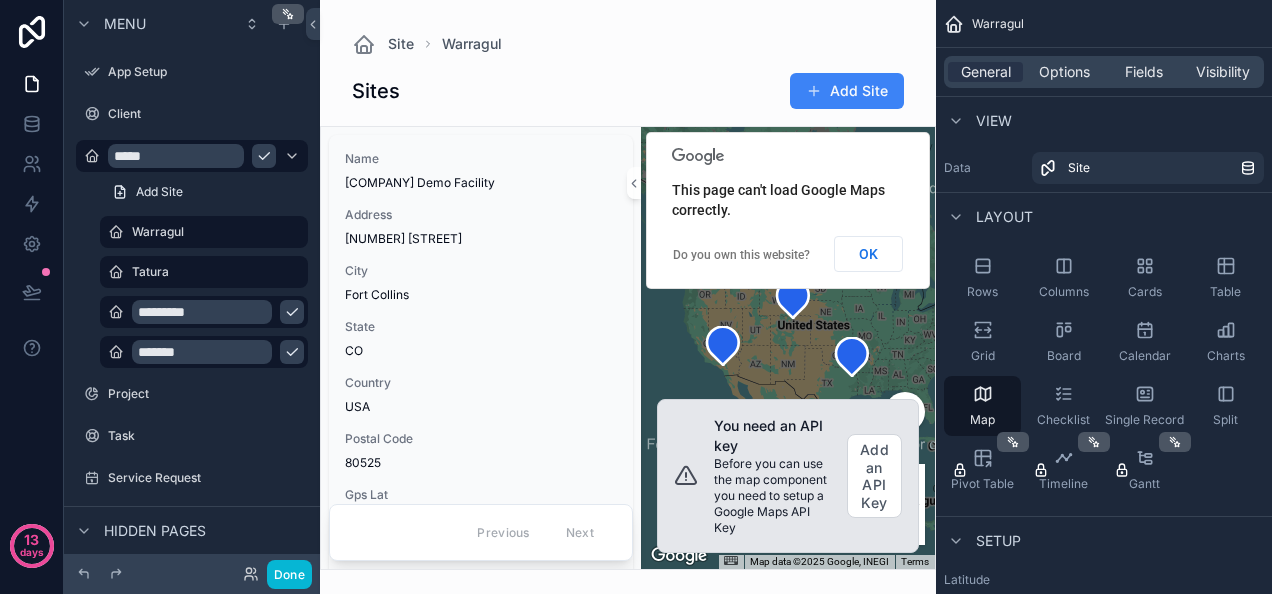 click 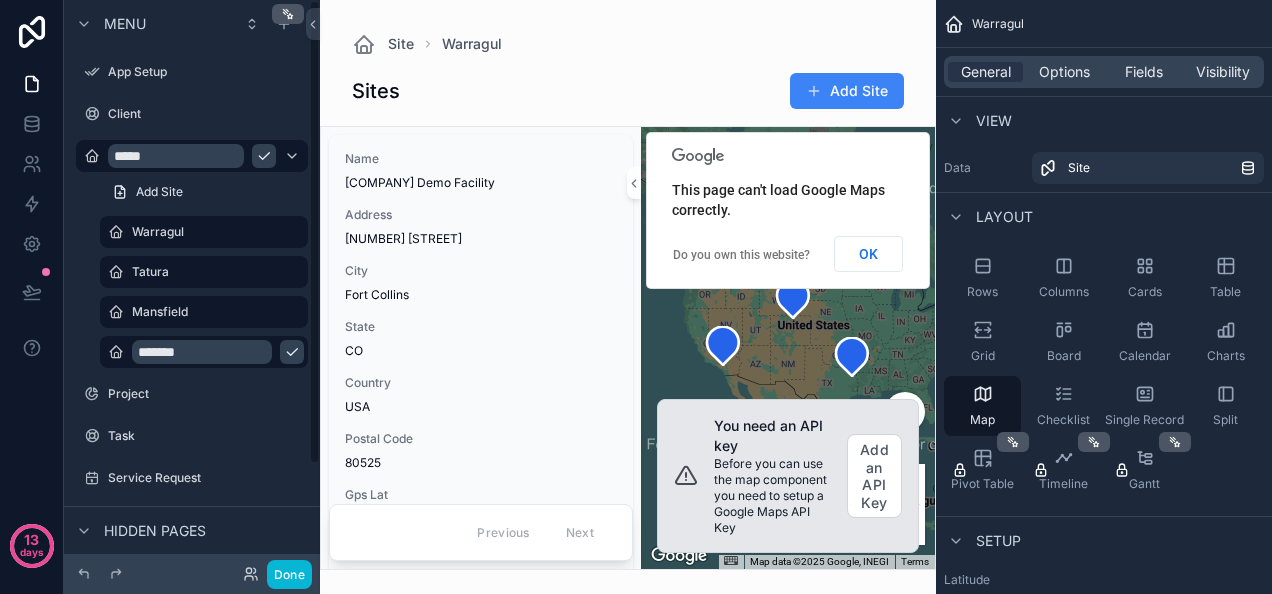 click at bounding box center [292, 352] 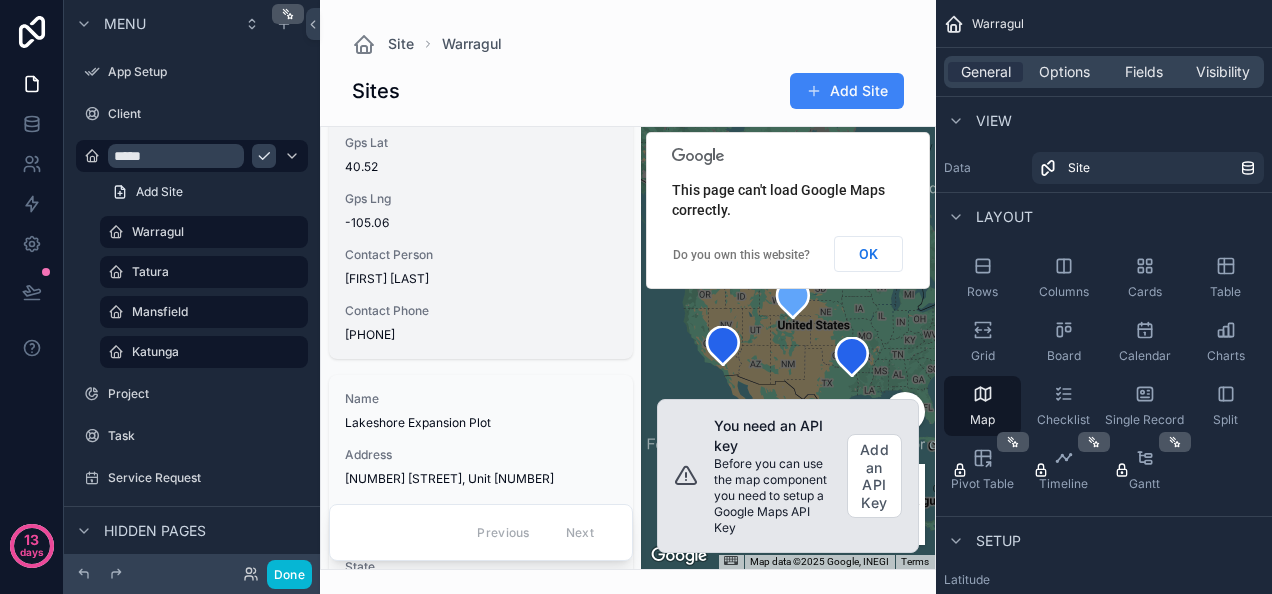 scroll, scrollTop: 0, scrollLeft: 0, axis: both 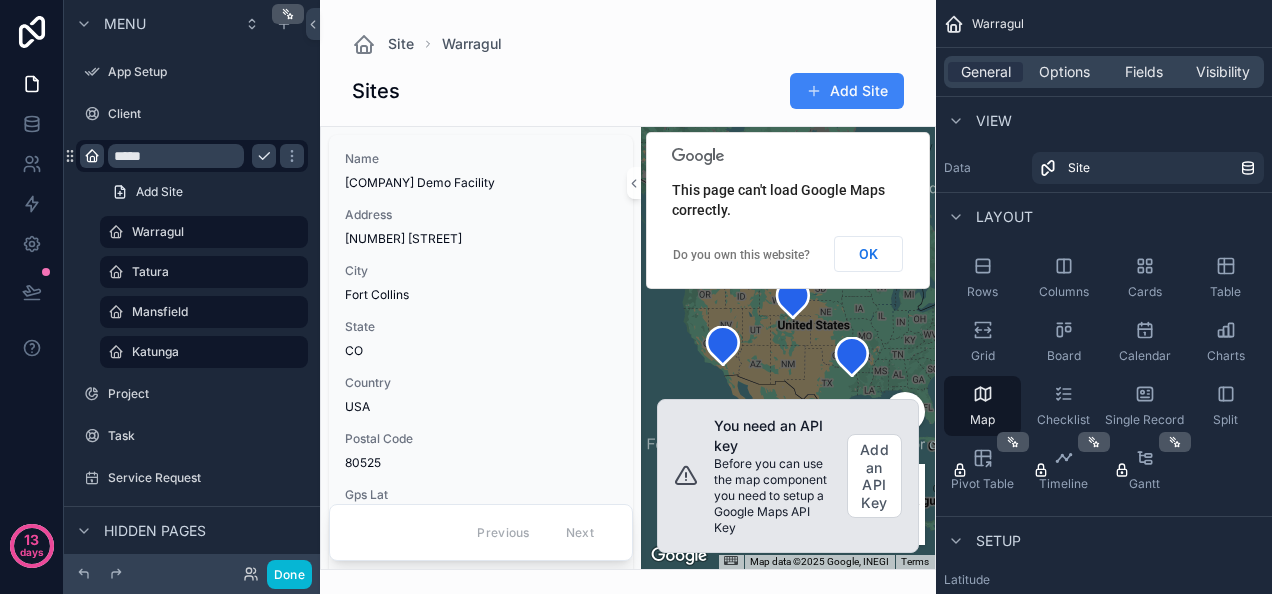 click at bounding box center [92, 156] 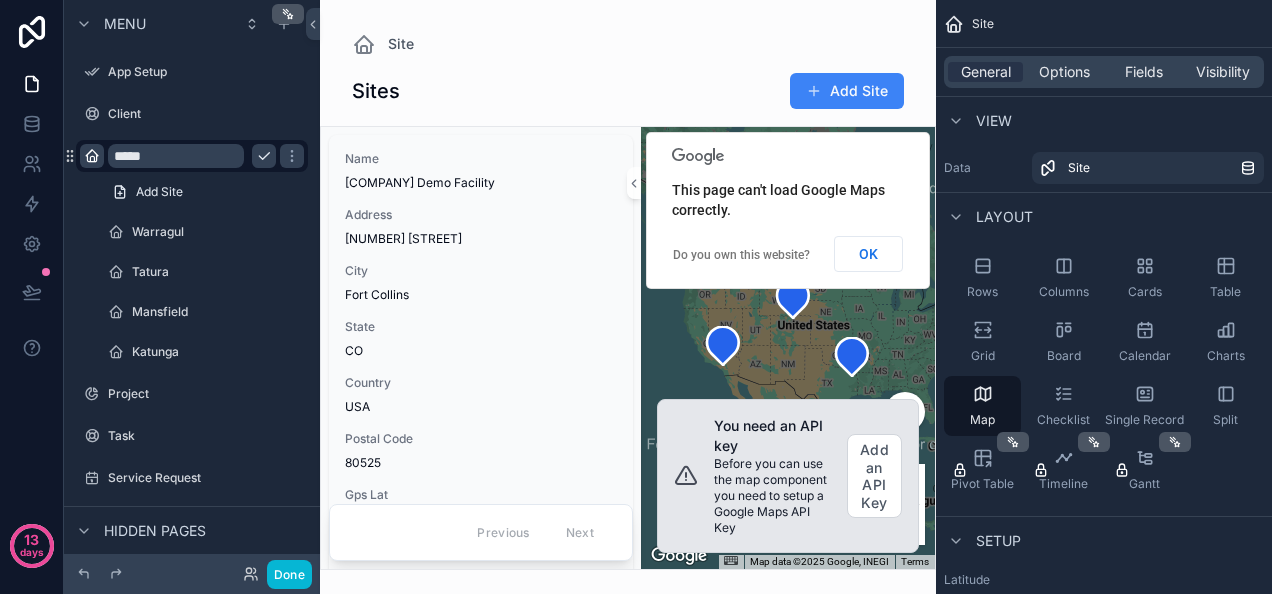click at bounding box center (628, 297) 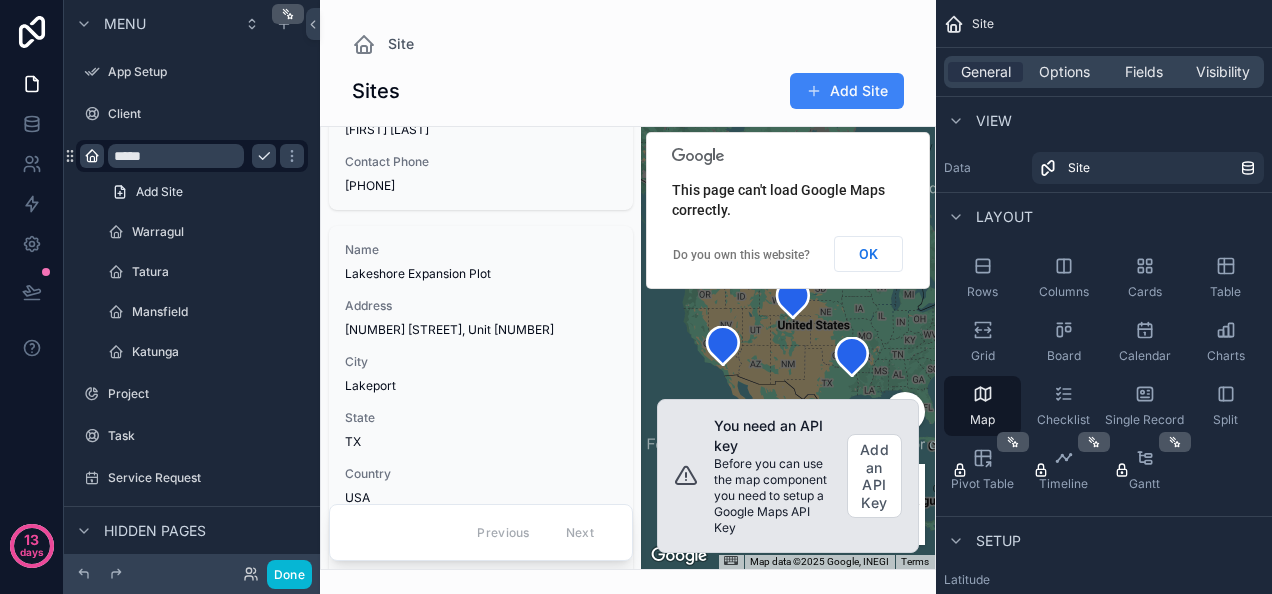 scroll, scrollTop: 0, scrollLeft: 0, axis: both 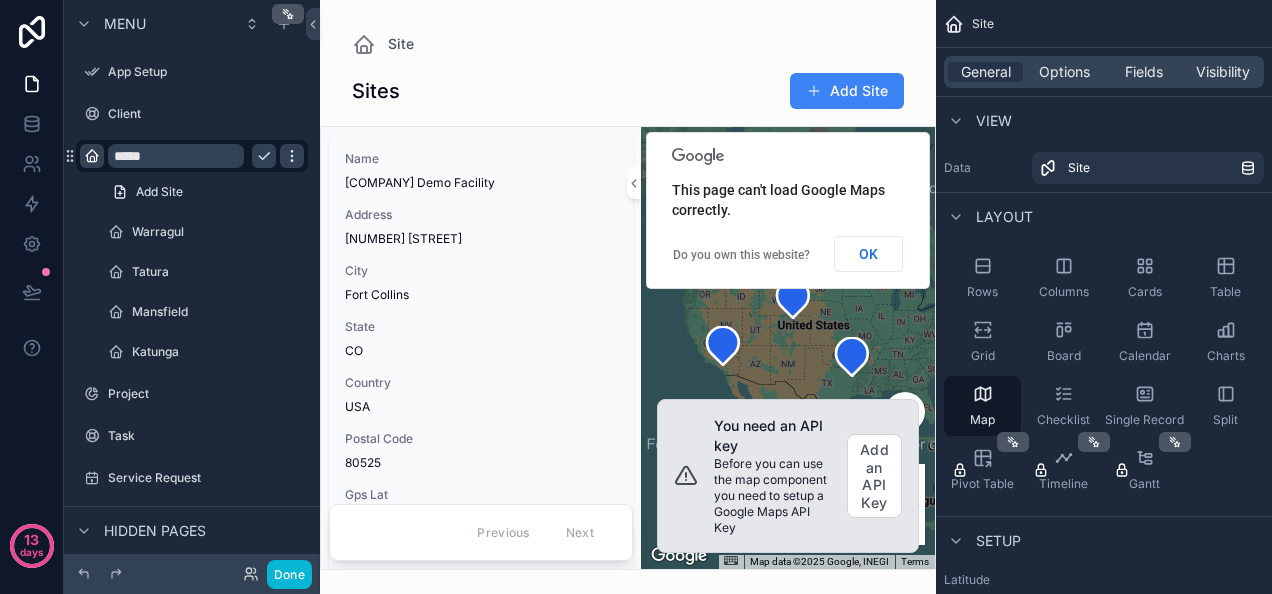 click at bounding box center (292, 156) 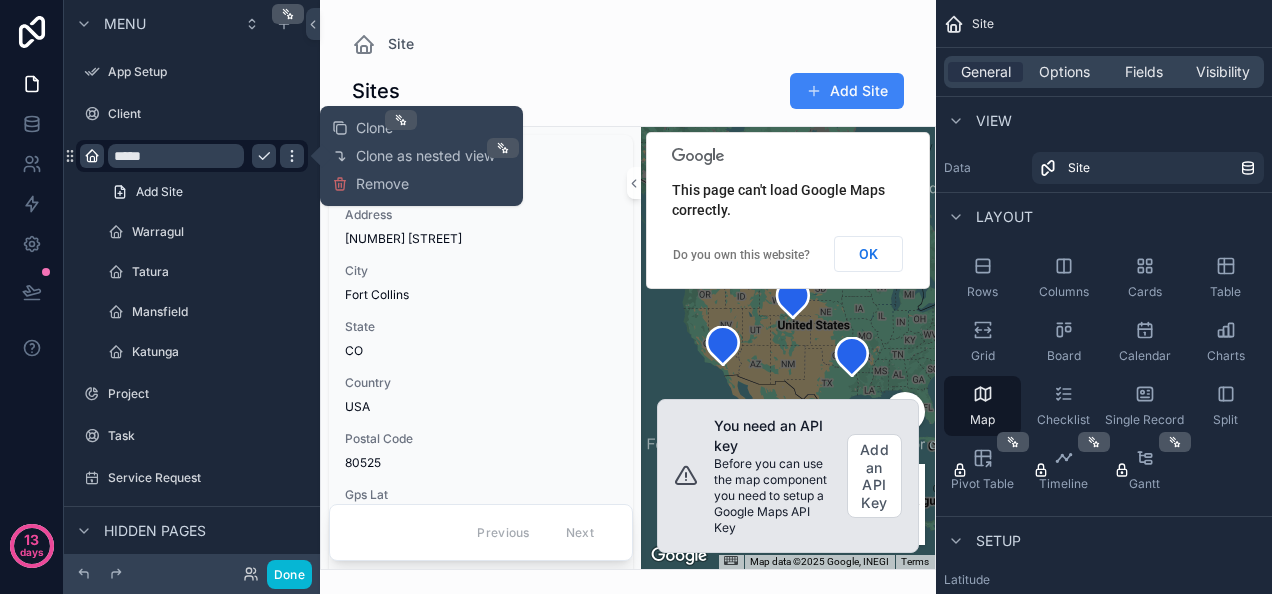 click at bounding box center [292, 156] 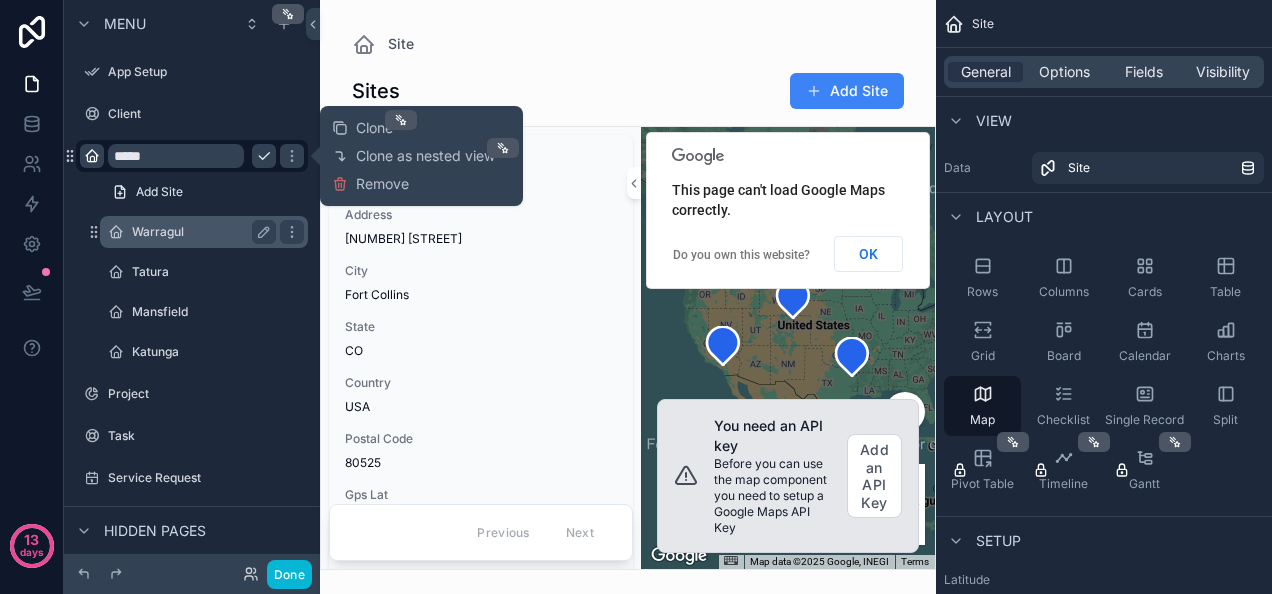 click on "Warragul" at bounding box center [204, 232] 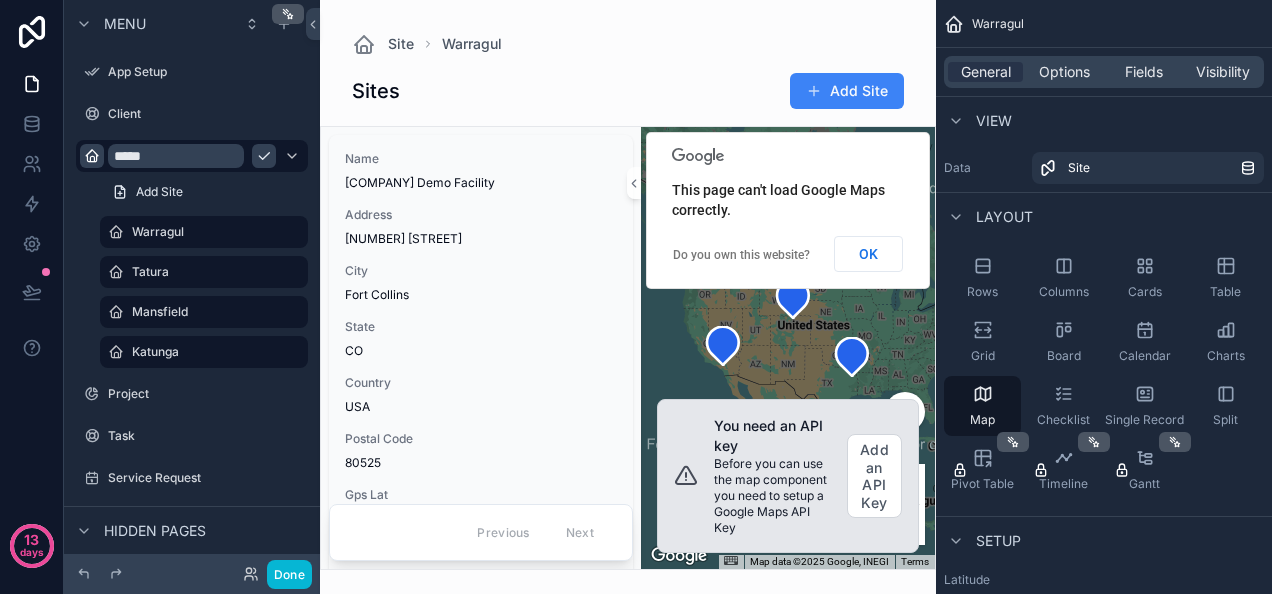 click at bounding box center [92, 156] 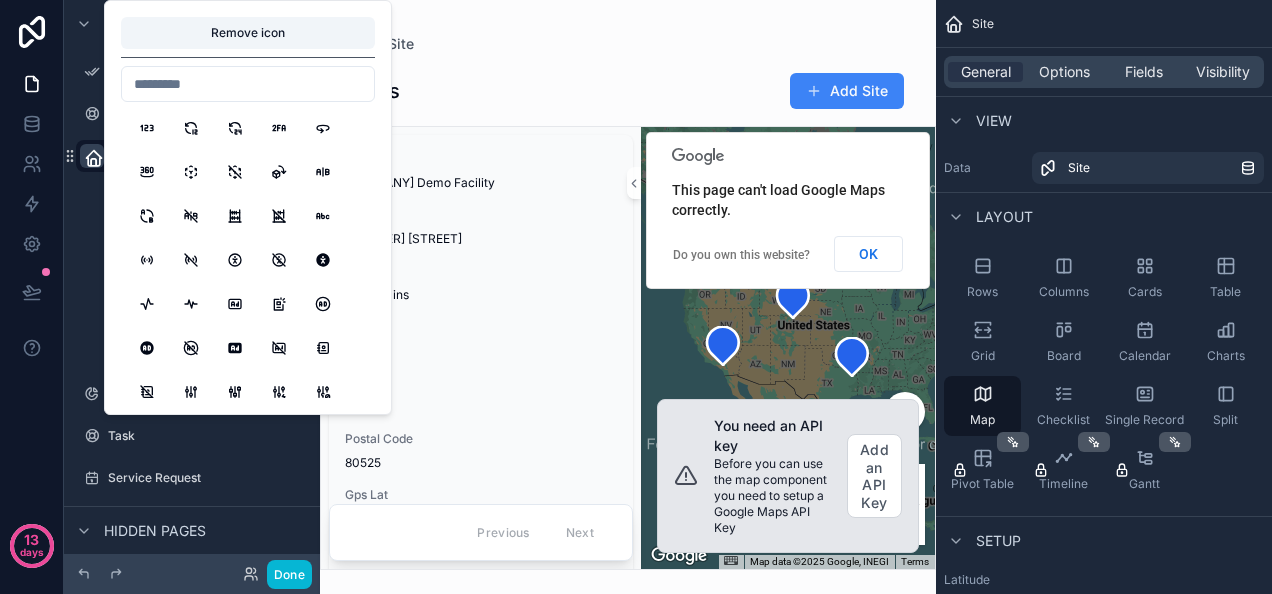 click on "Site" at bounding box center [628, 44] 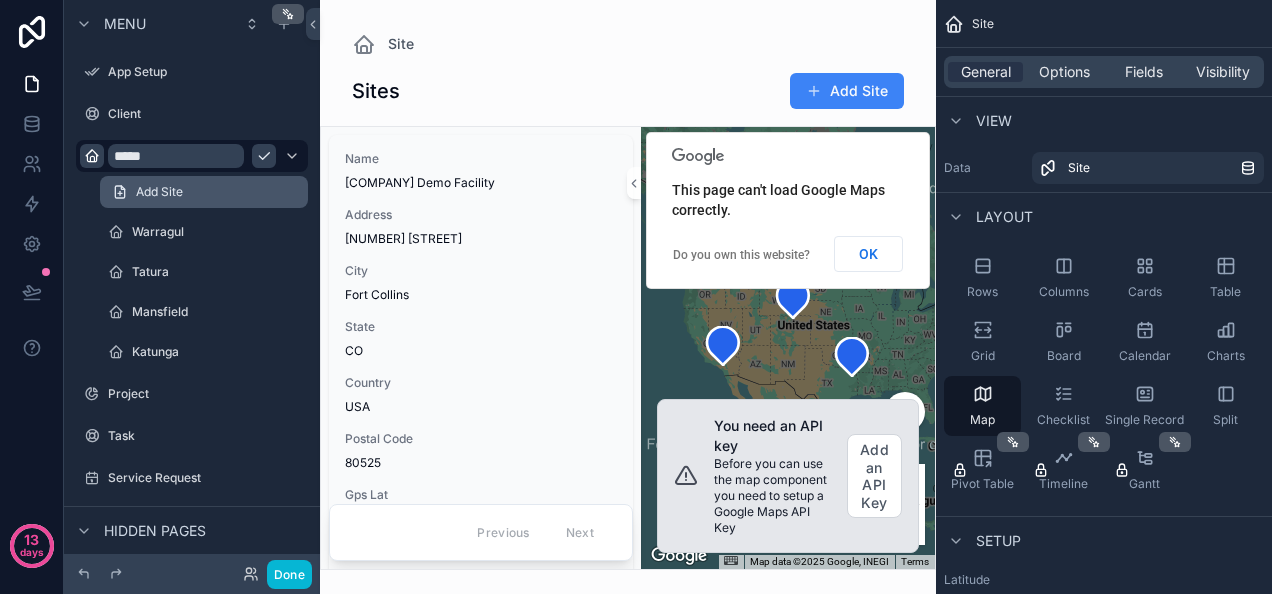 click on "Add Site" at bounding box center [204, 192] 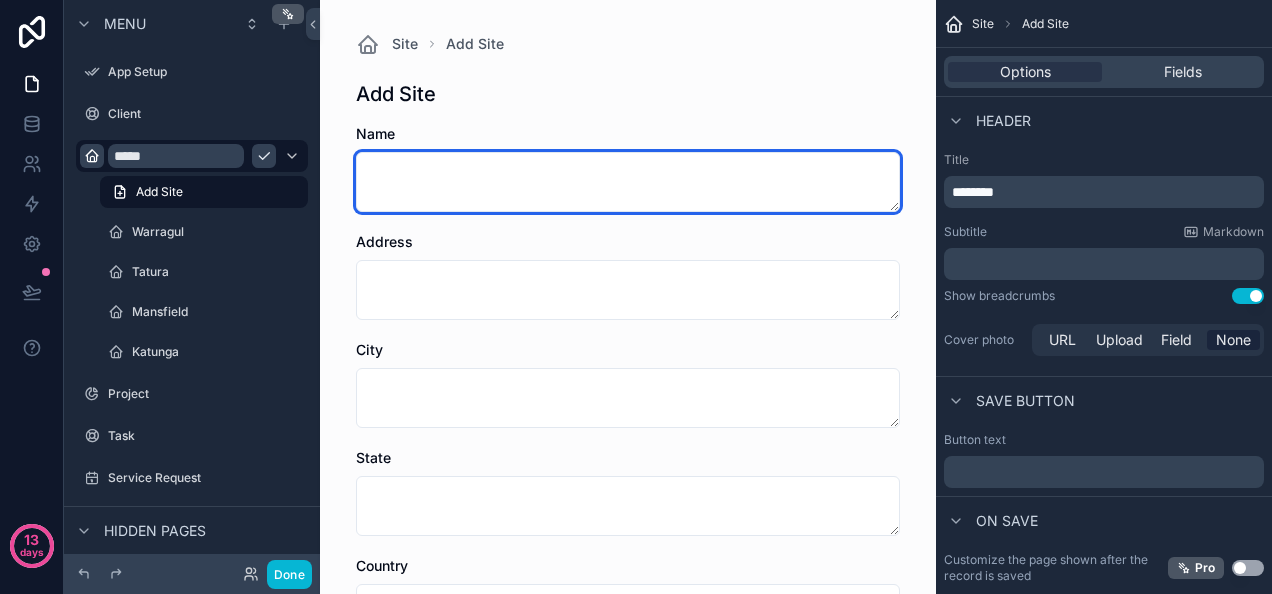 click at bounding box center (628, 182) 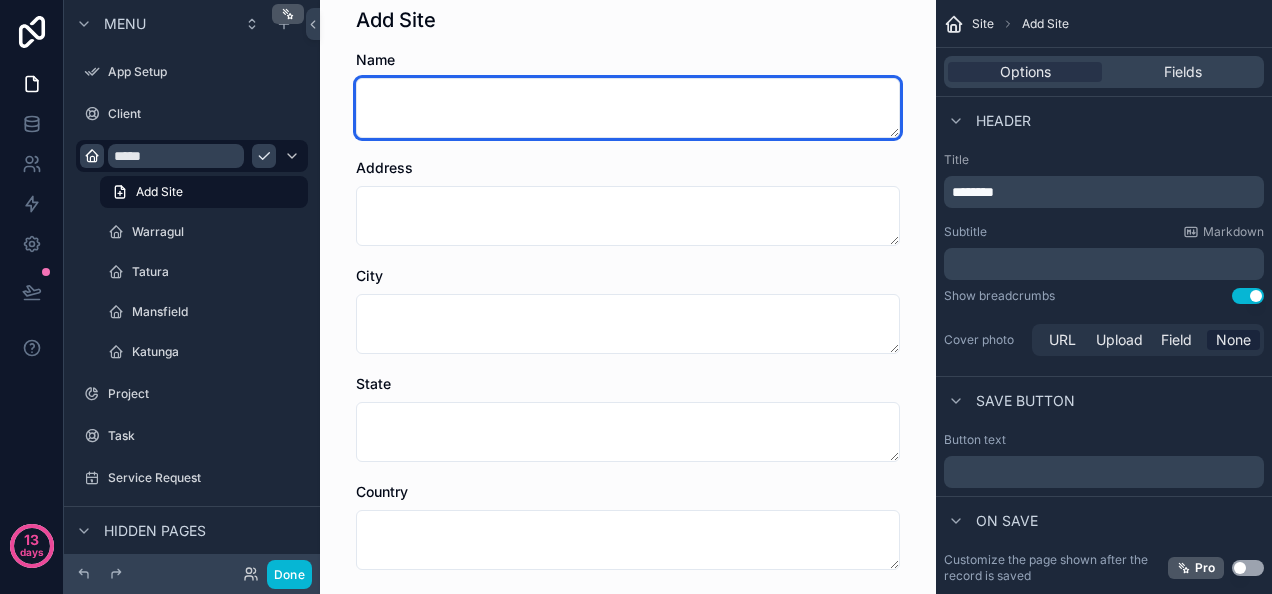 scroll, scrollTop: 77, scrollLeft: 0, axis: vertical 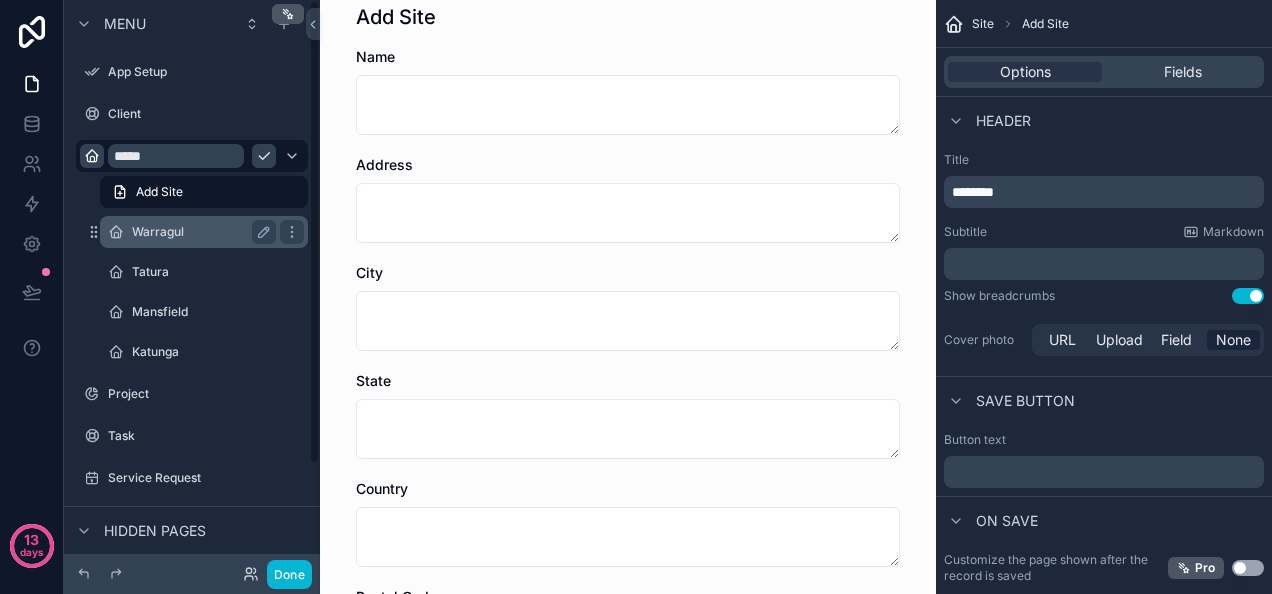 click on "Warragul" at bounding box center (200, 232) 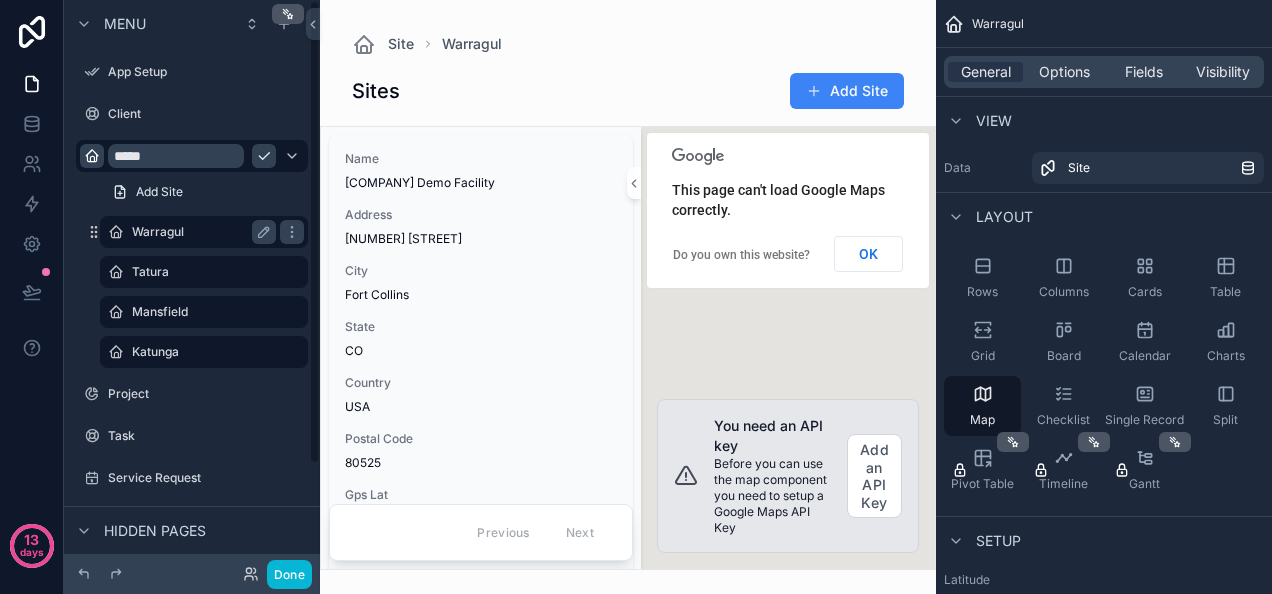 scroll, scrollTop: 0, scrollLeft: 0, axis: both 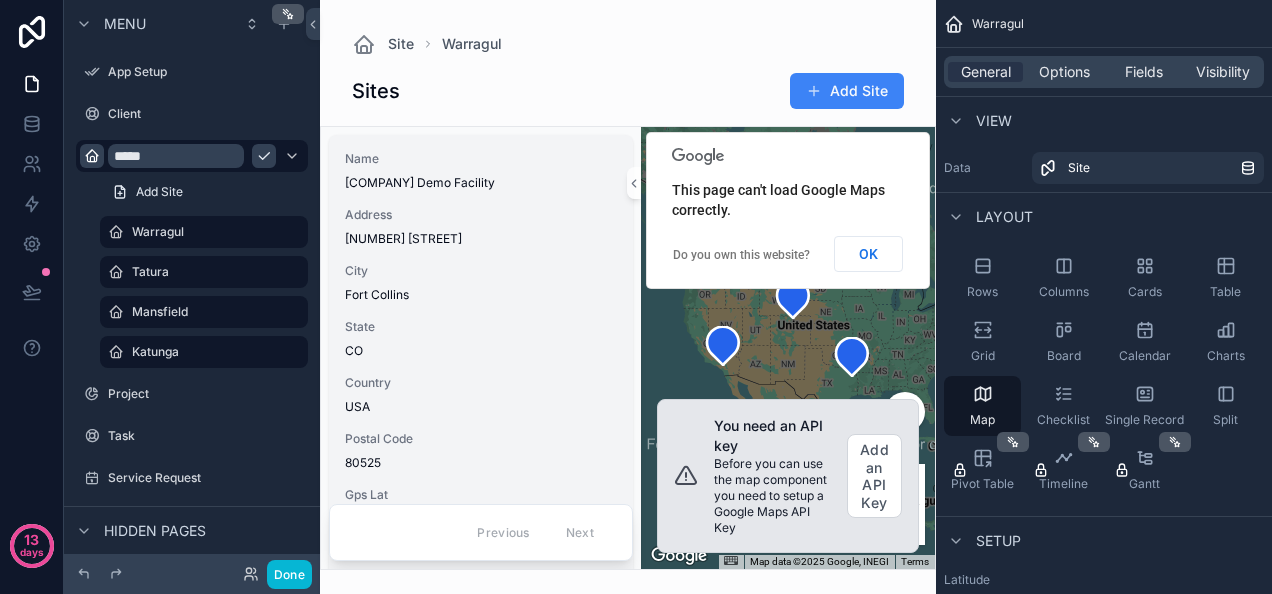 click on "Name [COMPANY] Demo Facility Address [NUMBER] [STREET] City Fort Collins State CO Country USA Postal Code [POSTAL_CODE] Gps Lat [LATITUDE] Gps Lng [LONGITUDE] Contact Person [FIRST] [LAST] Contact Phone [PHONE]" at bounding box center (481, 423) 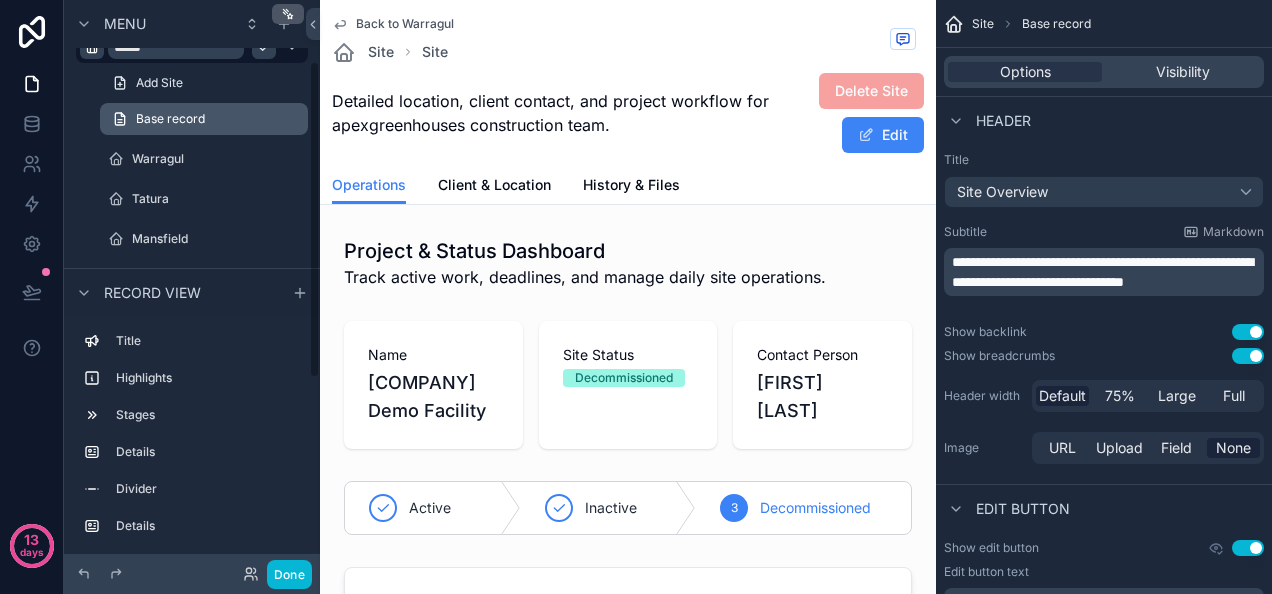 scroll, scrollTop: 110, scrollLeft: 0, axis: vertical 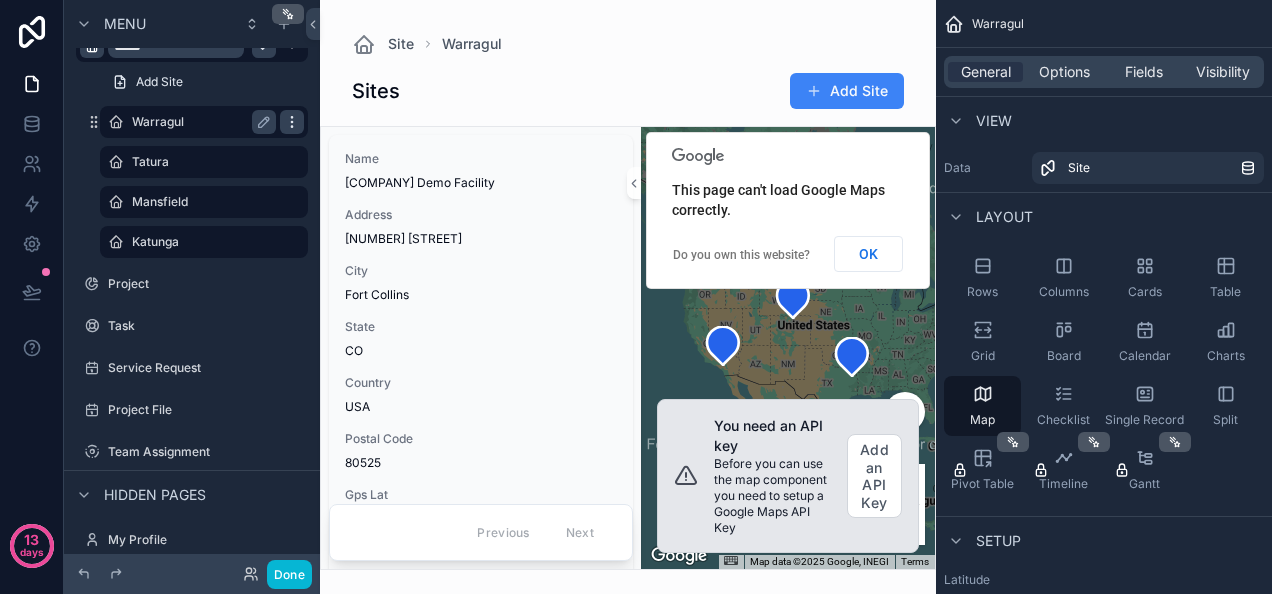 click 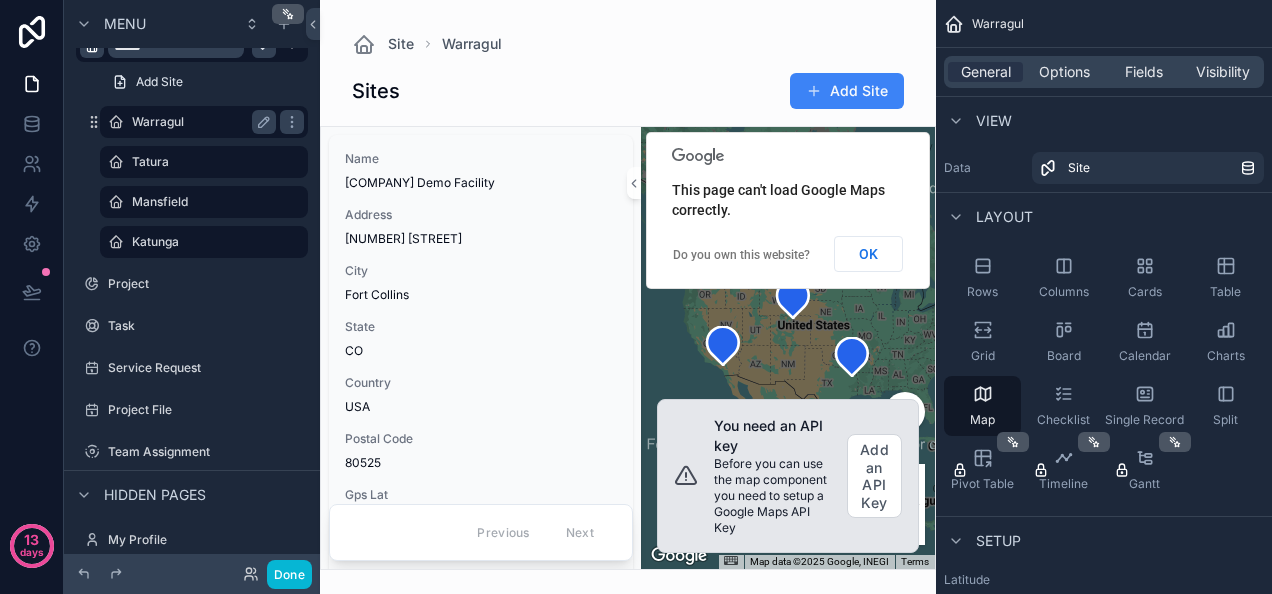 click on "Warragul" at bounding box center (200, 122) 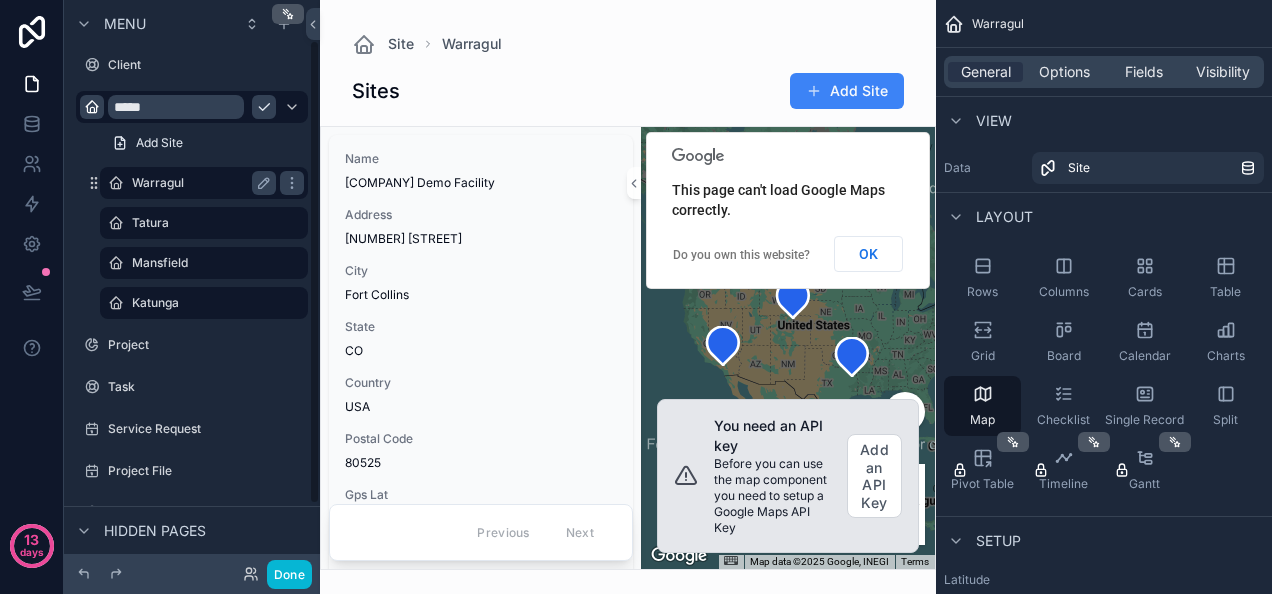scroll, scrollTop: 48, scrollLeft: 0, axis: vertical 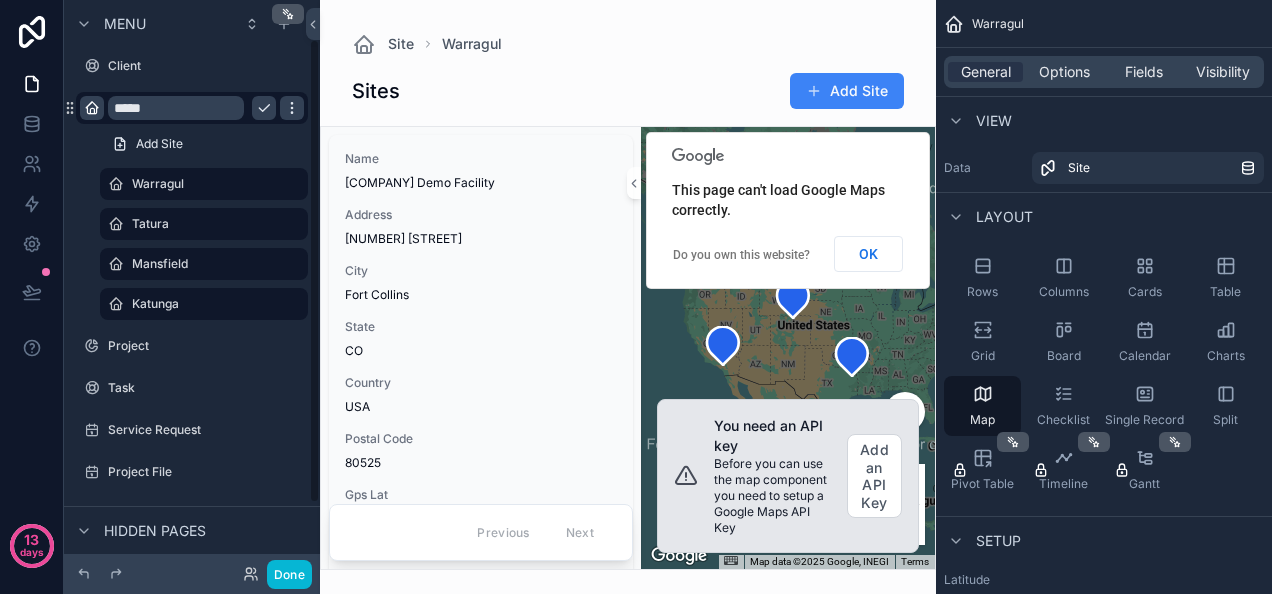 click 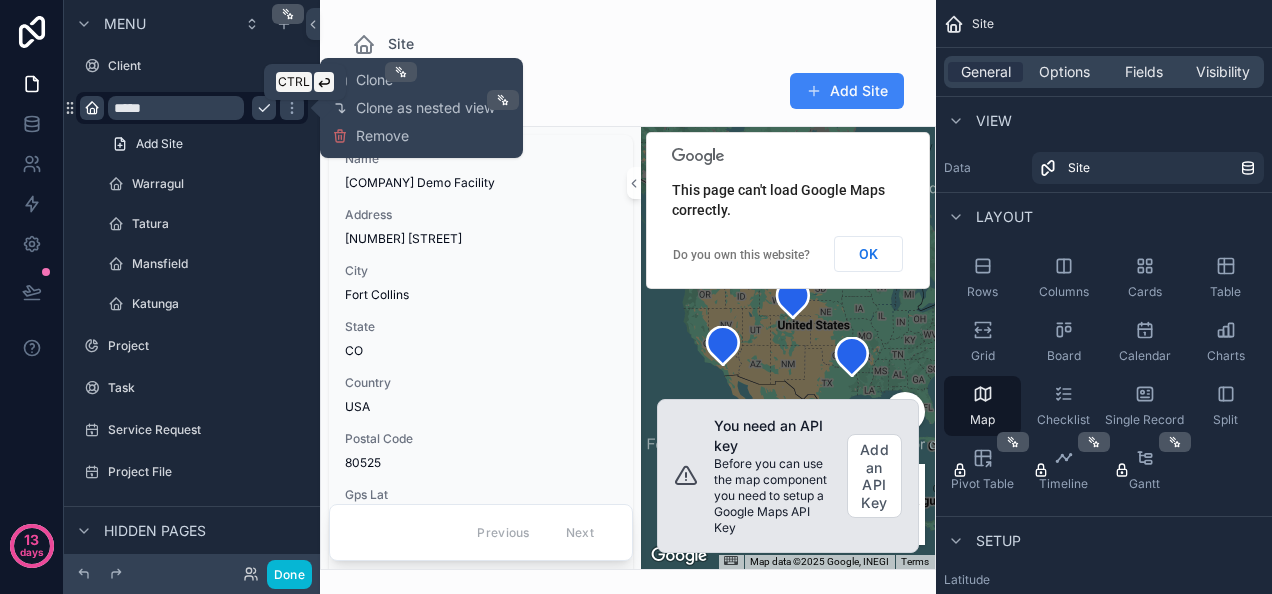 click 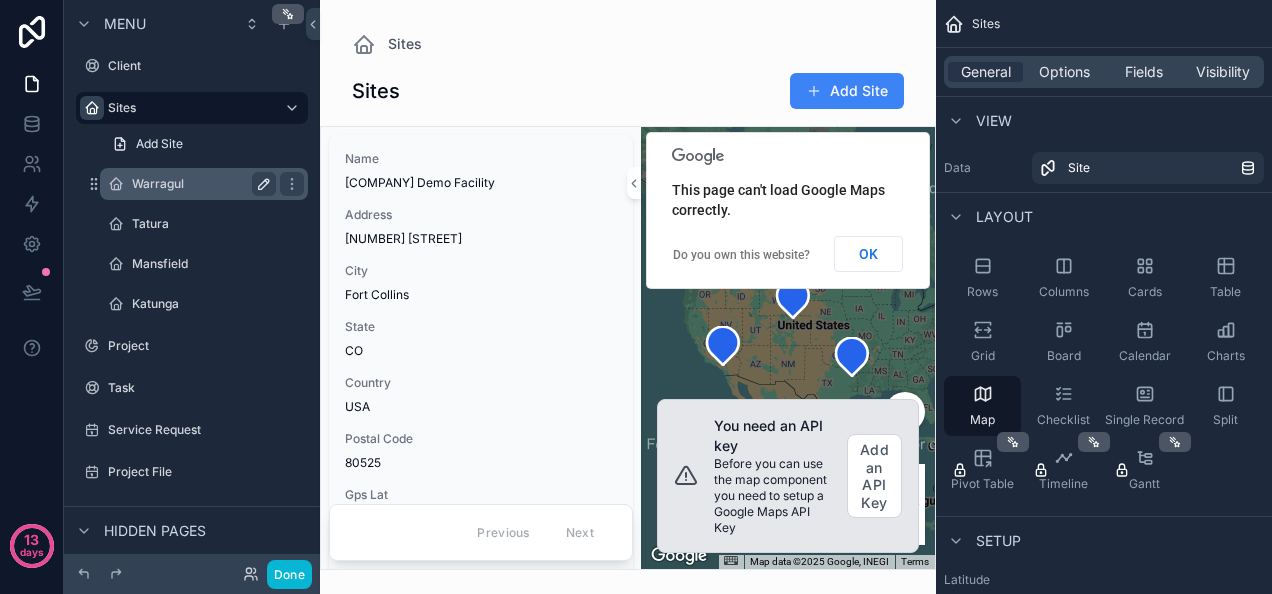 click 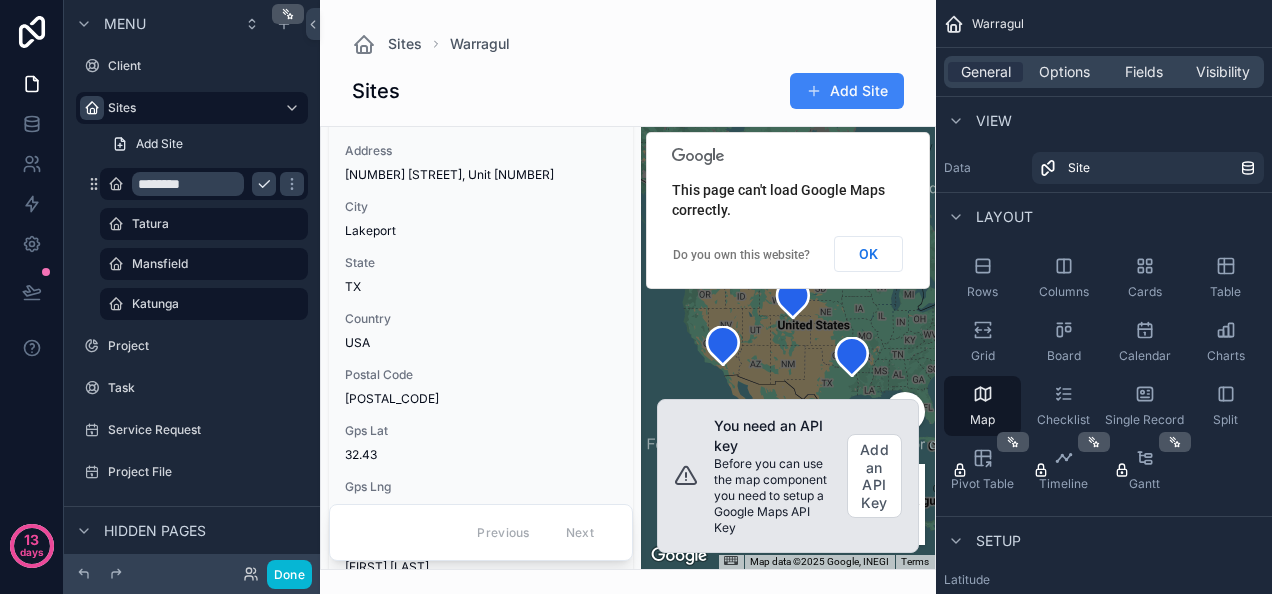 scroll, scrollTop: 0, scrollLeft: 0, axis: both 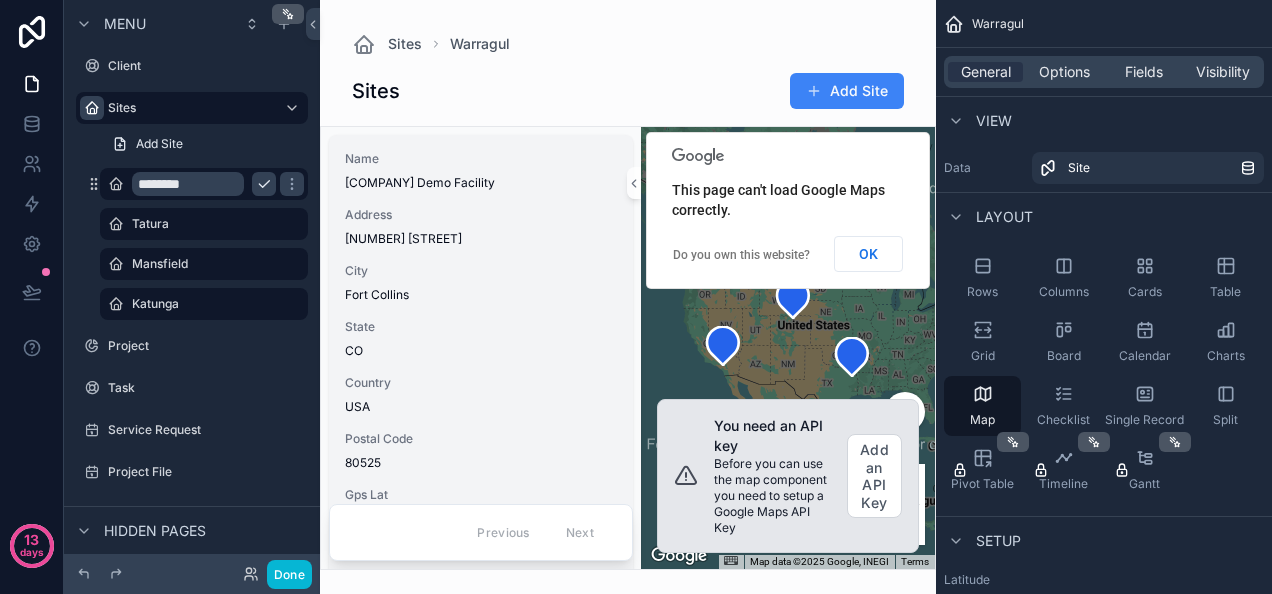 click on "Name [COMPANY] Demo Facility Address [NUMBER] [STREET] City Fort Collins State CO Country USA Postal Code [POSTAL_CODE] Gps Lat [LATITUDE] Gps Lng [LONGITUDE] Contact Person [FIRST] [LAST] Contact Phone [PHONE]" at bounding box center (481, 423) 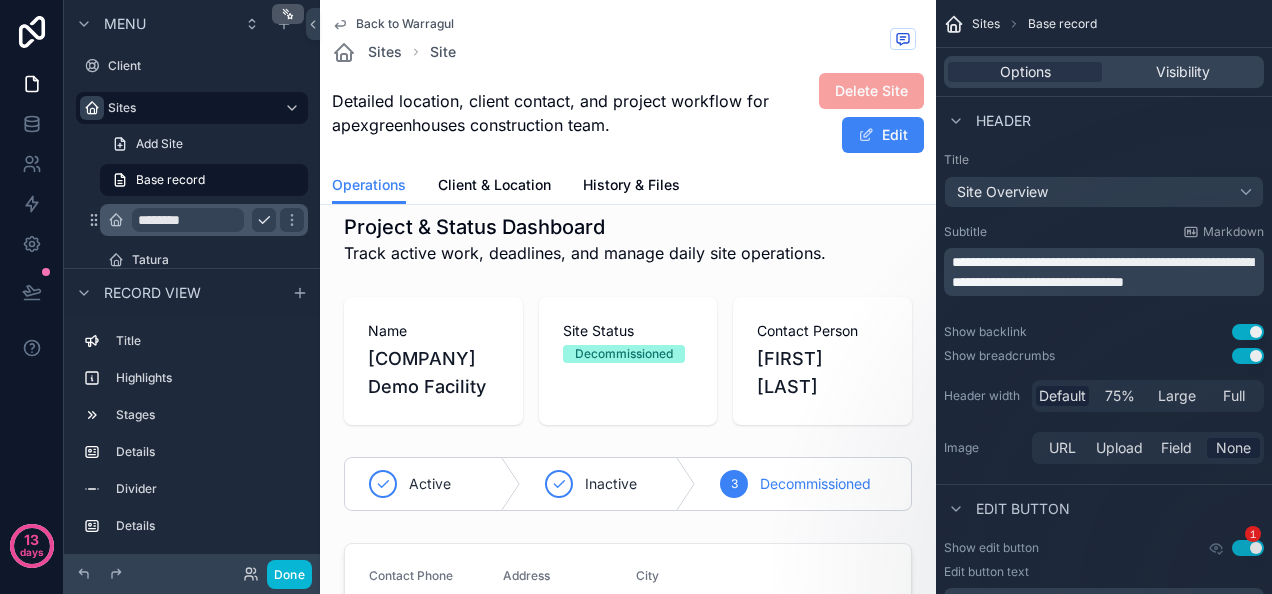 scroll, scrollTop: 0, scrollLeft: 0, axis: both 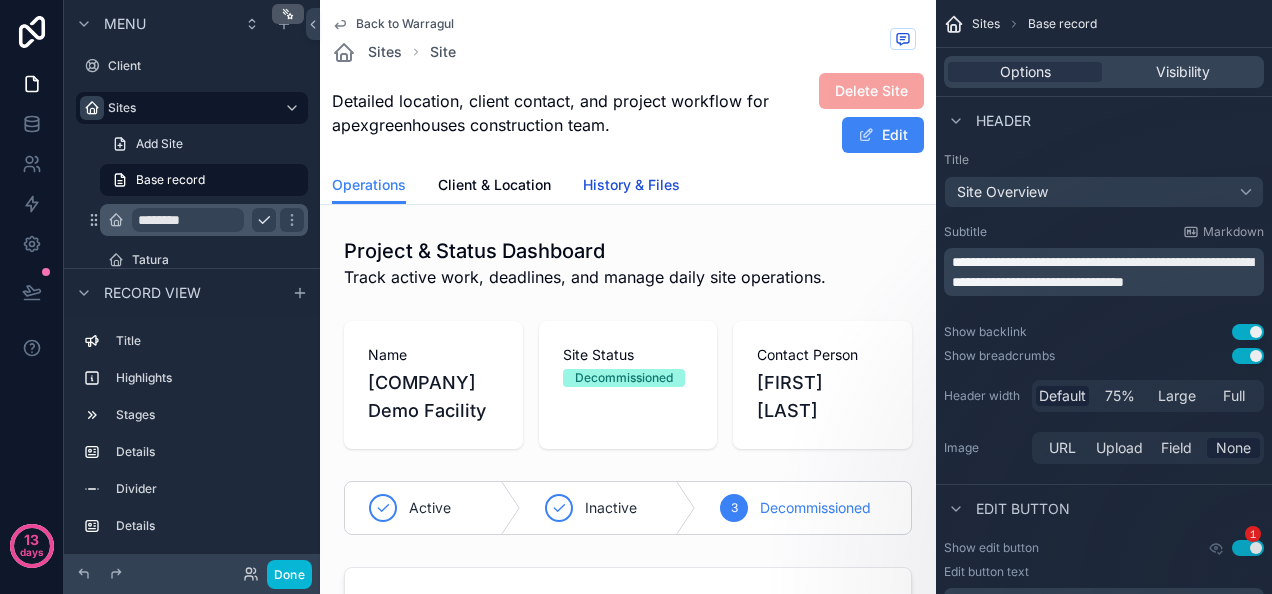 click on "History & Files" at bounding box center (631, 185) 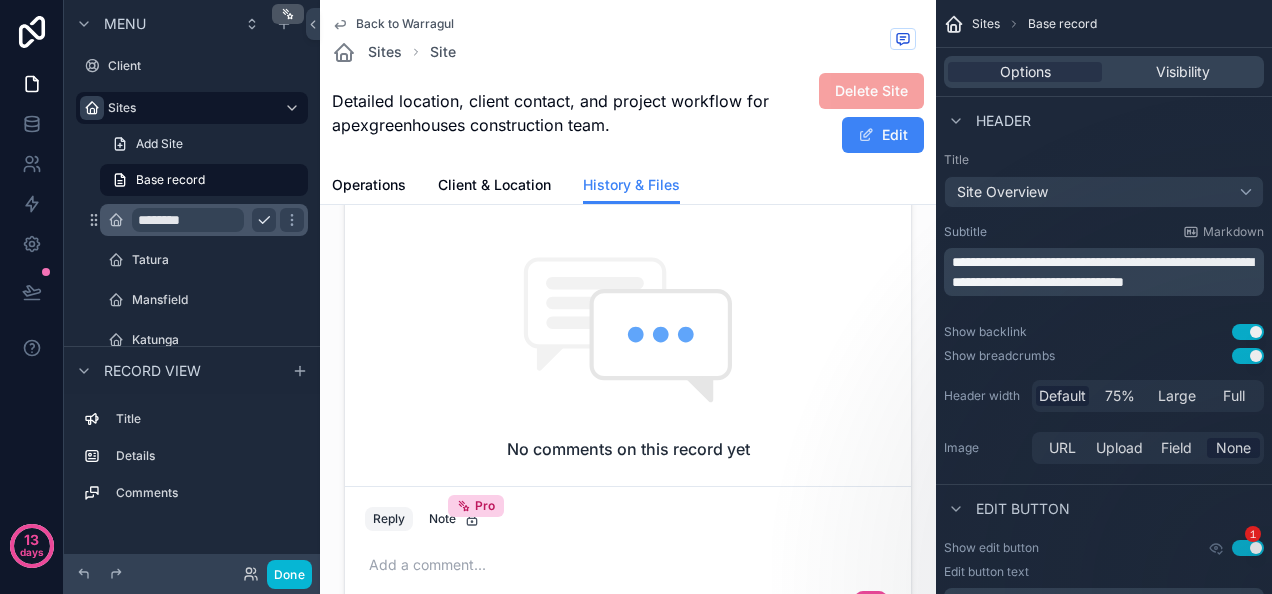 scroll, scrollTop: 300, scrollLeft: 0, axis: vertical 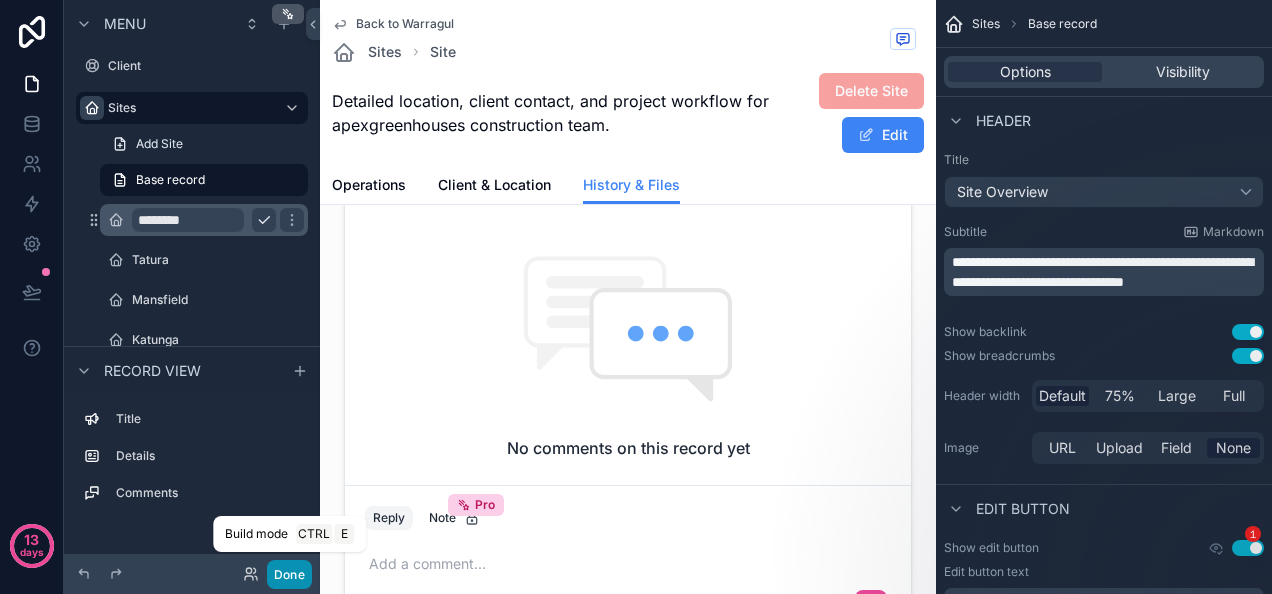click on "Done" at bounding box center (289, 574) 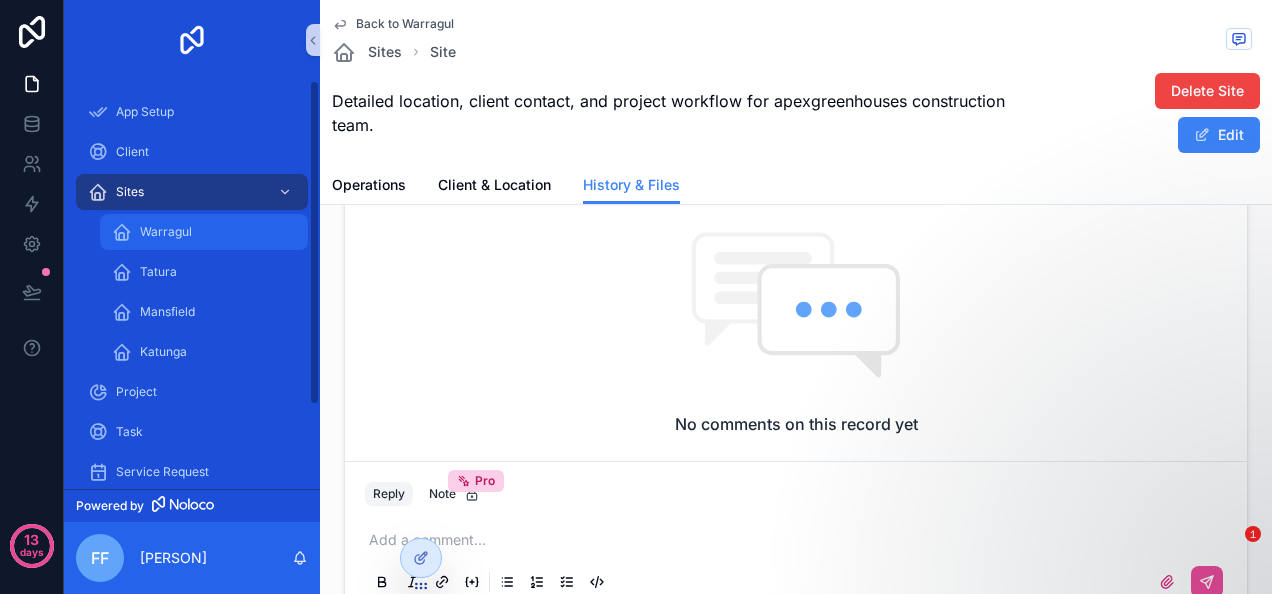 click on "Warragul" at bounding box center [204, 232] 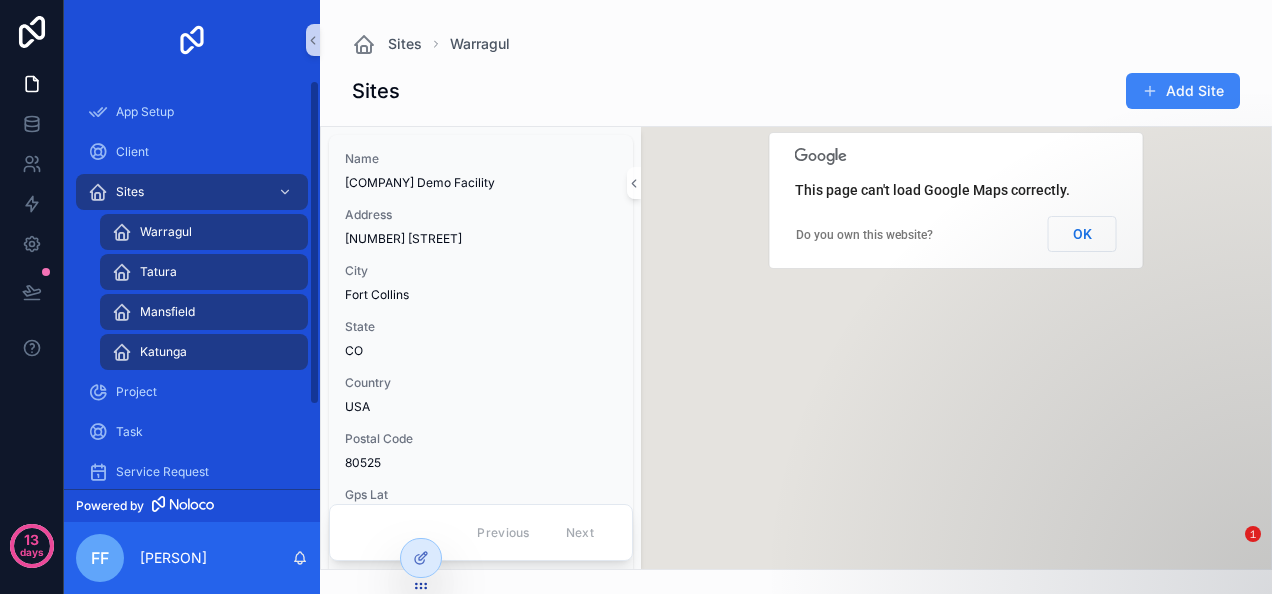 scroll, scrollTop: 0, scrollLeft: 0, axis: both 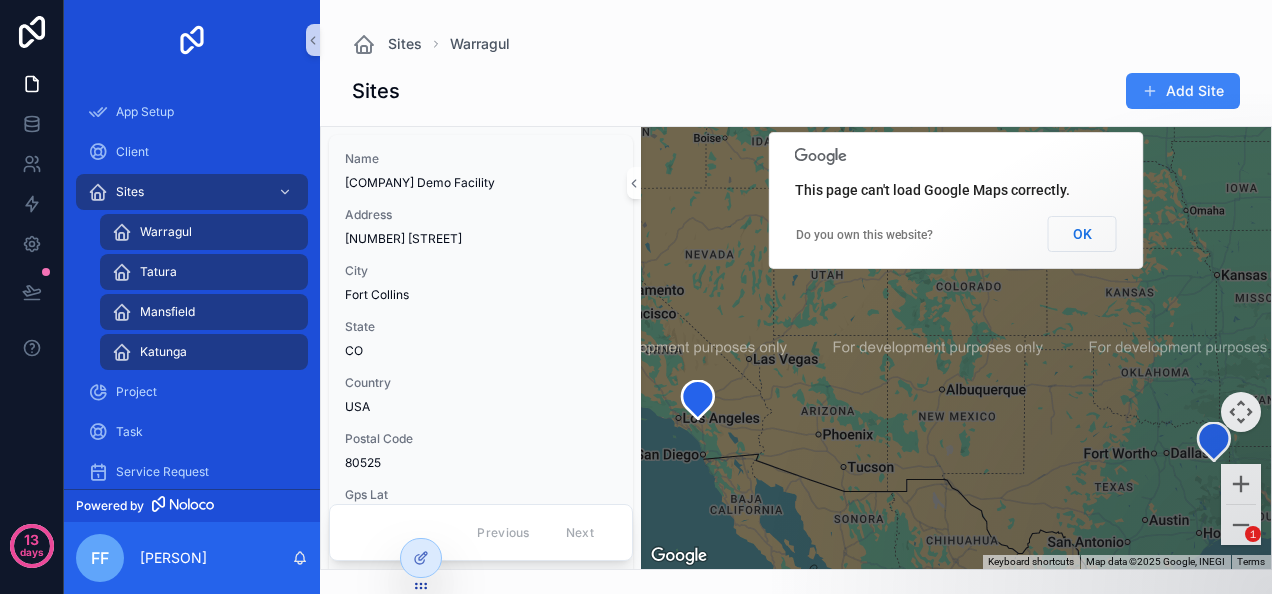 click on "Tatura" at bounding box center [204, 272] 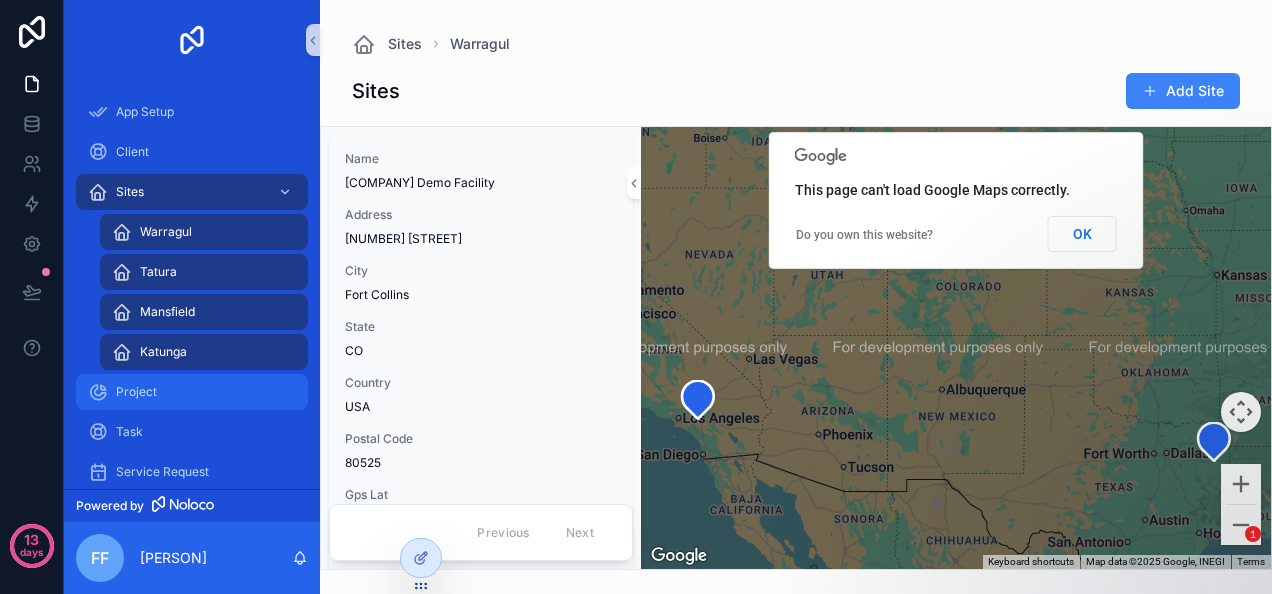 click on "Project" at bounding box center [136, 392] 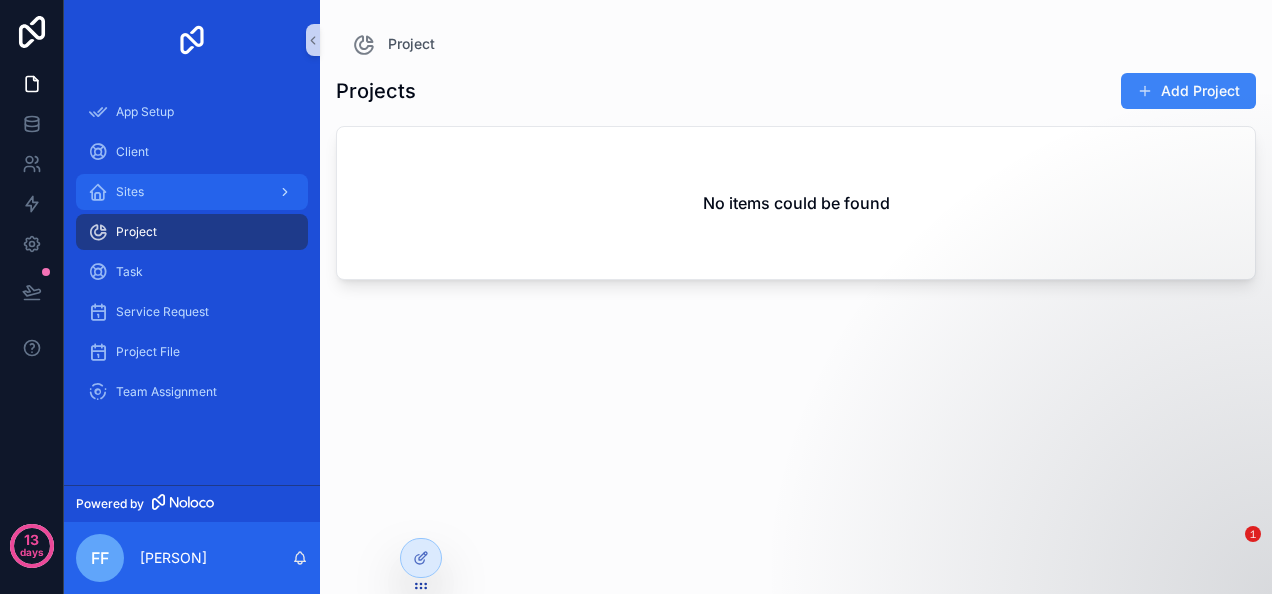 click on "Sites" at bounding box center [192, 192] 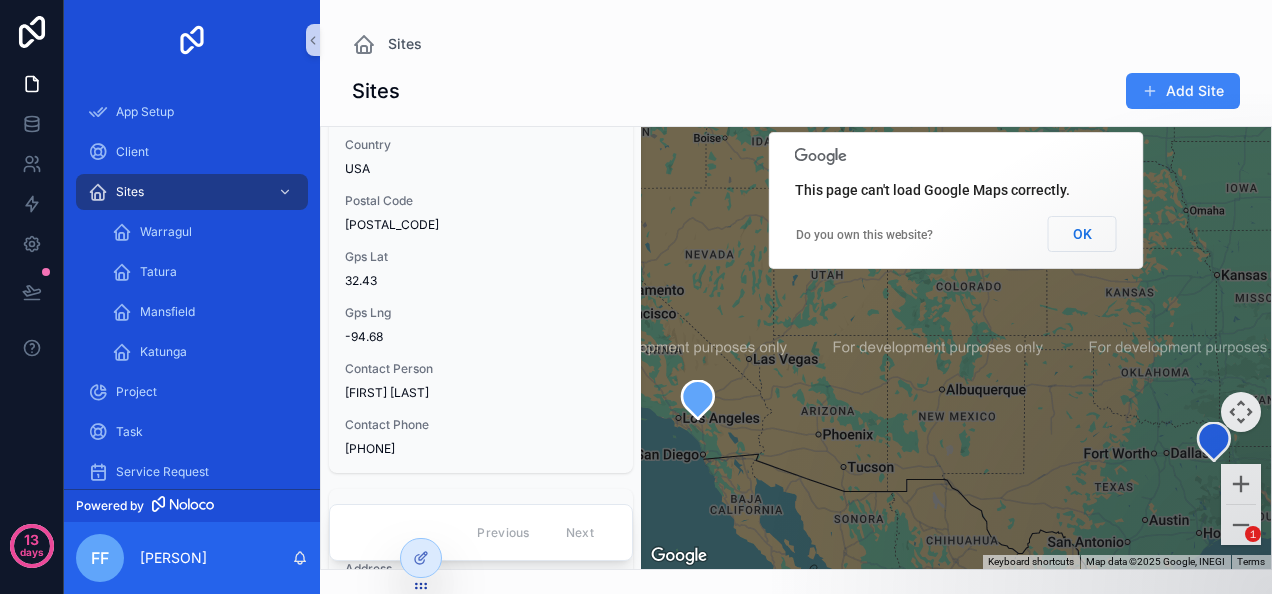 scroll, scrollTop: 1406, scrollLeft: 0, axis: vertical 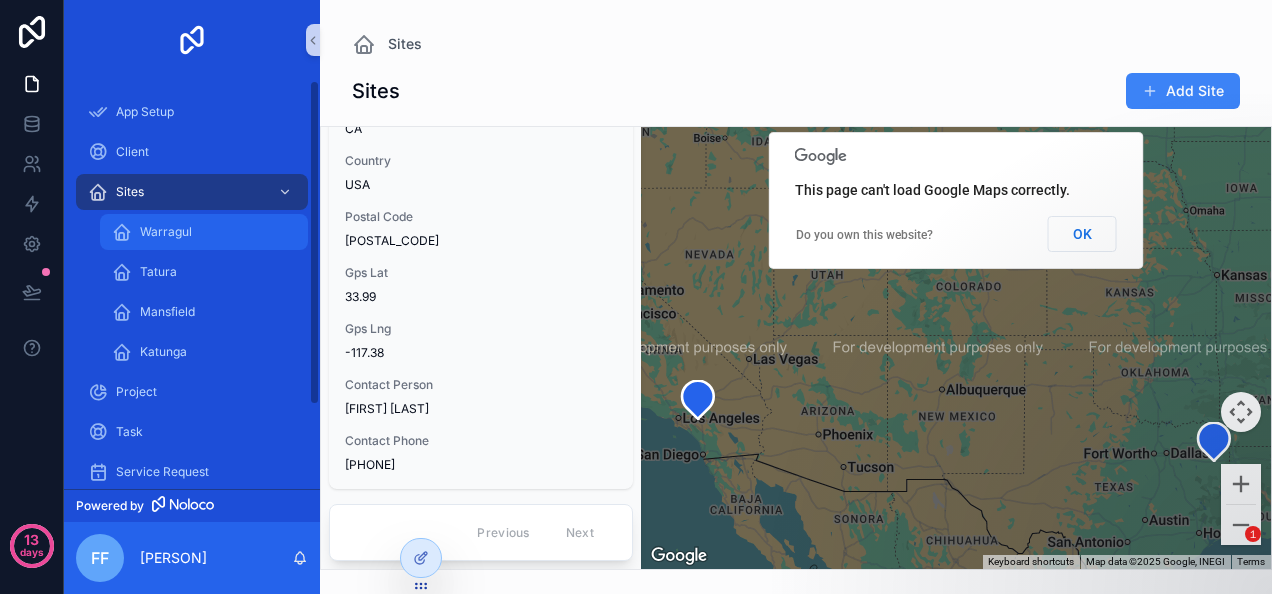 click on "Warragul" at bounding box center (204, 232) 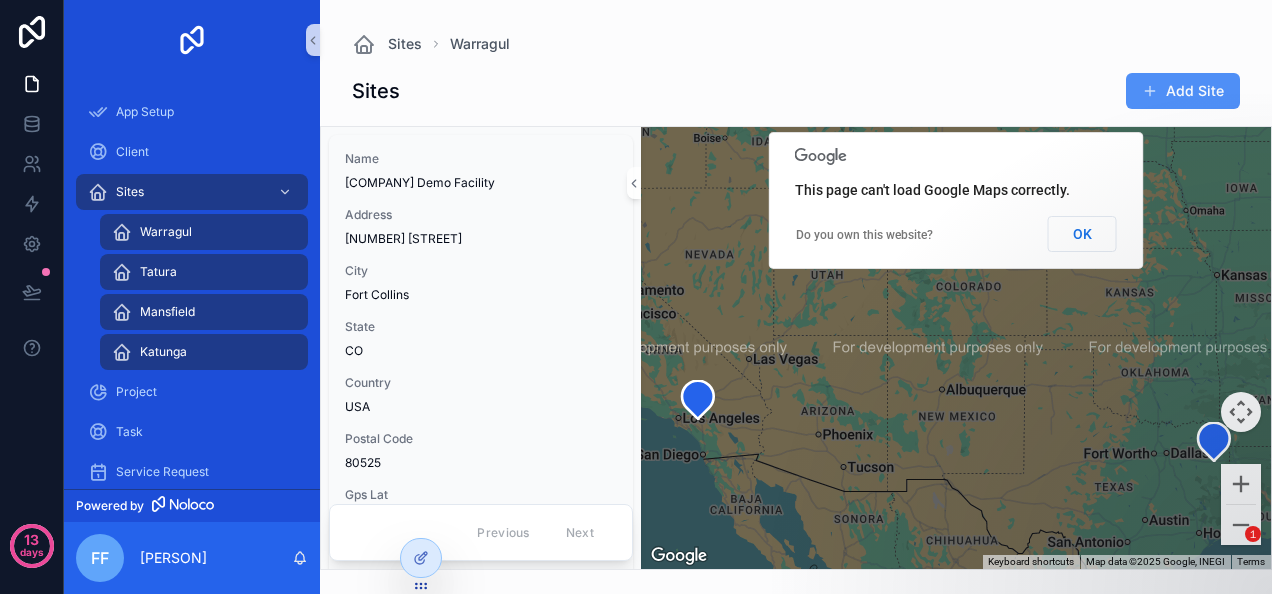 click on "Add Site" at bounding box center [1183, 91] 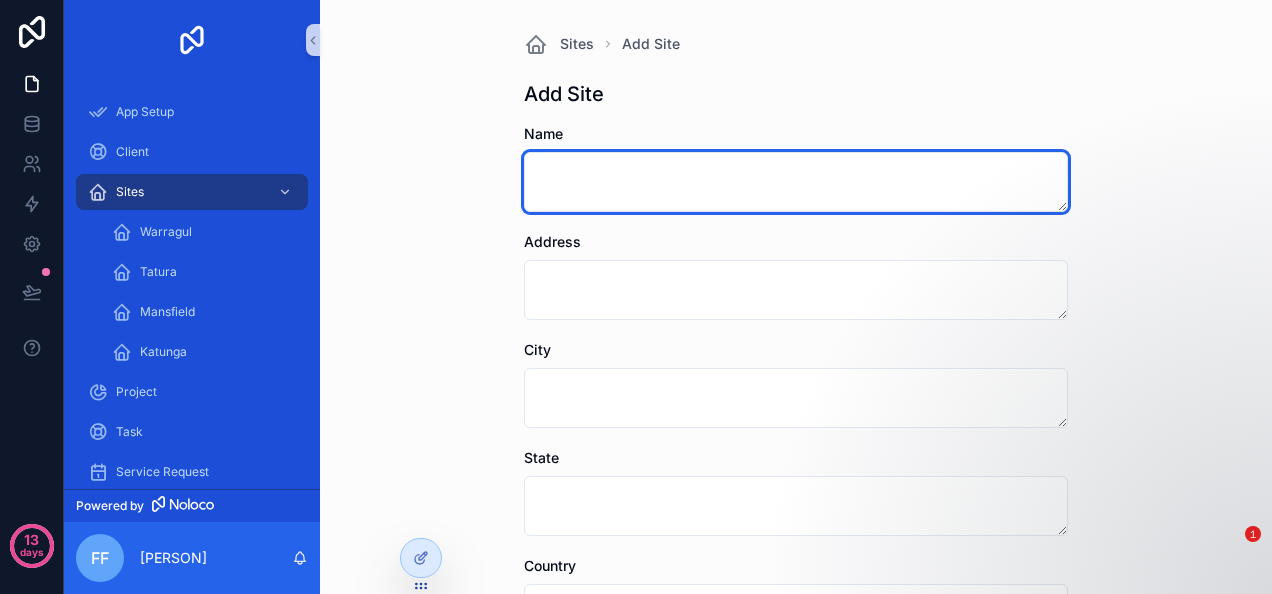 click at bounding box center (796, 182) 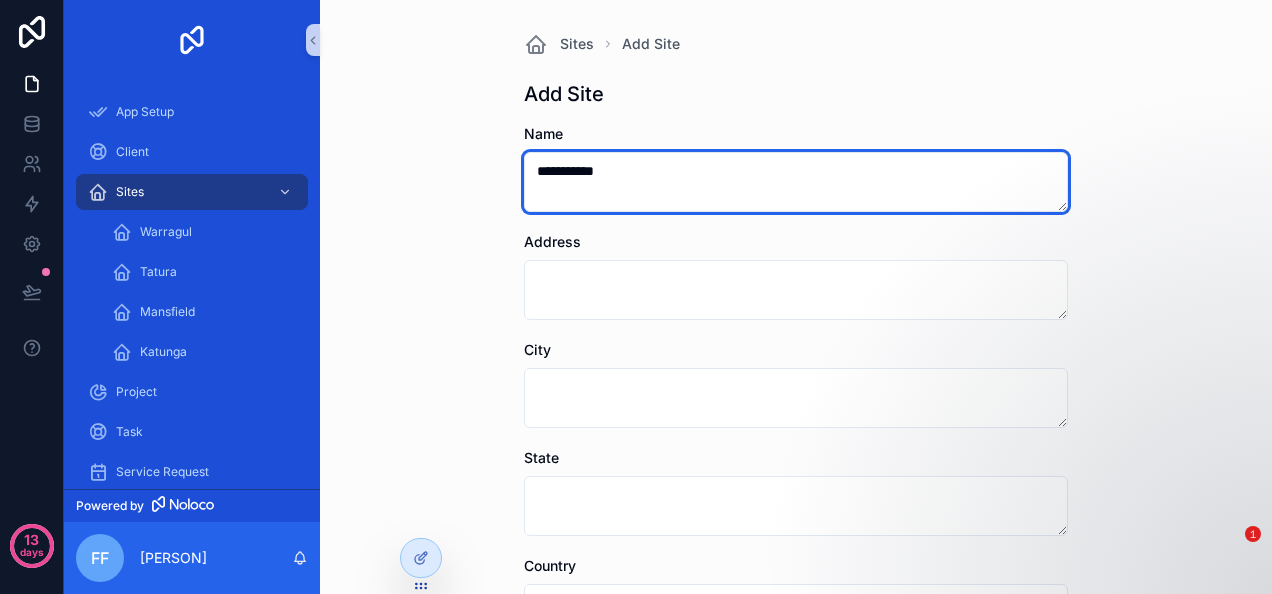 type on "**********" 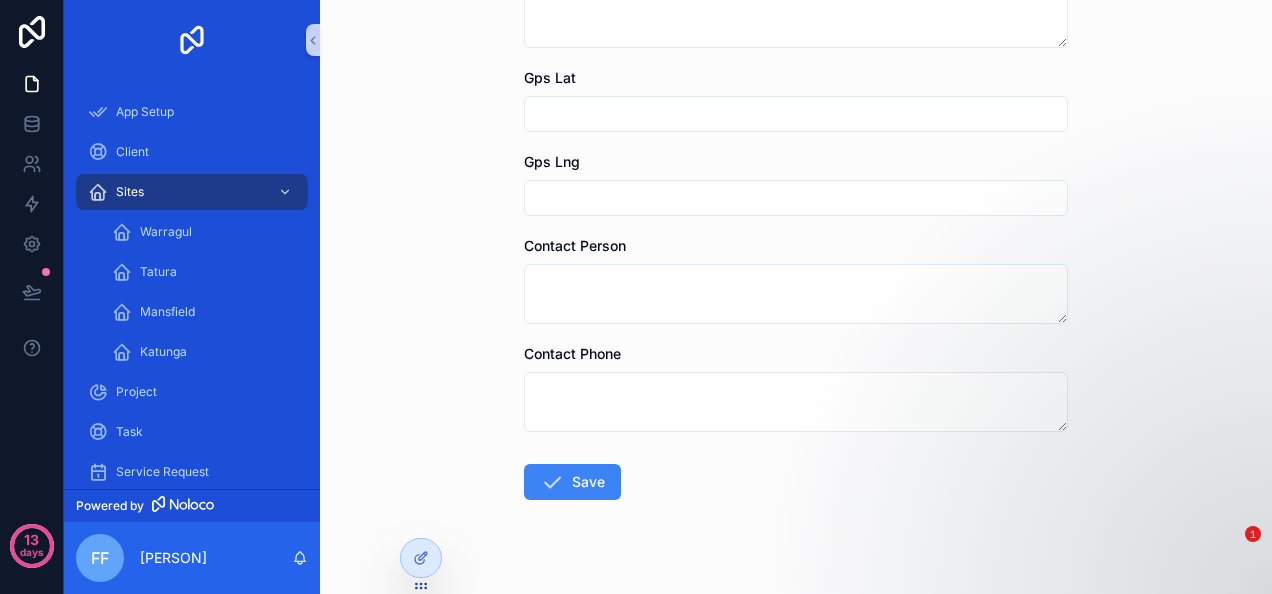 scroll, scrollTop: 706, scrollLeft: 0, axis: vertical 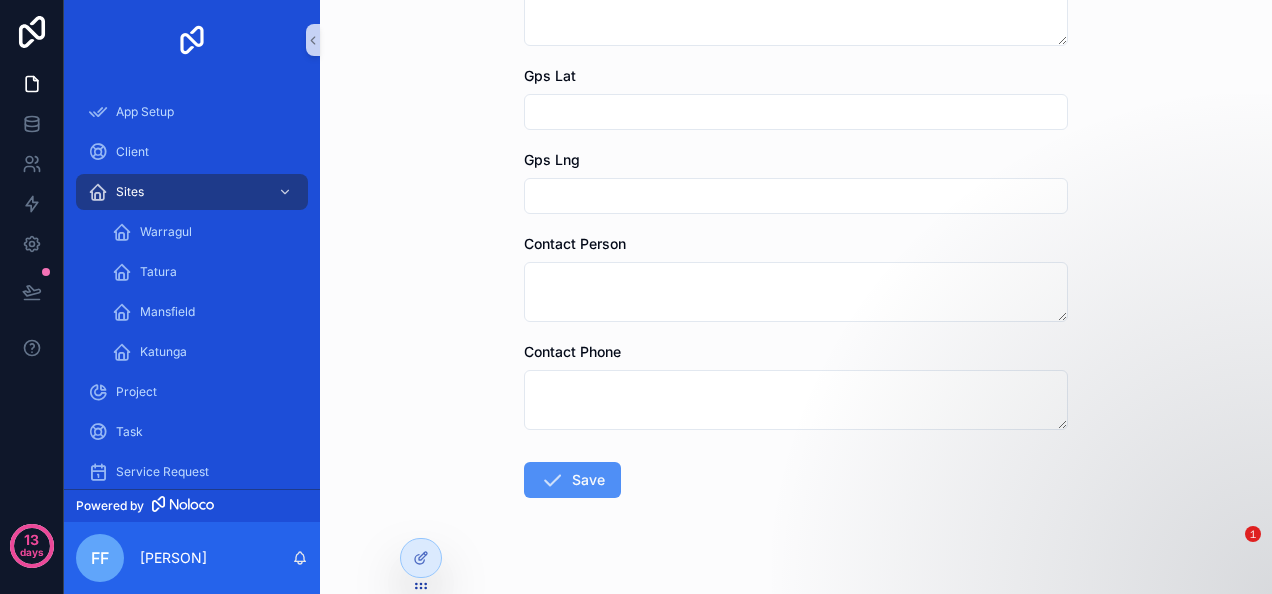 type on "****" 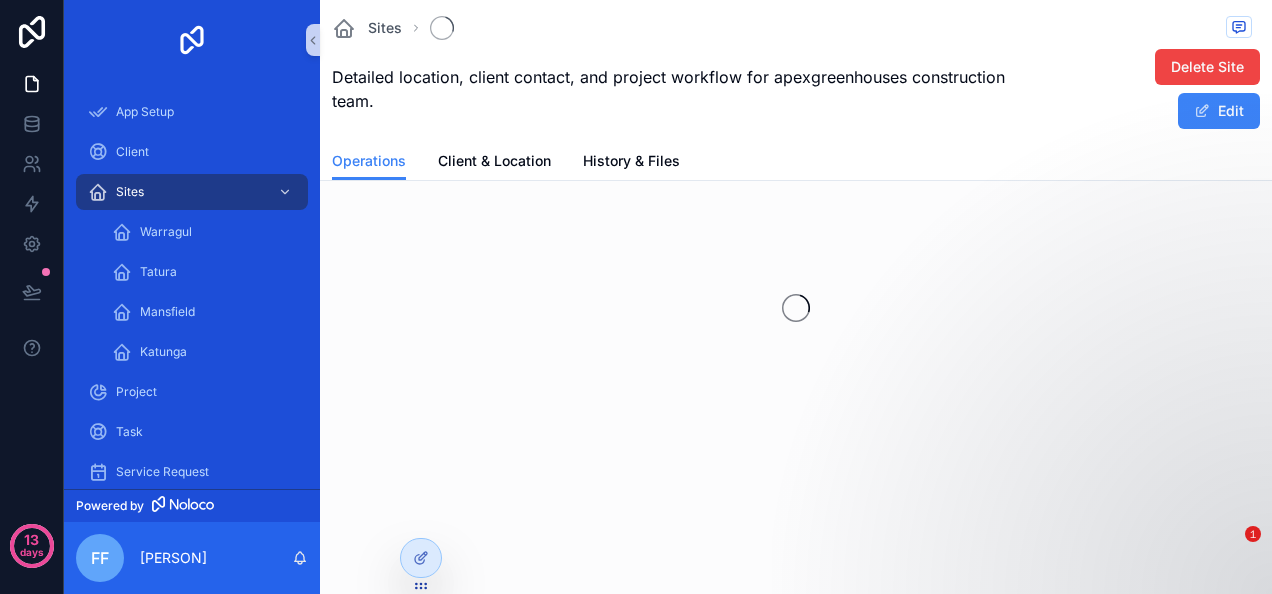 scroll, scrollTop: 54, scrollLeft: 0, axis: vertical 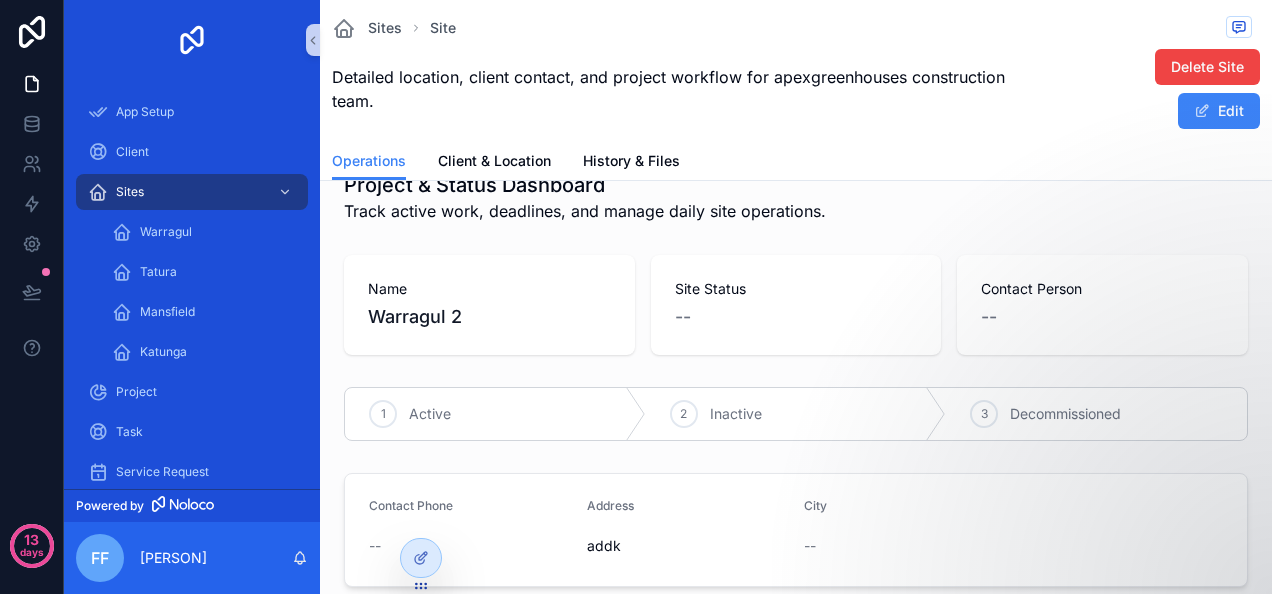 click on "--" at bounding box center [796, 317] 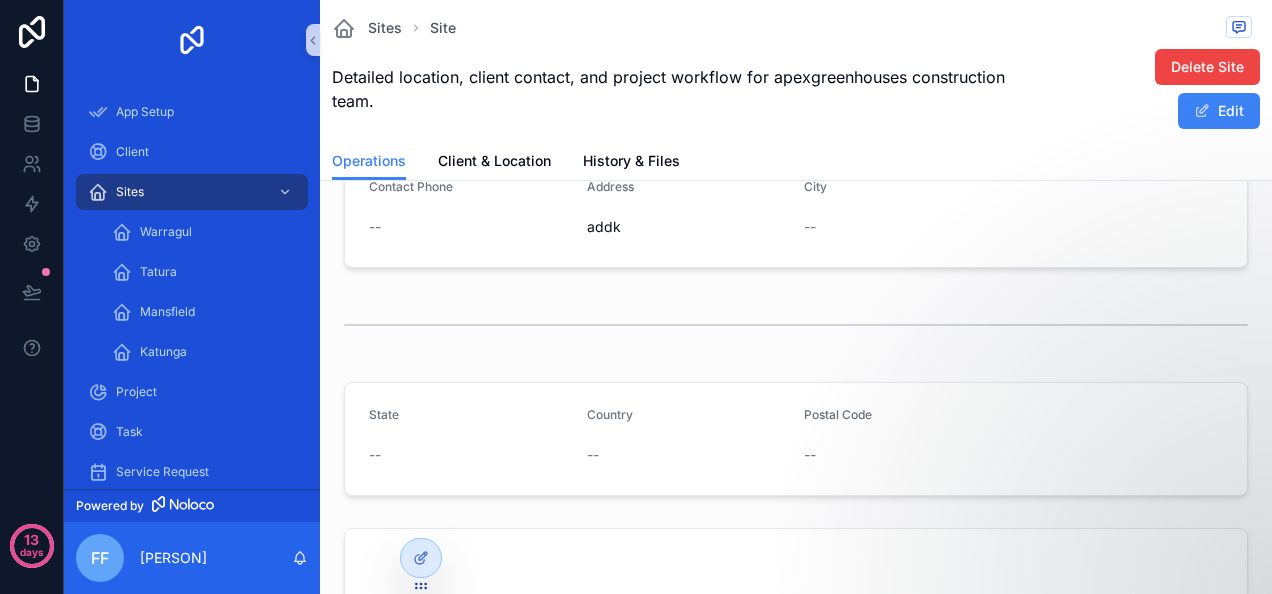 scroll, scrollTop: 0, scrollLeft: 0, axis: both 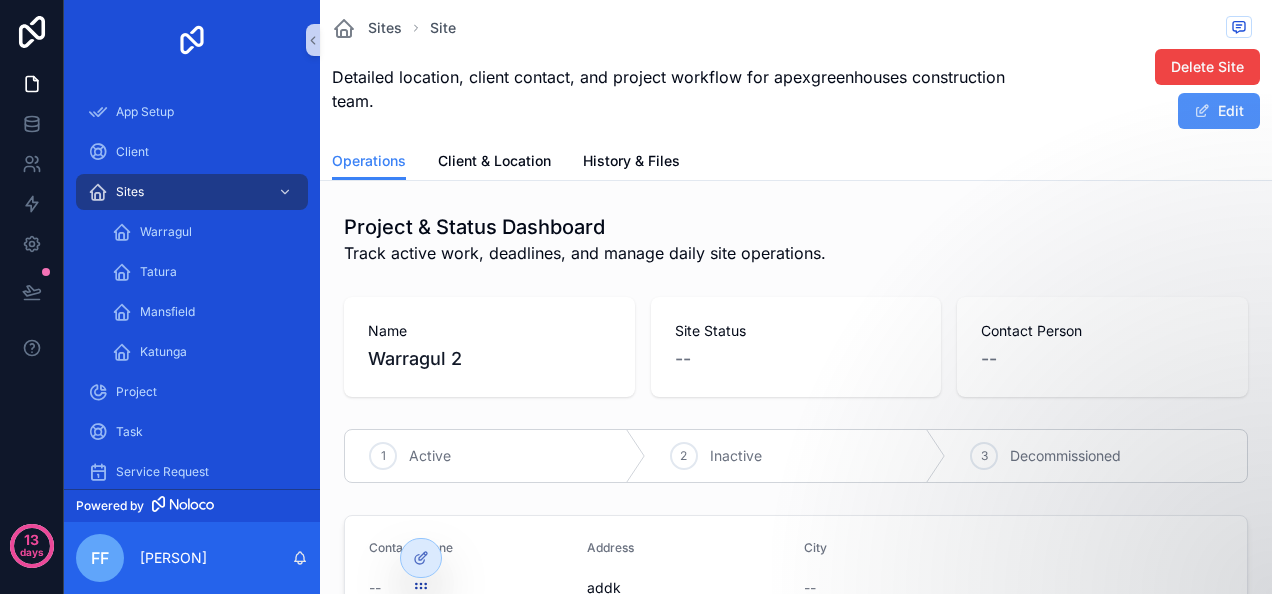click on "Edit" at bounding box center [1219, 111] 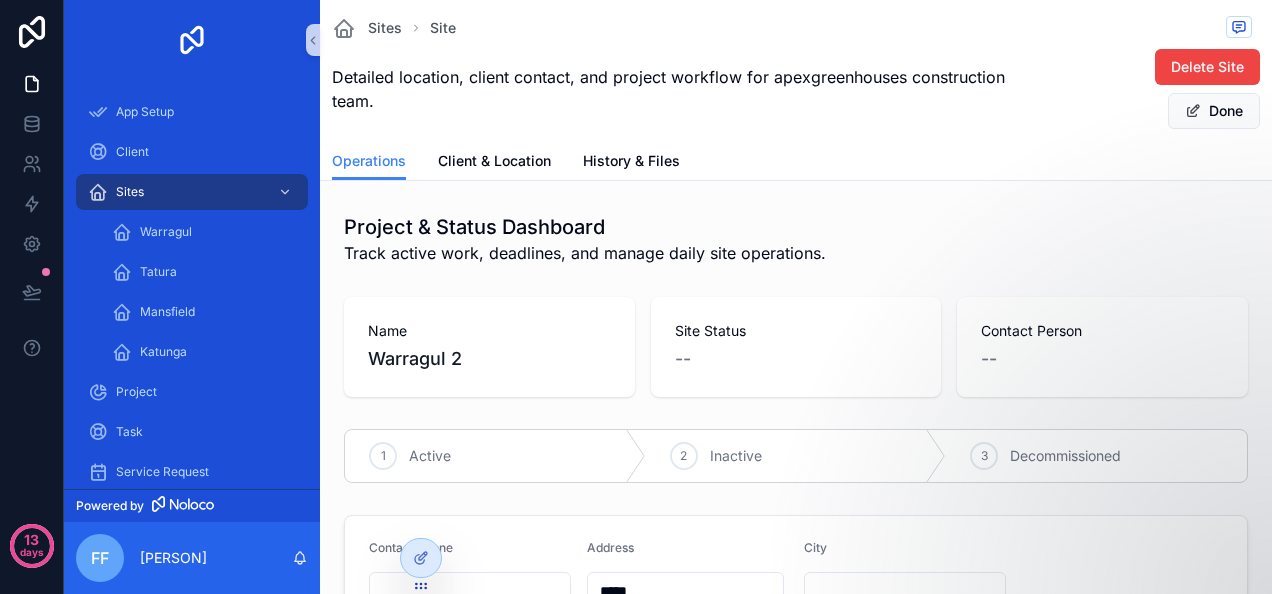 click on "--" at bounding box center [796, 359] 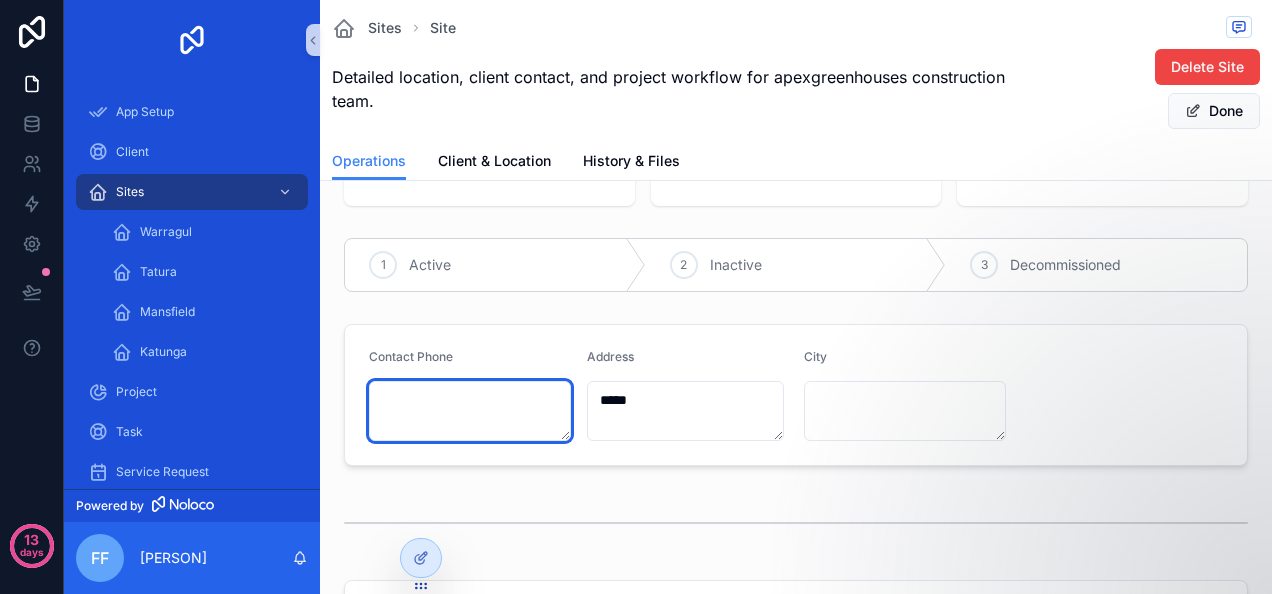 click at bounding box center [470, 411] 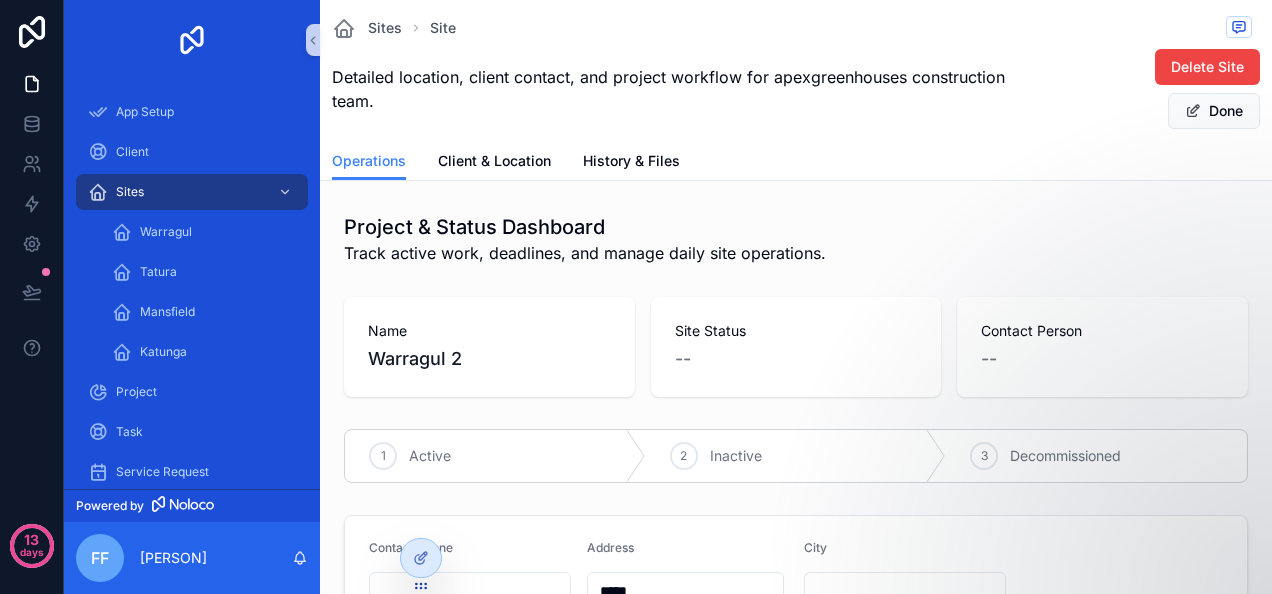 click on "Site Status --" at bounding box center [796, 347] 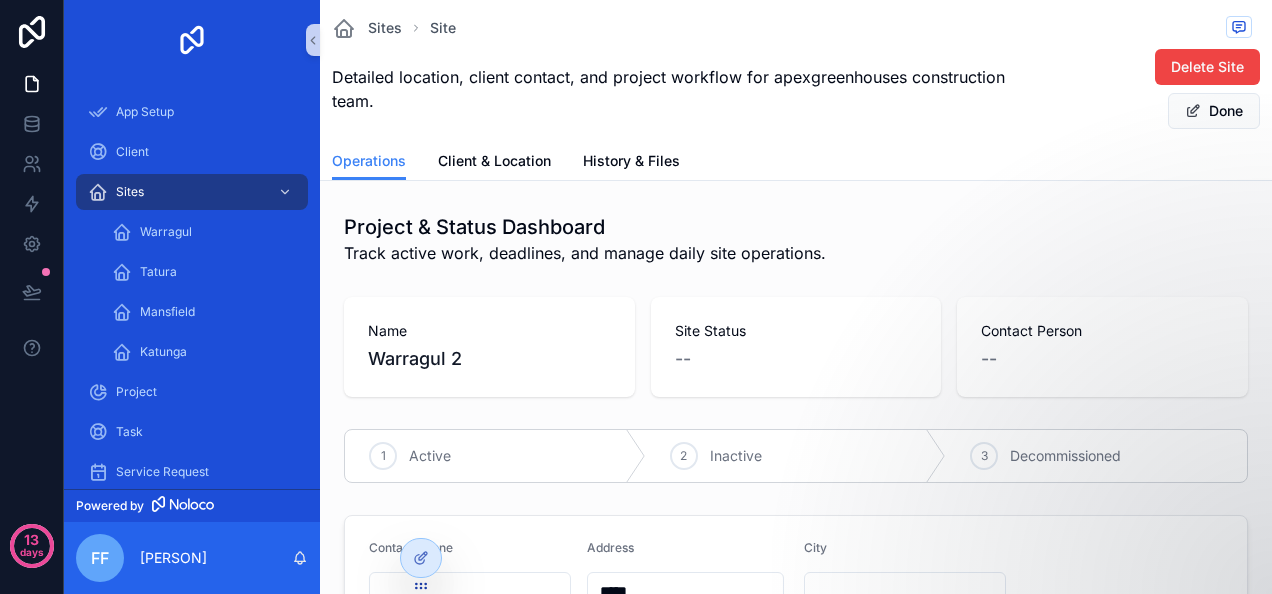 click on "--" at bounding box center (1102, 359) 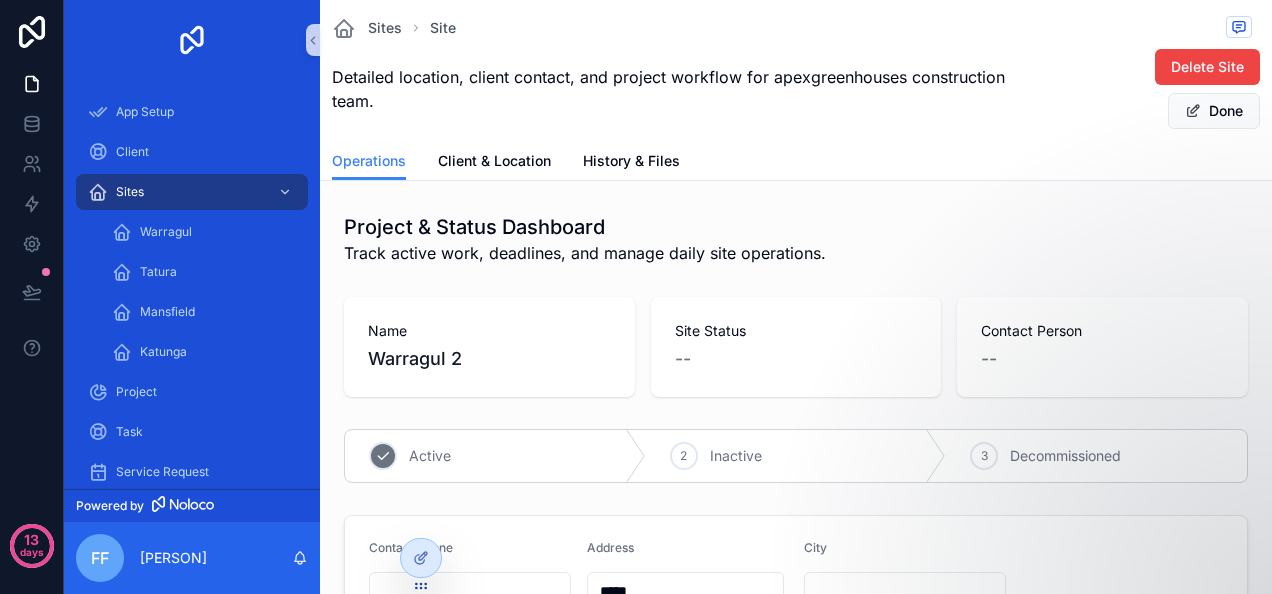 click on "1 Active" at bounding box center [495, 456] 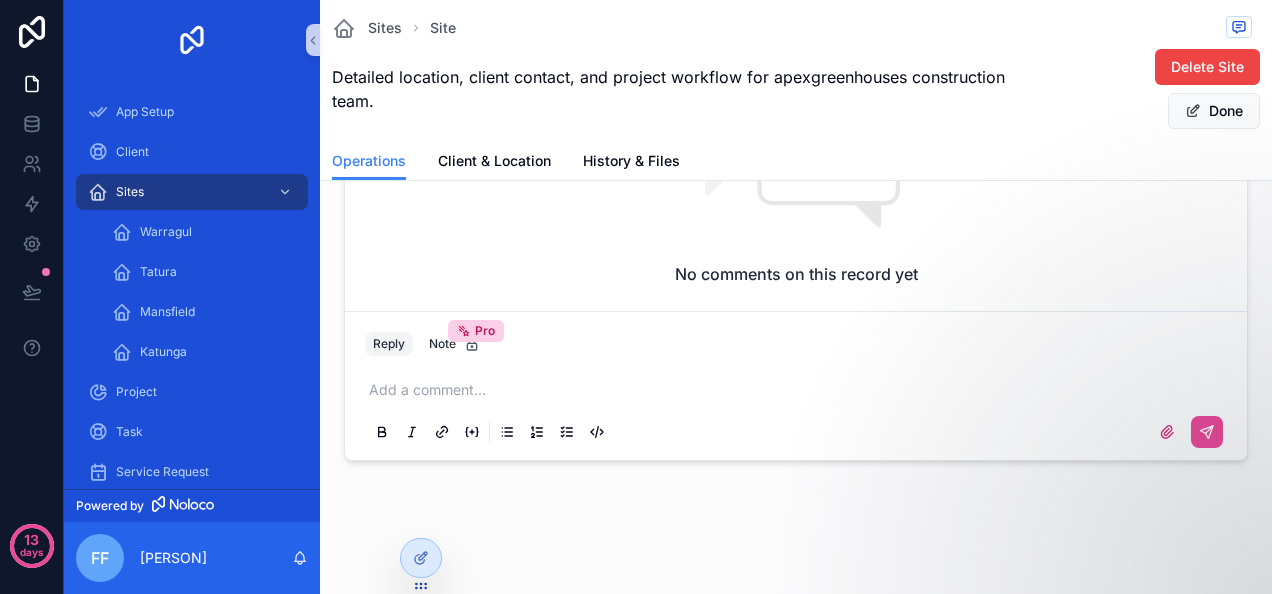 scroll, scrollTop: 0, scrollLeft: 0, axis: both 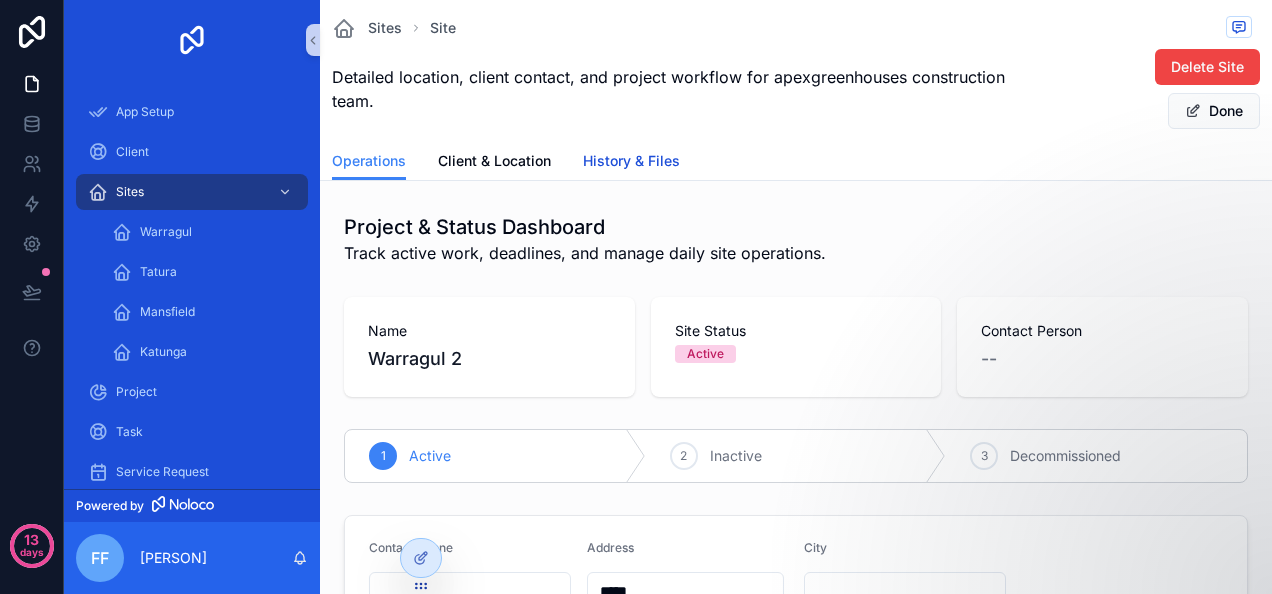 click on "History & Files" at bounding box center [631, 161] 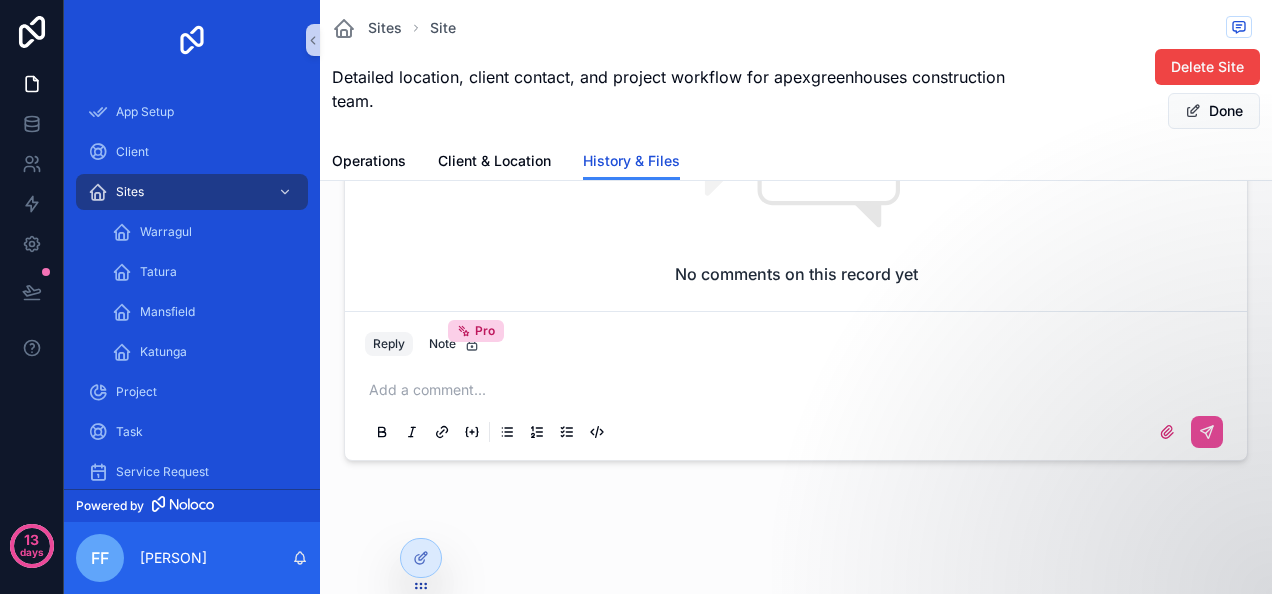 scroll, scrollTop: 0, scrollLeft: 0, axis: both 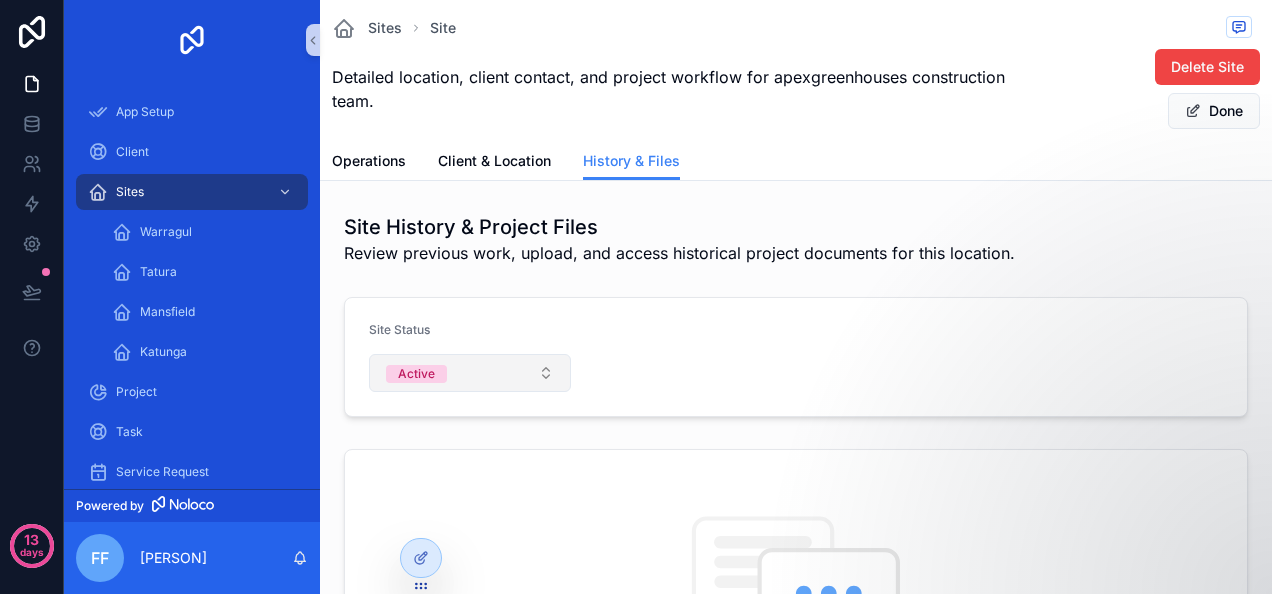 click on "Active" at bounding box center (470, 373) 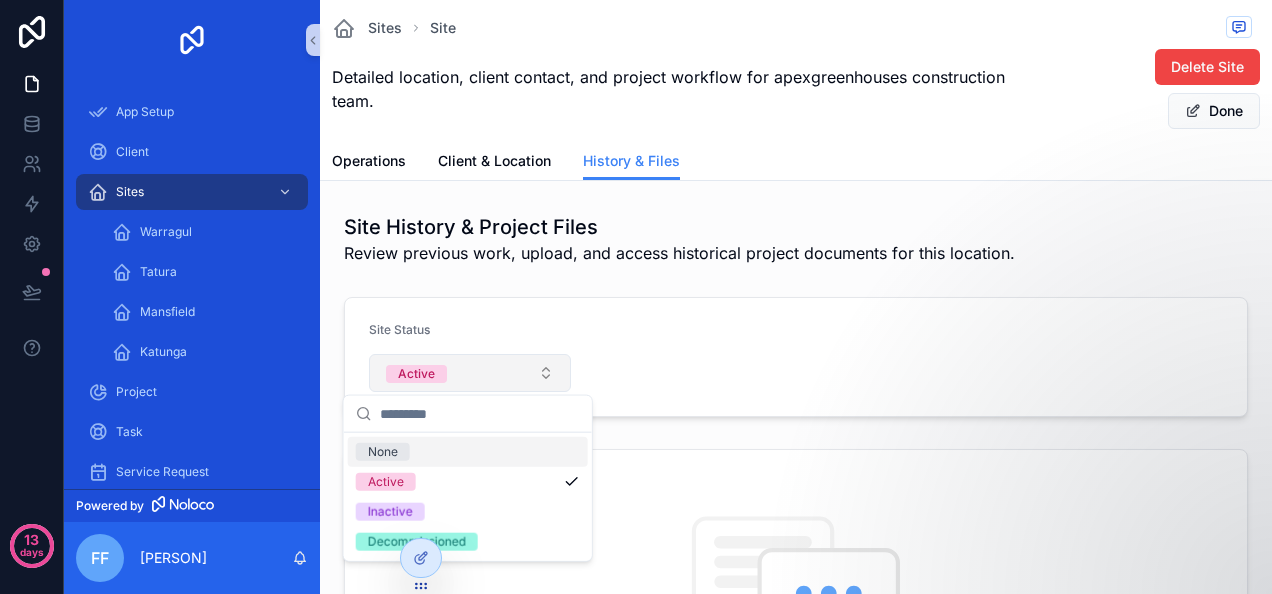 click on "Active" at bounding box center [470, 373] 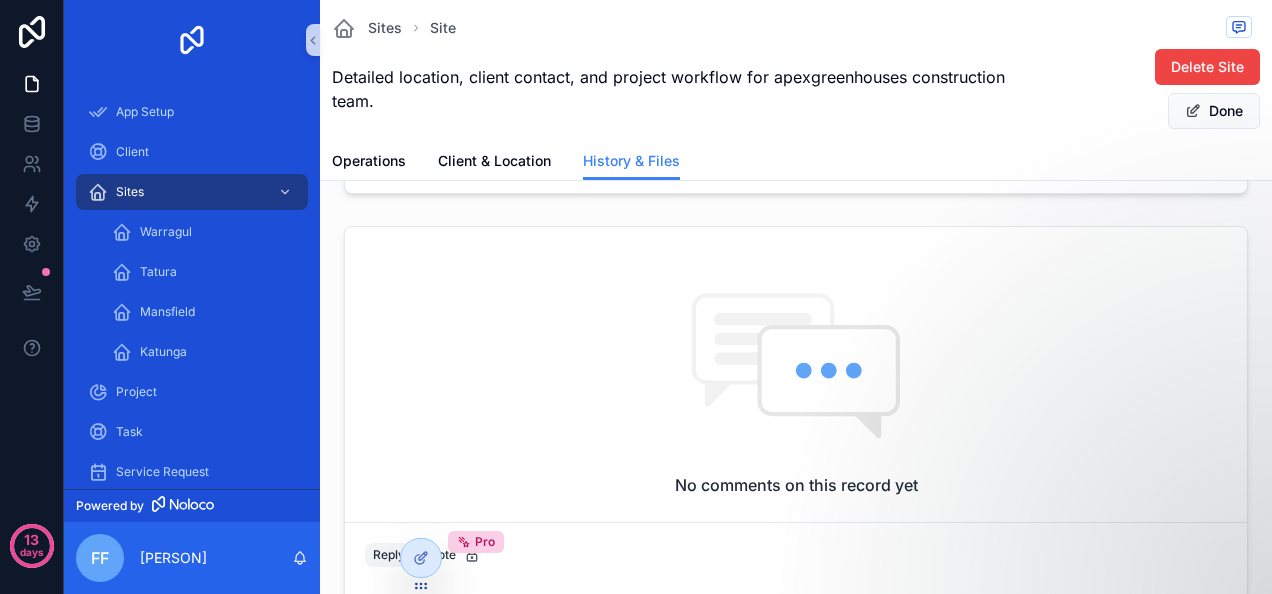 scroll, scrollTop: 224, scrollLeft: 0, axis: vertical 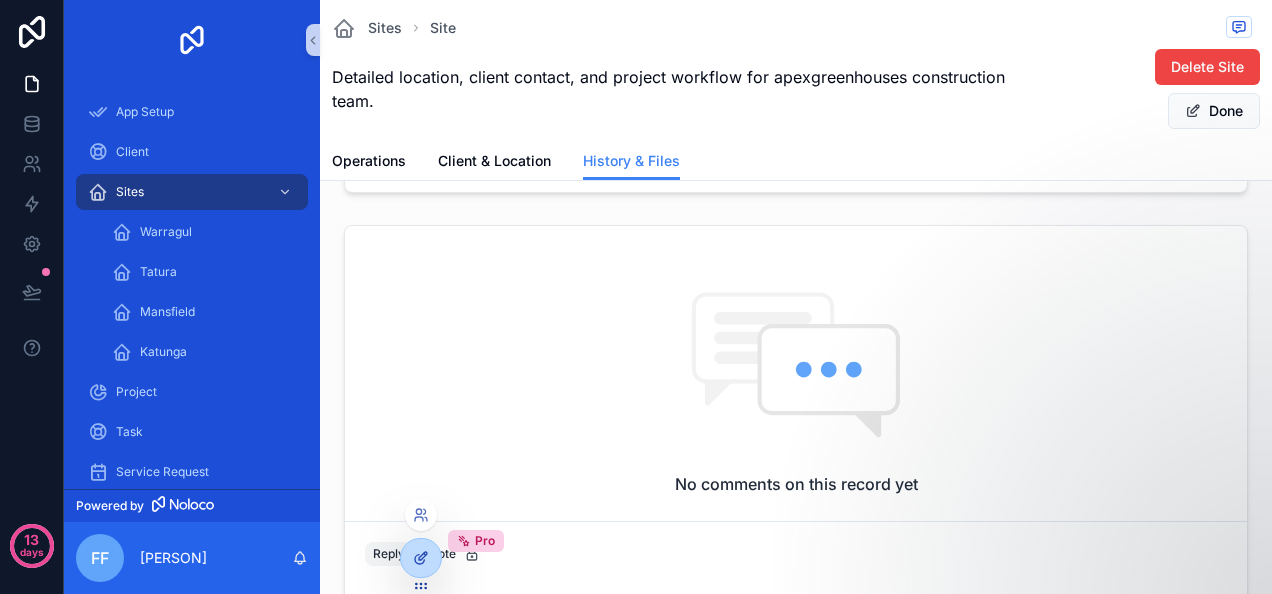 click at bounding box center [421, 558] 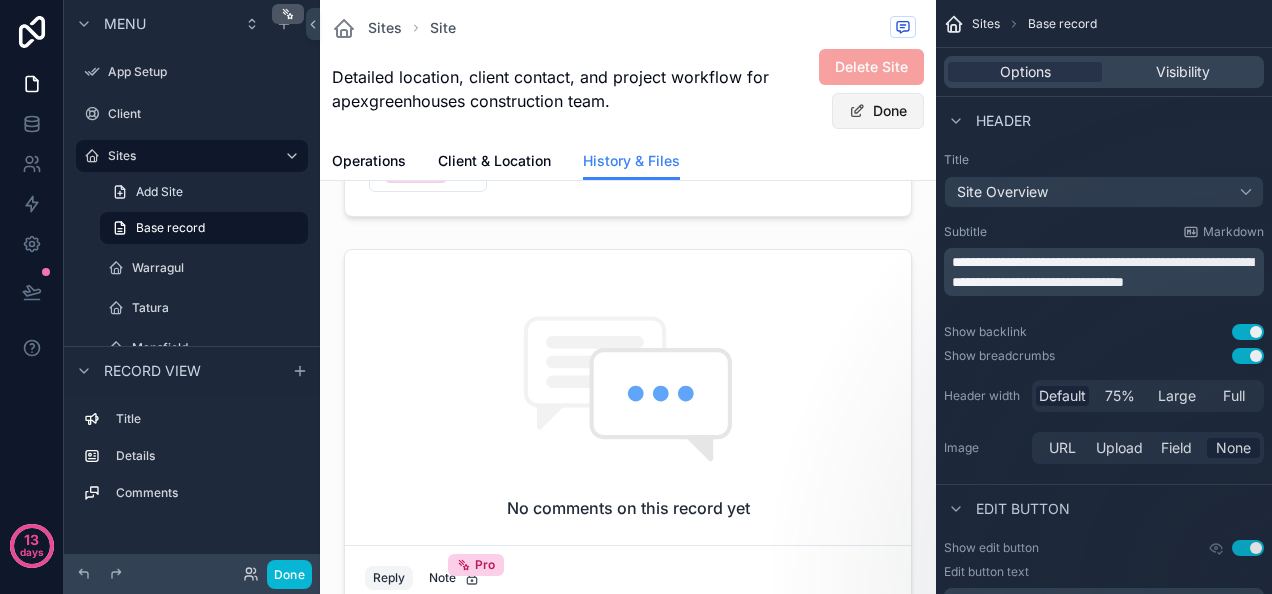 click at bounding box center [857, 111] 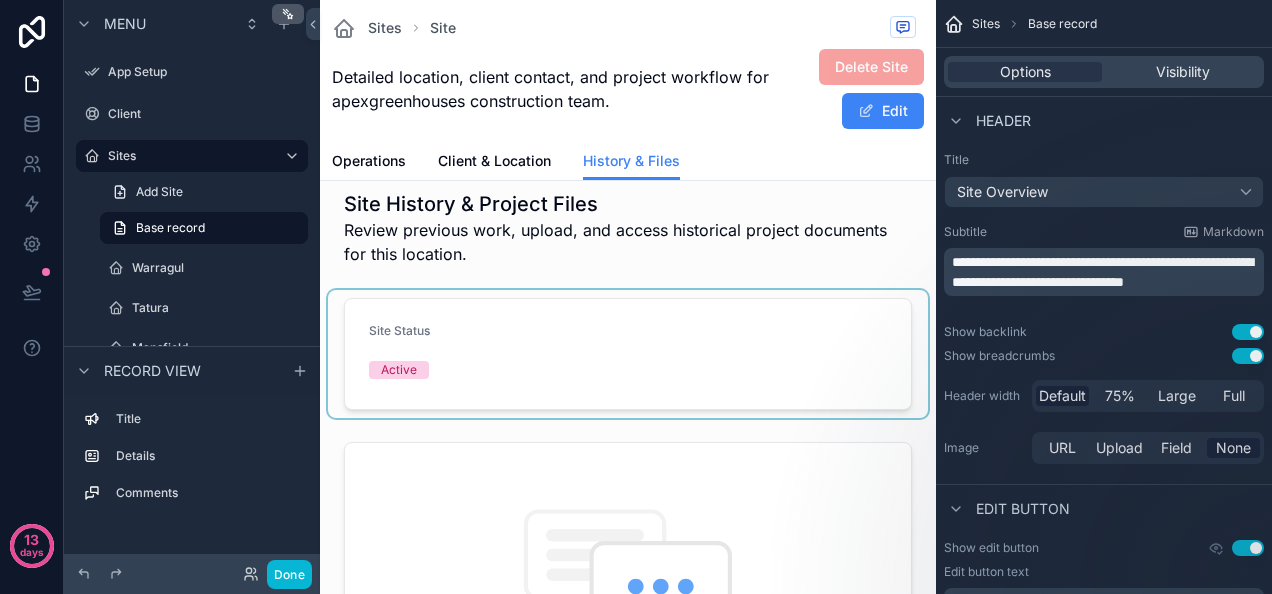 scroll, scrollTop: 0, scrollLeft: 0, axis: both 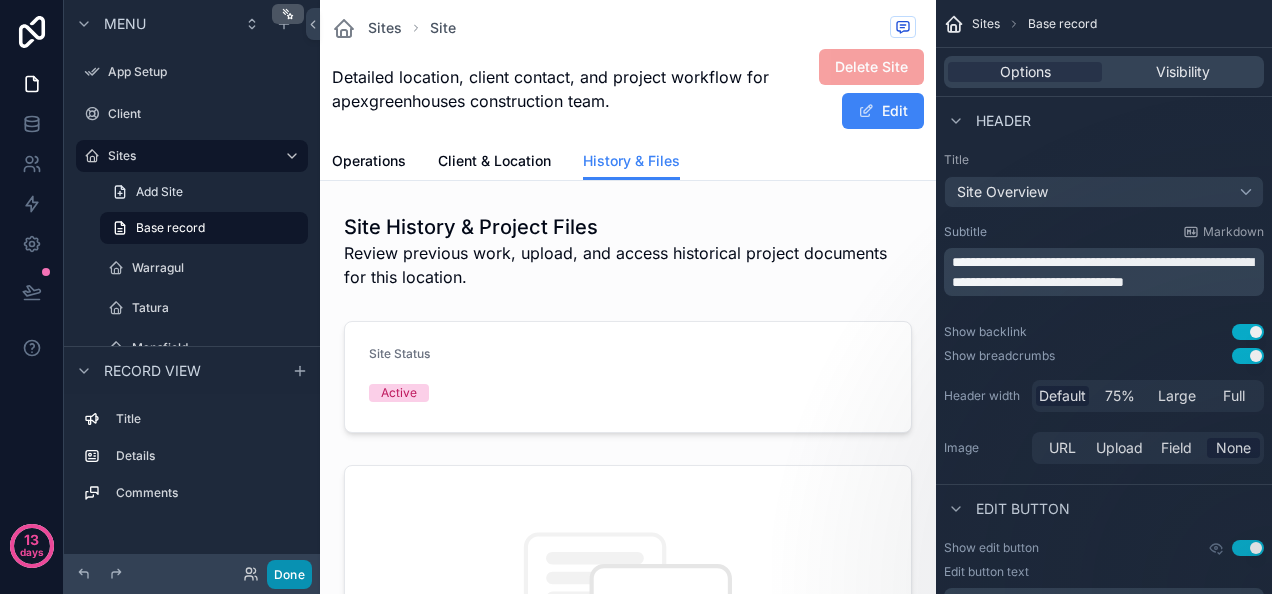 click on "Done" at bounding box center [289, 574] 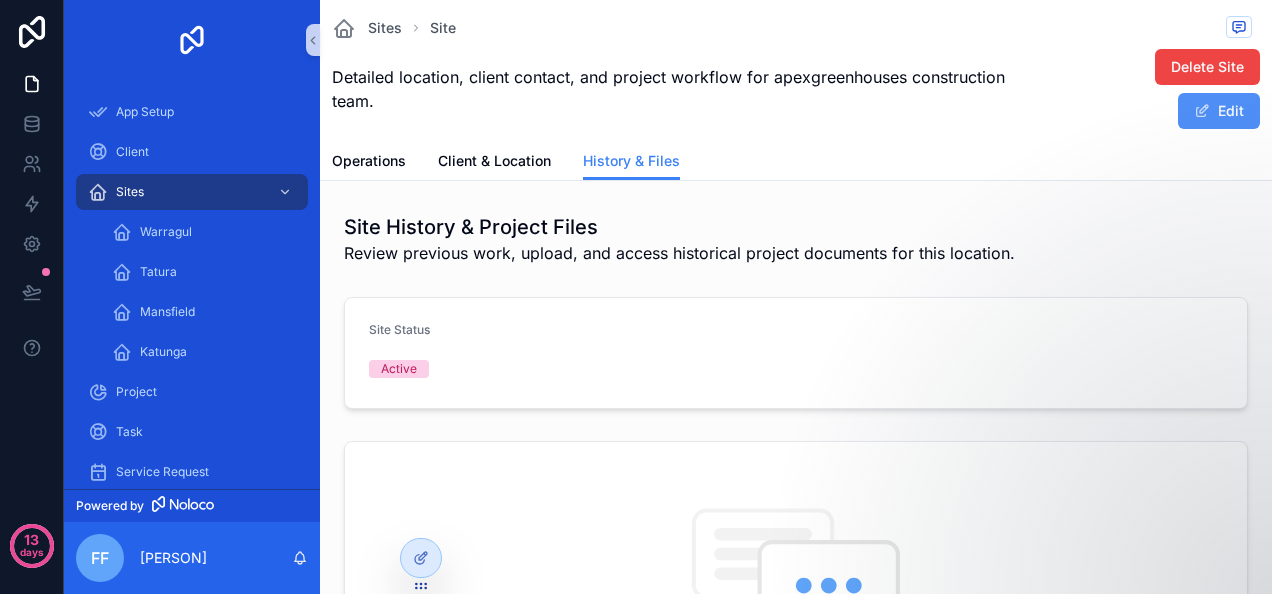 click on "Edit" at bounding box center [1219, 111] 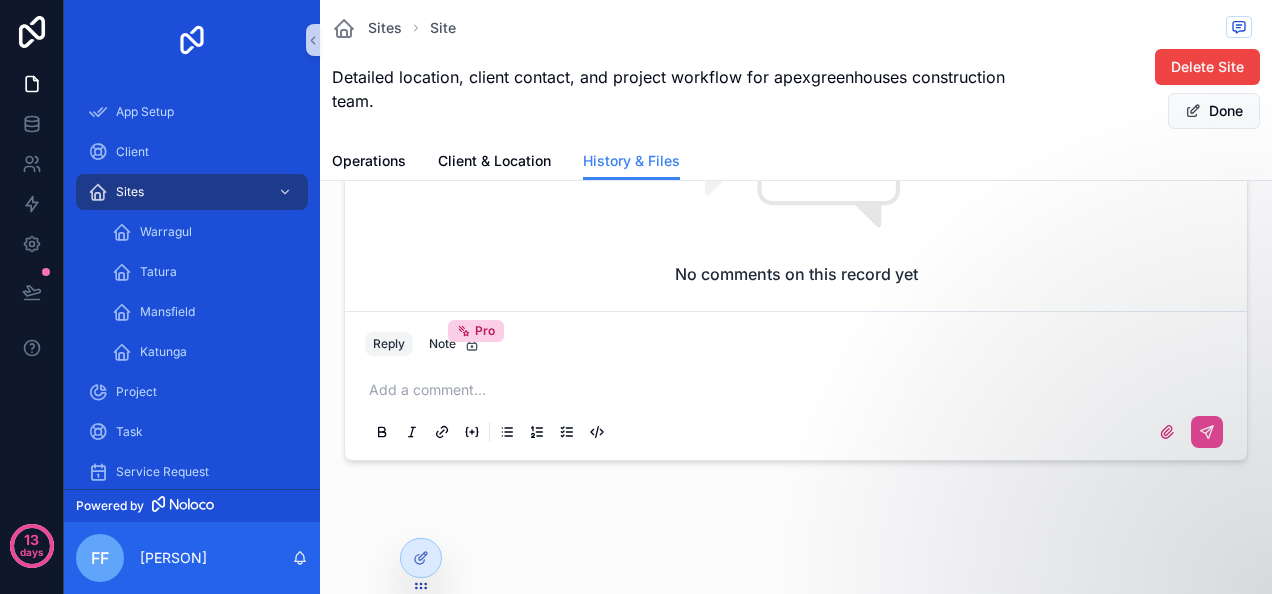 scroll, scrollTop: 0, scrollLeft: 0, axis: both 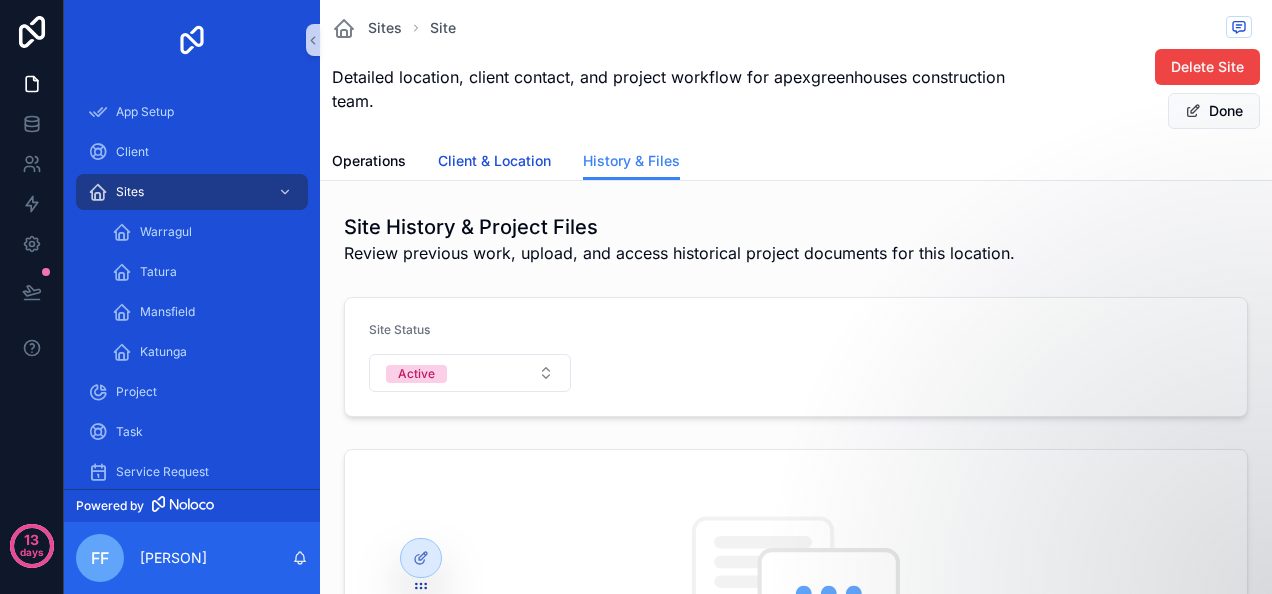 click on "Client & Location" at bounding box center (494, 161) 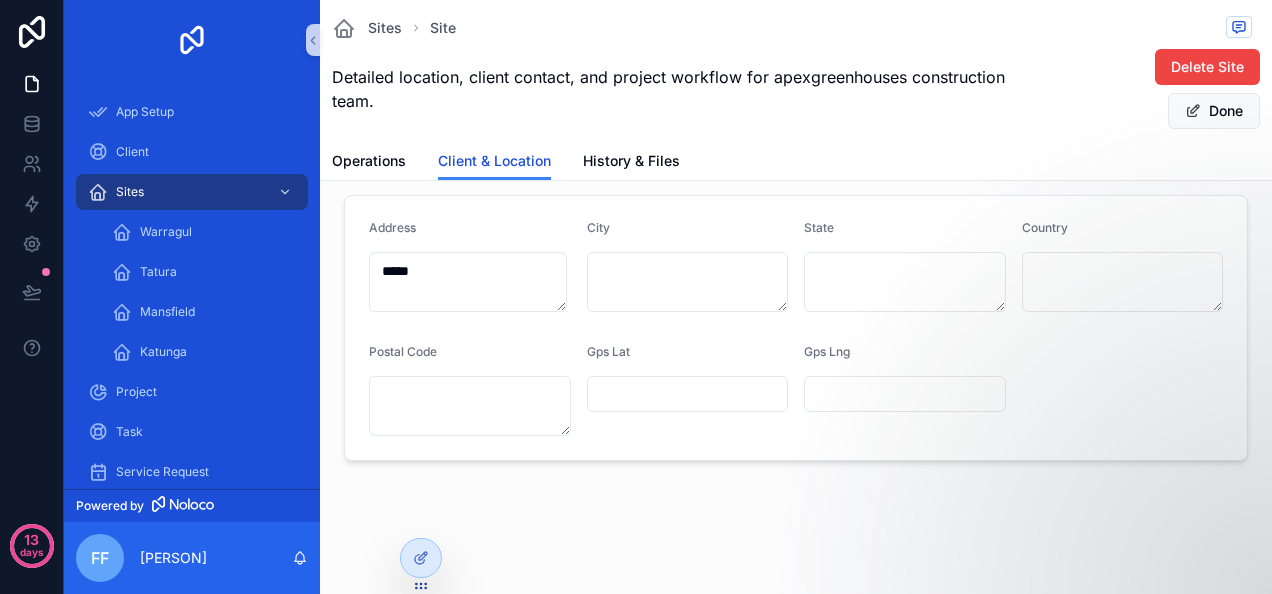 scroll, scrollTop: 359, scrollLeft: 0, axis: vertical 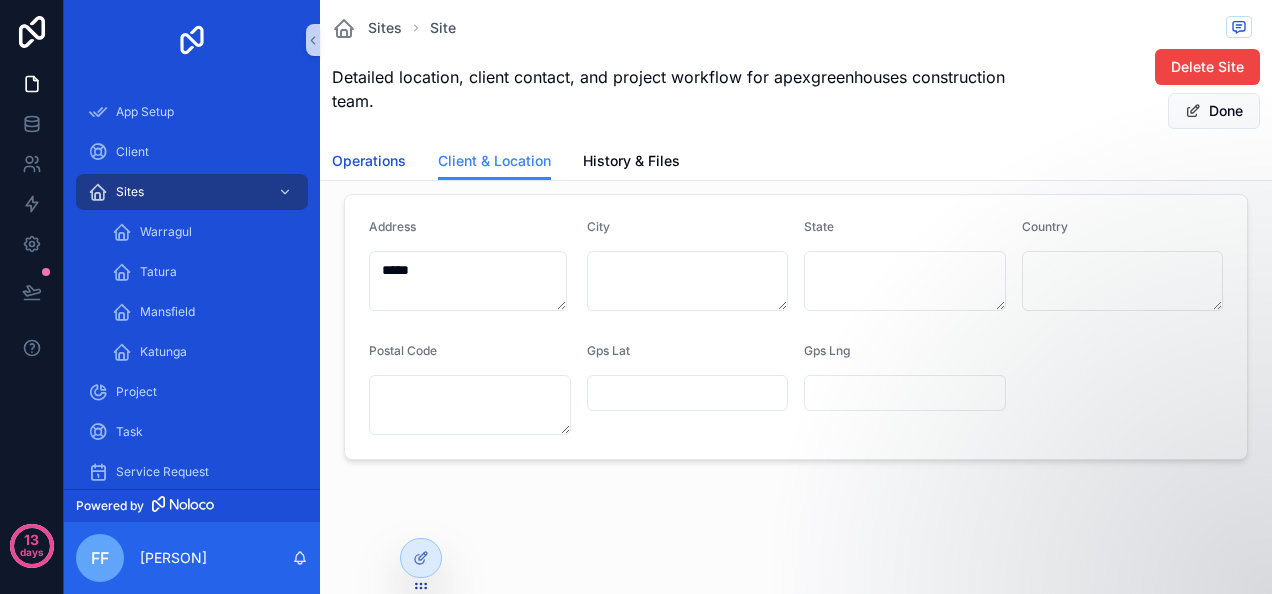 click on "Operations" at bounding box center (369, 161) 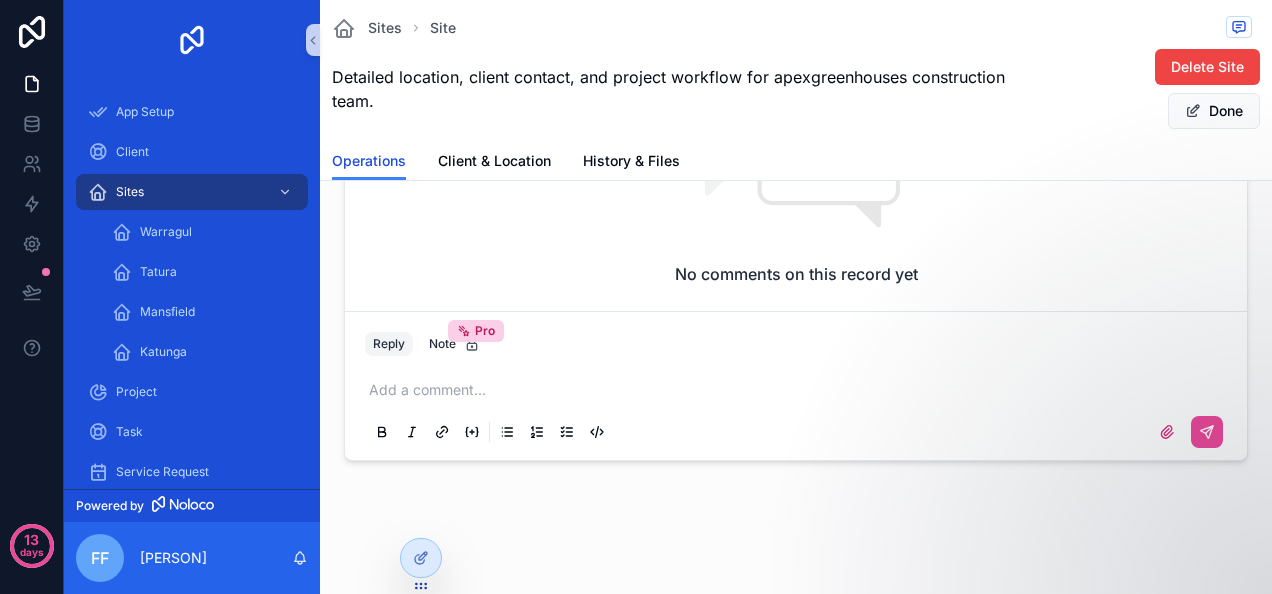 scroll, scrollTop: 0, scrollLeft: 0, axis: both 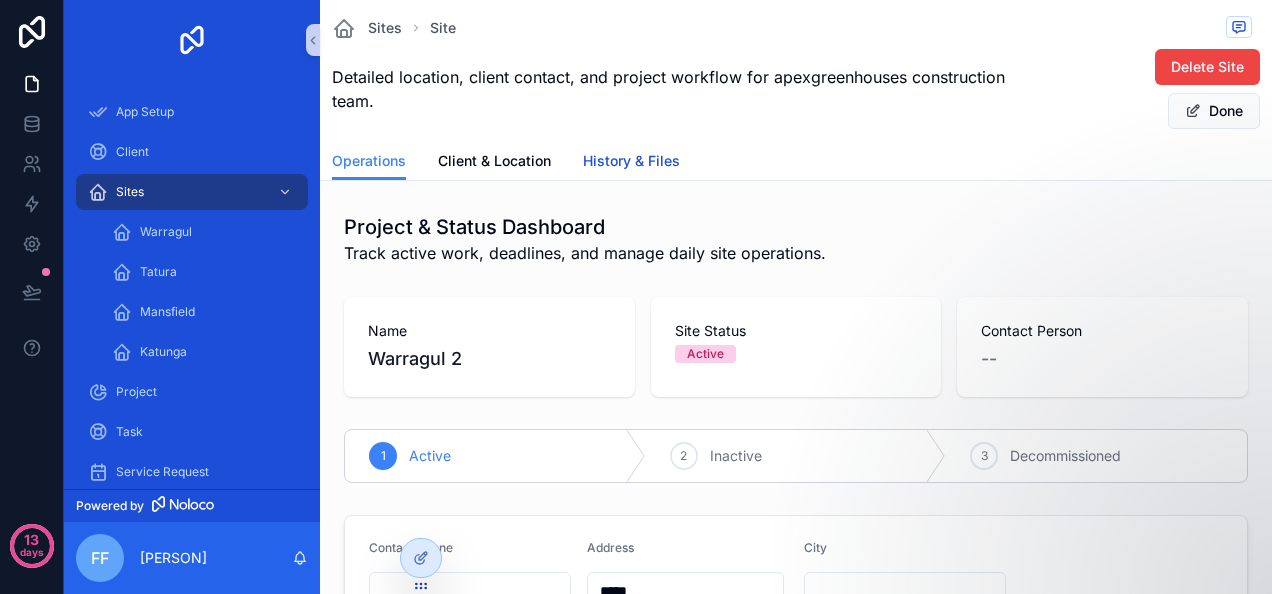 click on "History & Files" at bounding box center [631, 161] 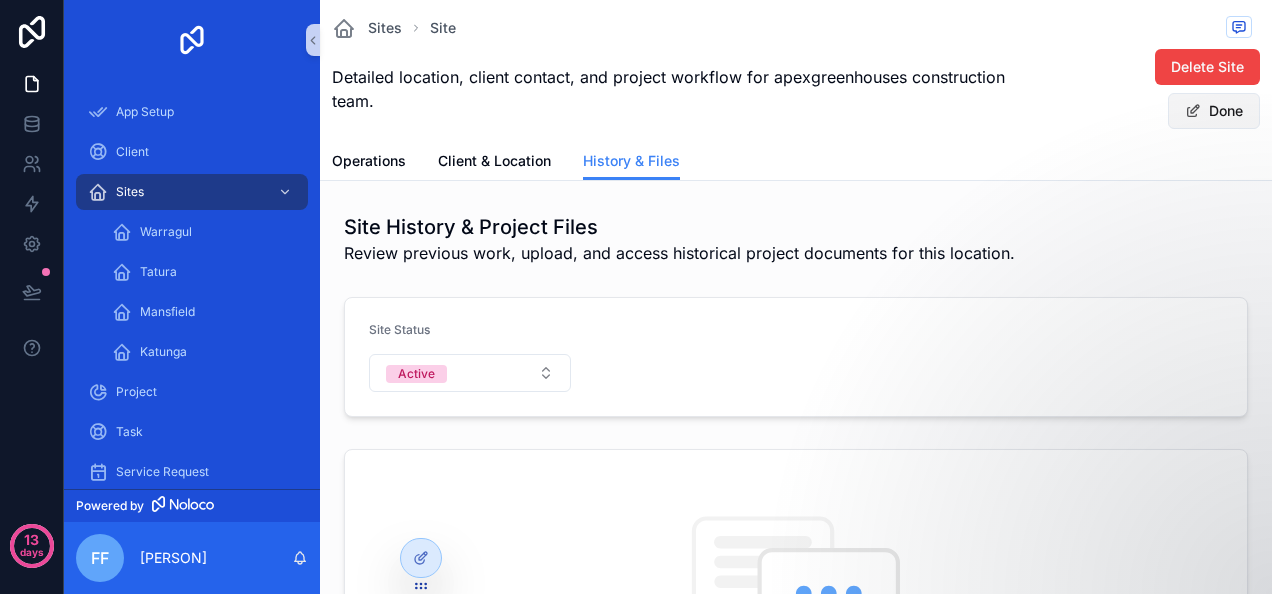 click on "Done" at bounding box center [1214, 111] 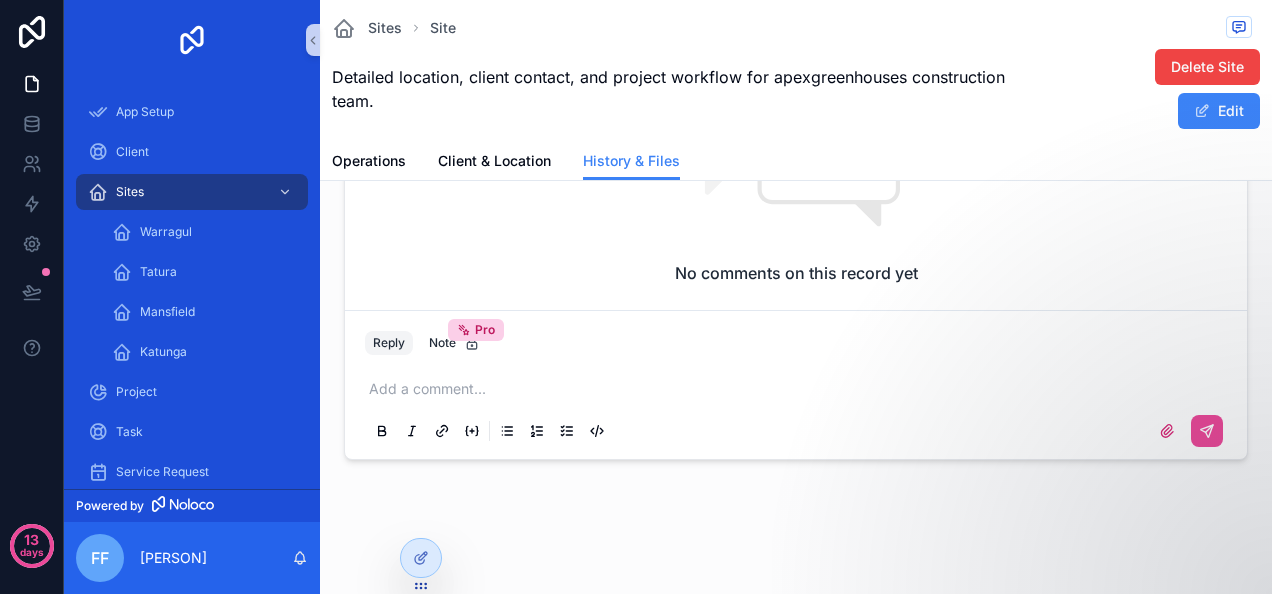 scroll, scrollTop: 0, scrollLeft: 0, axis: both 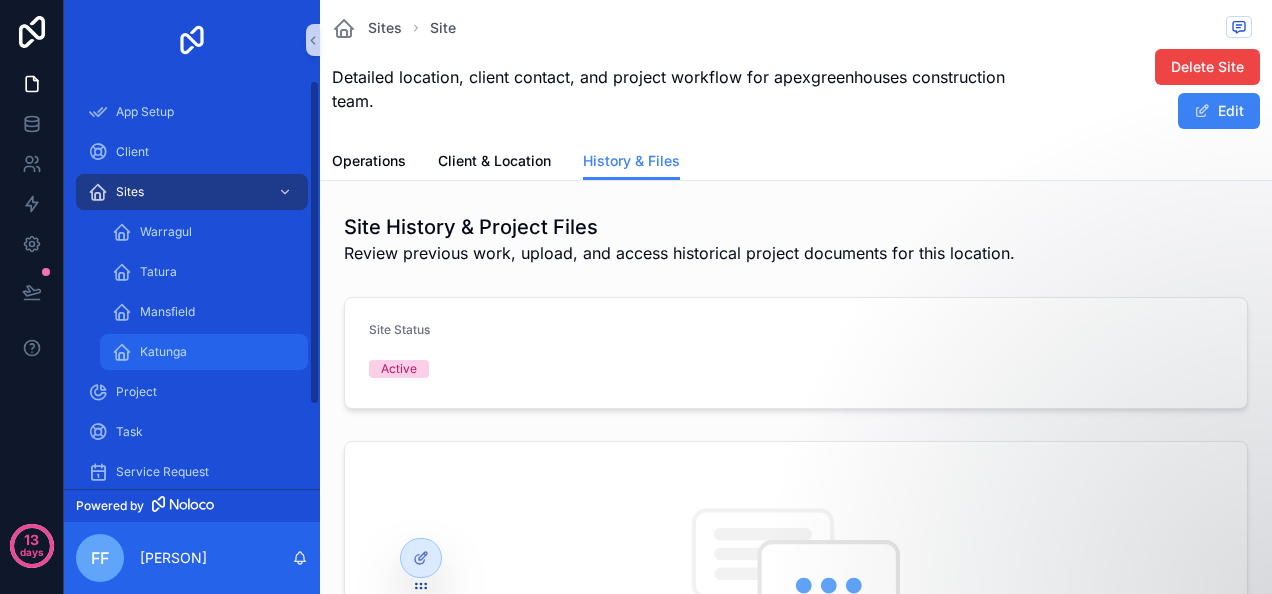 click on "Katunga" at bounding box center [163, 352] 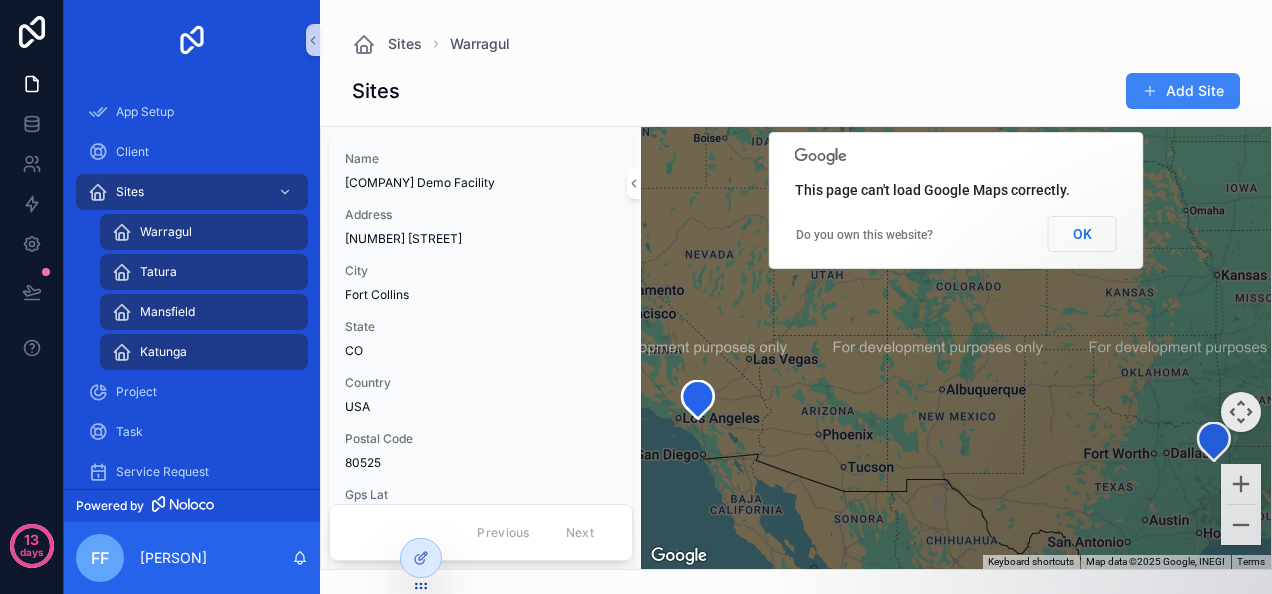 click on "Warragul" at bounding box center [166, 232] 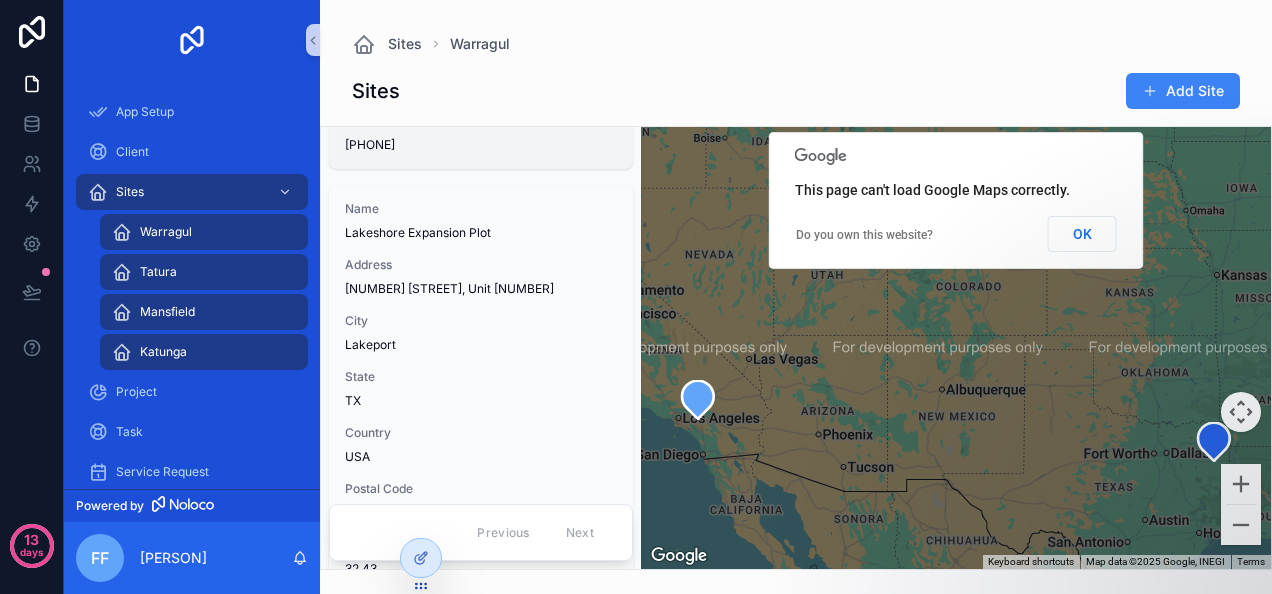 scroll, scrollTop: 1406, scrollLeft: 0, axis: vertical 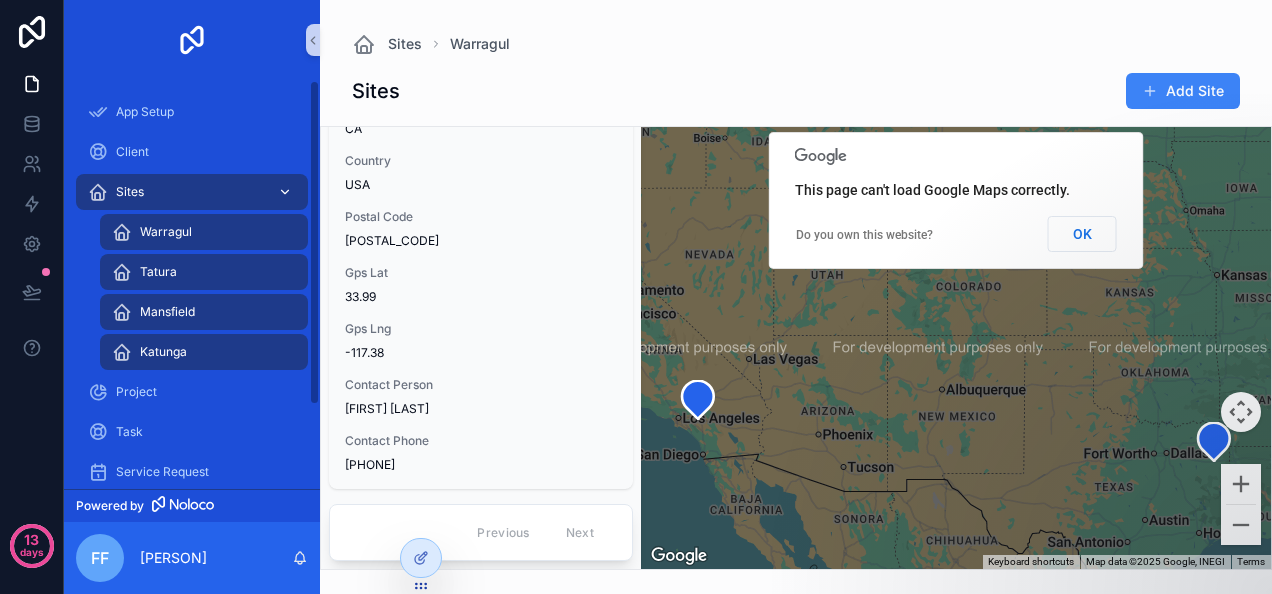 click on "Sites" at bounding box center (130, 192) 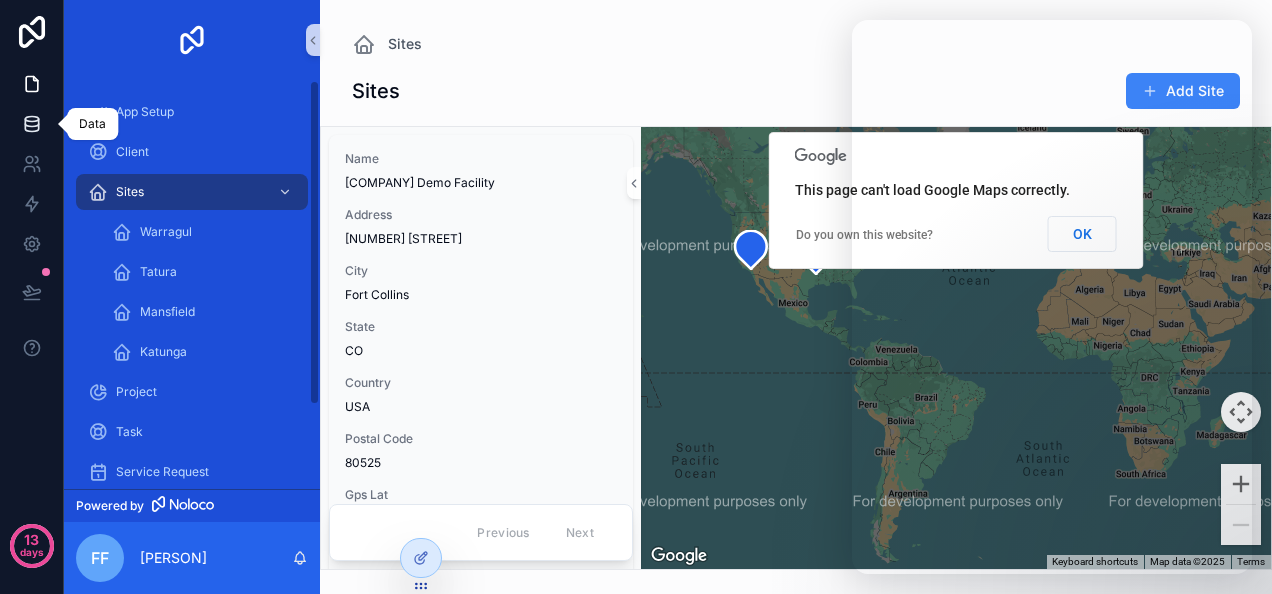 click 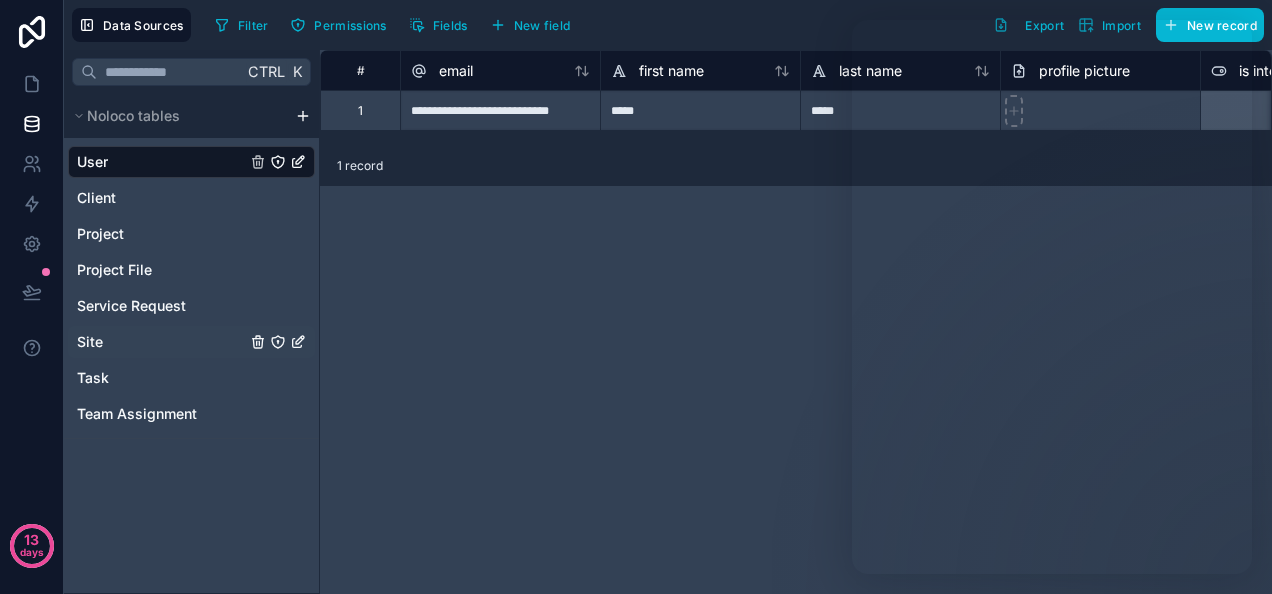 click 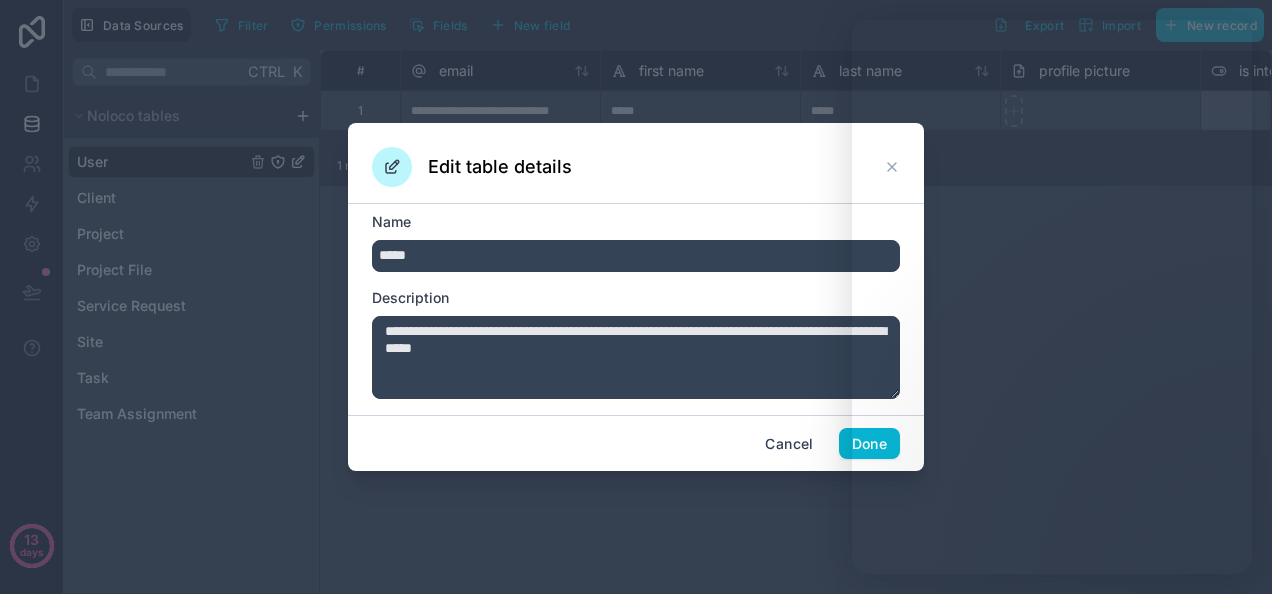 click on "*****" at bounding box center (636, 256) 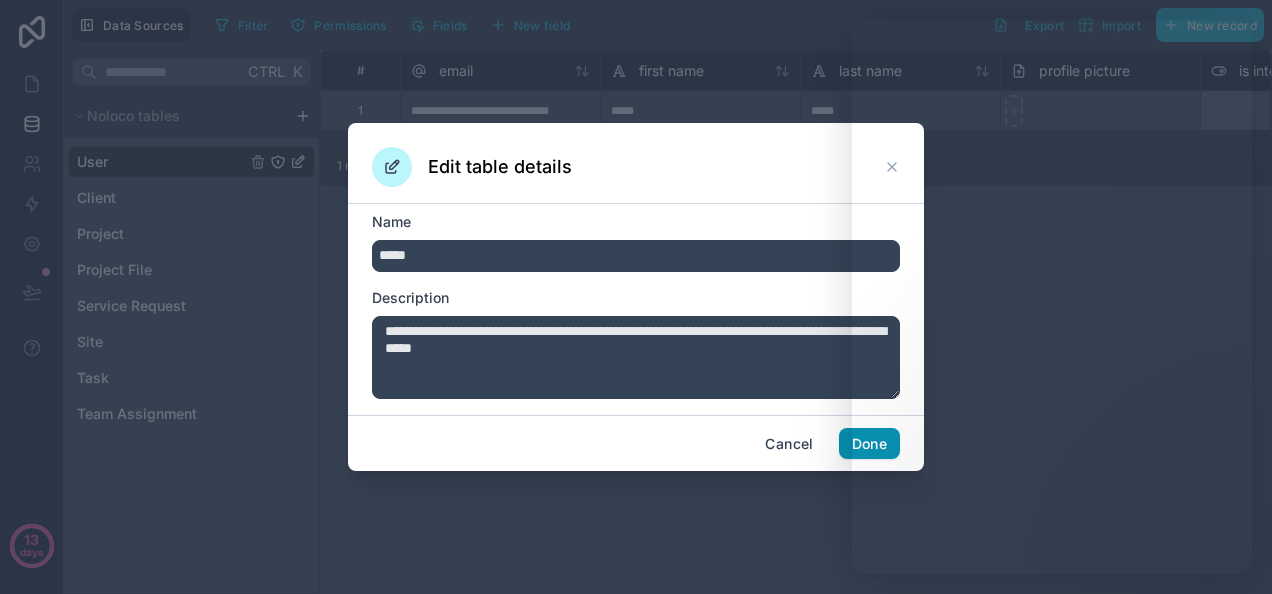 type on "*****" 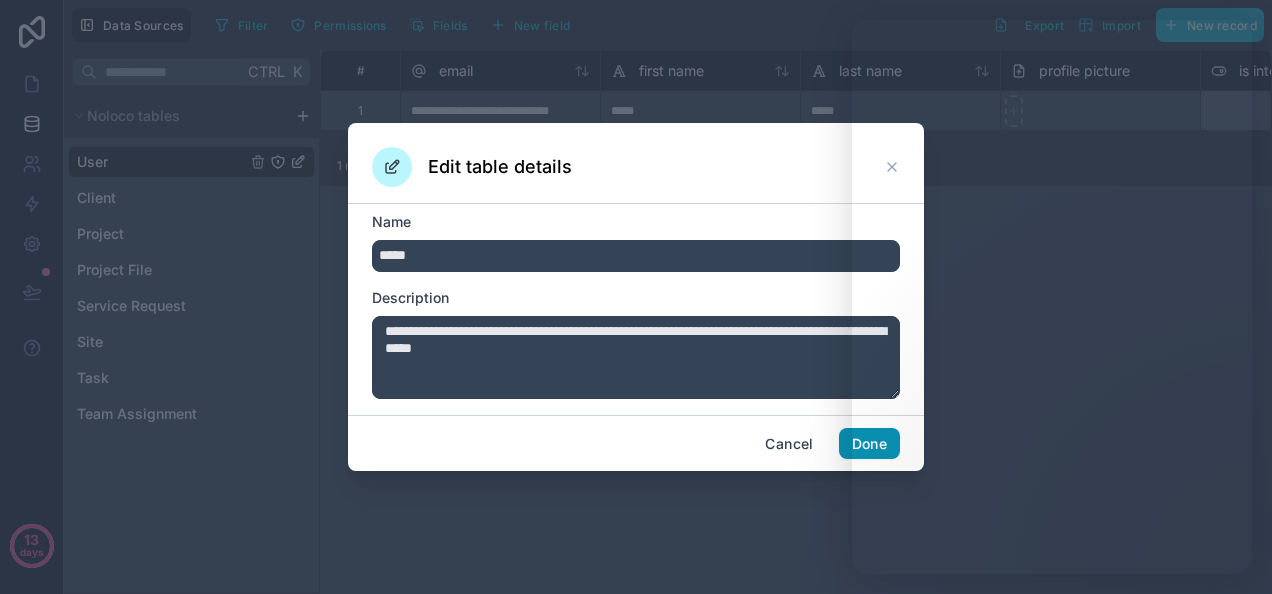 click on "Done" at bounding box center [869, 444] 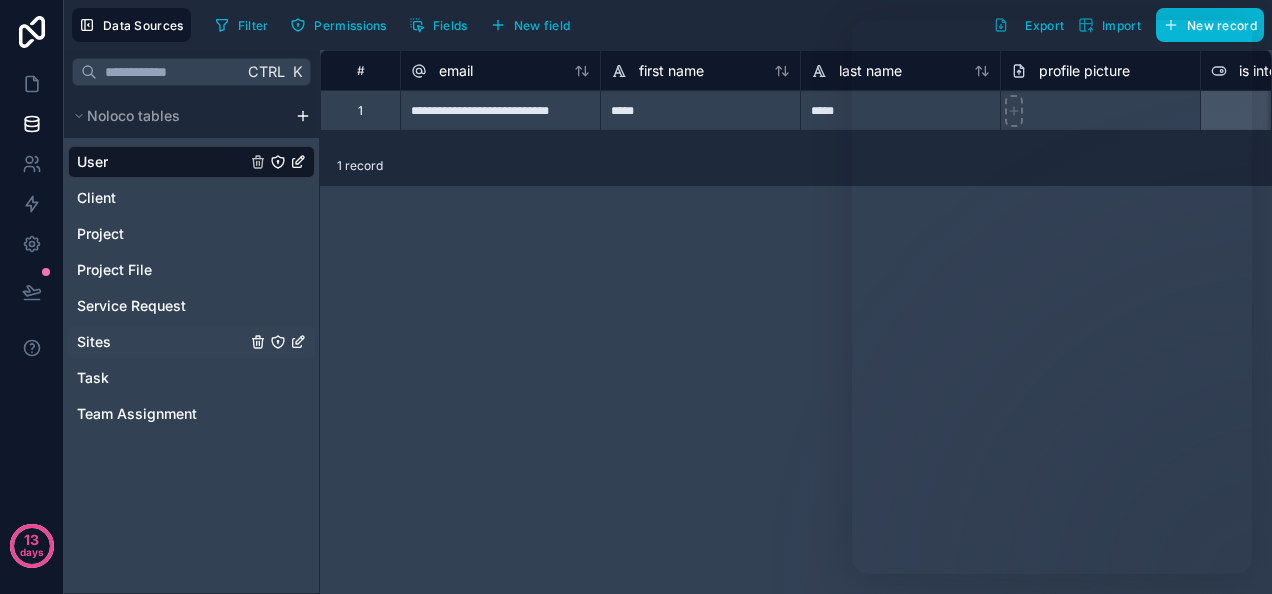 click on "Sites" at bounding box center (191, 342) 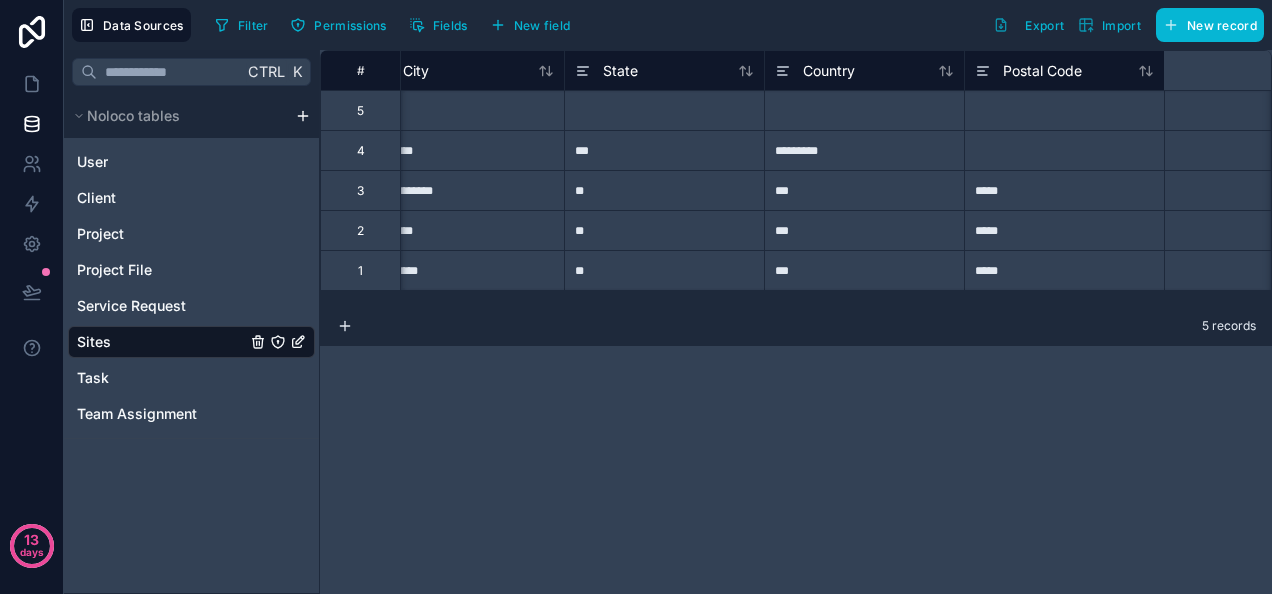 scroll, scrollTop: 0, scrollLeft: 0, axis: both 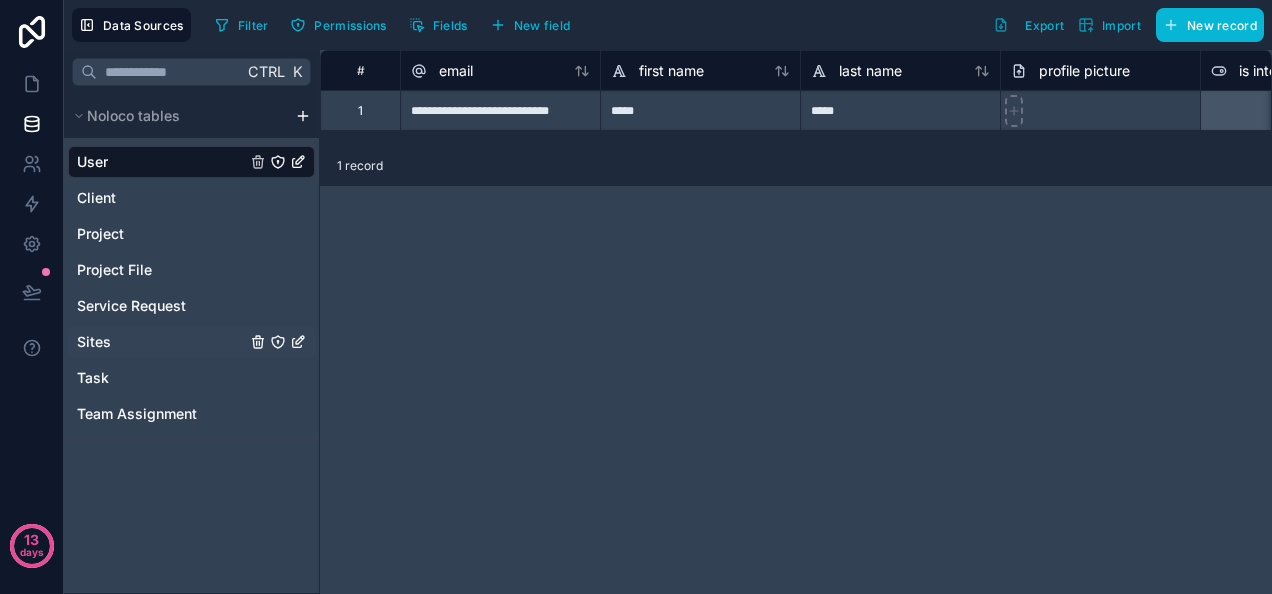 click on "Sites" at bounding box center [191, 342] 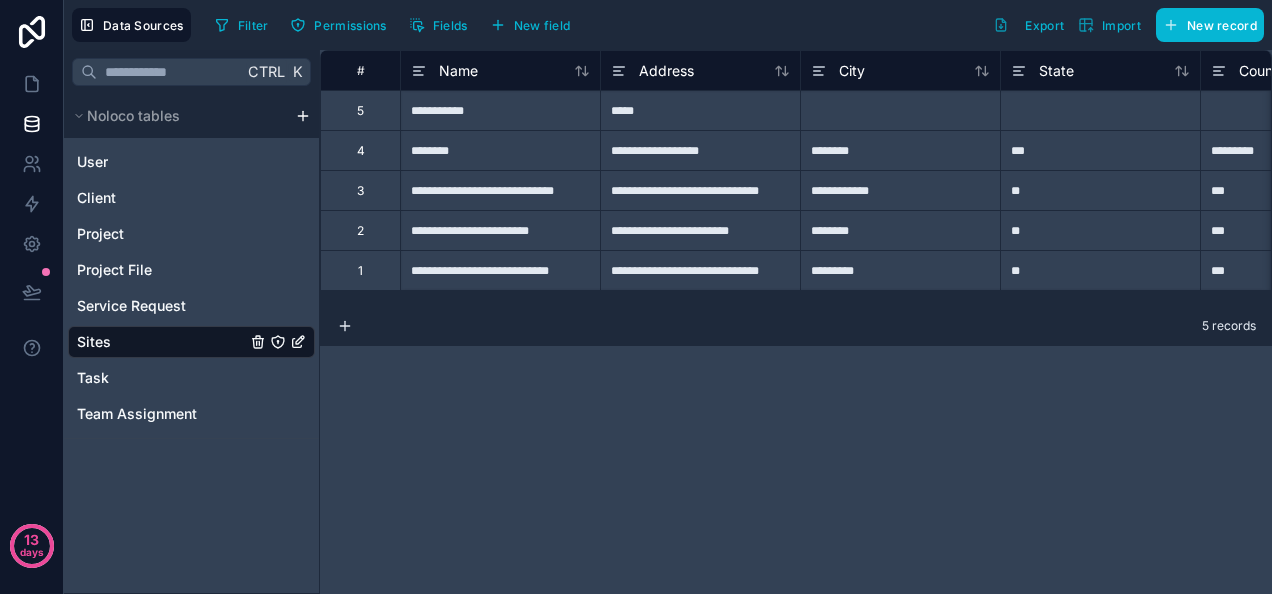 click on "1" at bounding box center (360, 270) 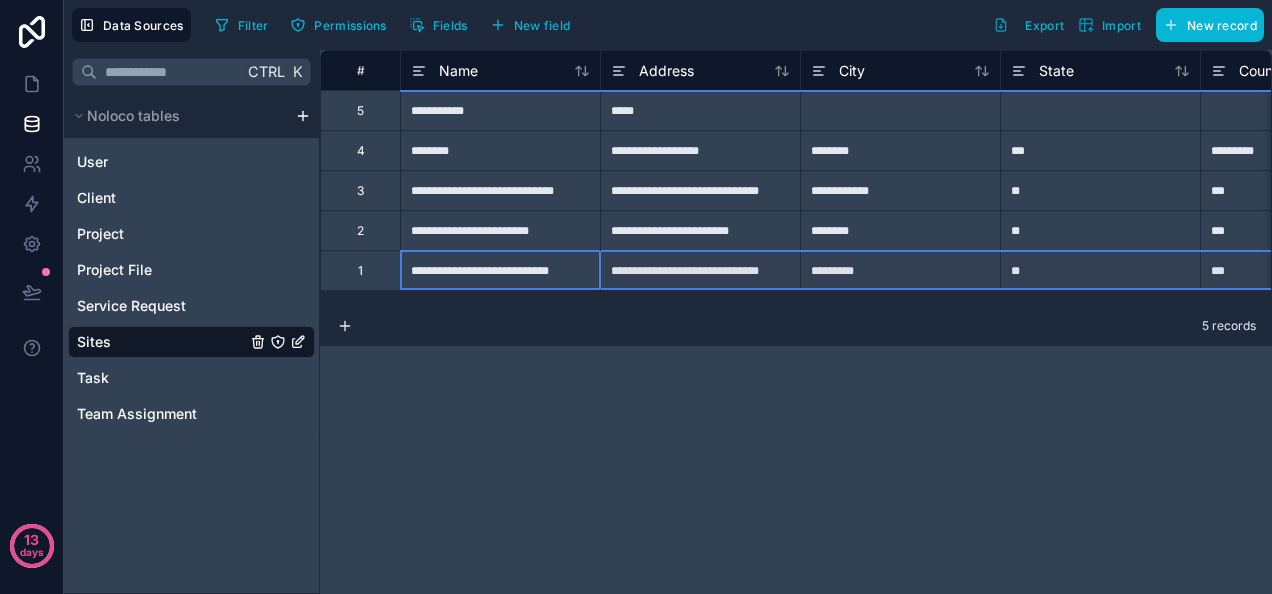 click on "1" at bounding box center (360, 270) 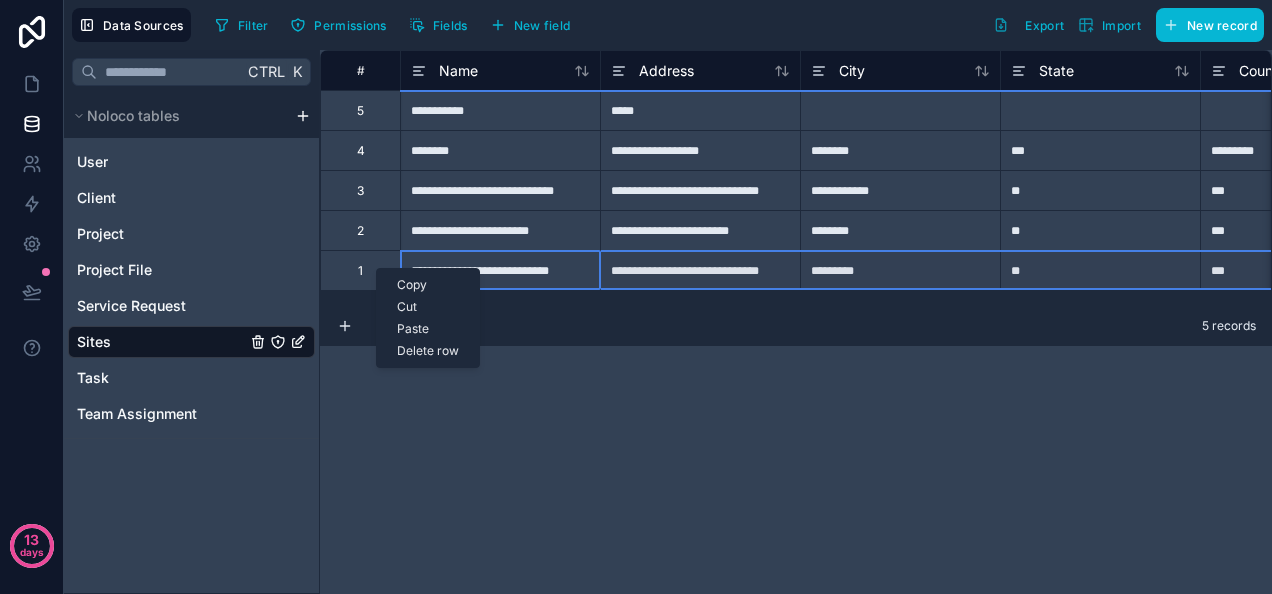 click on "Delete row" at bounding box center [428, 351] 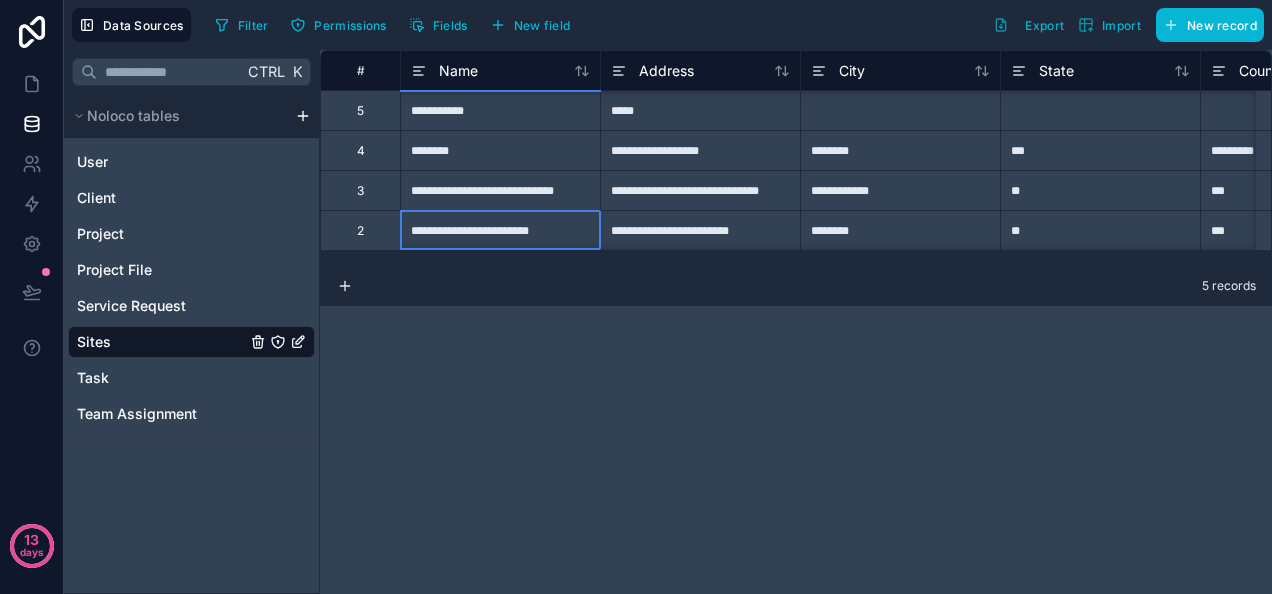 scroll, scrollTop: 0, scrollLeft: 0, axis: both 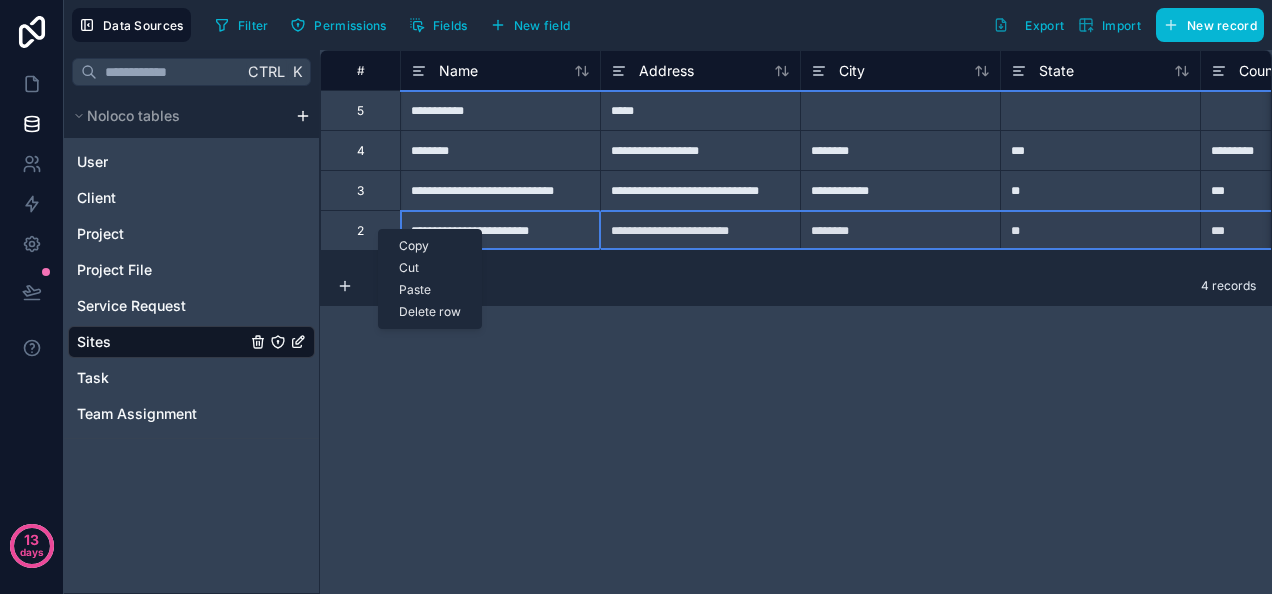 click on "Delete row" at bounding box center (430, 312) 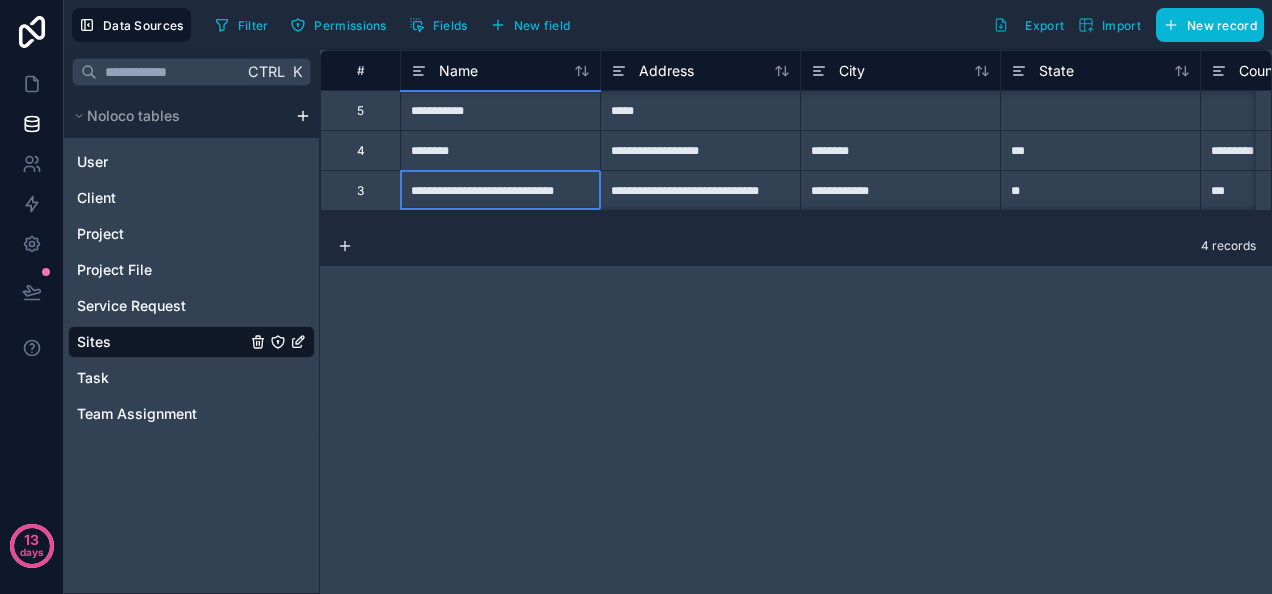 scroll, scrollTop: 0, scrollLeft: 0, axis: both 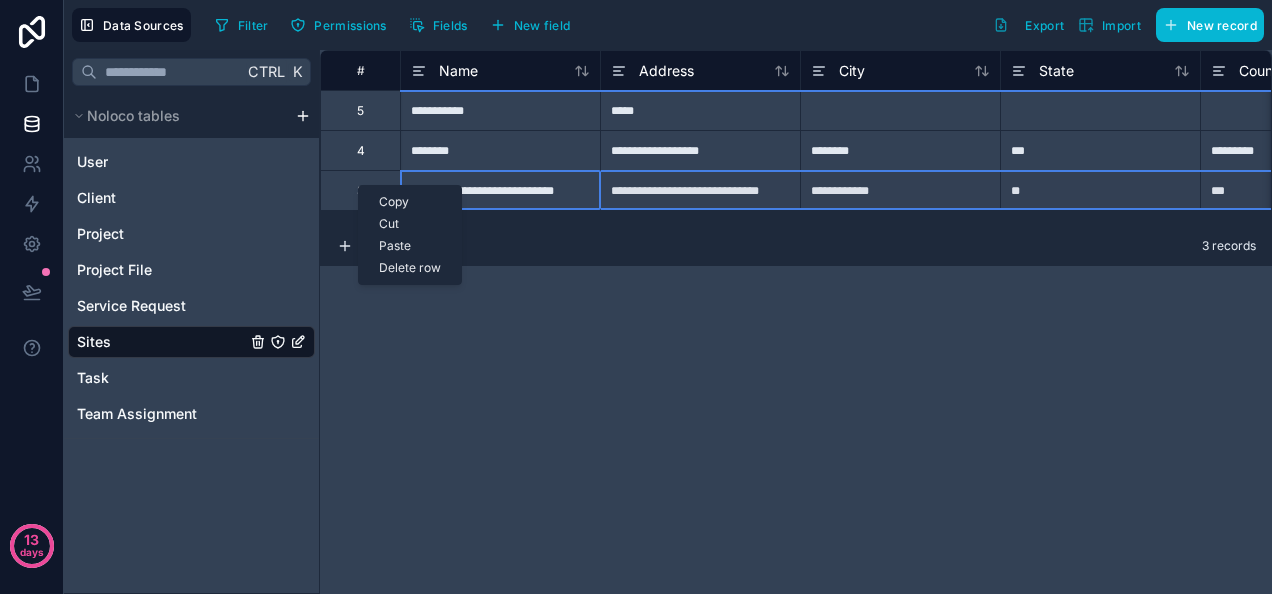 click on "Delete row" at bounding box center (410, 268) 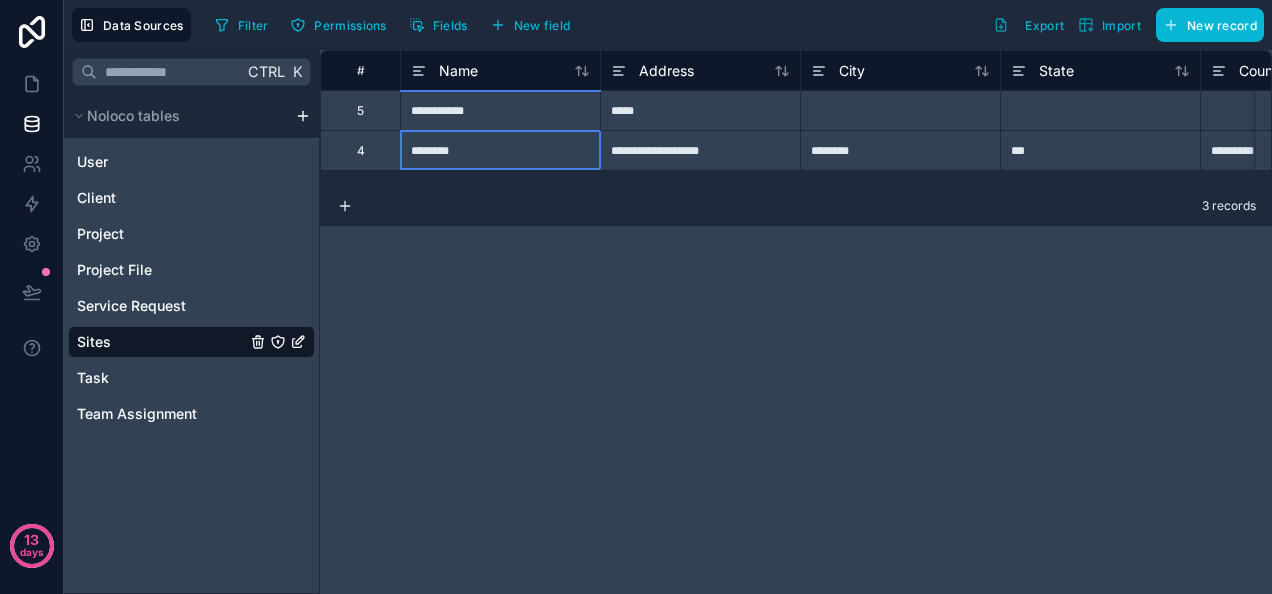 scroll, scrollTop: 0, scrollLeft: 0, axis: both 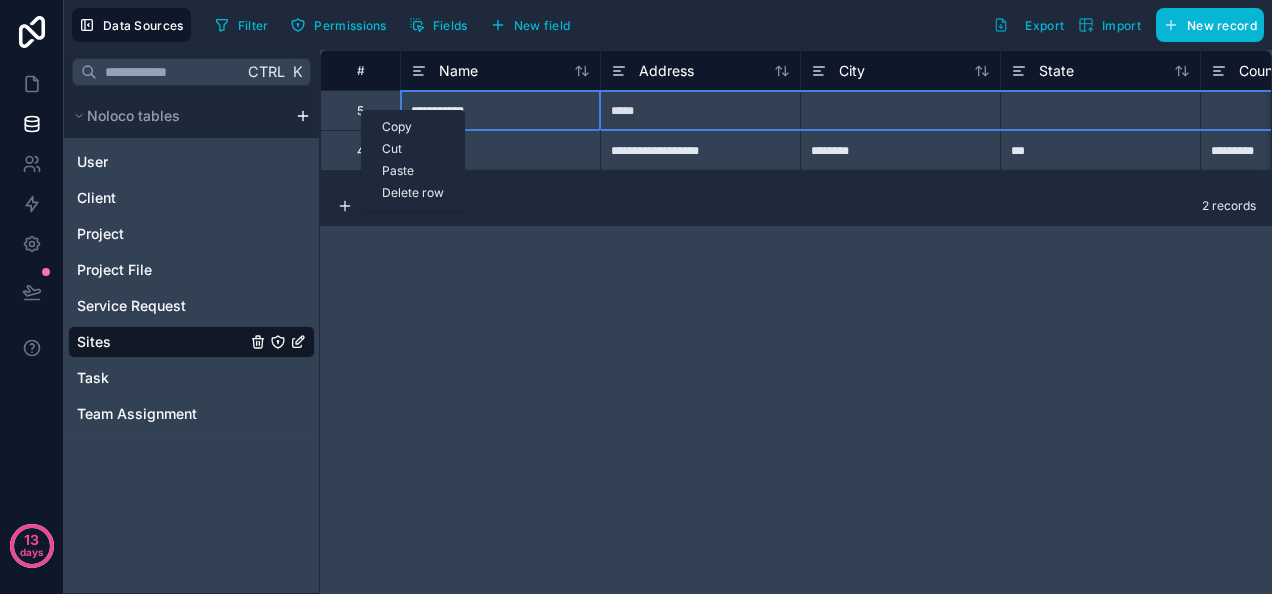 click on "Delete row" at bounding box center [413, 193] 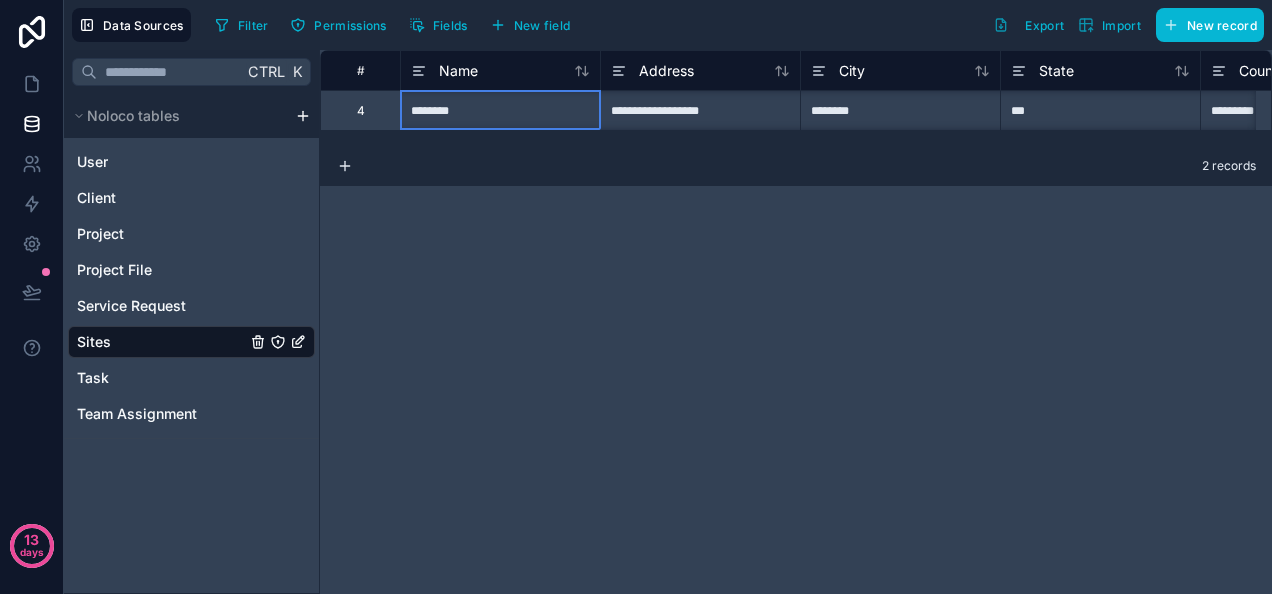 scroll, scrollTop: 0, scrollLeft: 0, axis: both 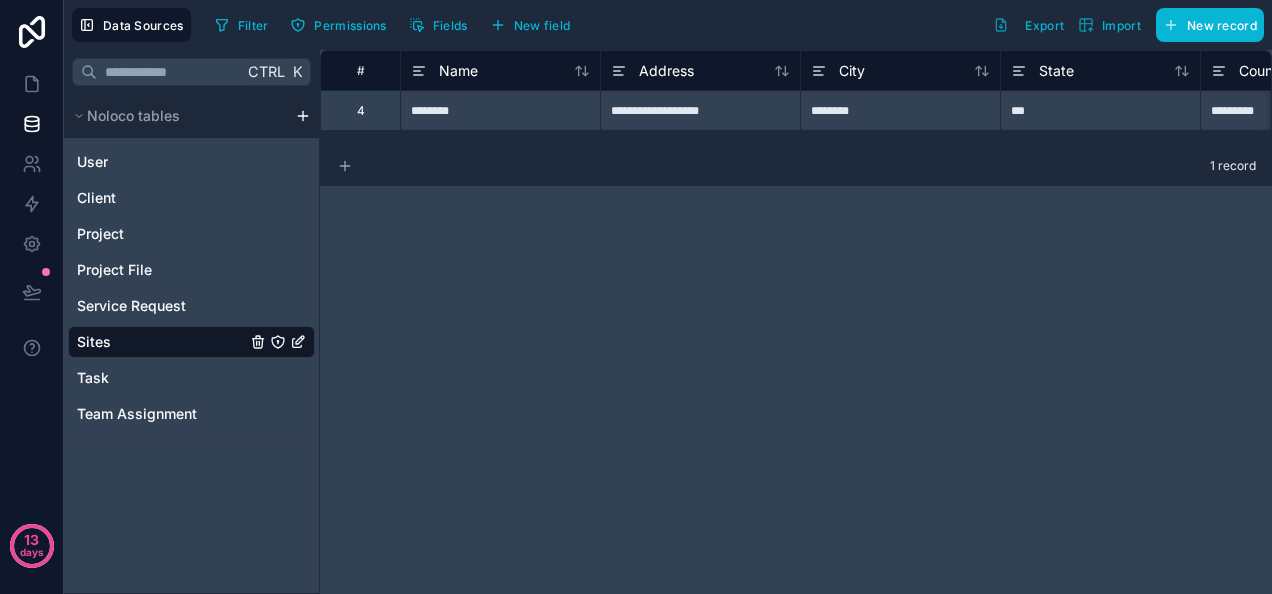 click 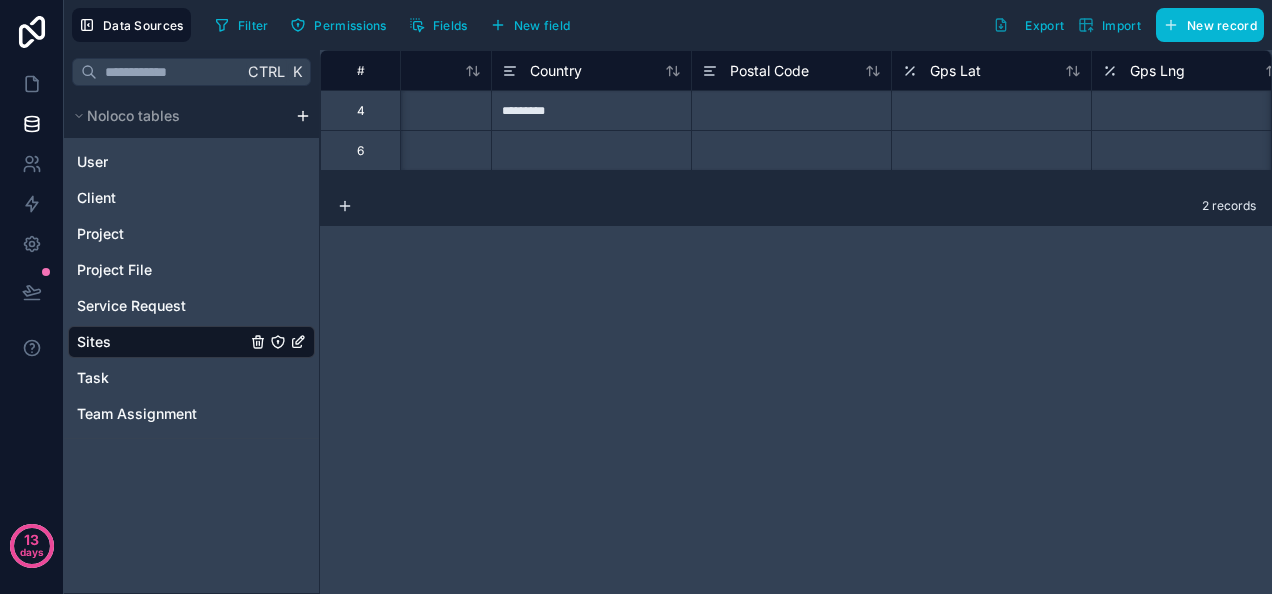 scroll, scrollTop: 0, scrollLeft: 0, axis: both 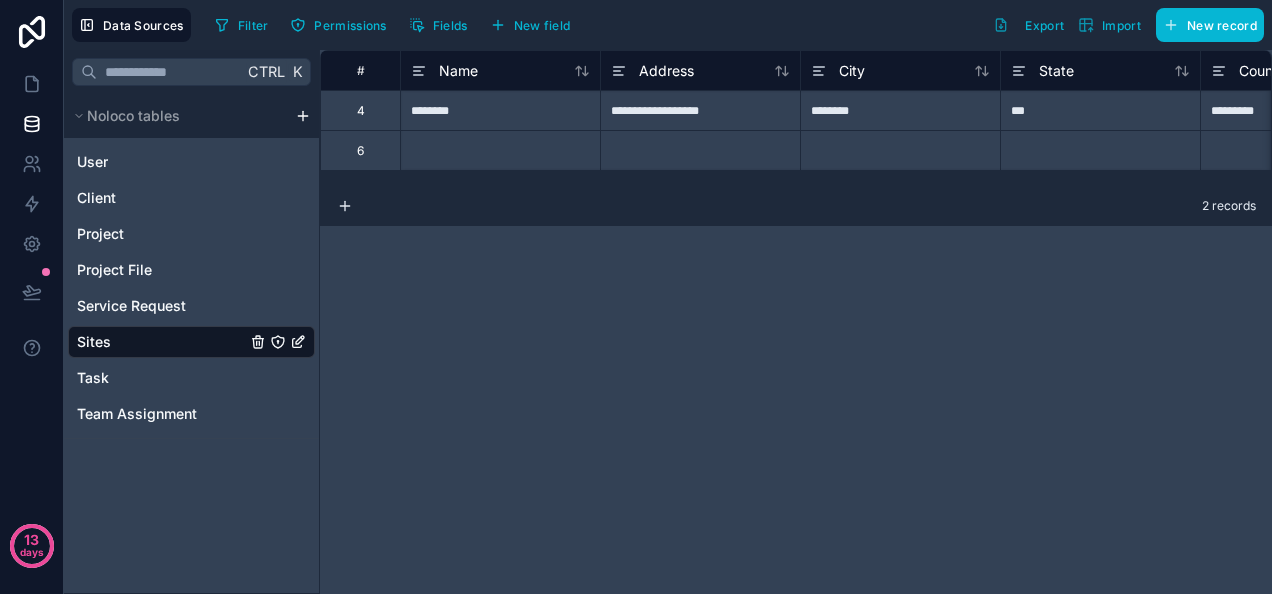 click at bounding box center (500, 150) 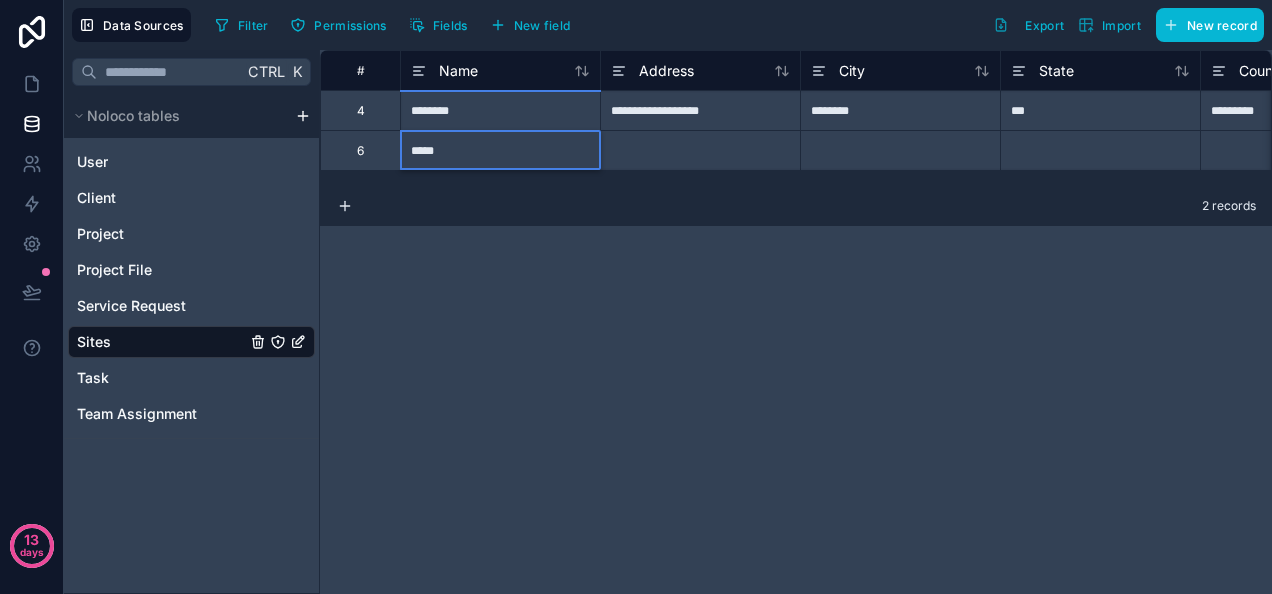 type on "******" 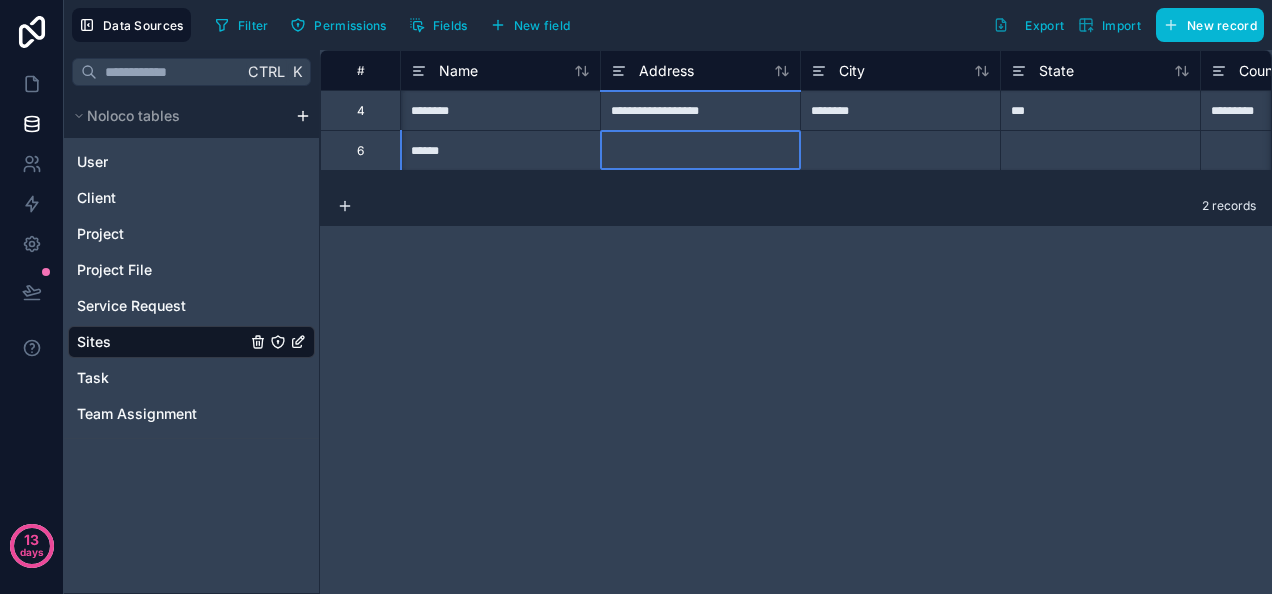 scroll, scrollTop: 0, scrollLeft: 131, axis: horizontal 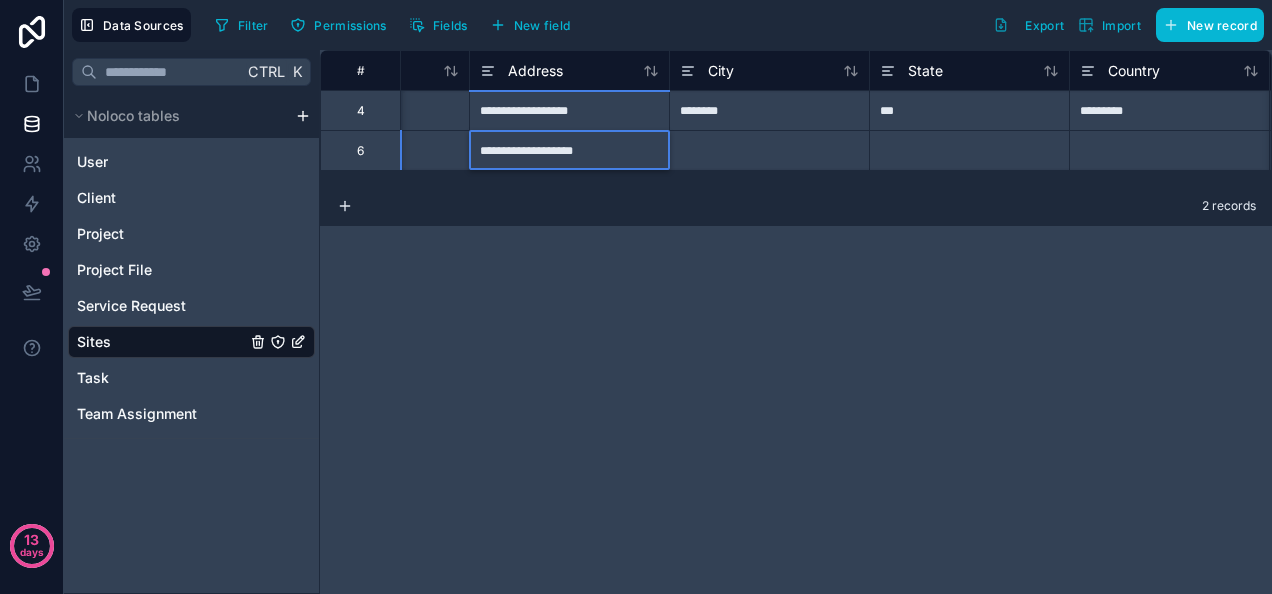type on "**********" 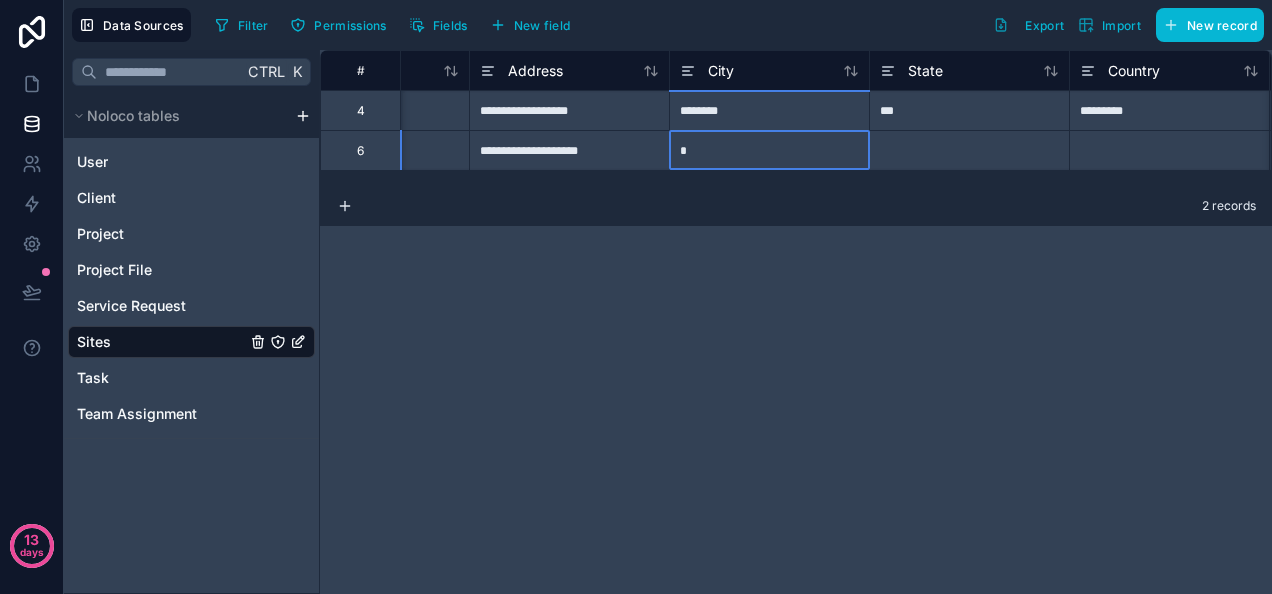 type on "**" 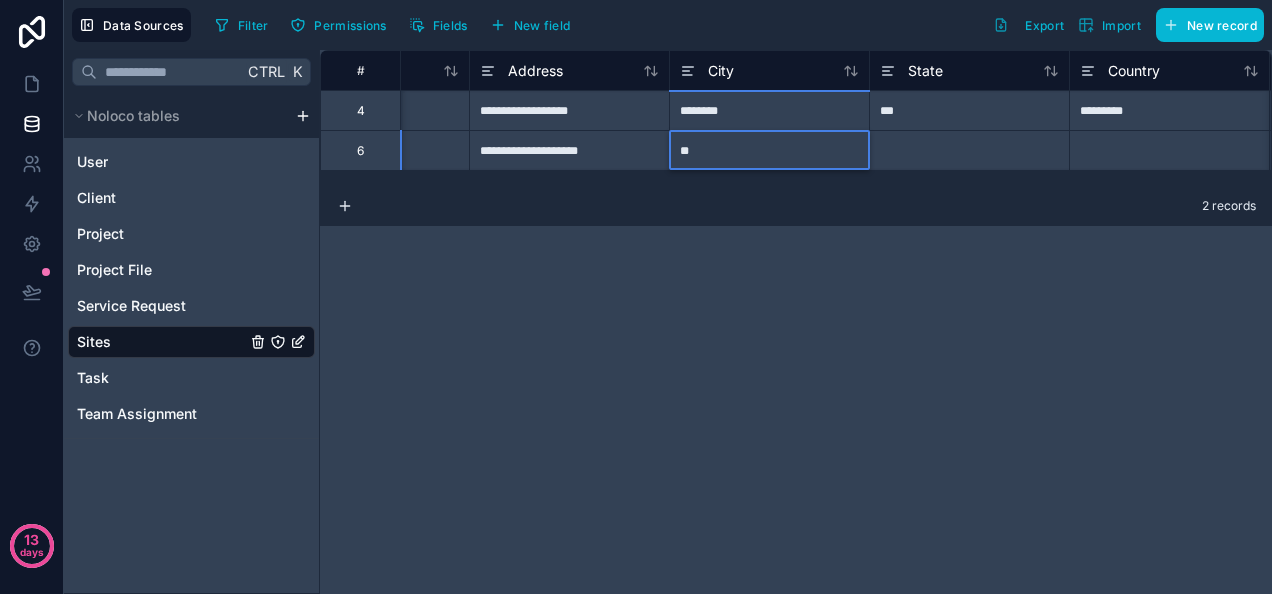 type on "*" 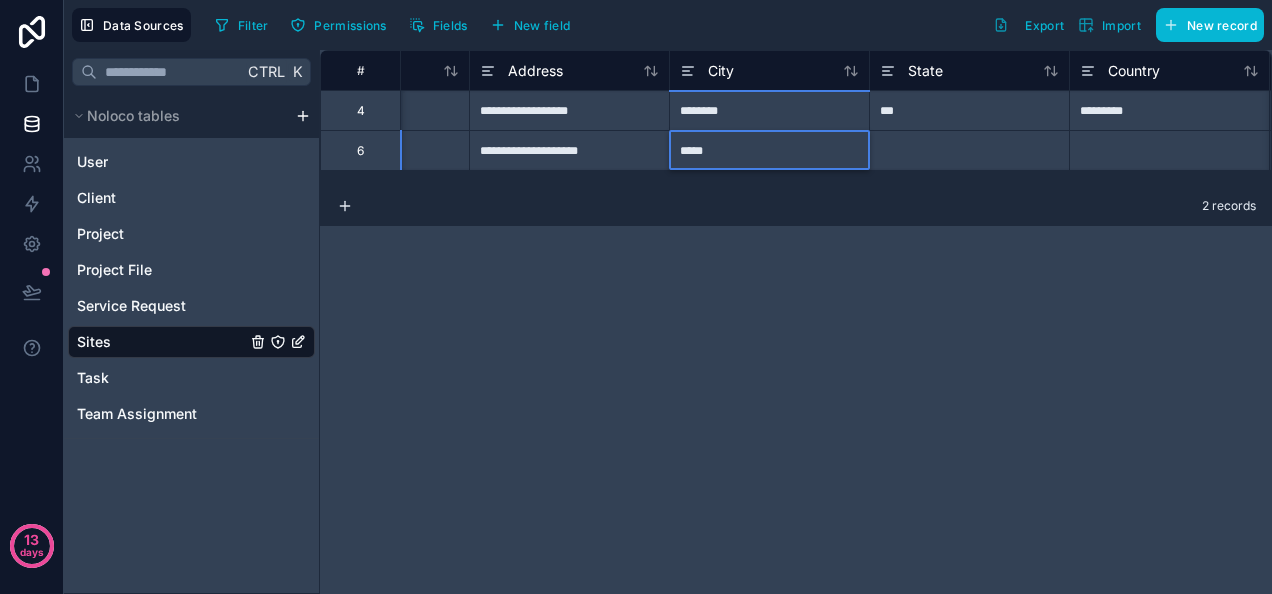 type on "******" 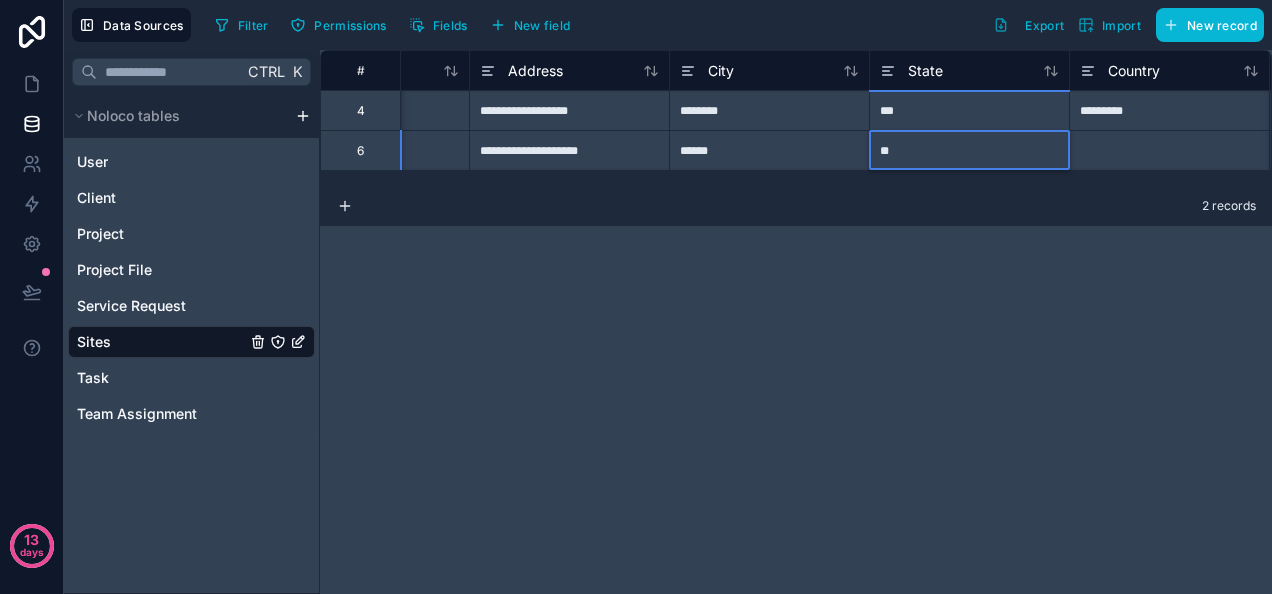 type on "***" 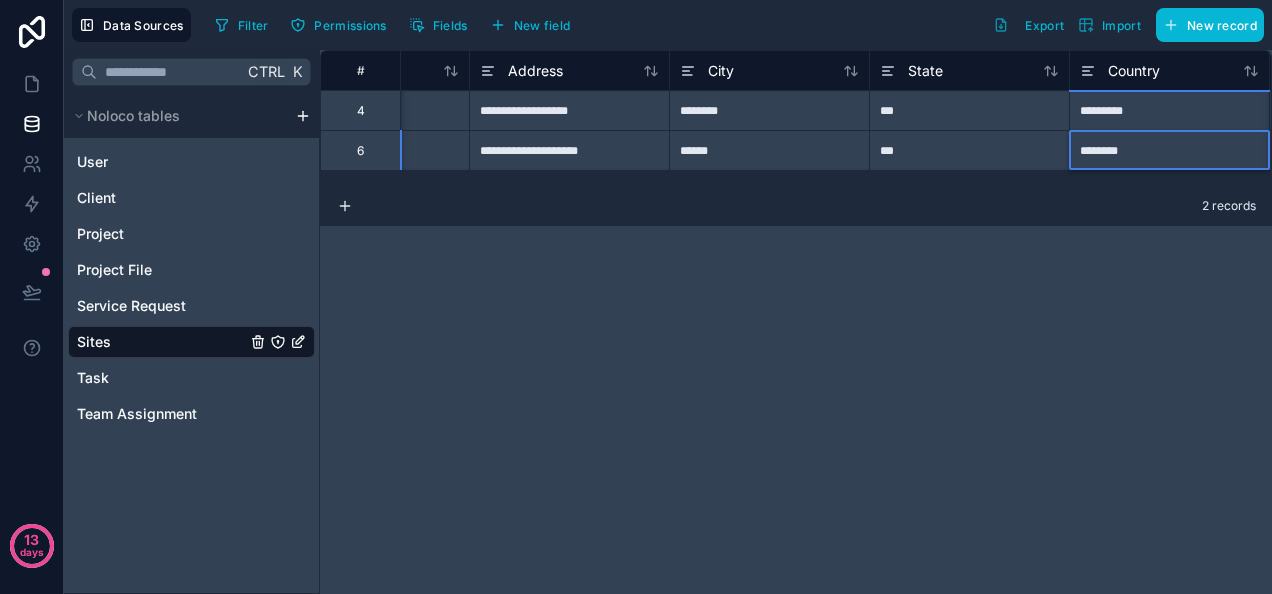 type on "*********" 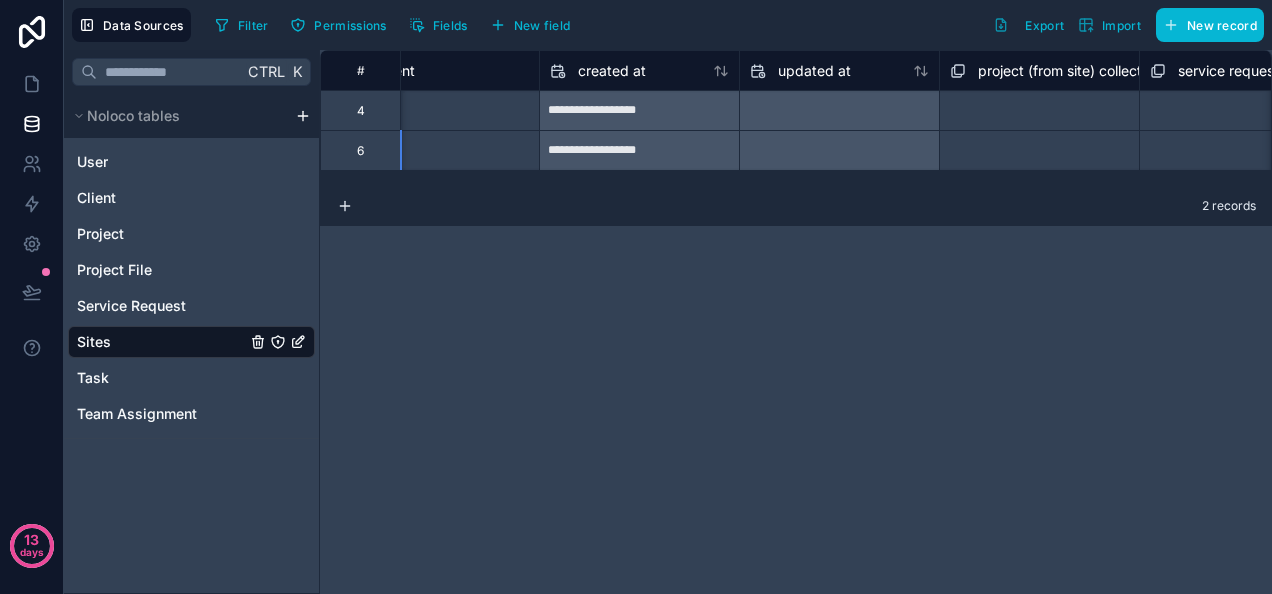 scroll, scrollTop: 0, scrollLeft: 2528, axis: horizontal 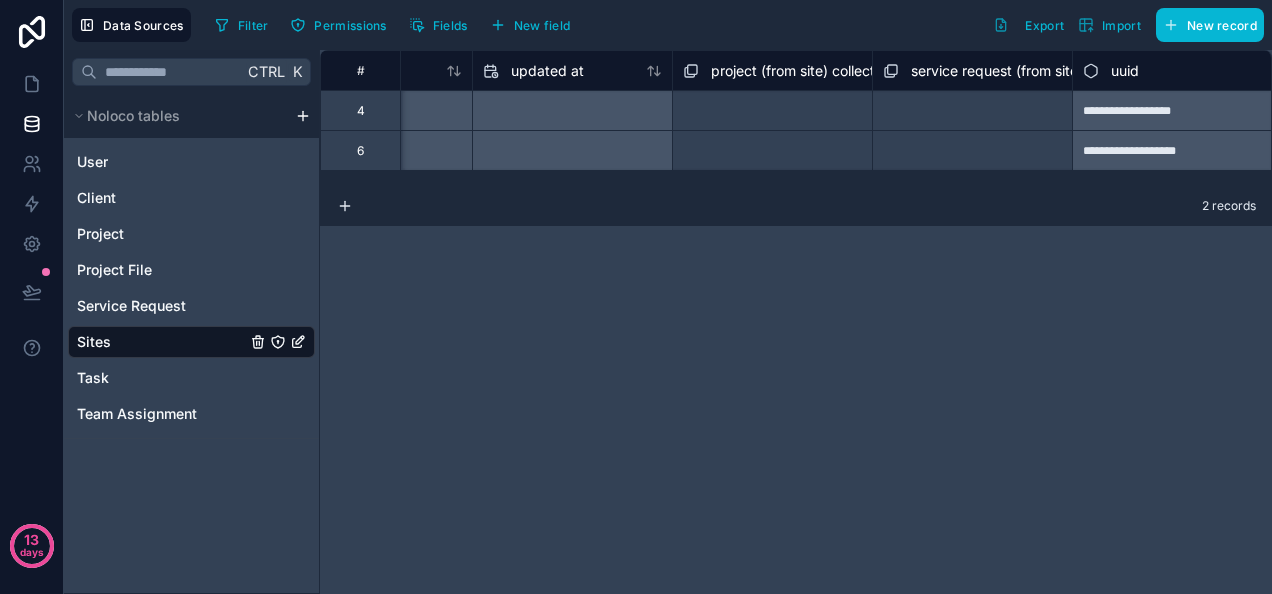 click on "**********" at bounding box center [796, 322] 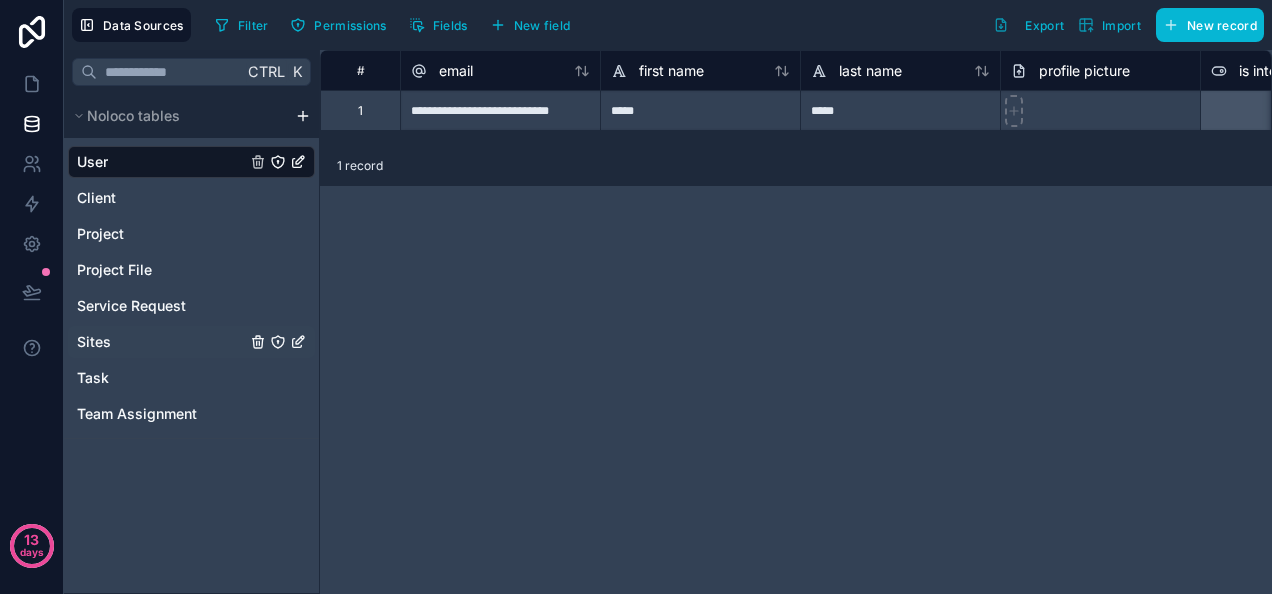 click on "Sites" at bounding box center [191, 342] 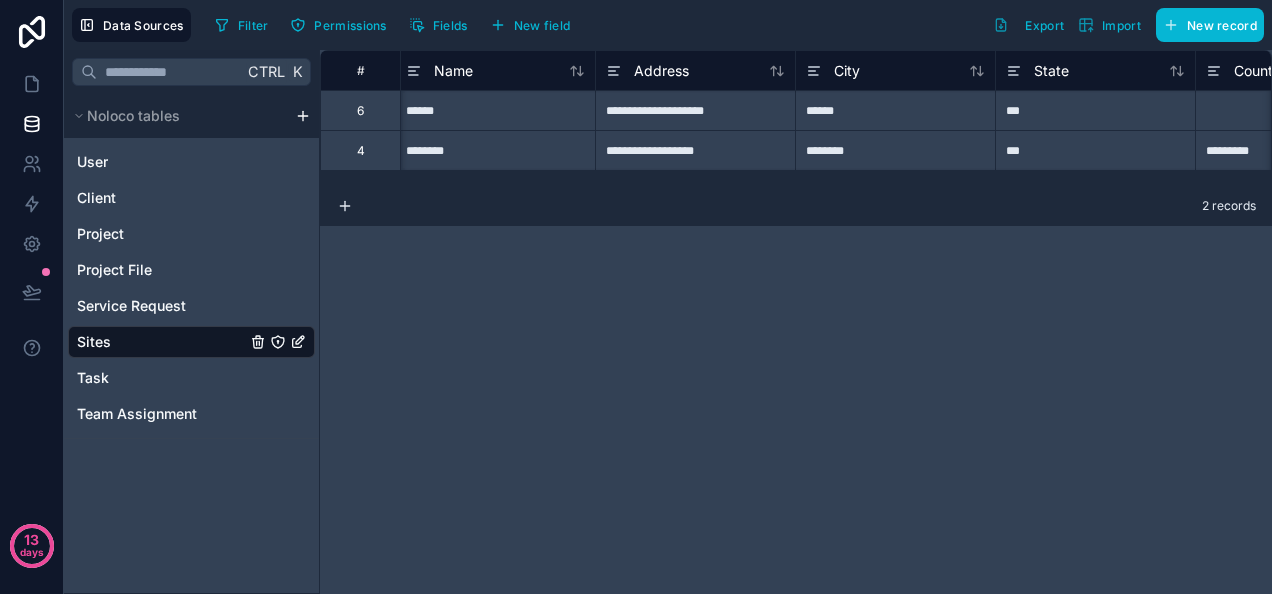 scroll, scrollTop: 0, scrollLeft: 0, axis: both 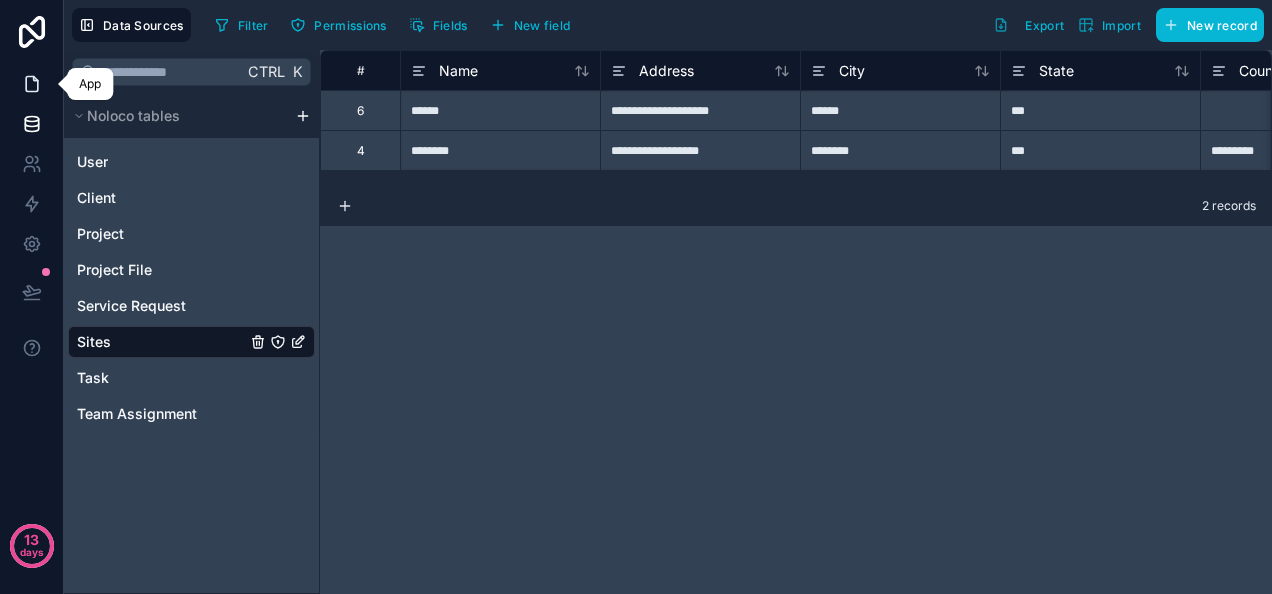 click 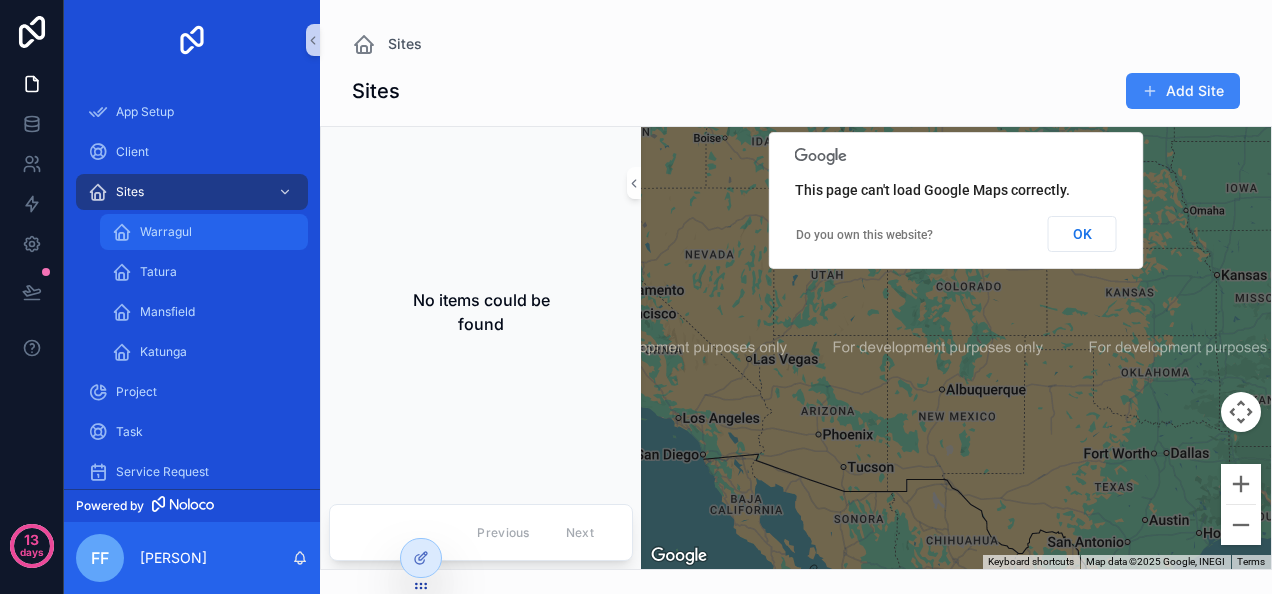 click on "Warragul" at bounding box center [166, 232] 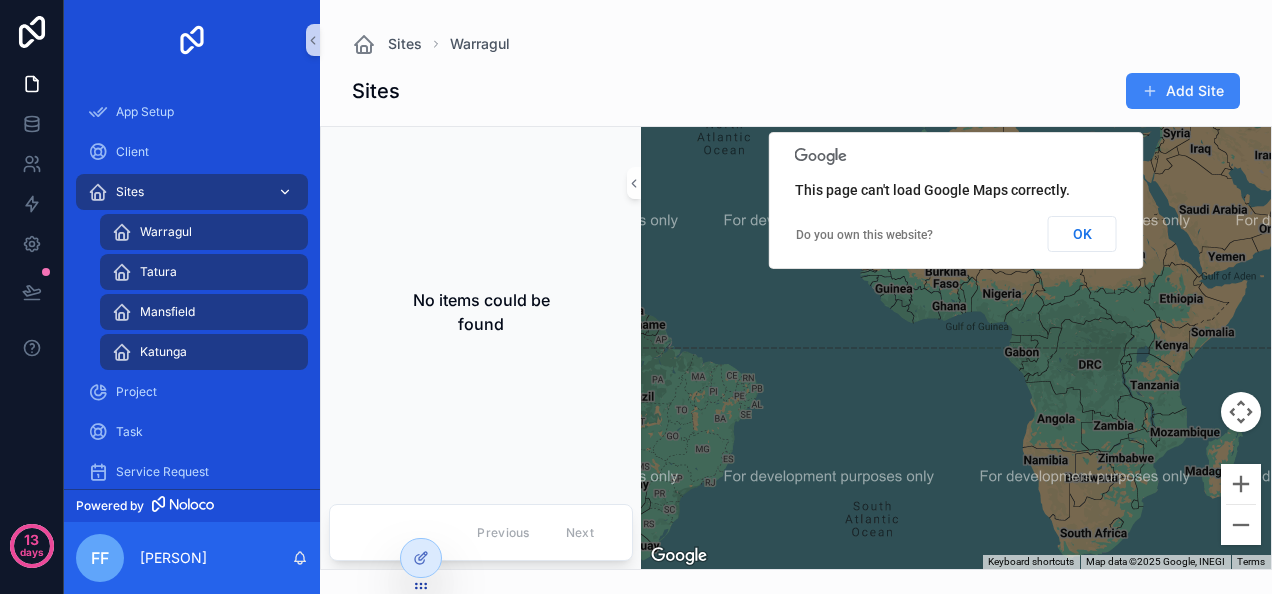 click on "Sites" at bounding box center [192, 192] 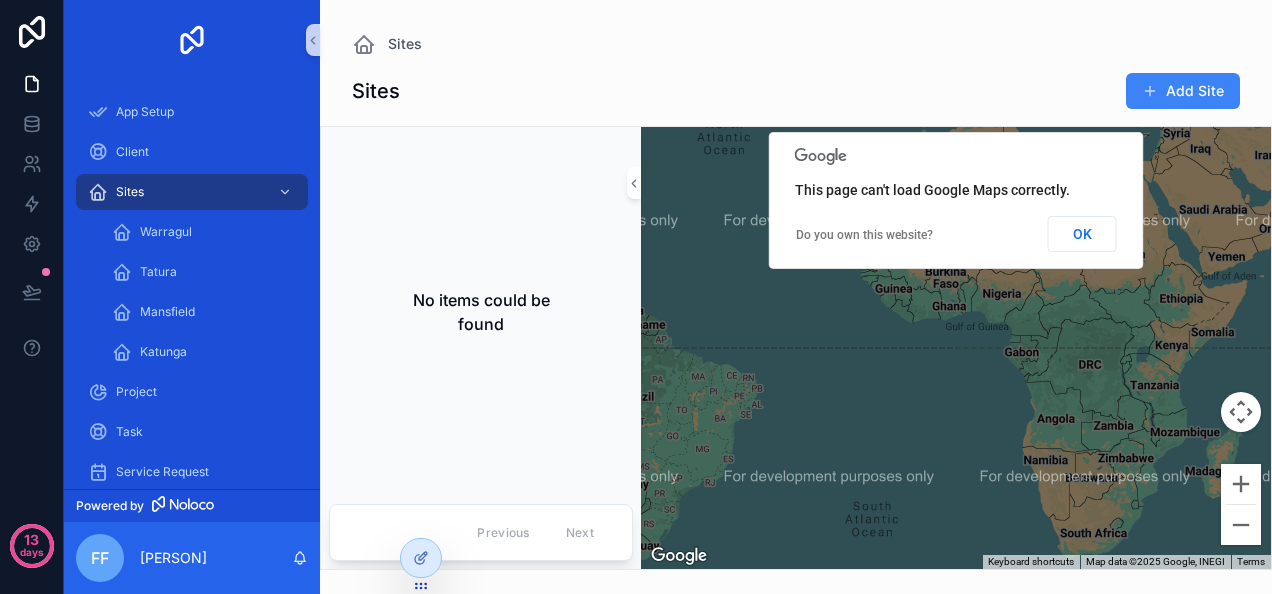 click on "No items could be found" at bounding box center [481, 311] 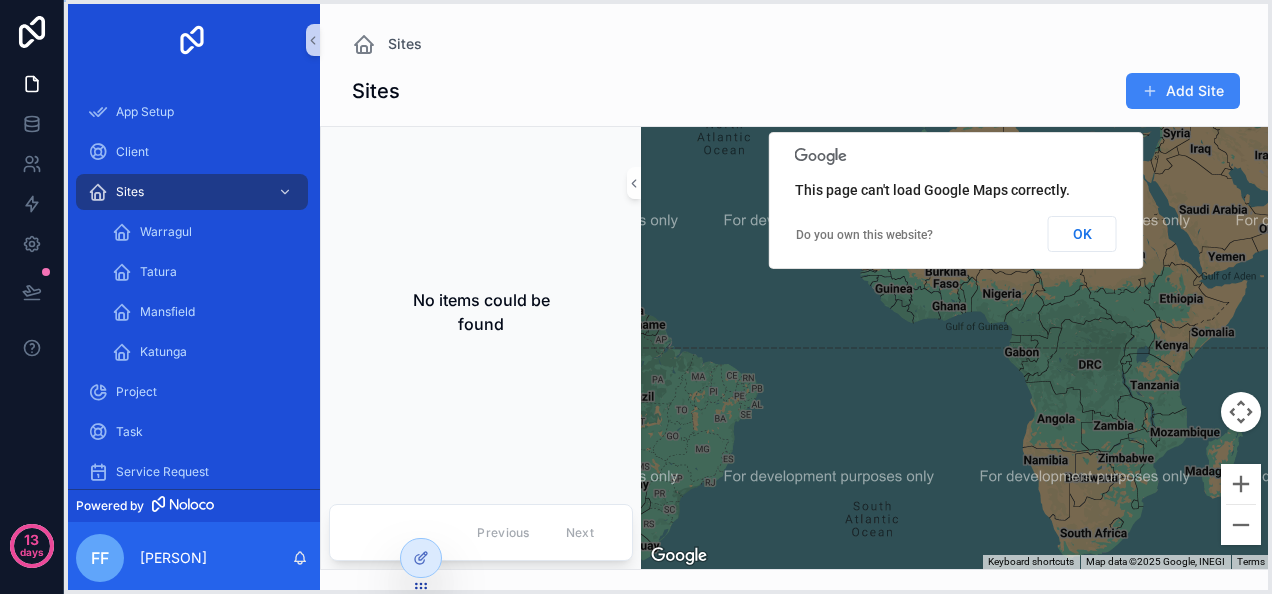 click 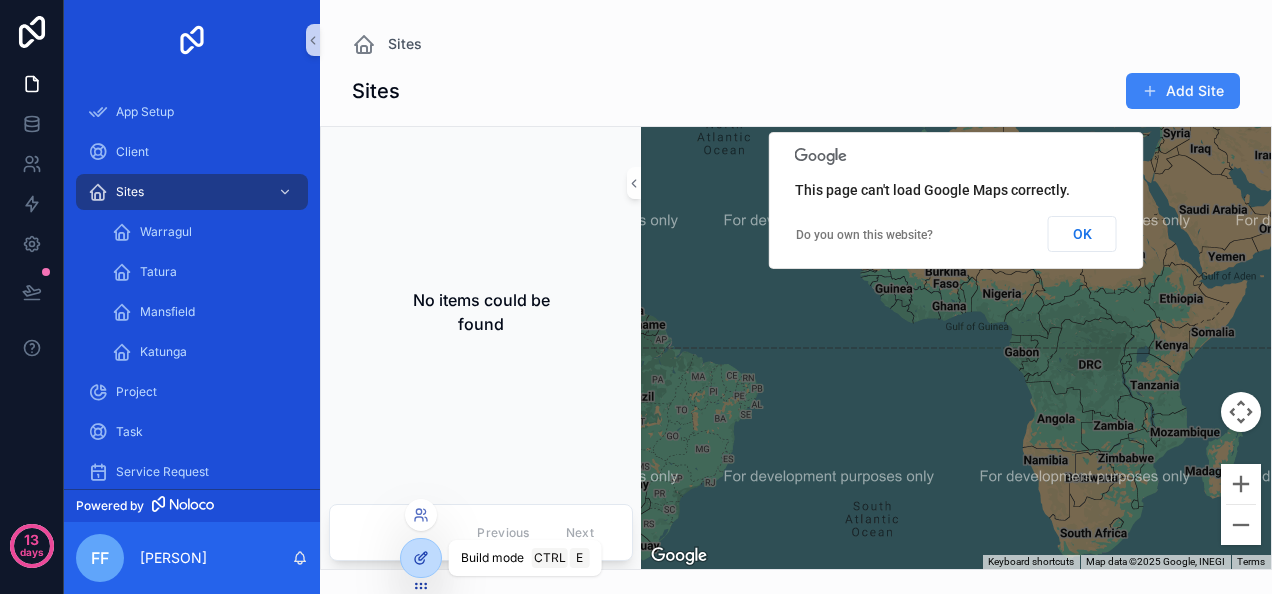 click at bounding box center [421, 558] 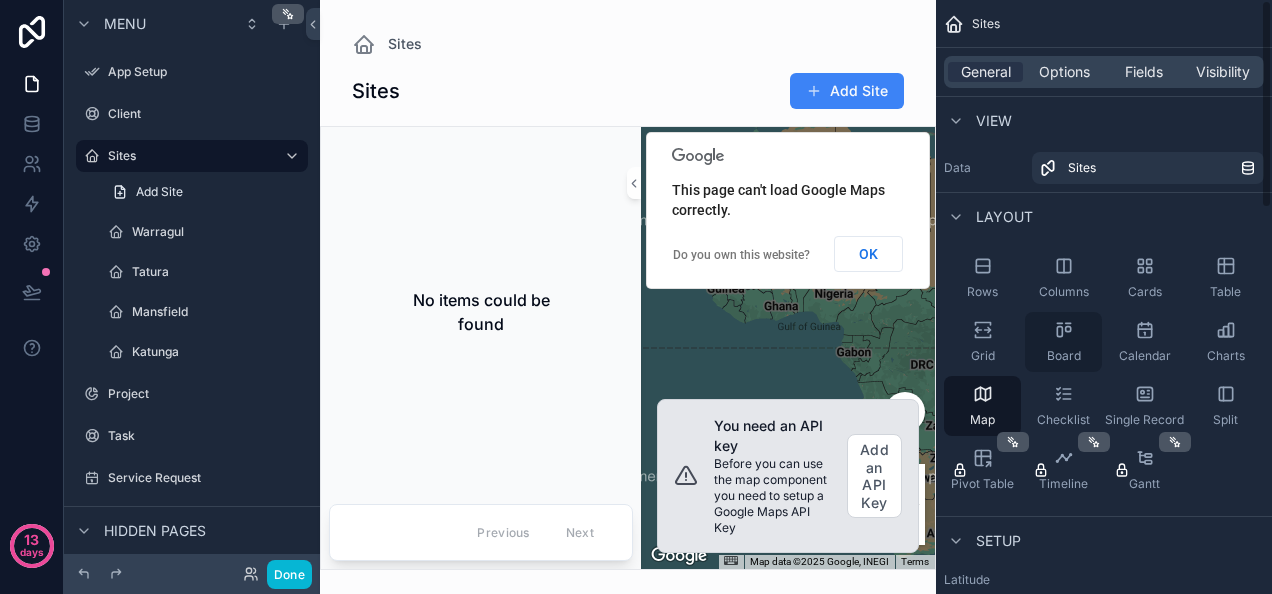 click on "Board" at bounding box center (1063, 342) 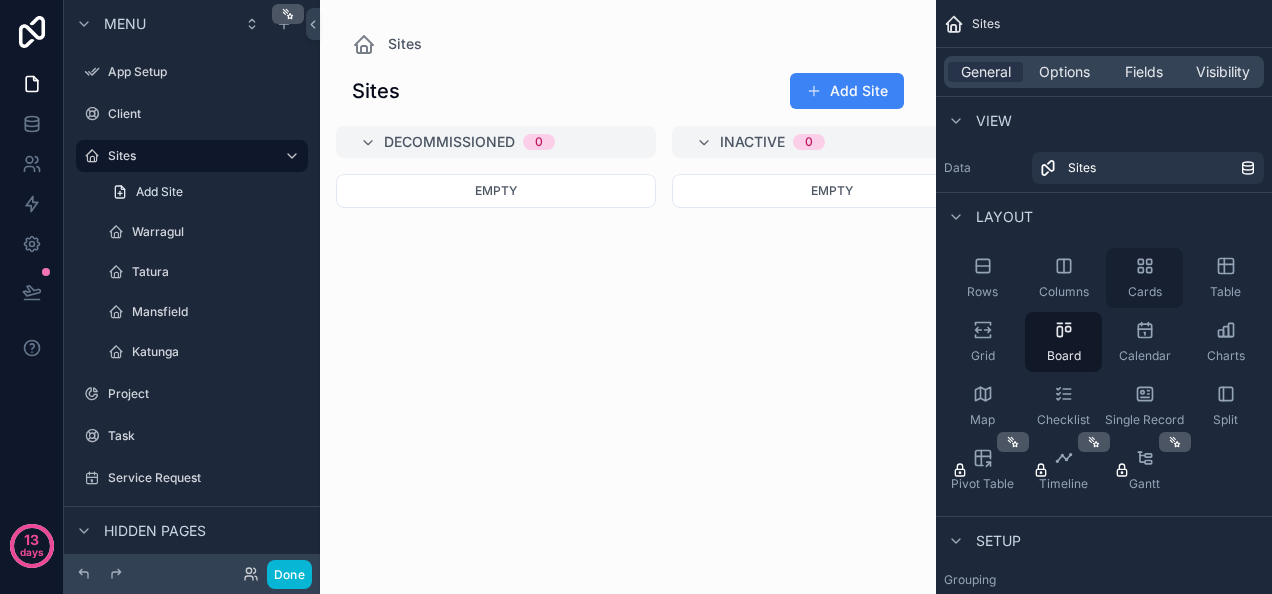 click 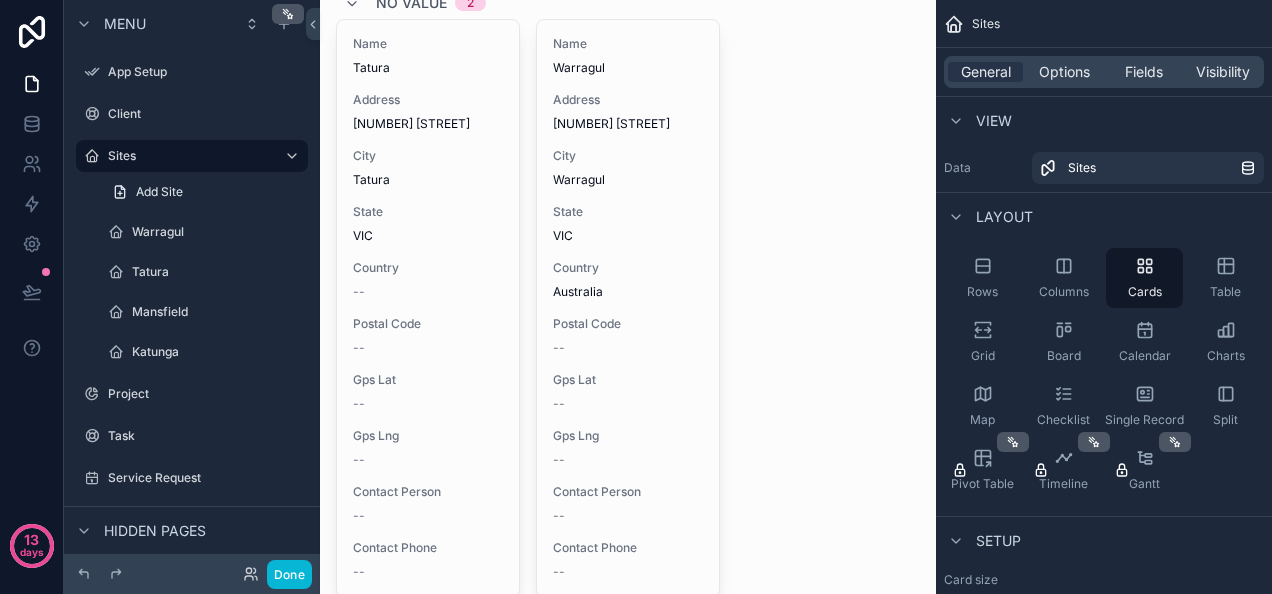 scroll, scrollTop: 458, scrollLeft: 0, axis: vertical 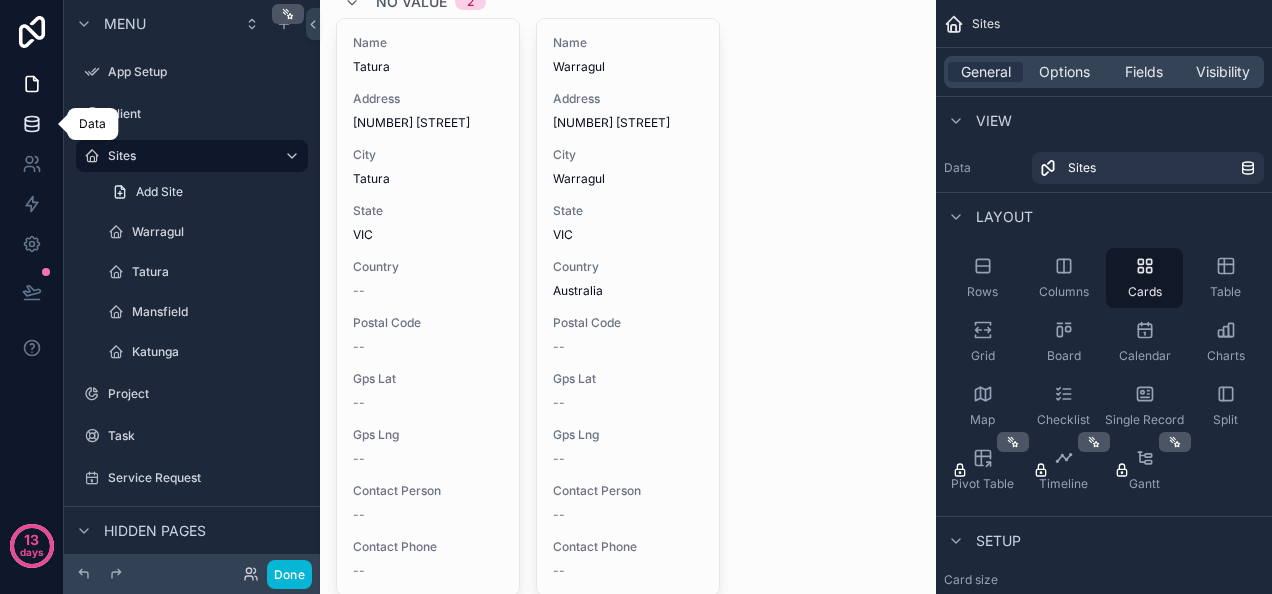 click 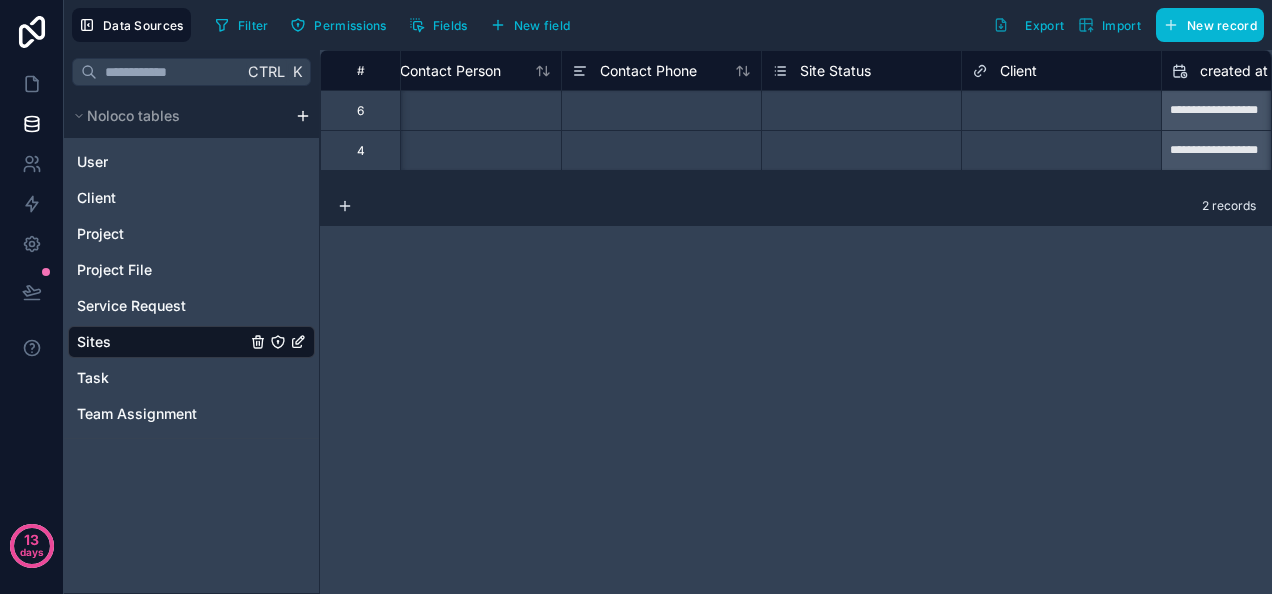 scroll, scrollTop: 0, scrollLeft: 1648, axis: horizontal 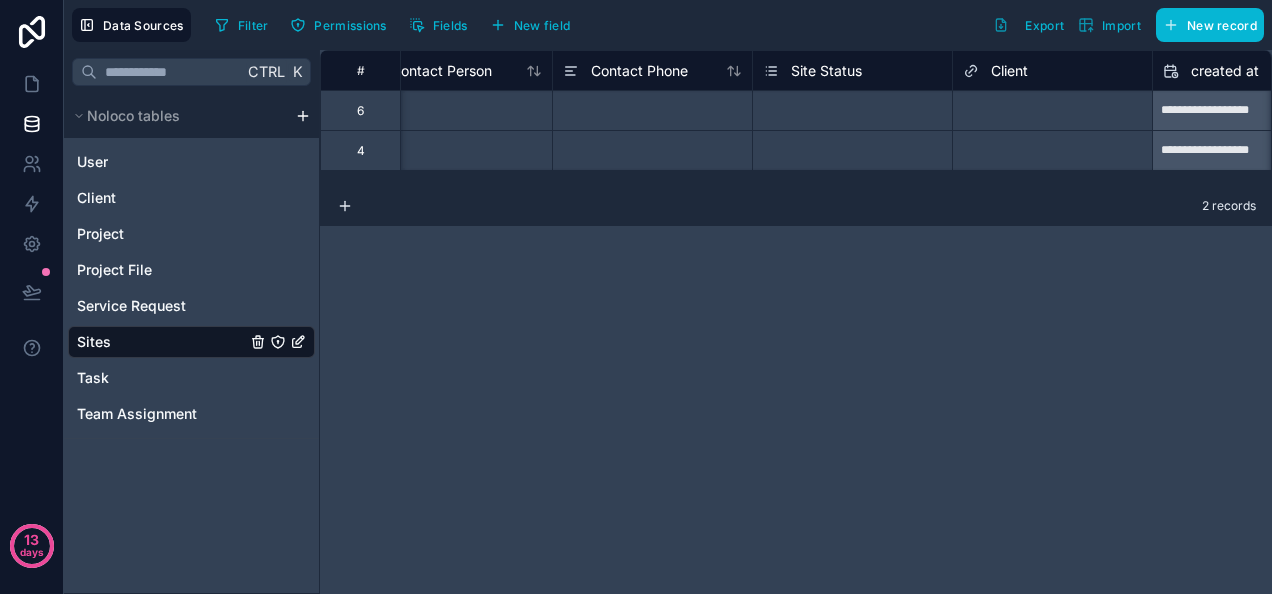 click on "Select a Site Status" at bounding box center (852, 110) 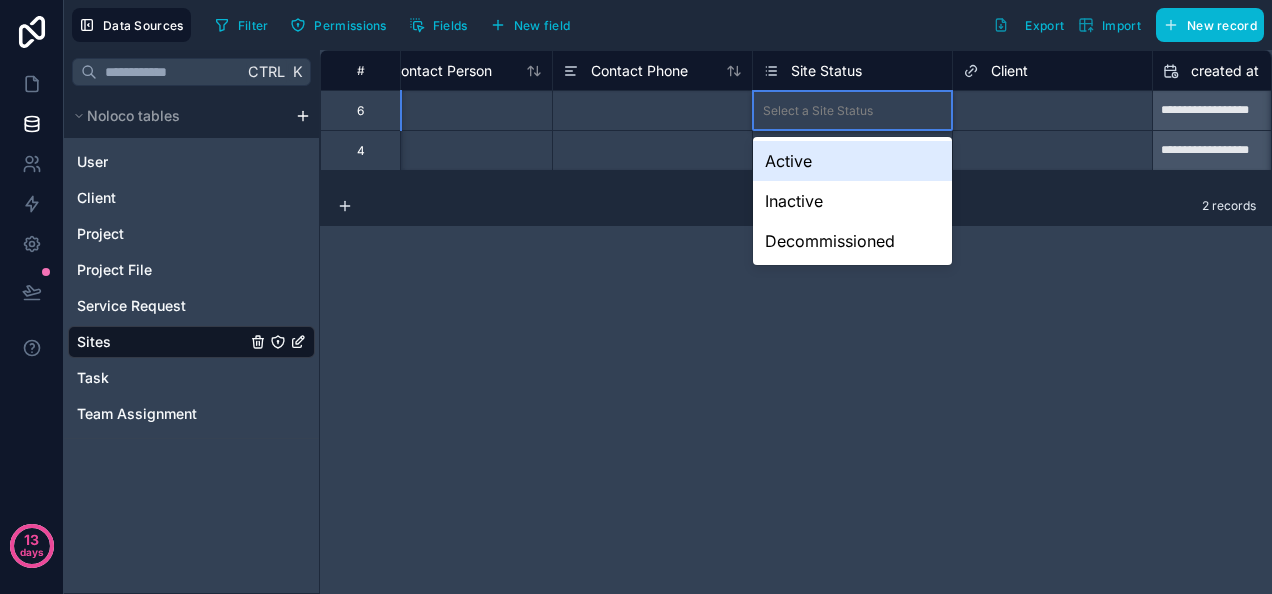 click on "Select a Site Status" at bounding box center (852, 111) 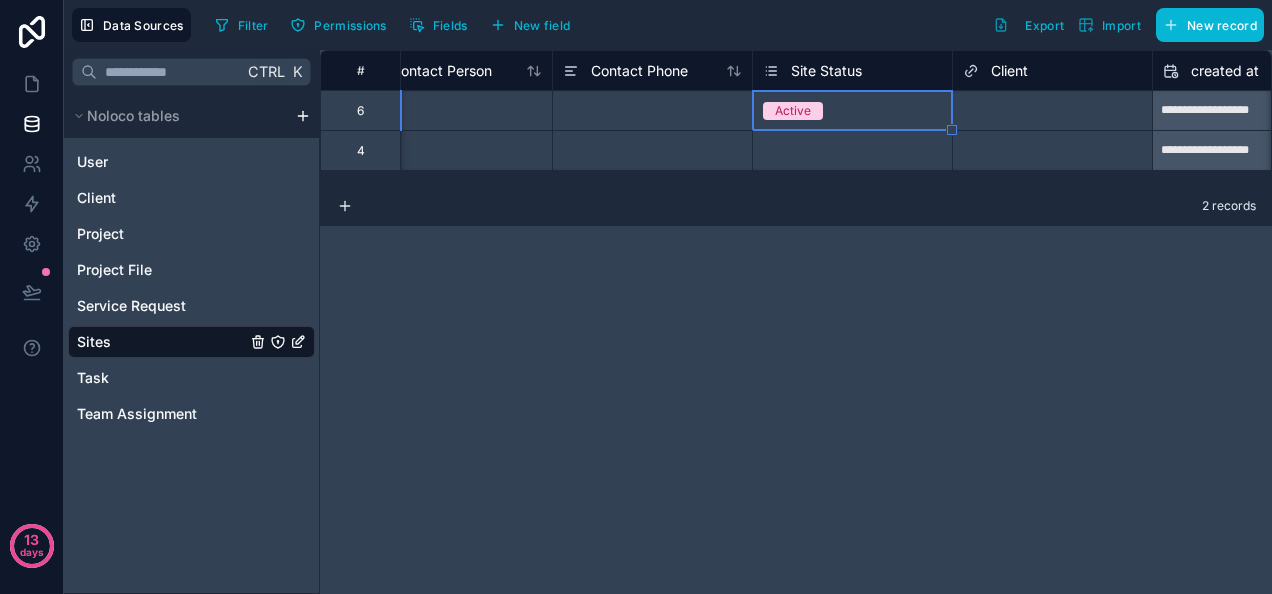click on "Select a Site Status" at bounding box center (818, 151) 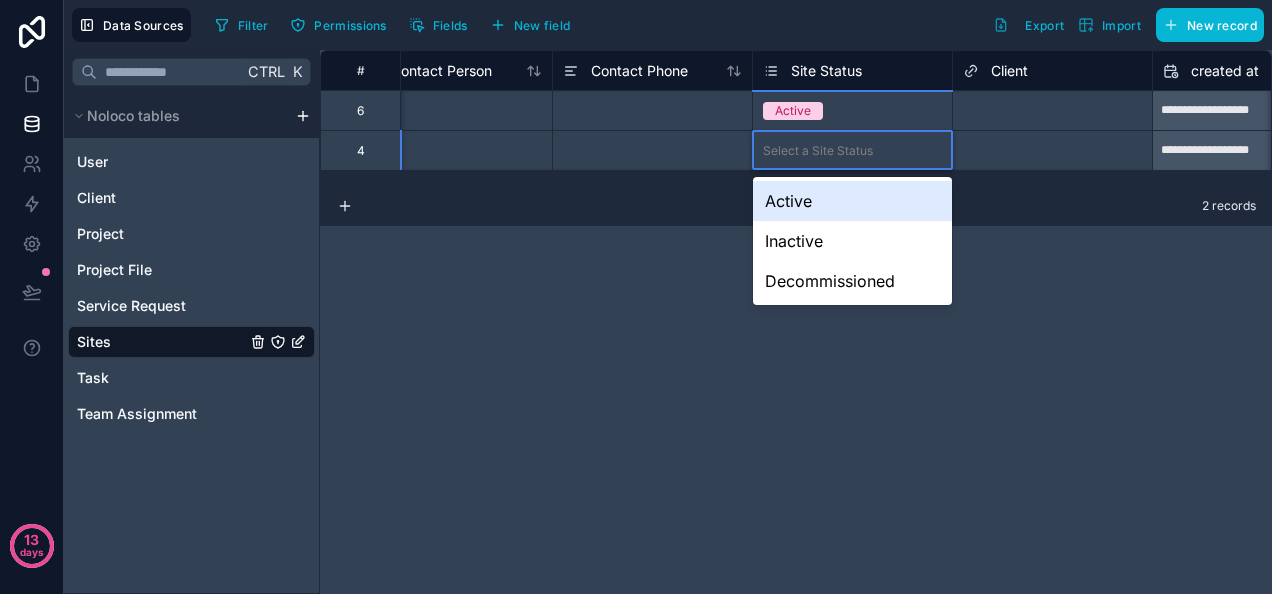 click on "Select a Site Status" at bounding box center (852, 150) 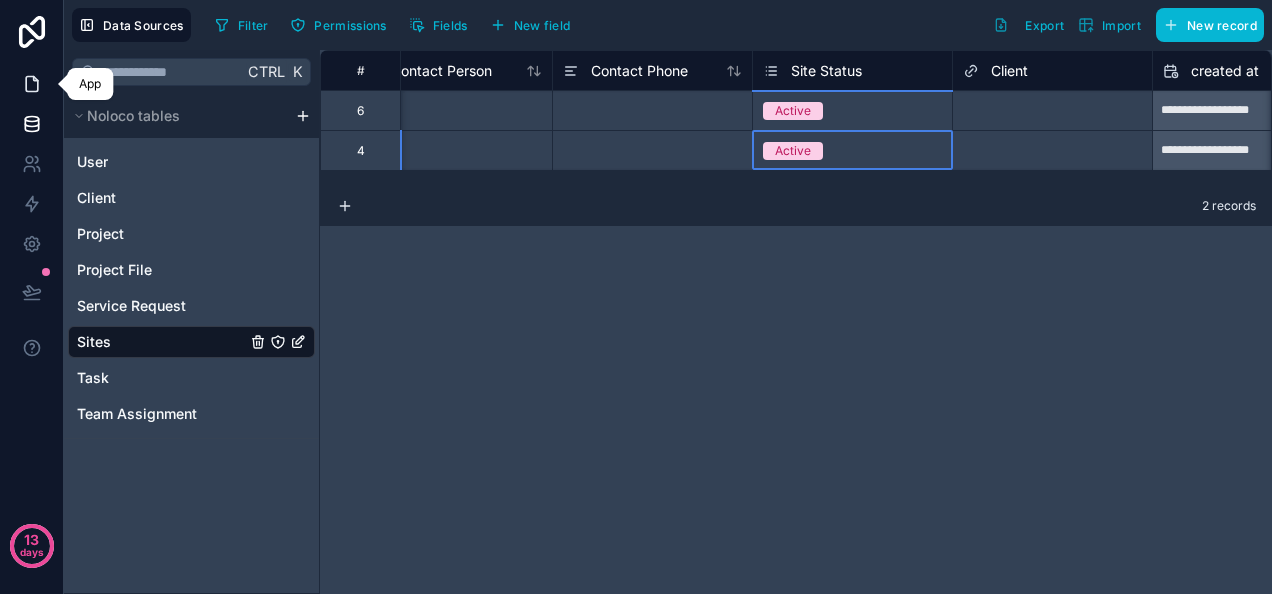 click 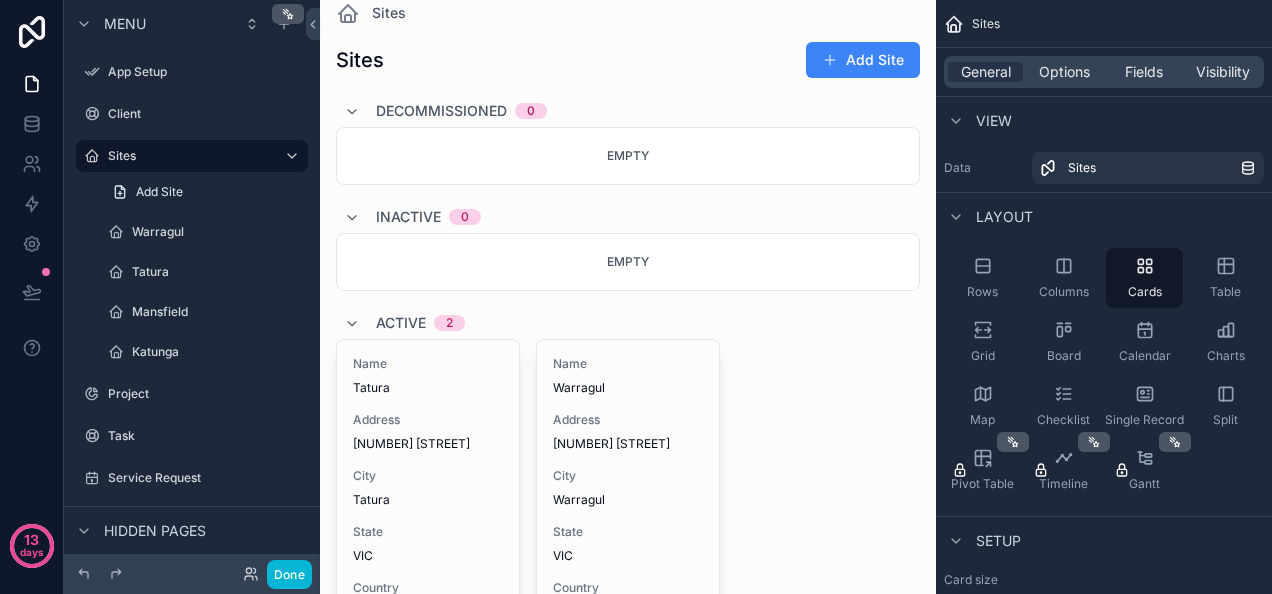 scroll, scrollTop: 32, scrollLeft: 0, axis: vertical 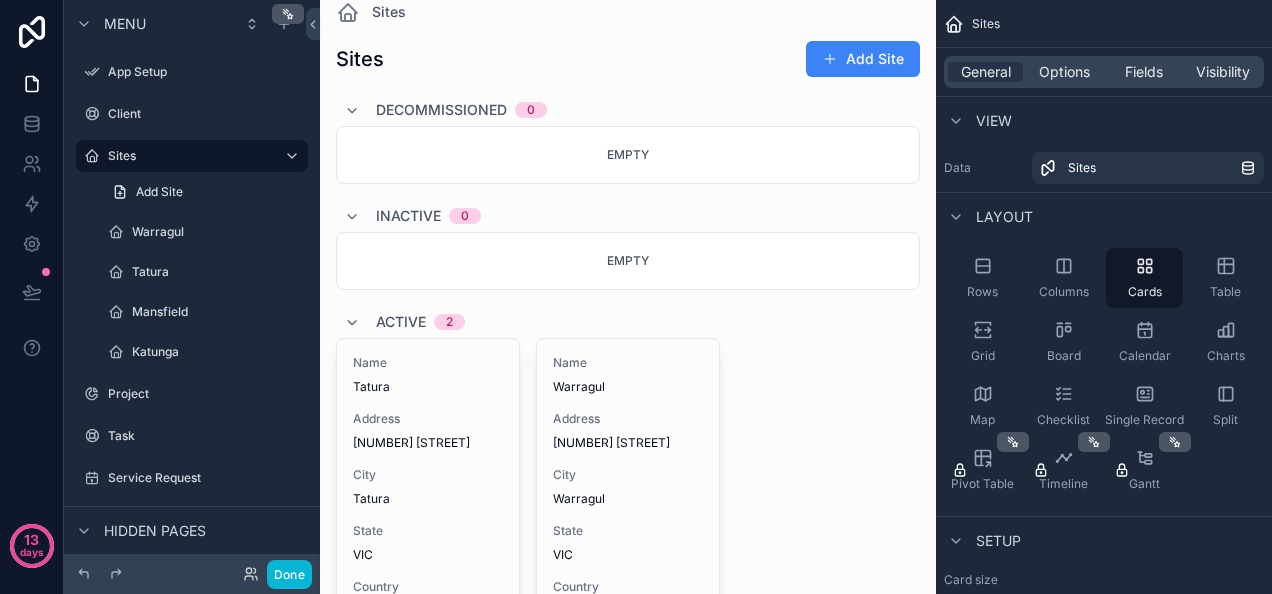 drag, startPoint x: 576, startPoint y: 157, endPoint x: 534, endPoint y: 157, distance: 42 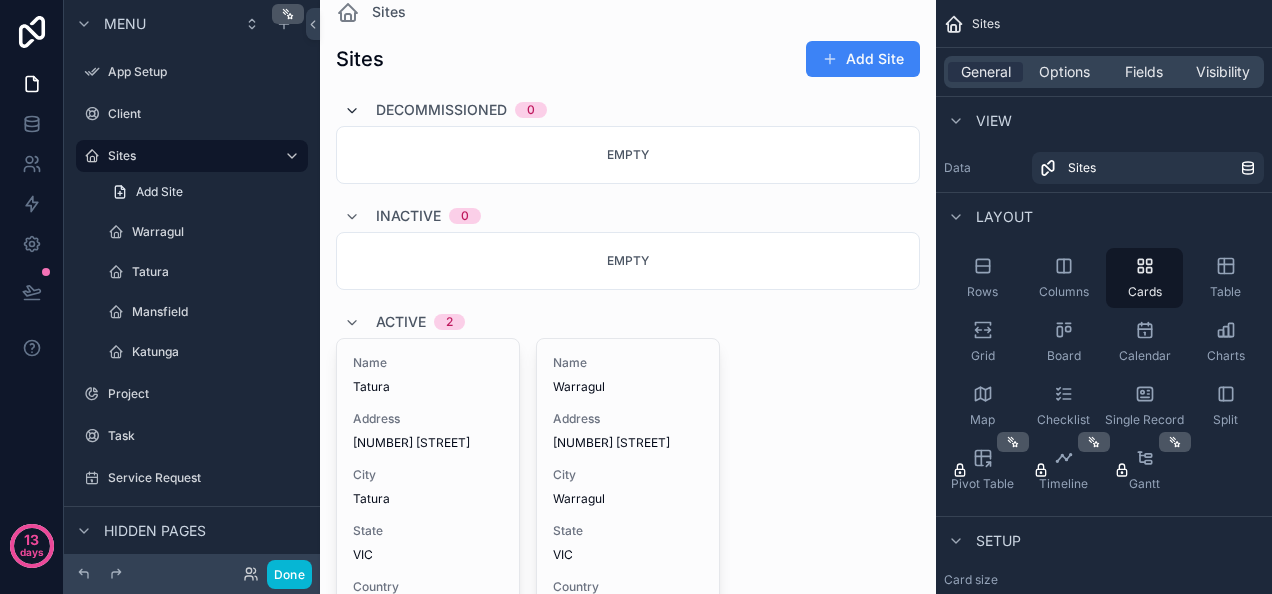 click at bounding box center [352, 111] 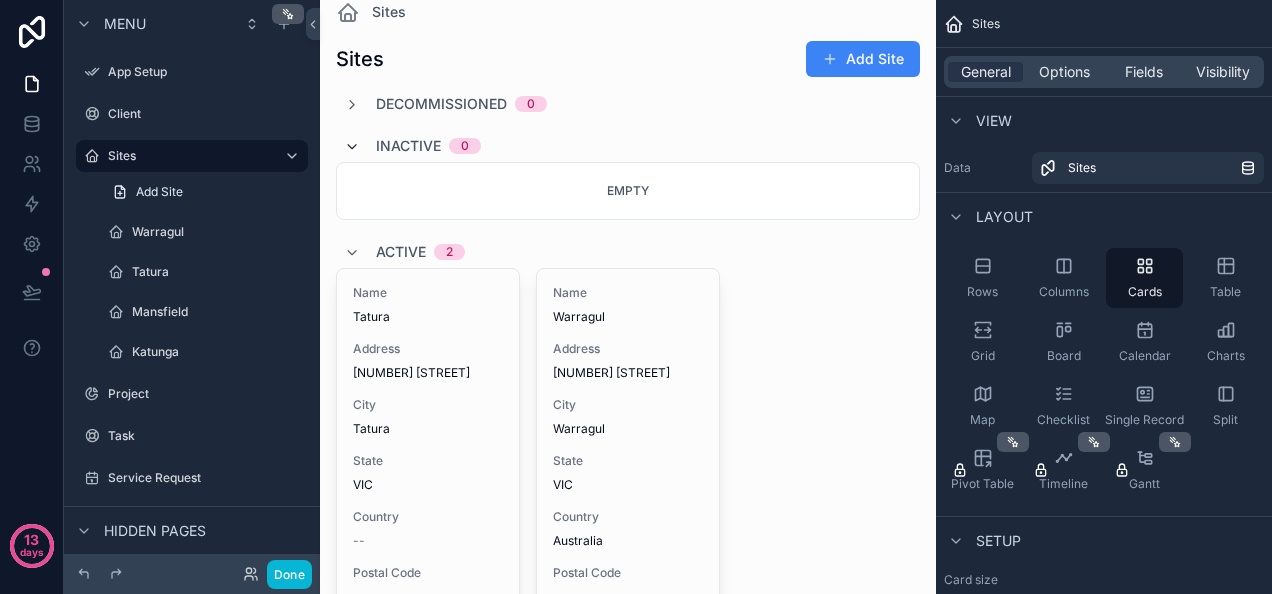 click at bounding box center (352, 147) 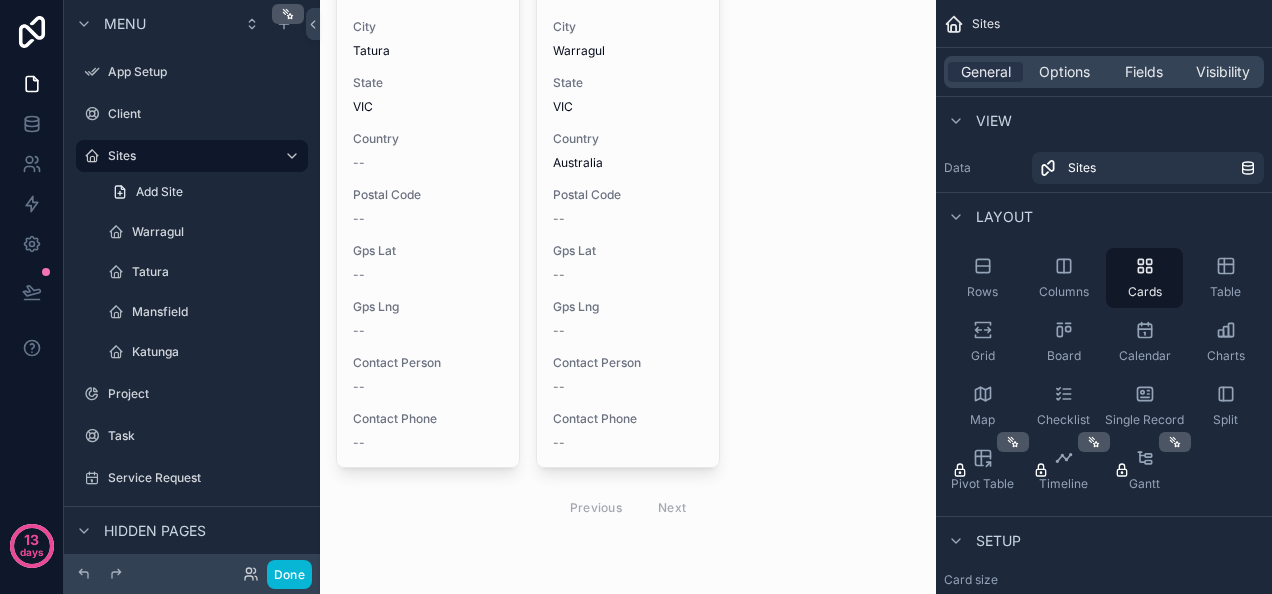 scroll, scrollTop: 54, scrollLeft: 0, axis: vertical 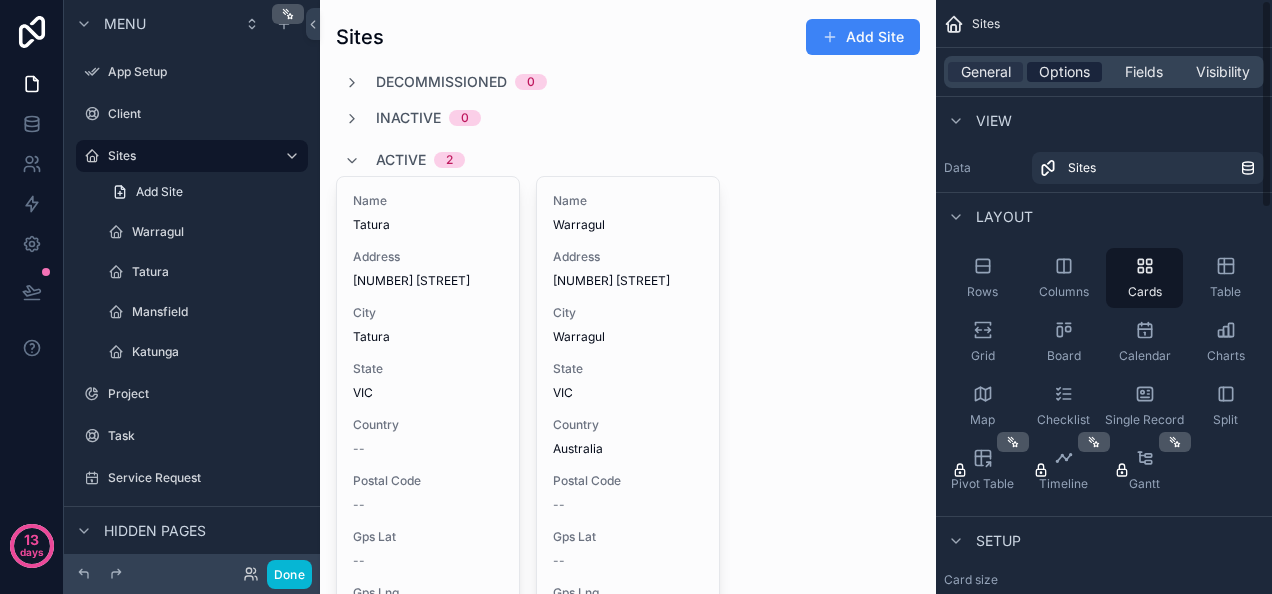click on "Options" at bounding box center [1064, 72] 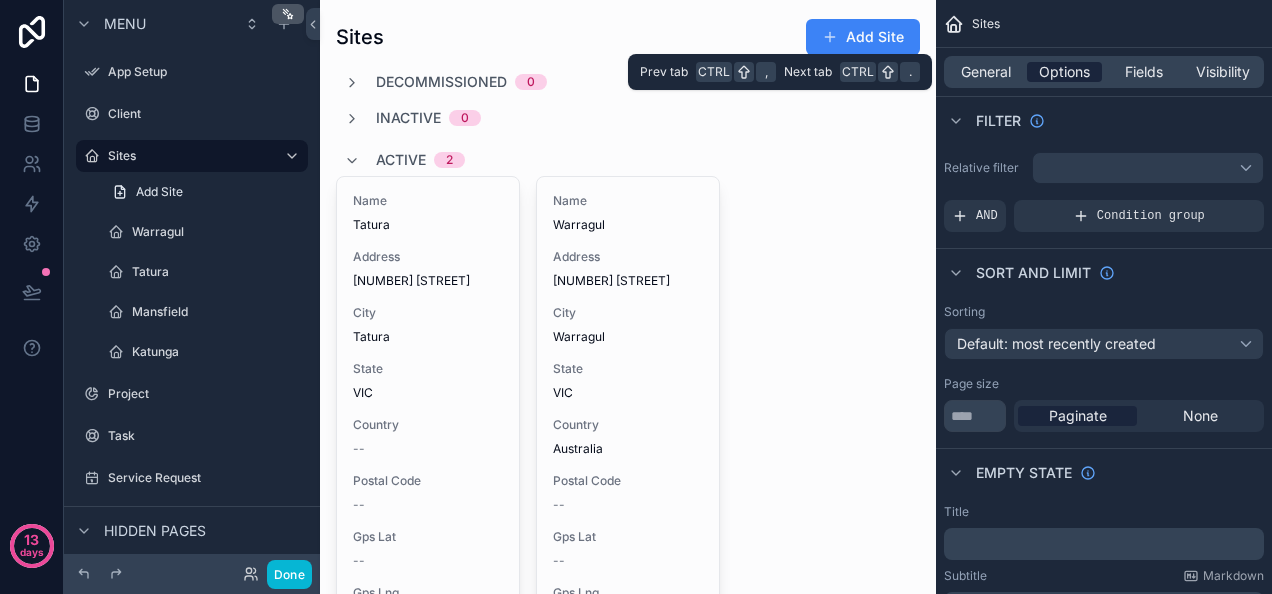 click on "Options" at bounding box center [1064, 72] 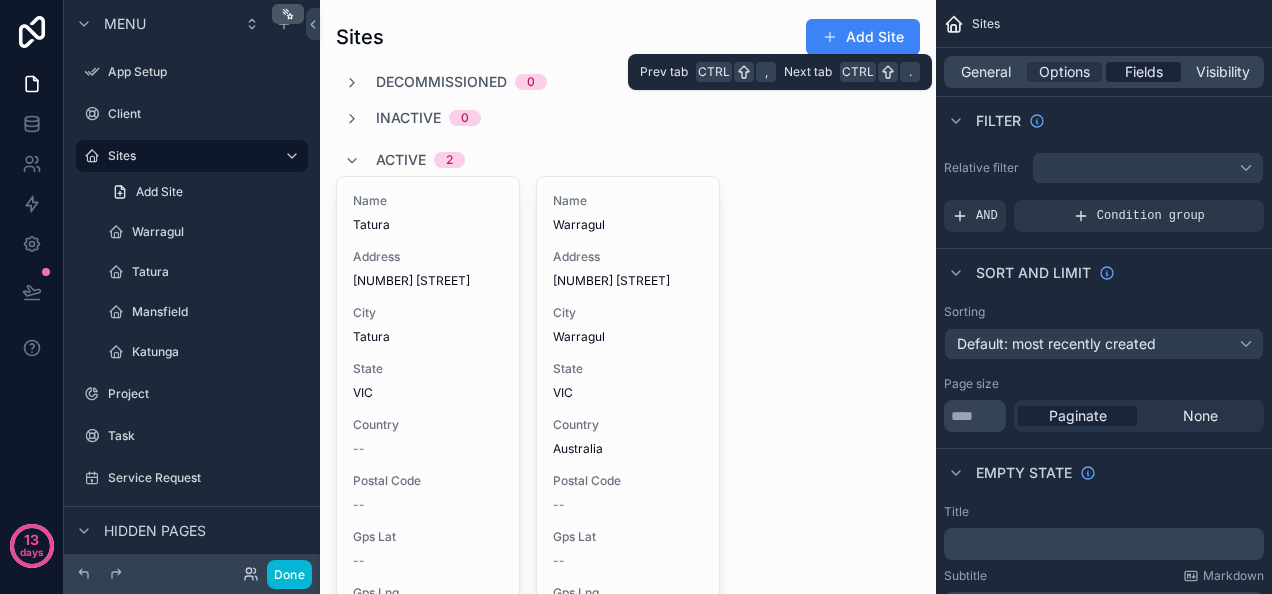 click on "Fields" at bounding box center [1144, 72] 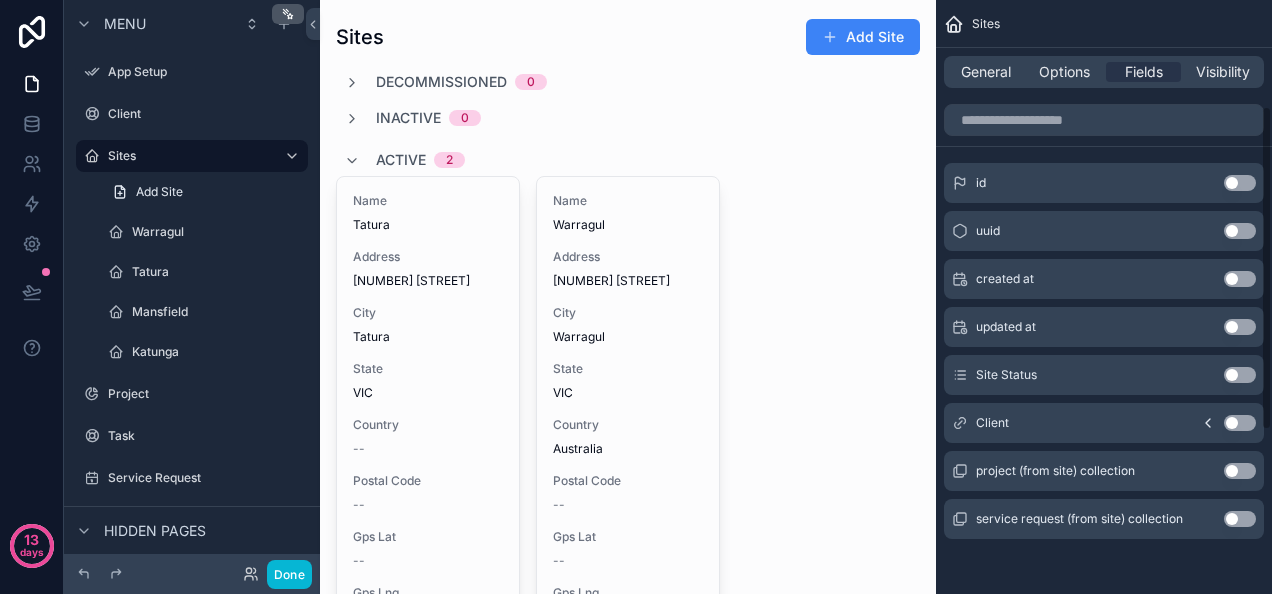scroll, scrollTop: 0, scrollLeft: 0, axis: both 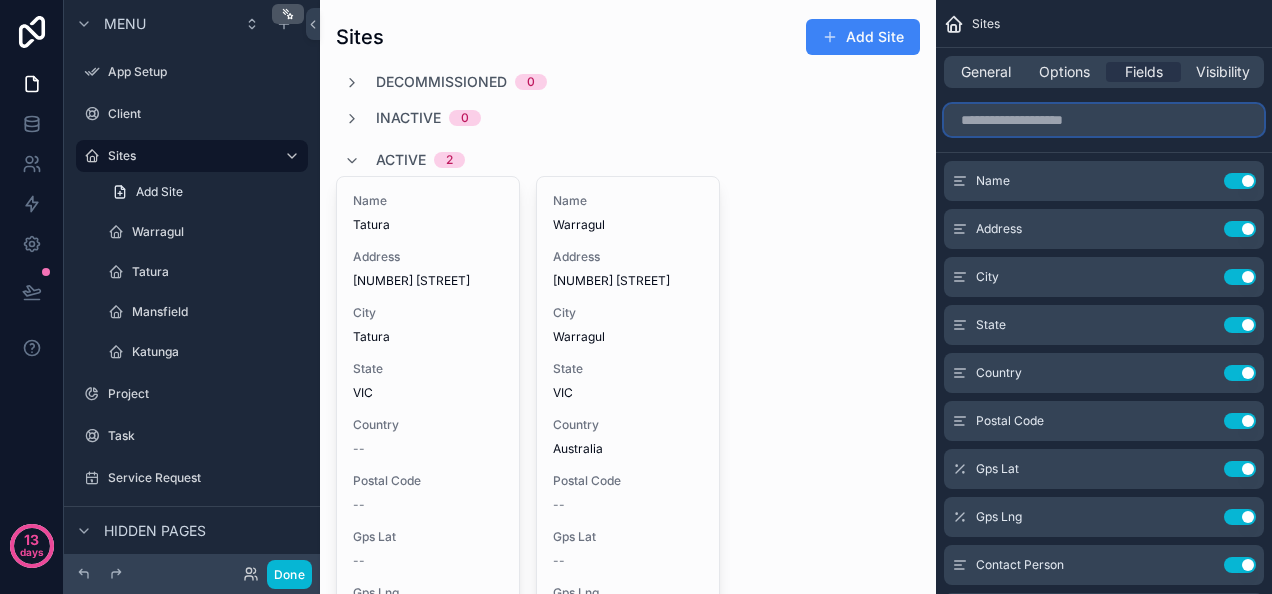 click at bounding box center [1104, 120] 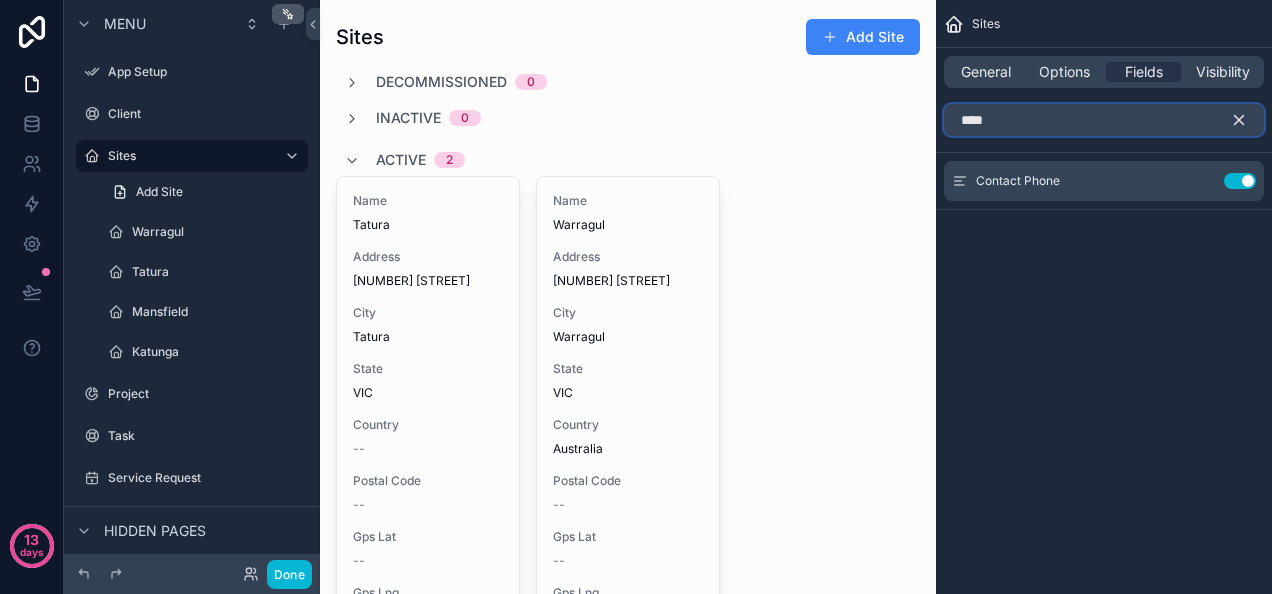 type on "*****" 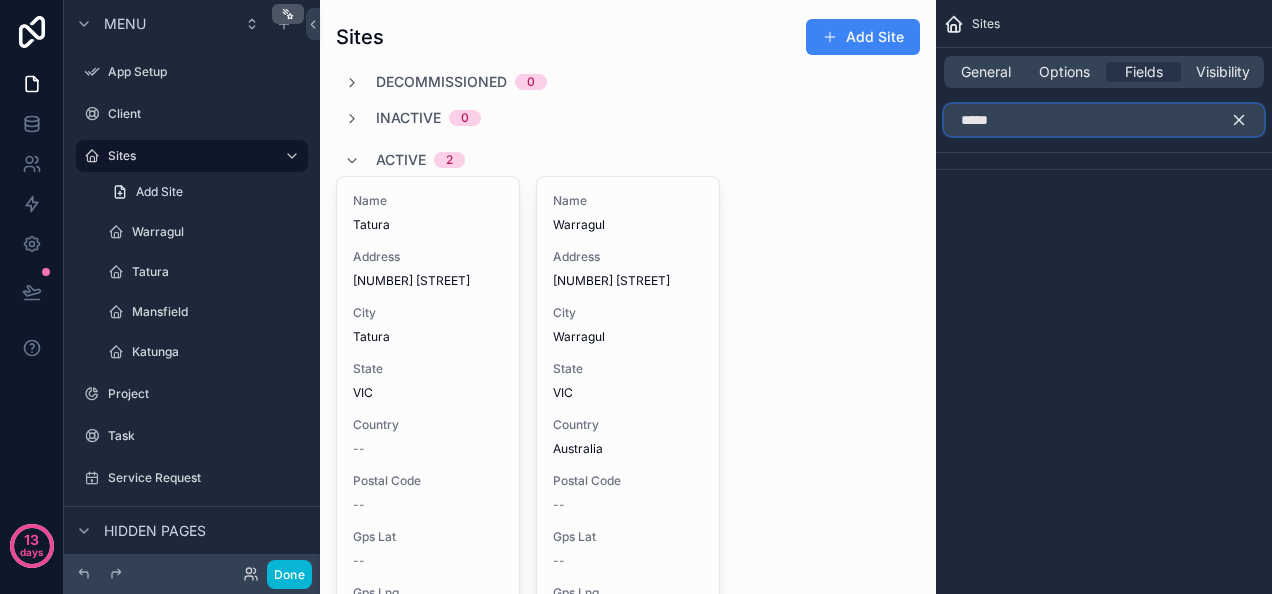 click on "*****" at bounding box center (1104, 120) 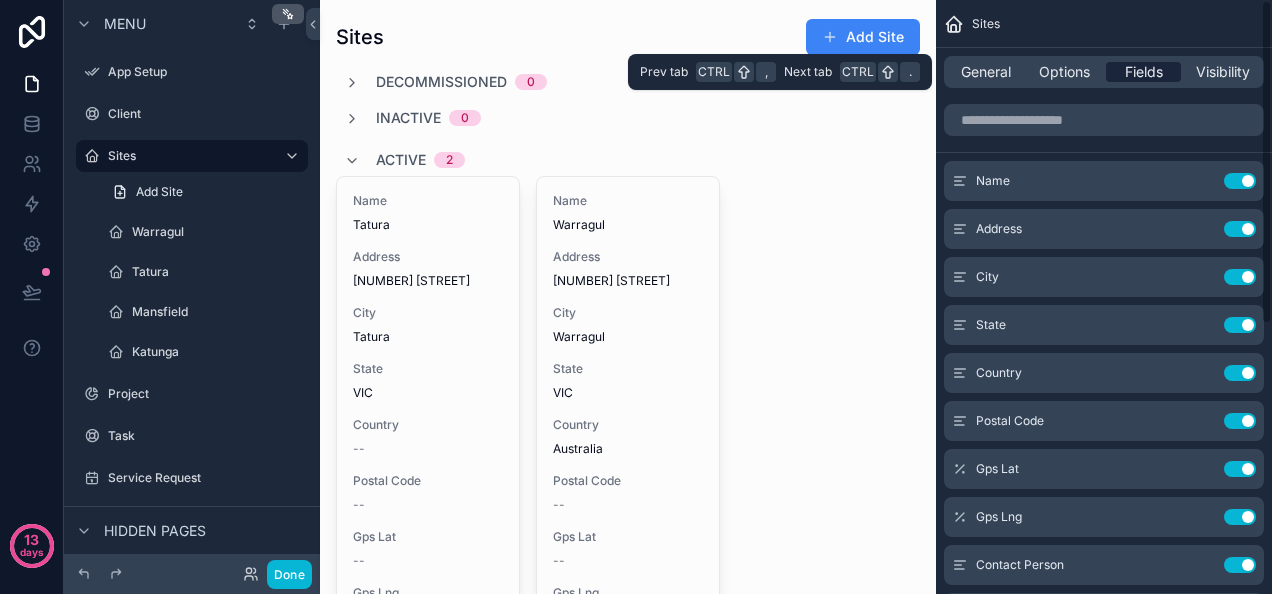 click on "Fields" at bounding box center (1144, 72) 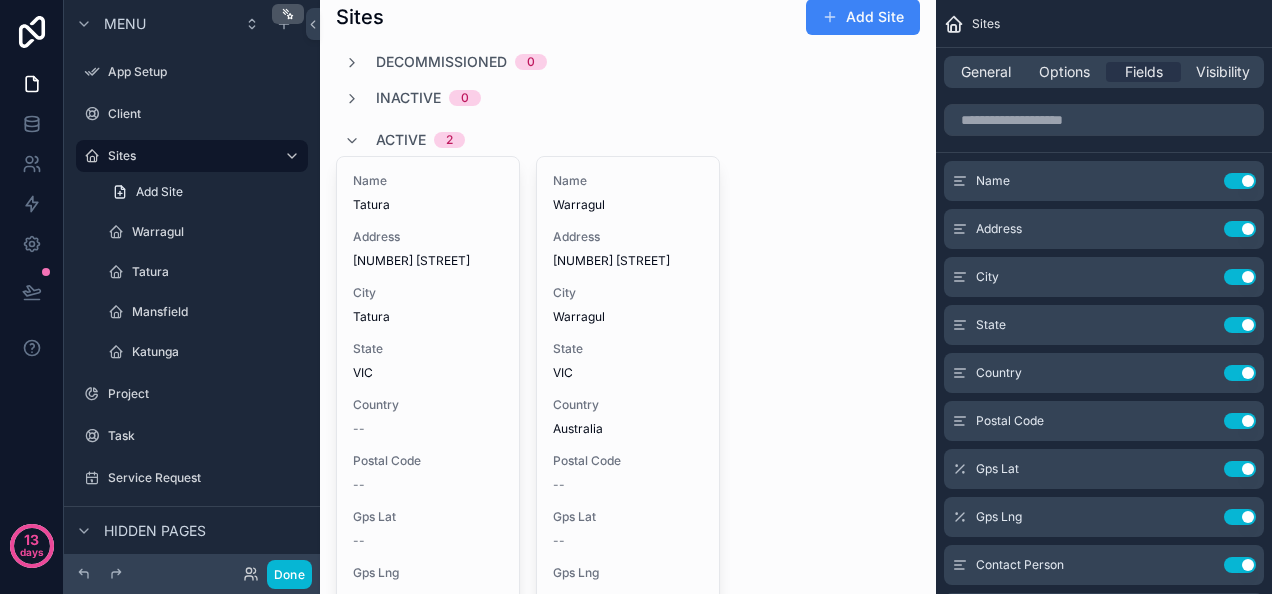 scroll, scrollTop: 64, scrollLeft: 0, axis: vertical 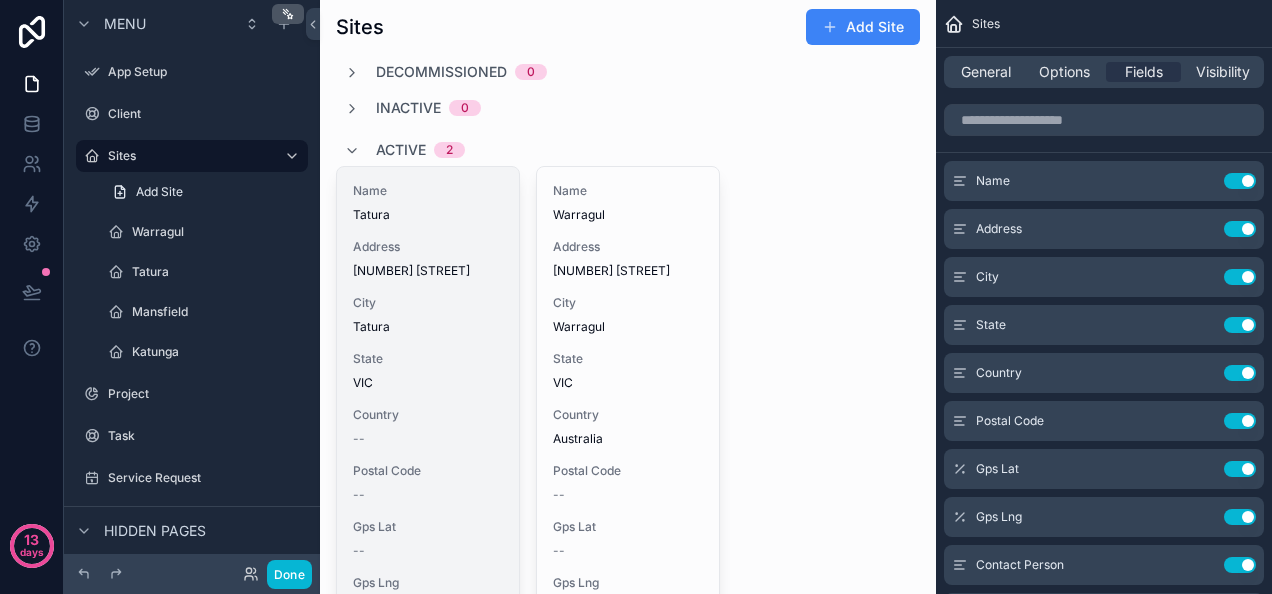 click on "Name [PERSON] Address [NUMBER] [STREET] City [CITY] State [STATE] Country -- Postal Code -- Gps Lat -- Gps Lng -- Contact Person -- Contact Phone --" at bounding box center [428, 455] 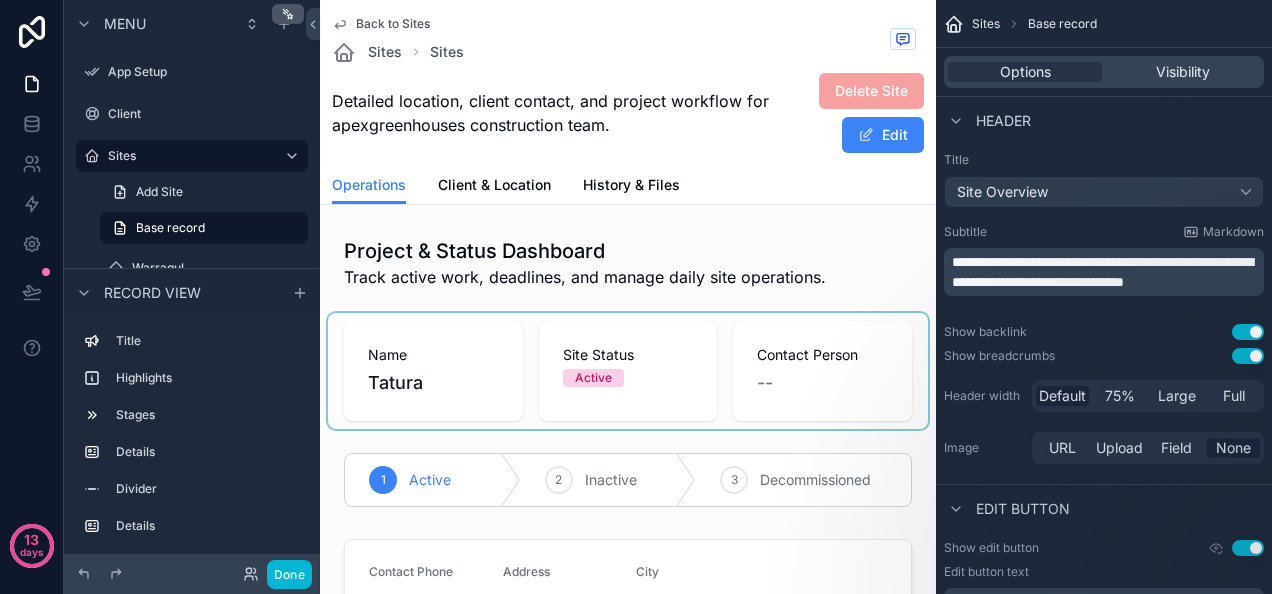 scroll, scrollTop: 228, scrollLeft: 0, axis: vertical 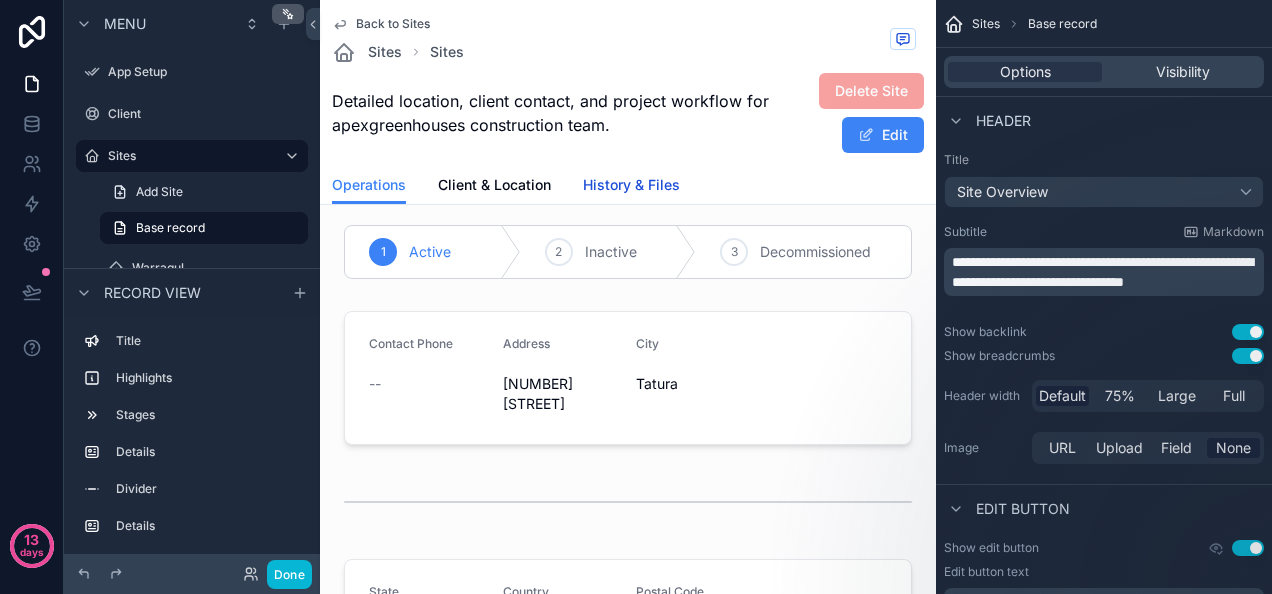 click on "History & Files" at bounding box center (631, 185) 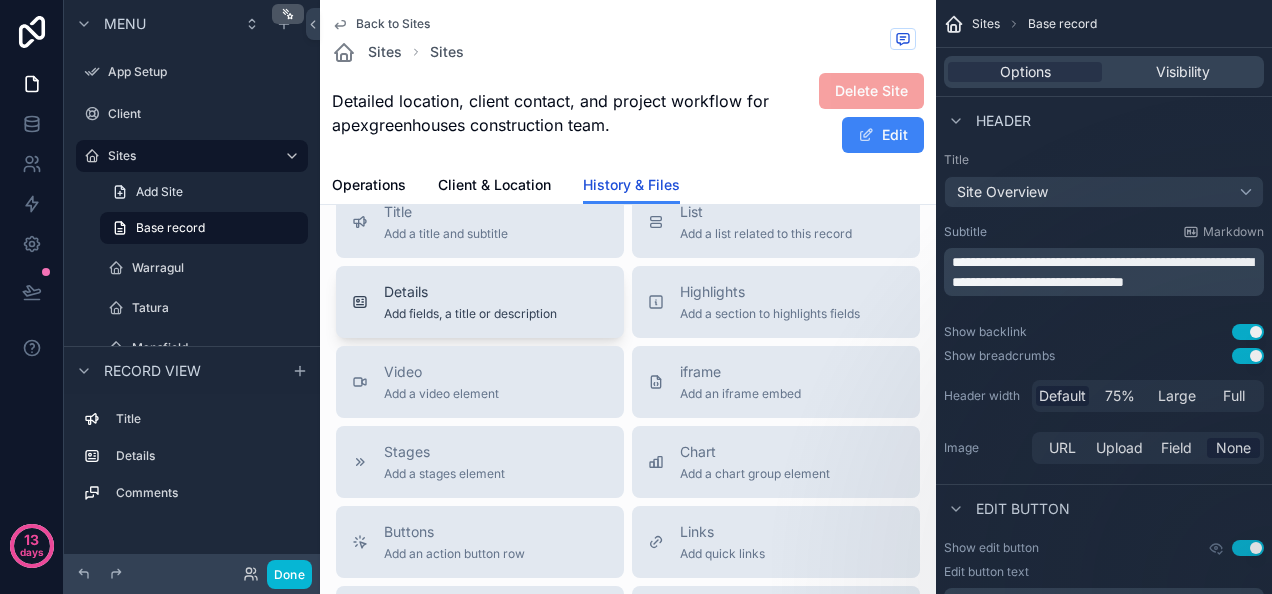 scroll, scrollTop: 791, scrollLeft: 0, axis: vertical 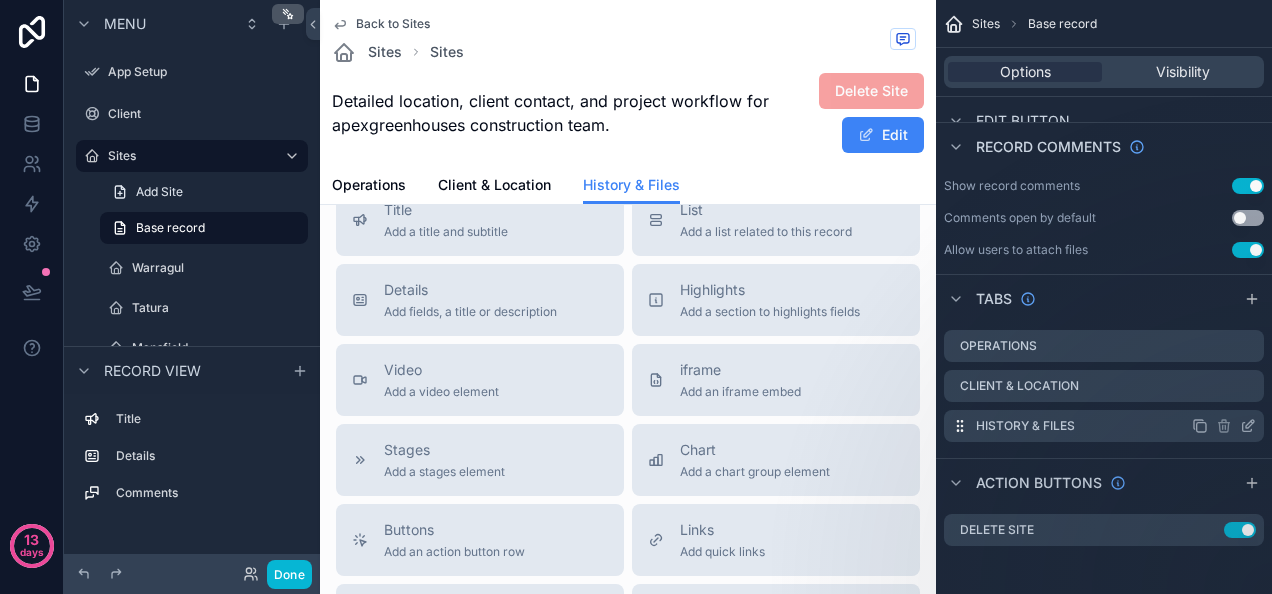 click 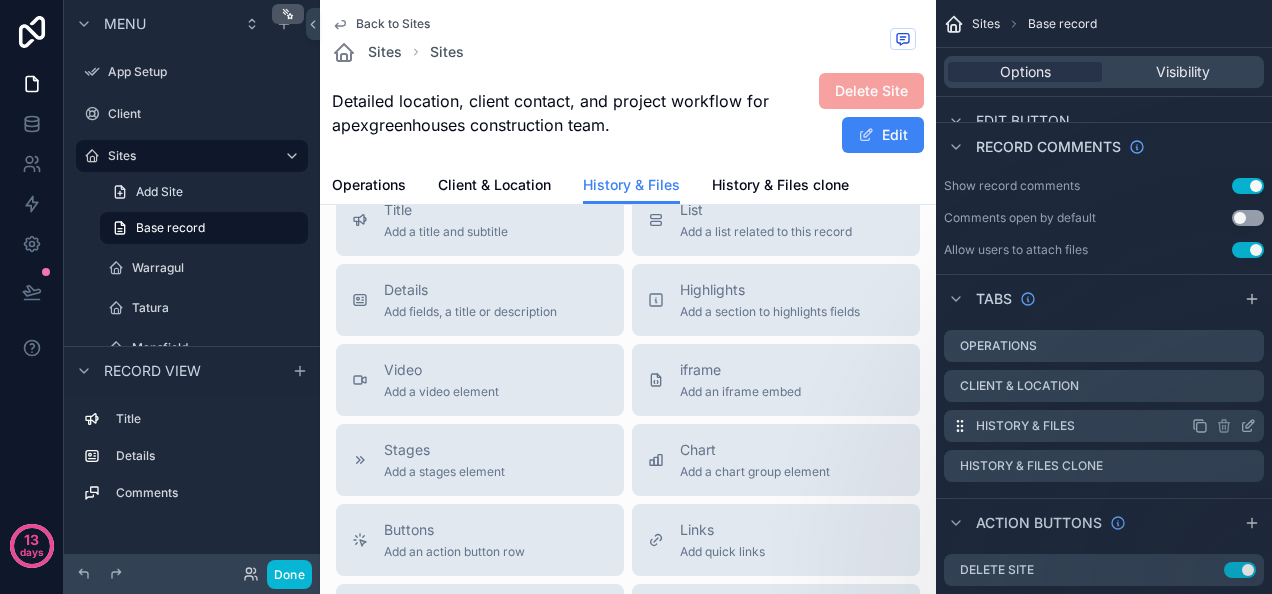 scroll, scrollTop: 618, scrollLeft: 0, axis: vertical 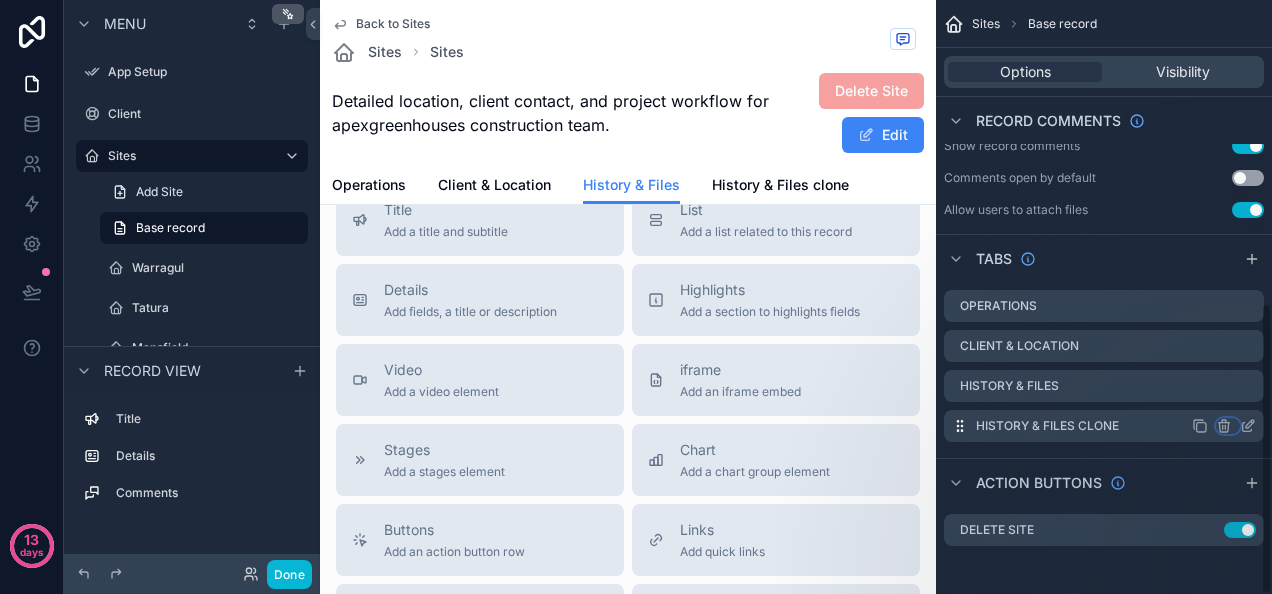 click 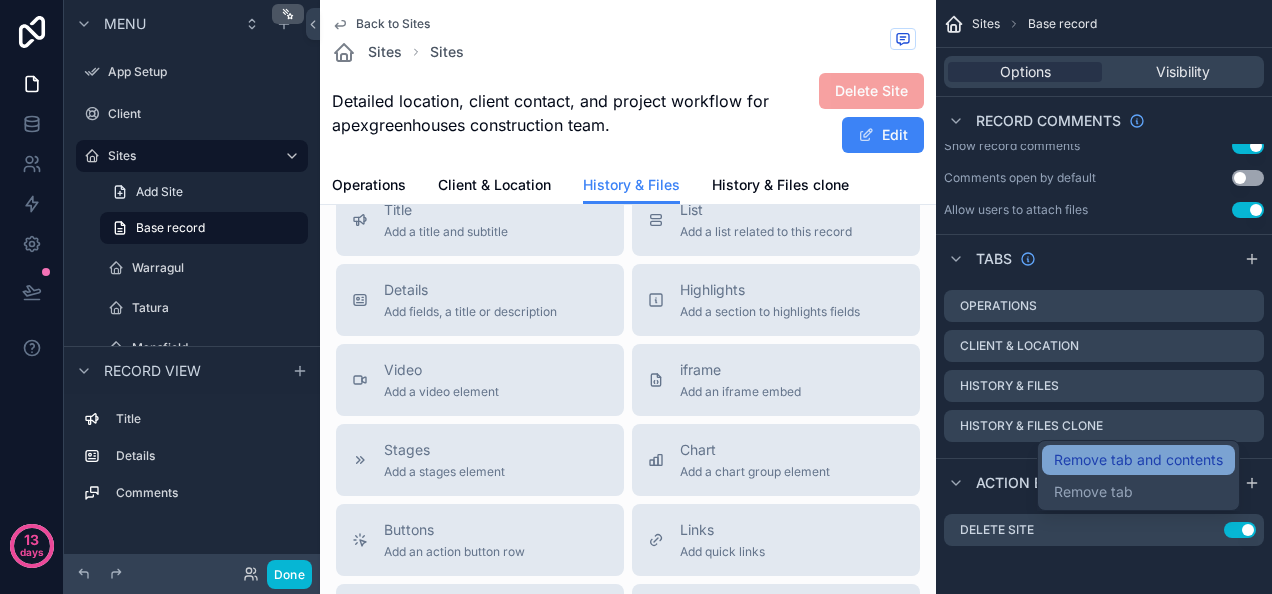 click on "Remove tab and contents" at bounding box center (1138, 460) 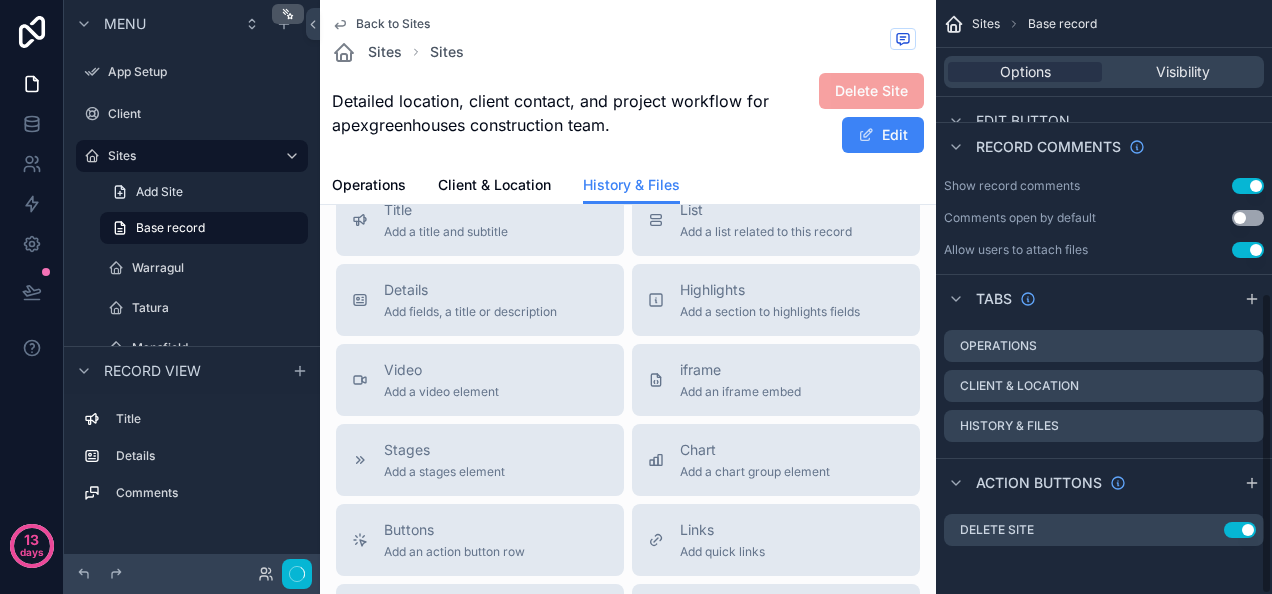 scroll, scrollTop: 578, scrollLeft: 0, axis: vertical 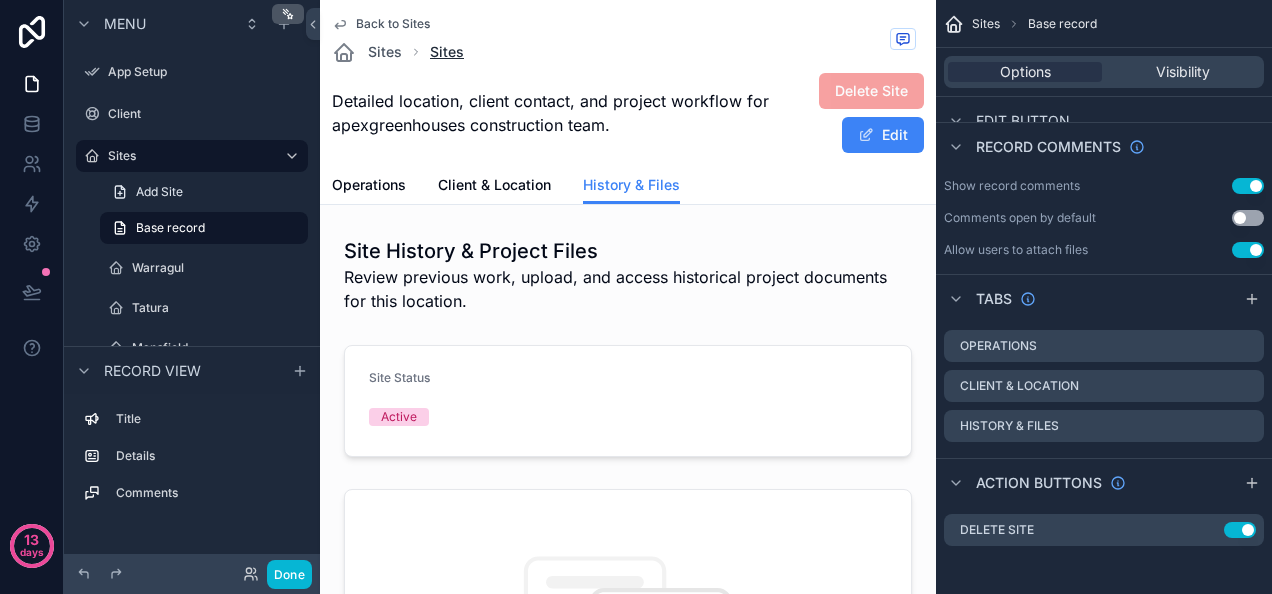 click on "Sites" at bounding box center (447, 52) 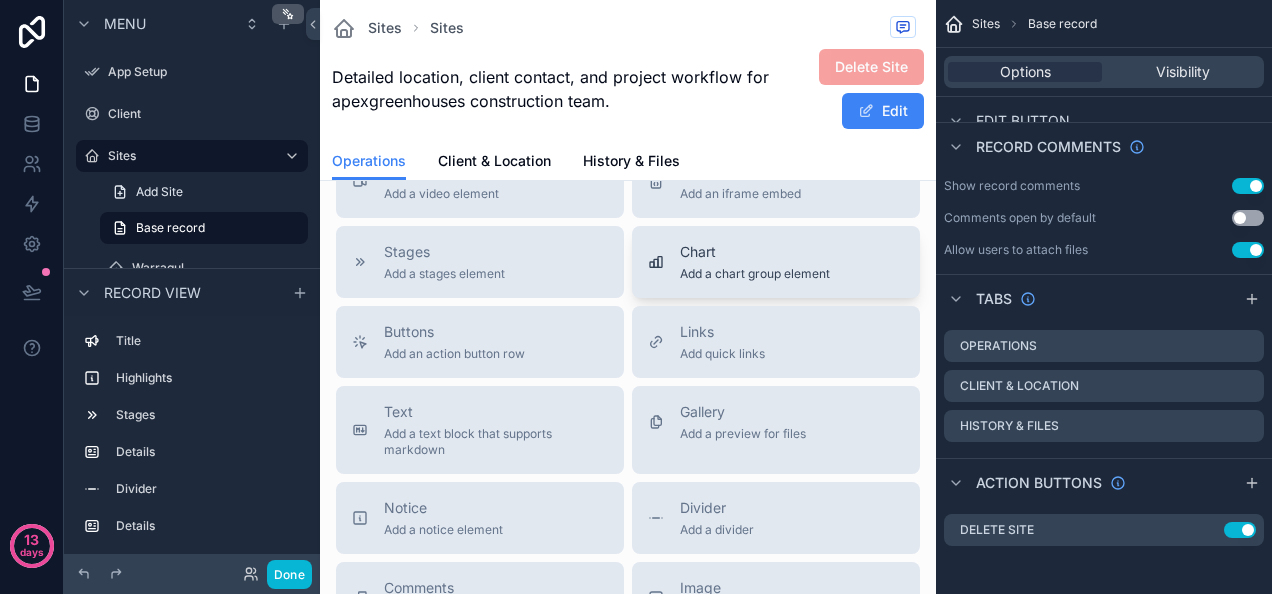 scroll, scrollTop: 1410, scrollLeft: 0, axis: vertical 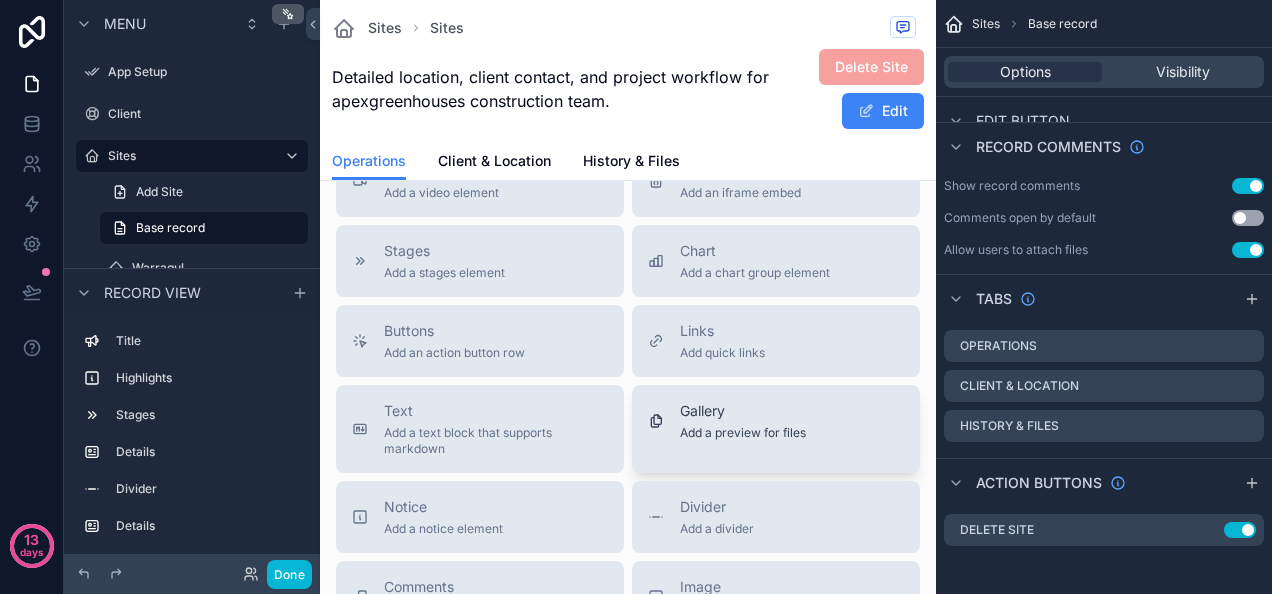 click on "Add a preview for files" at bounding box center [743, 433] 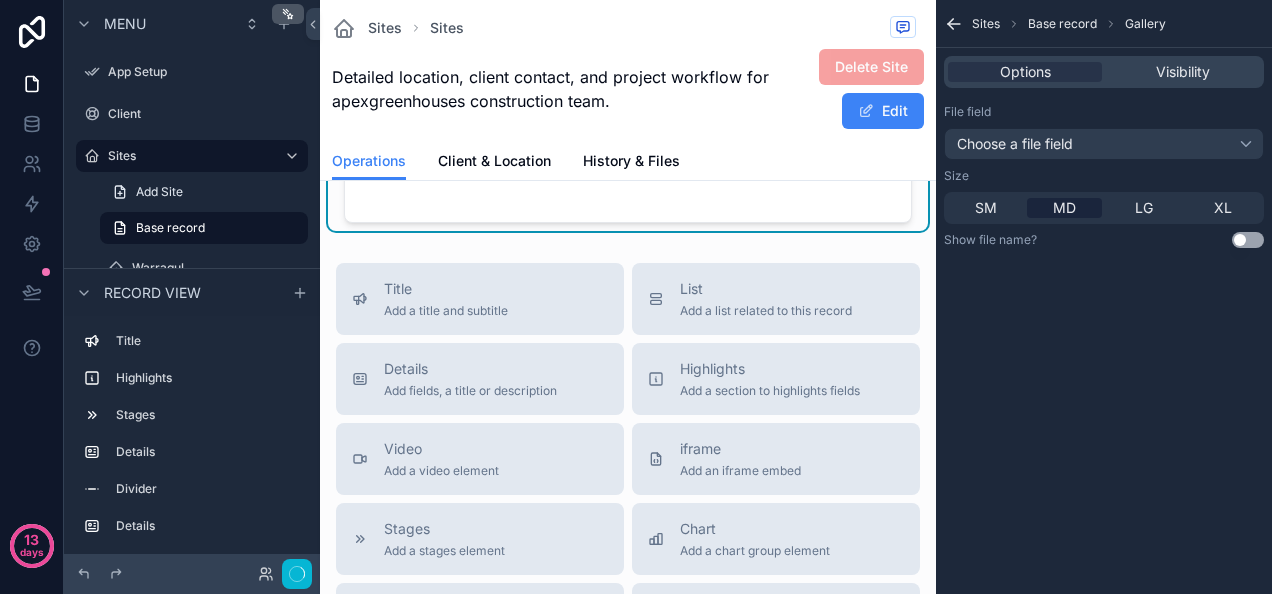 scroll, scrollTop: 0, scrollLeft: 0, axis: both 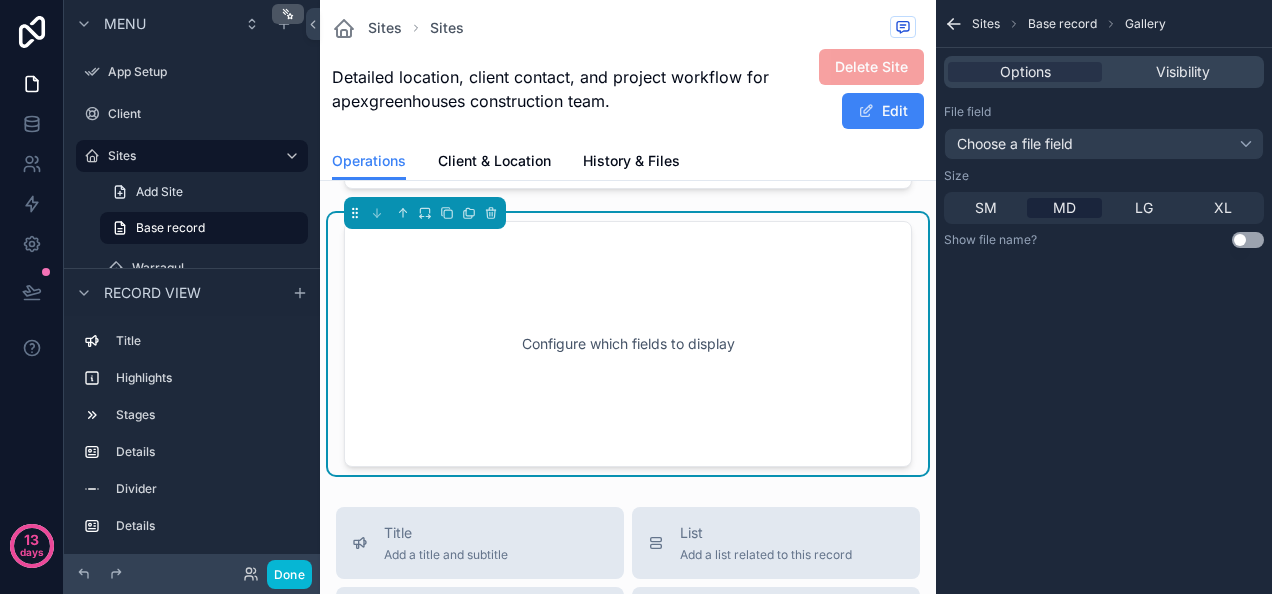 click on "Use setting" at bounding box center [1248, 240] 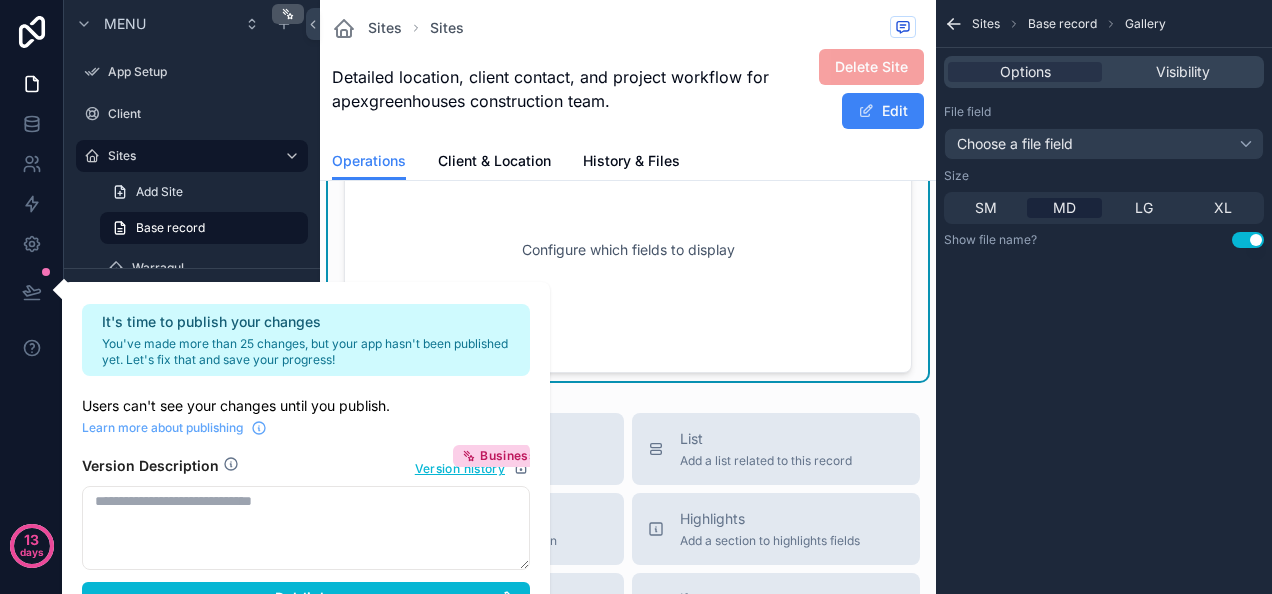 scroll, scrollTop: 1261, scrollLeft: 0, axis: vertical 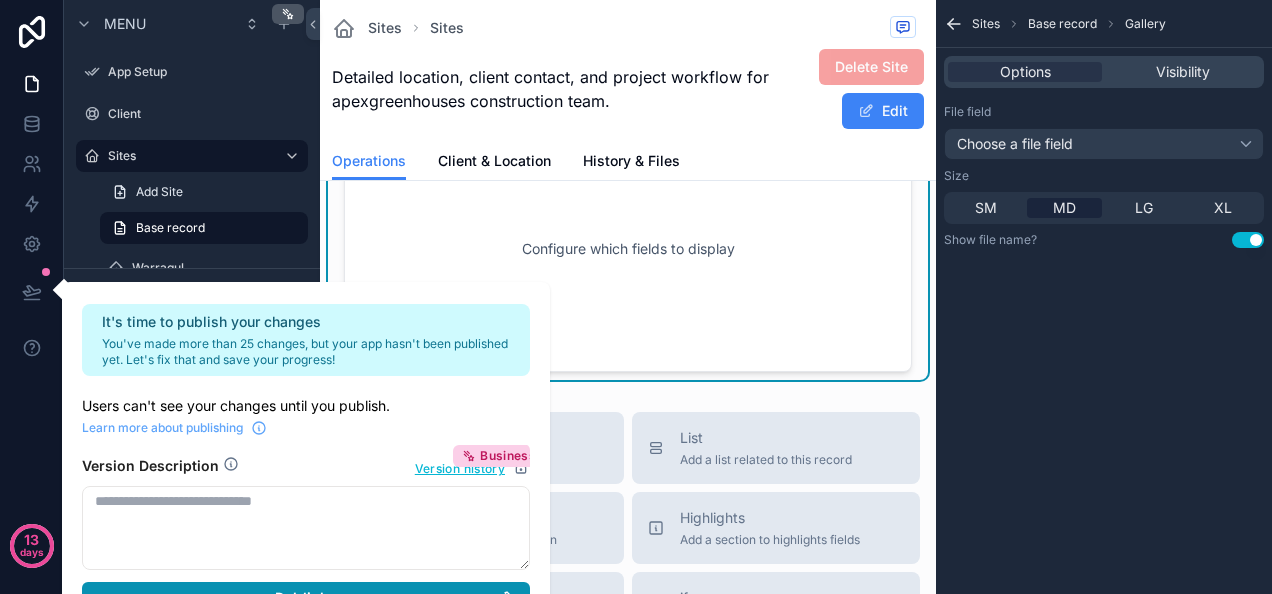 click on "Publish" at bounding box center [302, 598] 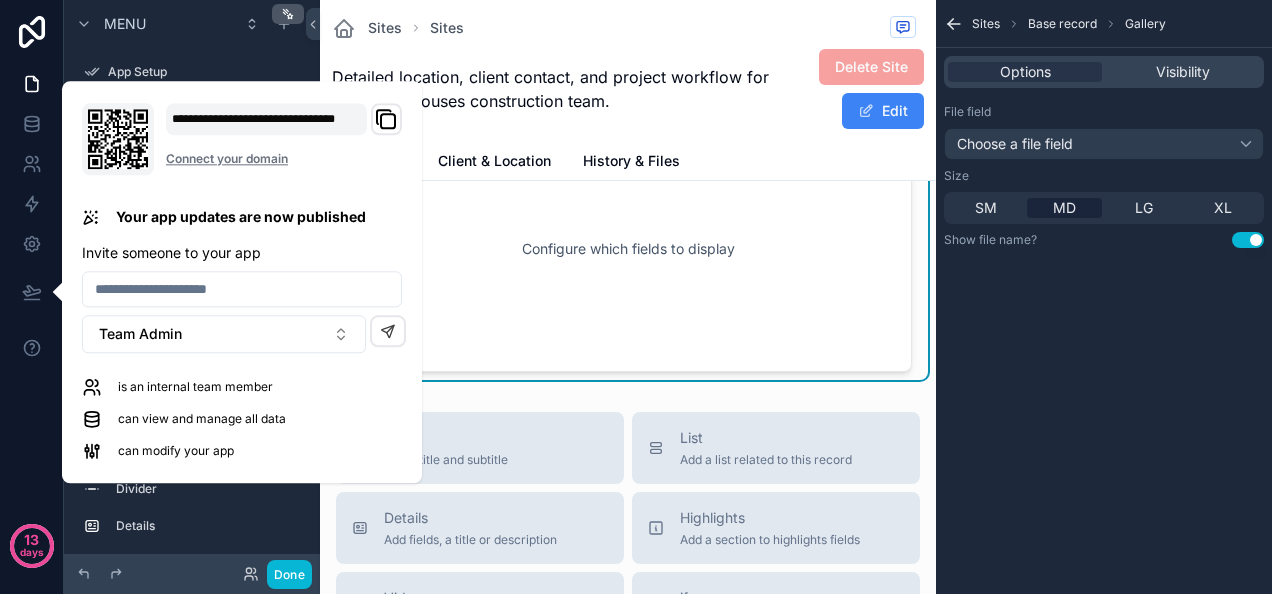 click on "Configure which fields to display" at bounding box center (628, 249) 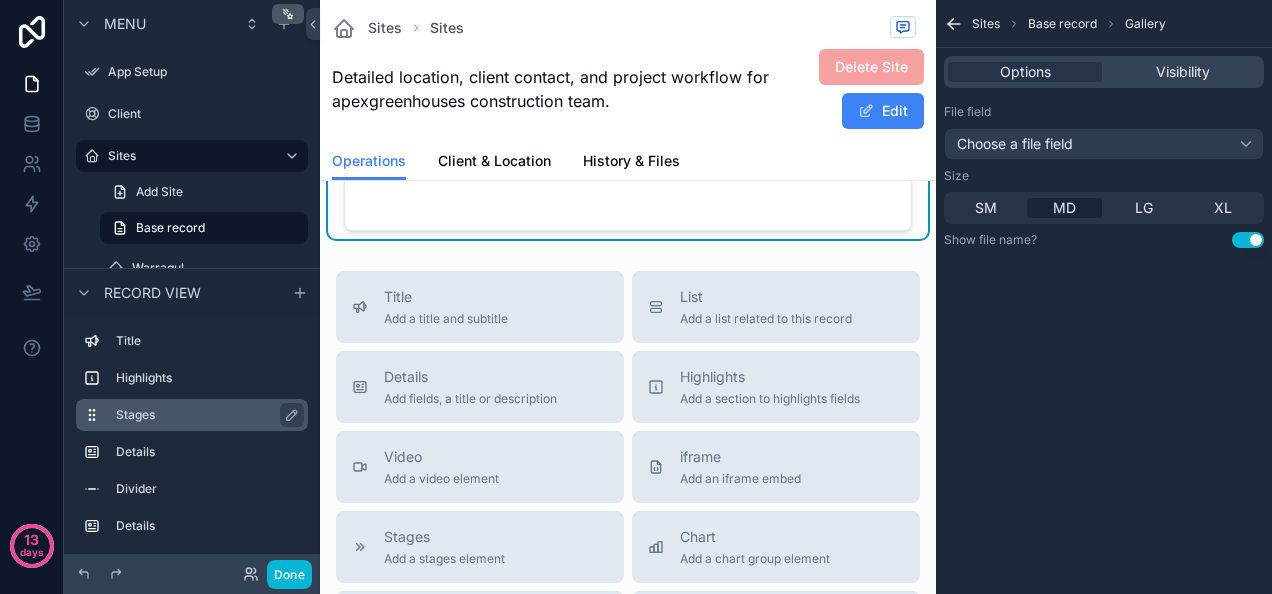 scroll, scrollTop: 1399, scrollLeft: 0, axis: vertical 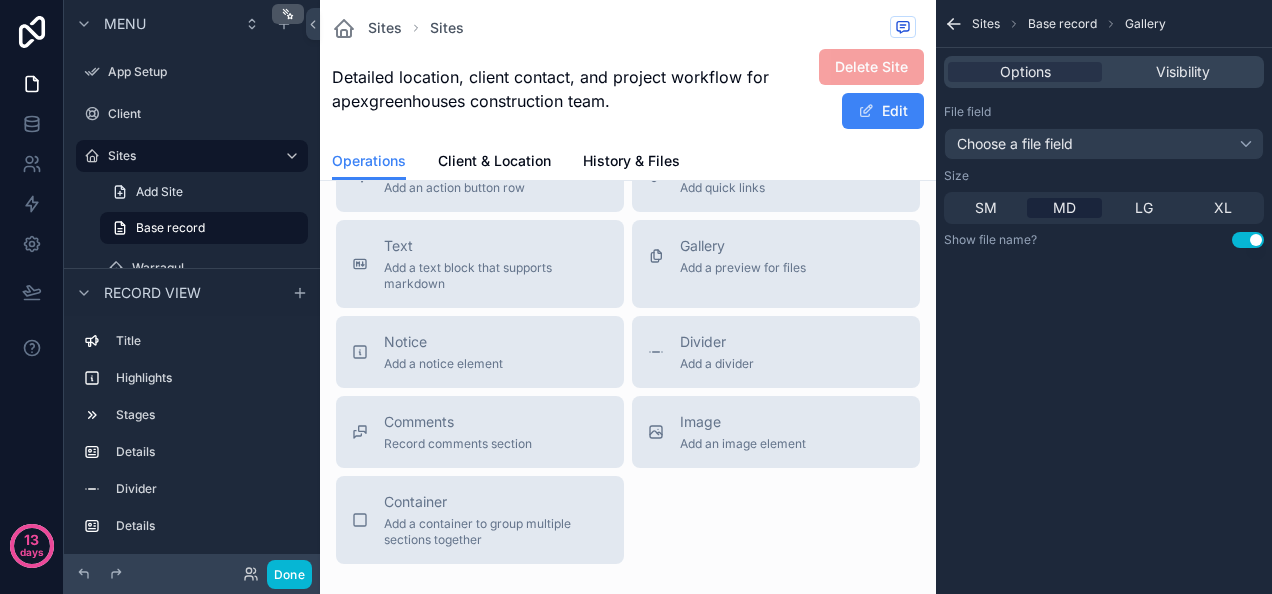 click 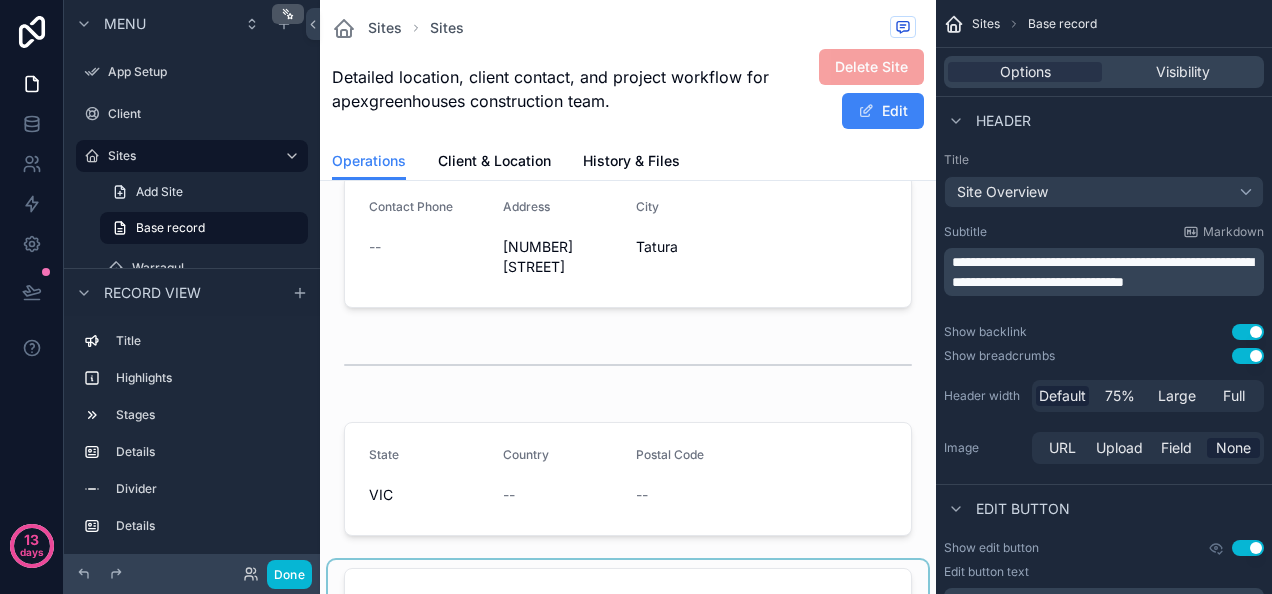 scroll, scrollTop: 0, scrollLeft: 0, axis: both 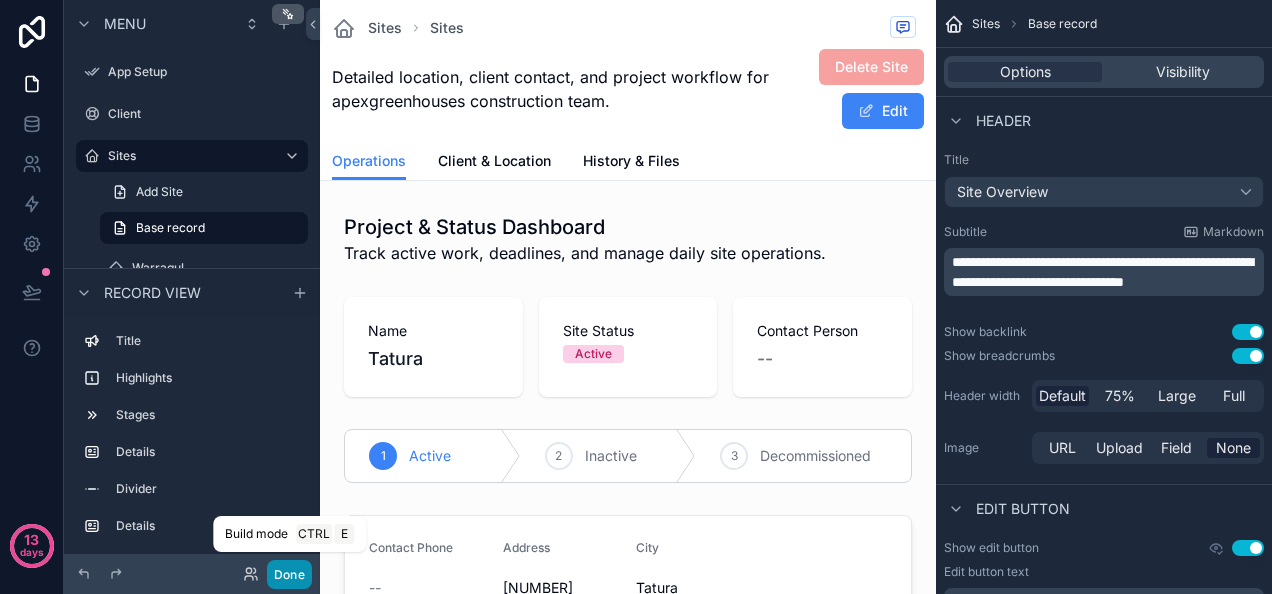 click on "Done" at bounding box center (289, 574) 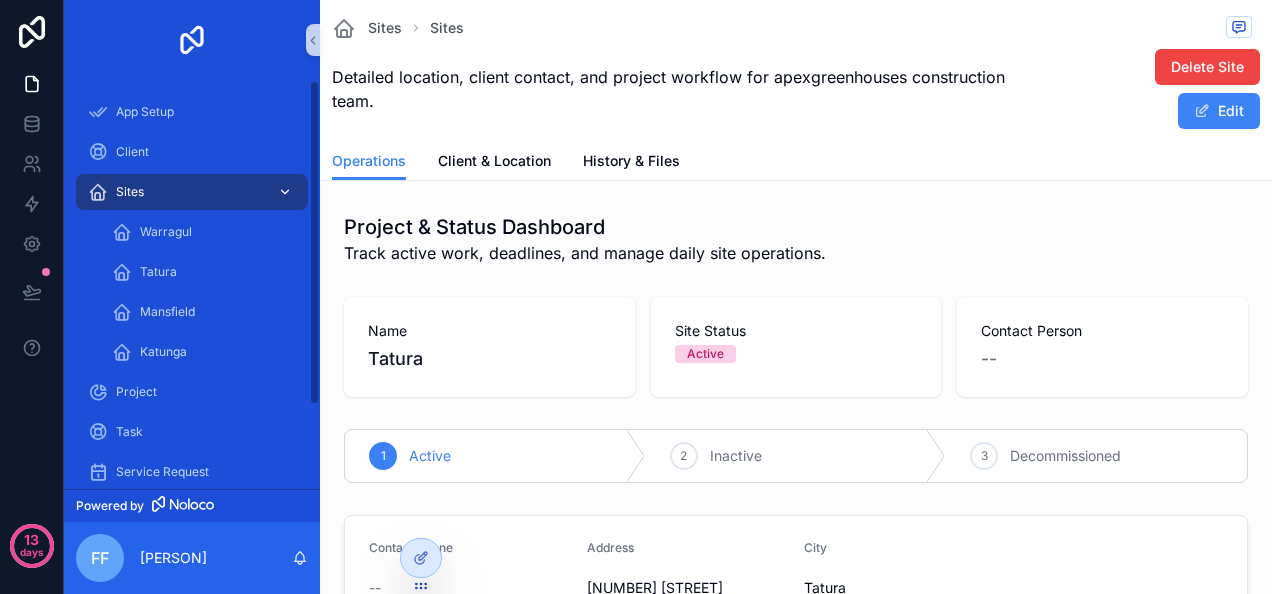 click on "Sites" at bounding box center [192, 192] 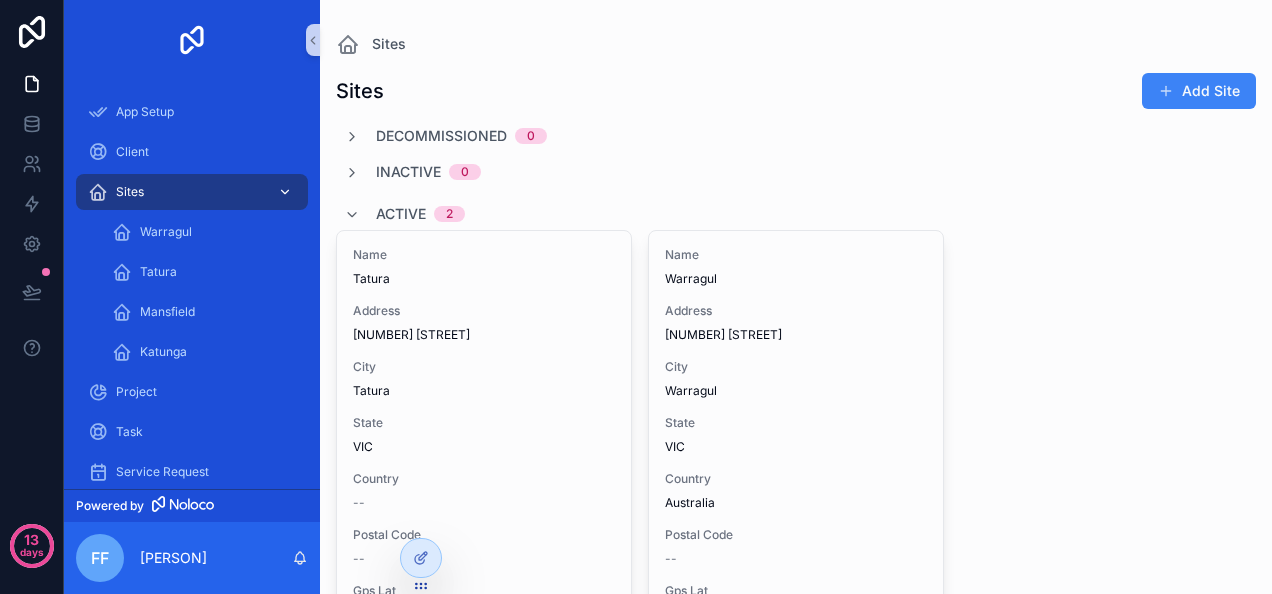 click 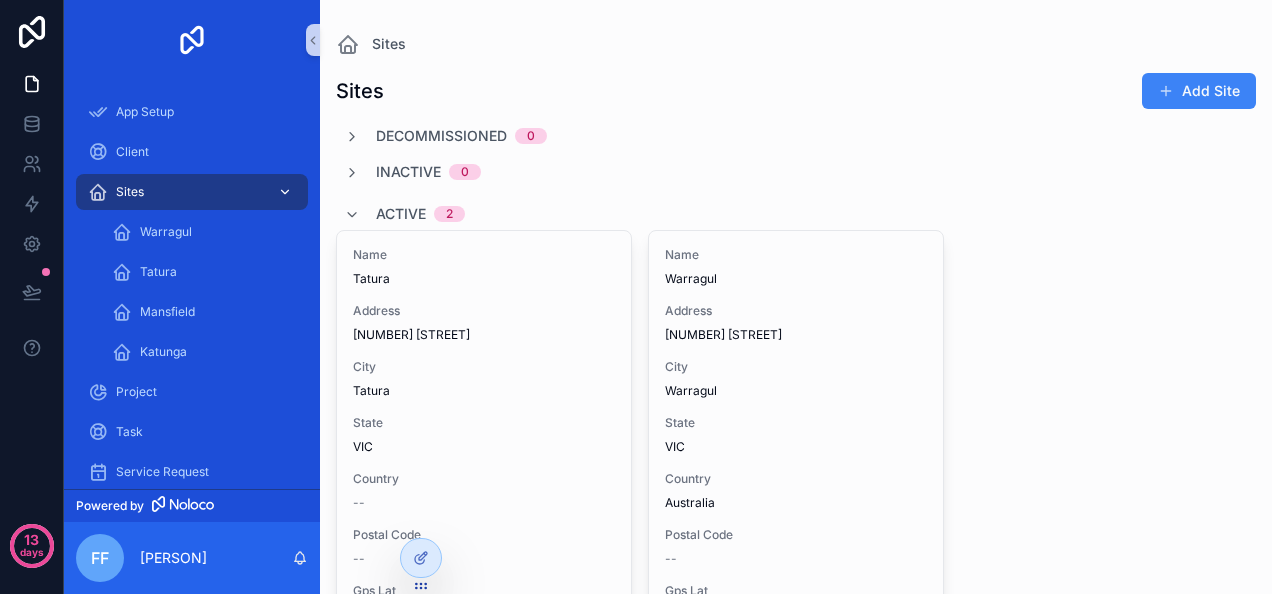 click 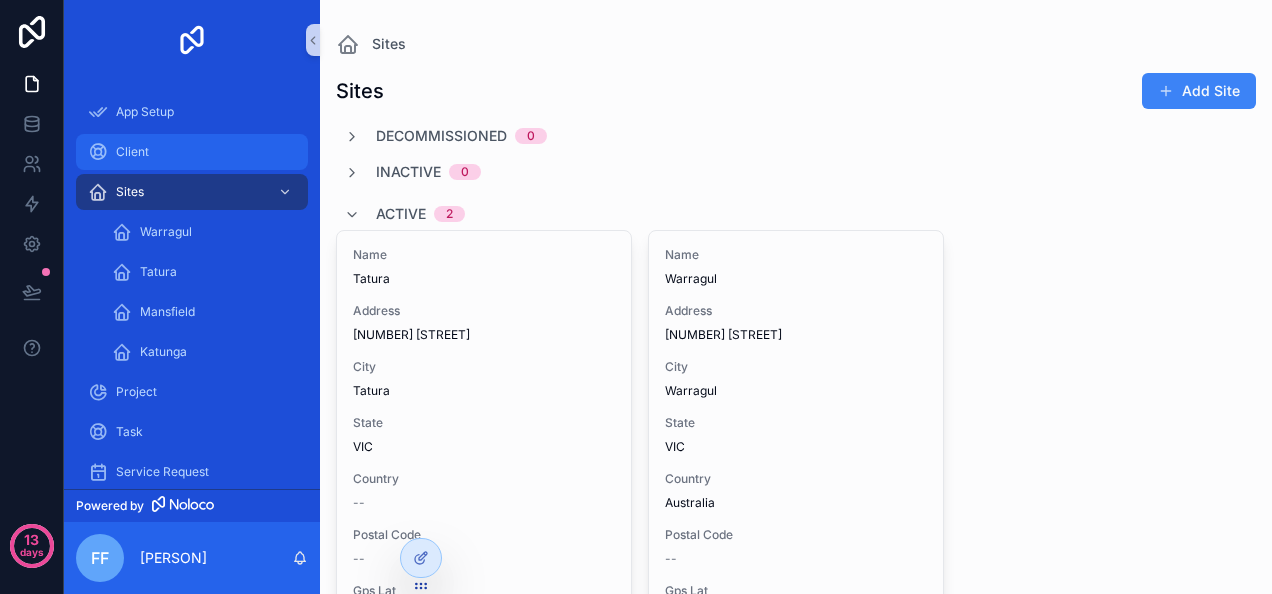 click on "Client" at bounding box center [192, 152] 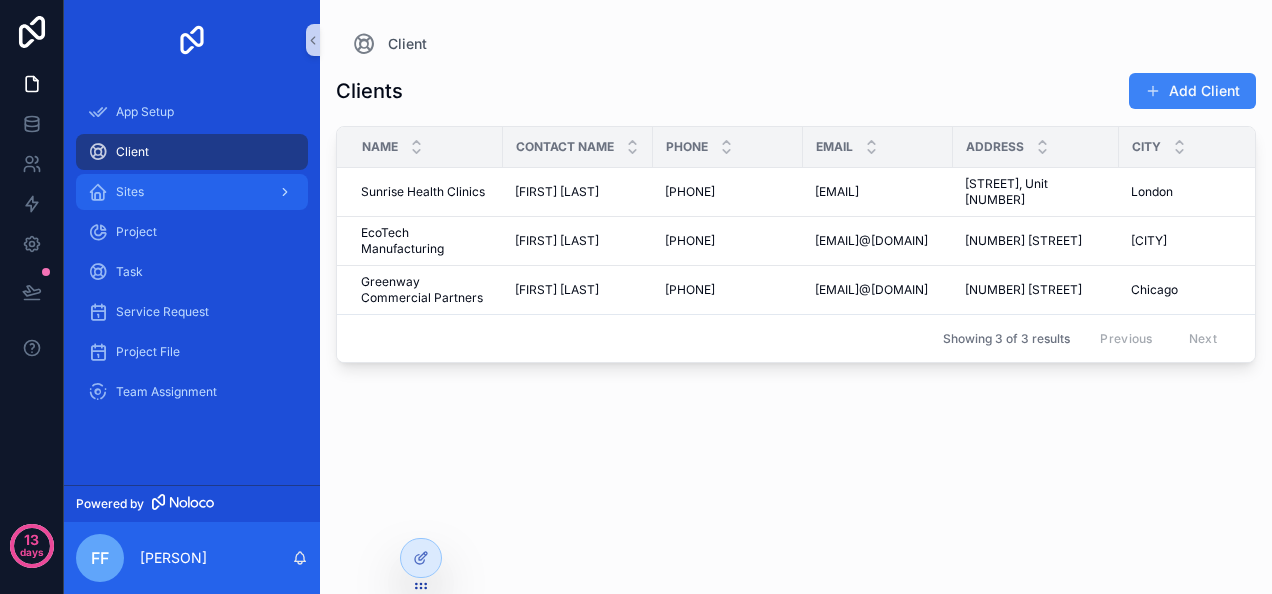 click on "Sites" at bounding box center [192, 192] 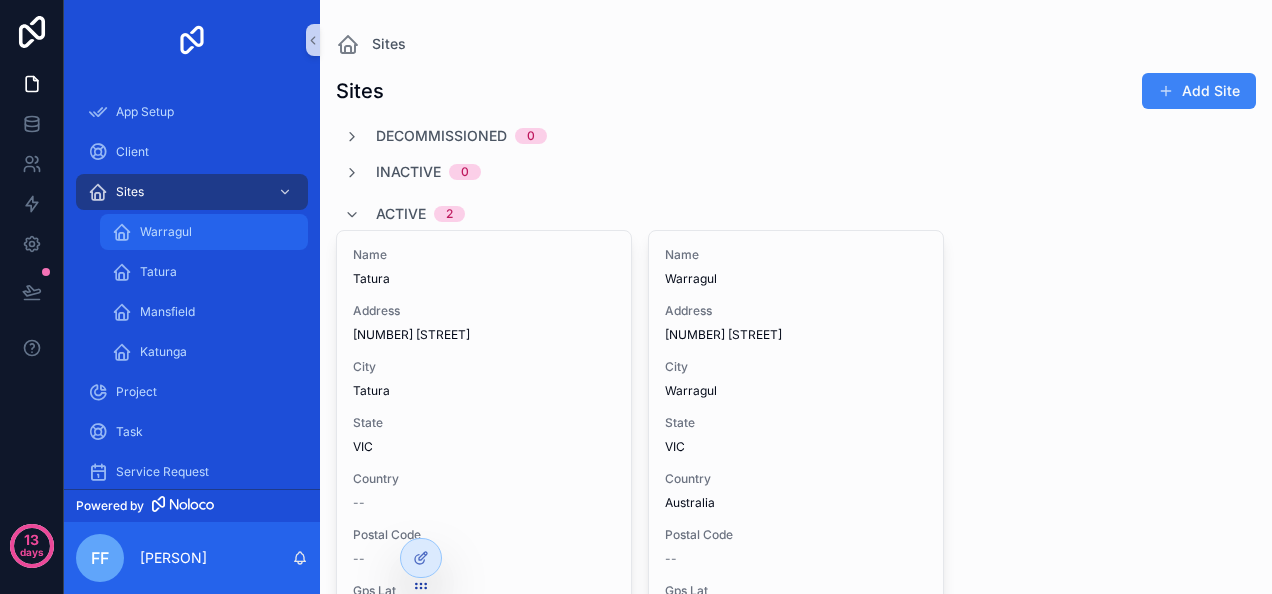 click on "Warragul" at bounding box center (166, 232) 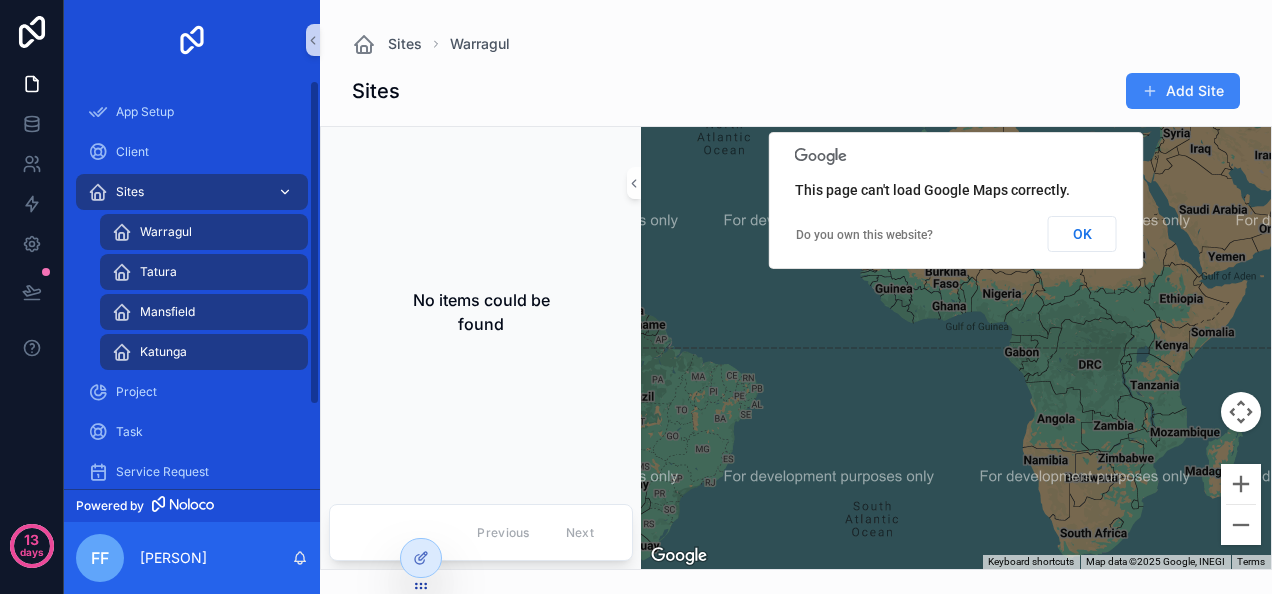 click on "Sites" at bounding box center (192, 192) 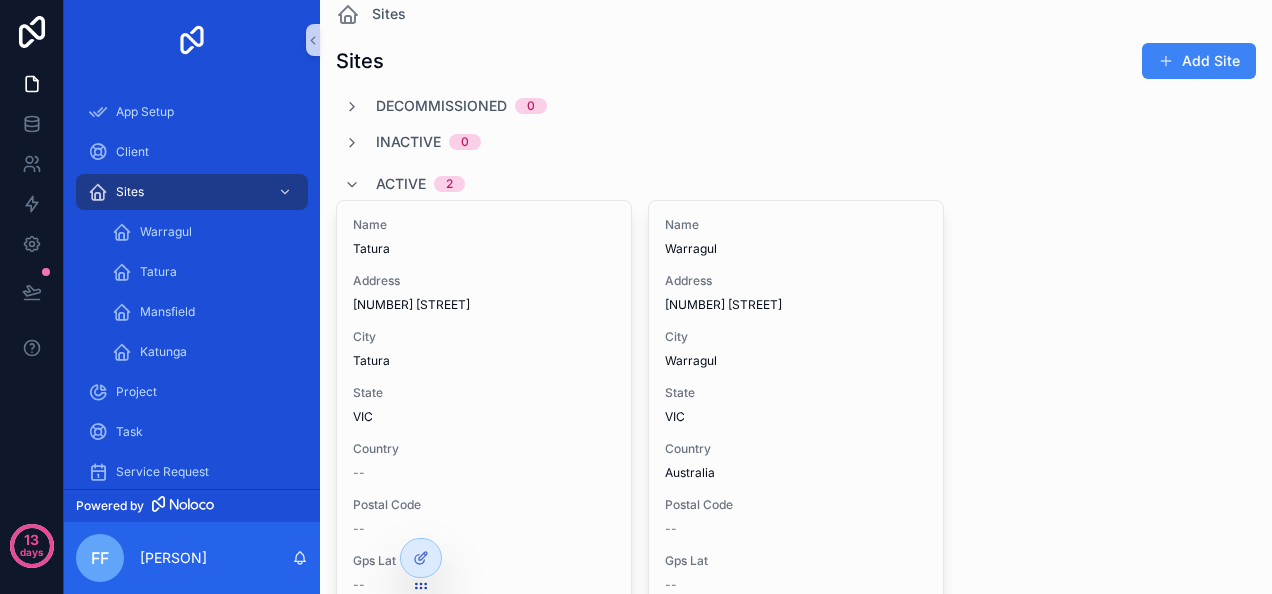 scroll, scrollTop: 28, scrollLeft: 0, axis: vertical 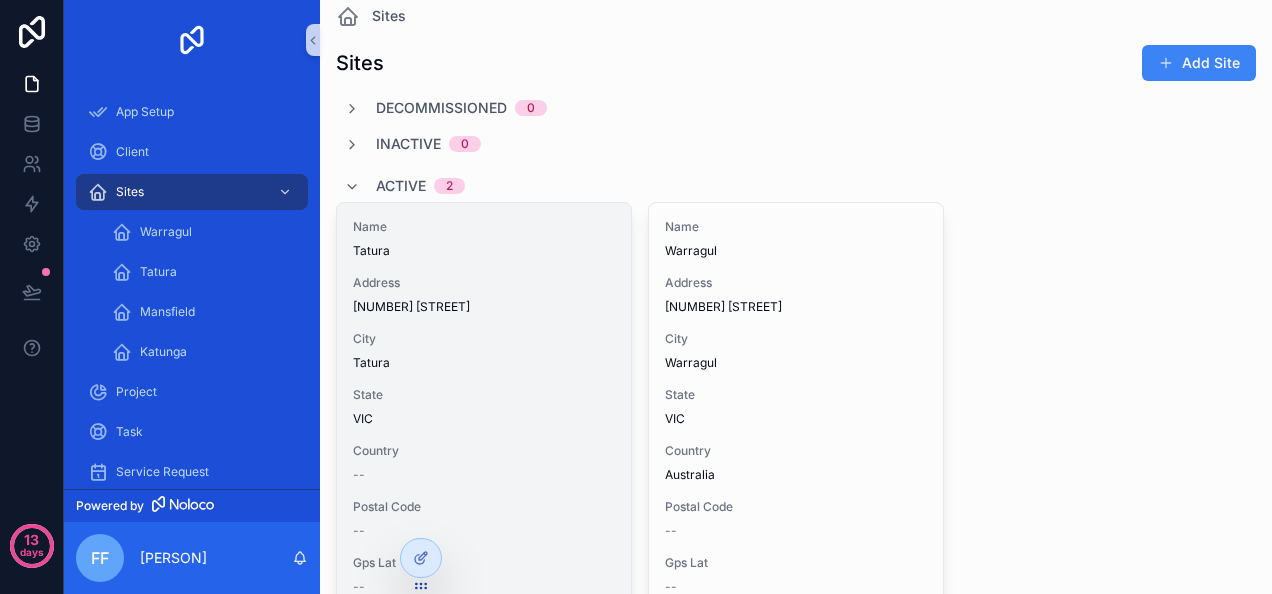 click on "Address" at bounding box center (484, 283) 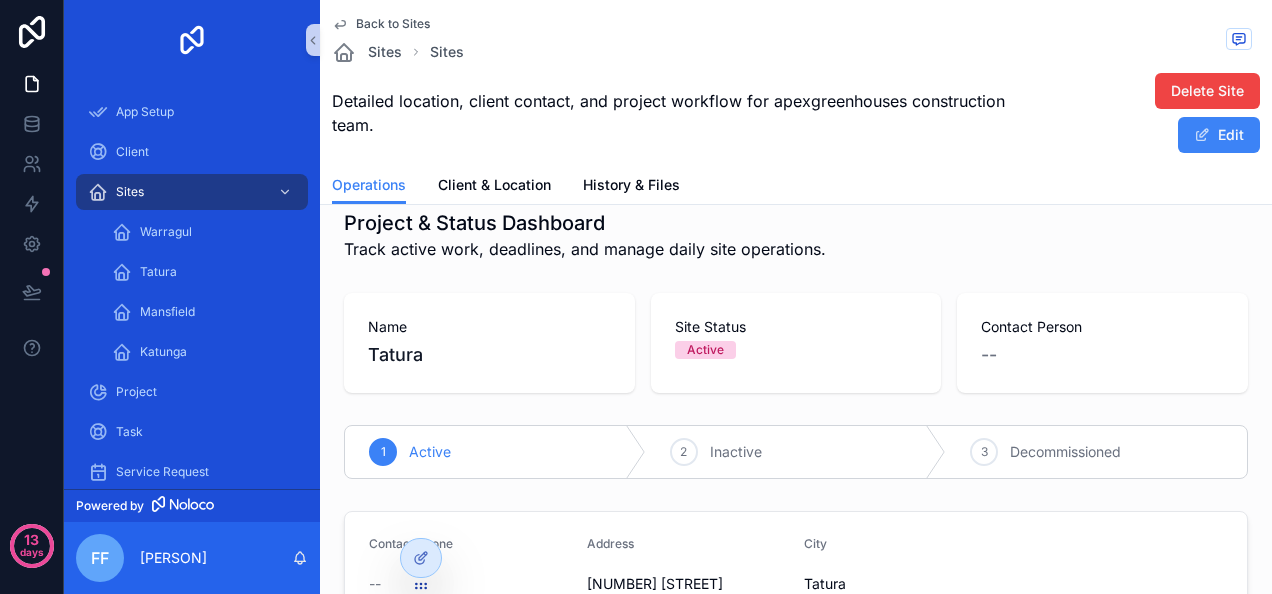 scroll, scrollTop: 0, scrollLeft: 0, axis: both 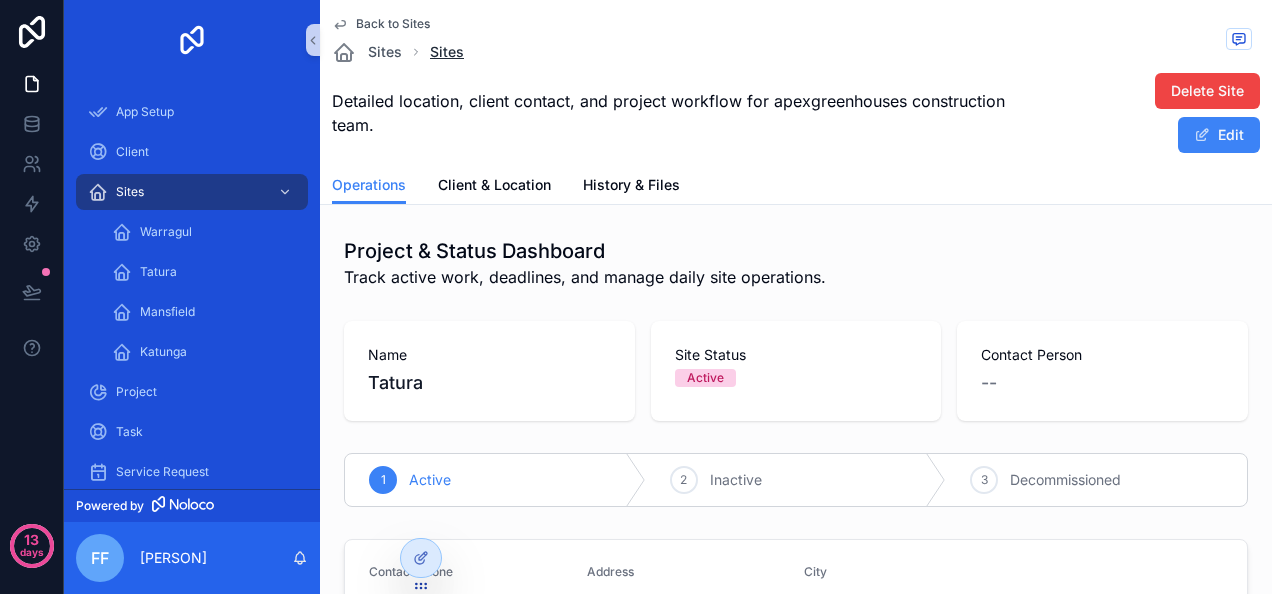 click on "Sites" at bounding box center [447, 52] 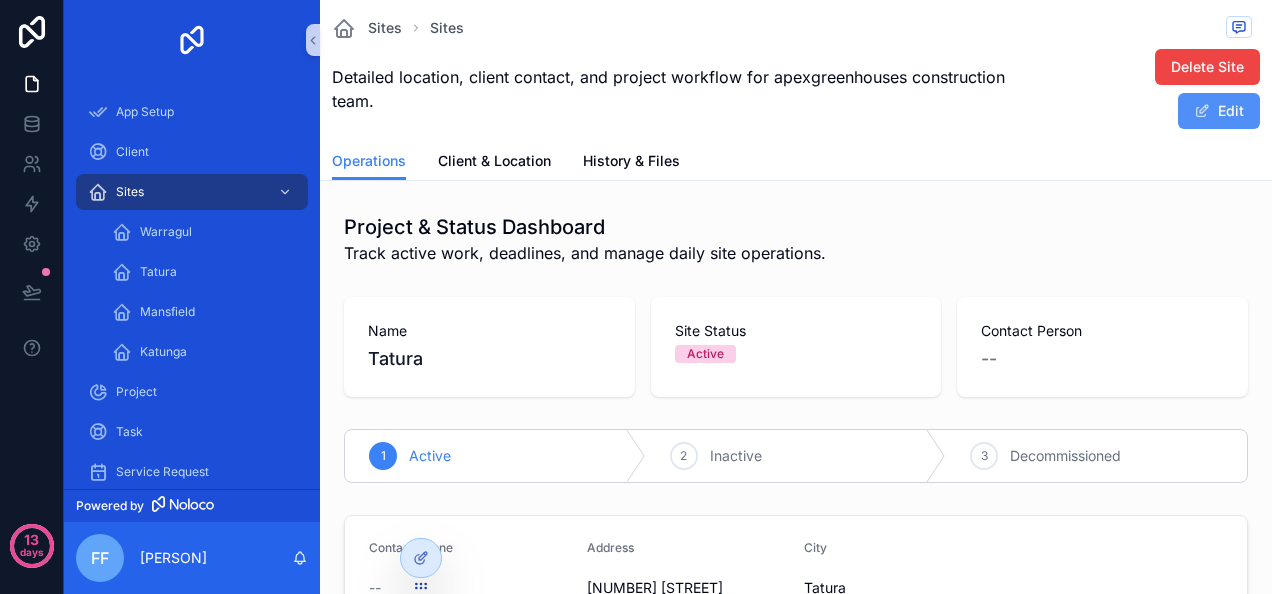 click at bounding box center (1202, 111) 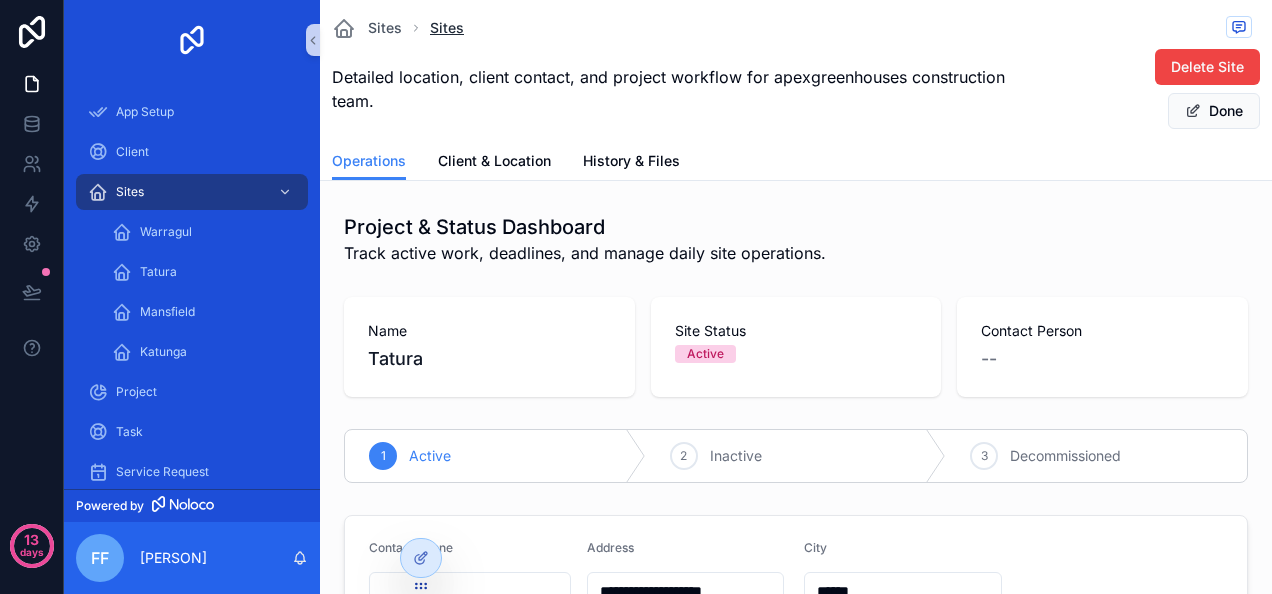 click on "Sites" at bounding box center [447, 28] 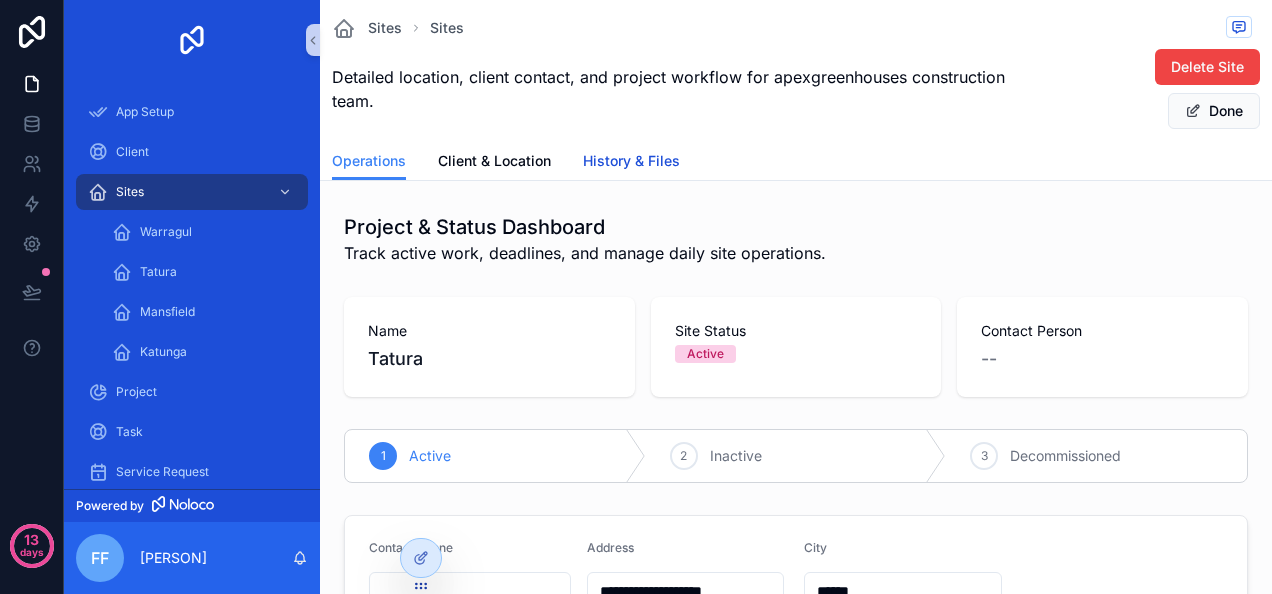 click on "History & Files" at bounding box center [631, 161] 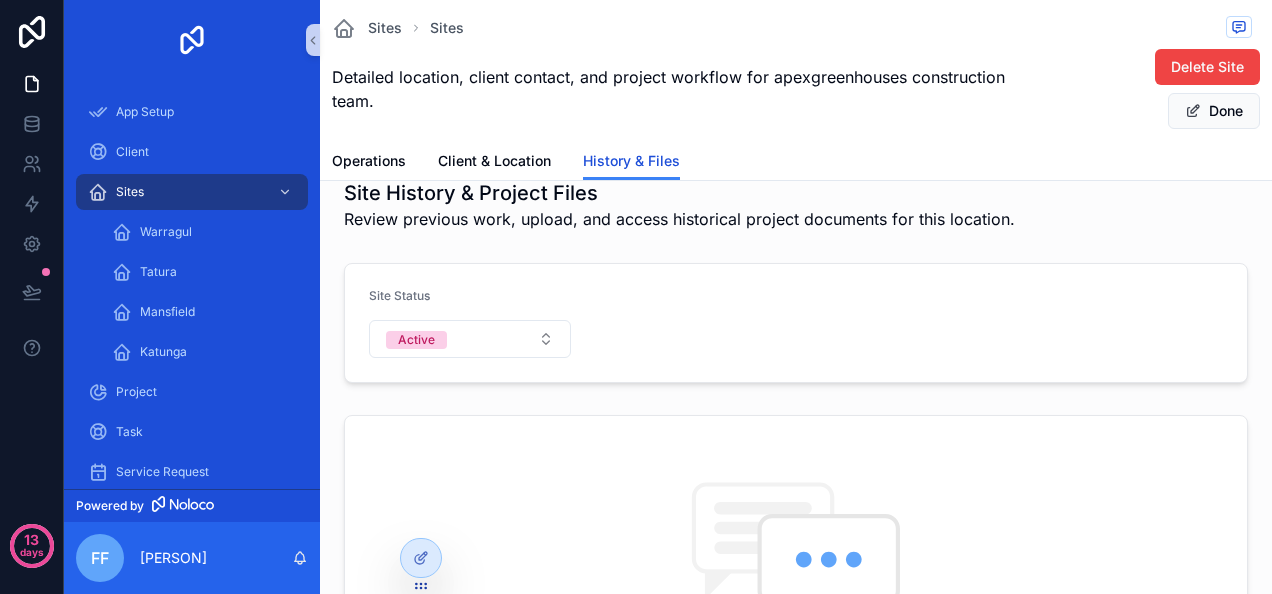 scroll, scrollTop: 0, scrollLeft: 0, axis: both 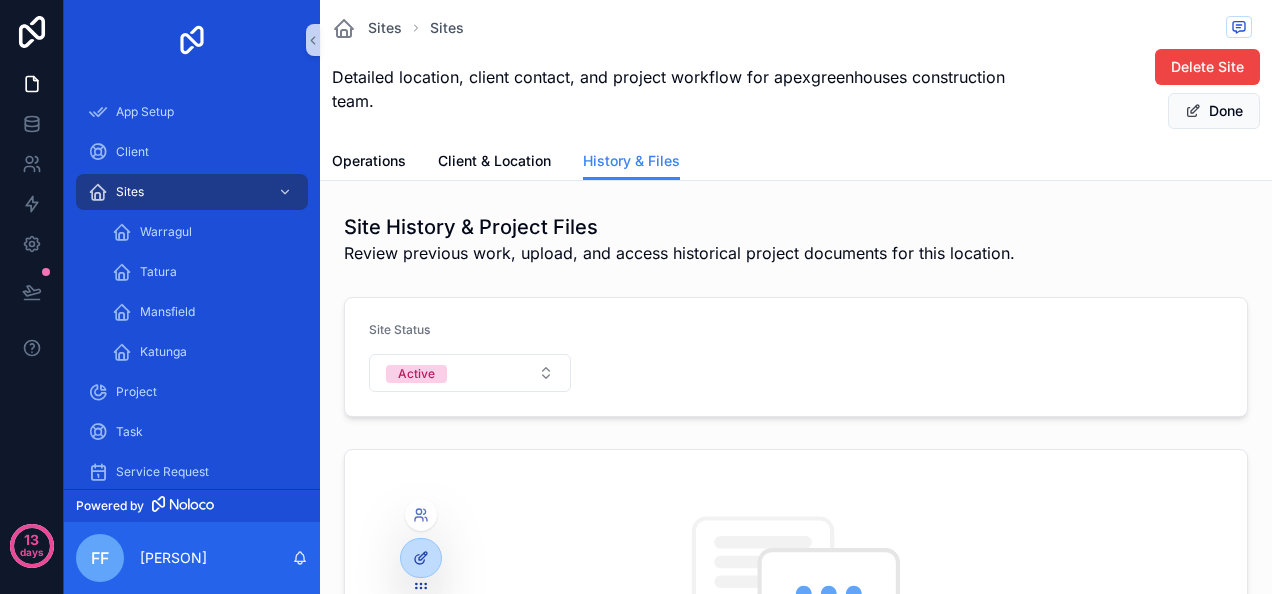 click 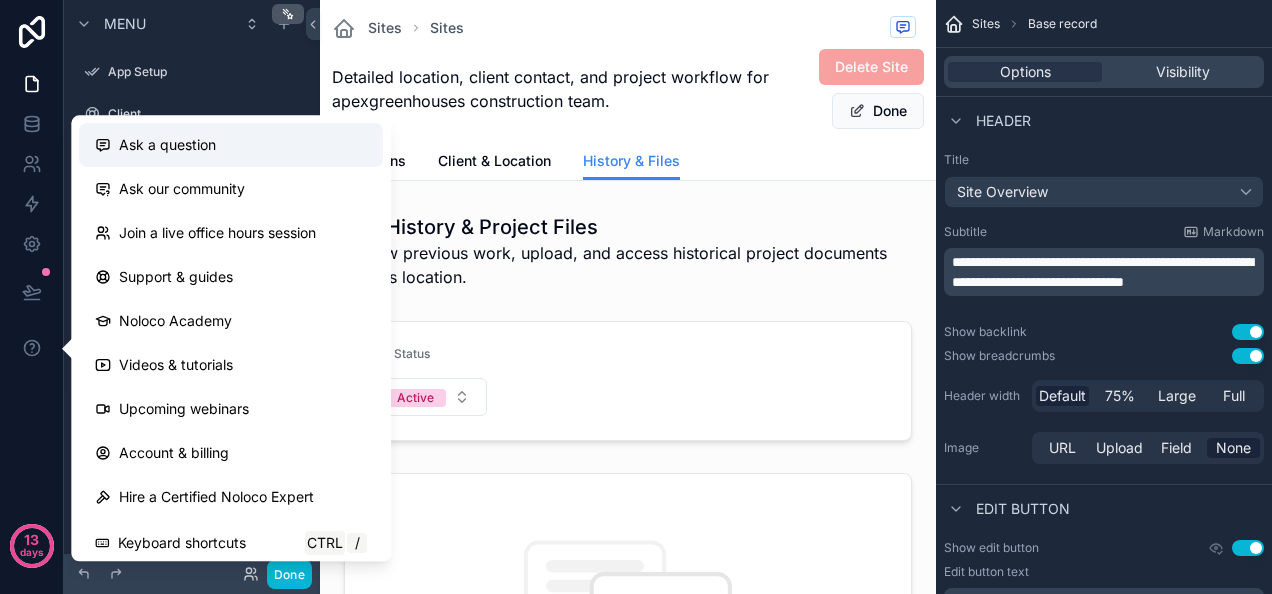 click on "Ask a question" at bounding box center [231, 145] 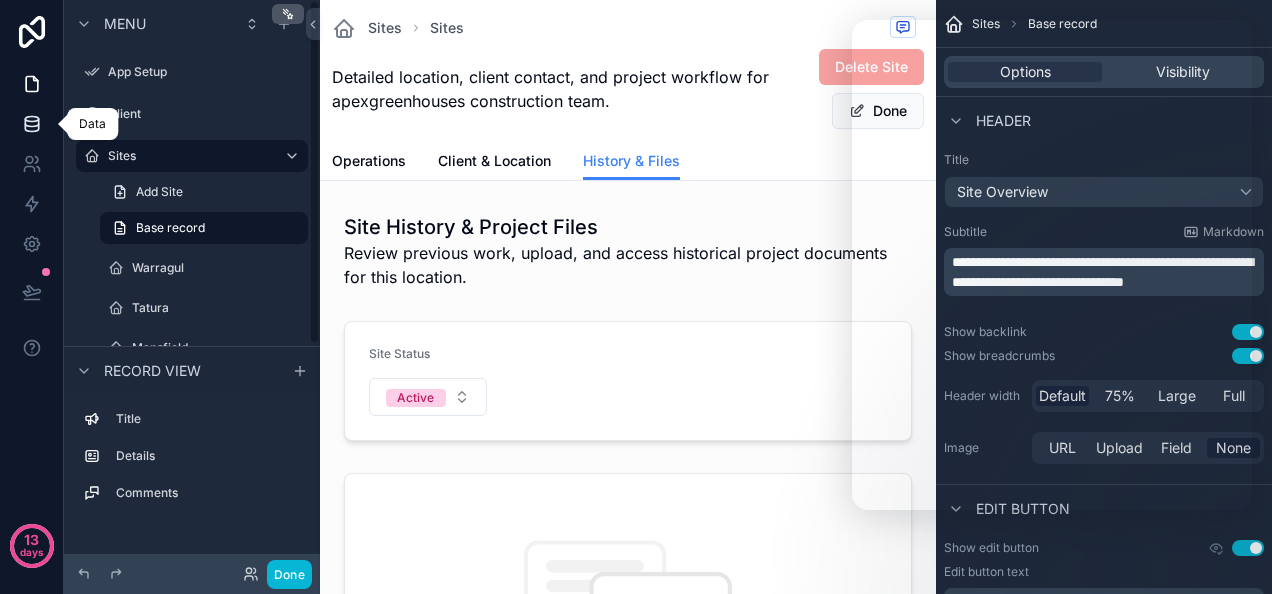 click 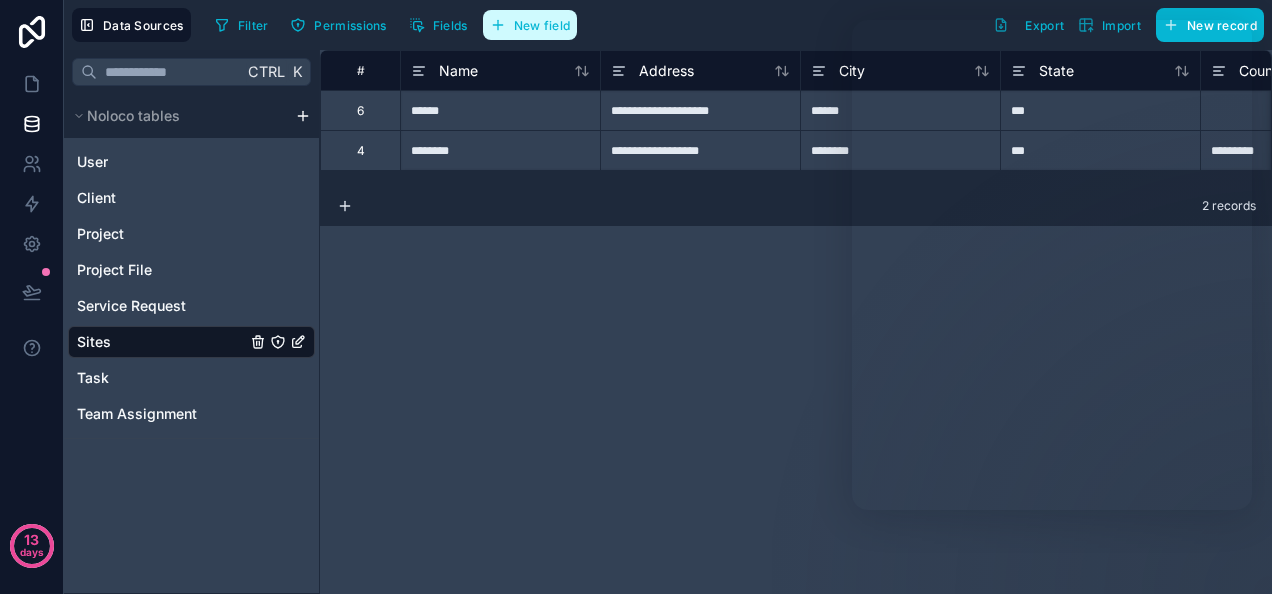 click on "New field" at bounding box center (542, 25) 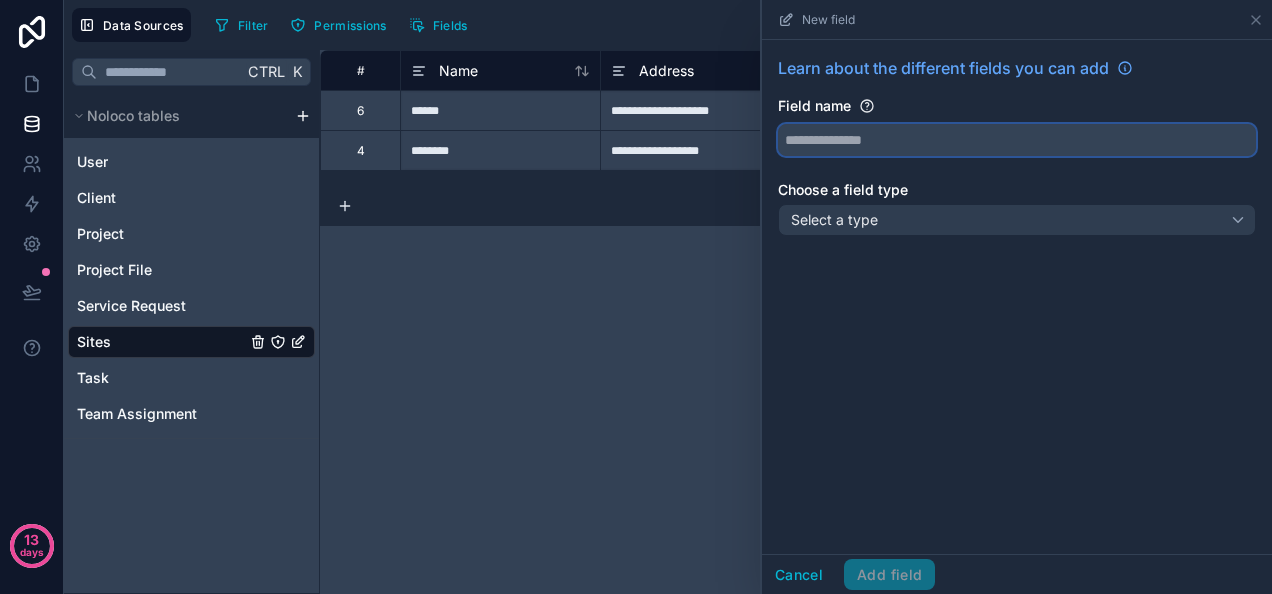 click at bounding box center (1017, 140) 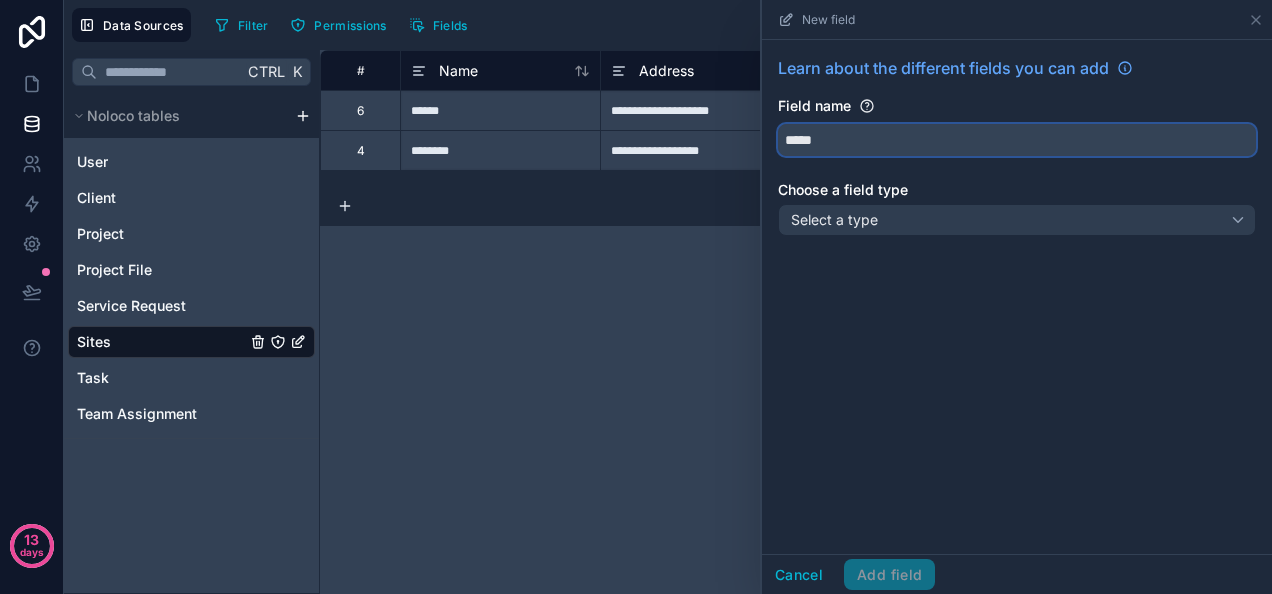 click on "****" at bounding box center (1017, 140) 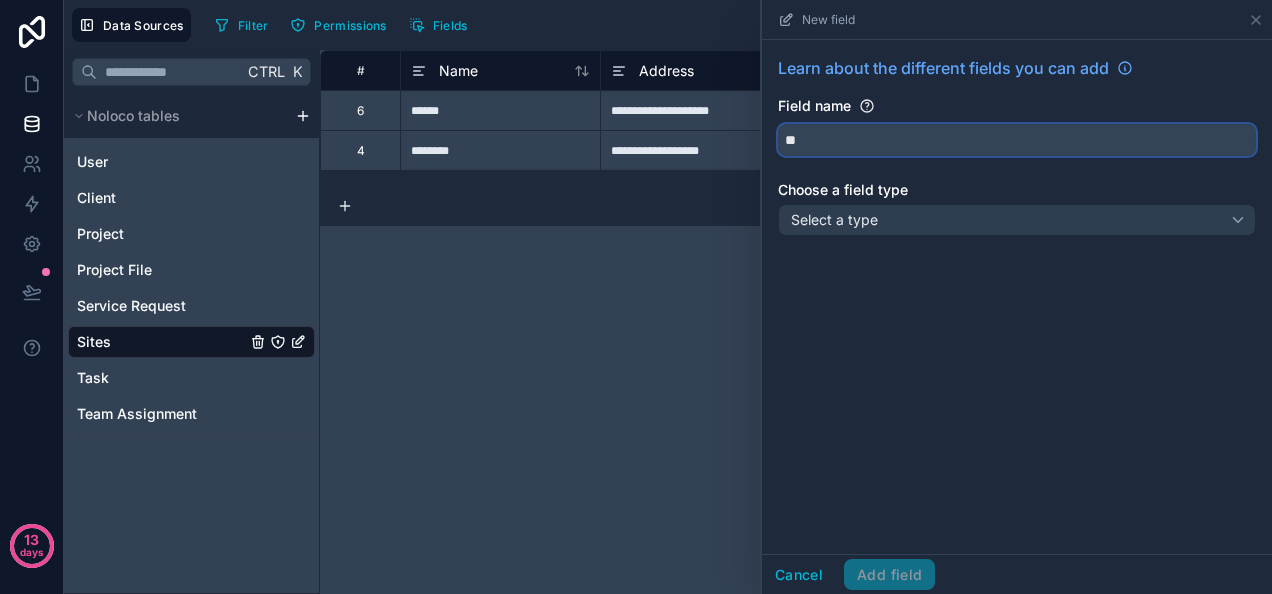 type on "*" 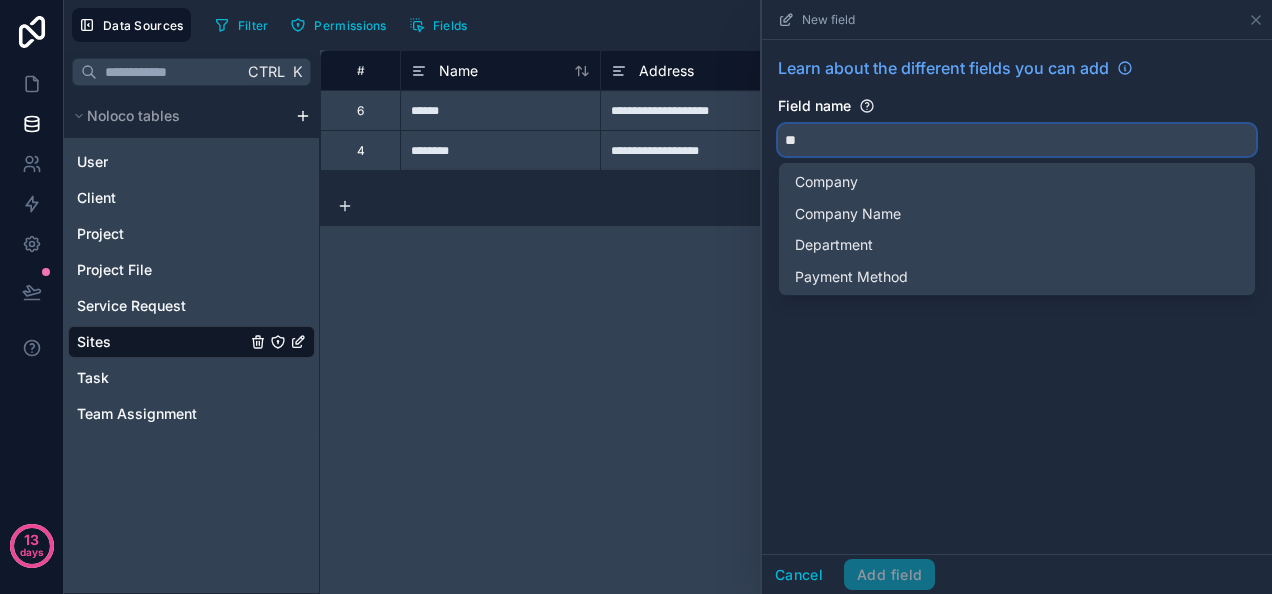 type on "*" 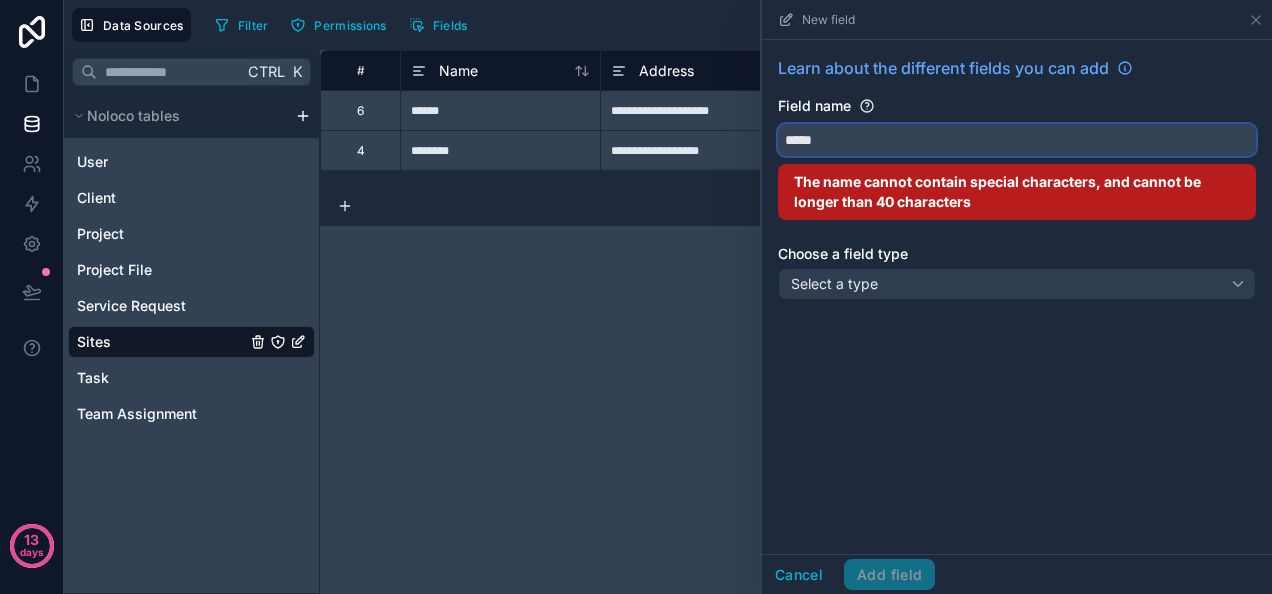 click on "****" at bounding box center (1017, 140) 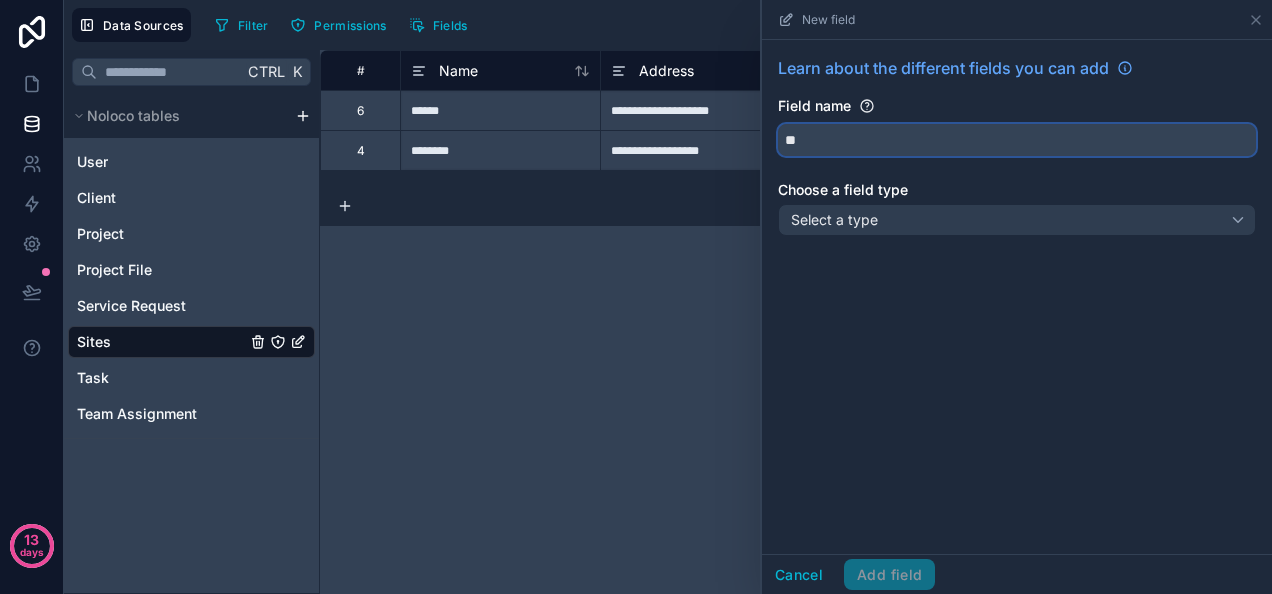 type on "*" 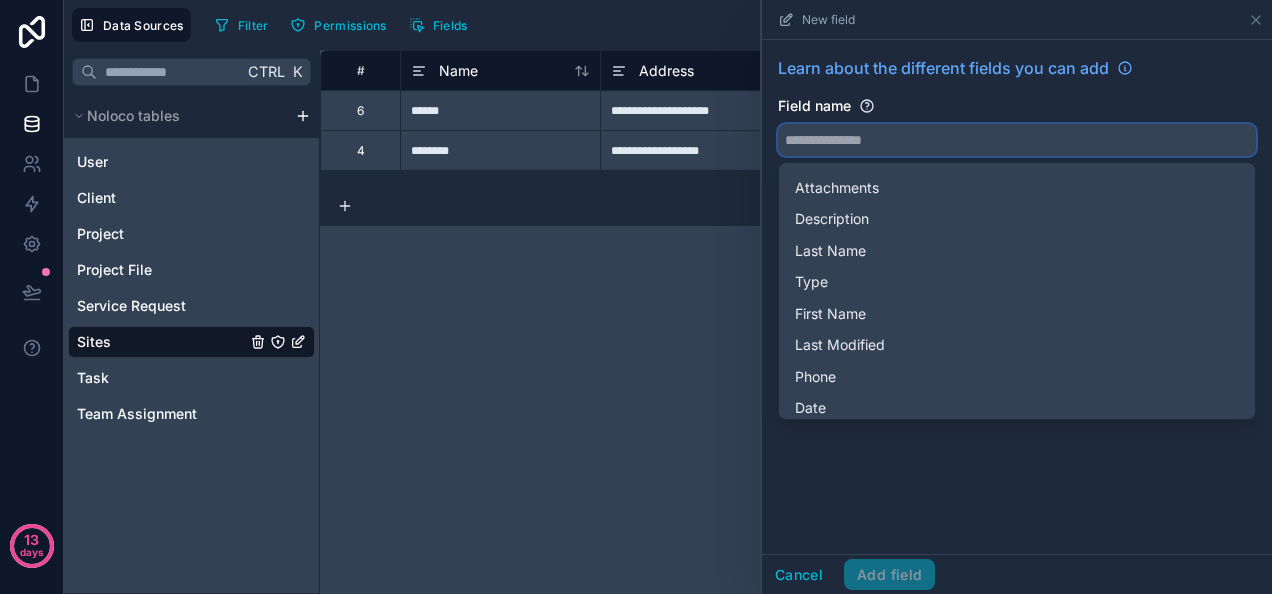 scroll, scrollTop: 0, scrollLeft: 0, axis: both 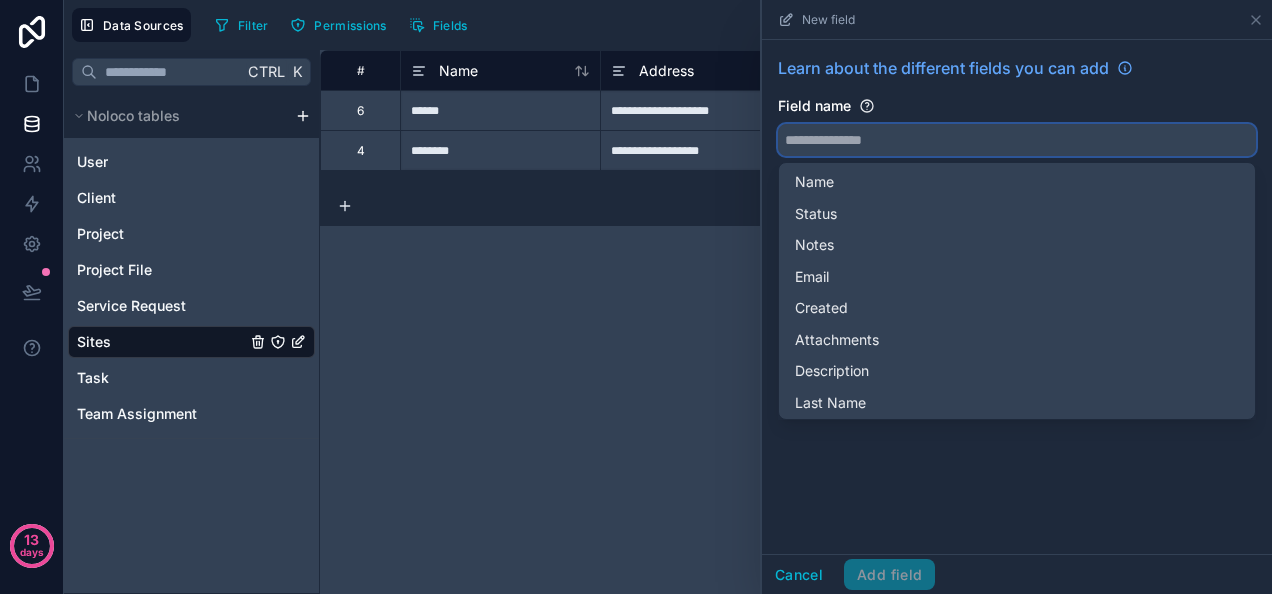 click at bounding box center [1017, 140] 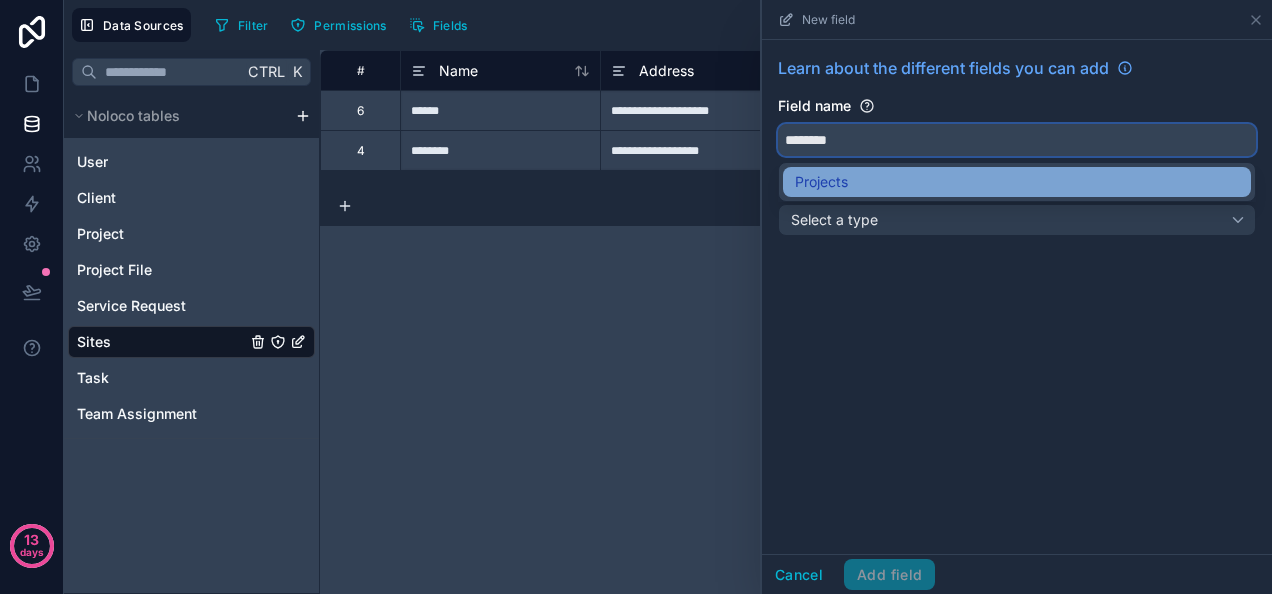 type on "********" 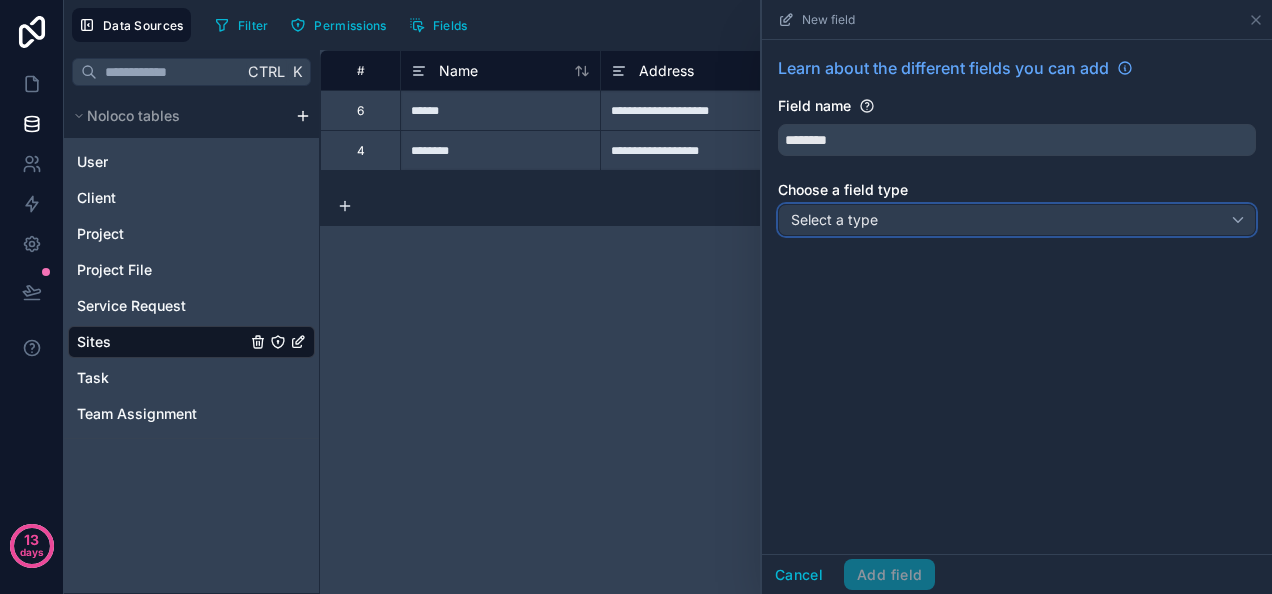 click on "Select a type" at bounding box center (1017, 220) 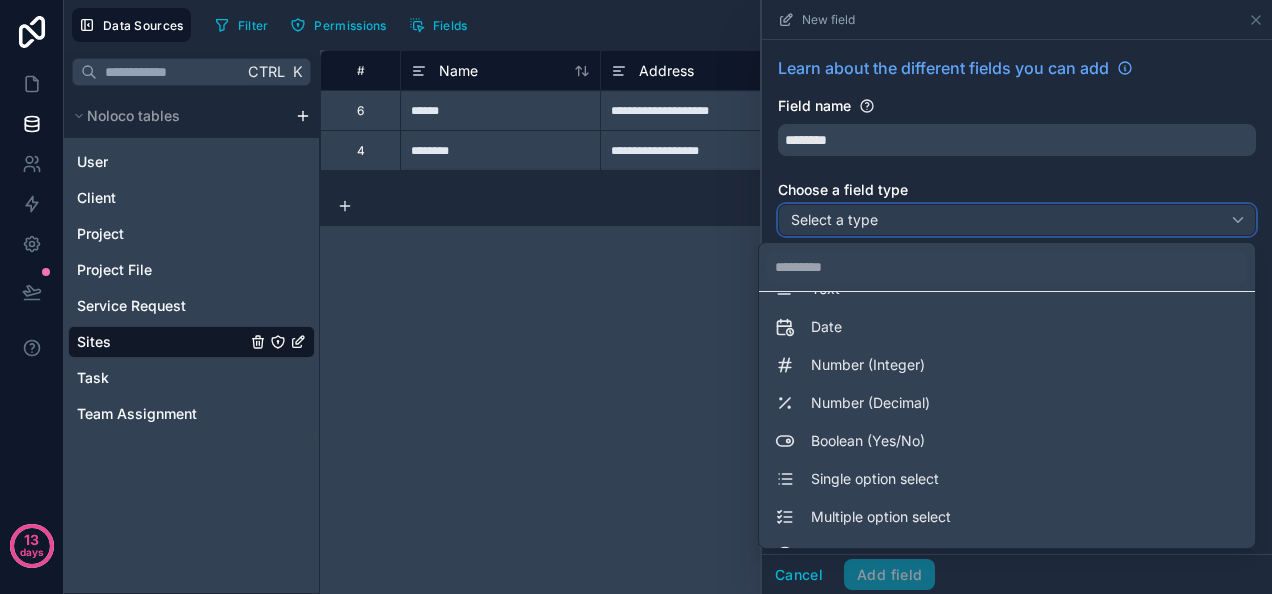 scroll, scrollTop: 0, scrollLeft: 0, axis: both 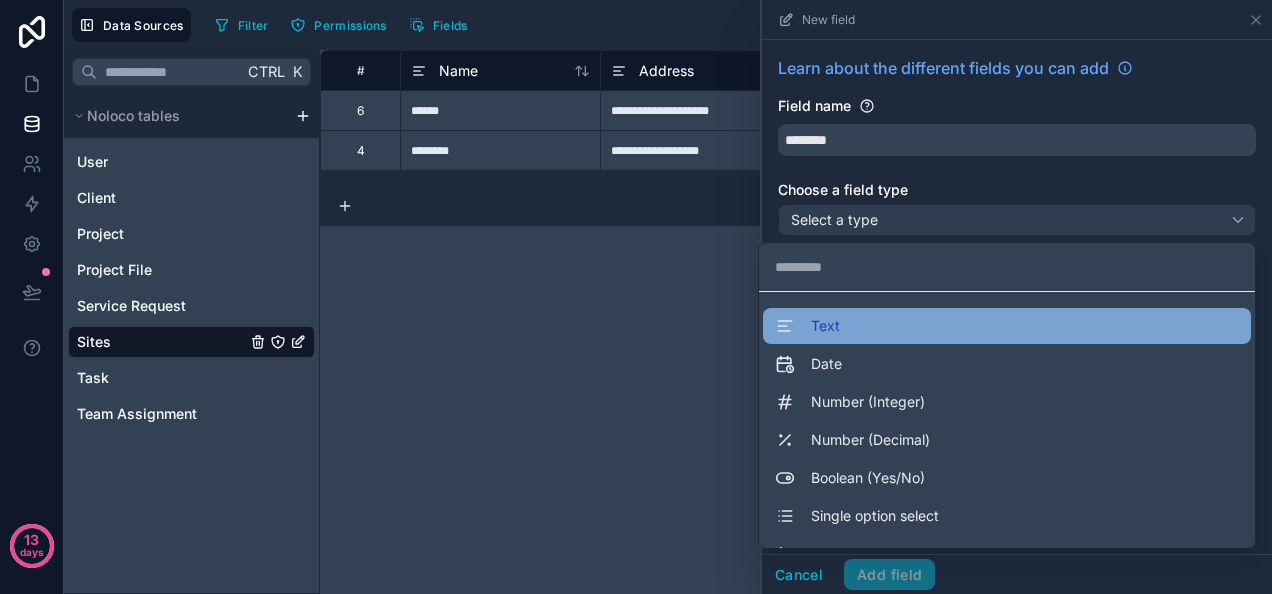 click on "Text" at bounding box center [1007, 326] 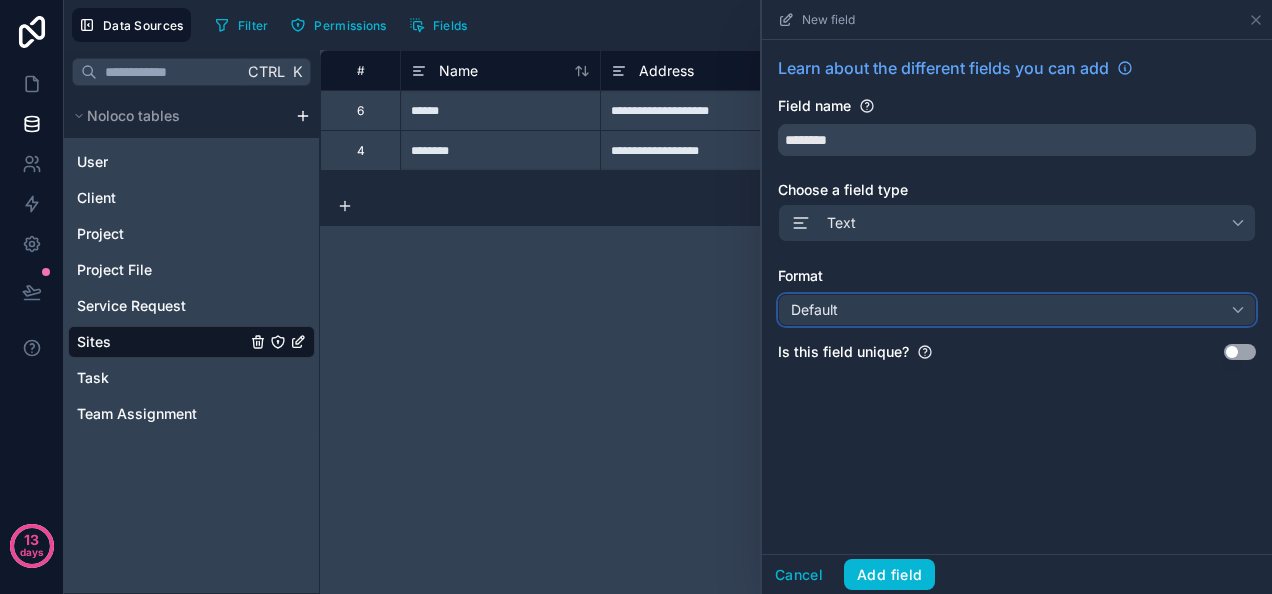 click on "Default" at bounding box center (1017, 310) 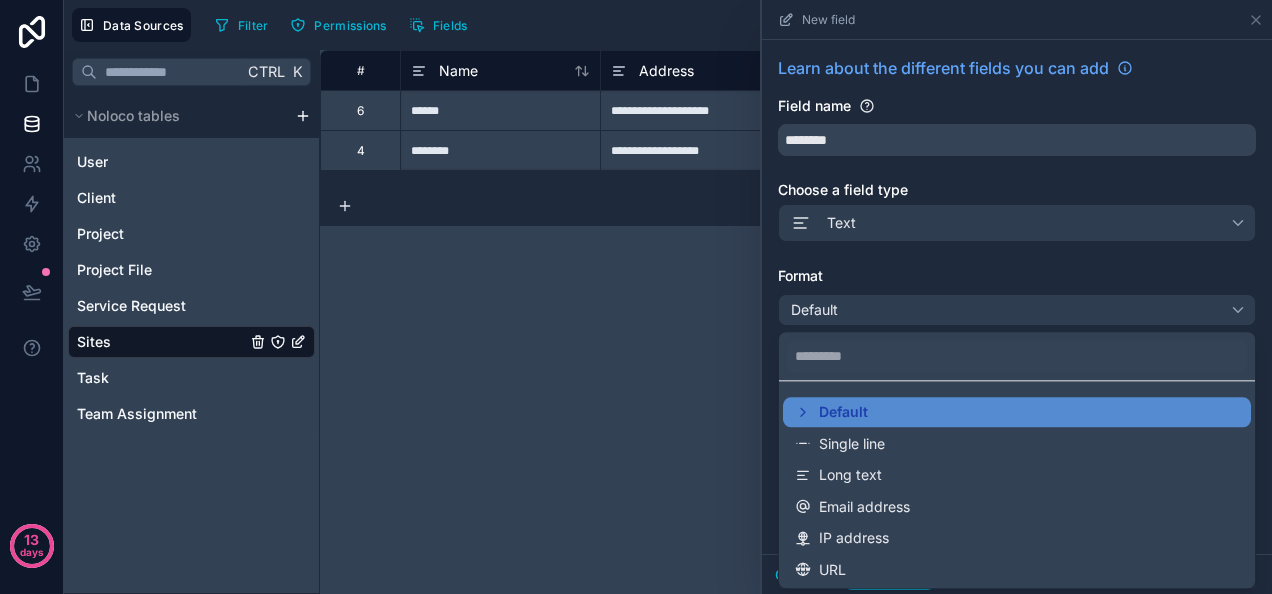 click at bounding box center (1017, 297) 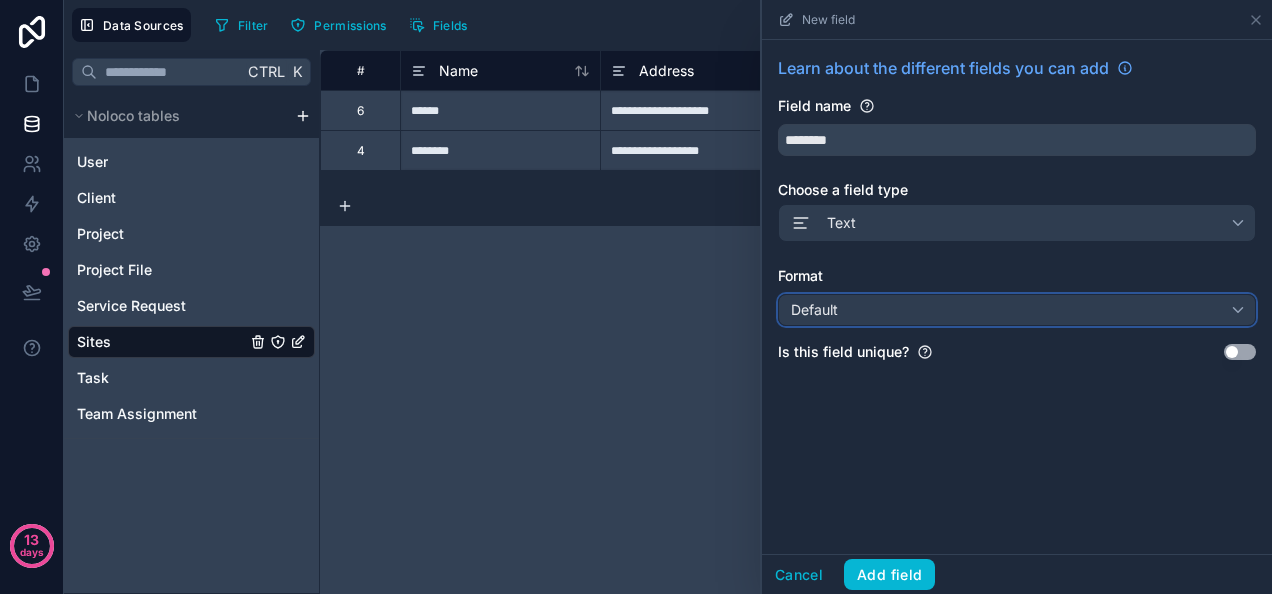 click on "Default" at bounding box center [1017, 310] 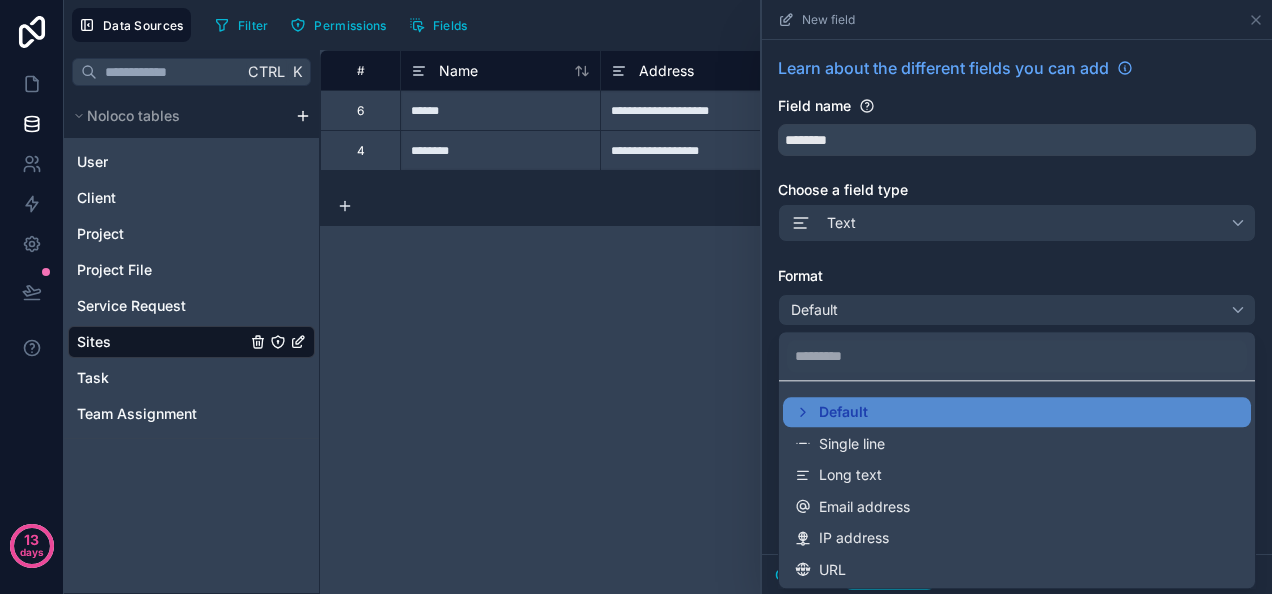 click at bounding box center (1017, 297) 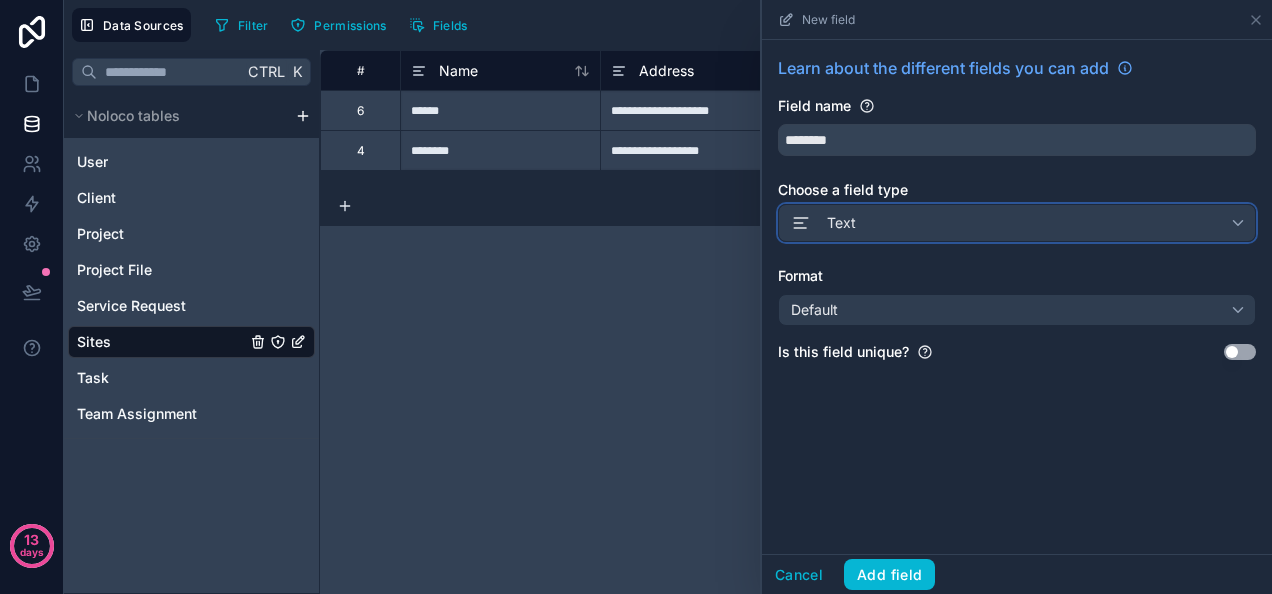 click on "Text" at bounding box center [1017, 223] 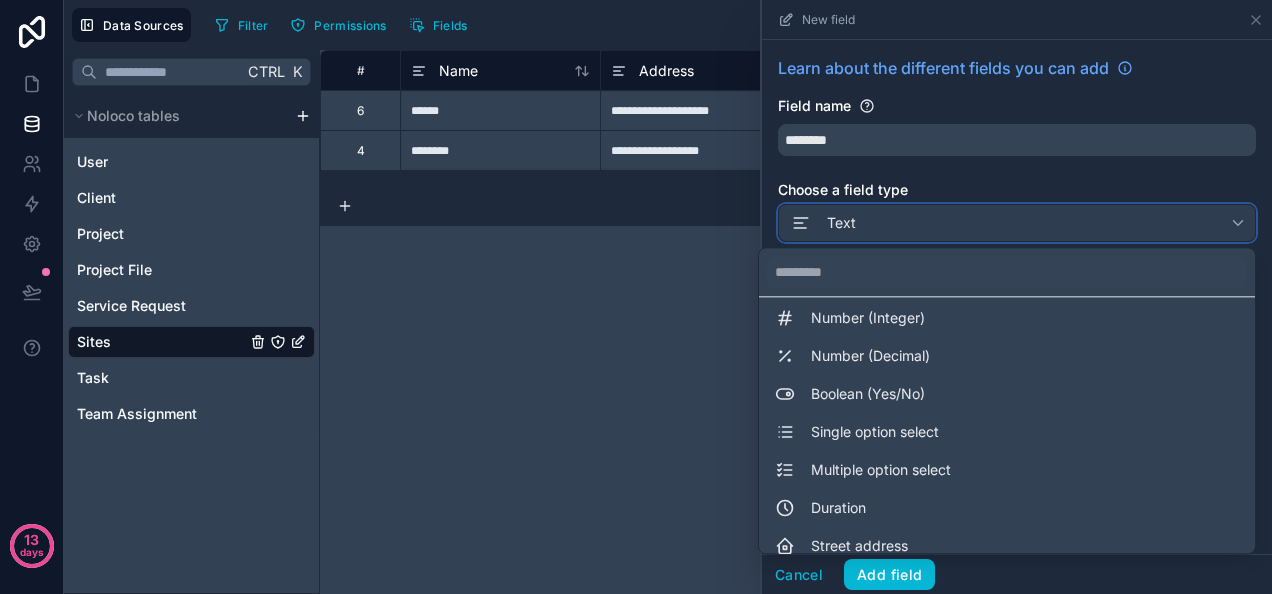 scroll, scrollTop: 0, scrollLeft: 0, axis: both 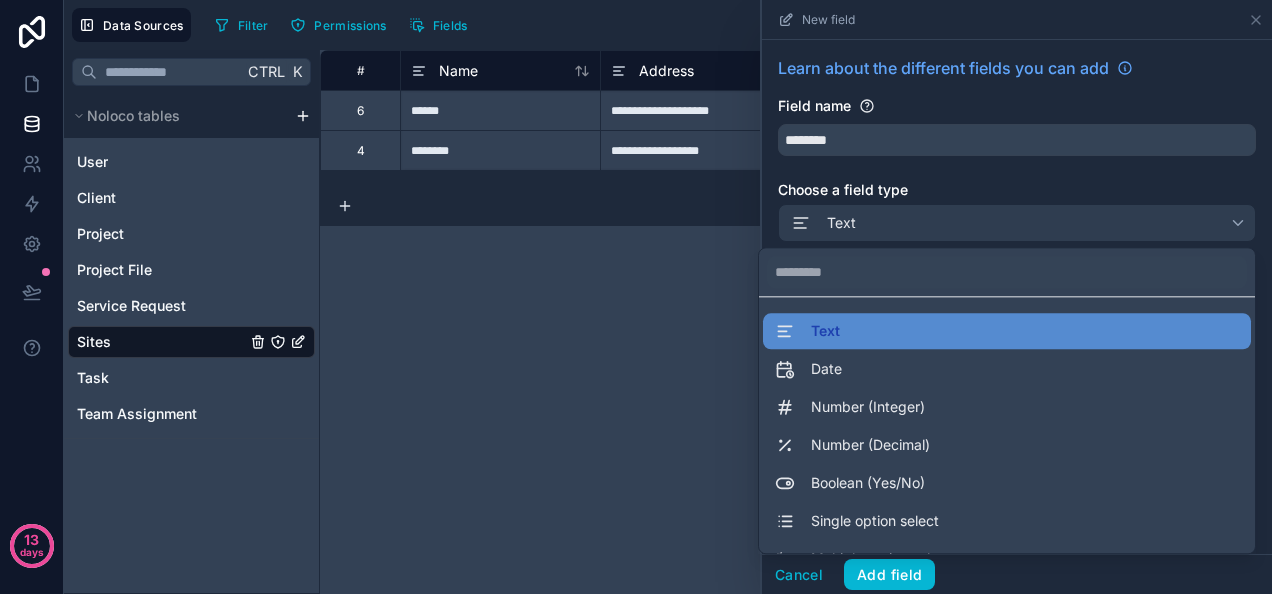 click on "**********" at bounding box center [796, 322] 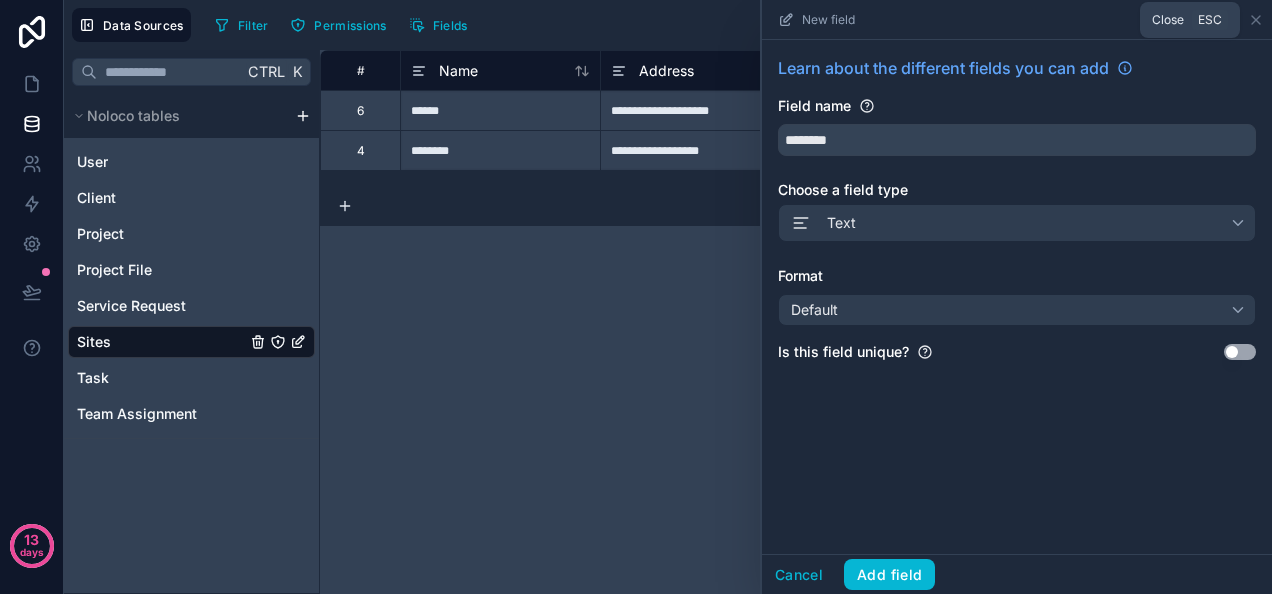 click 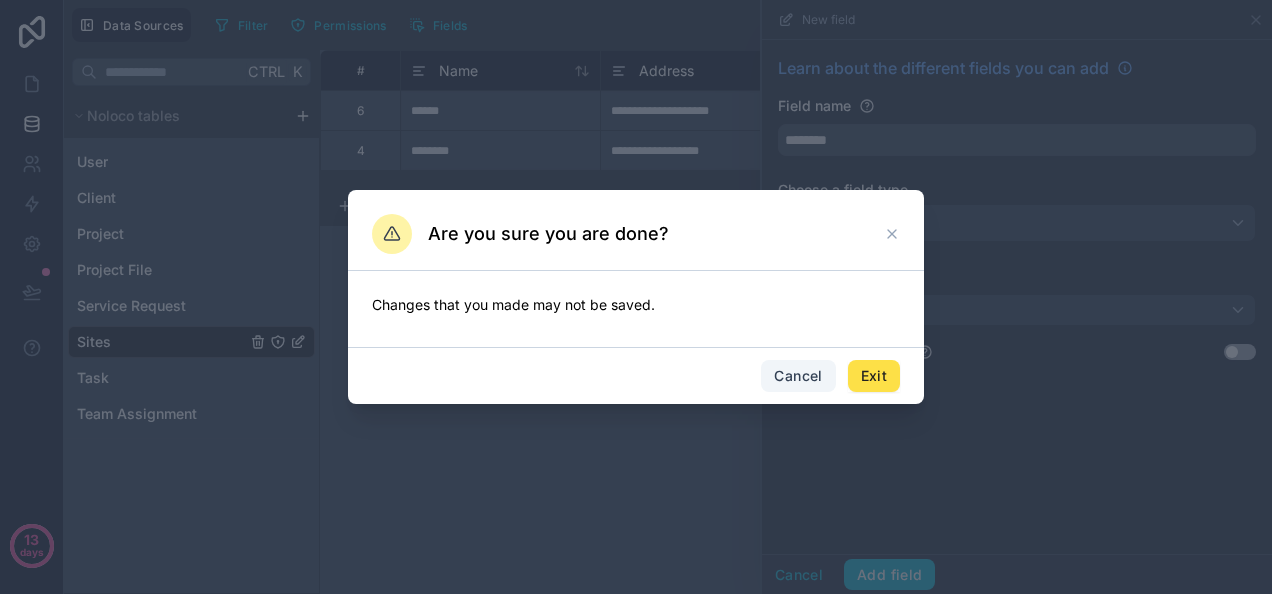 click on "Cancel" at bounding box center (798, 376) 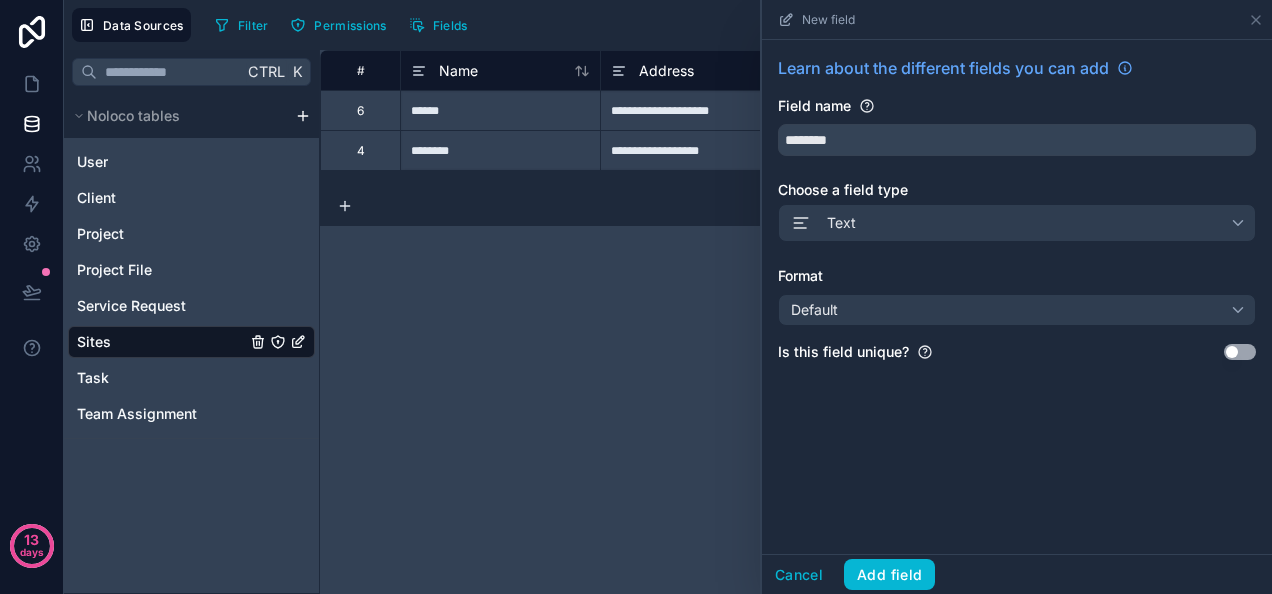 click on "**********" at bounding box center [796, 322] 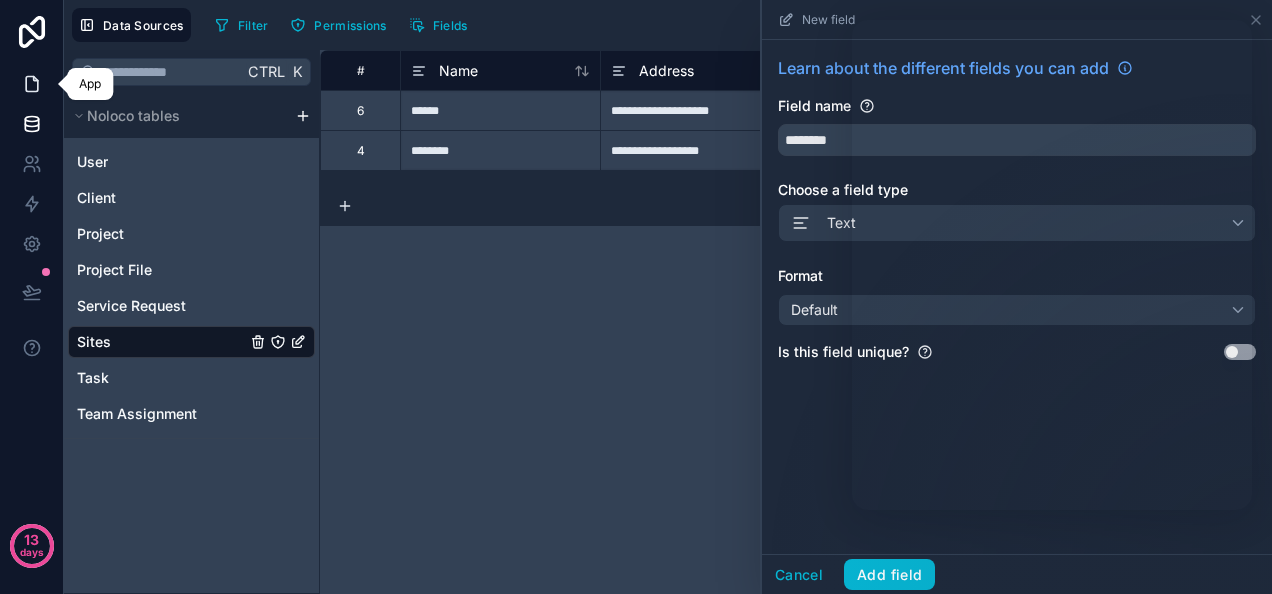click 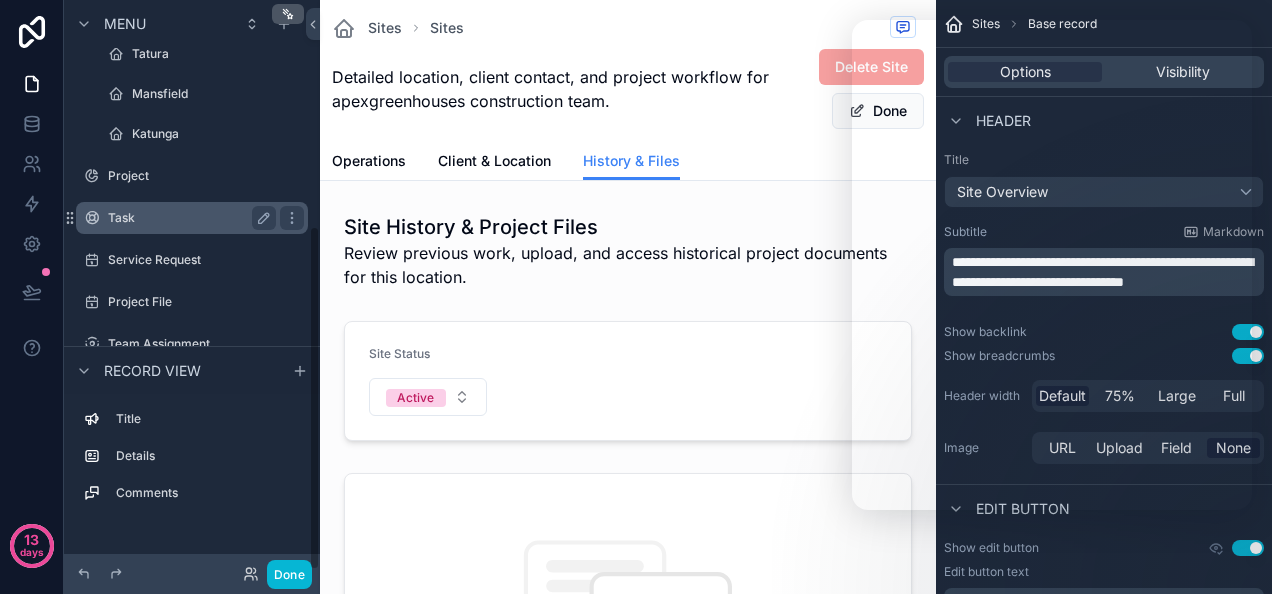 scroll, scrollTop: 374, scrollLeft: 0, axis: vertical 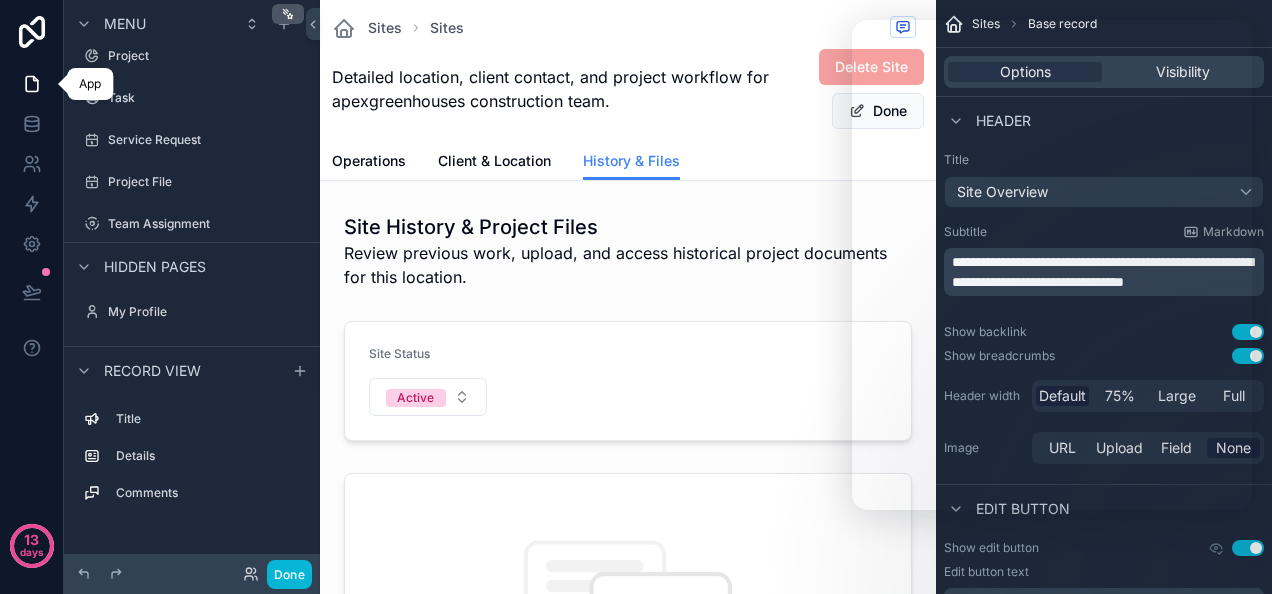 click 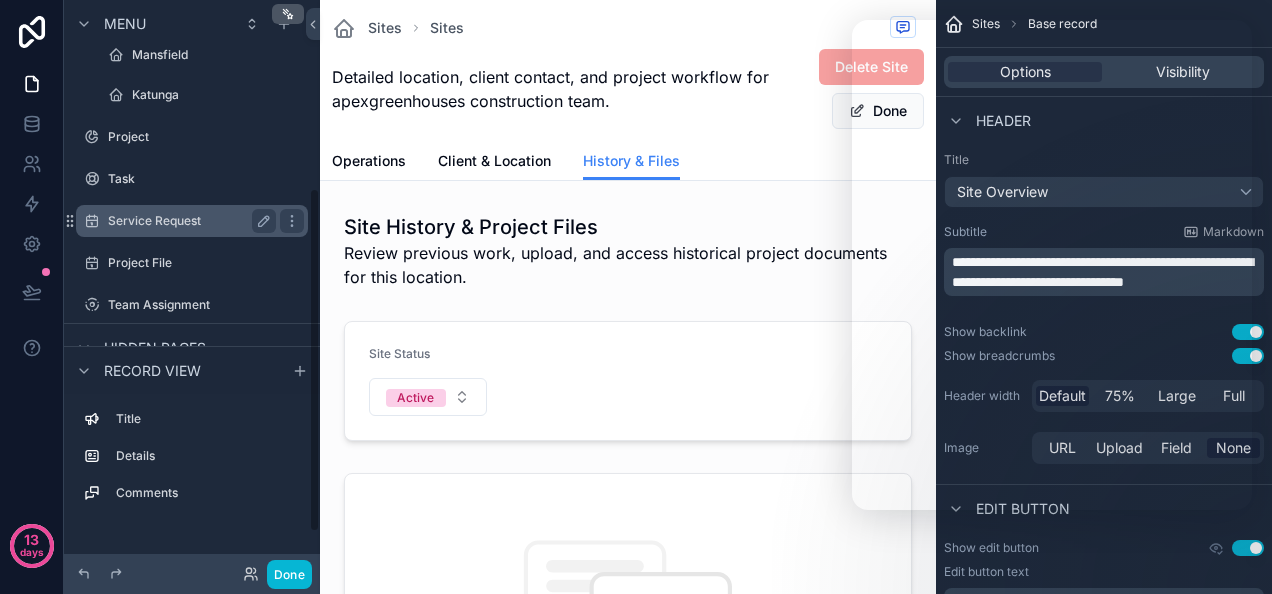 scroll, scrollTop: 311, scrollLeft: 0, axis: vertical 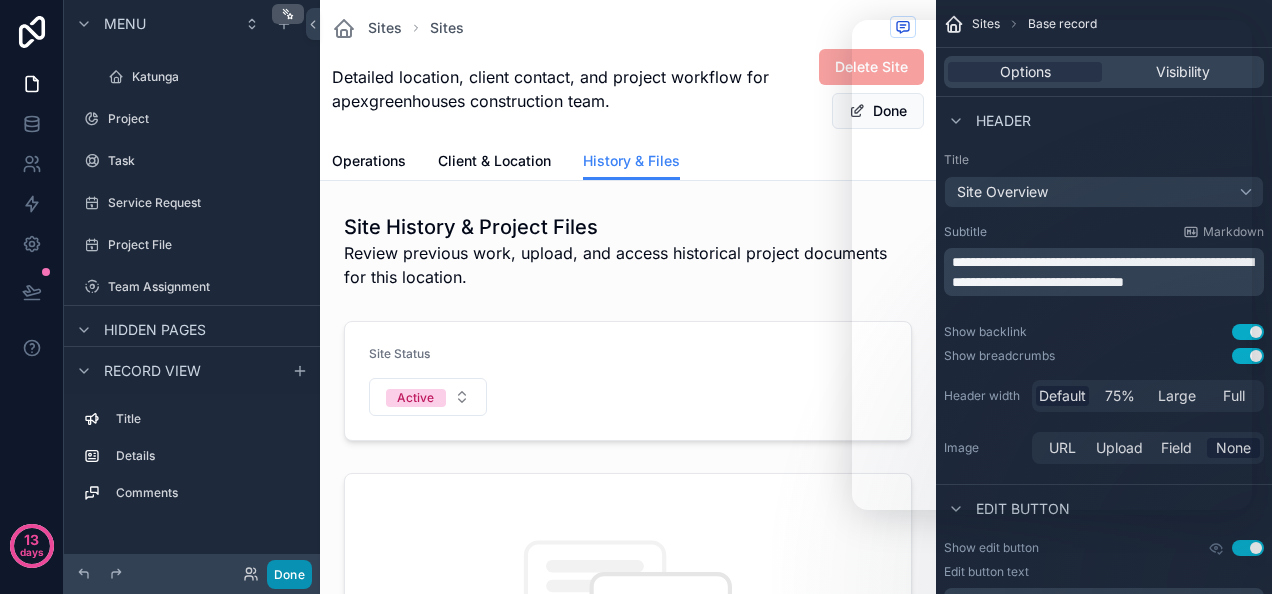 click on "Done" at bounding box center [289, 574] 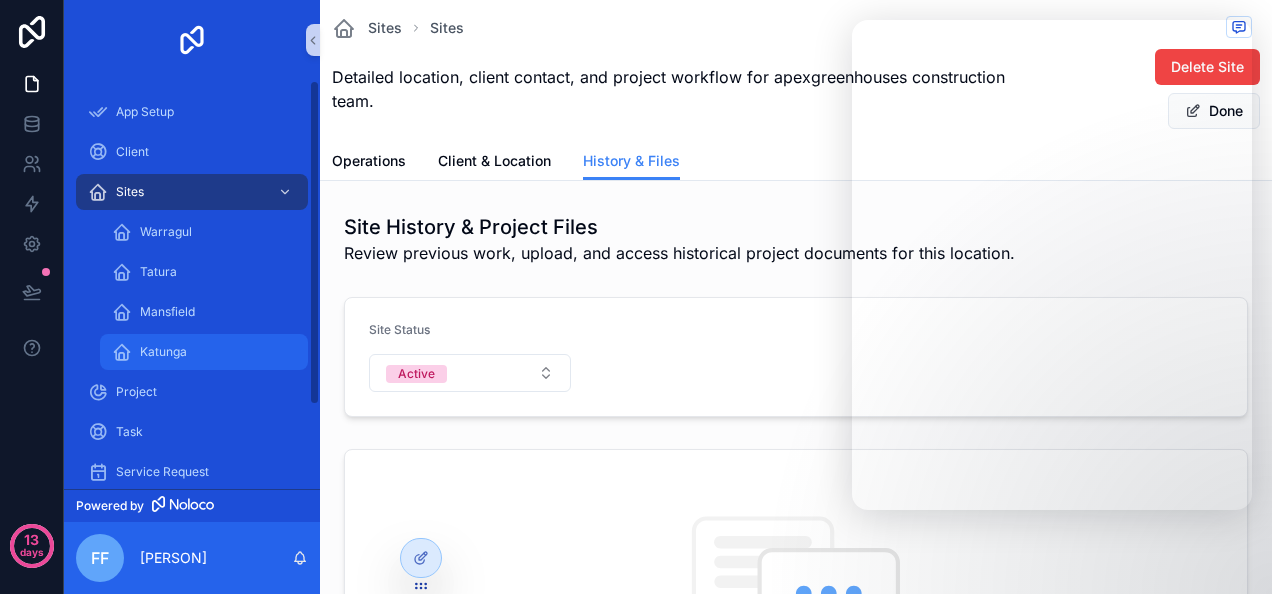 scroll, scrollTop: 106, scrollLeft: 0, axis: vertical 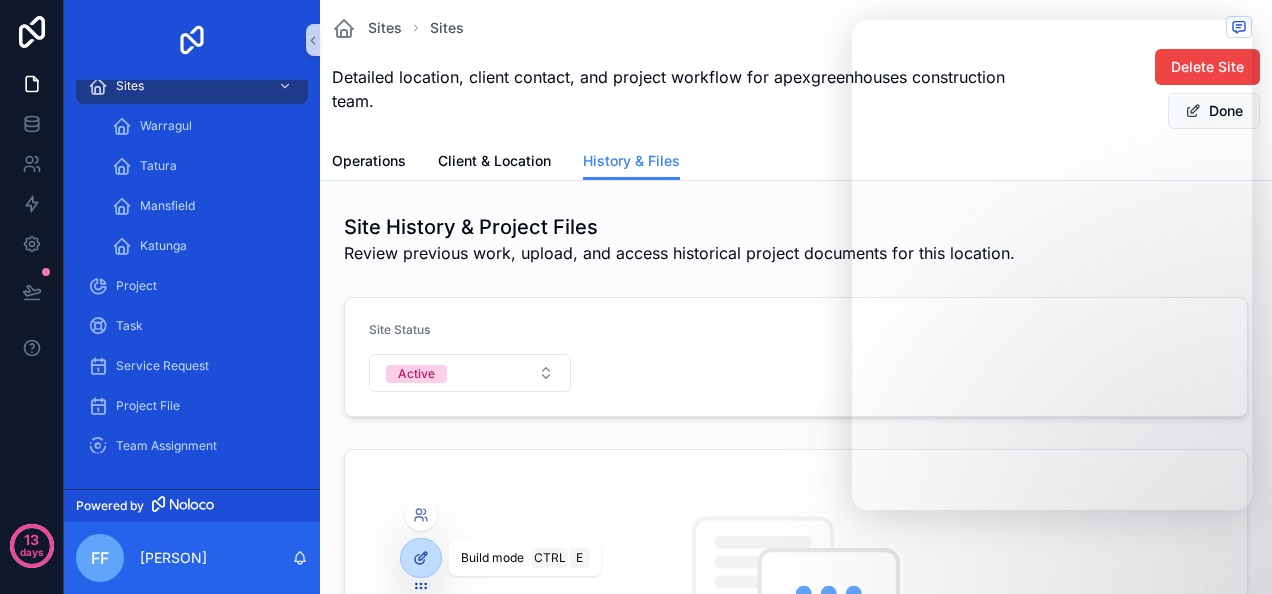 click 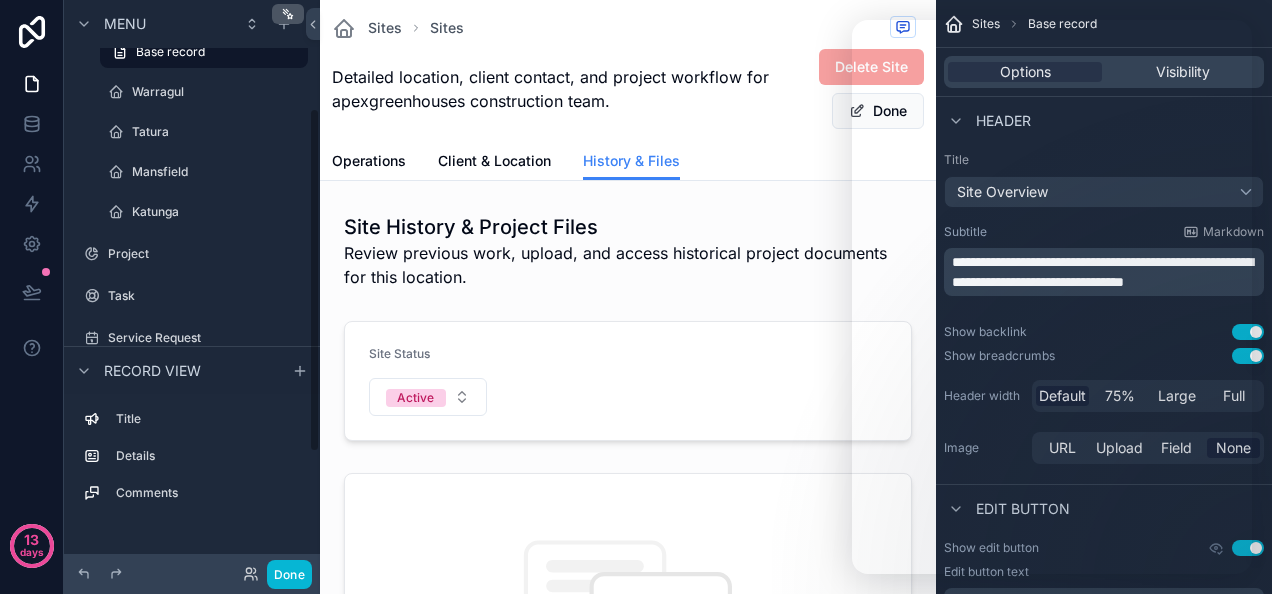 scroll, scrollTop: 175, scrollLeft: 0, axis: vertical 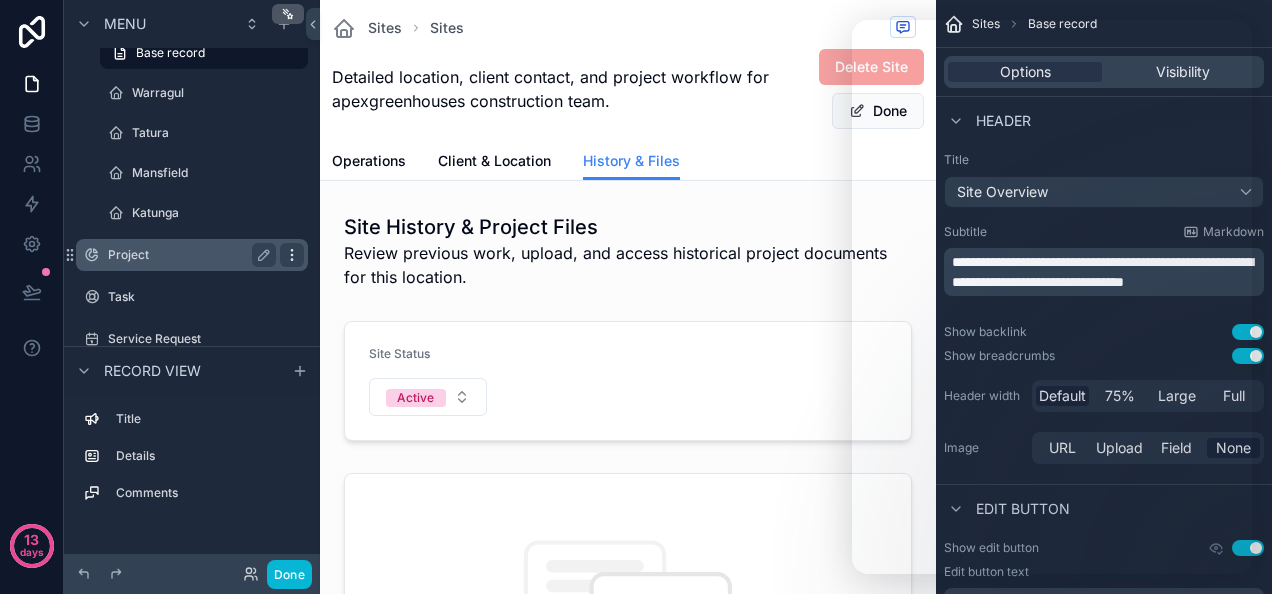click 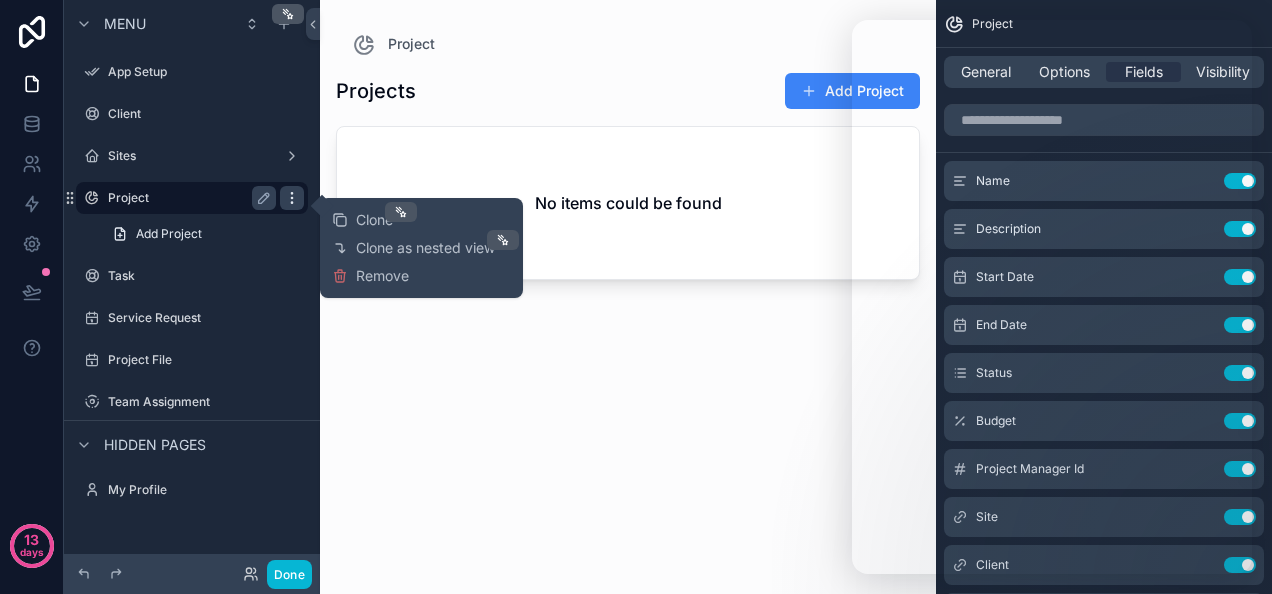 scroll, scrollTop: 0, scrollLeft: 0, axis: both 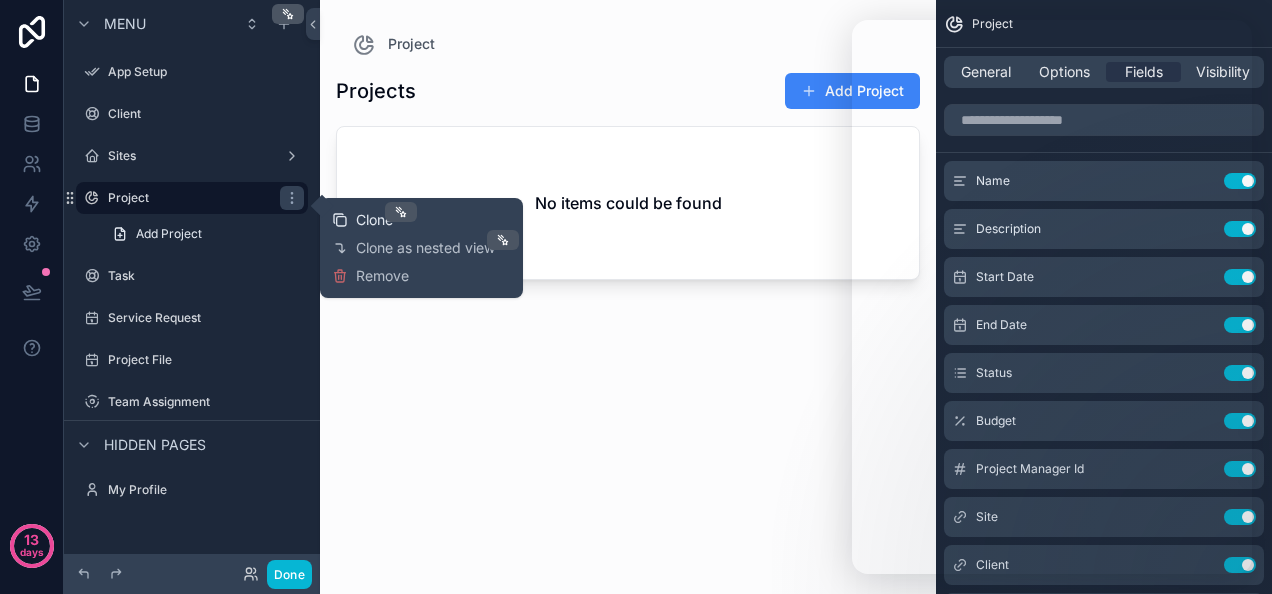 click on "Clone" at bounding box center [374, 220] 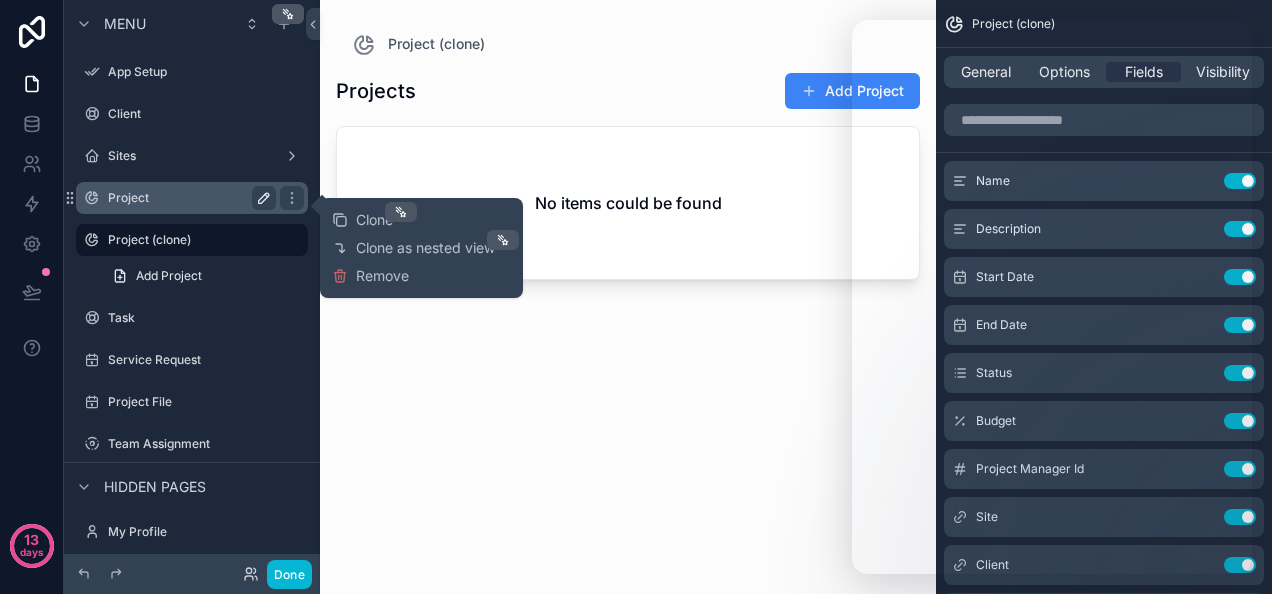 click 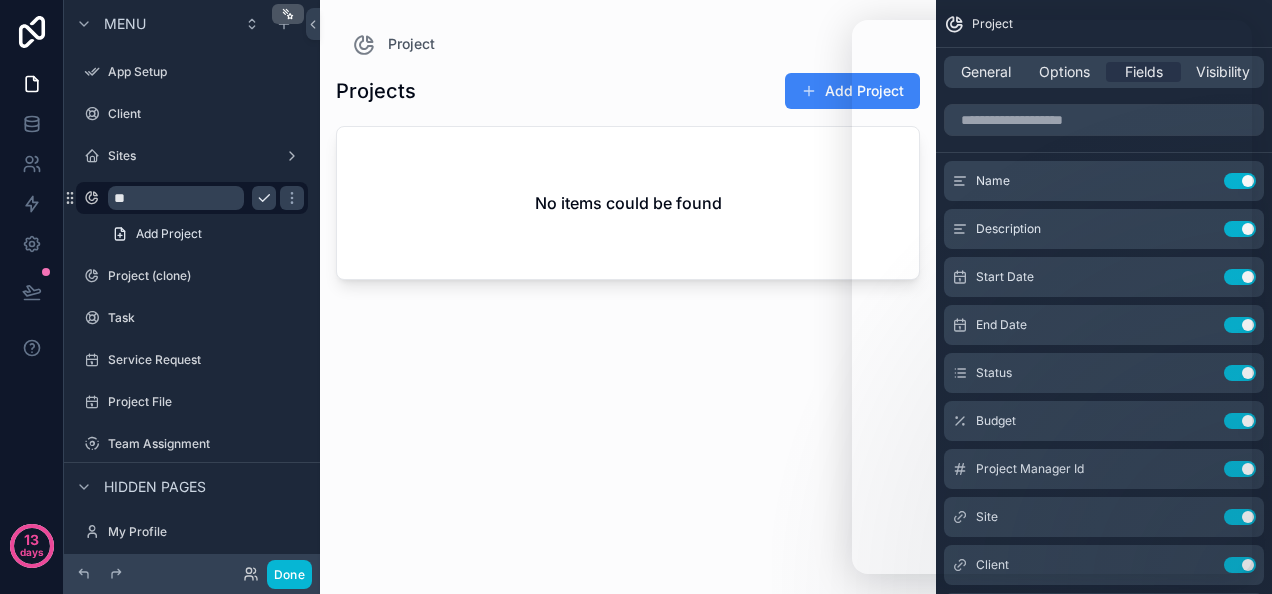 type on "*" 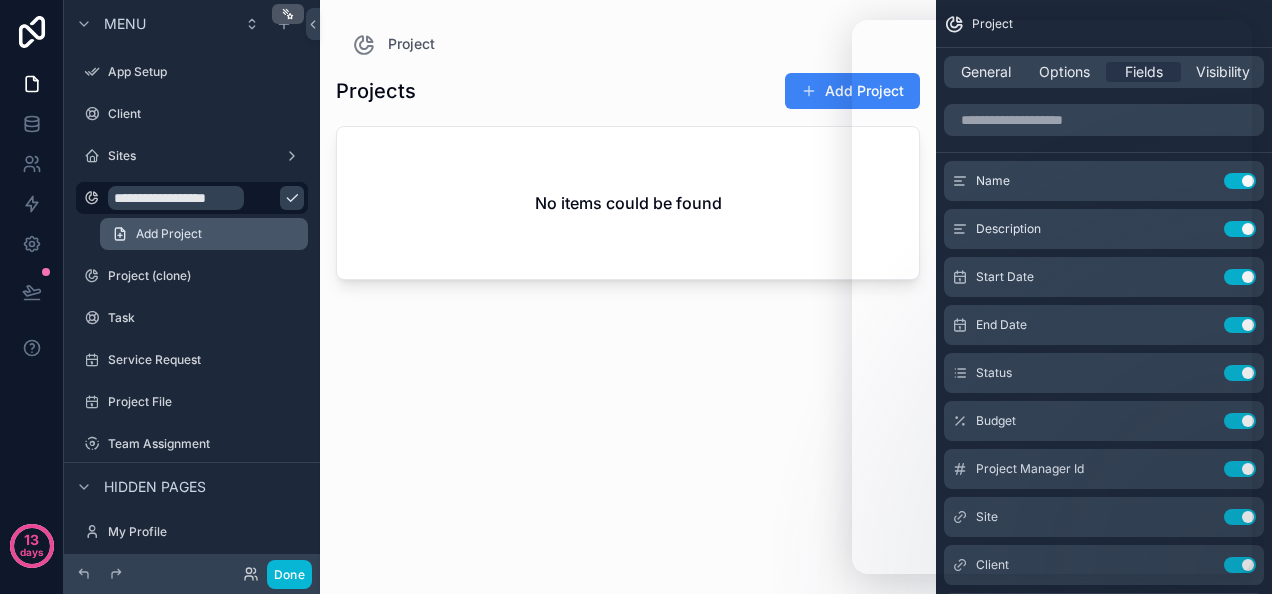 scroll, scrollTop: 0, scrollLeft: 0, axis: both 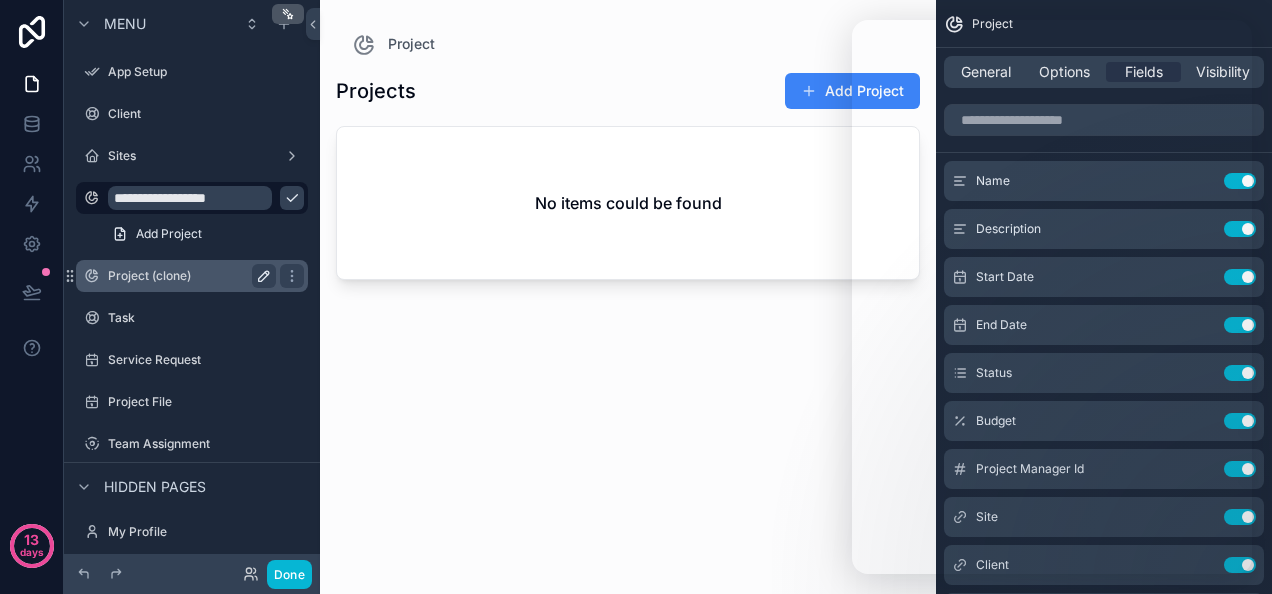 type on "**********" 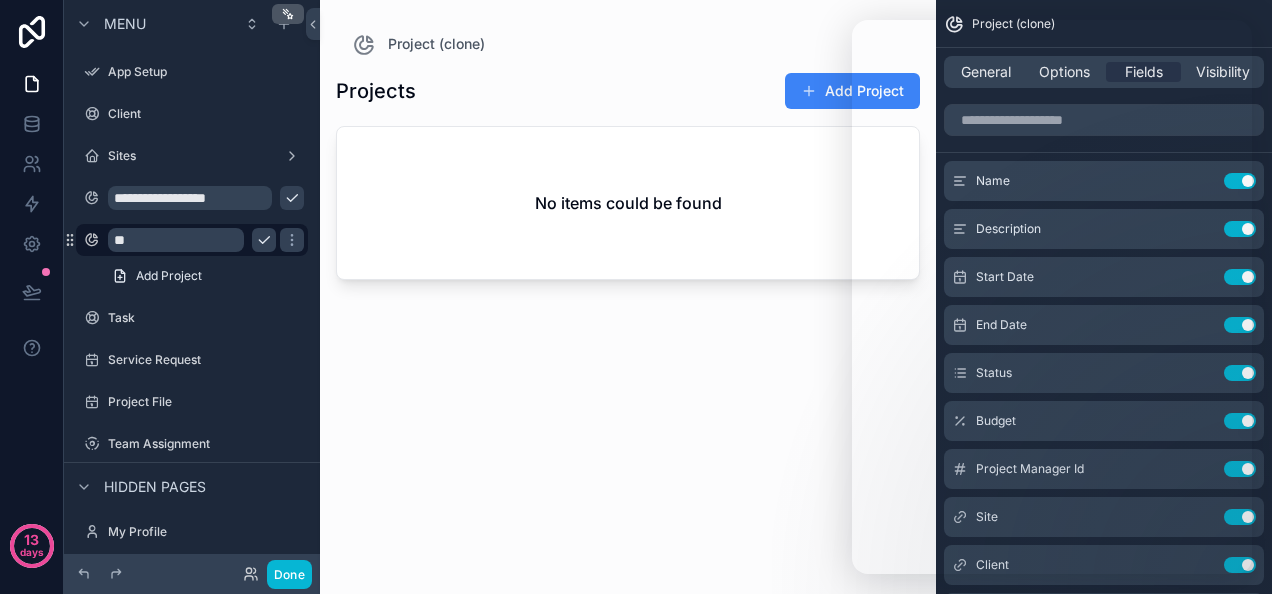 type on "*" 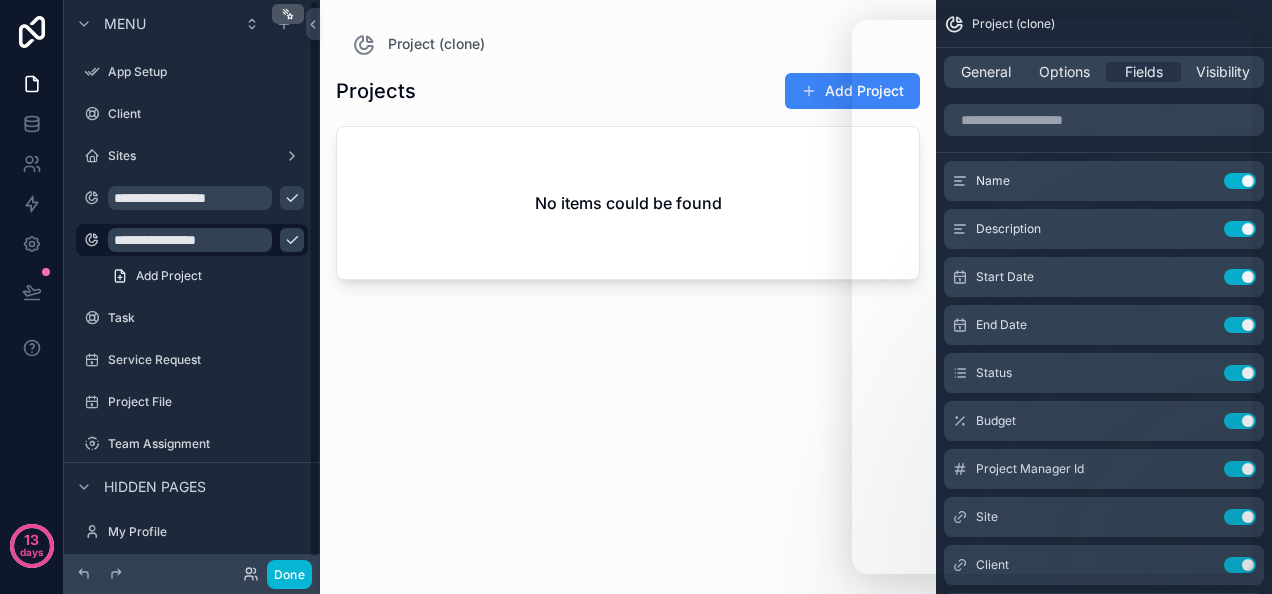 type on "**********" 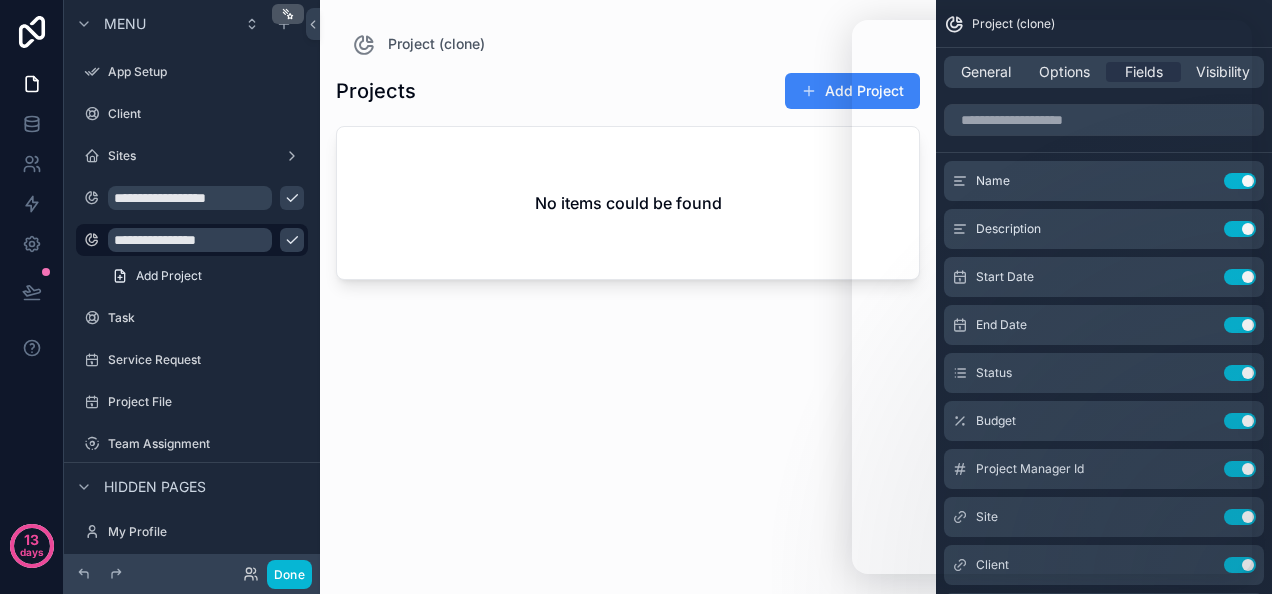 click 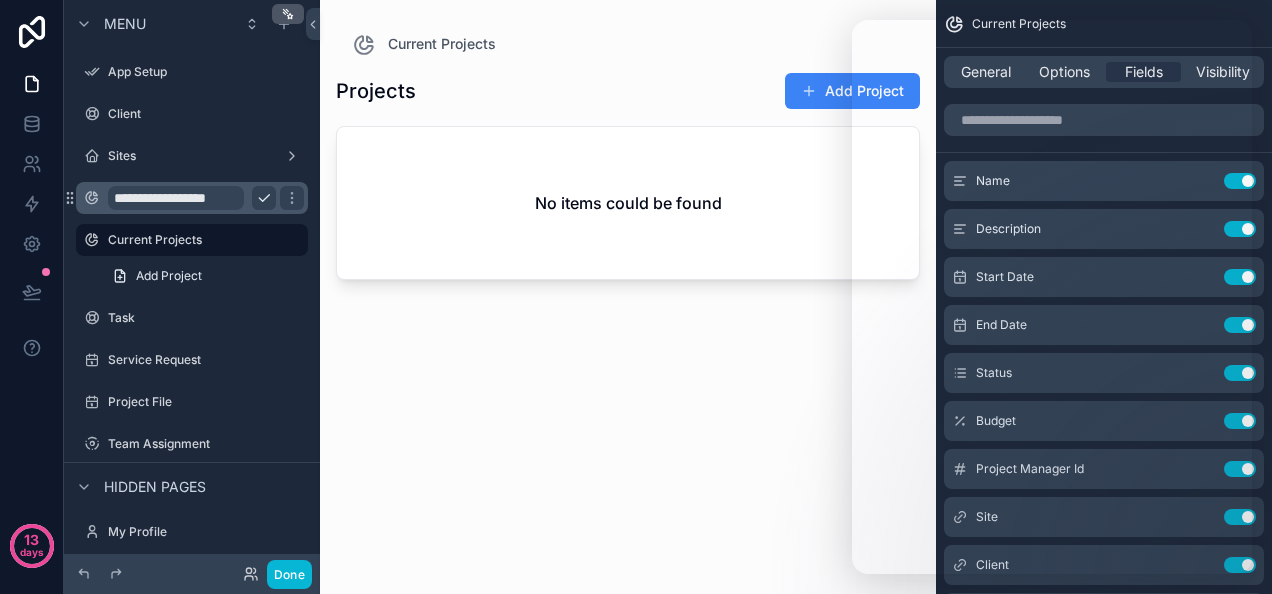click on "**********" at bounding box center (176, 198) 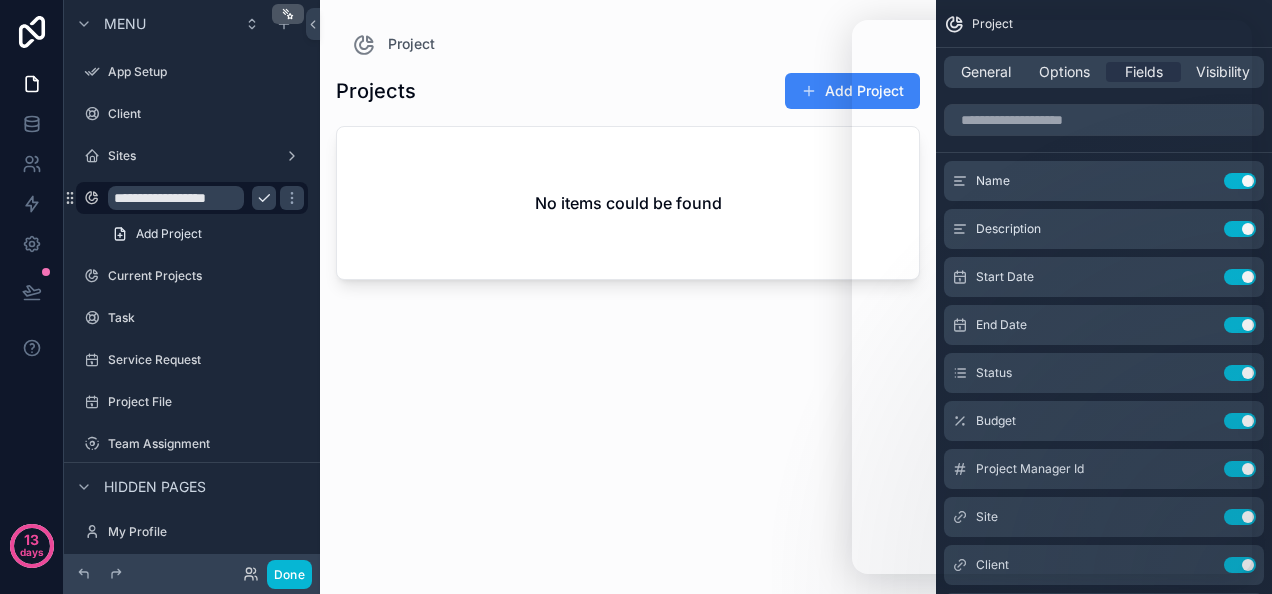 click on "**********" at bounding box center [176, 198] 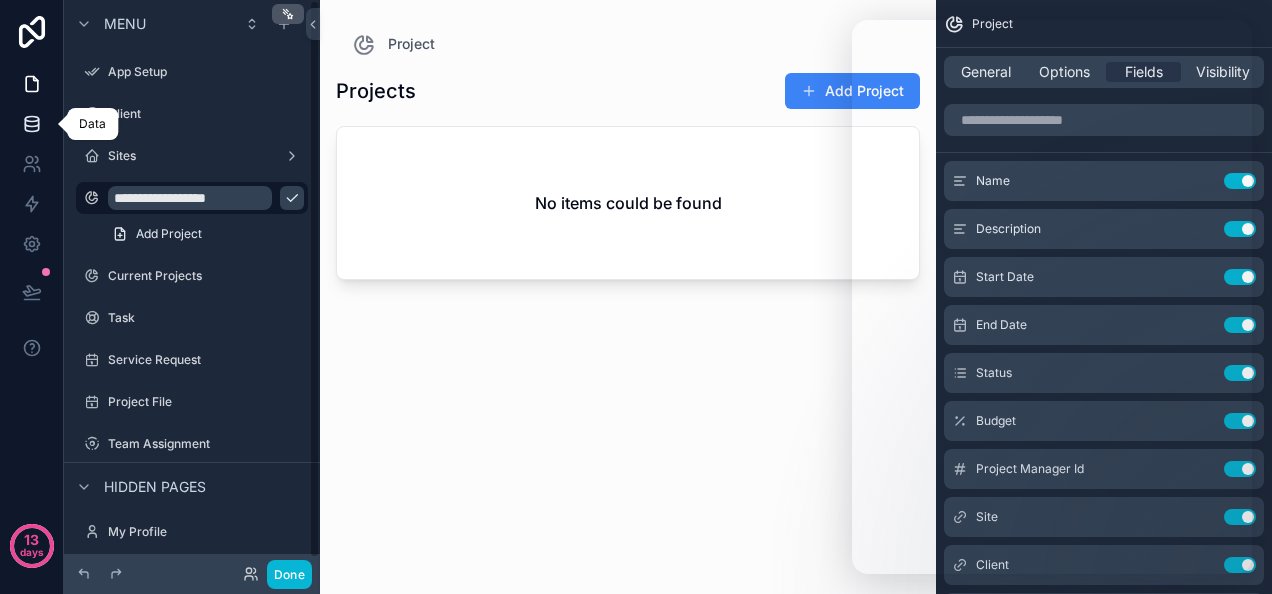 click 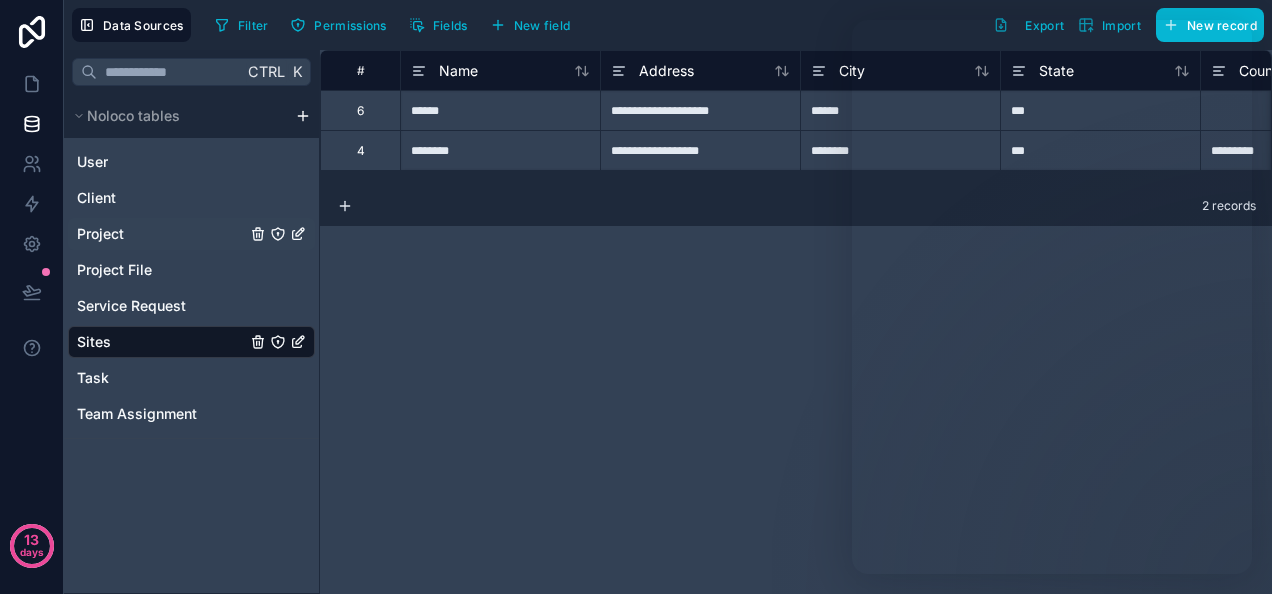 click on "Project" at bounding box center [191, 234] 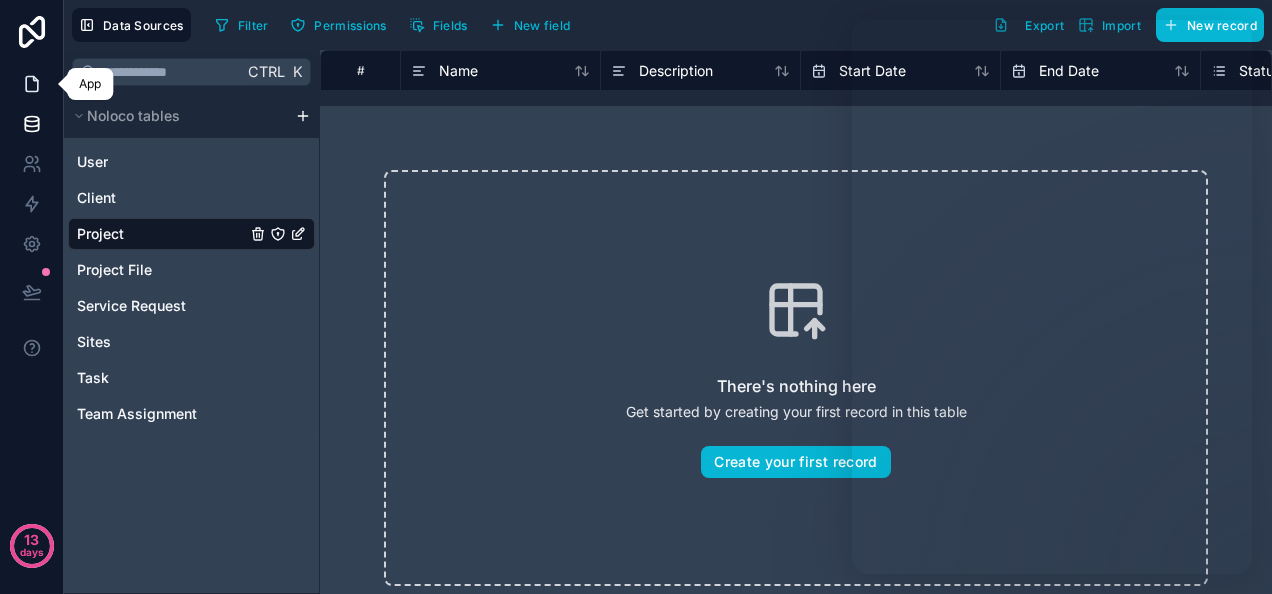 click 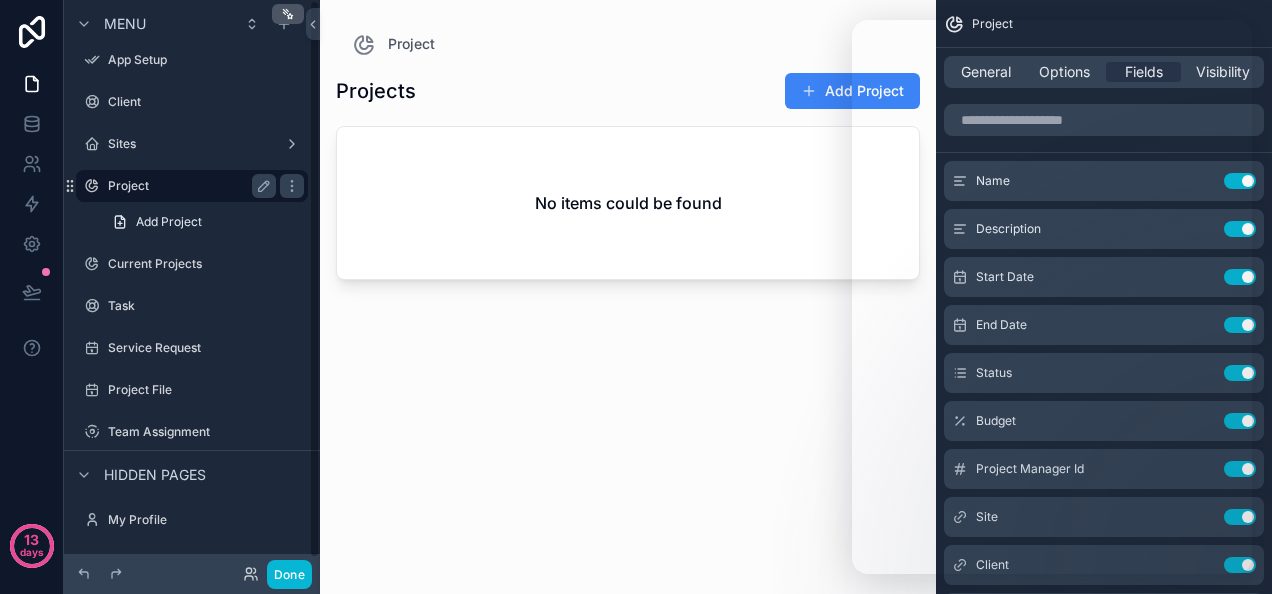 scroll, scrollTop: 0, scrollLeft: 0, axis: both 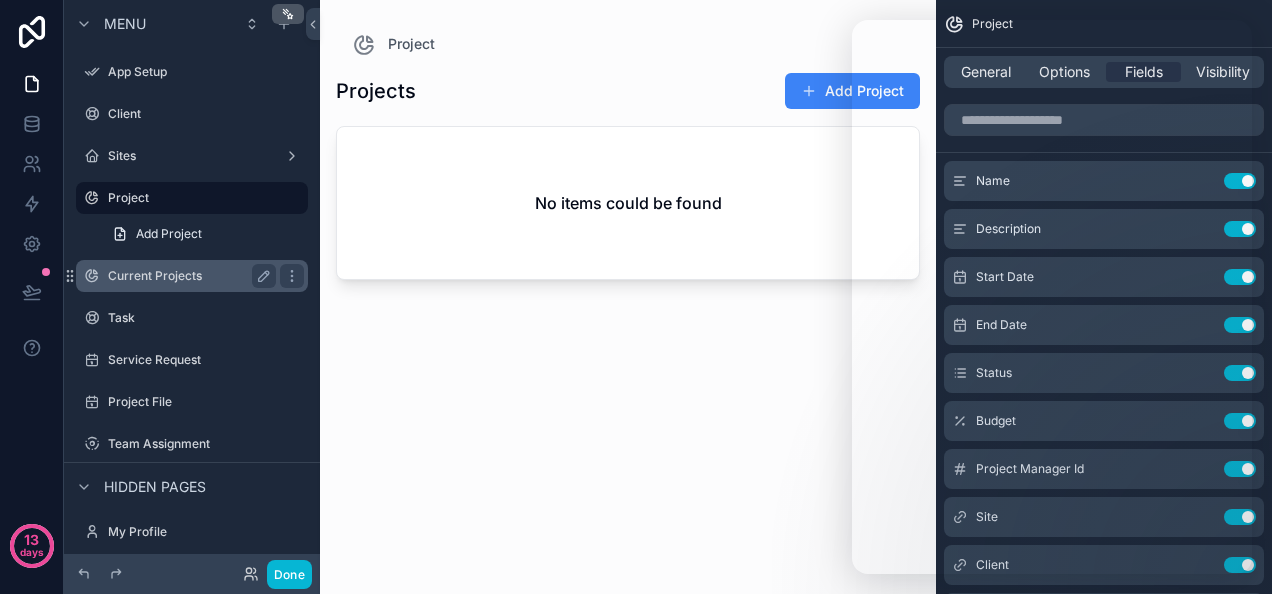 click on "Current Projects" at bounding box center (188, 276) 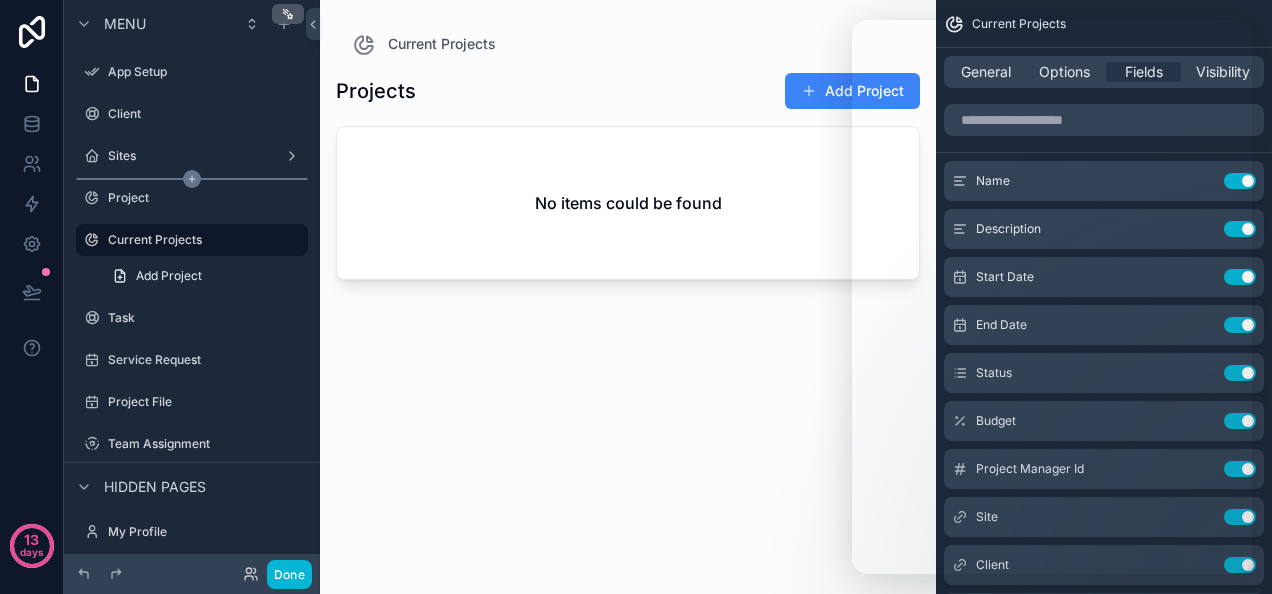 click 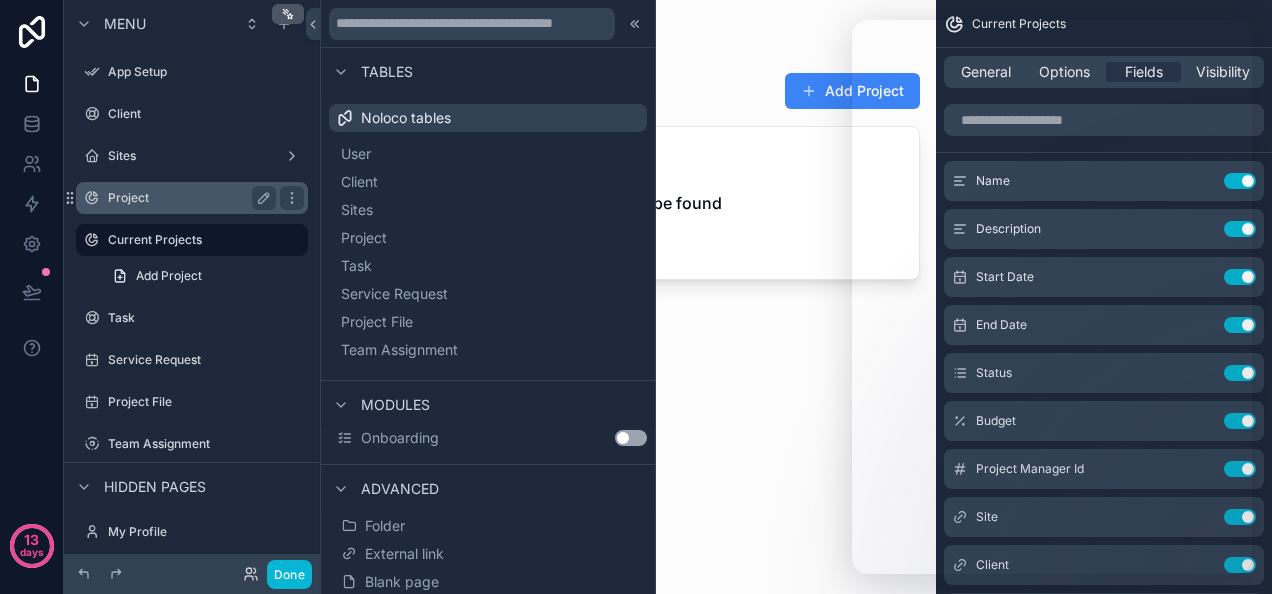 click on "Project" at bounding box center (192, 198) 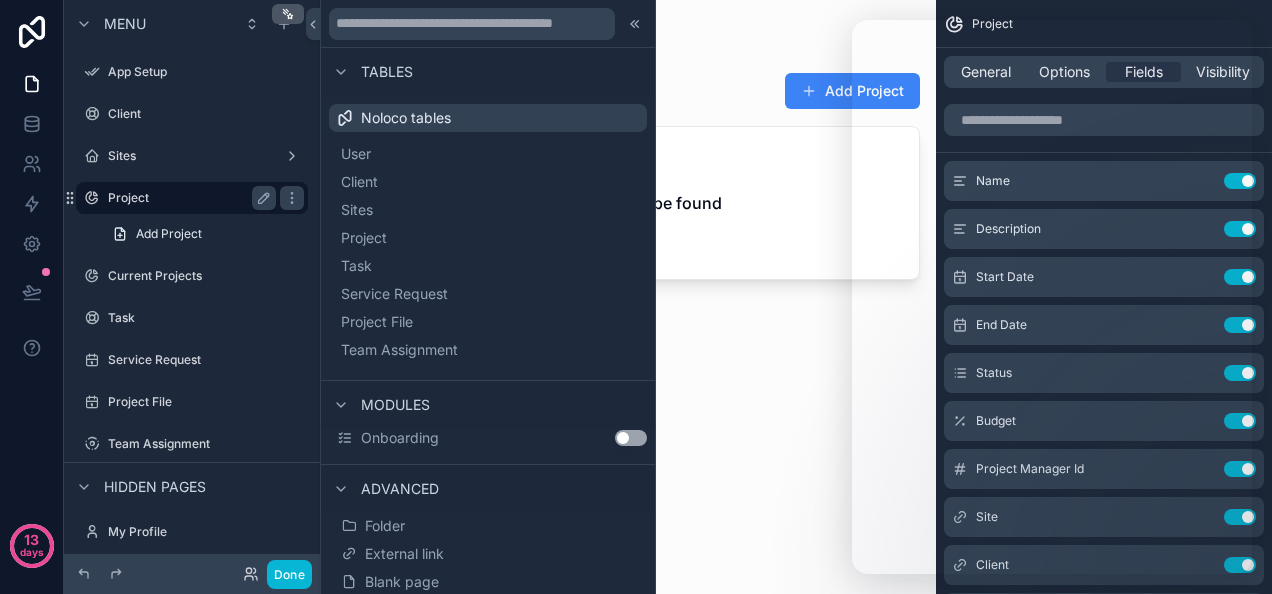 click on "Project" at bounding box center (188, 198) 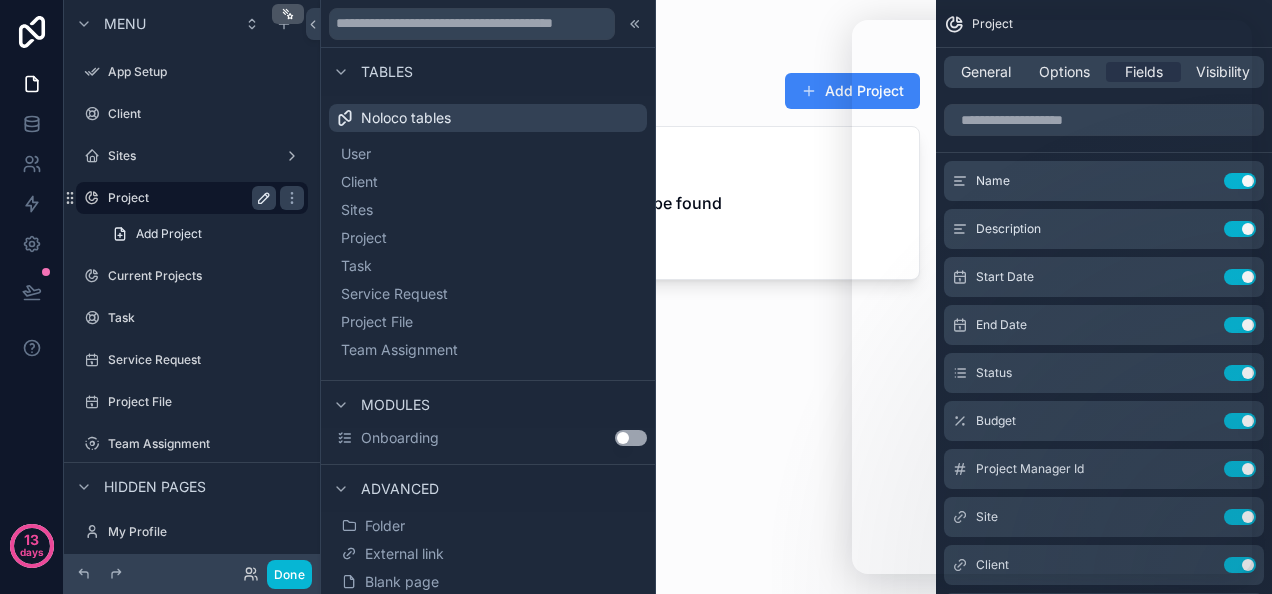 click 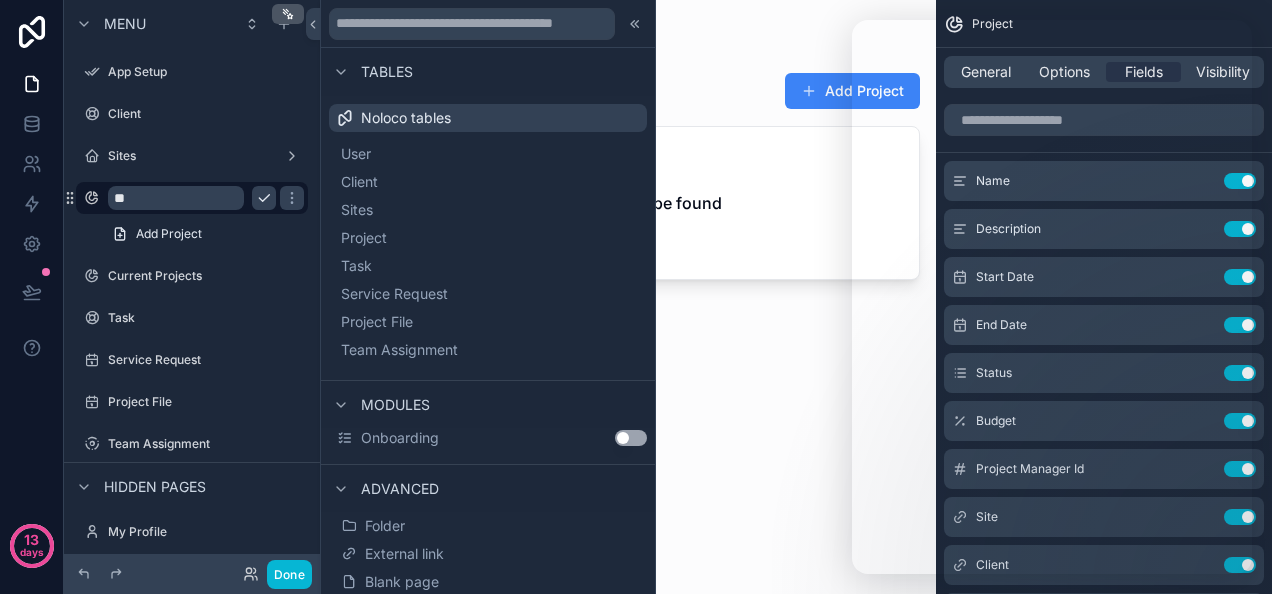 type on "*" 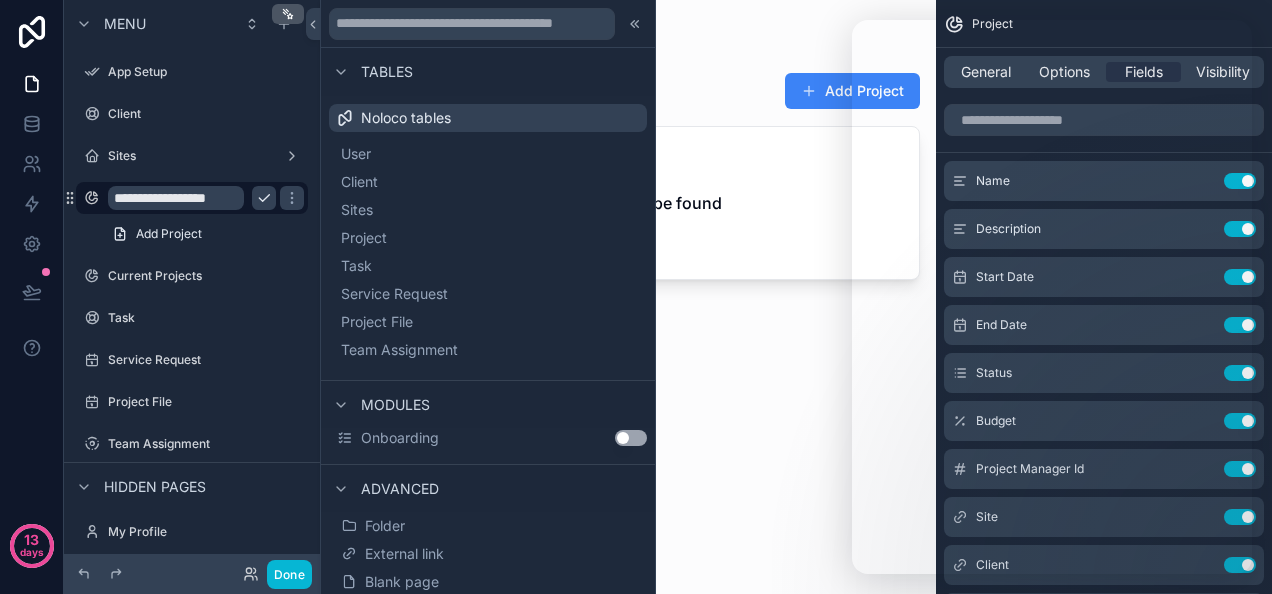 scroll, scrollTop: 0, scrollLeft: 6, axis: horizontal 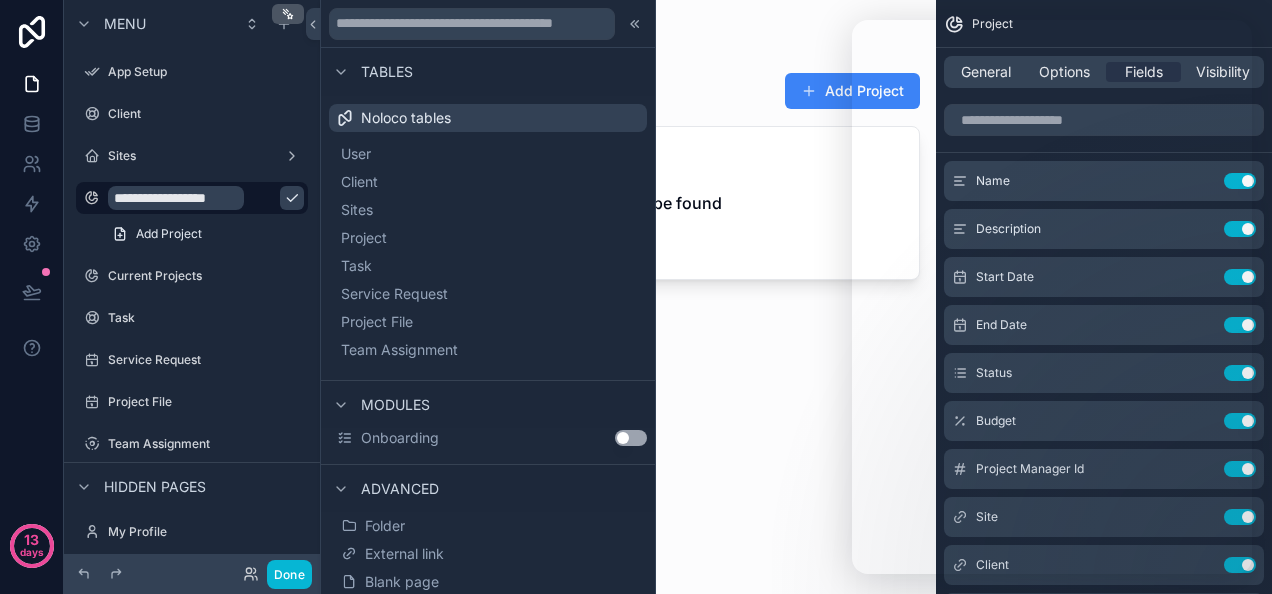 type on "**********" 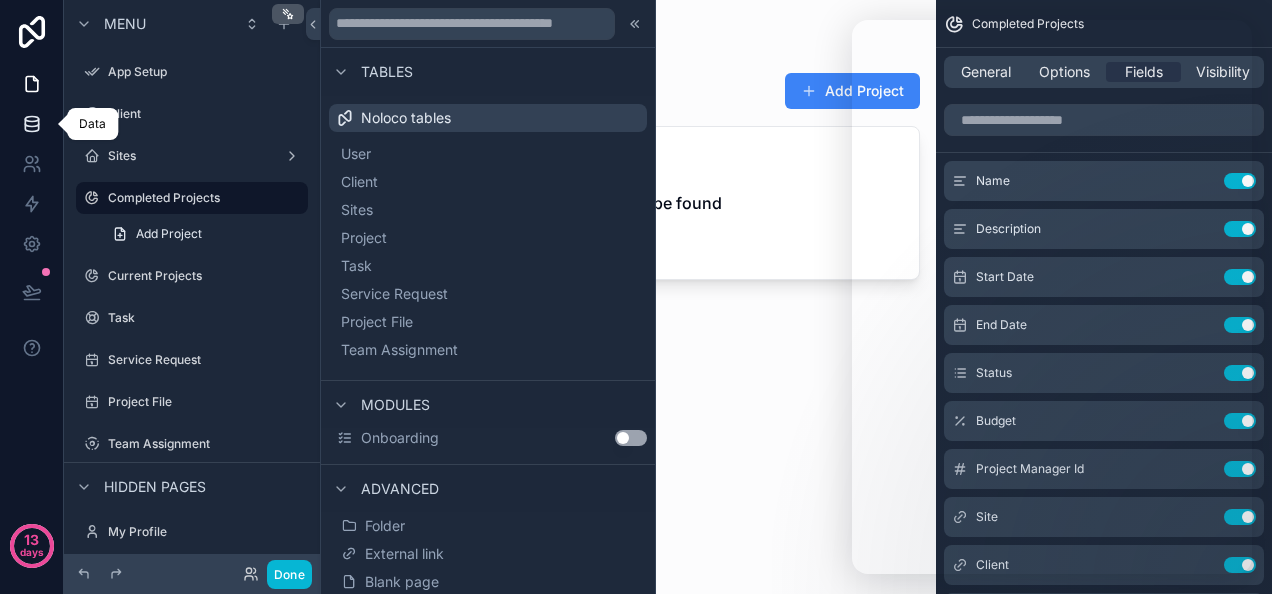click 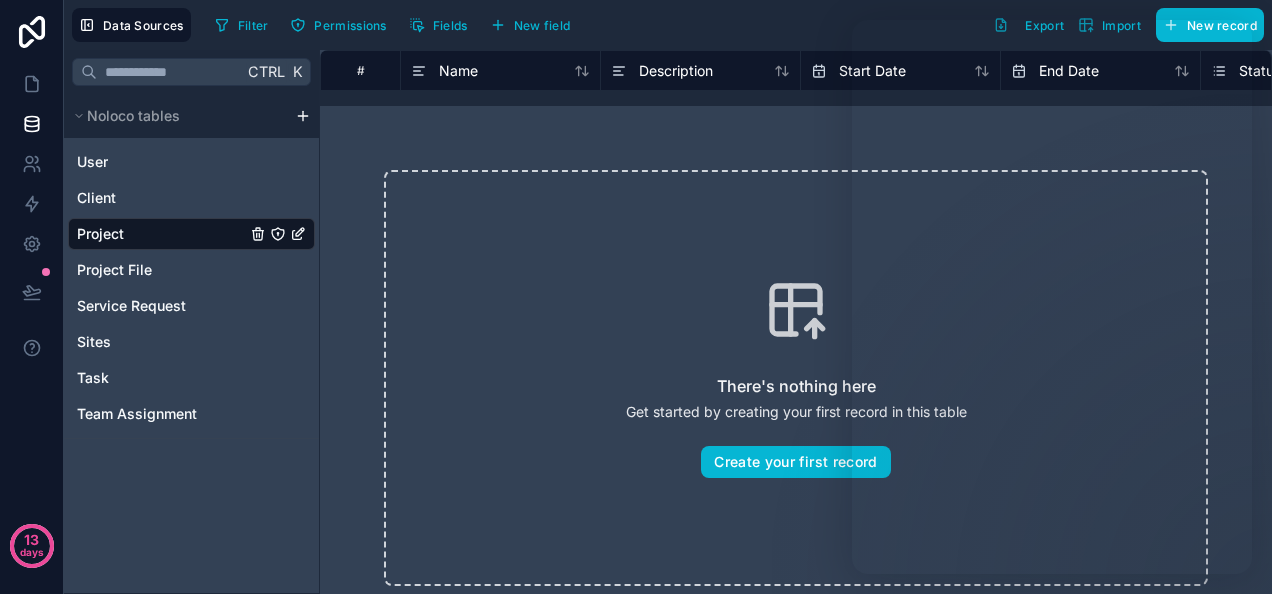 click on "There's nothing here Get started by creating your first record in this table Create your first record" at bounding box center [796, 378] 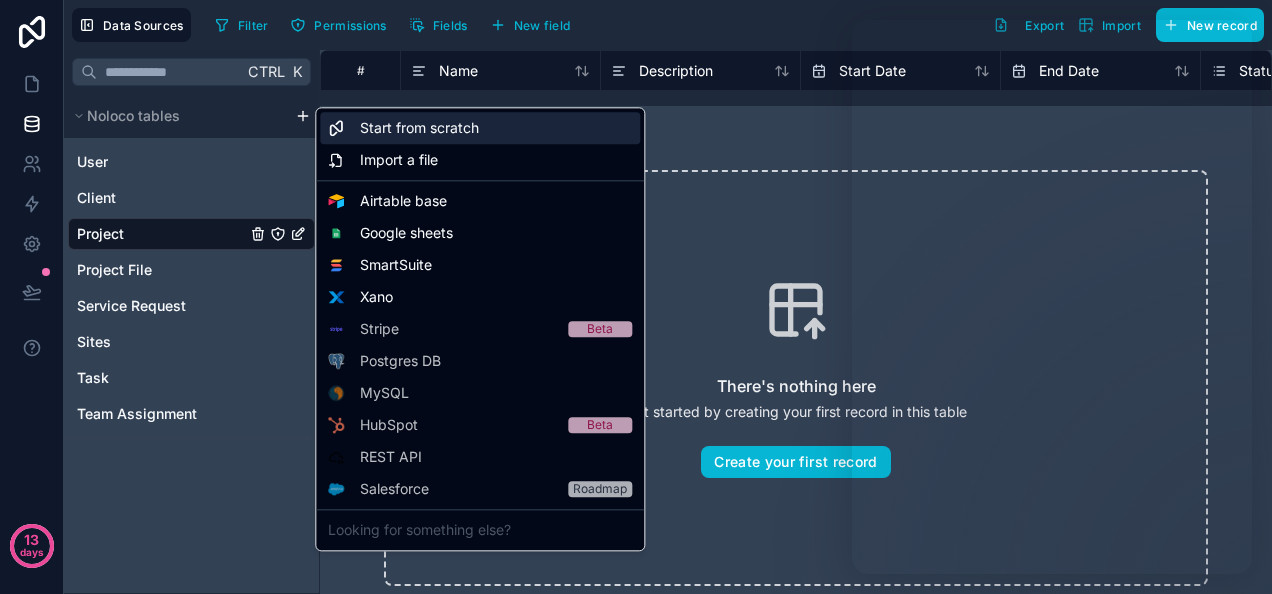 click on "Start from scratch" at bounding box center [419, 128] 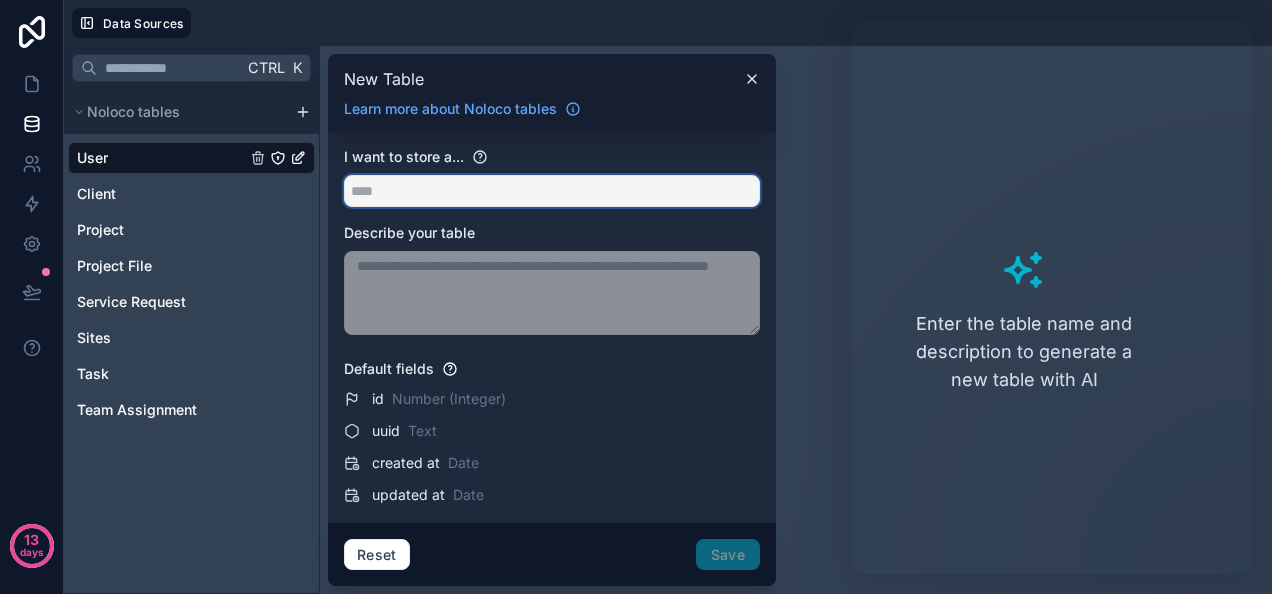 click at bounding box center [552, 191] 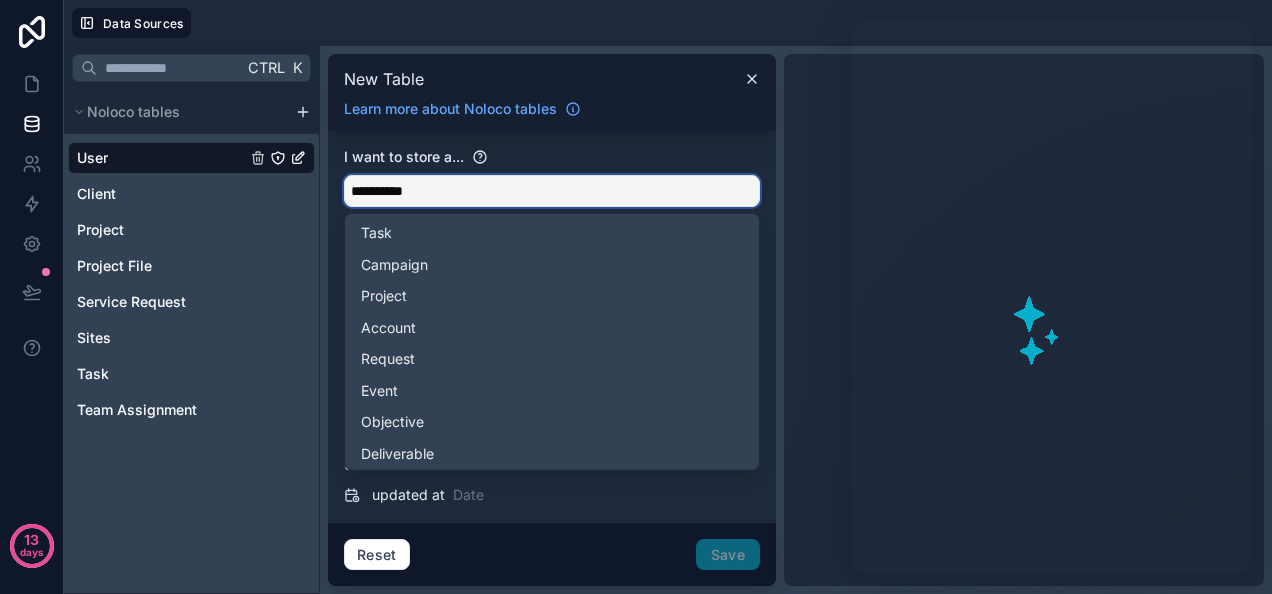 click on "*********" at bounding box center [552, 191] 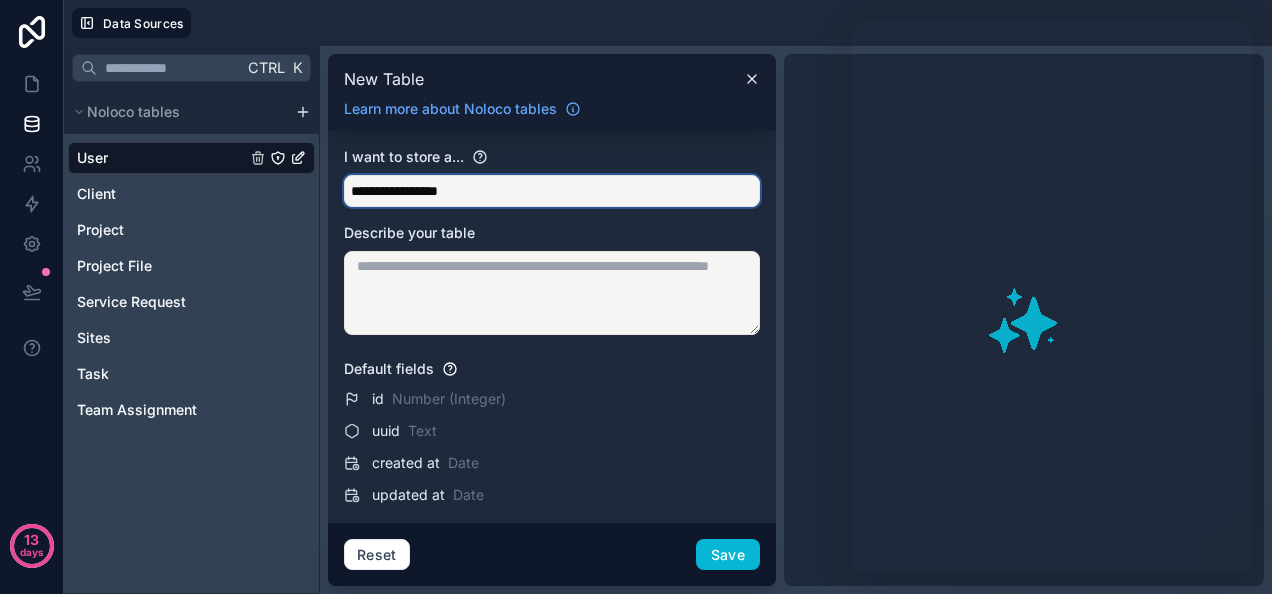 type on "**********" 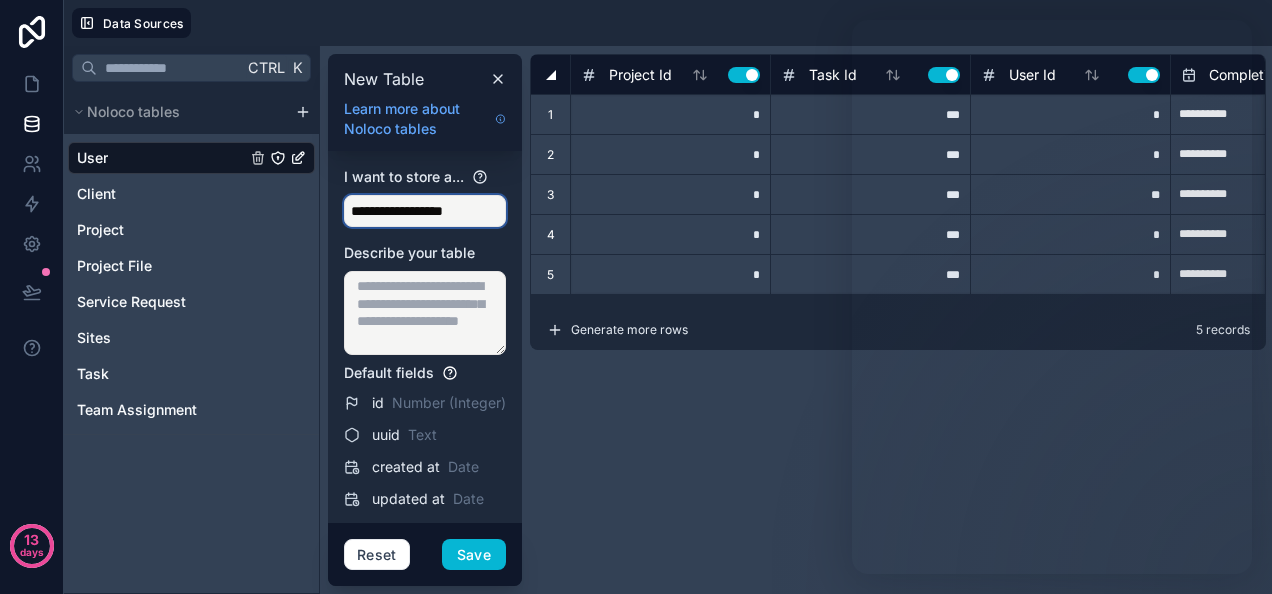 type 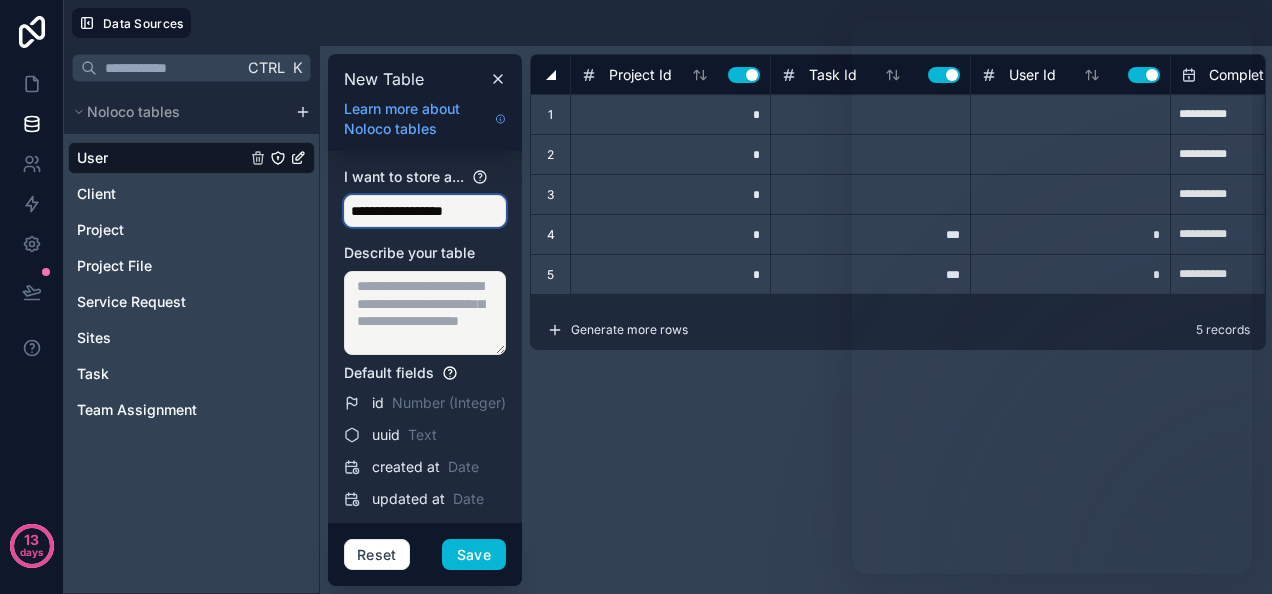 type on "**********" 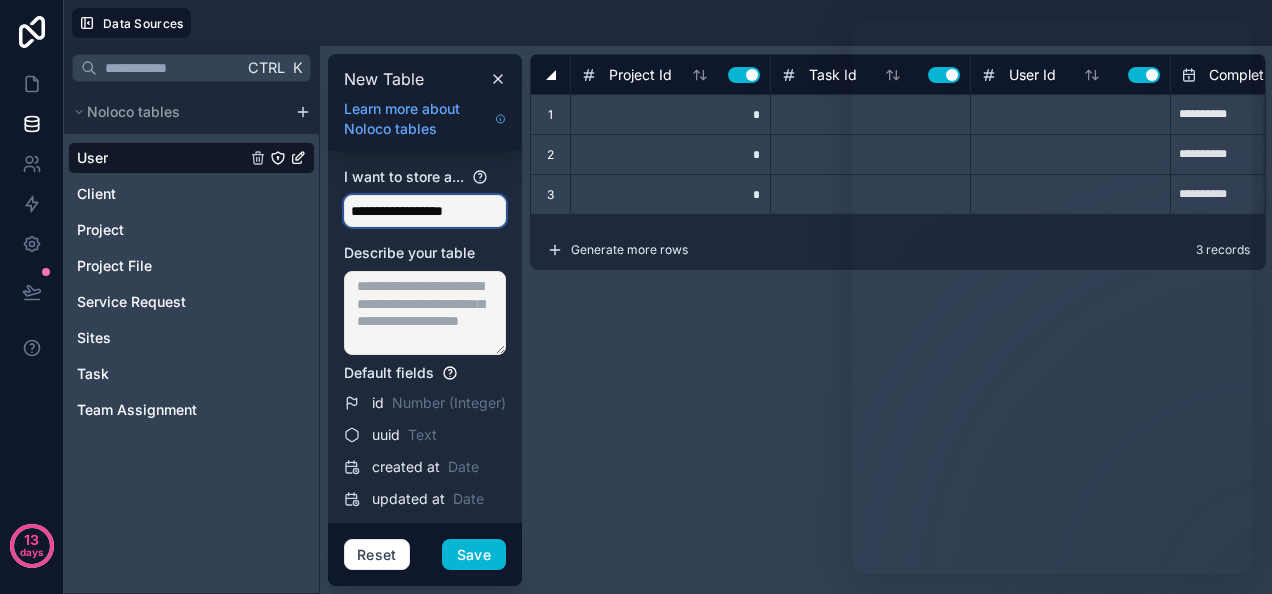type on "**********" 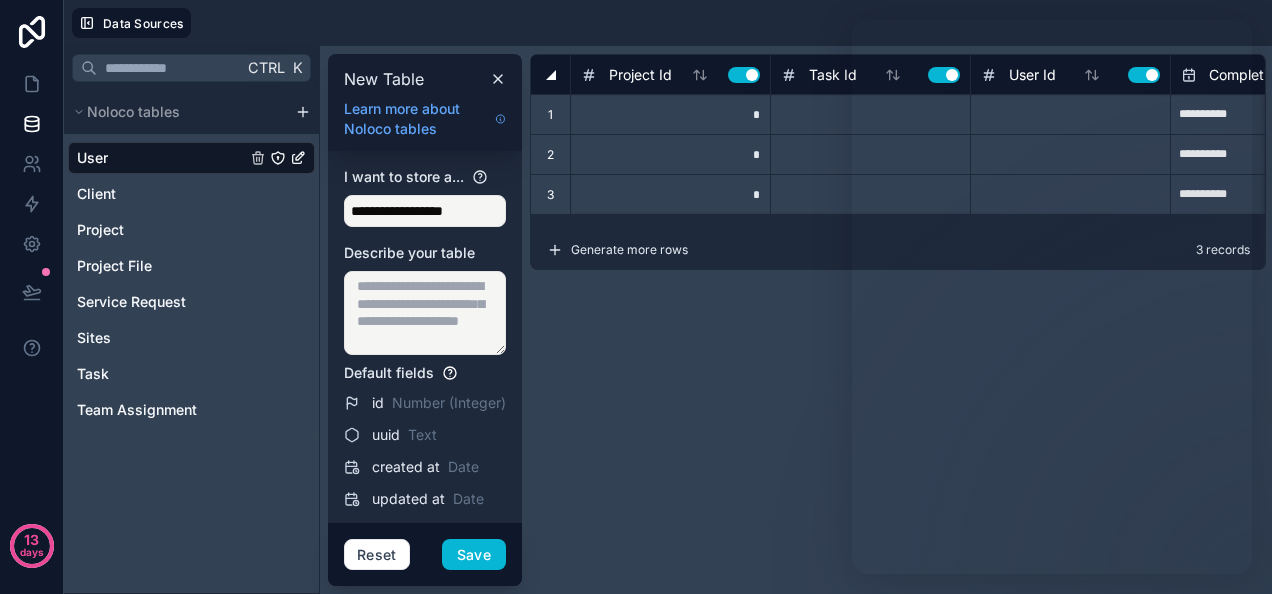 click at bounding box center [425, 313] 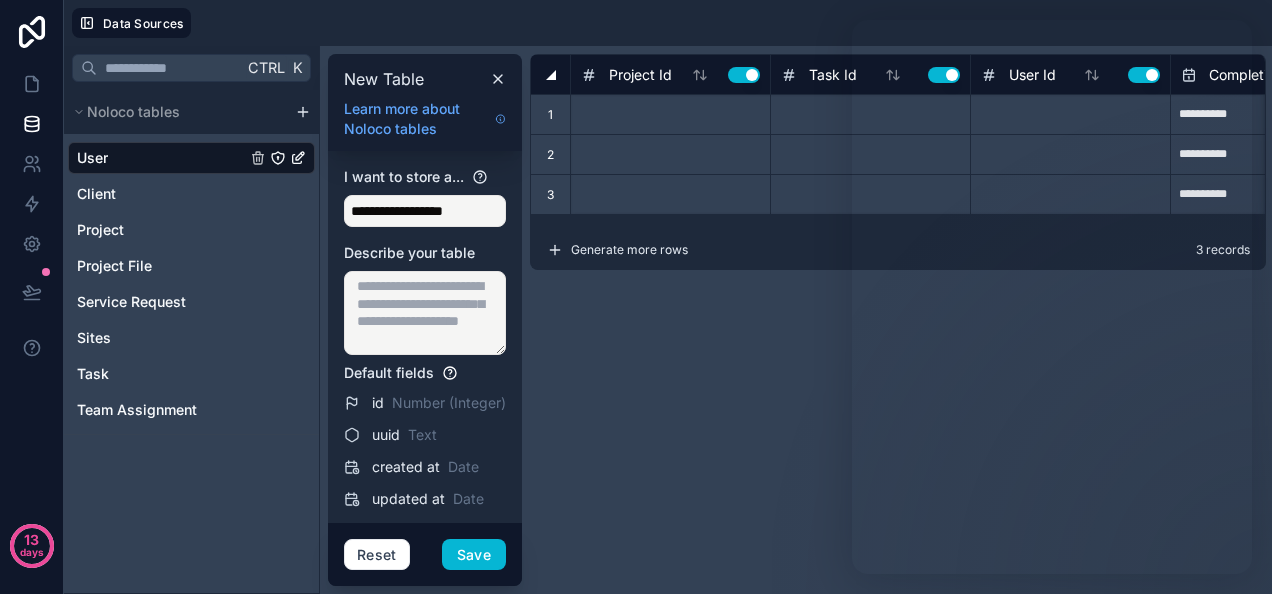 type on "**********" 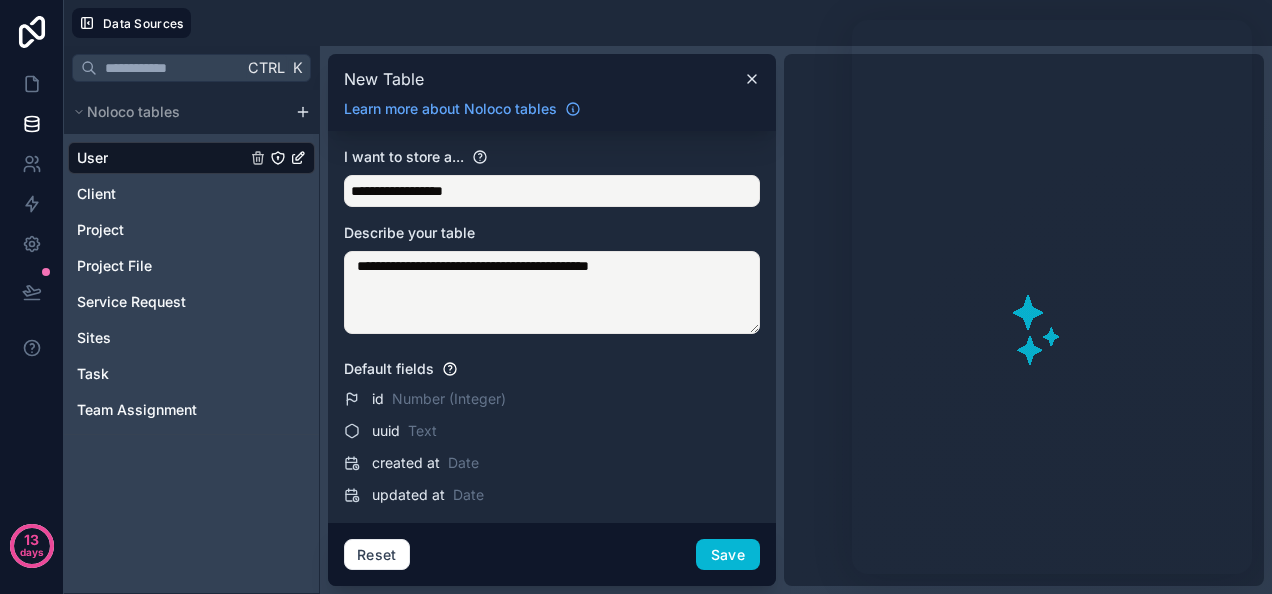 type on "**********" 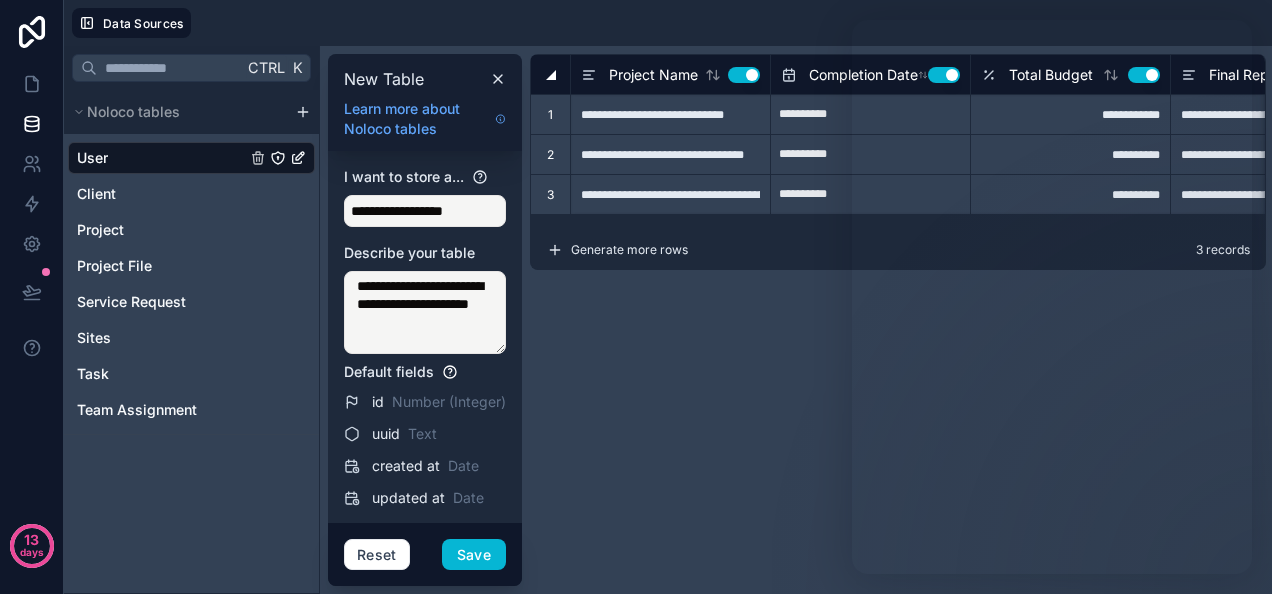 type on "**********" 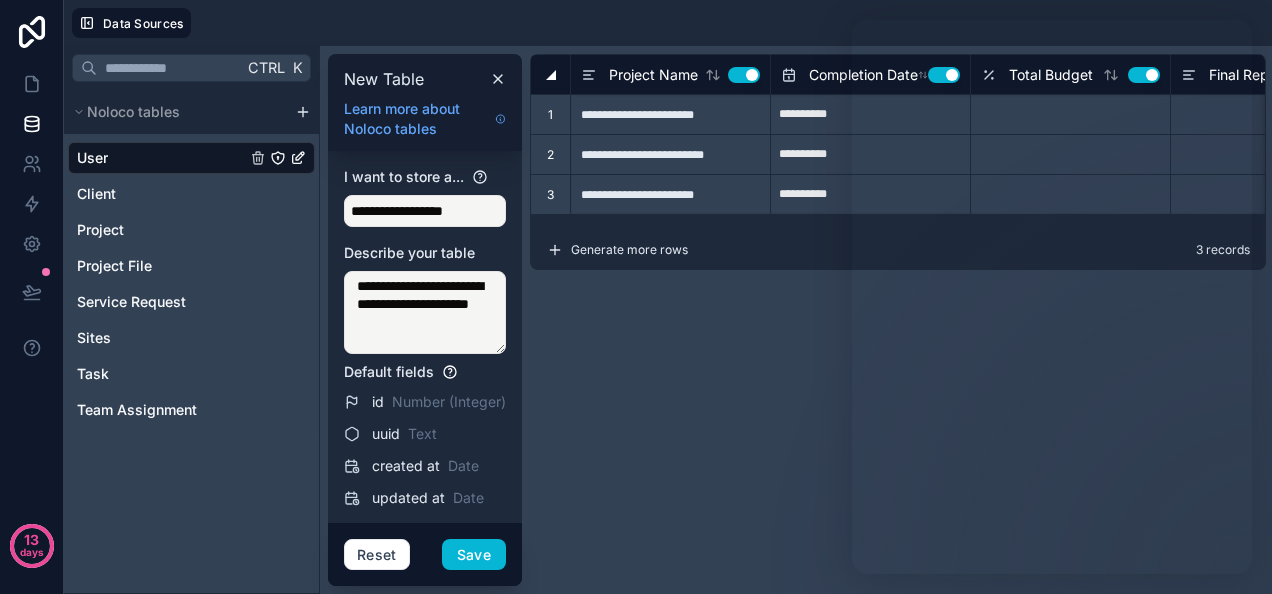 type on "**********" 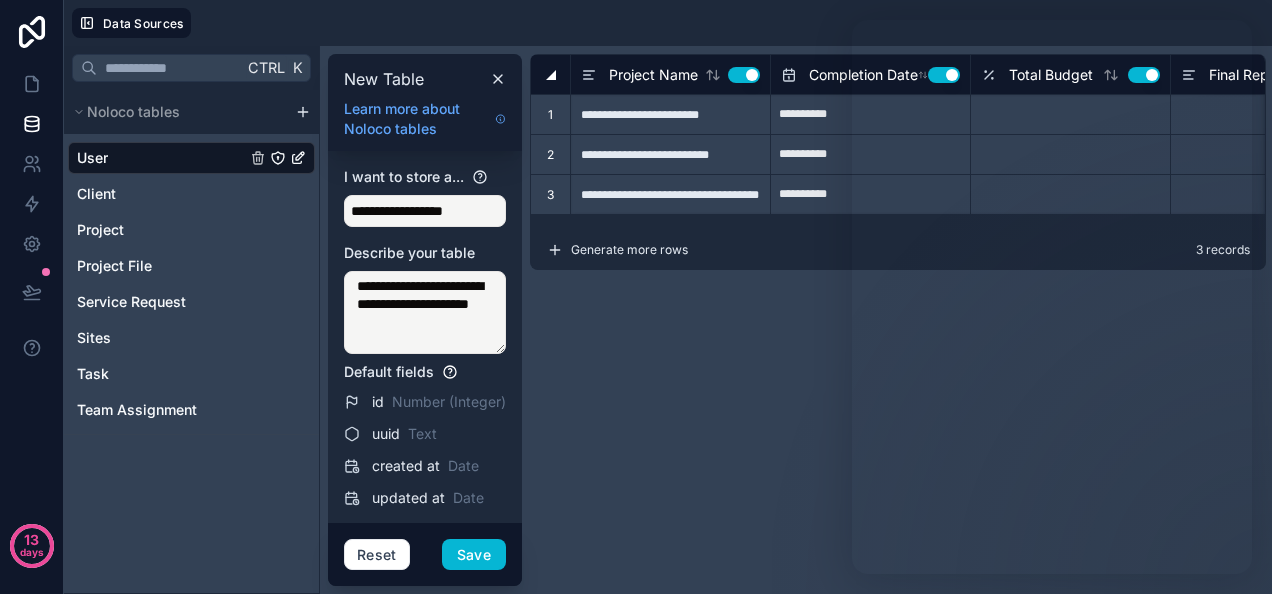 type on "**********" 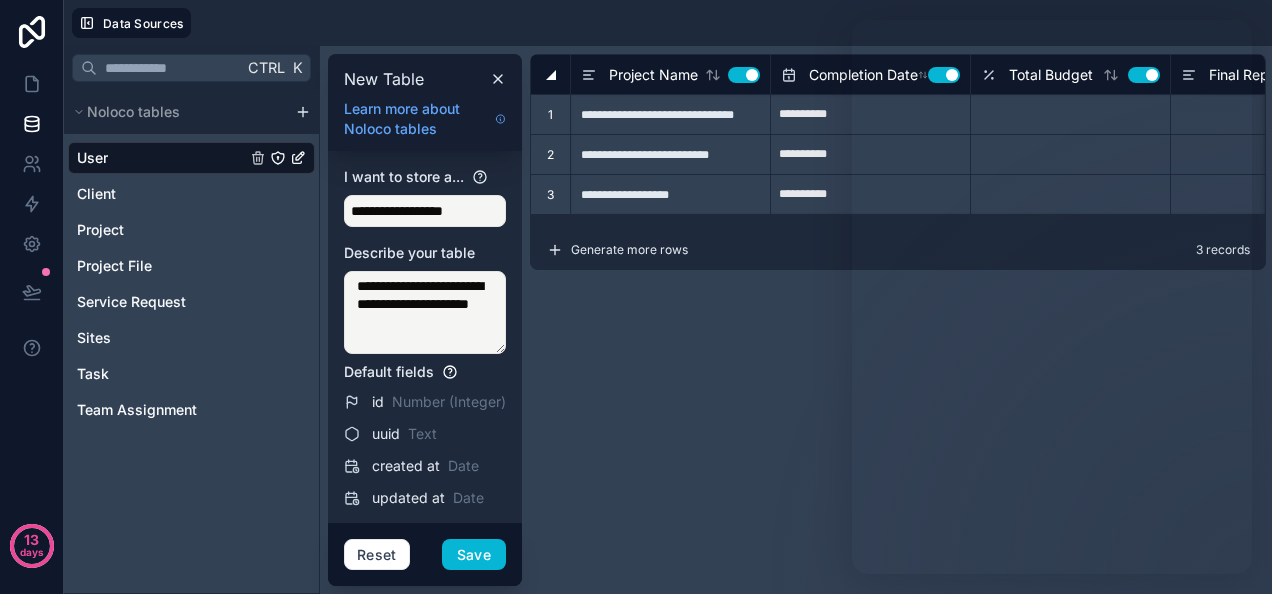 type on "**********" 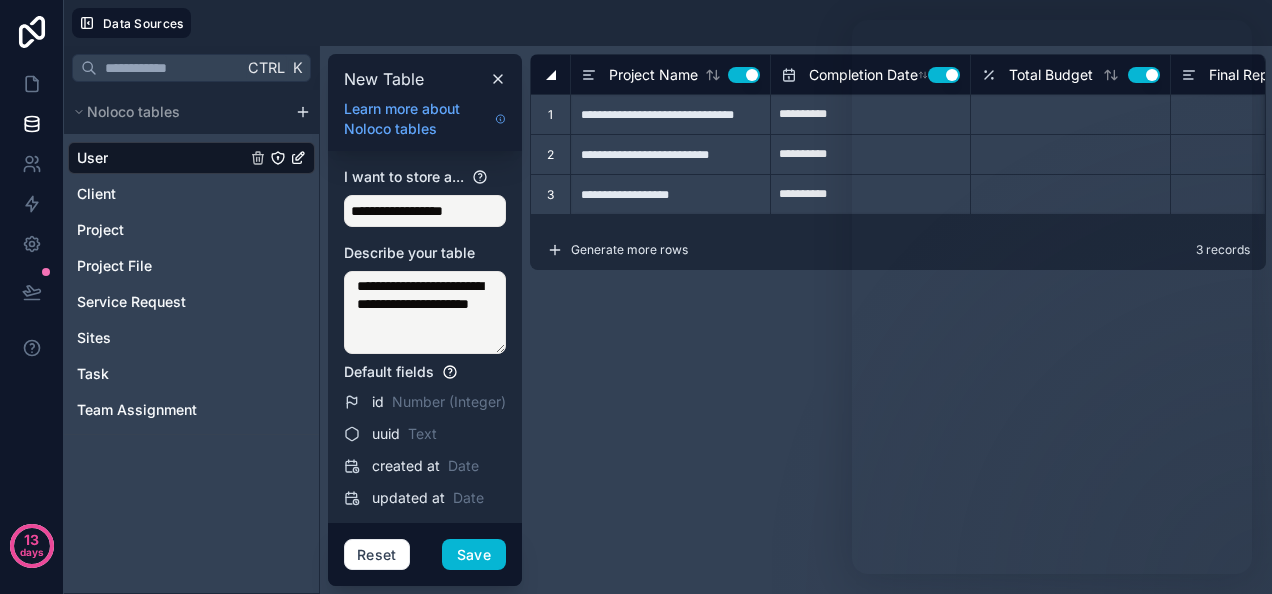 click on "**********" at bounding box center [898, 320] 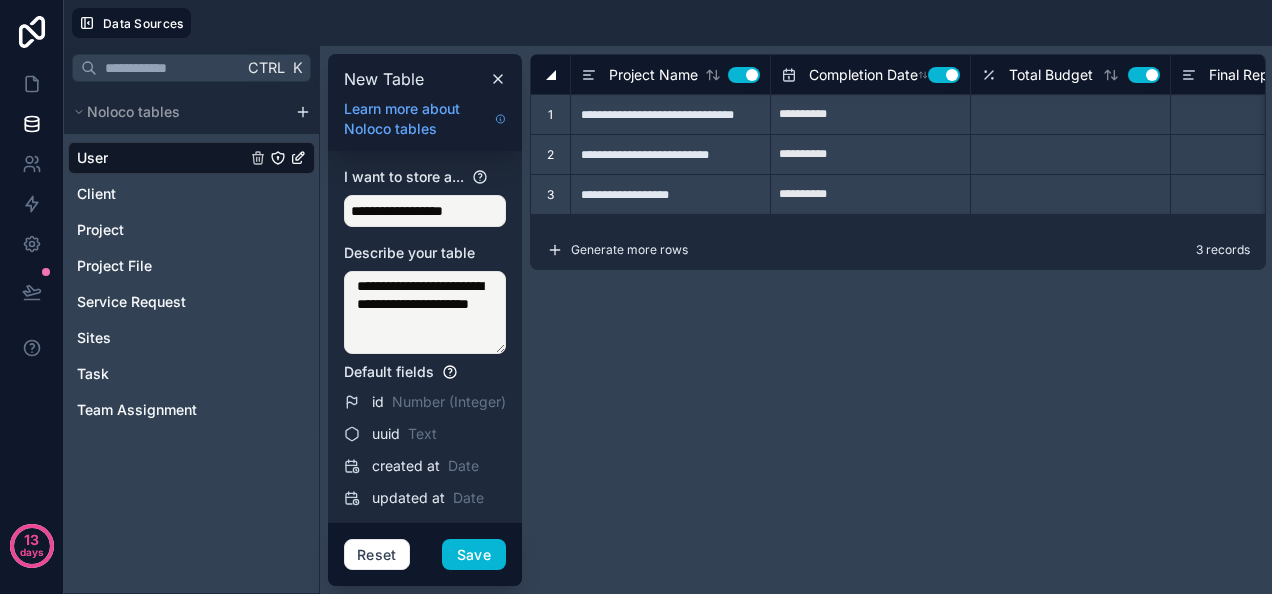 type on "**********" 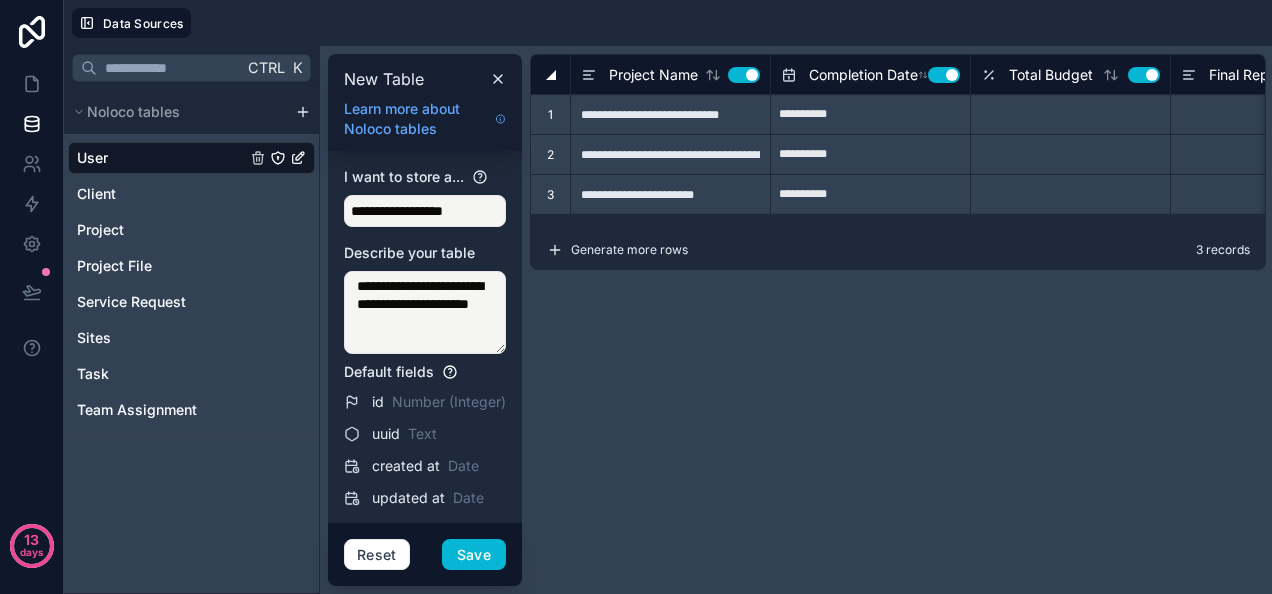 type 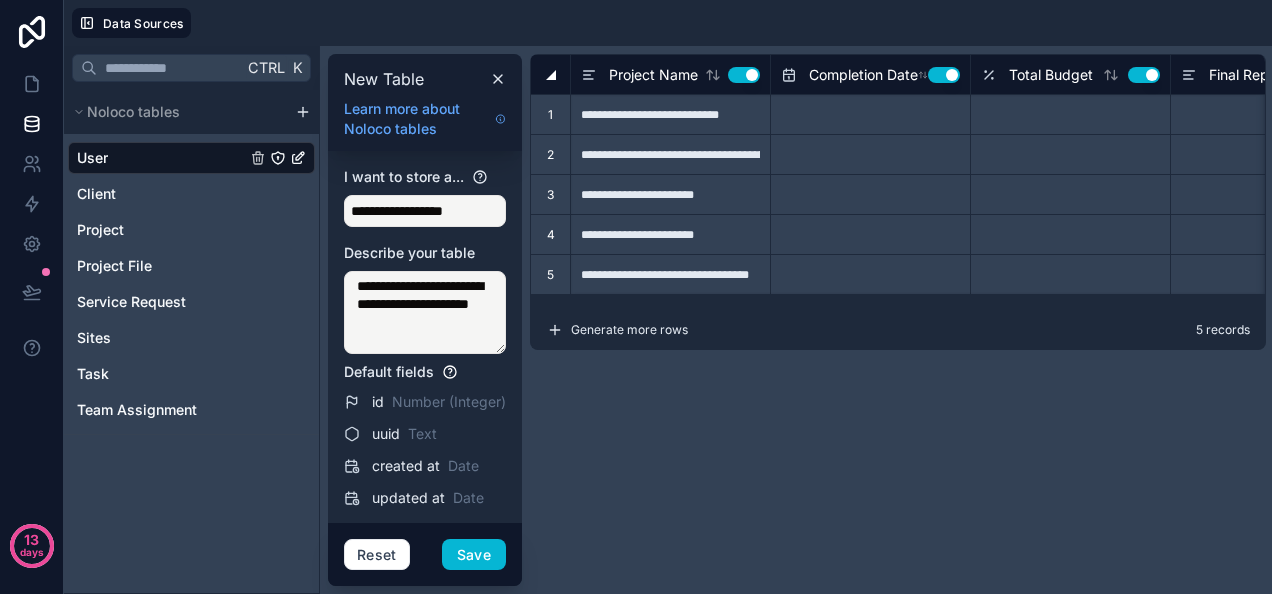 type on "**********" 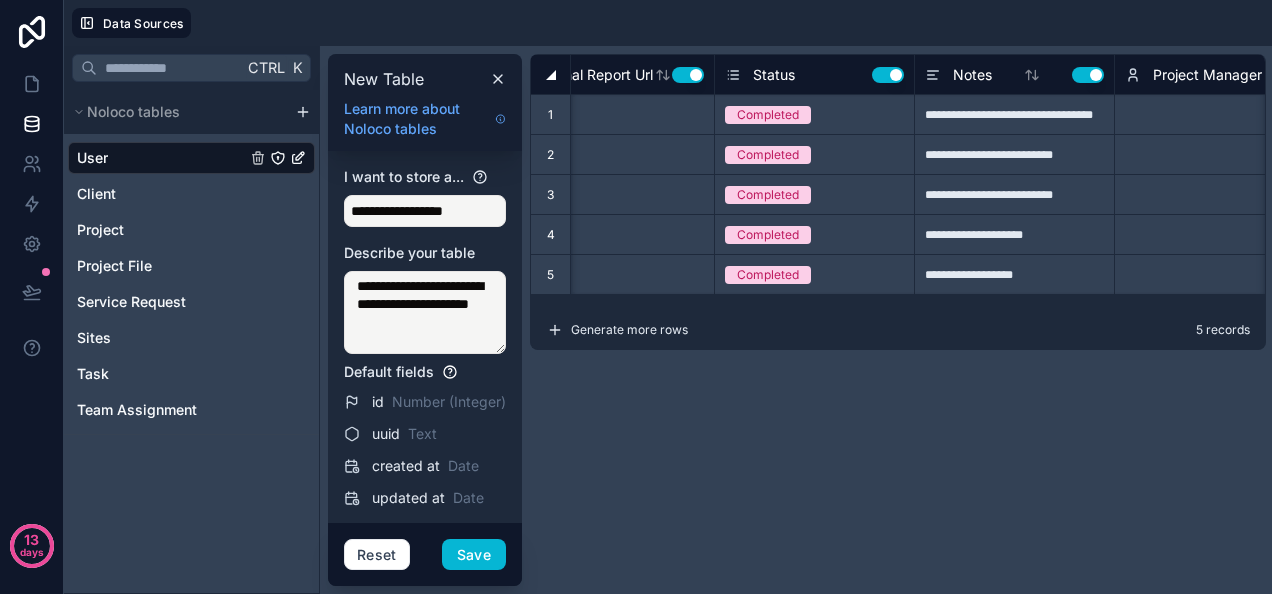 scroll, scrollTop: 0, scrollLeft: 904, axis: horizontal 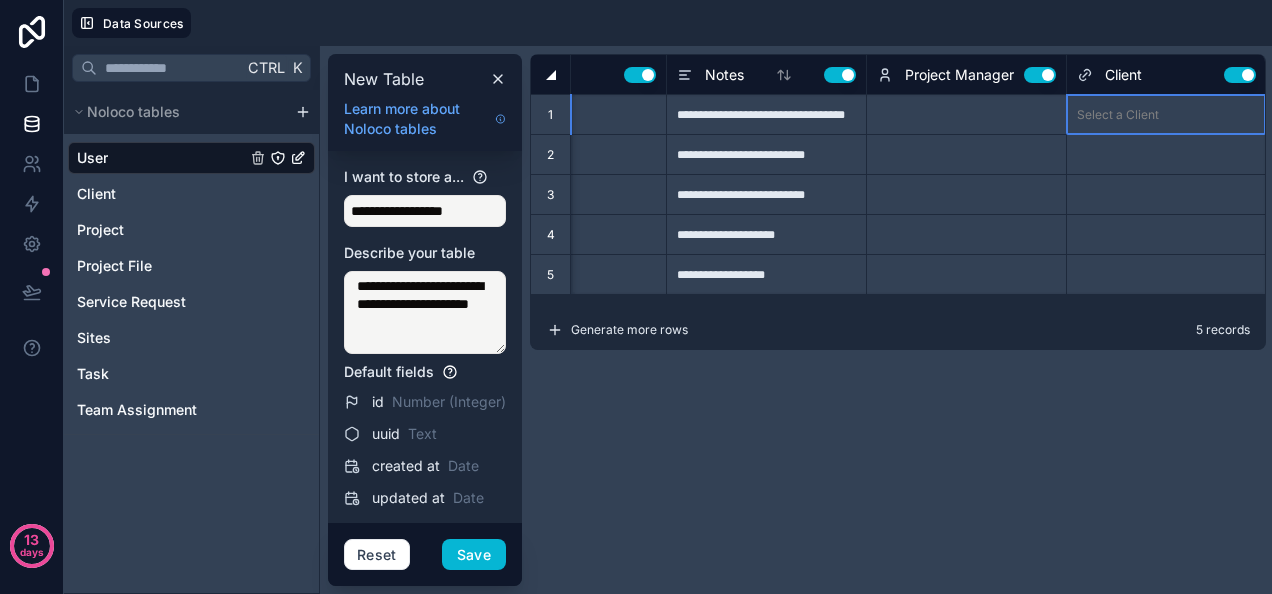 click on "Select a Client" at bounding box center [1118, 115] 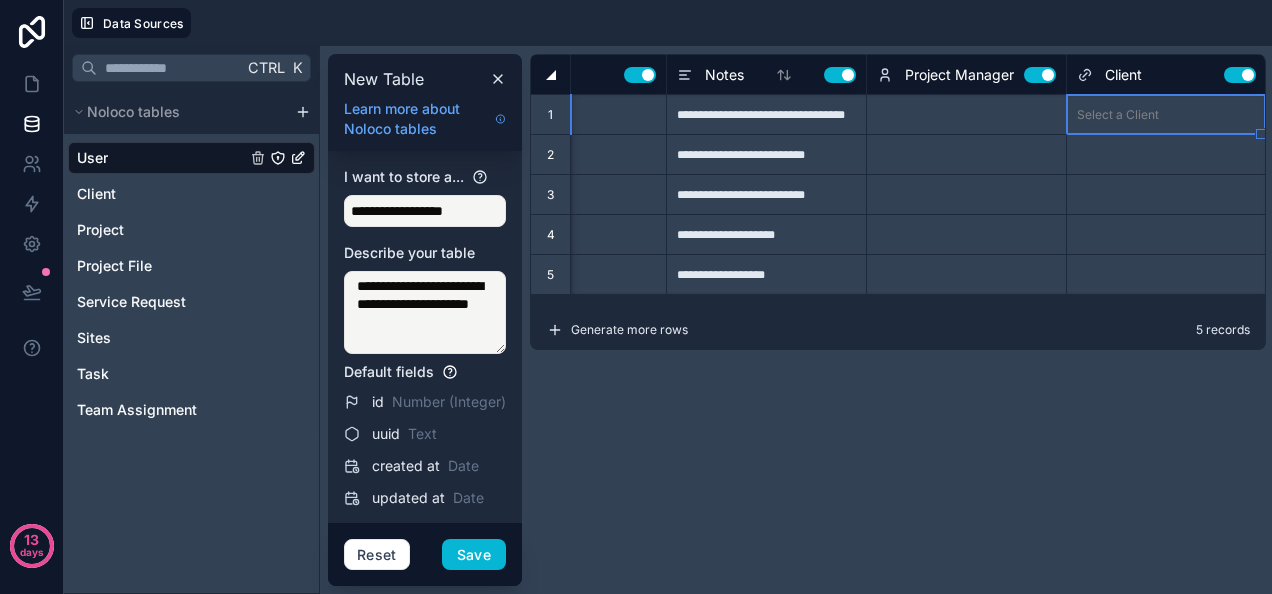click on "Select a Client" at bounding box center [1118, 115] 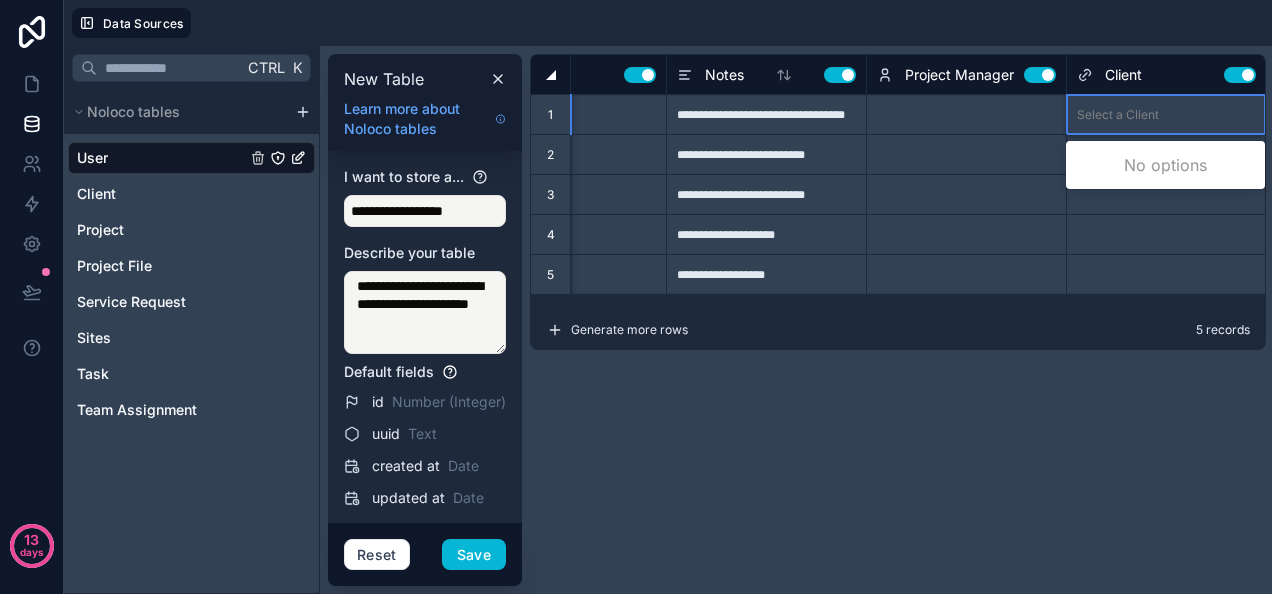 click on "Select a Client" at bounding box center (1118, 115) 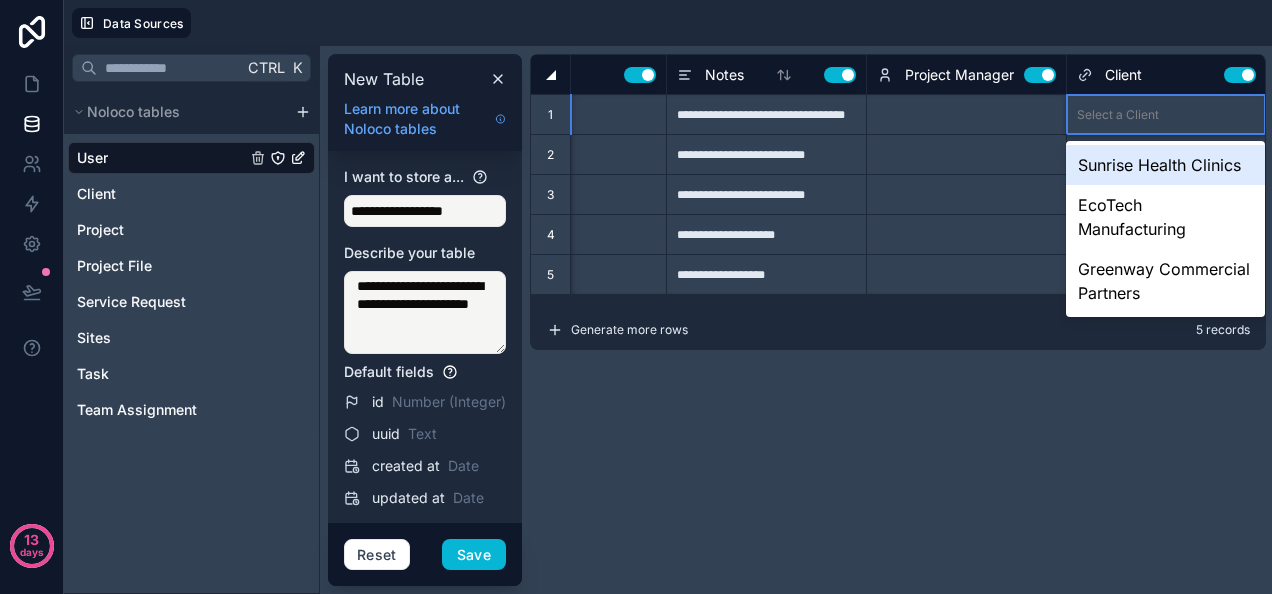click on "Select a Client" at bounding box center (1118, 115) 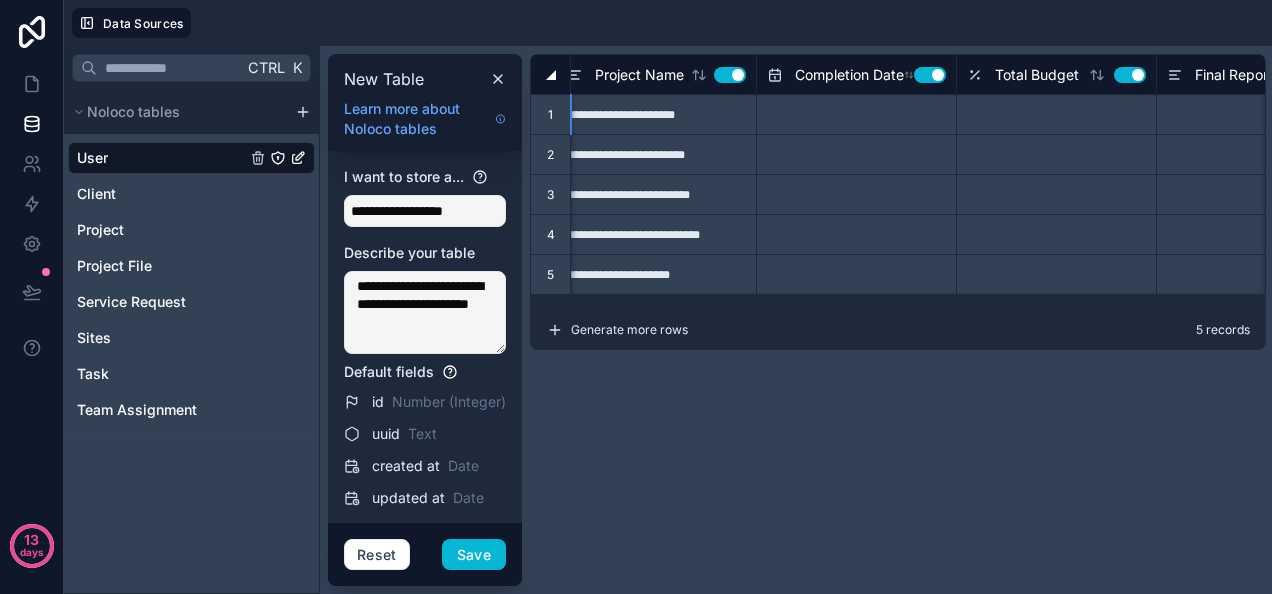 scroll, scrollTop: 0, scrollLeft: 0, axis: both 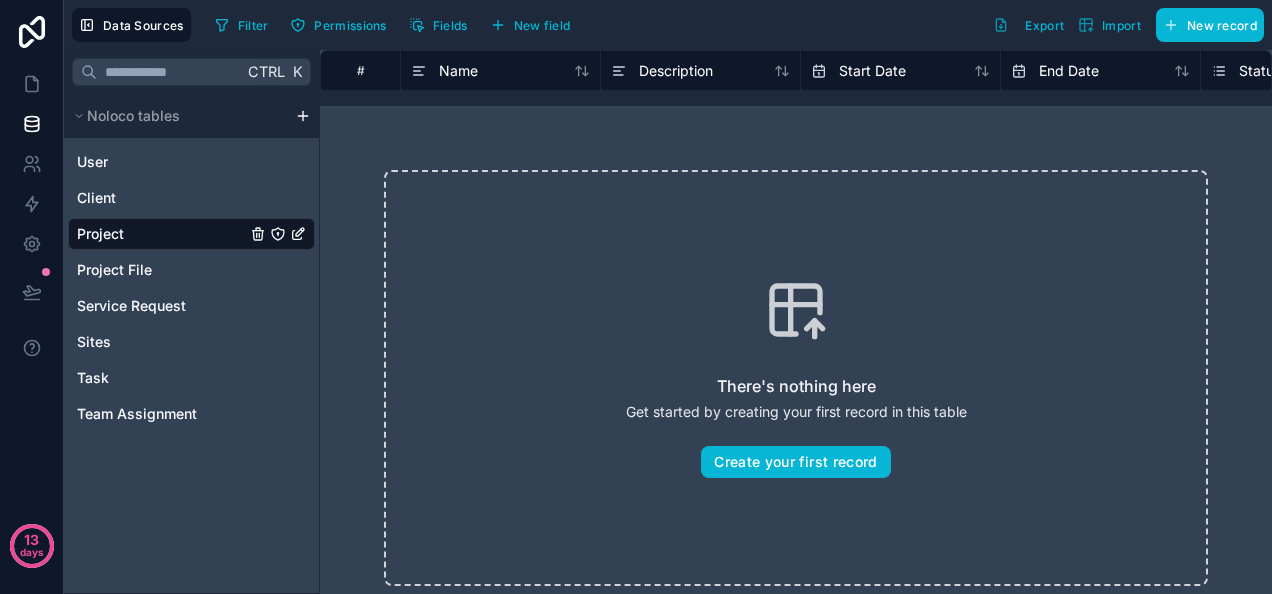 click on "There's nothing here Get started by creating your first record in this table Create your first record" at bounding box center [796, 378] 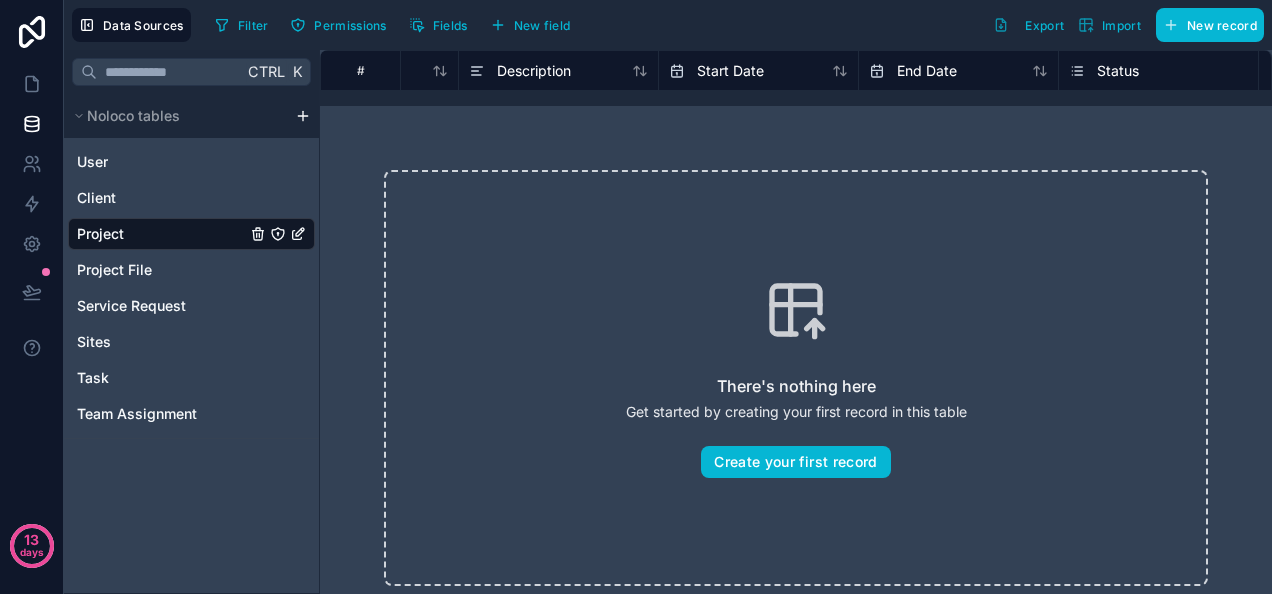 scroll, scrollTop: 0, scrollLeft: 0, axis: both 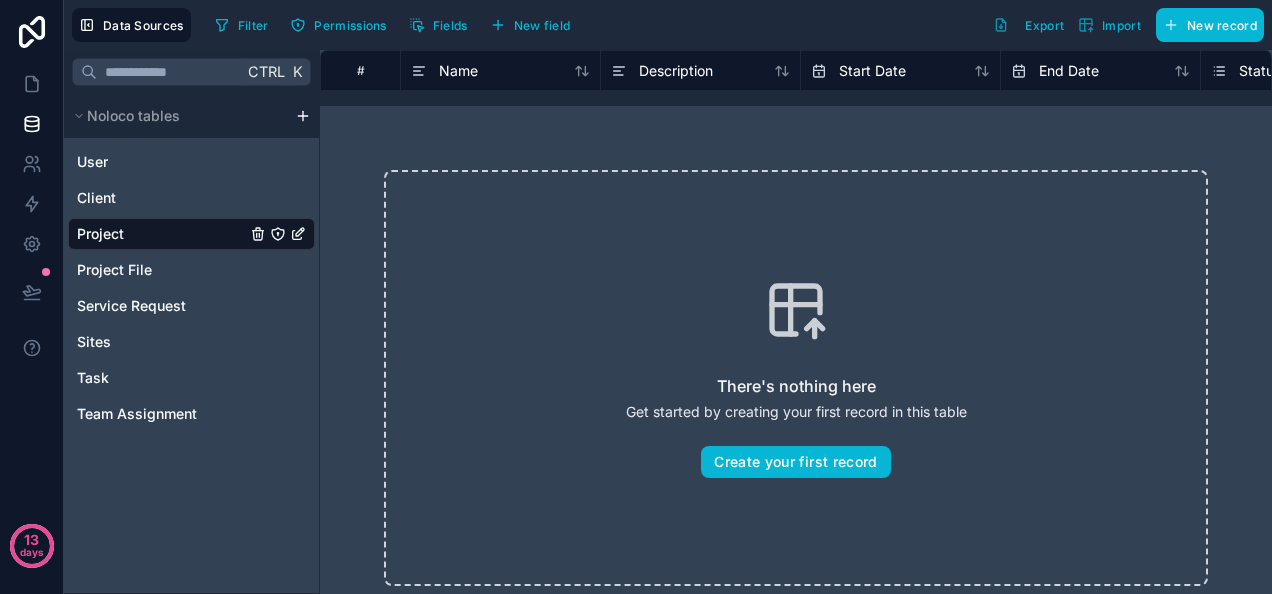 click on "13 days Data Sources Filter Permissions Fields New field Export Import New record Ctrl K Noloco tables User Client Project Project File Service Request Sites Task Team Assignment # Name Description Start Date End Date Status Budget There's nothing here Get started by creating your first record in this table Create your first record" at bounding box center (636, 297) 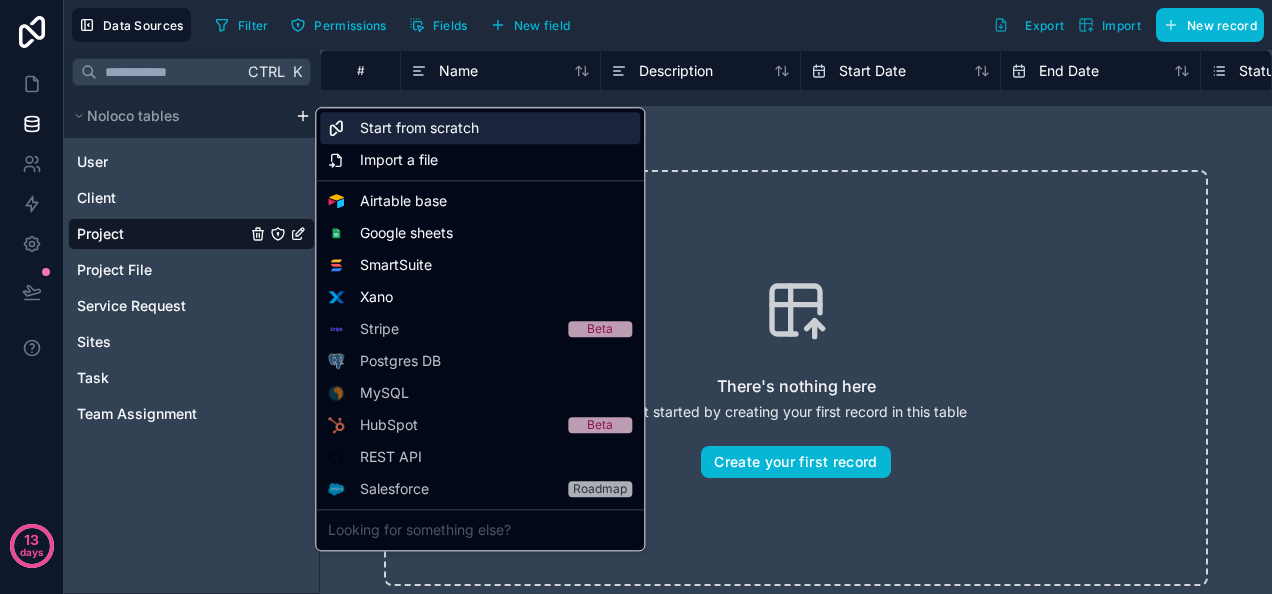 click on "Start from scratch" at bounding box center [480, 128] 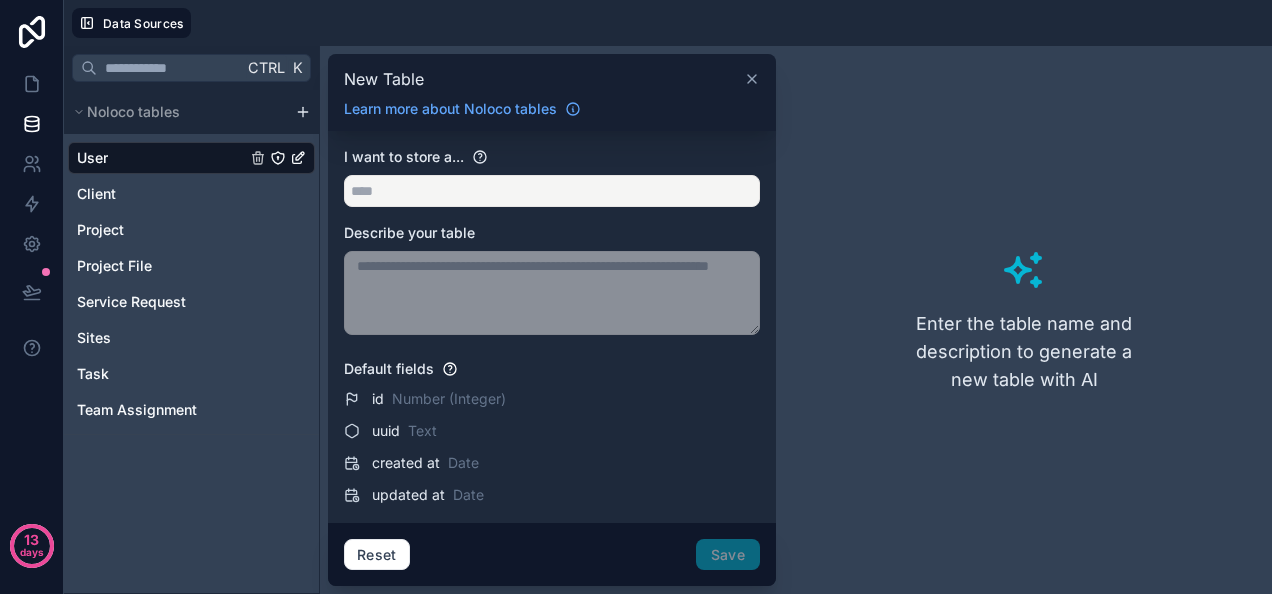 click 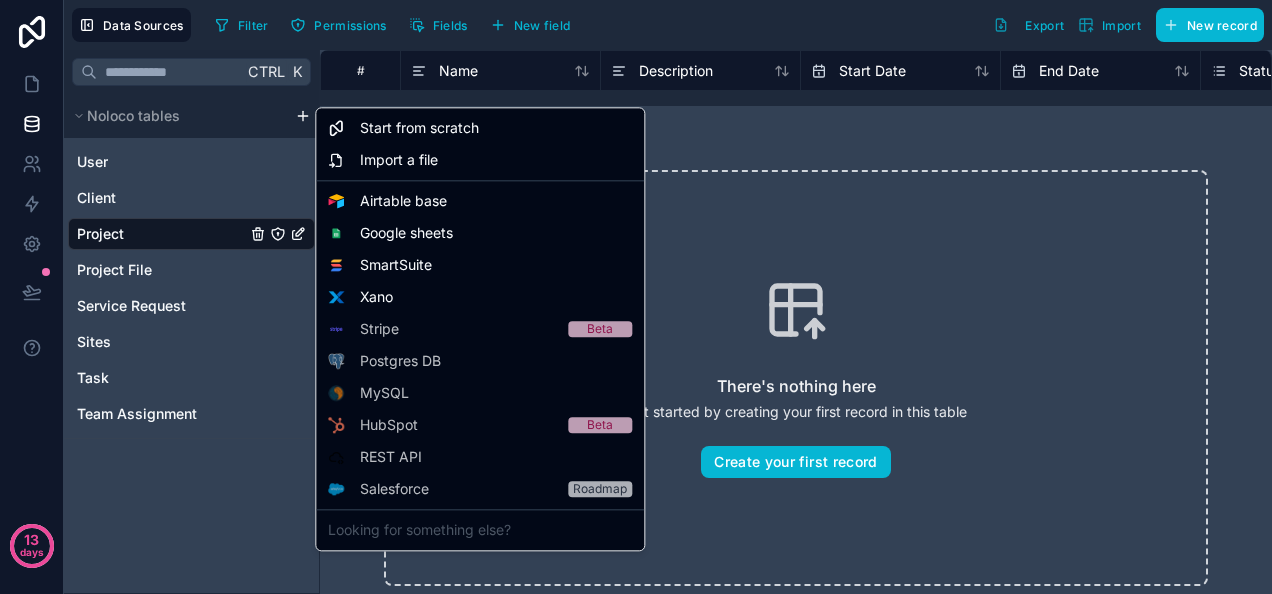 click on "completed projectss collection" at bounding box center (636, 297) 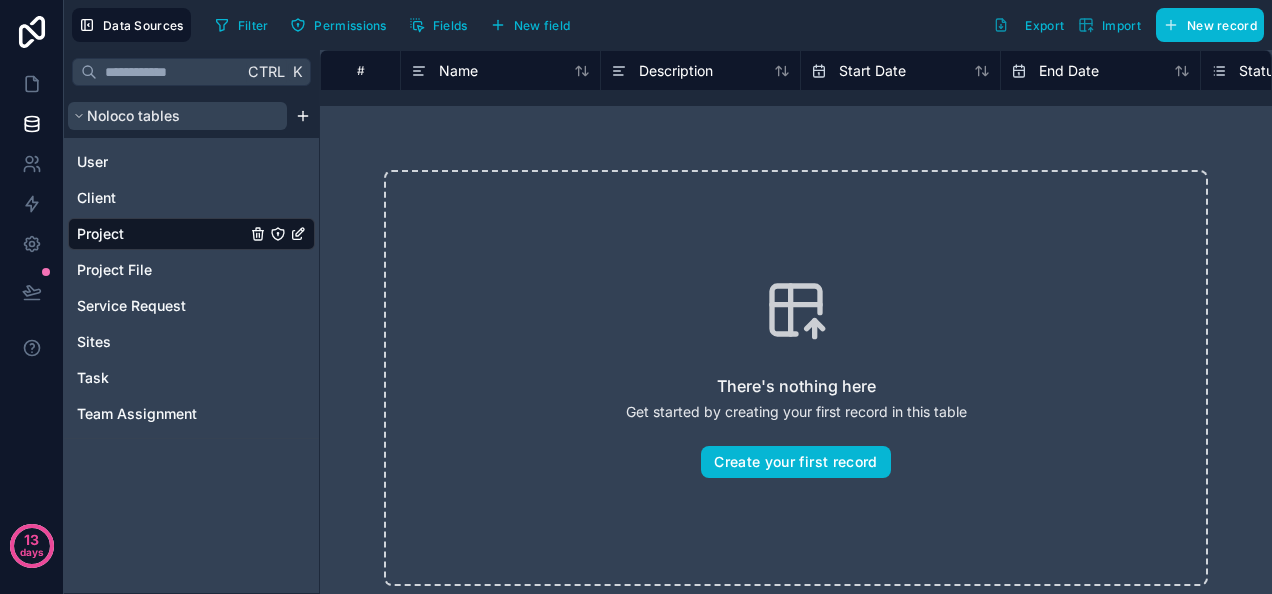 click on "Noloco tables" at bounding box center [177, 116] 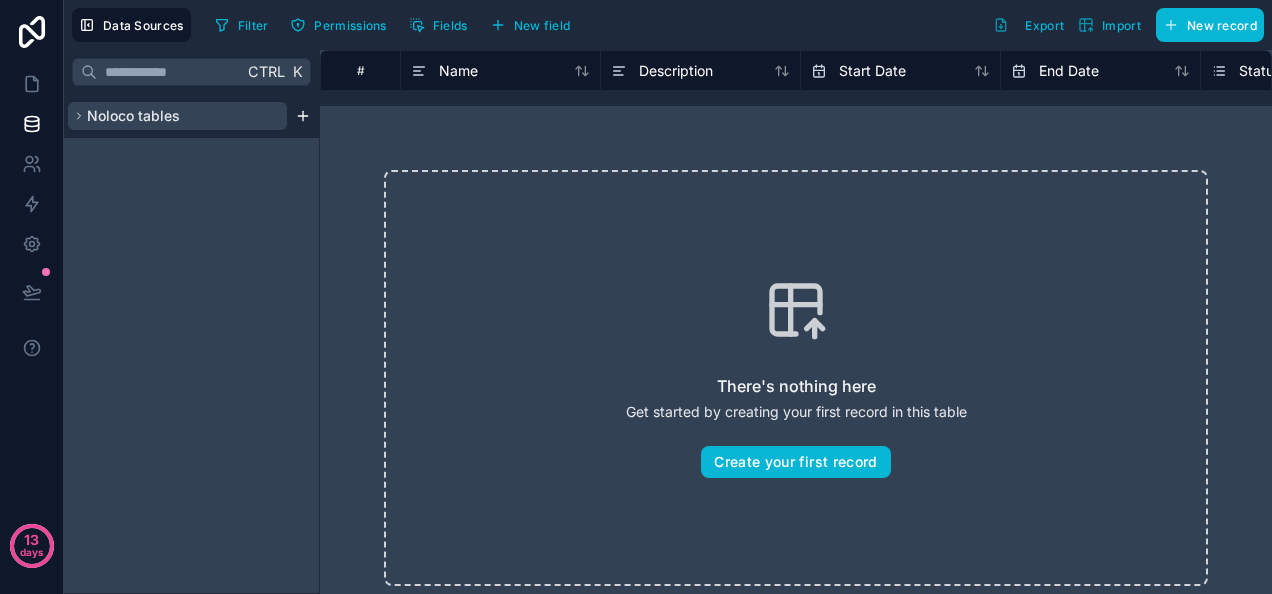click on "Noloco tables" at bounding box center (177, 116) 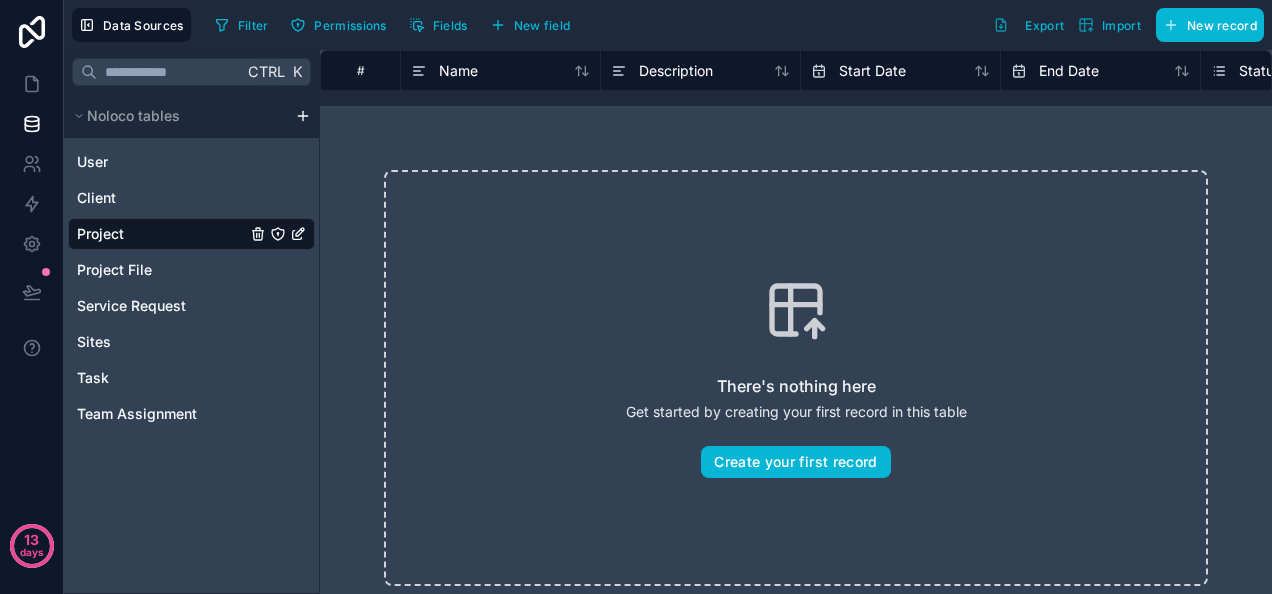 click on "13 days Data Sources Filter Permissions Fields New field Export Import New record Ctrl K Noloco tables User Client Project Project File Service Request Sites Task Team Assignment # Name Description Start Date End Date Status Budget There's nothing here Get started by creating your first record in this table Create your first record" at bounding box center [636, 297] 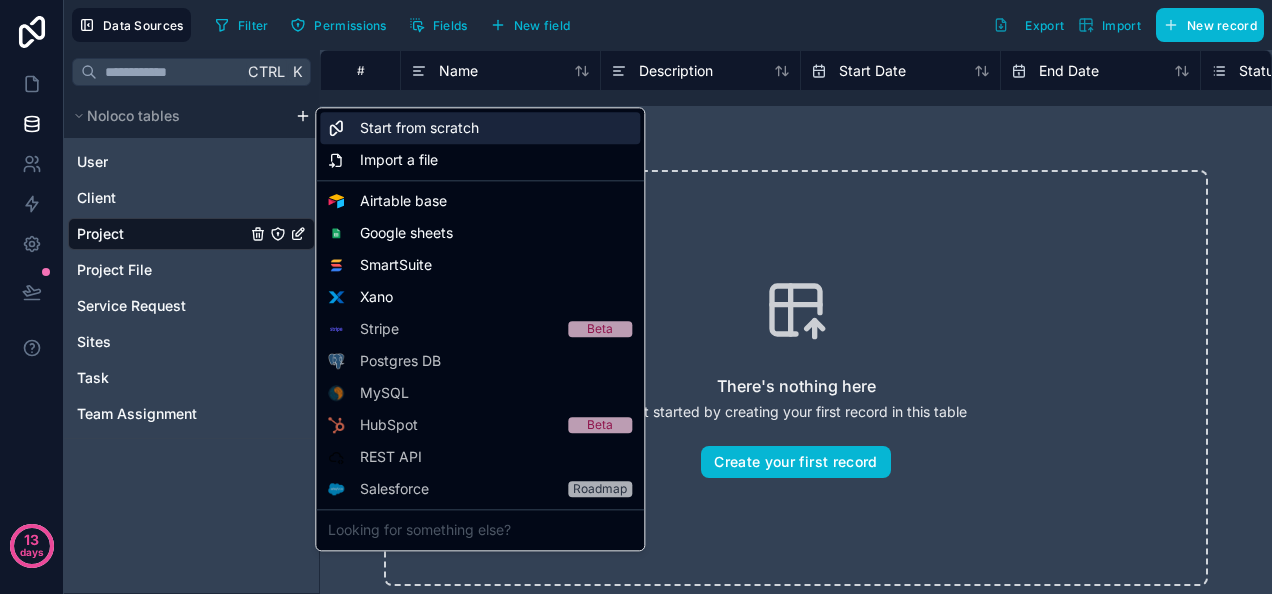 click on "Start from scratch" at bounding box center [419, 128] 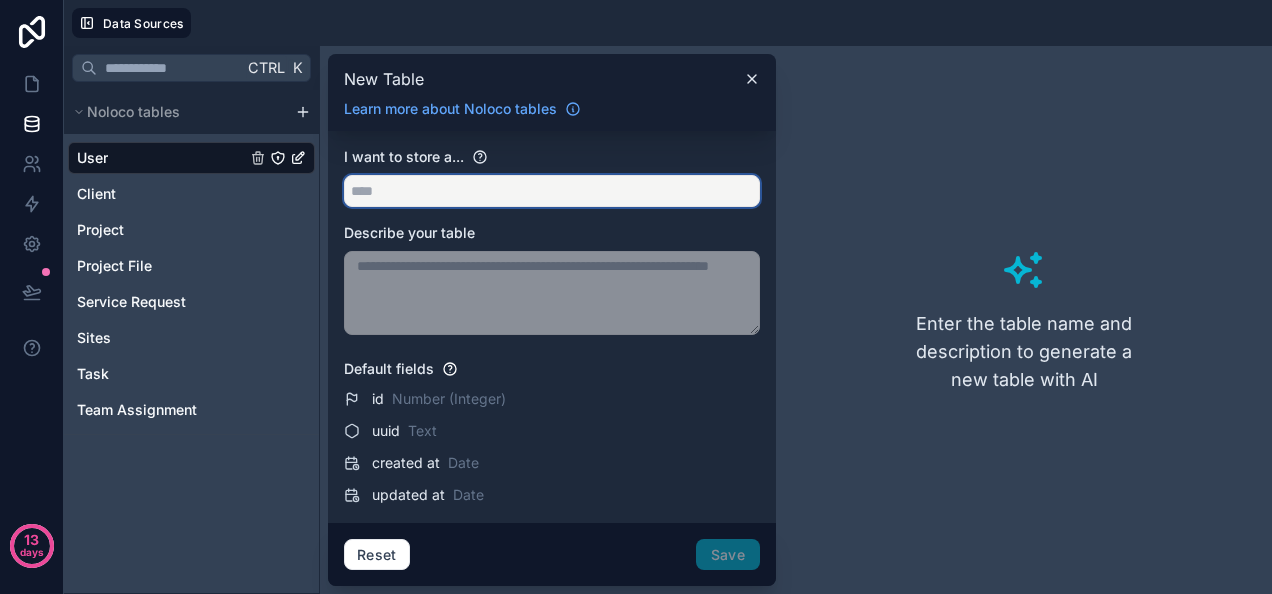 click at bounding box center (552, 191) 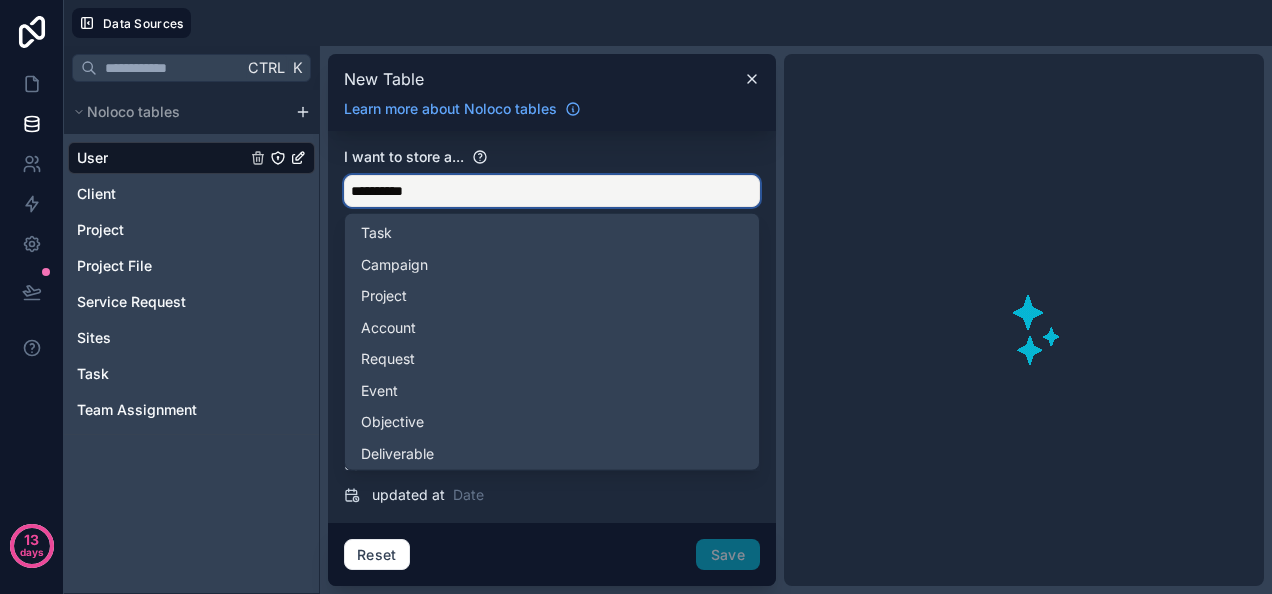 click on "*********" at bounding box center [552, 191] 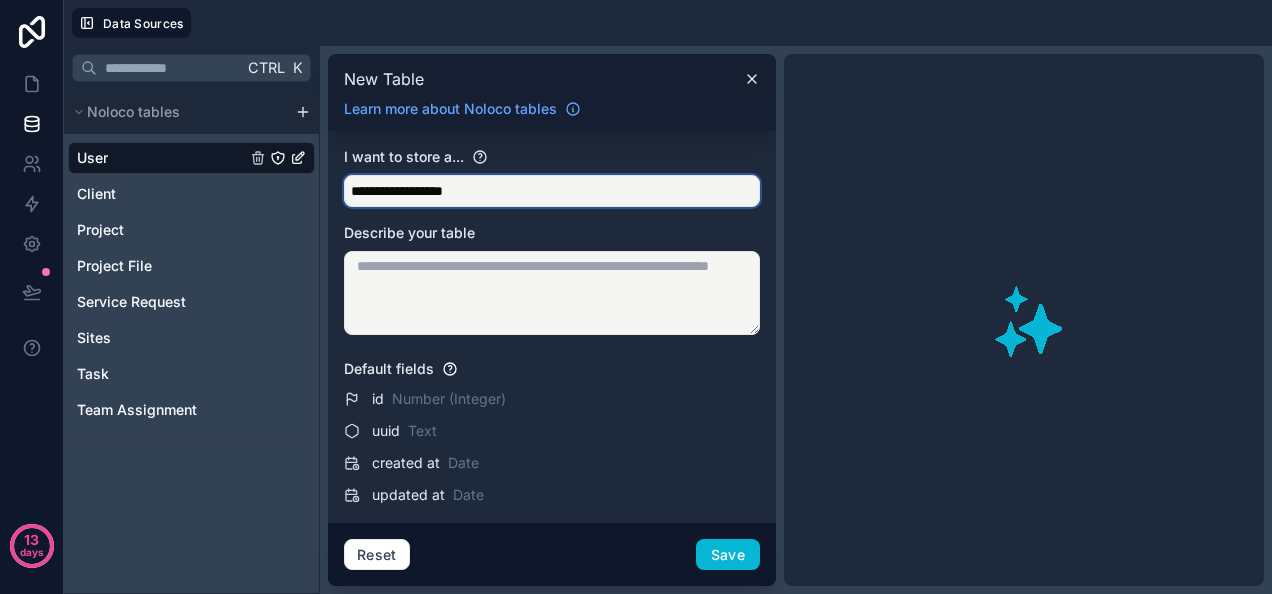 type on "**********" 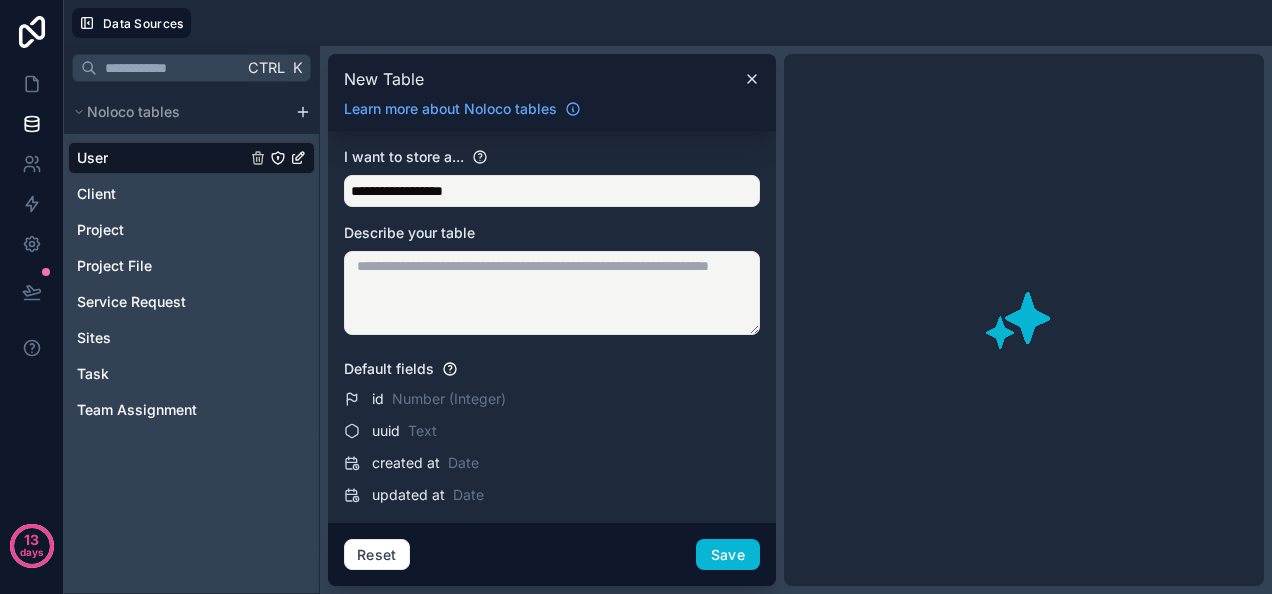 click at bounding box center (552, 293) 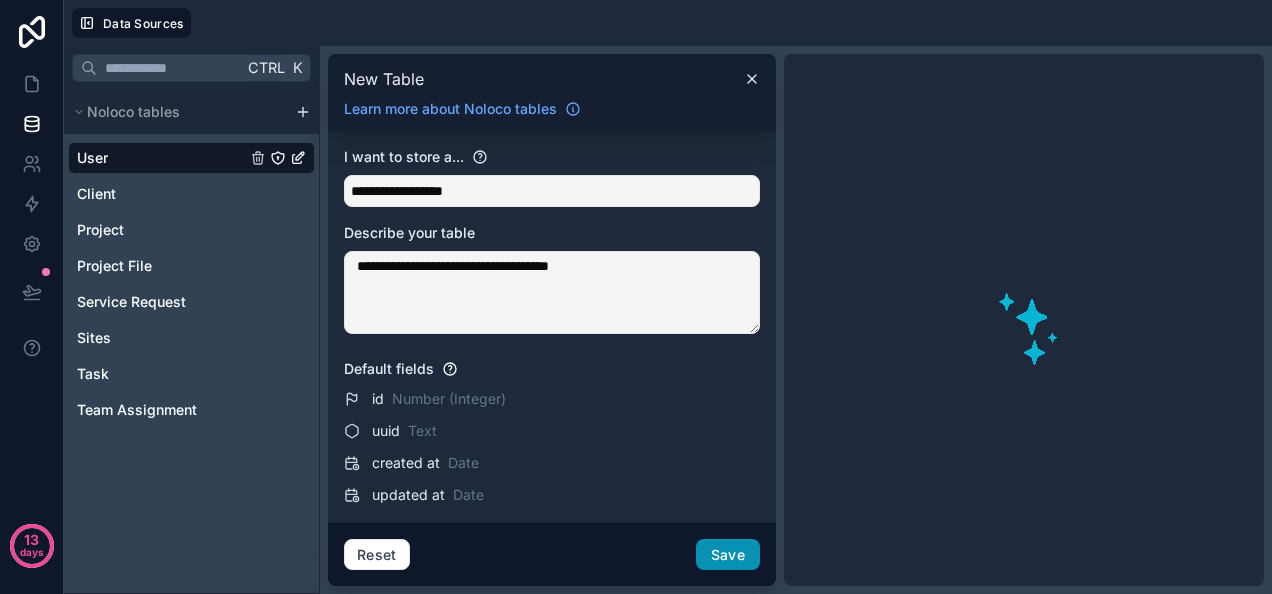 type on "**********" 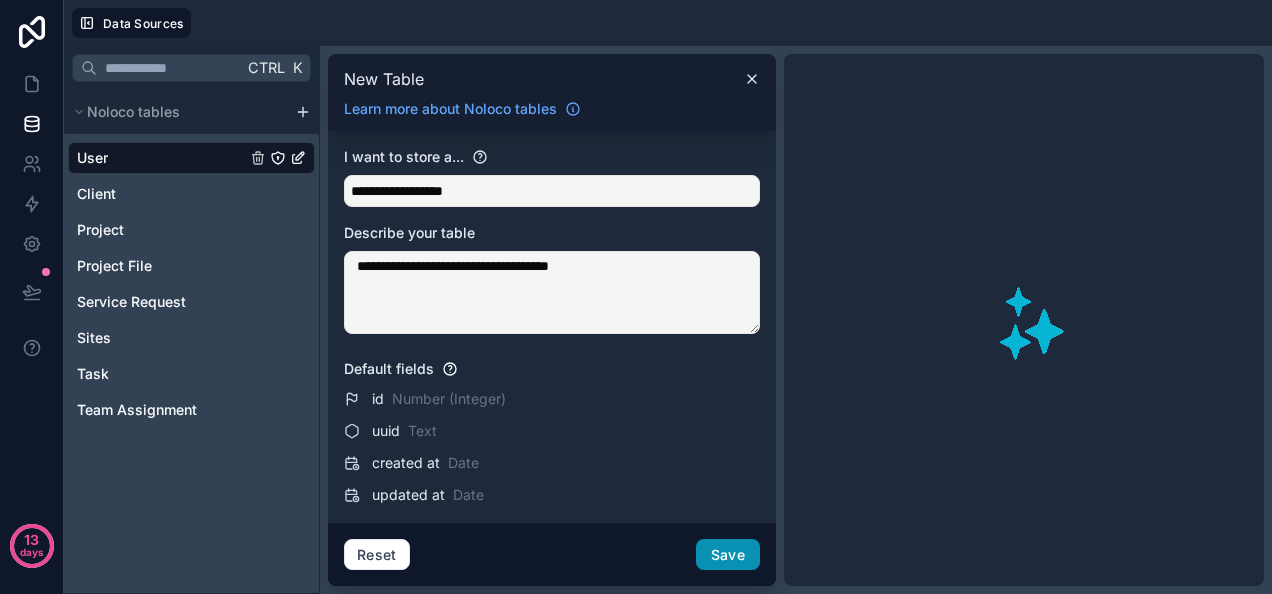click on "Save" at bounding box center (728, 555) 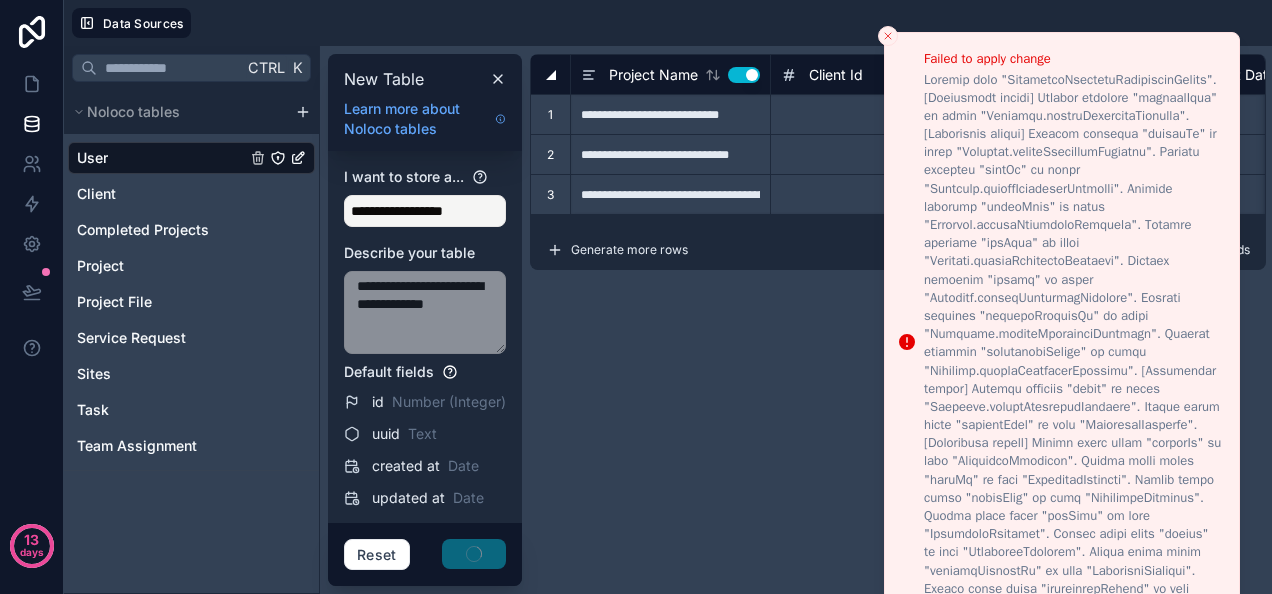 type 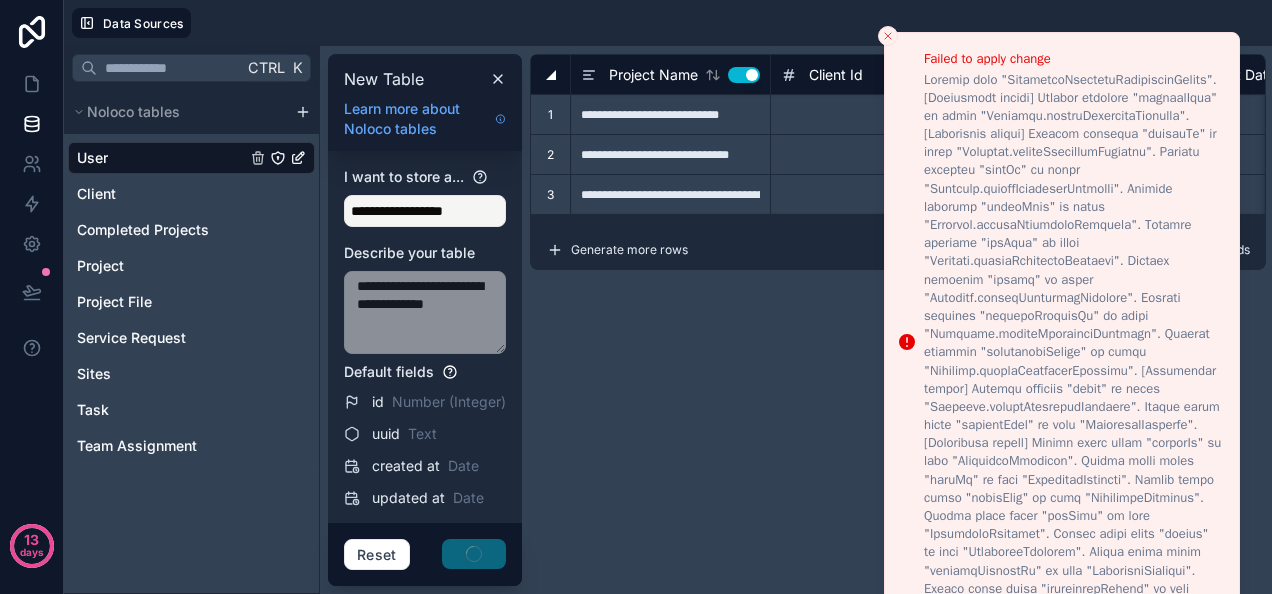 type on "***" 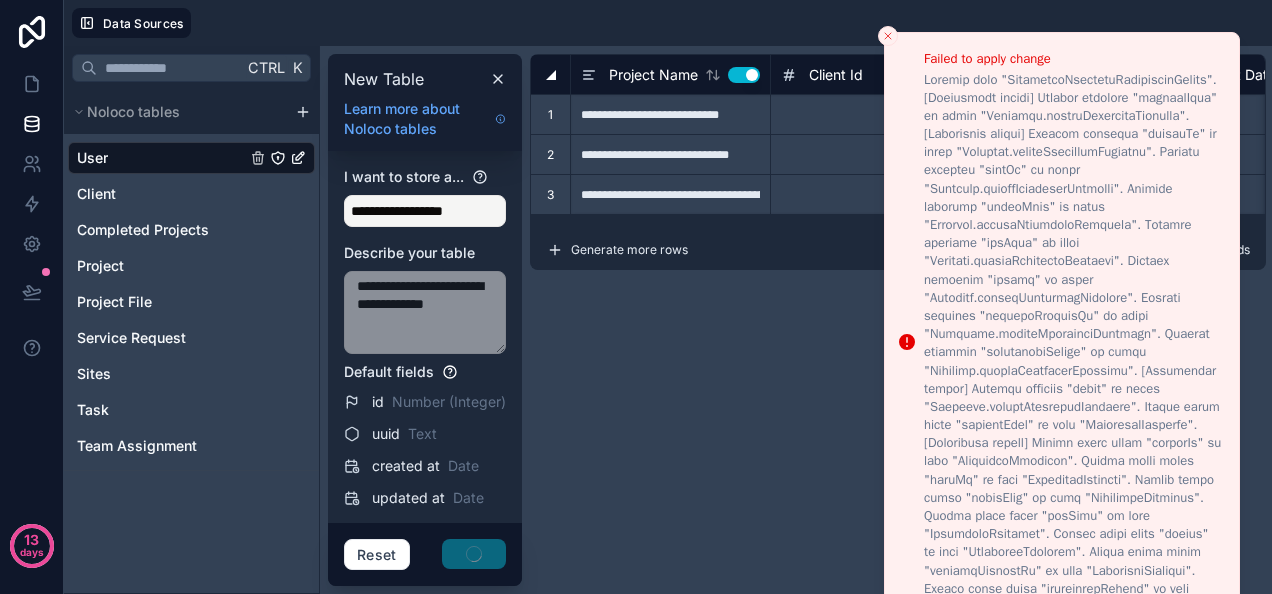 type on "***" 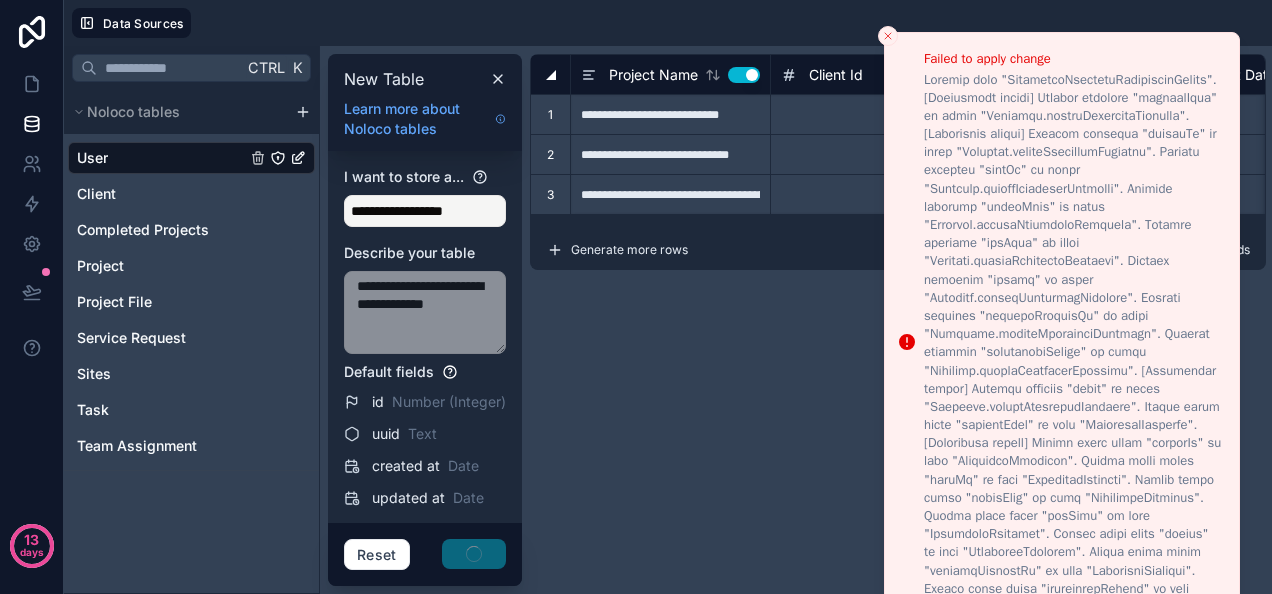 type 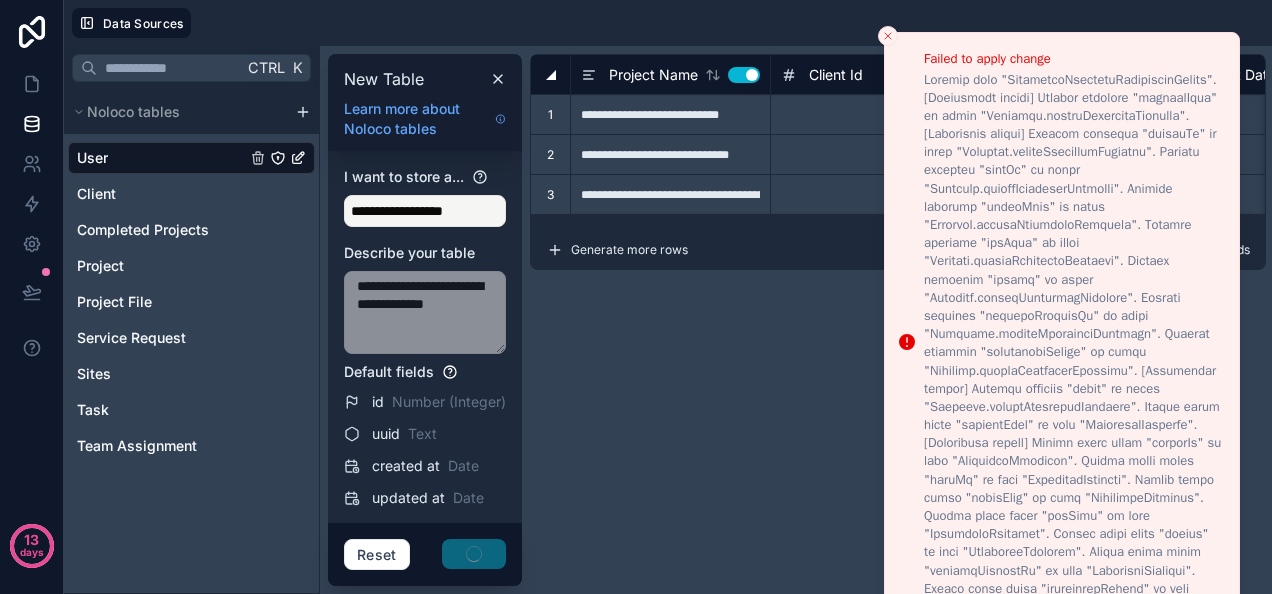 type on "***" 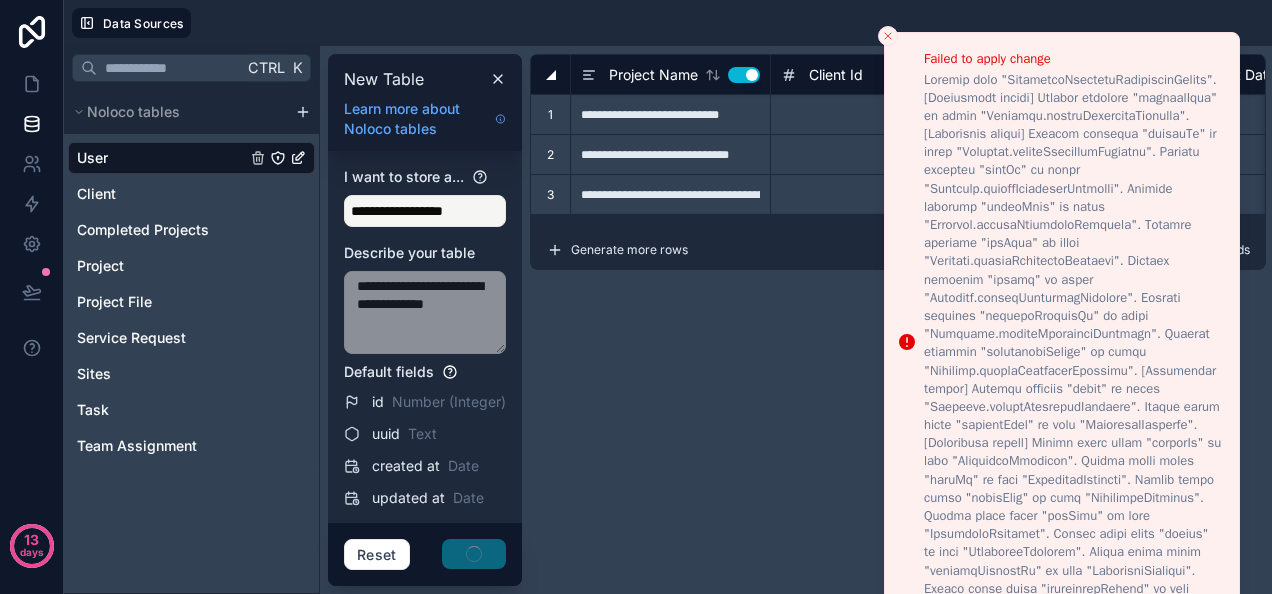 type on "***" 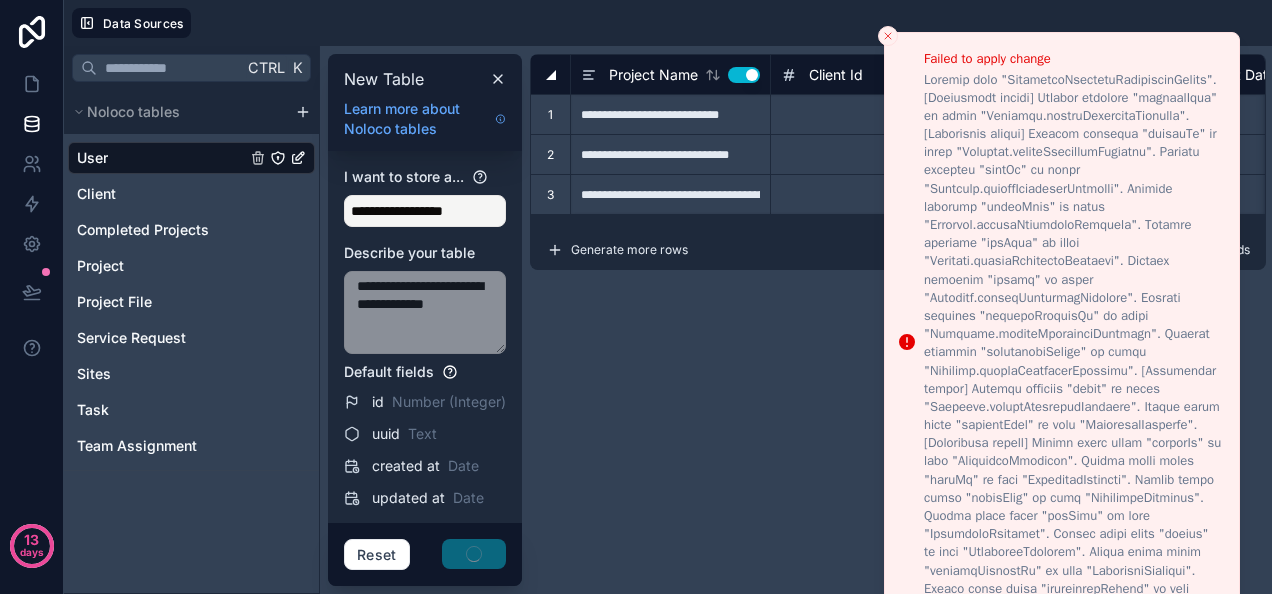 type 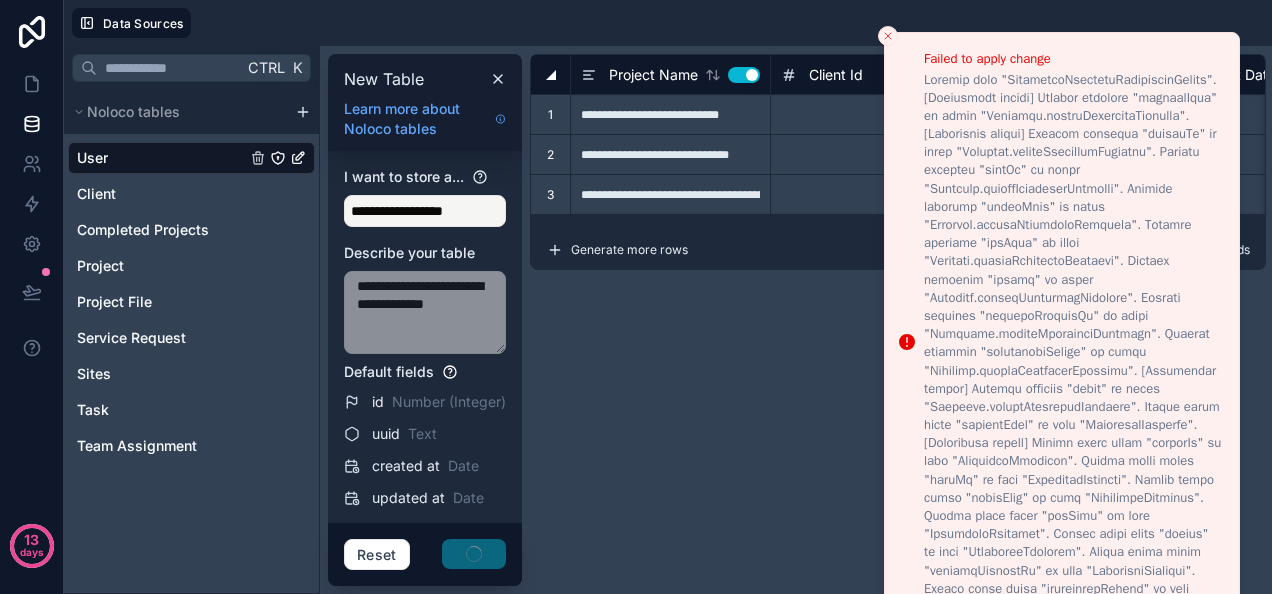 type on "***" 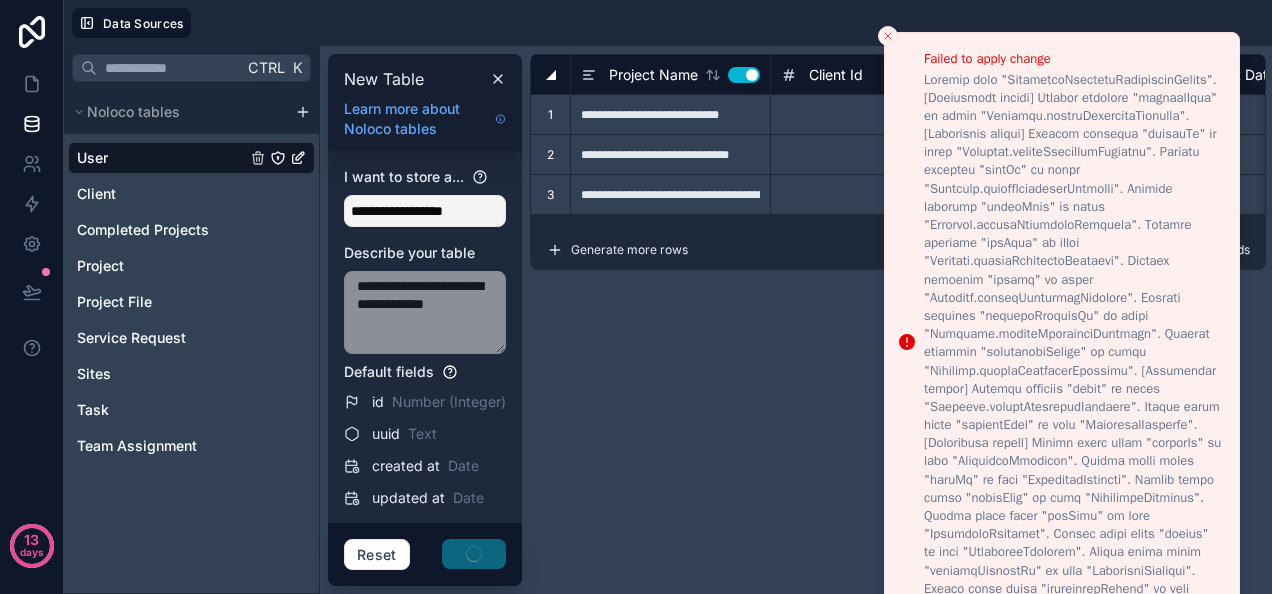 type on "***" 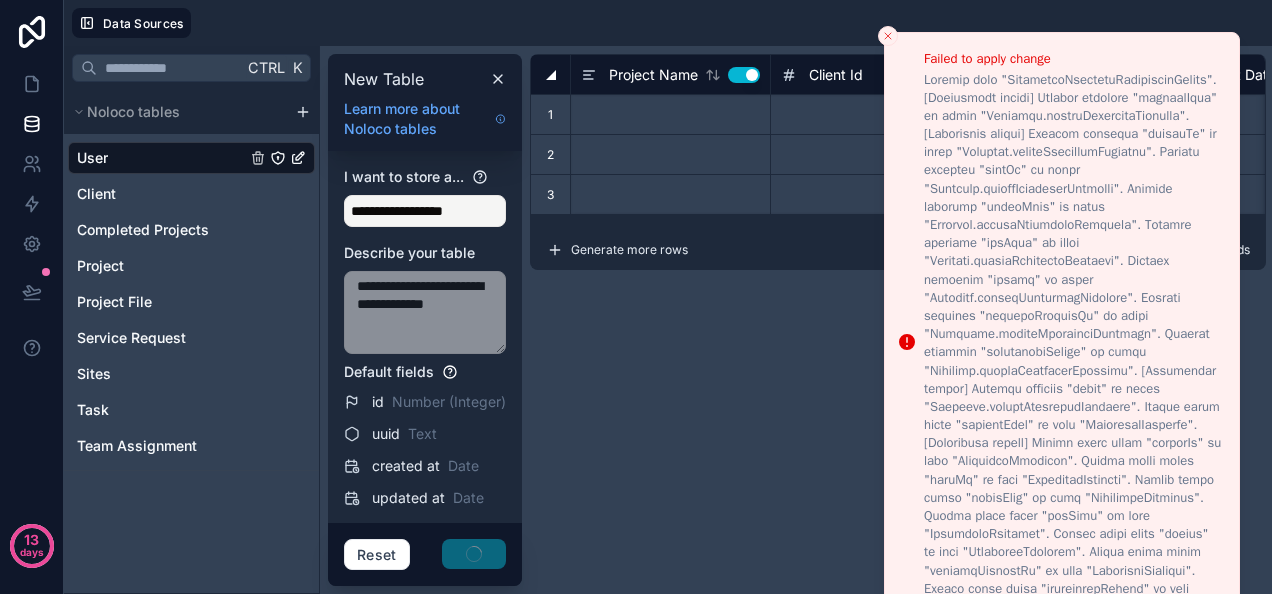 type 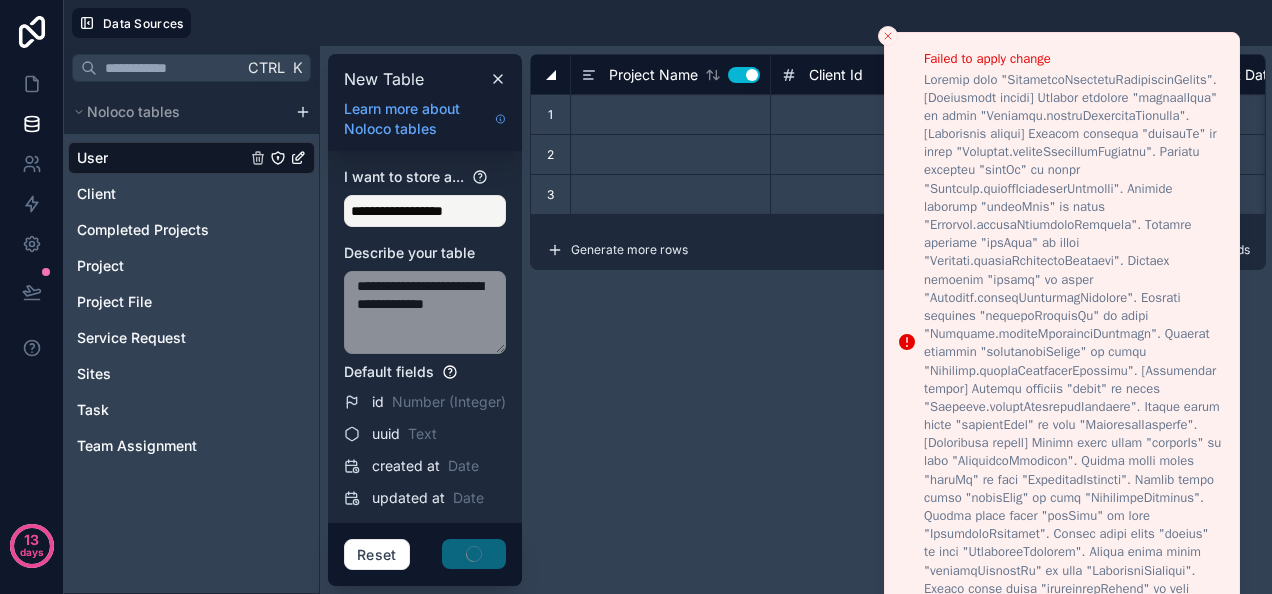 type 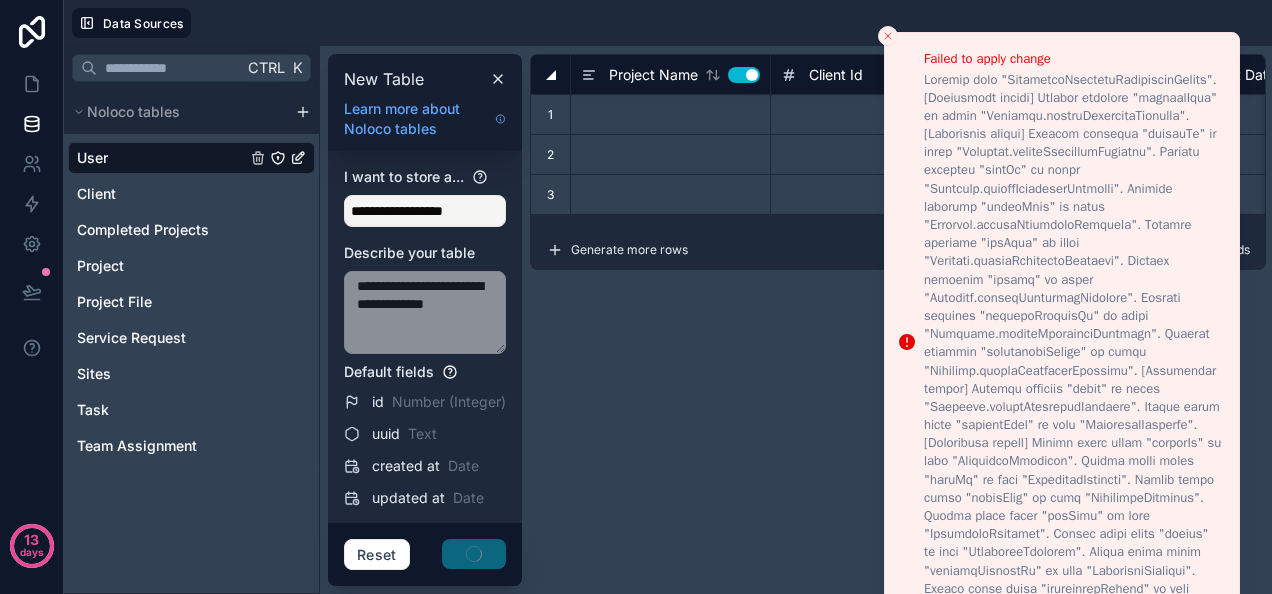 type 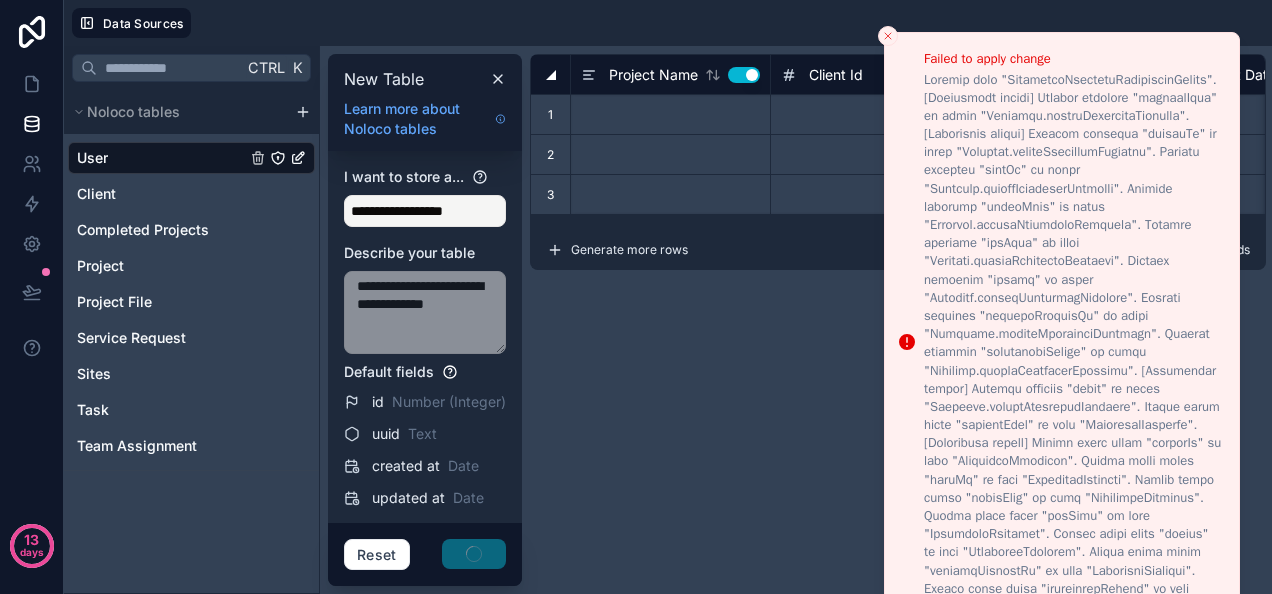 type 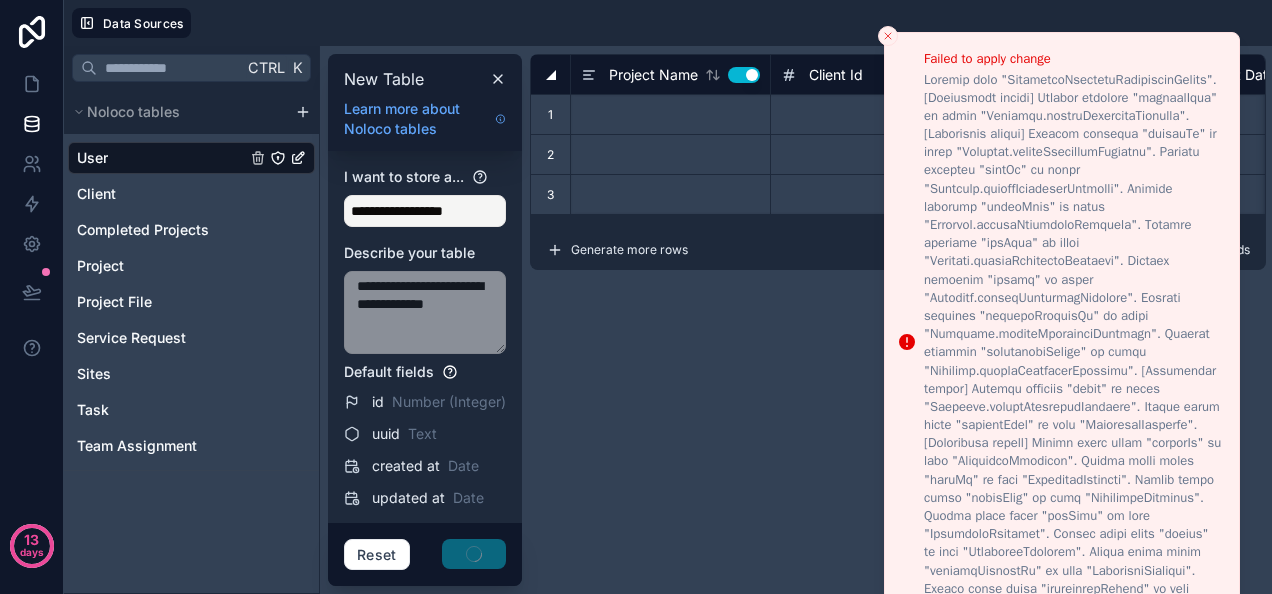 type 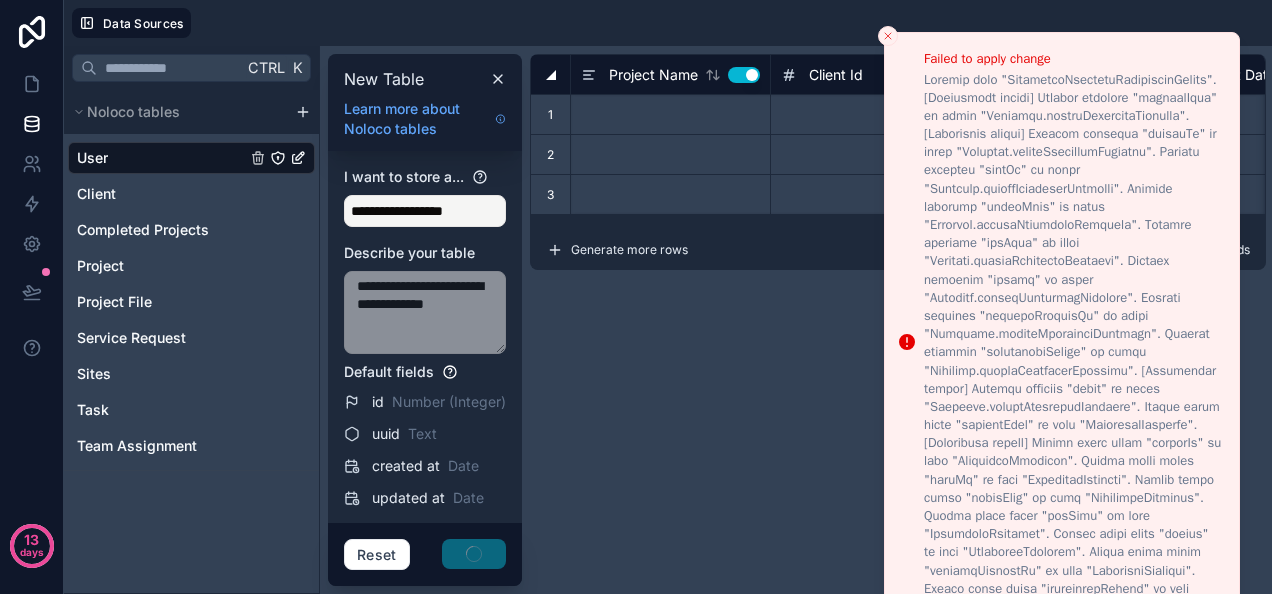 type 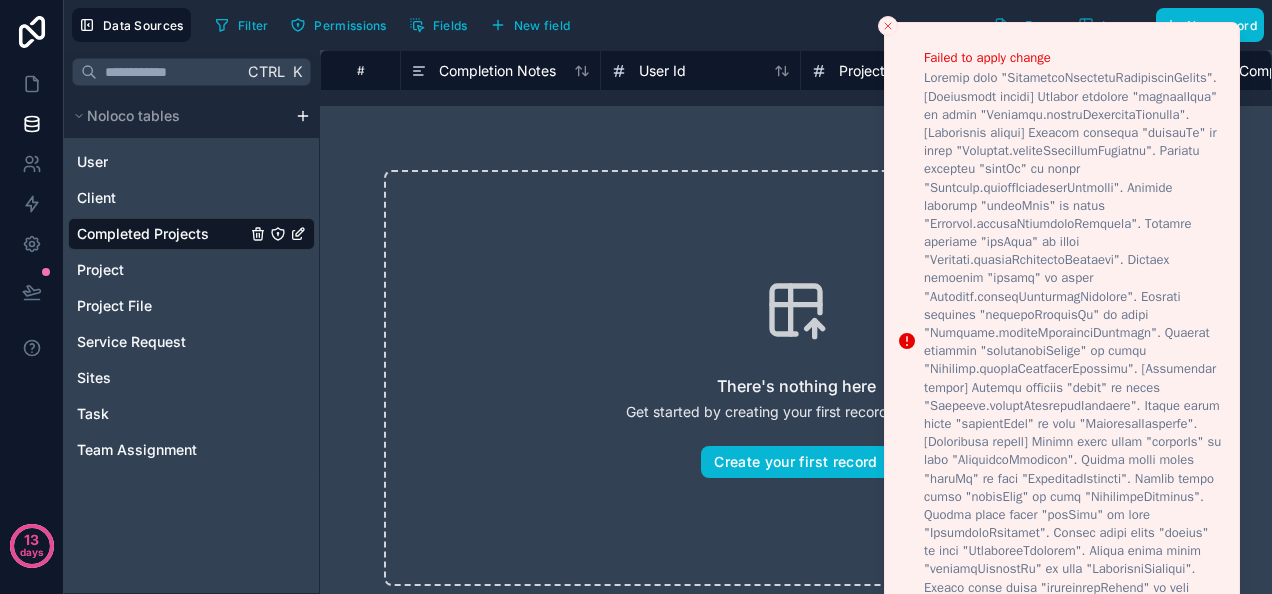 click 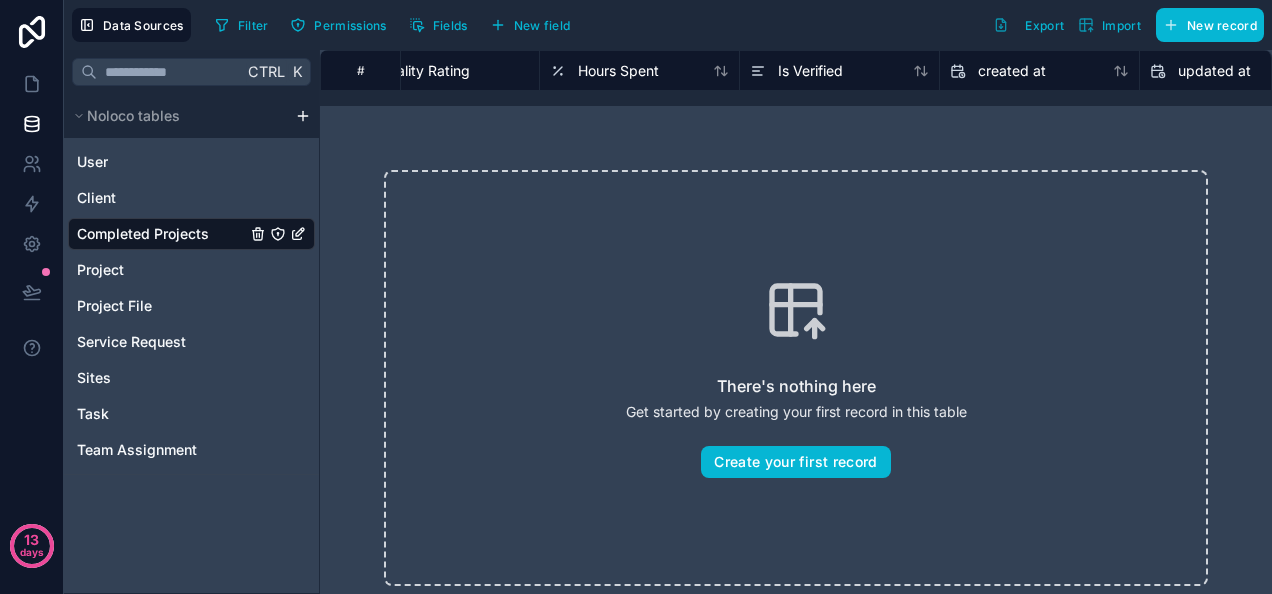 scroll, scrollTop: 0, scrollLeft: 1328, axis: horizontal 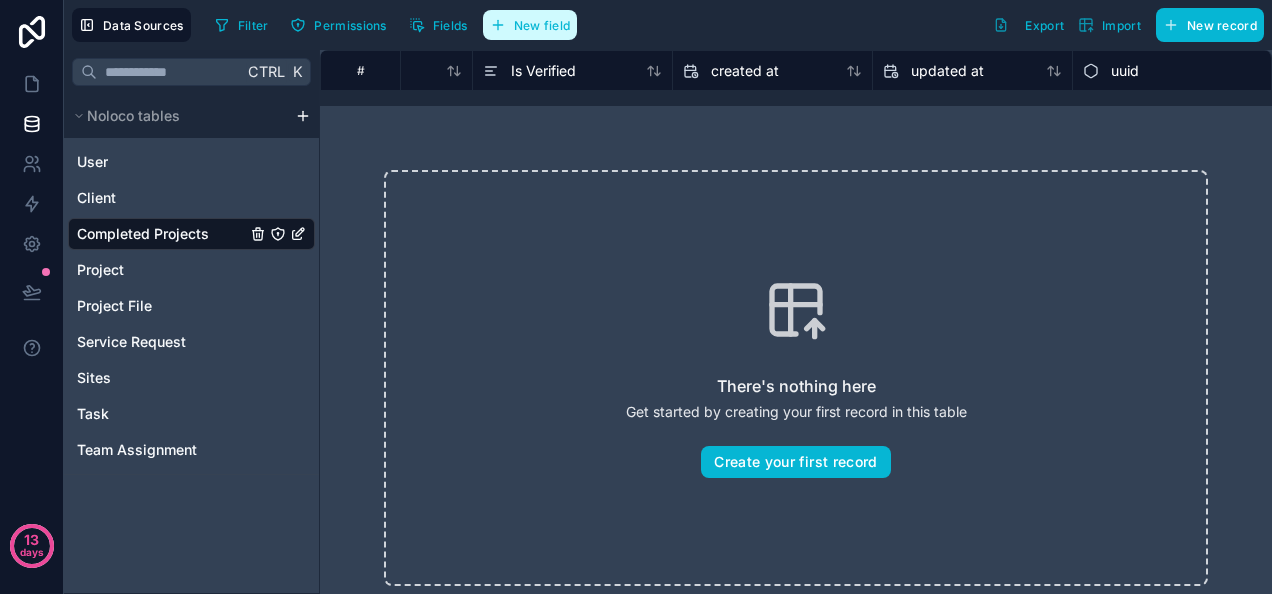 click on "New field" at bounding box center [542, 25] 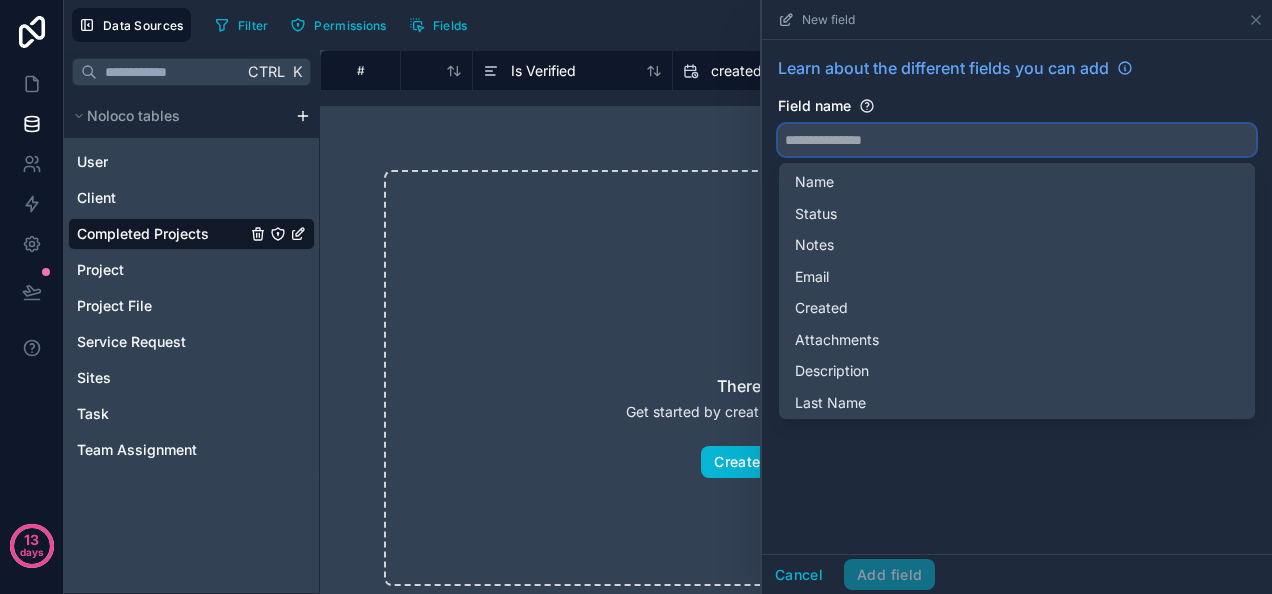 click at bounding box center [1017, 140] 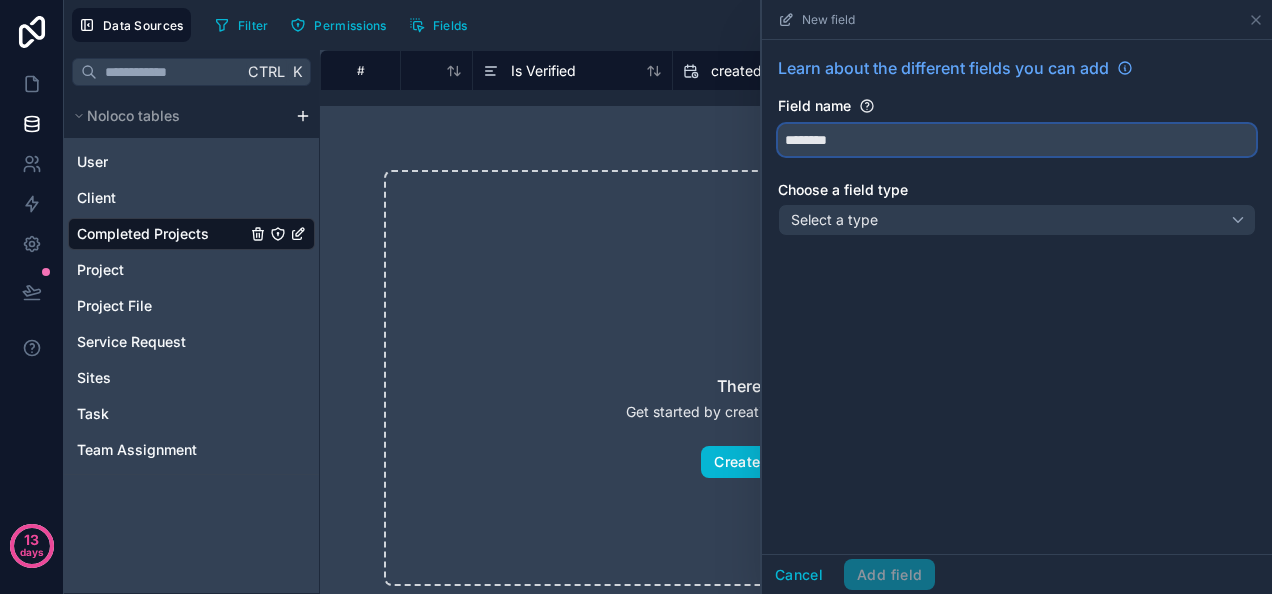 click on "*******" at bounding box center (1017, 140) 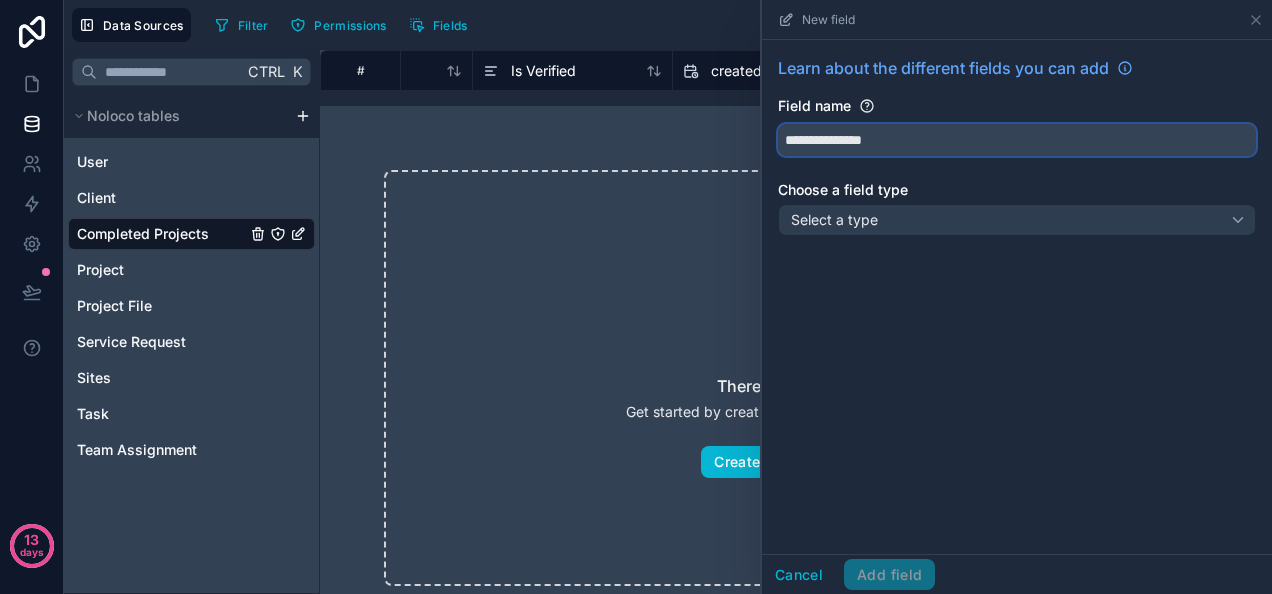 type on "**********" 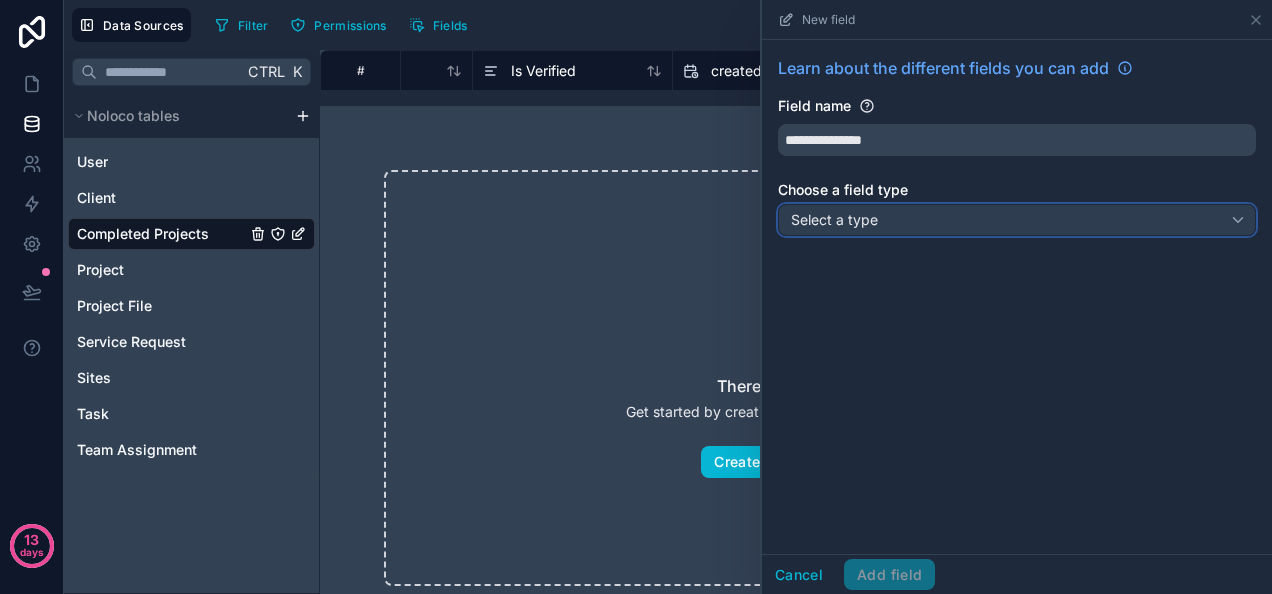 click on "Select a type" at bounding box center (1017, 220) 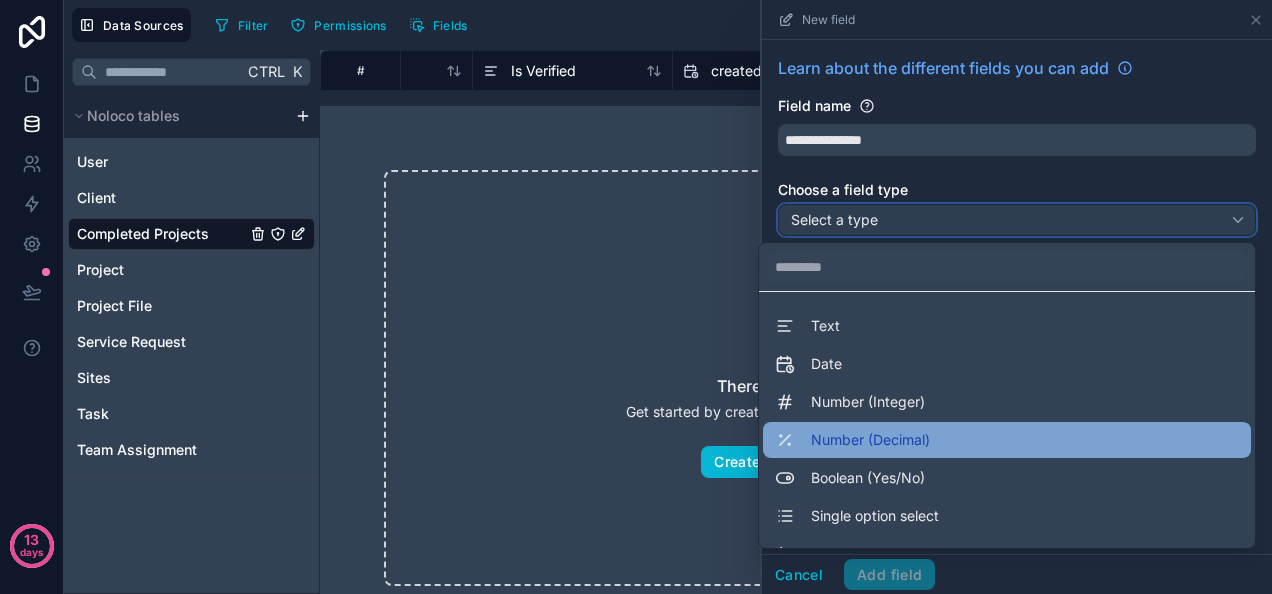 scroll, scrollTop: 13, scrollLeft: 0, axis: vertical 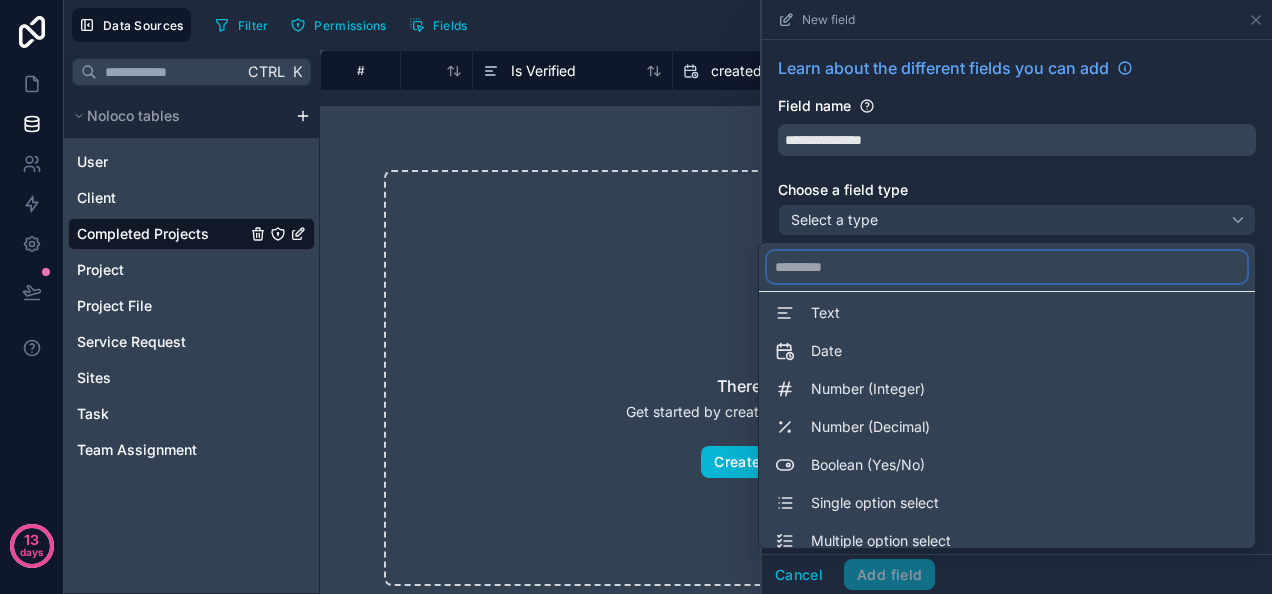 click at bounding box center [1007, 267] 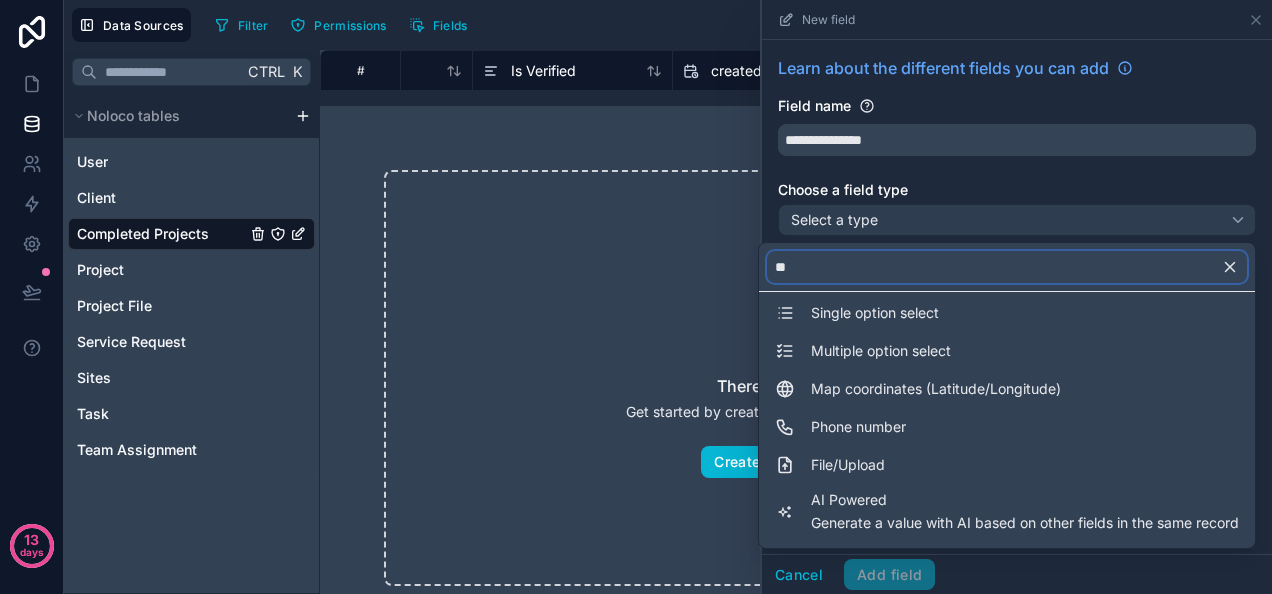 scroll, scrollTop: 0, scrollLeft: 0, axis: both 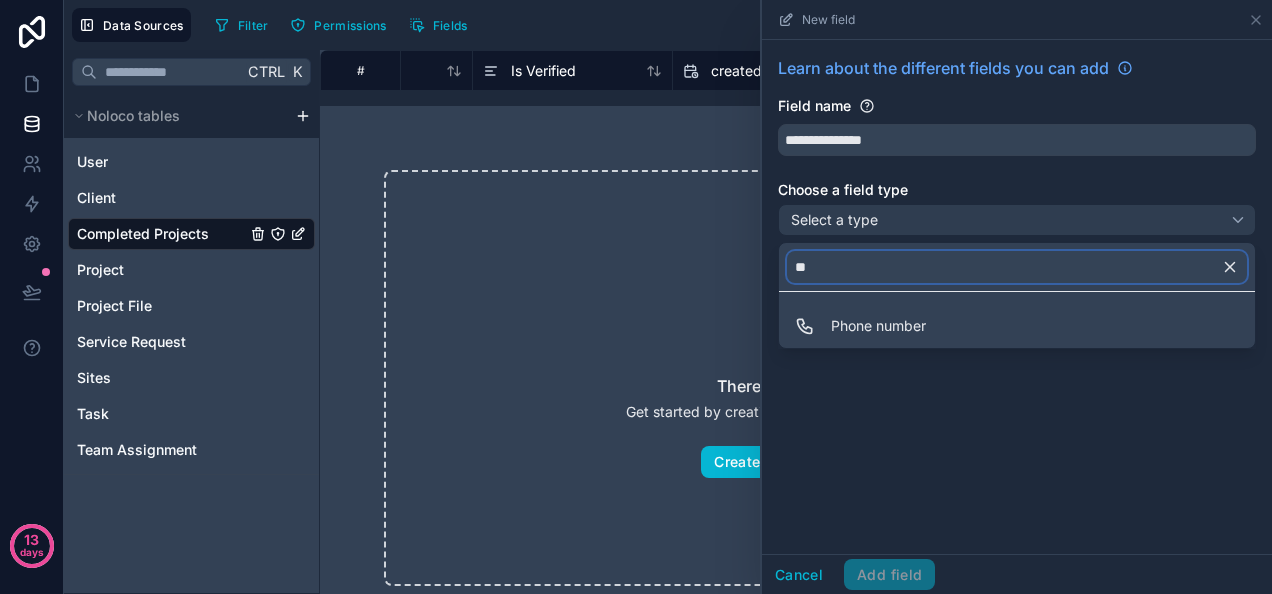 type on "*" 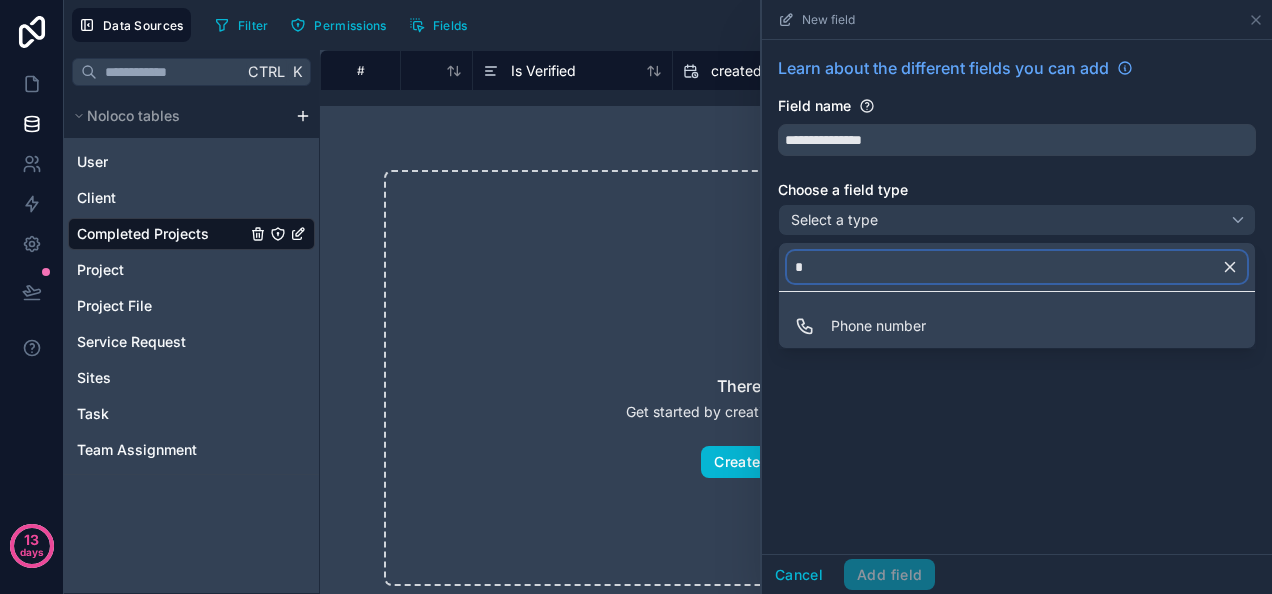 type 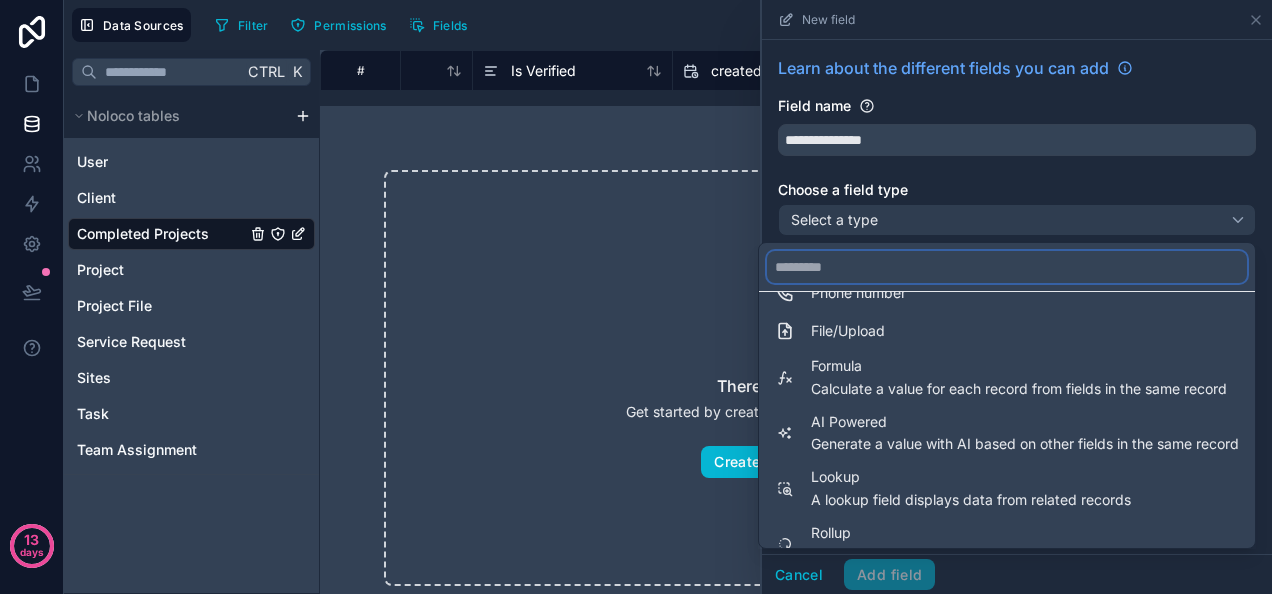 scroll, scrollTop: 490, scrollLeft: 0, axis: vertical 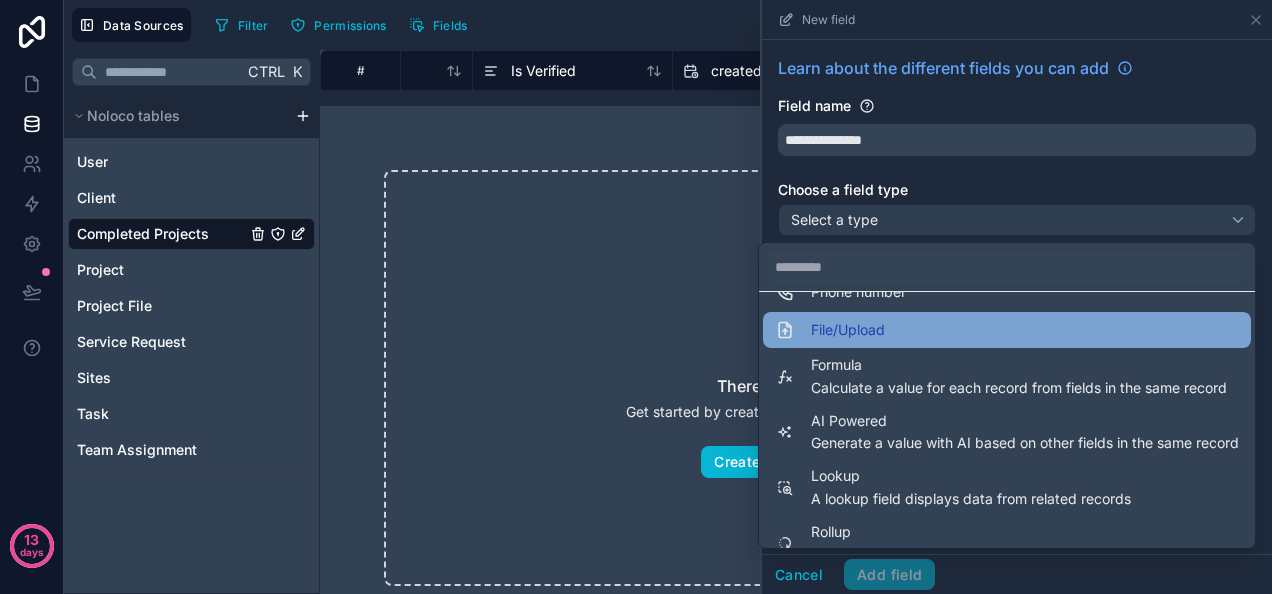 click on "File/Upload" at bounding box center [1007, 330] 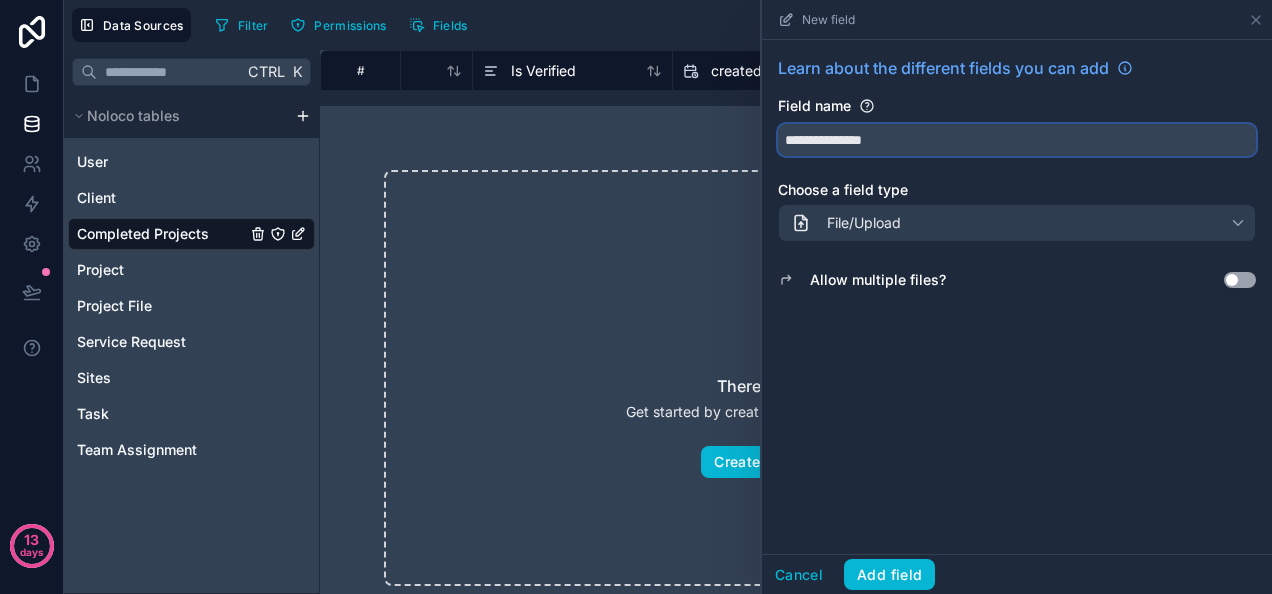 click on "**********" at bounding box center [1017, 140] 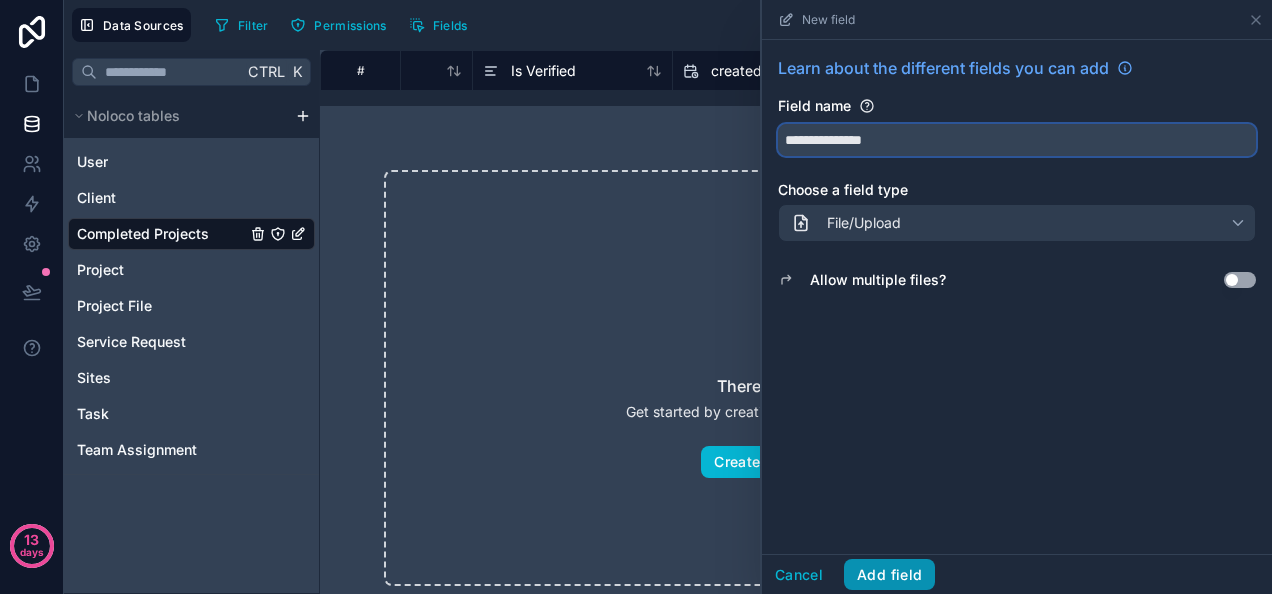 type on "**********" 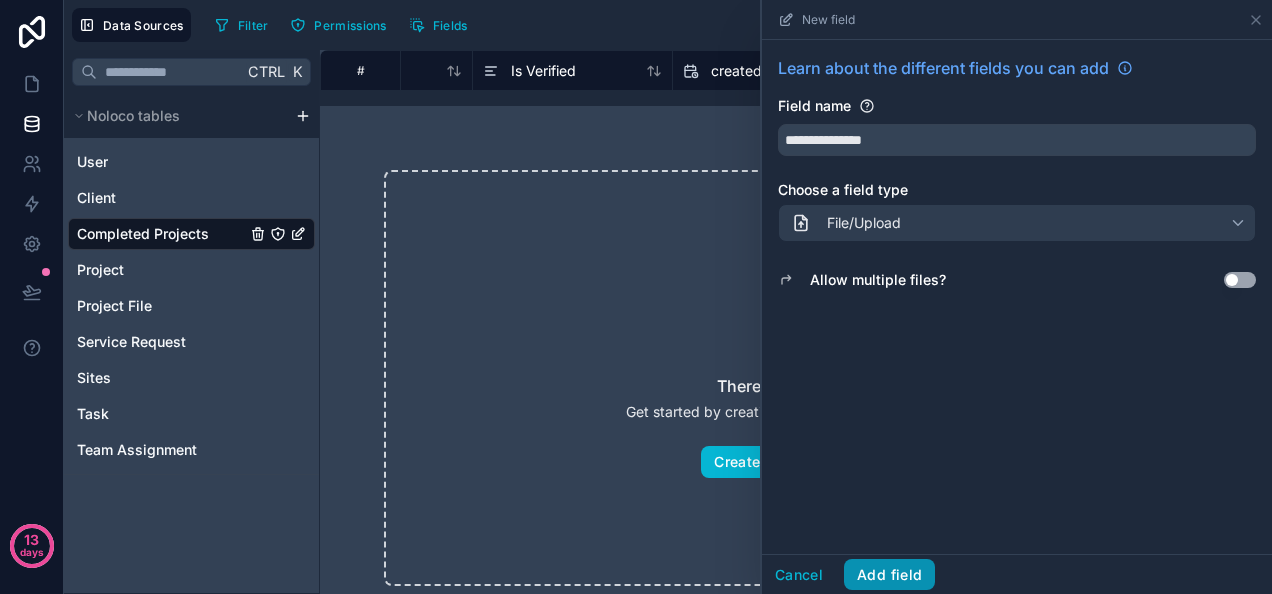 click on "Add field" at bounding box center [889, 575] 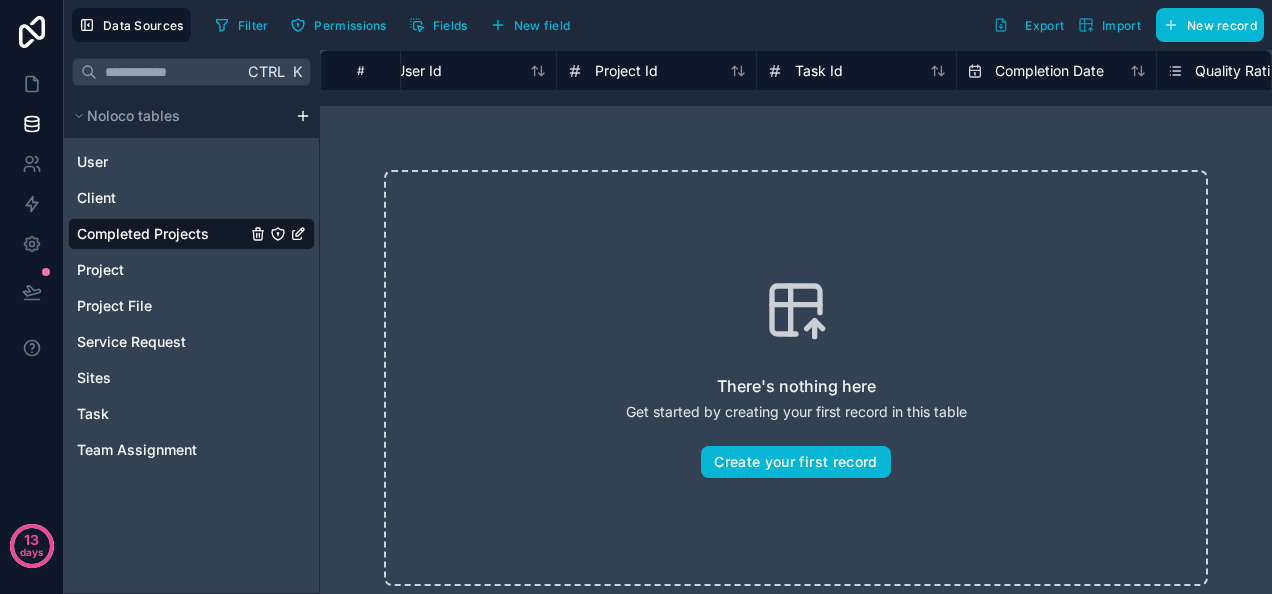 scroll, scrollTop: 0, scrollLeft: 0, axis: both 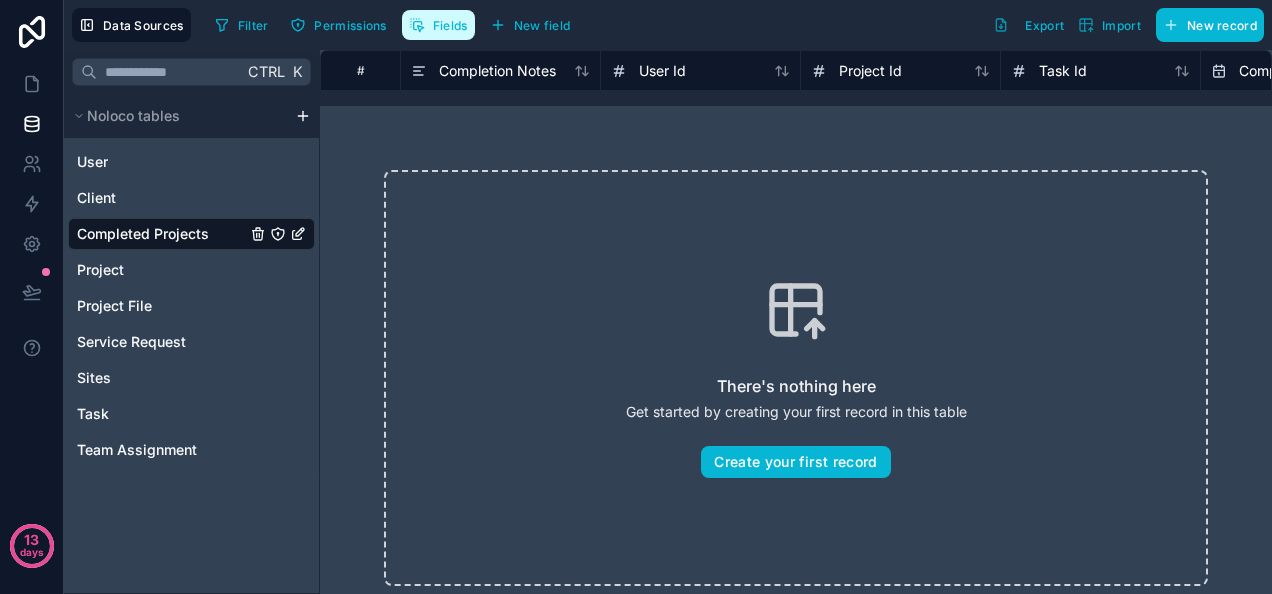 click on "Fields" at bounding box center [450, 25] 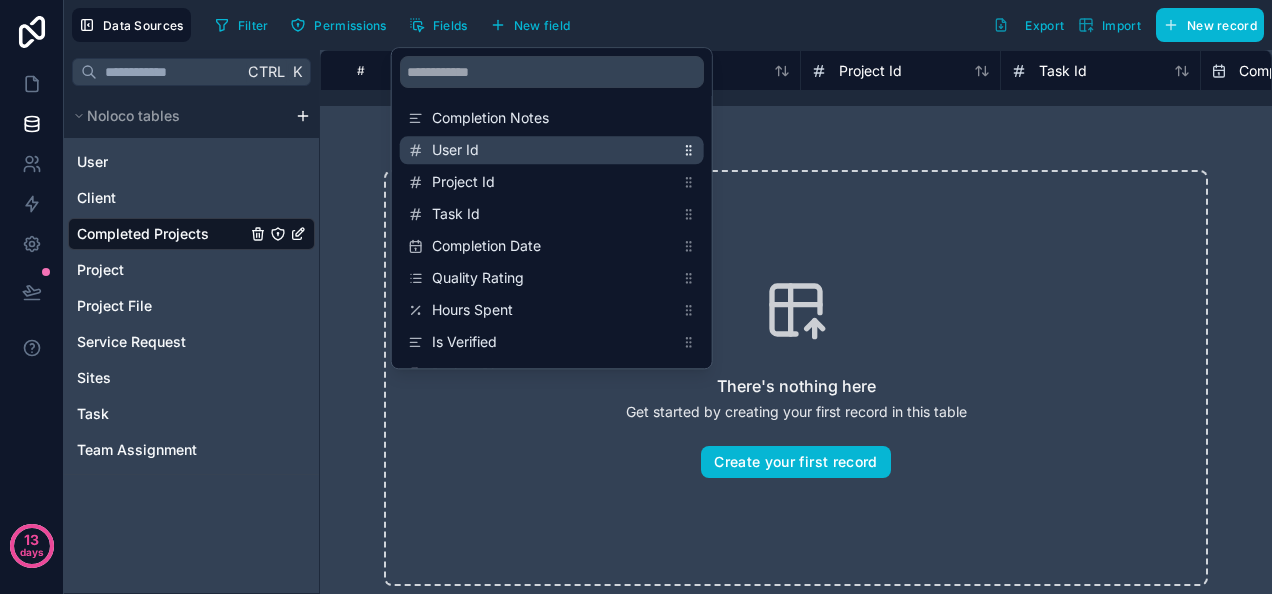 click 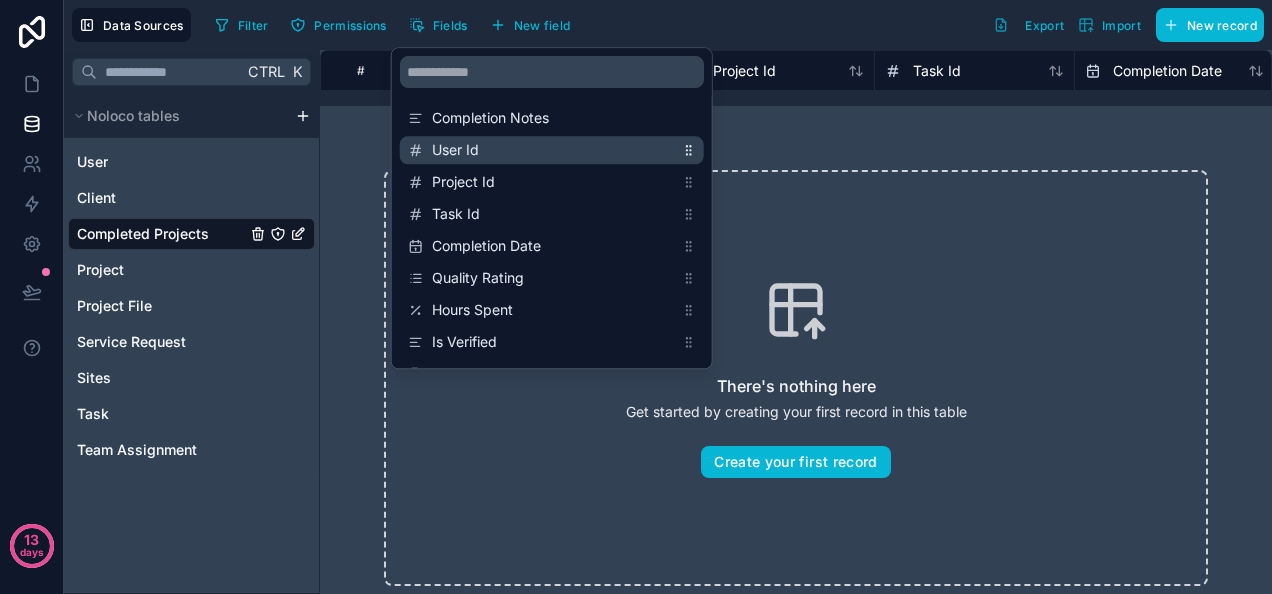 scroll, scrollTop: 0, scrollLeft: 200, axis: horizontal 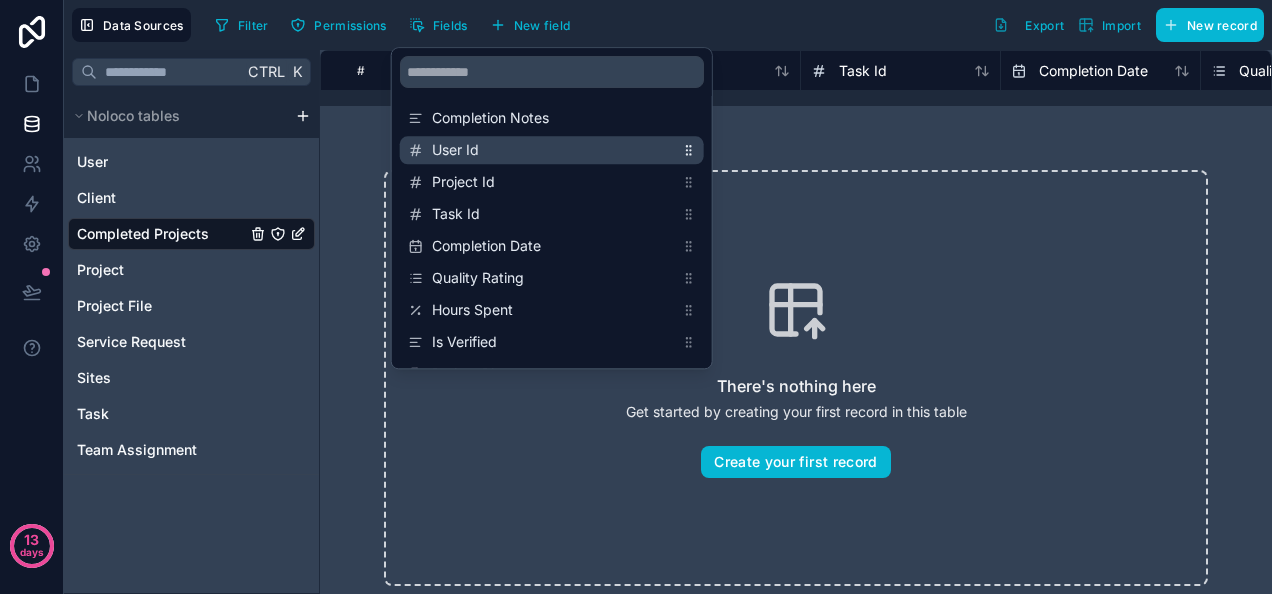 click 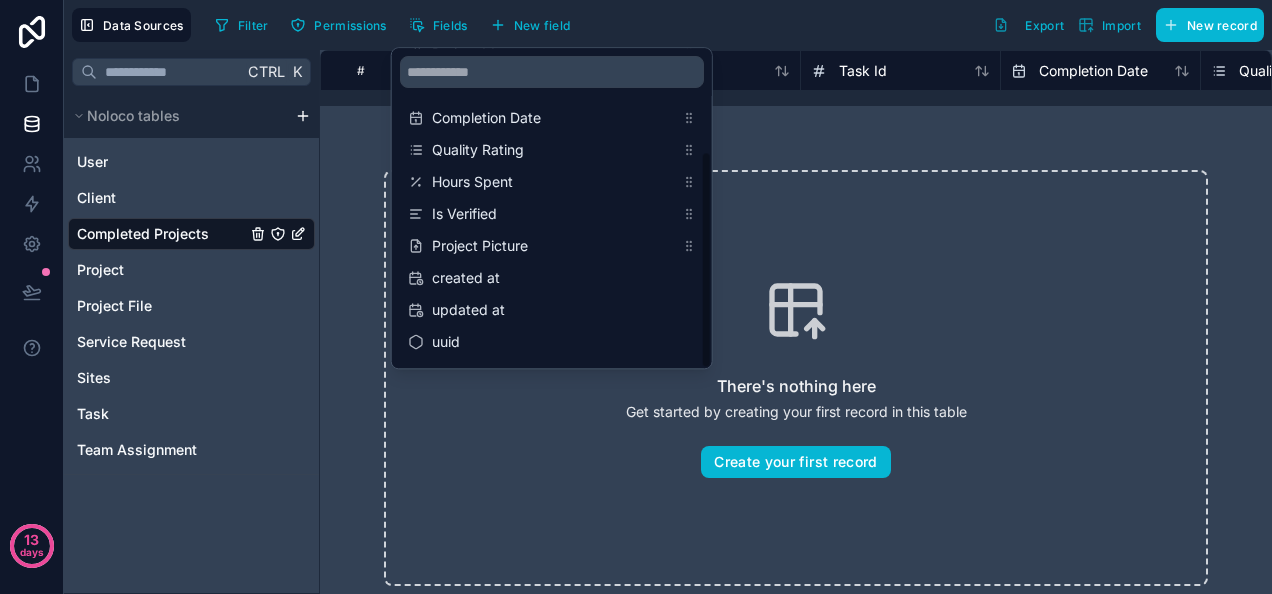 scroll, scrollTop: 0, scrollLeft: 0, axis: both 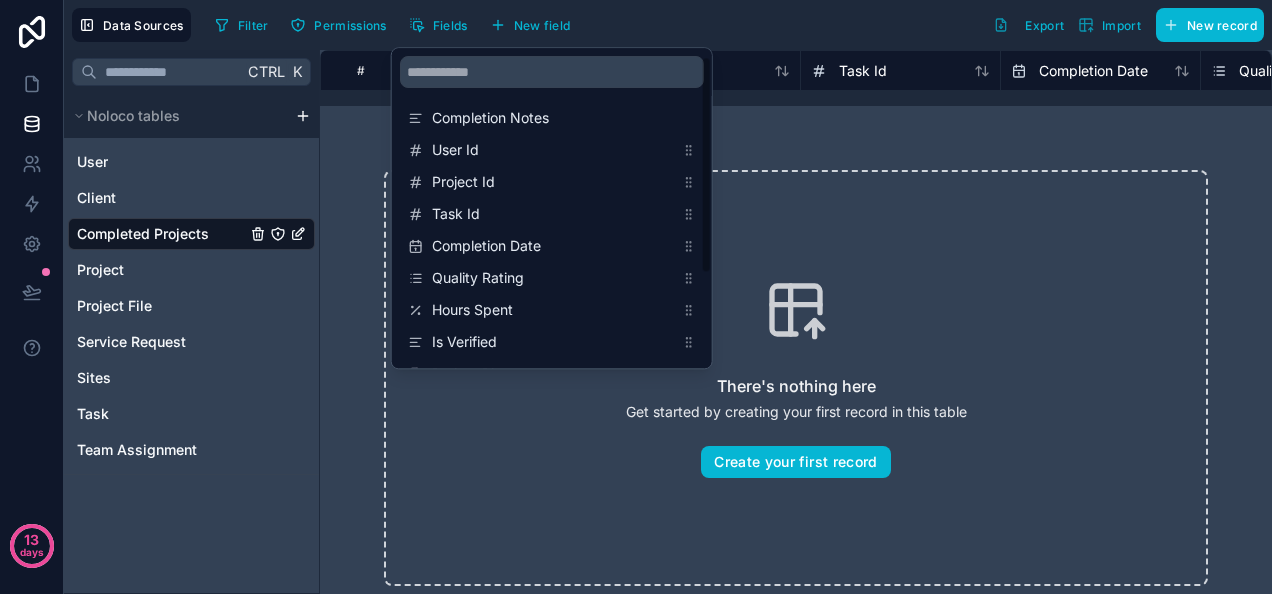 click on "There's nothing here Get started by creating your first record in this table Create your first record" at bounding box center (796, 378) 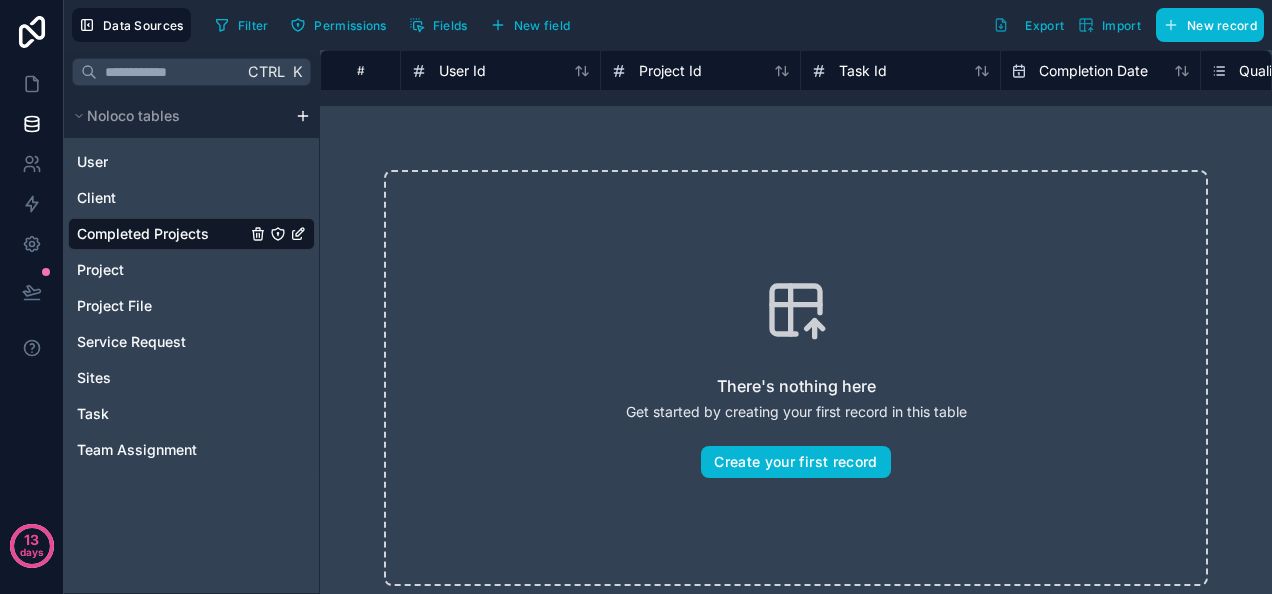 click 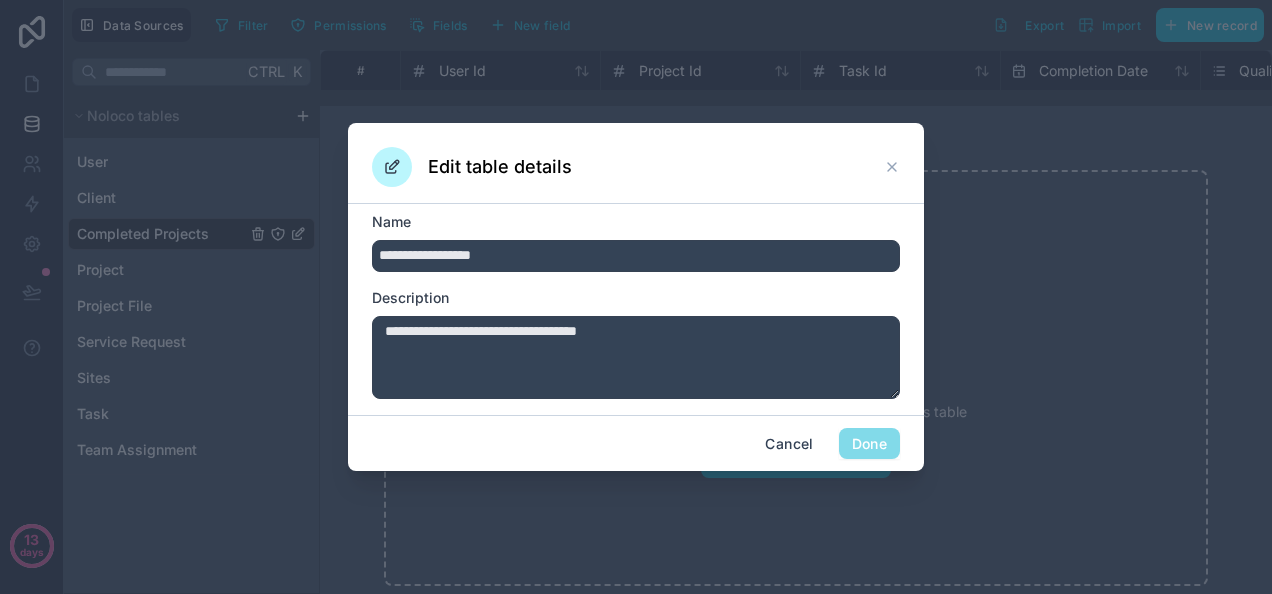 click on "Done" at bounding box center [869, 444] 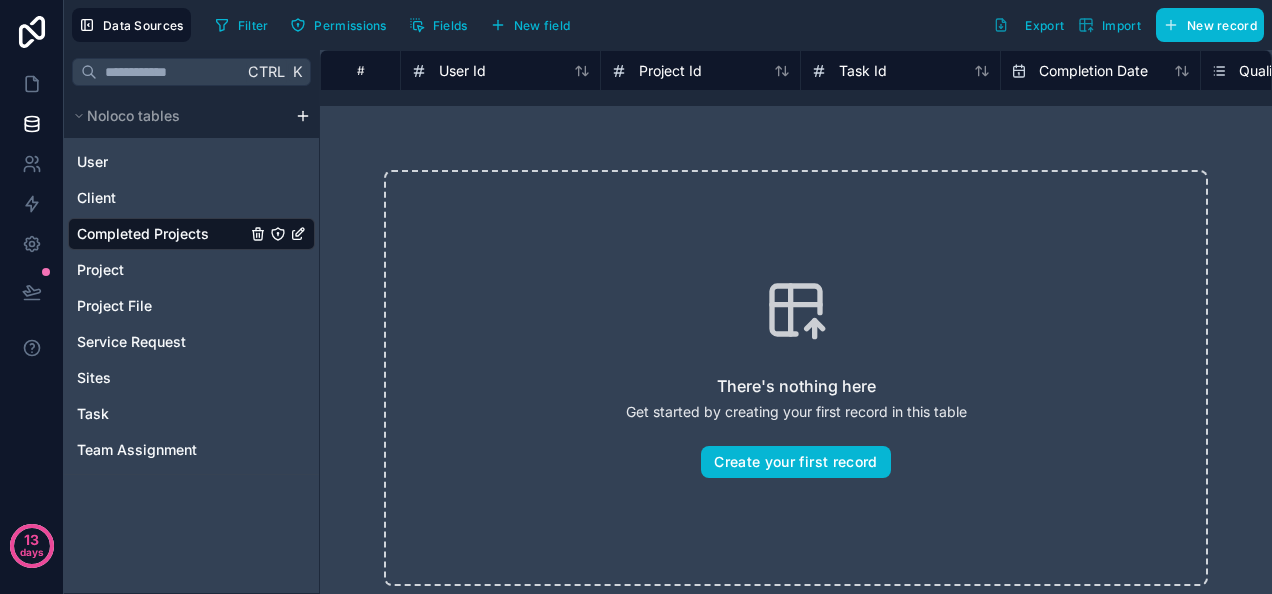 click 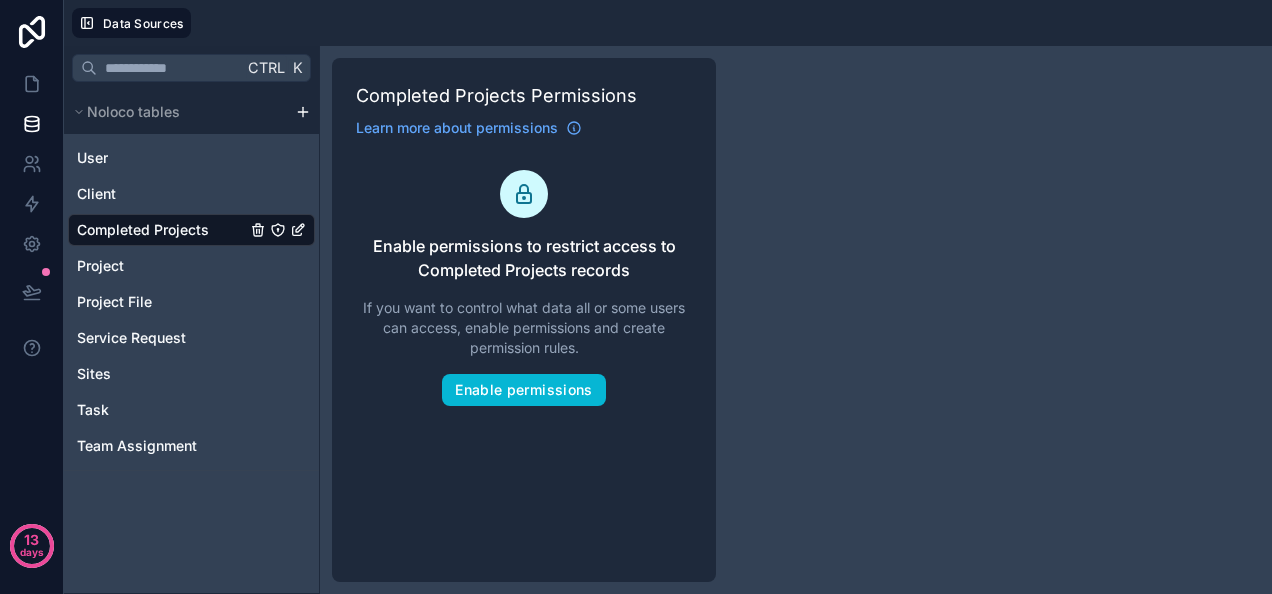 click 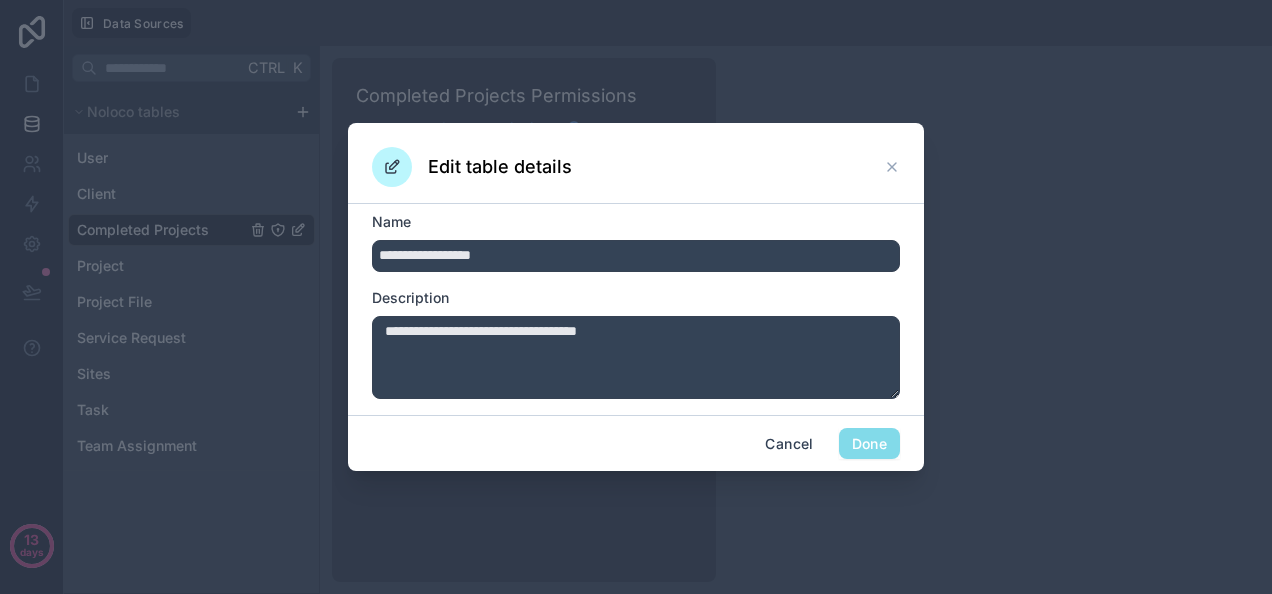 click 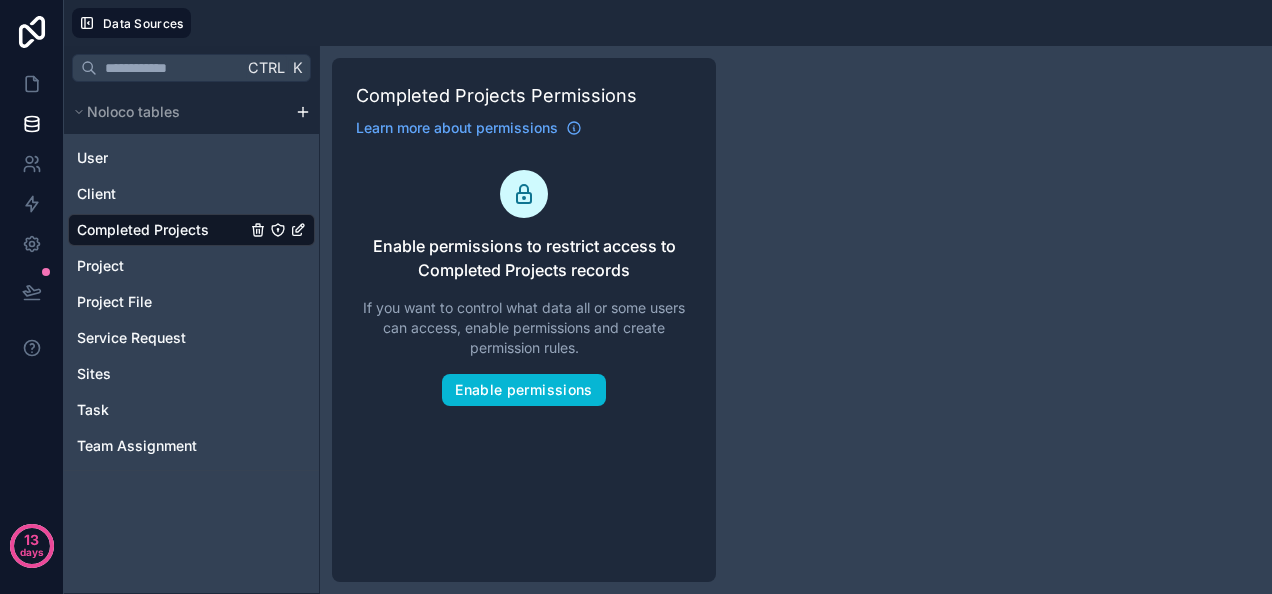 click on "Completed Projects" at bounding box center [143, 230] 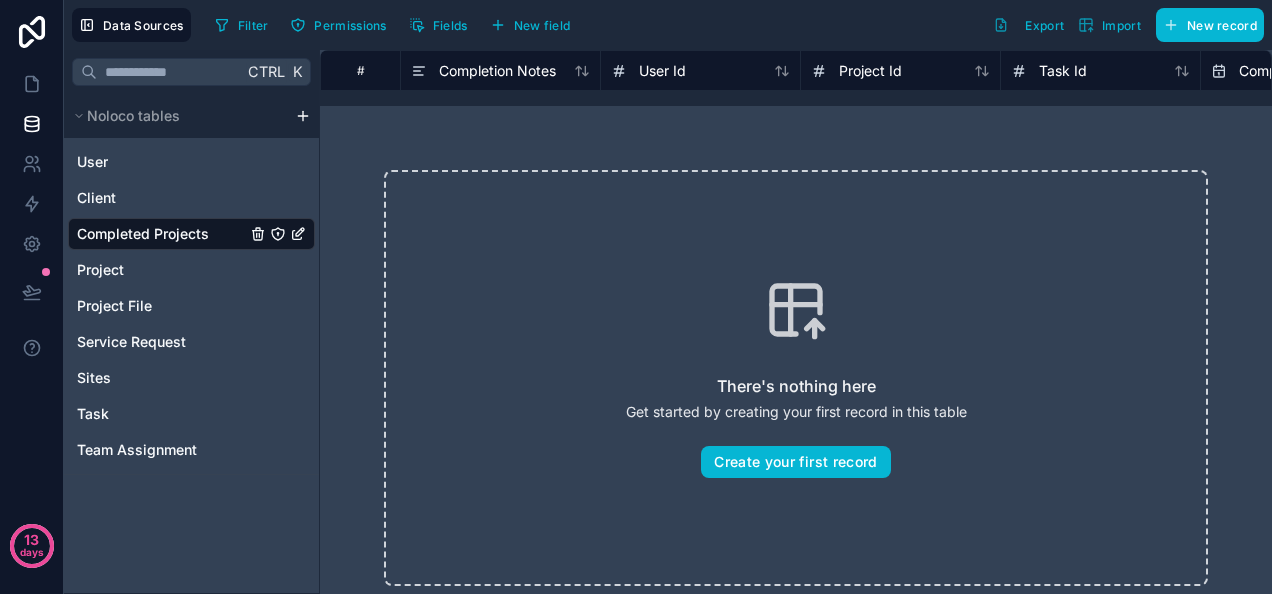 drag, startPoint x: 416, startPoint y: 70, endPoint x: 367, endPoint y: 70, distance: 49 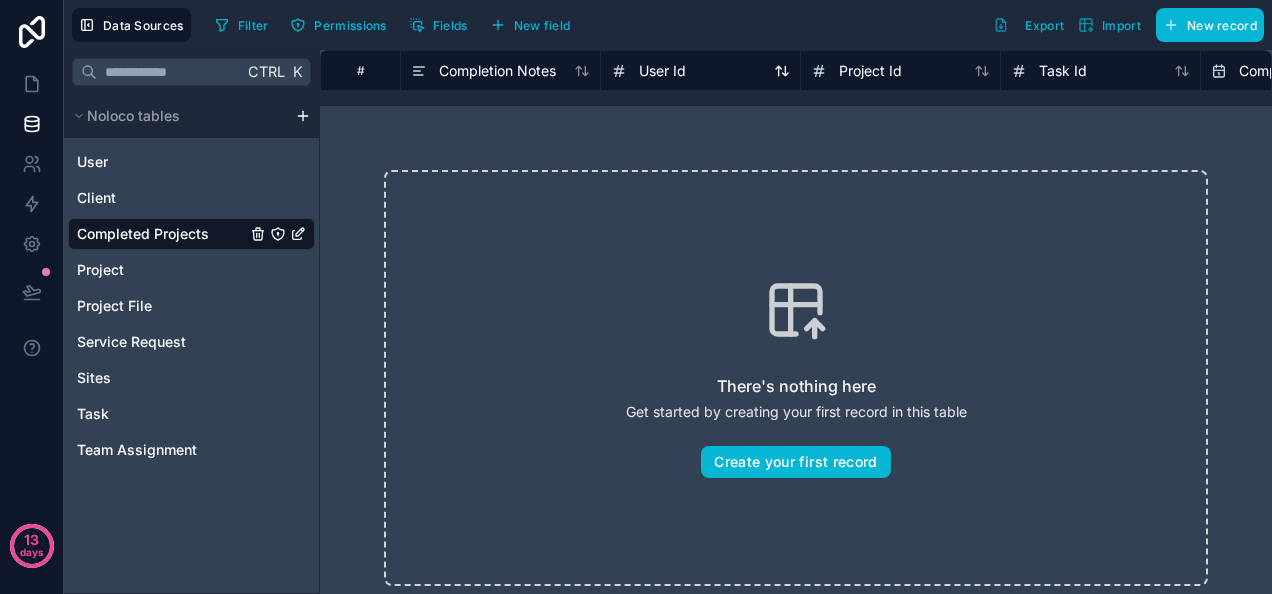 click 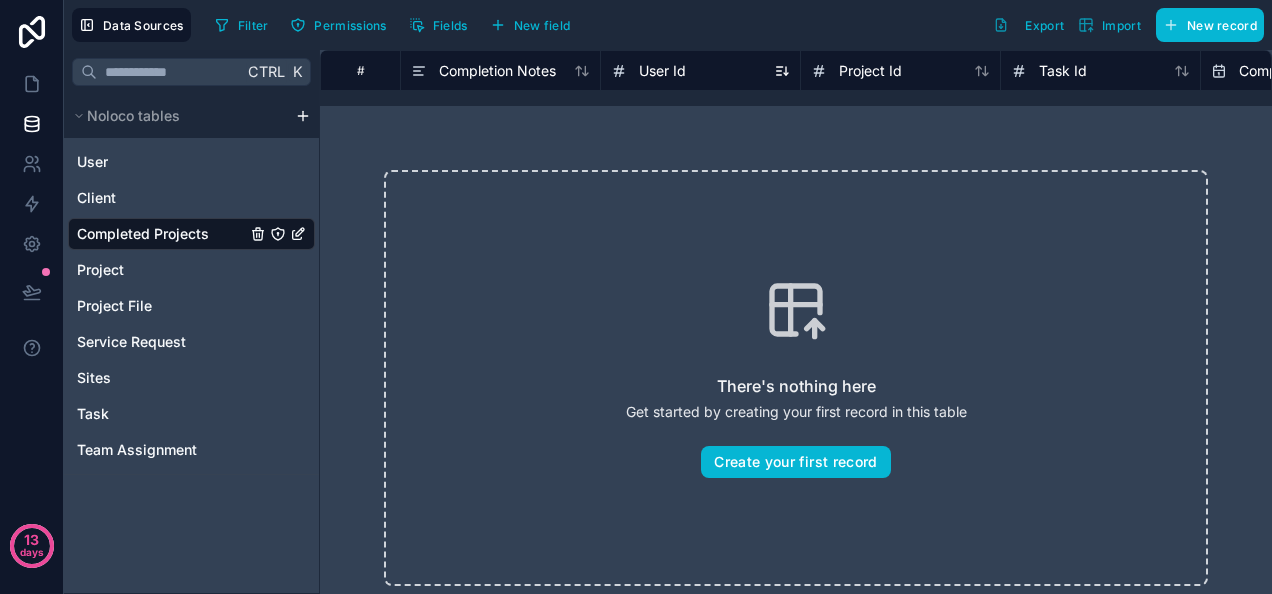 click 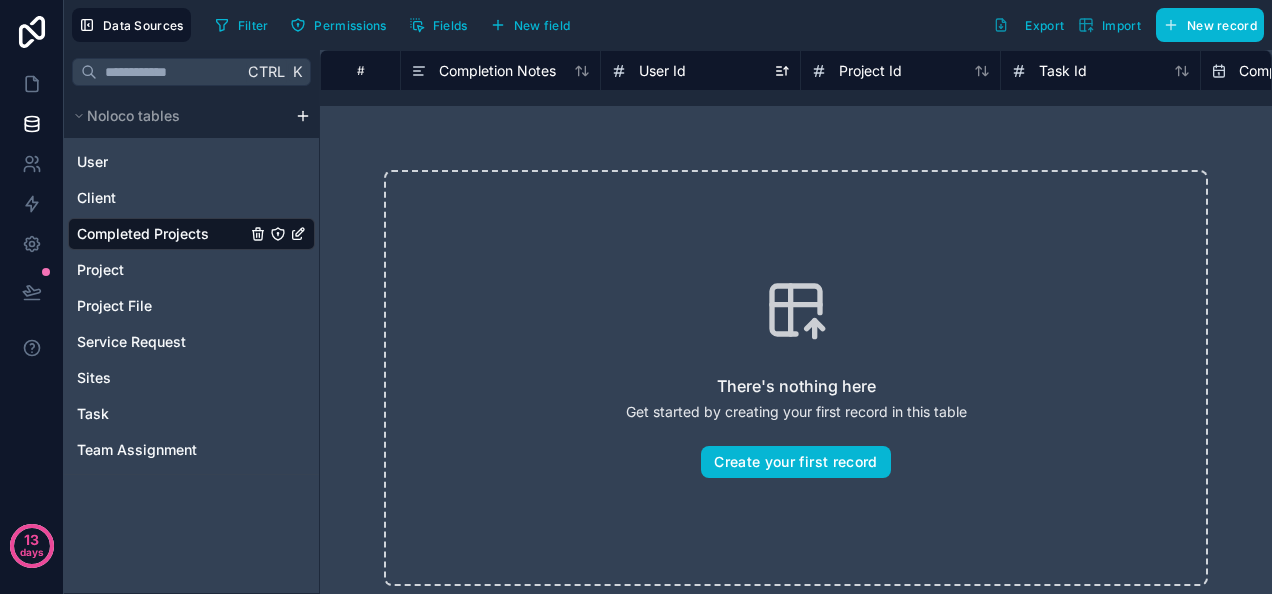 click on "User Id" at bounding box center (662, 71) 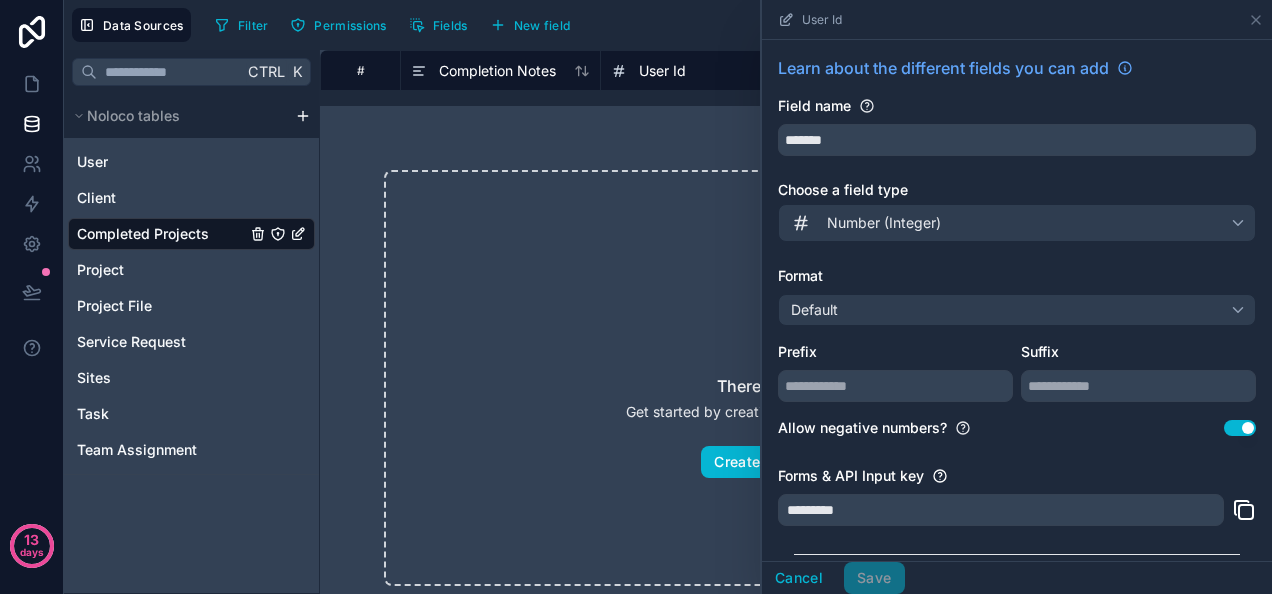 scroll, scrollTop: 112, scrollLeft: 0, axis: vertical 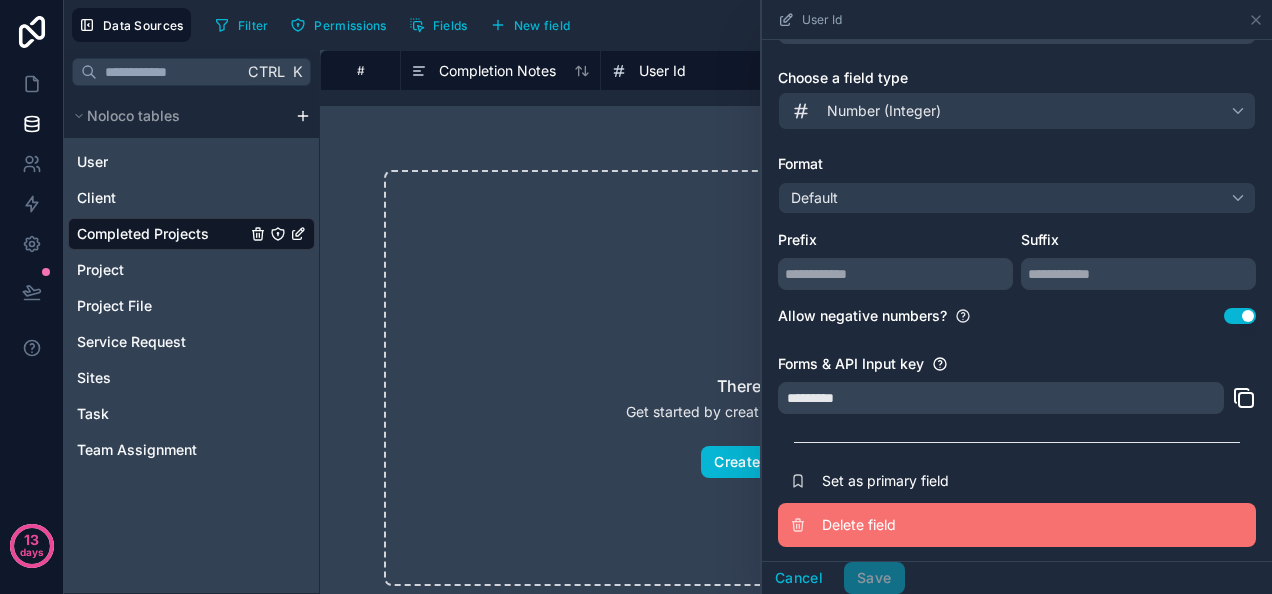 click on "Delete field" at bounding box center [966, 525] 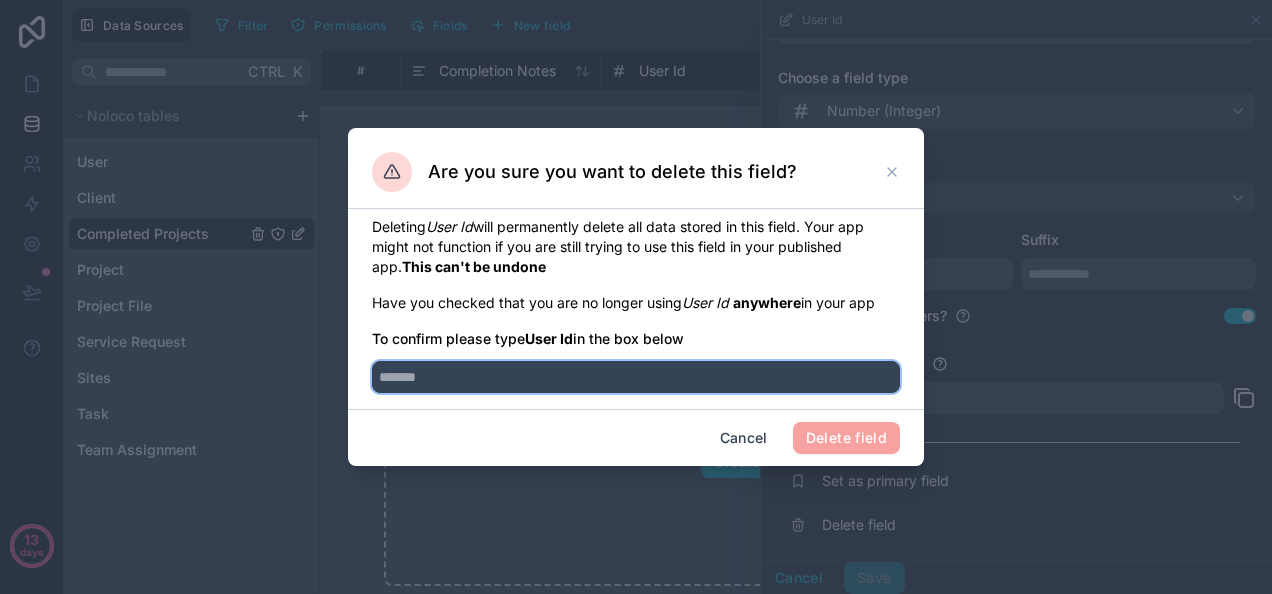 click at bounding box center (636, 377) 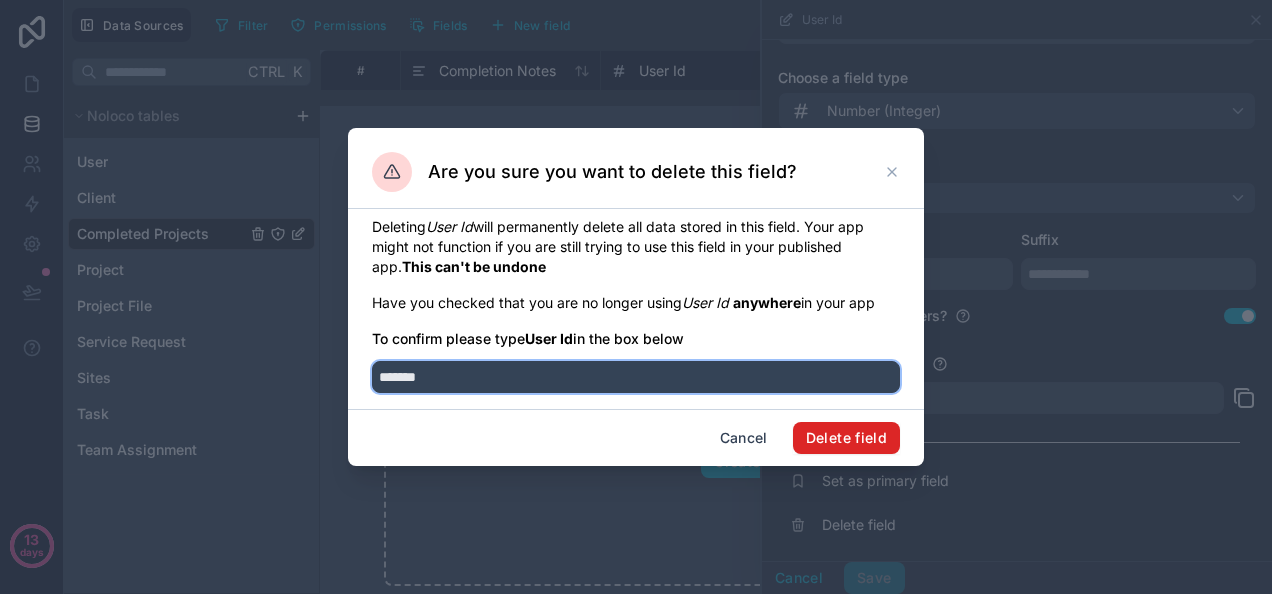 type on "*******" 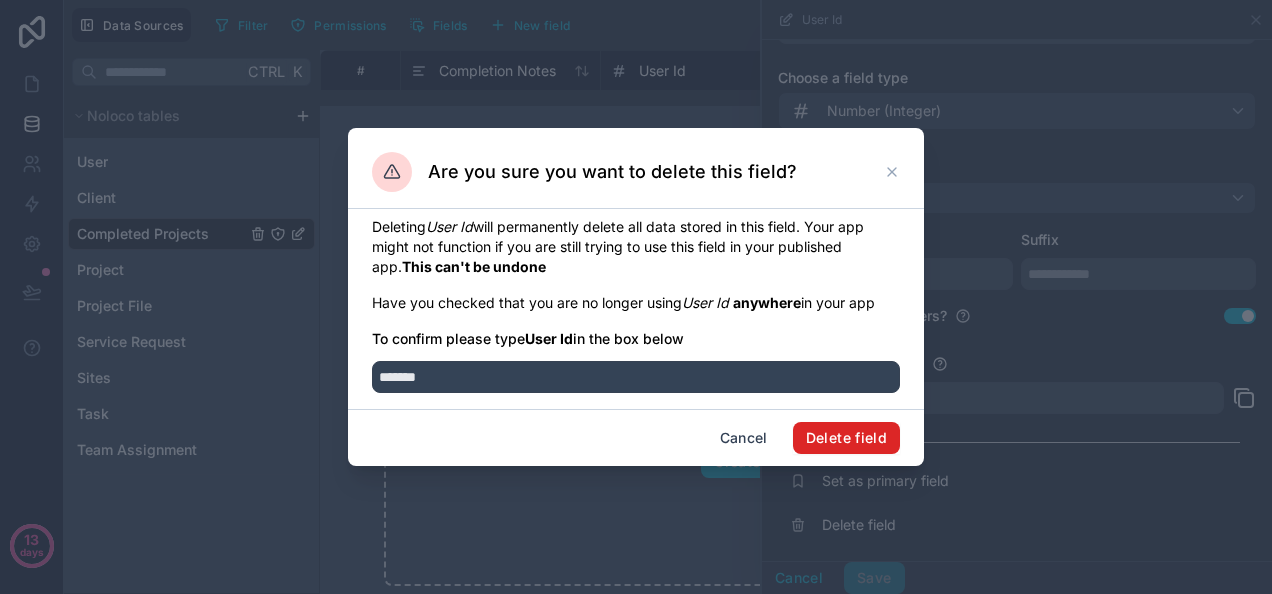 click on "Delete field" at bounding box center (846, 438) 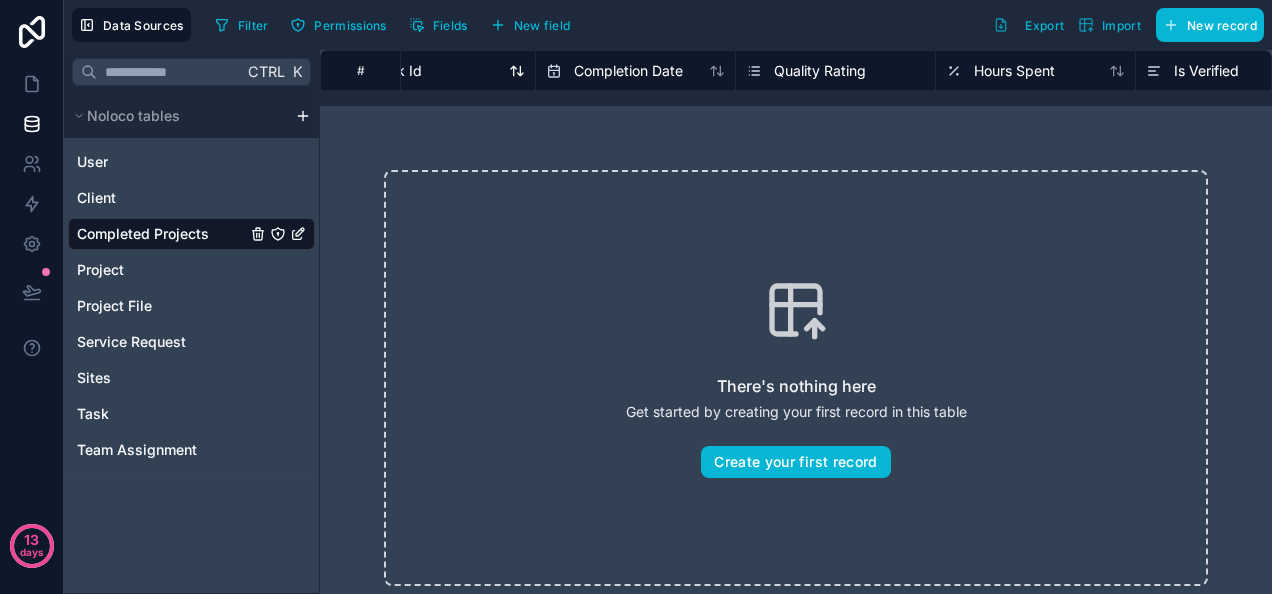 scroll, scrollTop: 0, scrollLeft: 452, axis: horizontal 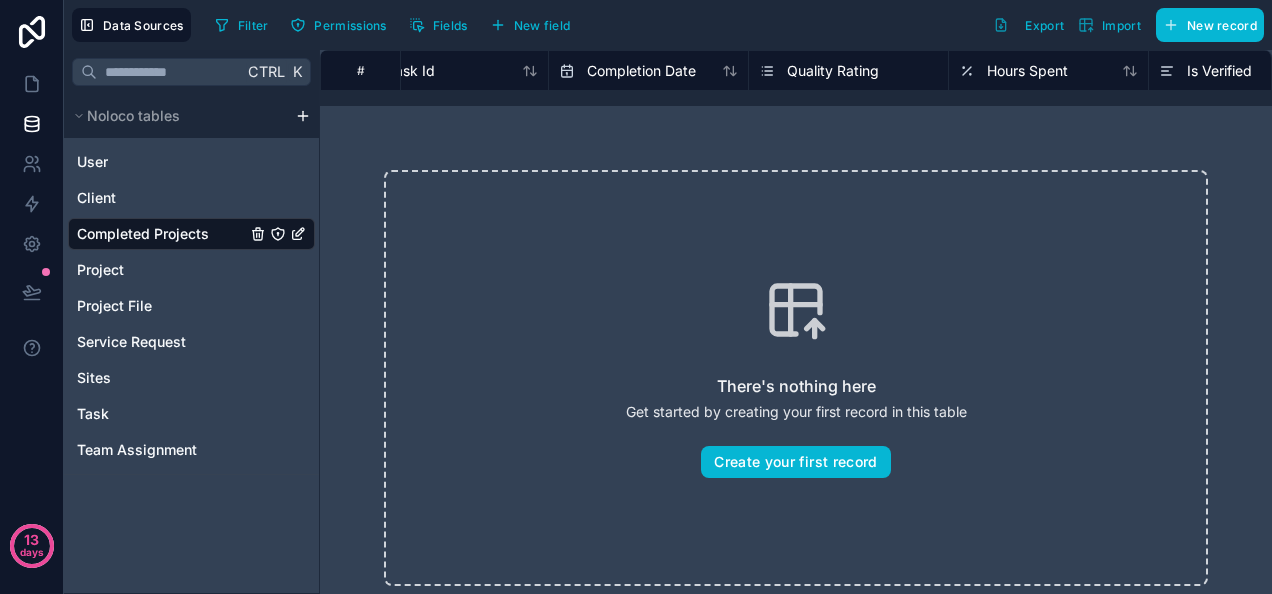 click on "Quality Rating" at bounding box center (833, 71) 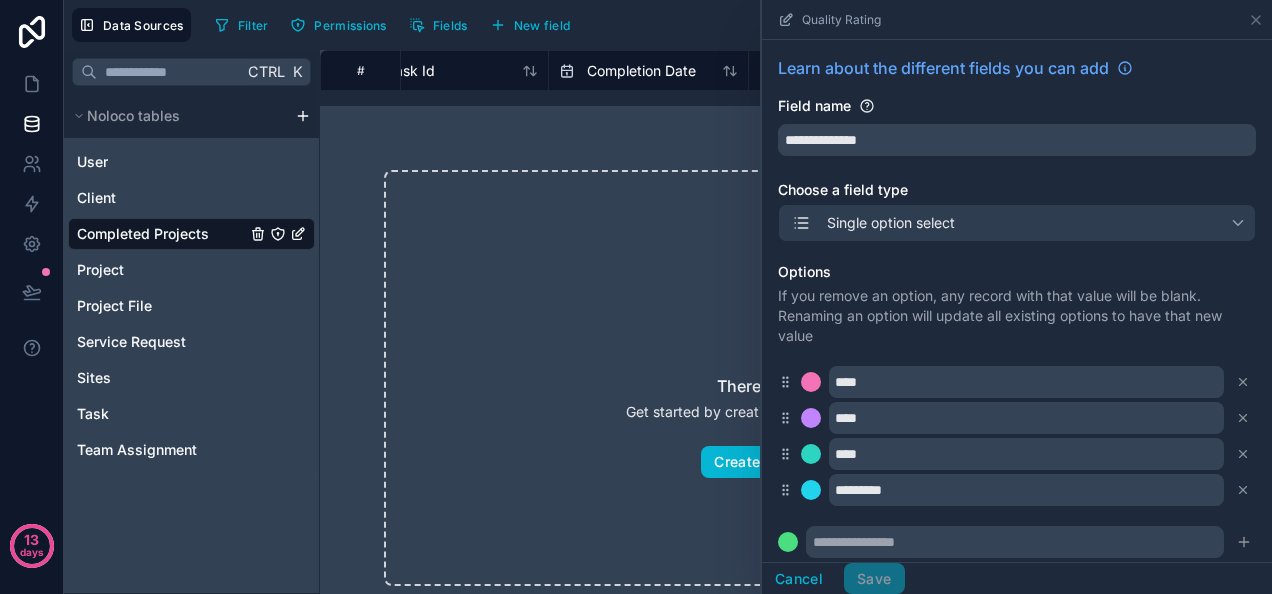 click on "There's nothing here Get started by creating your first record in this table Create your first record" at bounding box center [796, 378] 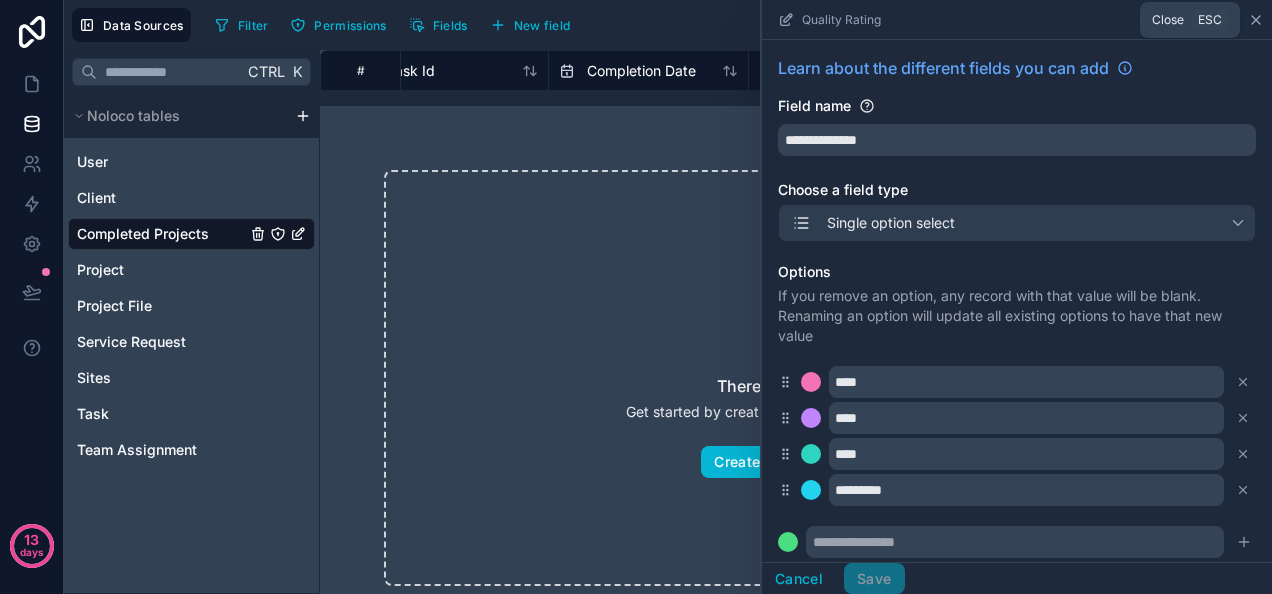 click 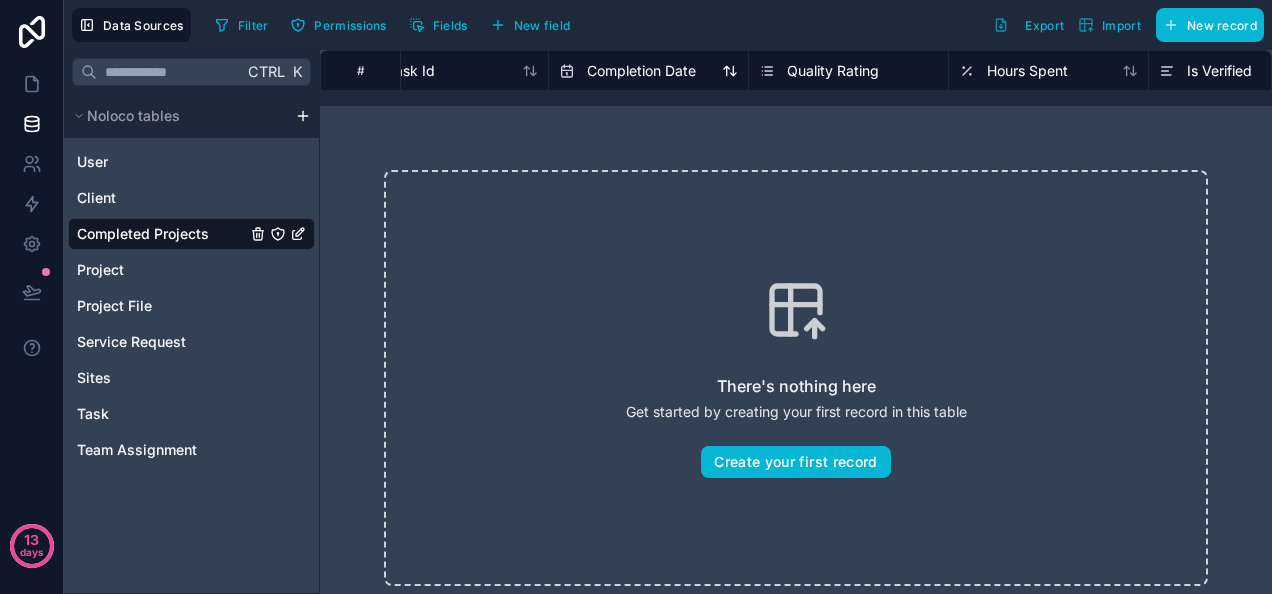 click on "Completion Date" at bounding box center (641, 71) 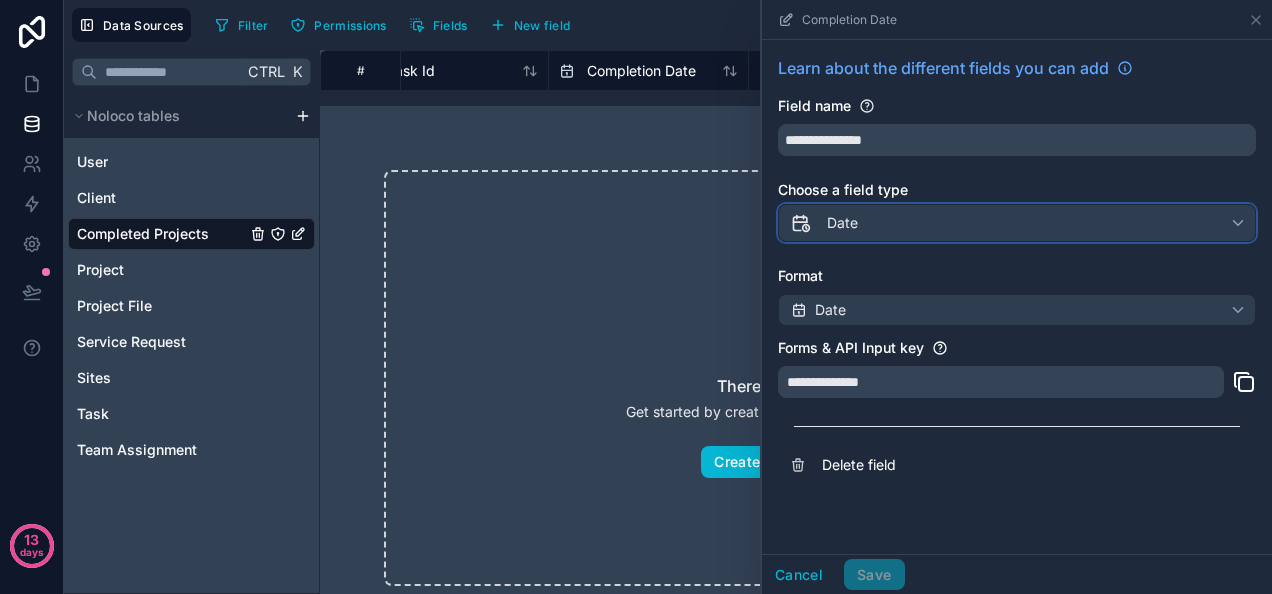 click on "Date" at bounding box center [1017, 223] 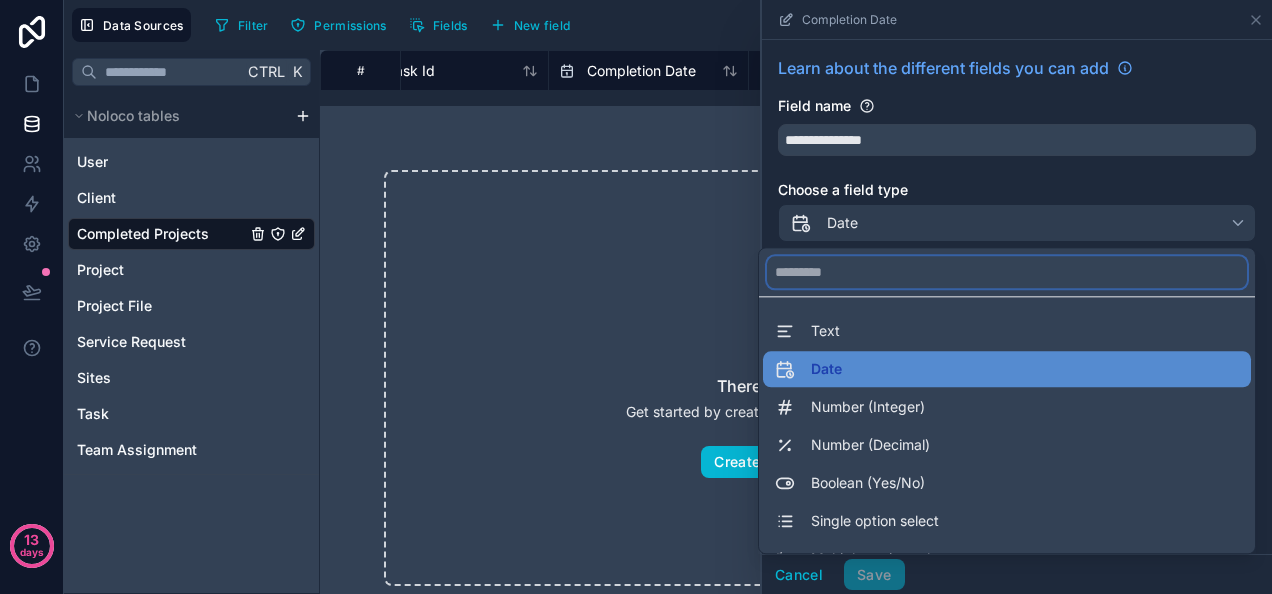 click at bounding box center [1007, 272] 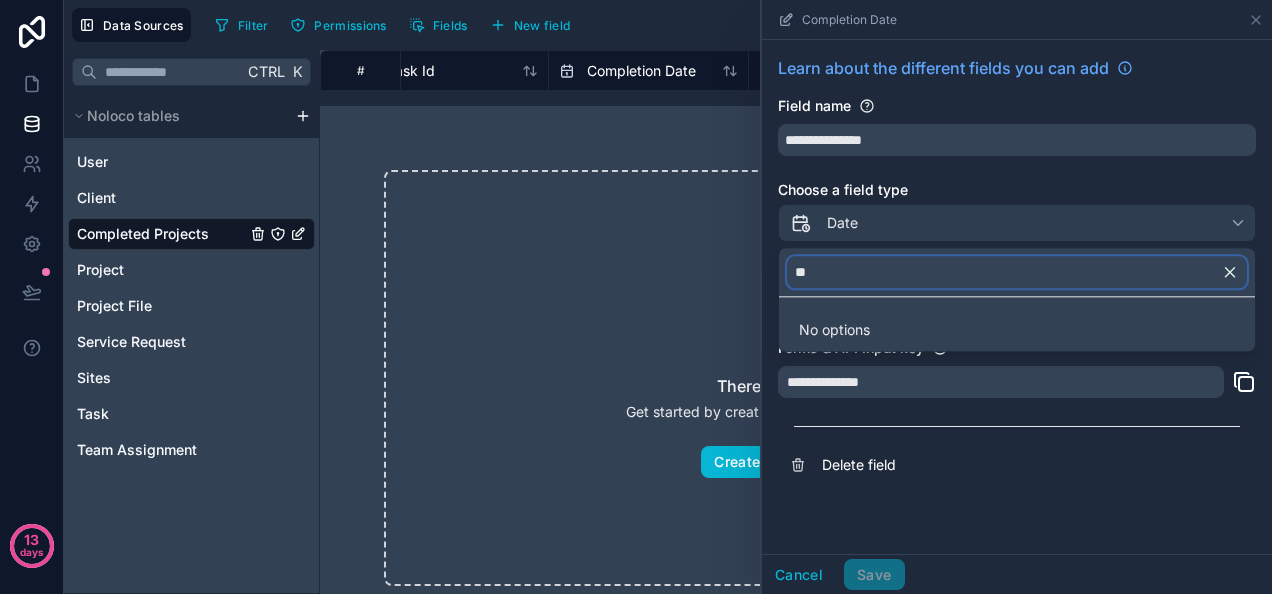 type on "*" 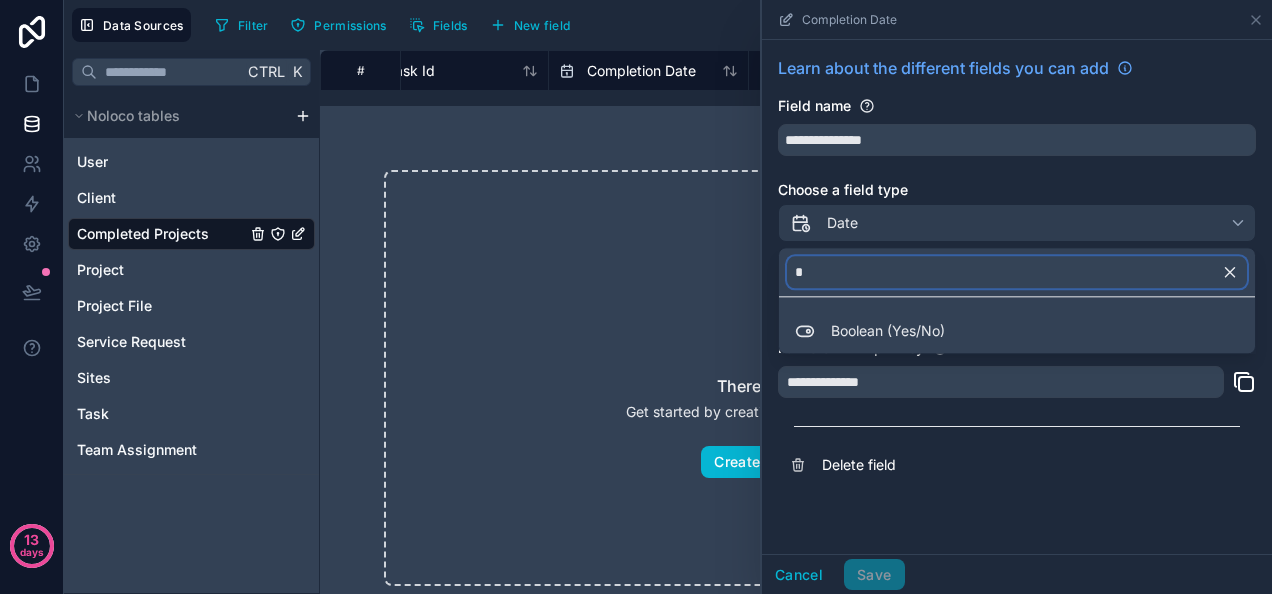 type 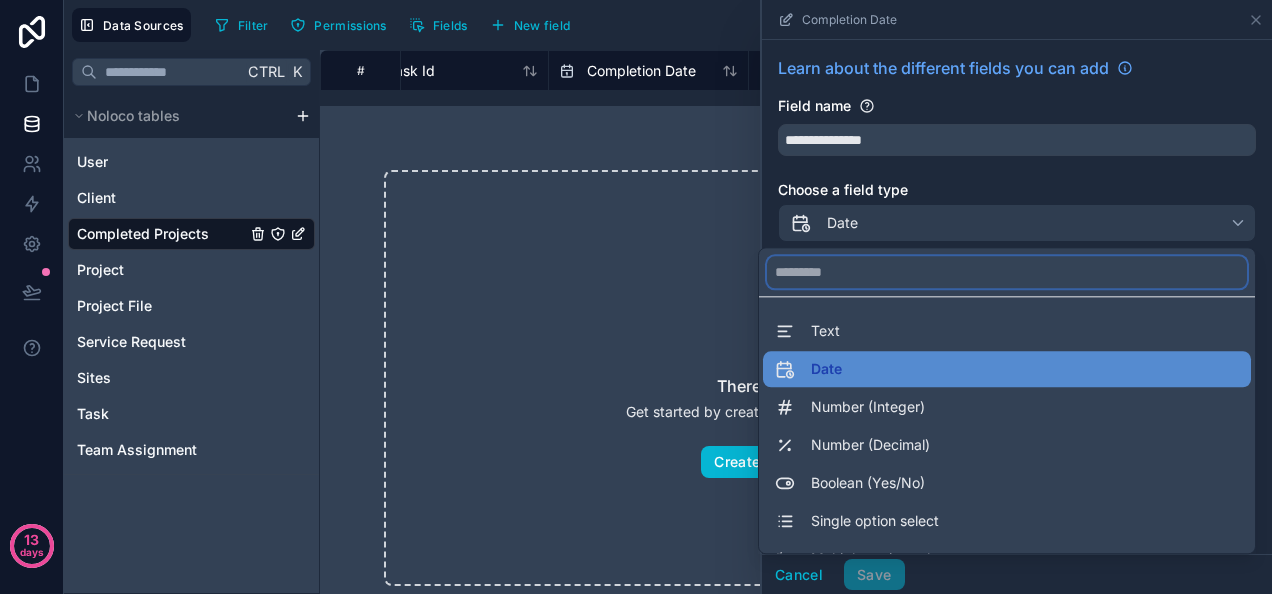 click at bounding box center (1007, 272) 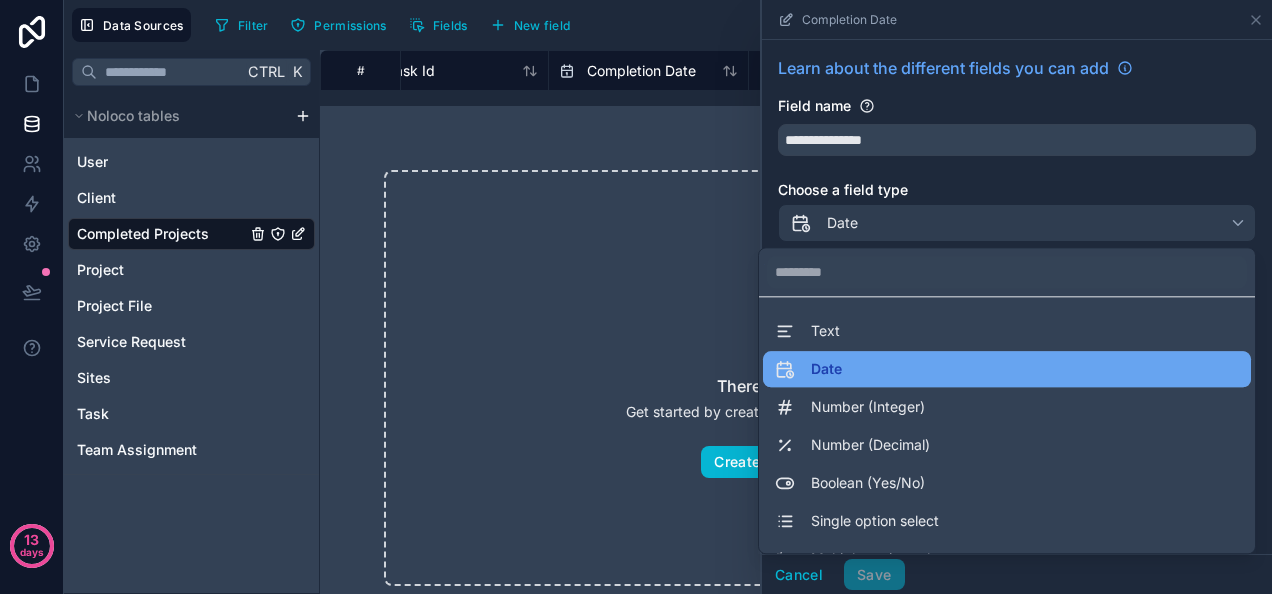 click on "Date" at bounding box center [1007, 369] 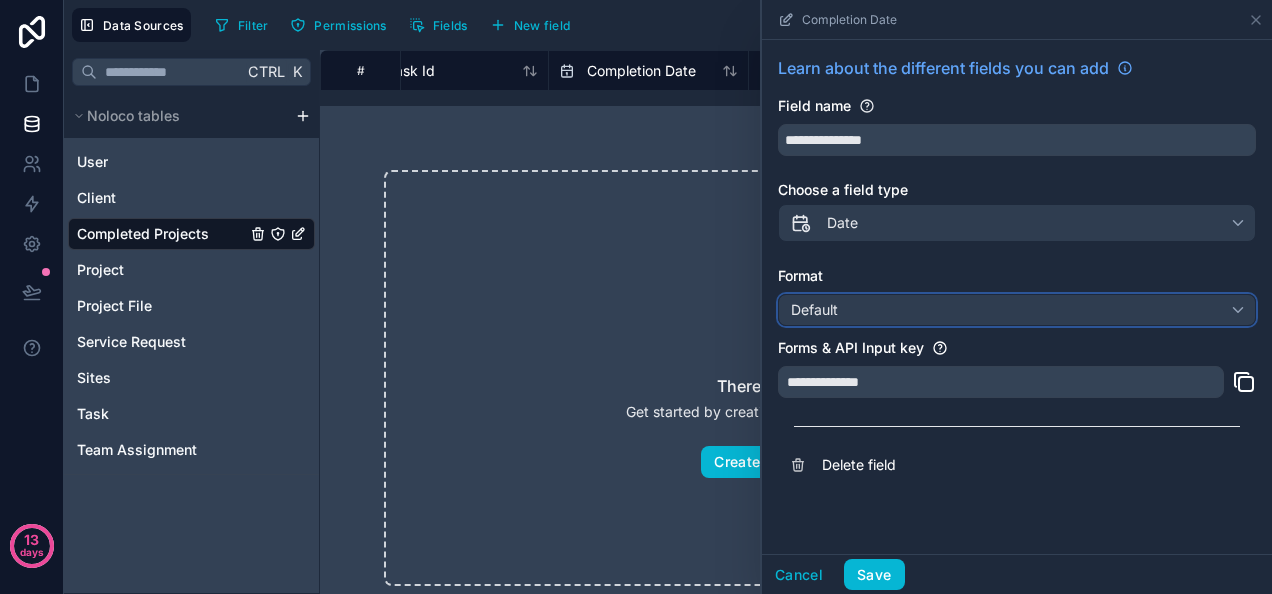 click on "Default" at bounding box center (1017, 310) 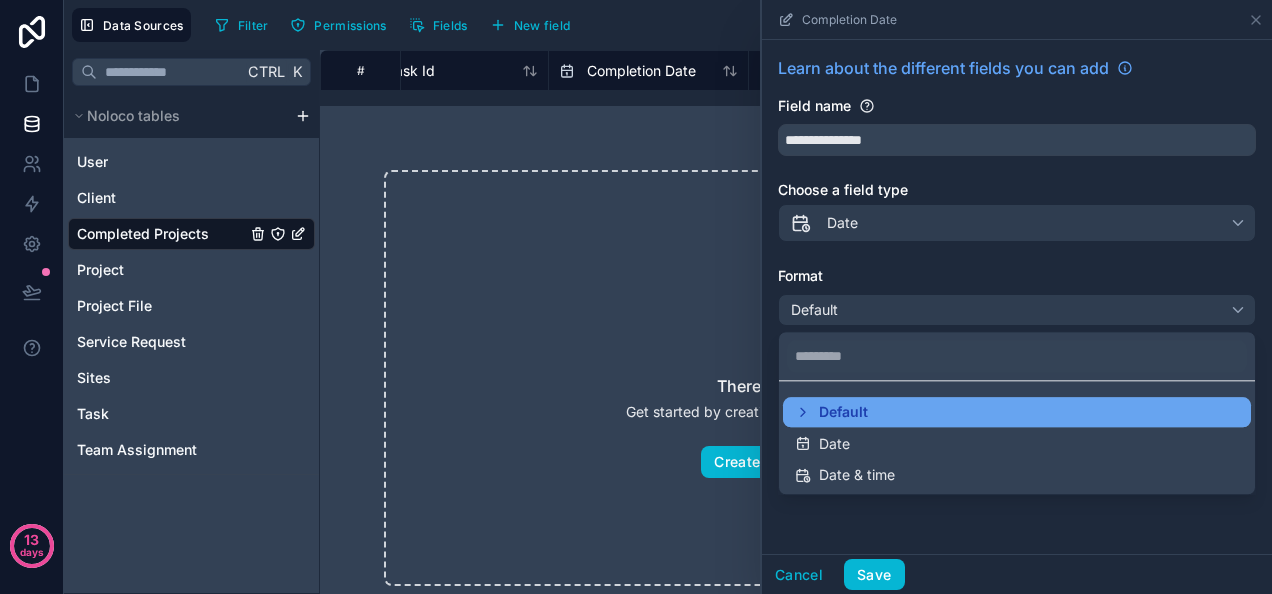 click 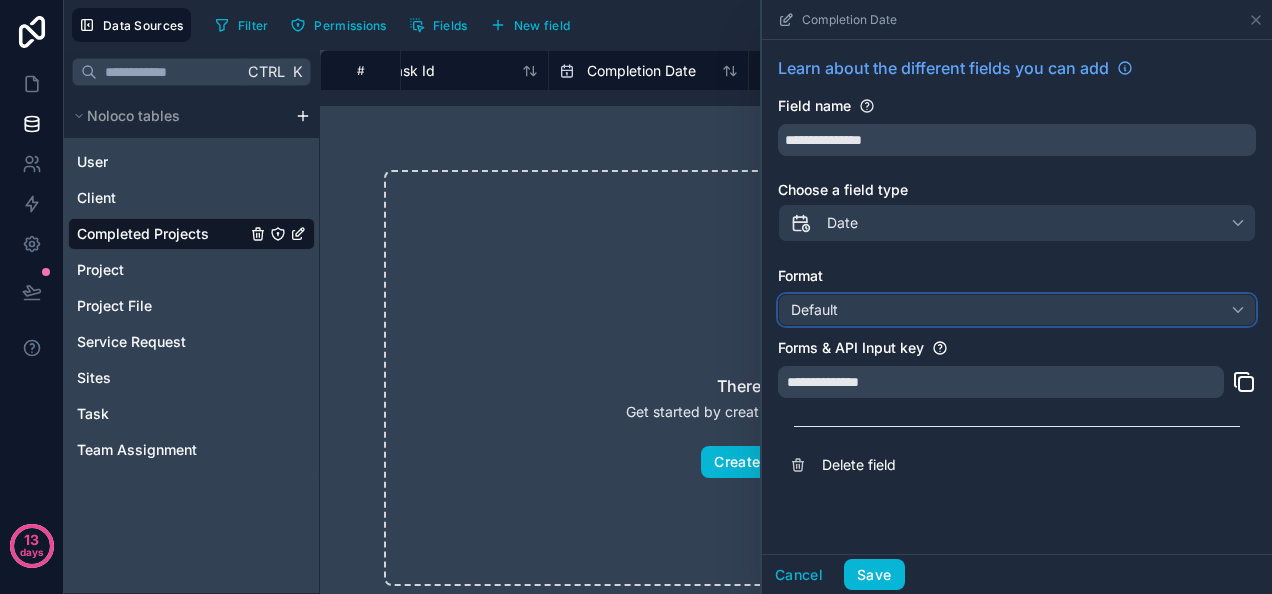 click on "Default" at bounding box center (1017, 310) 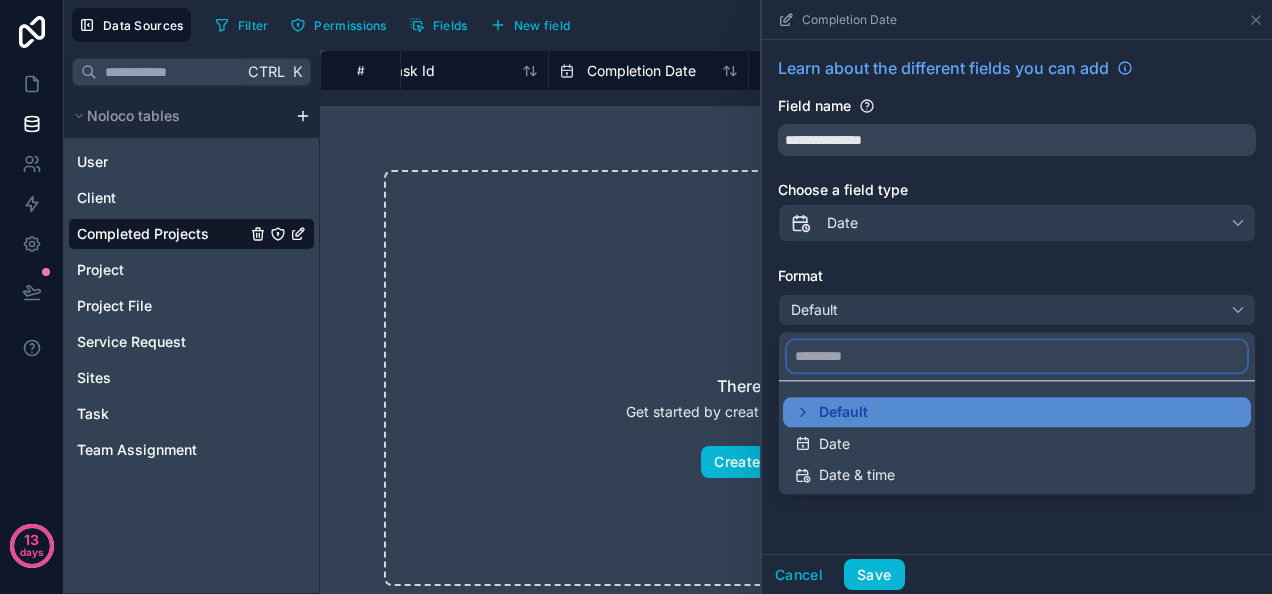 click at bounding box center (1017, 356) 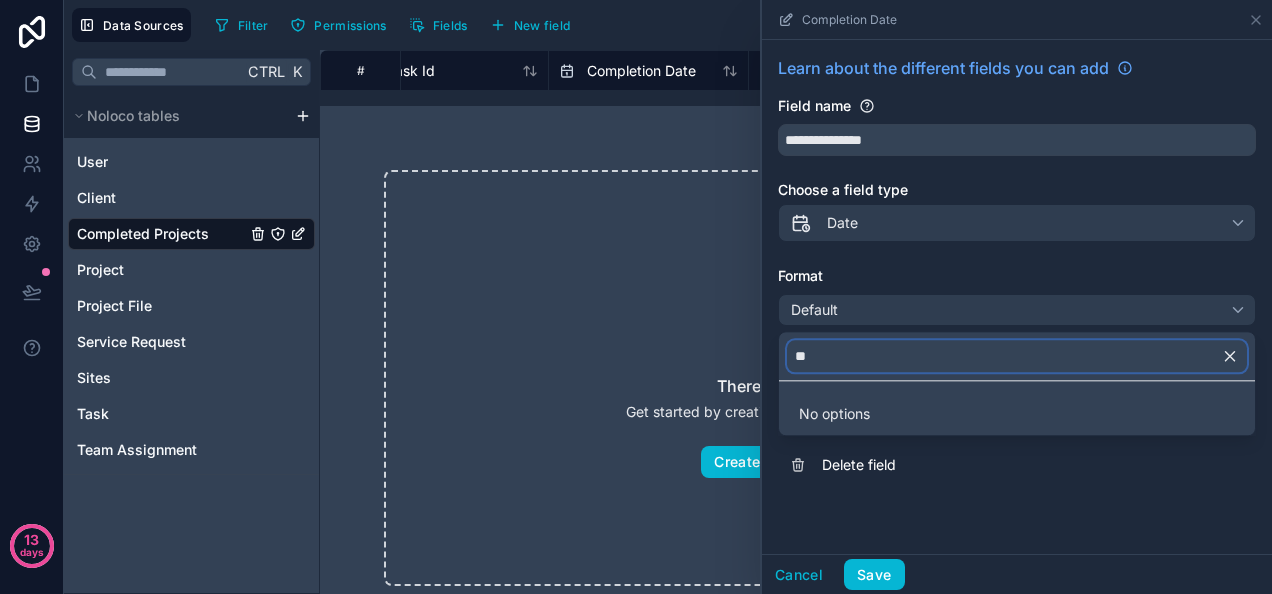 type on "*" 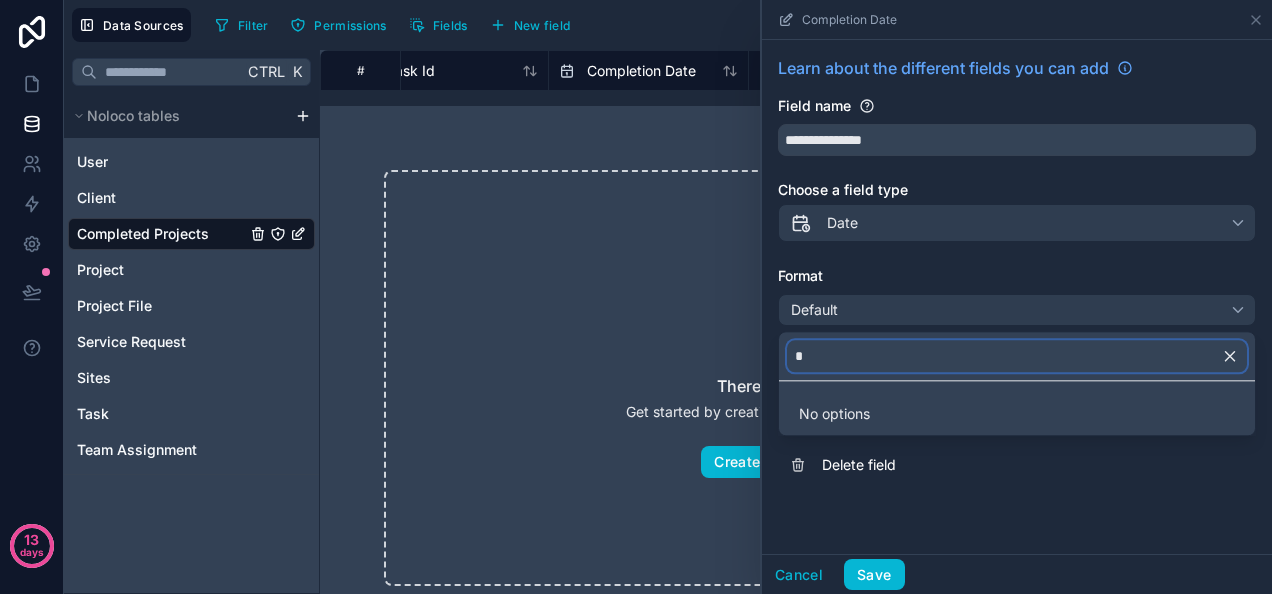 type 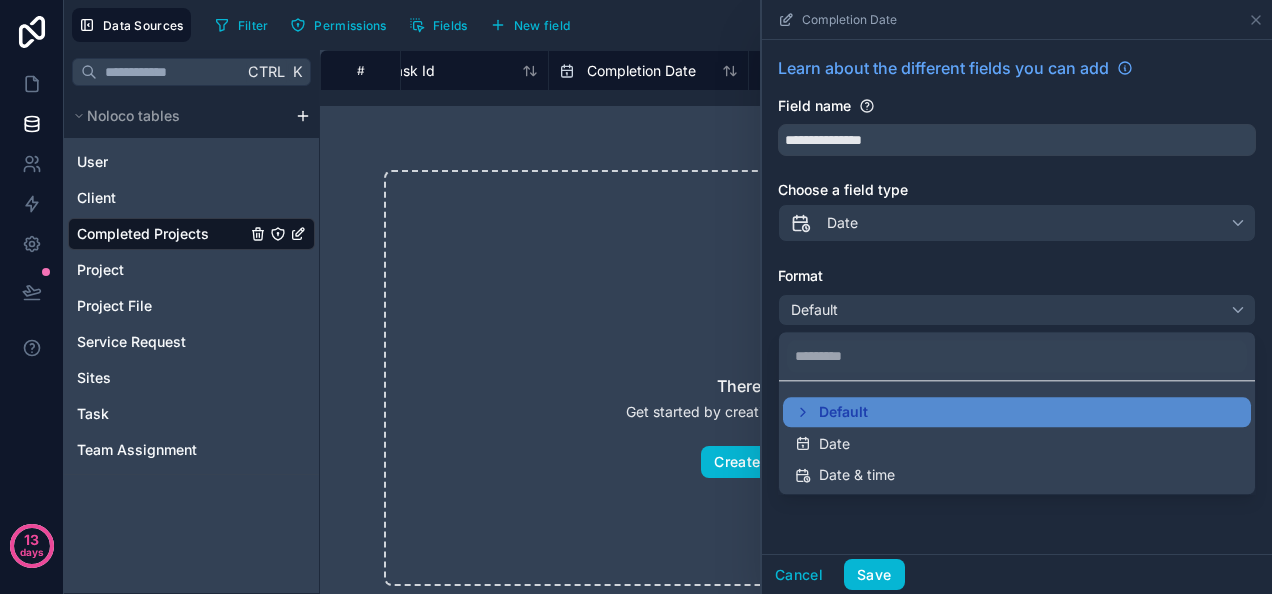 click at bounding box center (1017, 297) 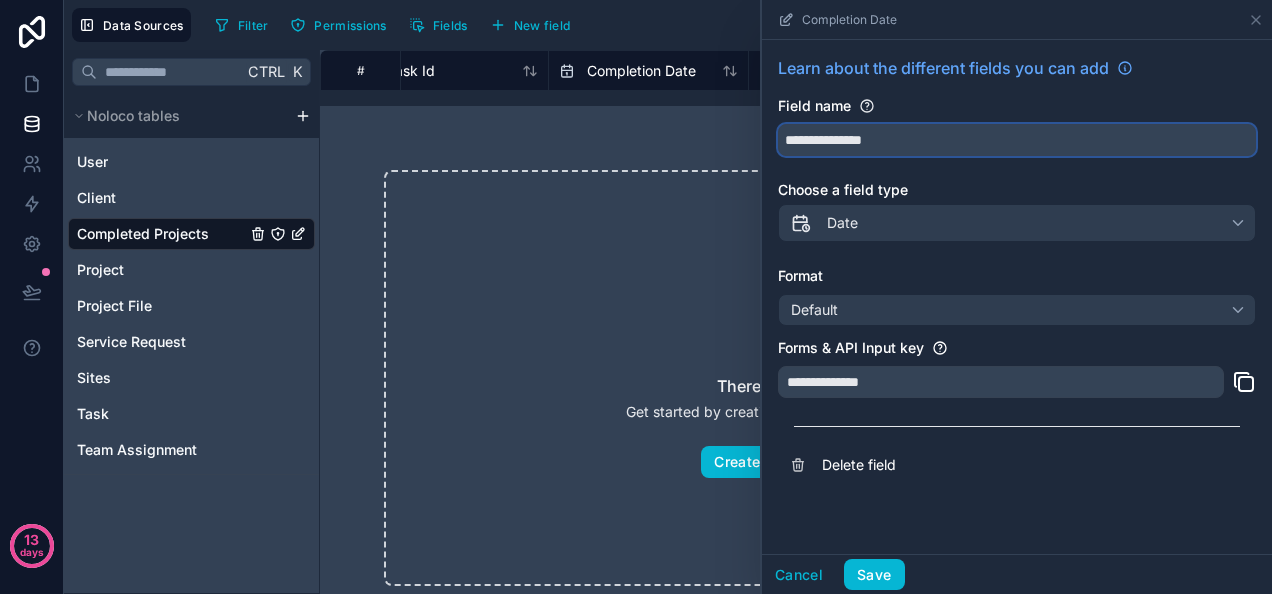 click on "**********" at bounding box center [1017, 140] 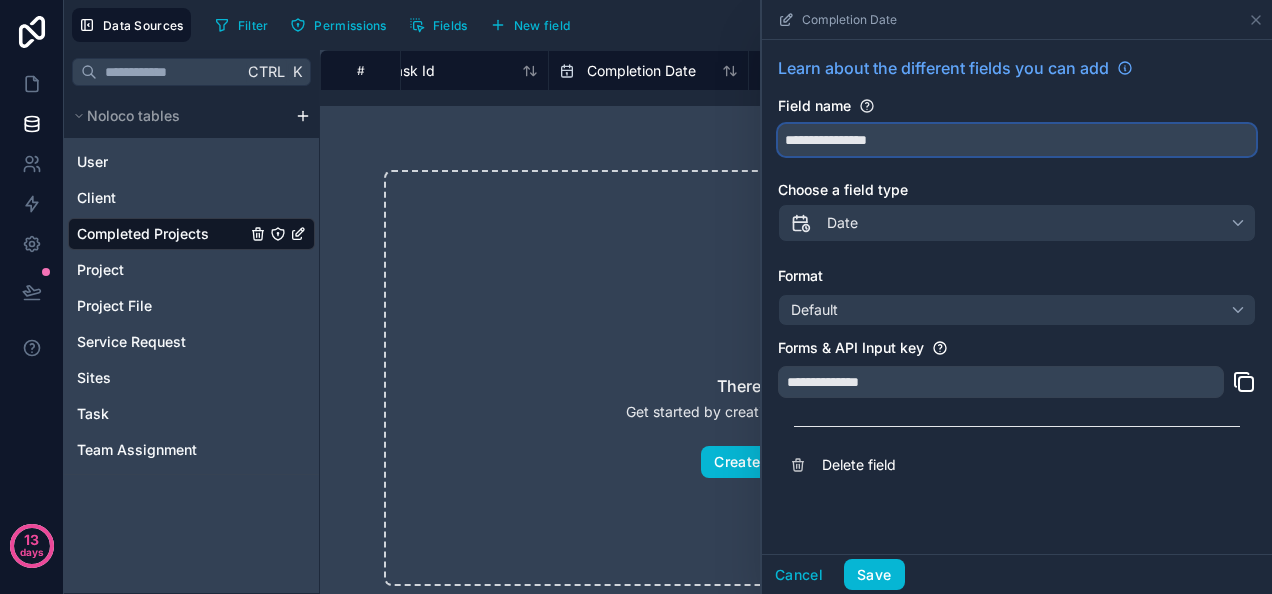 click on "**********" at bounding box center (1017, 140) 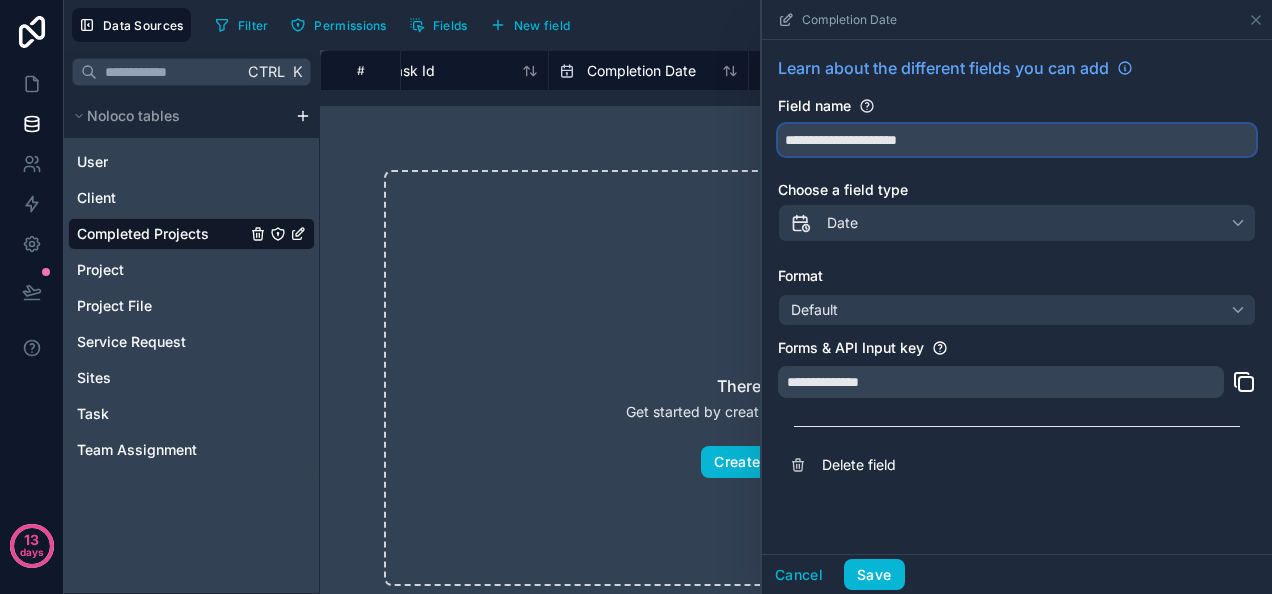type on "**********" 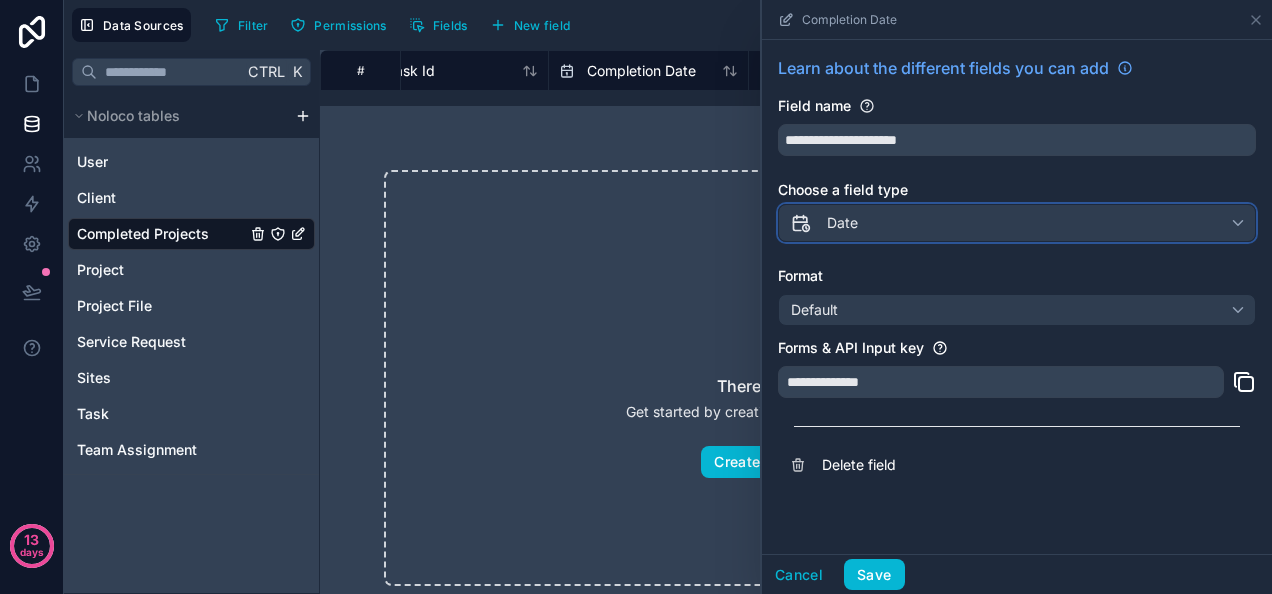 click on "Date" at bounding box center [1017, 223] 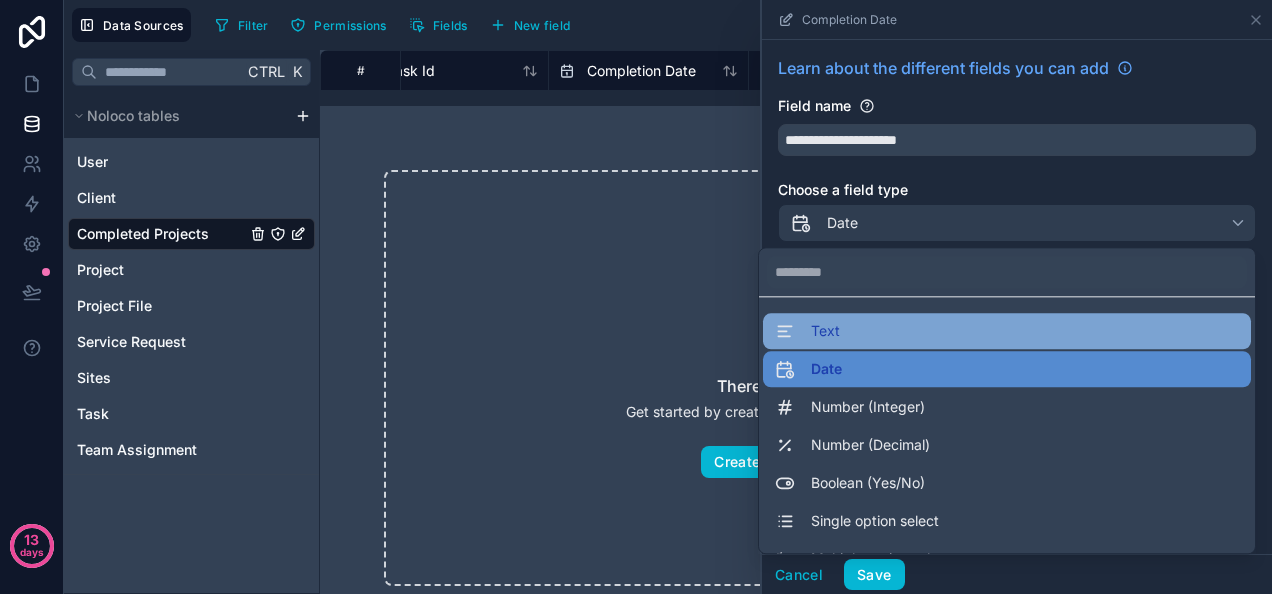 click on "Text" at bounding box center [825, 332] 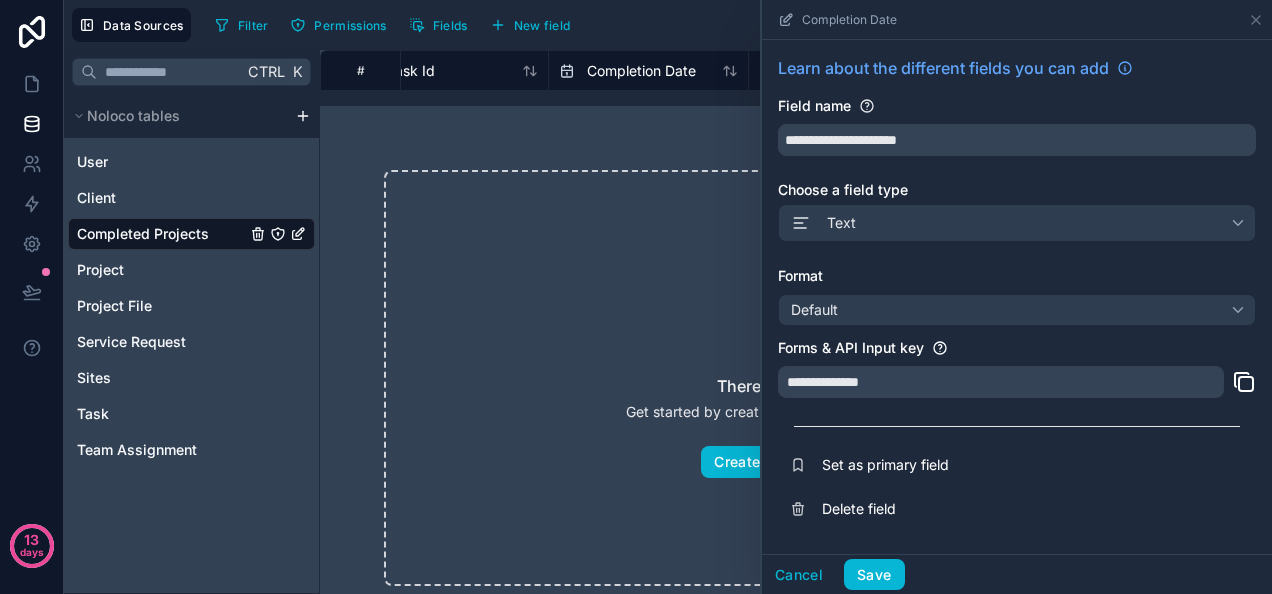 click on "**********" at bounding box center (1017, 293) 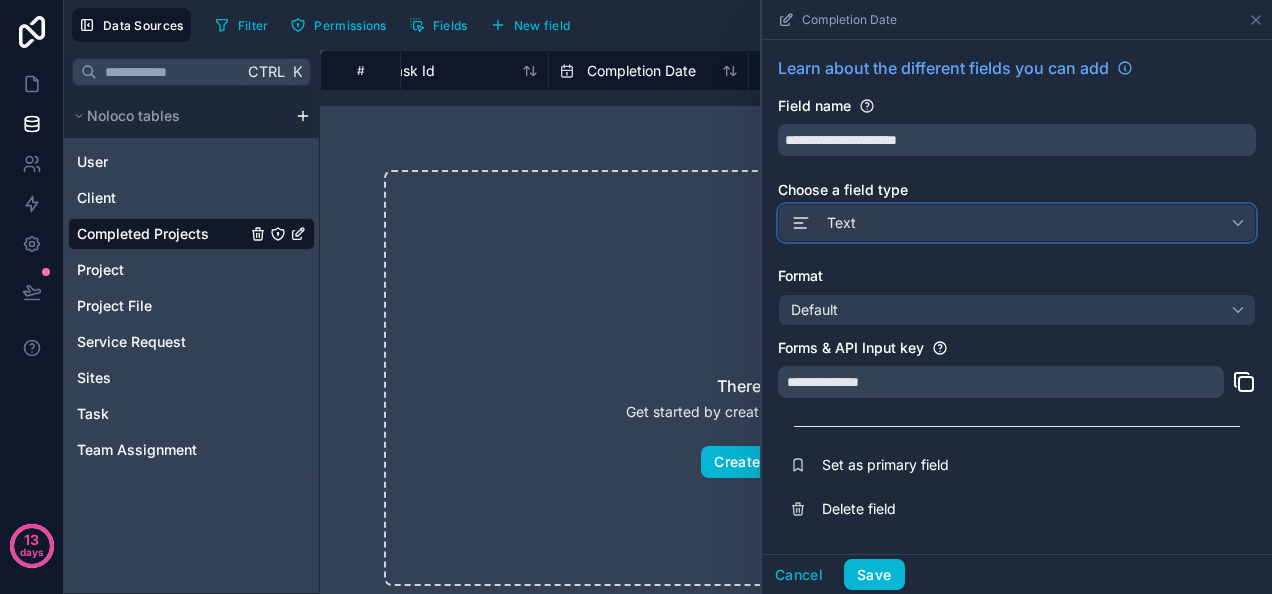 click on "Text" at bounding box center (1017, 223) 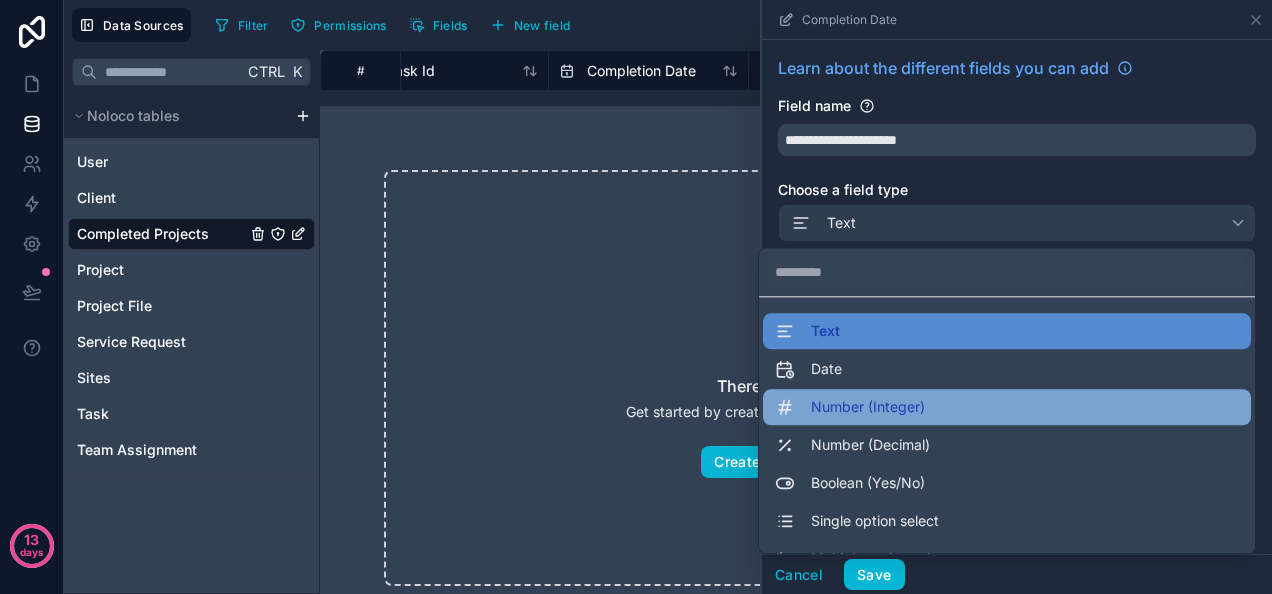 click on "Number (Integer)" at bounding box center (868, 408) 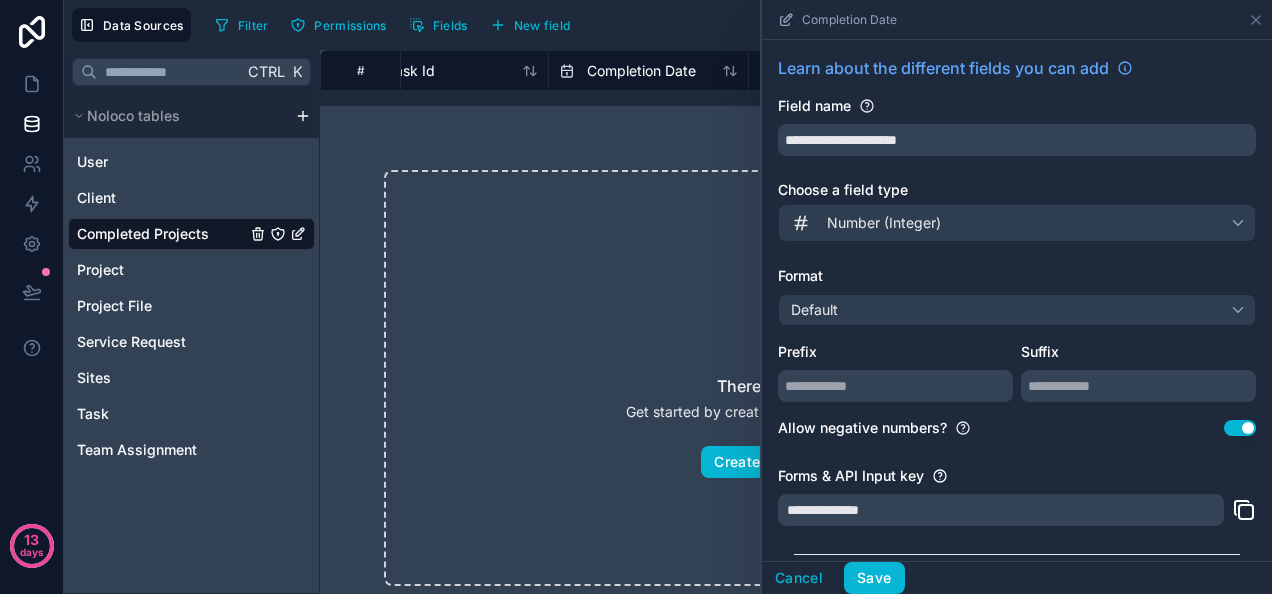 click on "**********" at bounding box center [1017, 357] 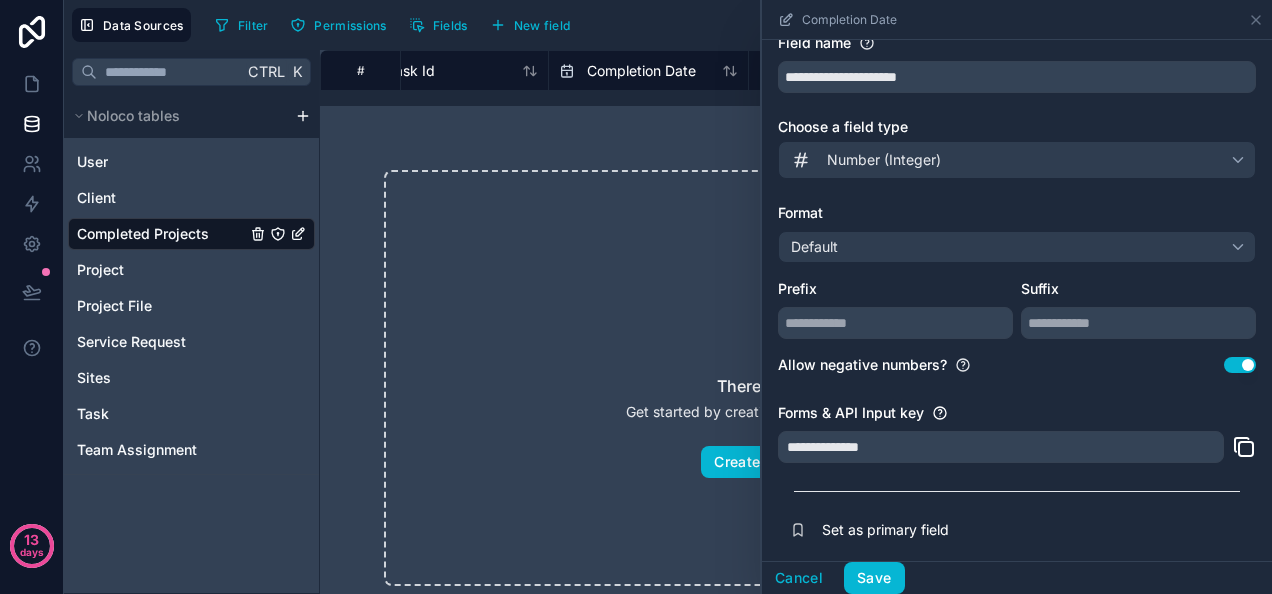 scroll, scrollTop: 64, scrollLeft: 0, axis: vertical 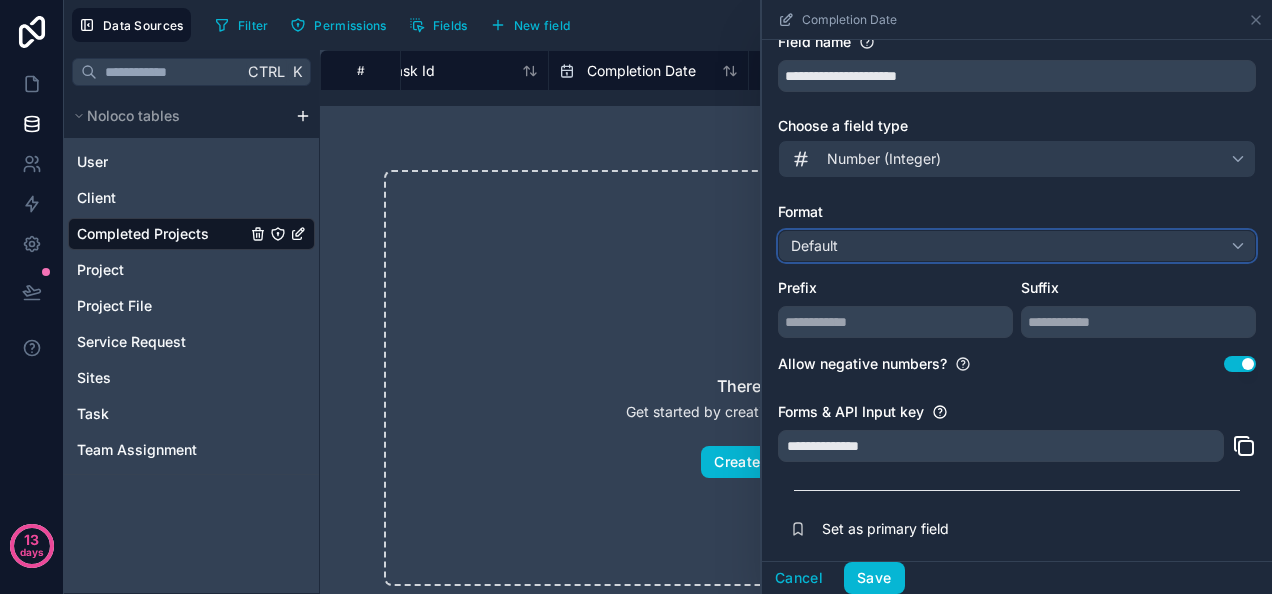 click on "Default" at bounding box center [1017, 246] 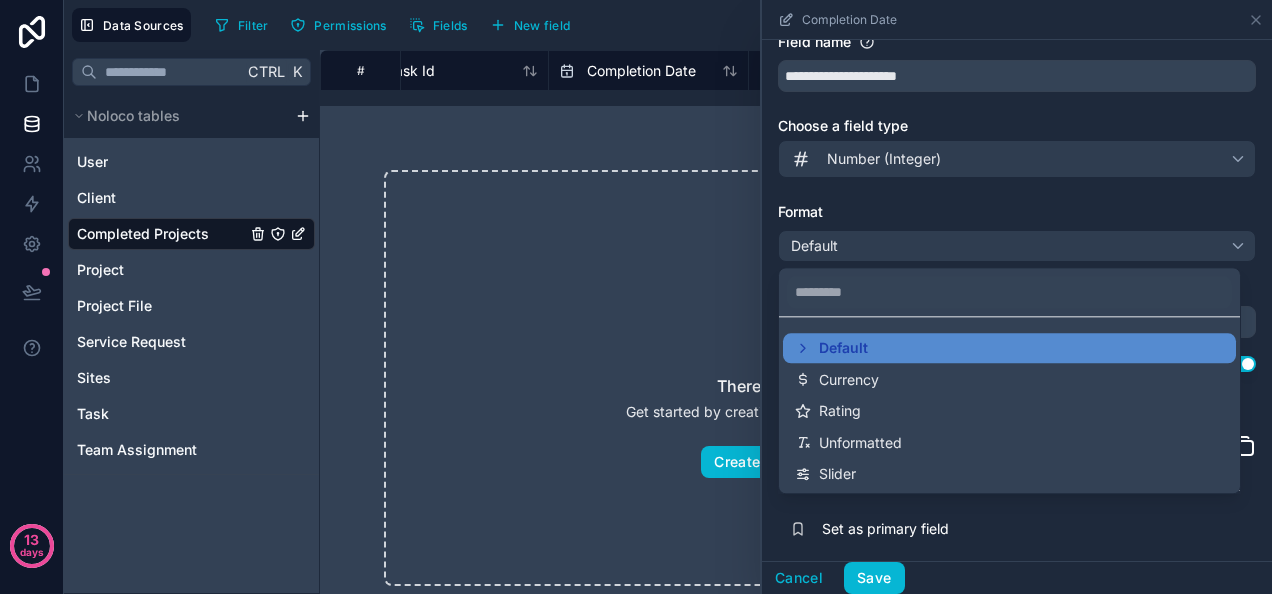 click at bounding box center (1017, 297) 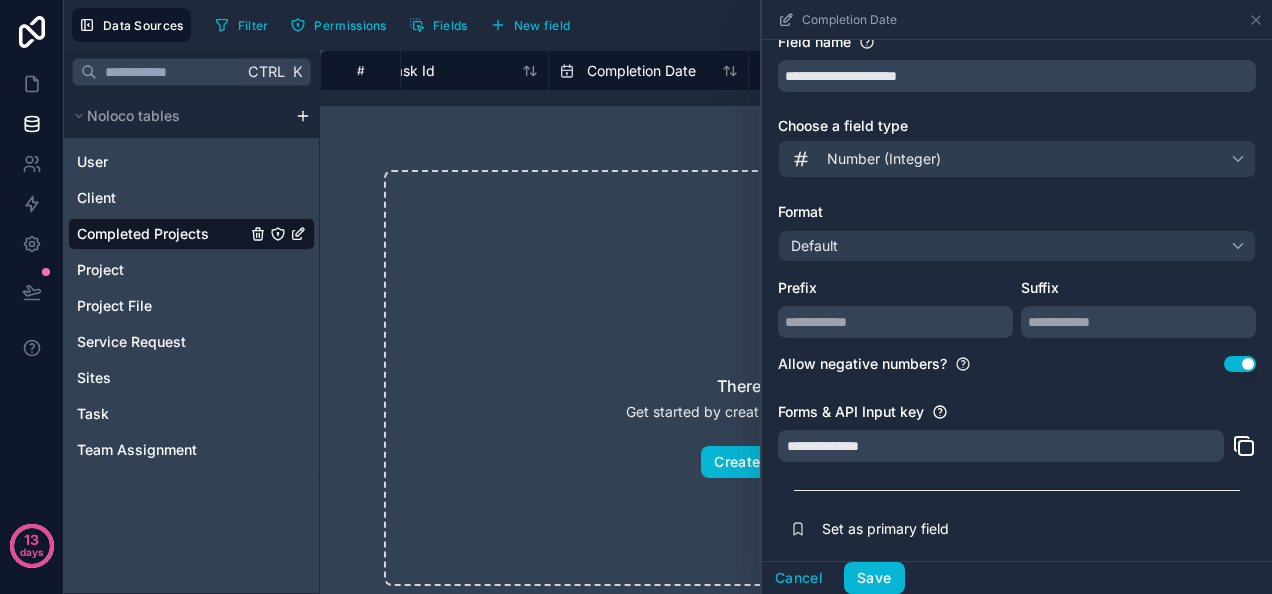 click on "Format" at bounding box center [1017, 212] 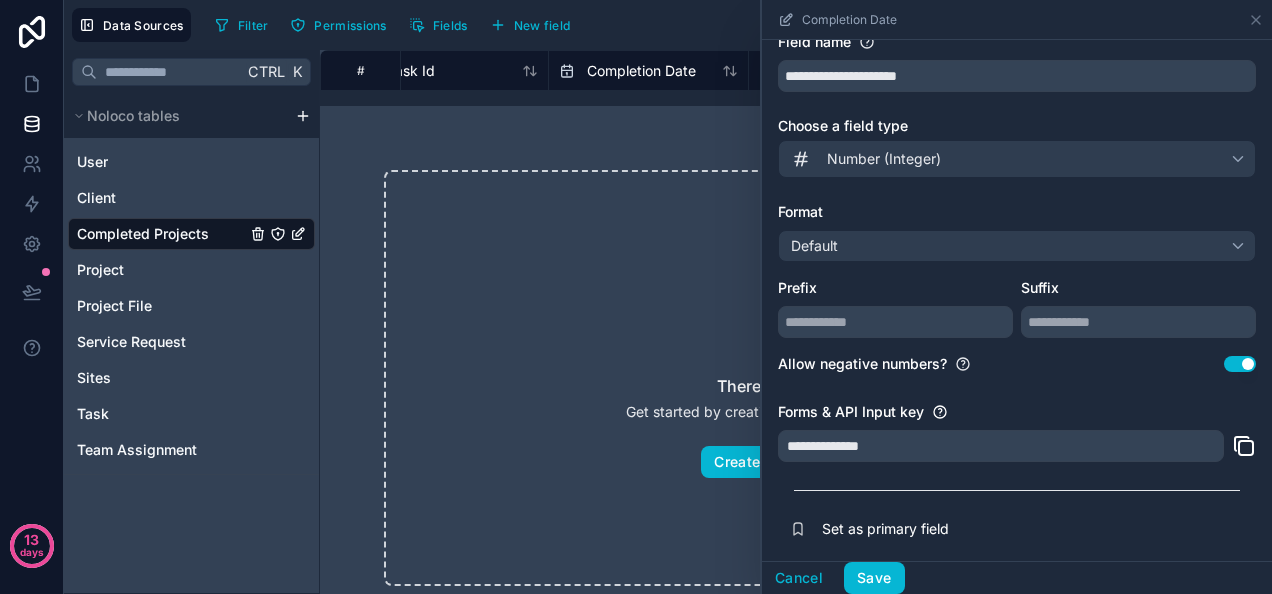 scroll, scrollTop: 112, scrollLeft: 0, axis: vertical 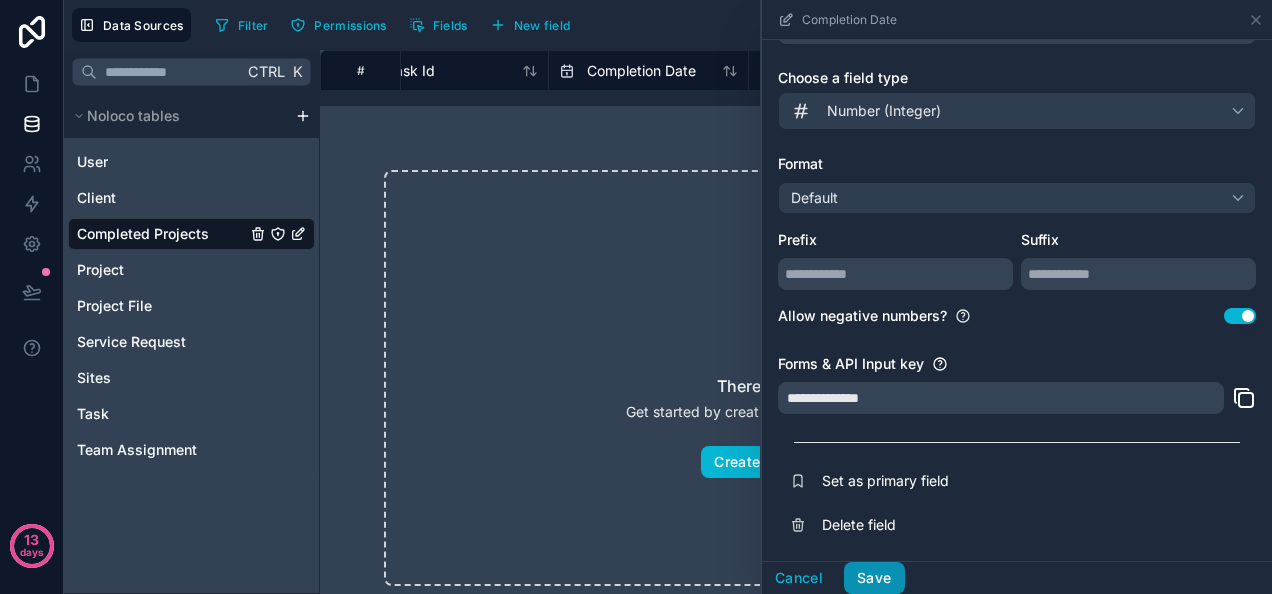 click on "Save" at bounding box center (874, 578) 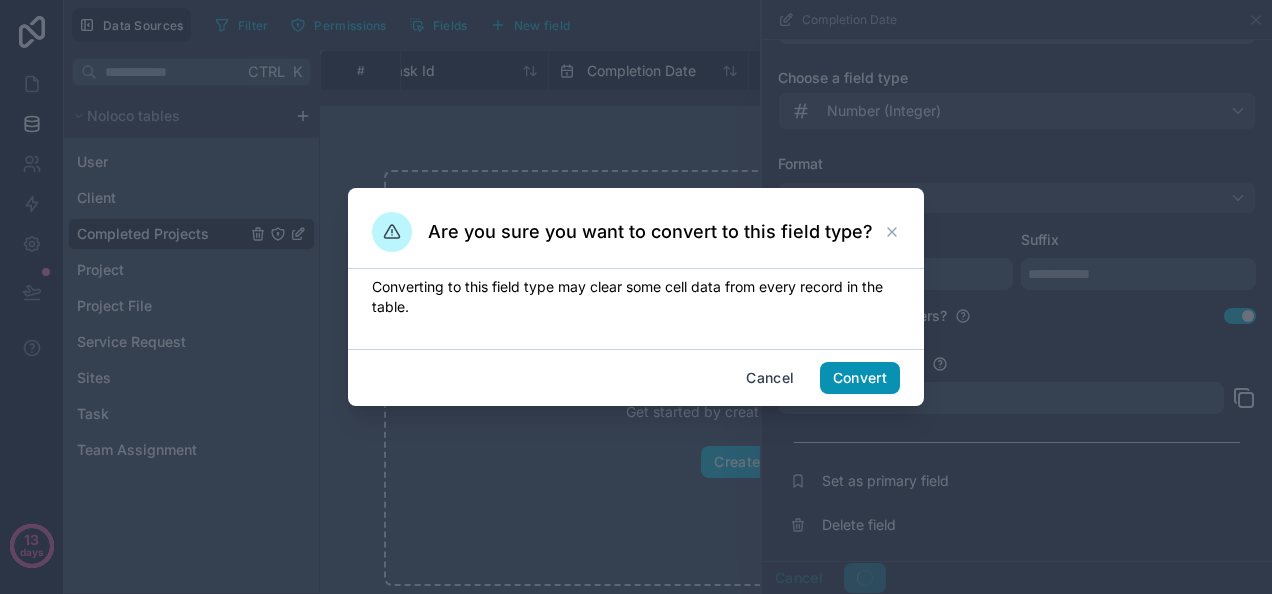 click on "Convert" at bounding box center (860, 378) 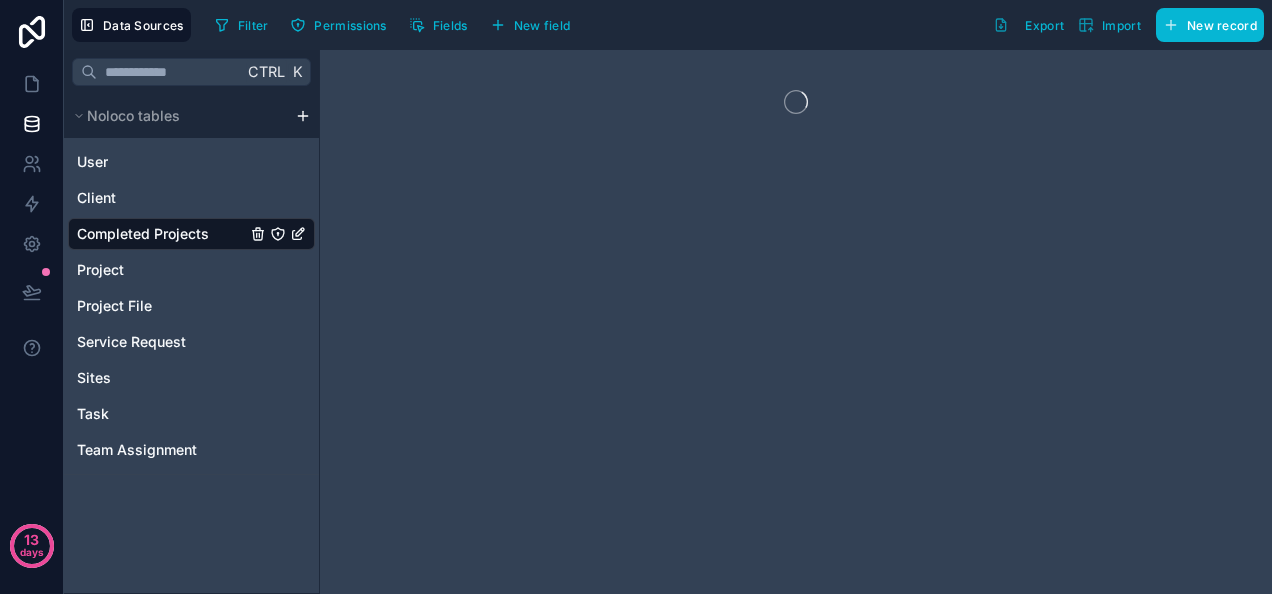 click at bounding box center (796, 322) 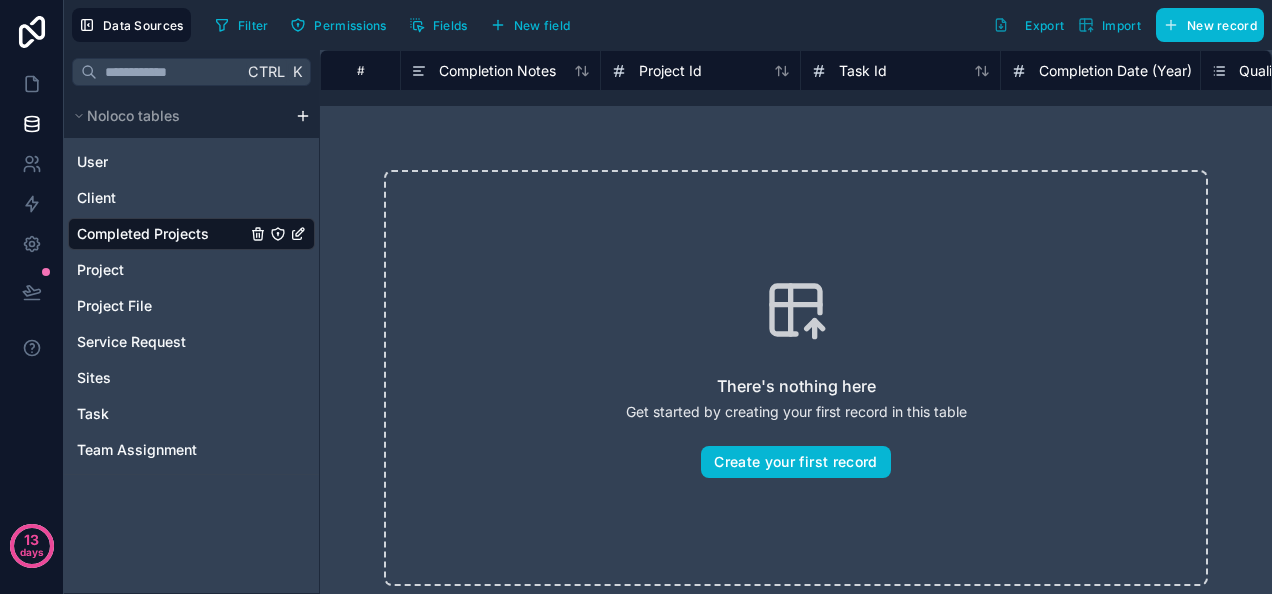 click on "There's nothing here Get started by creating your first record in this table Create your first record" at bounding box center (796, 378) 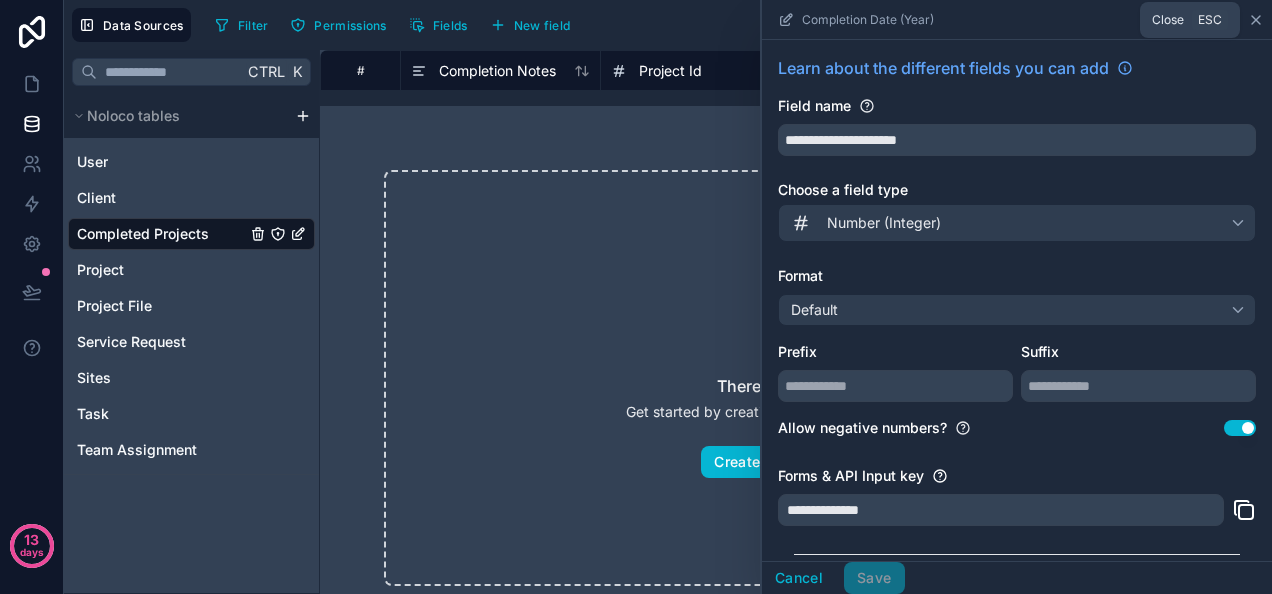 click 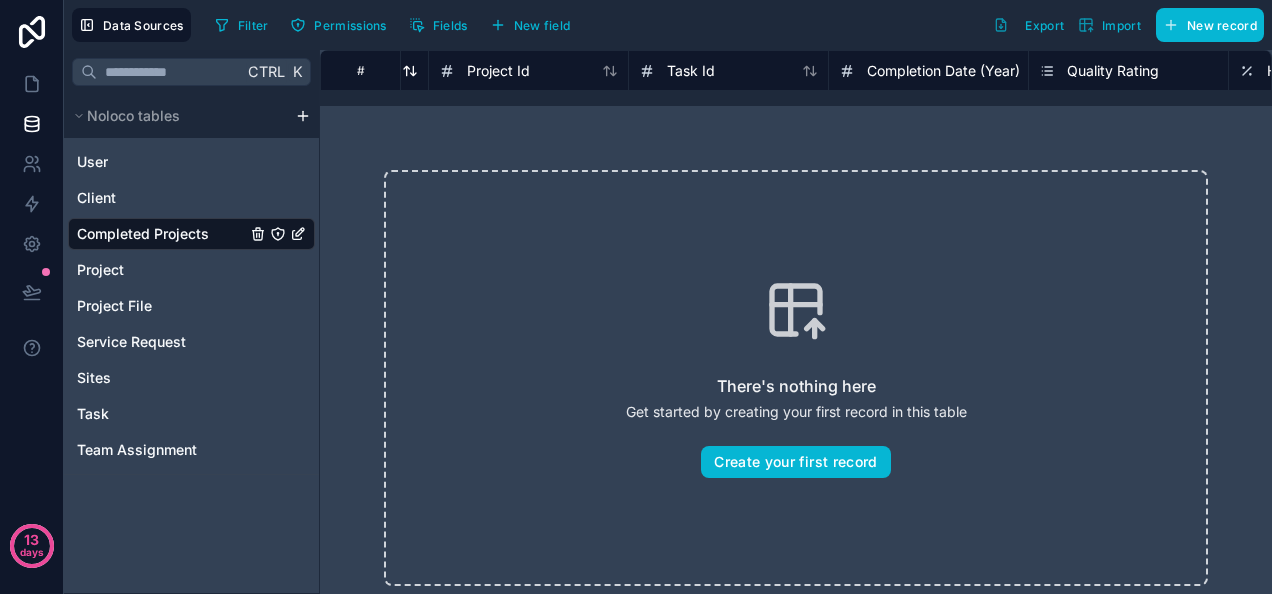 scroll, scrollTop: 0, scrollLeft: 0, axis: both 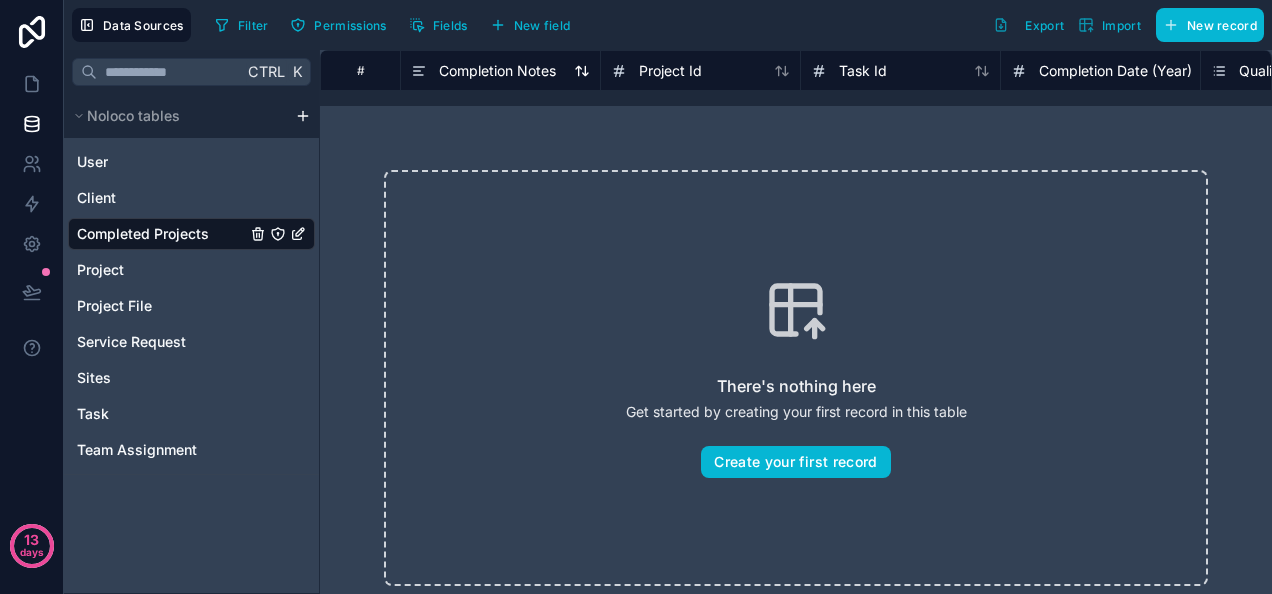 click on "Completion Notes" at bounding box center [497, 71] 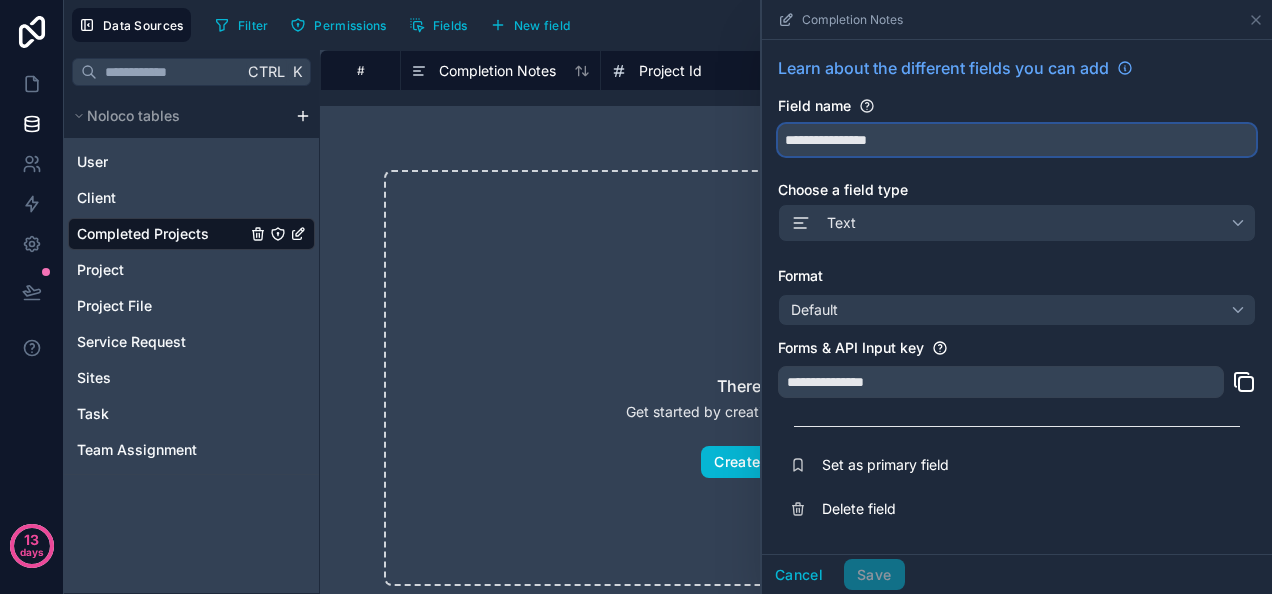 click on "**********" at bounding box center (1017, 140) 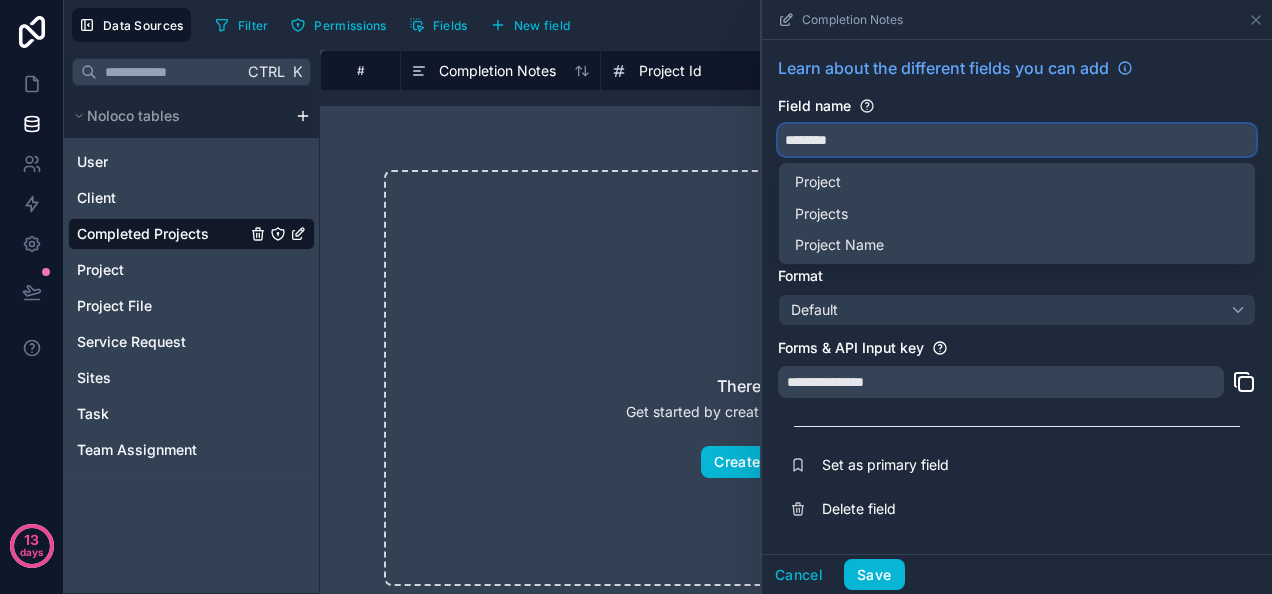 click on "*******" at bounding box center (1017, 140) 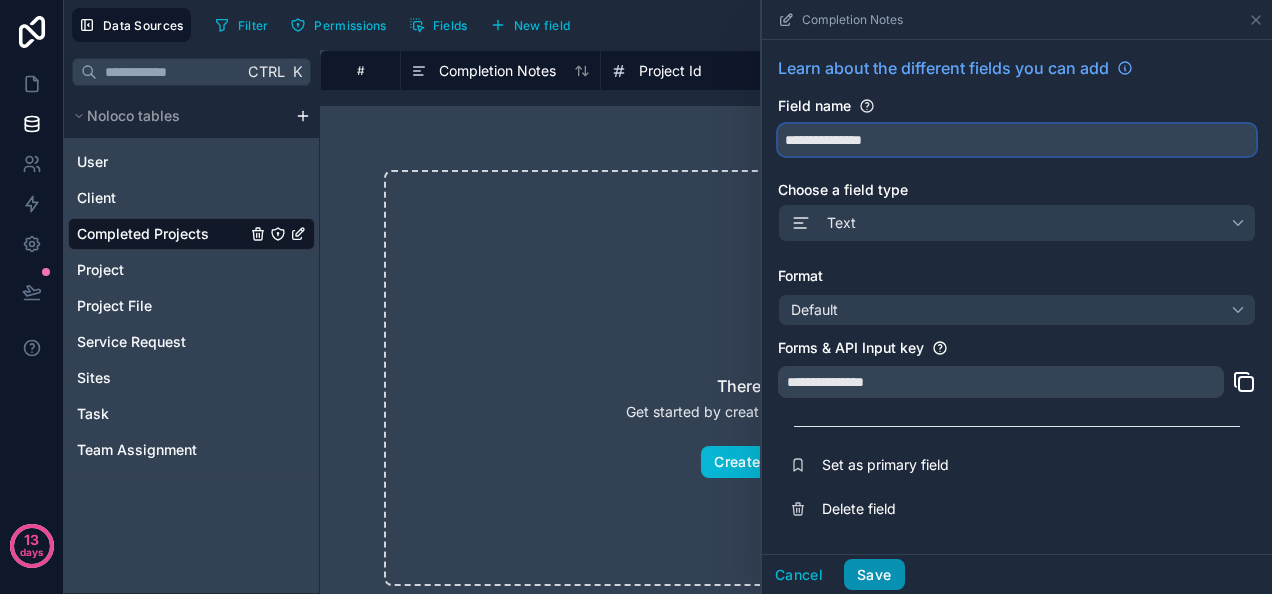 type on "**********" 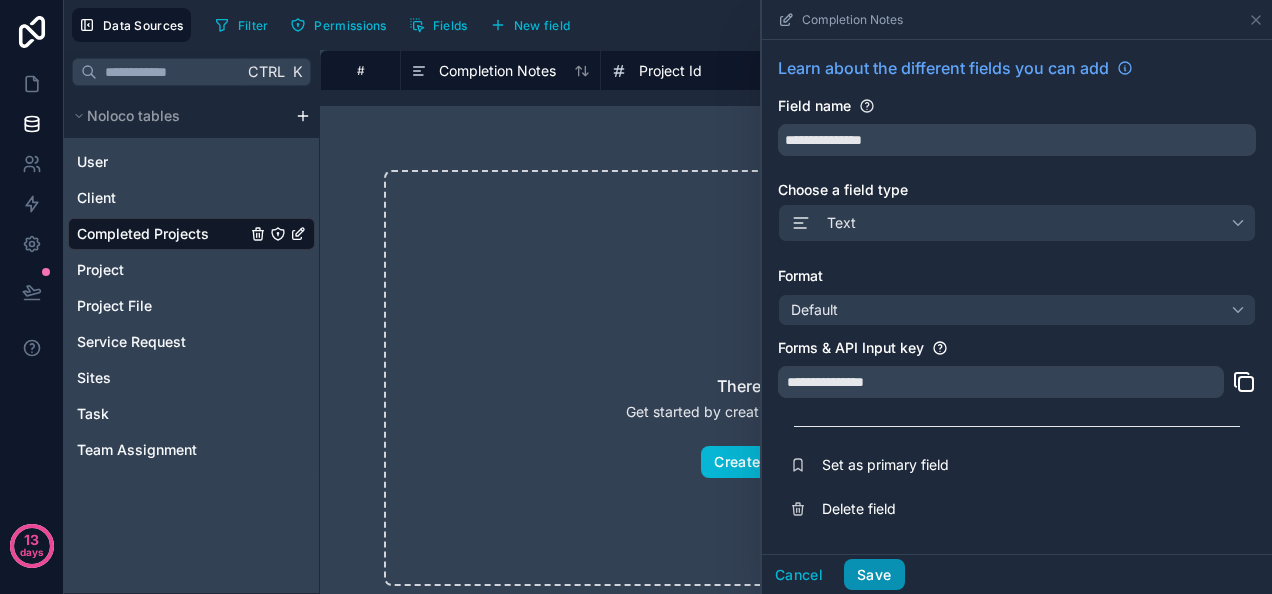 click on "Save" at bounding box center (874, 575) 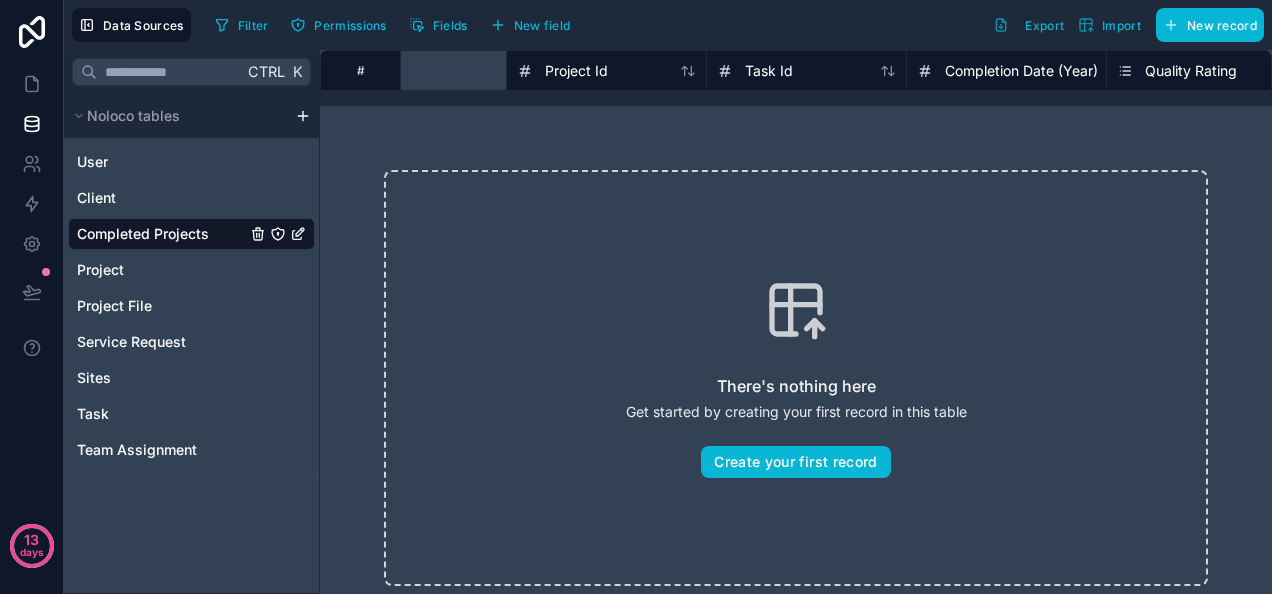 scroll, scrollTop: 0, scrollLeft: 0, axis: both 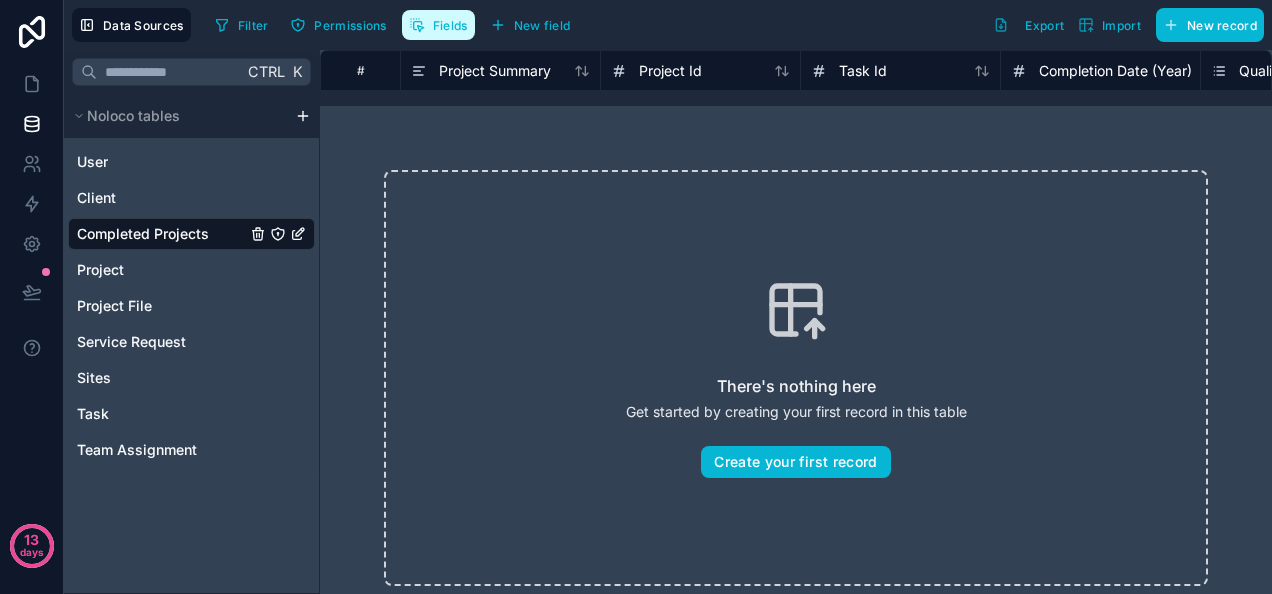 click on "Fields" at bounding box center [450, 25] 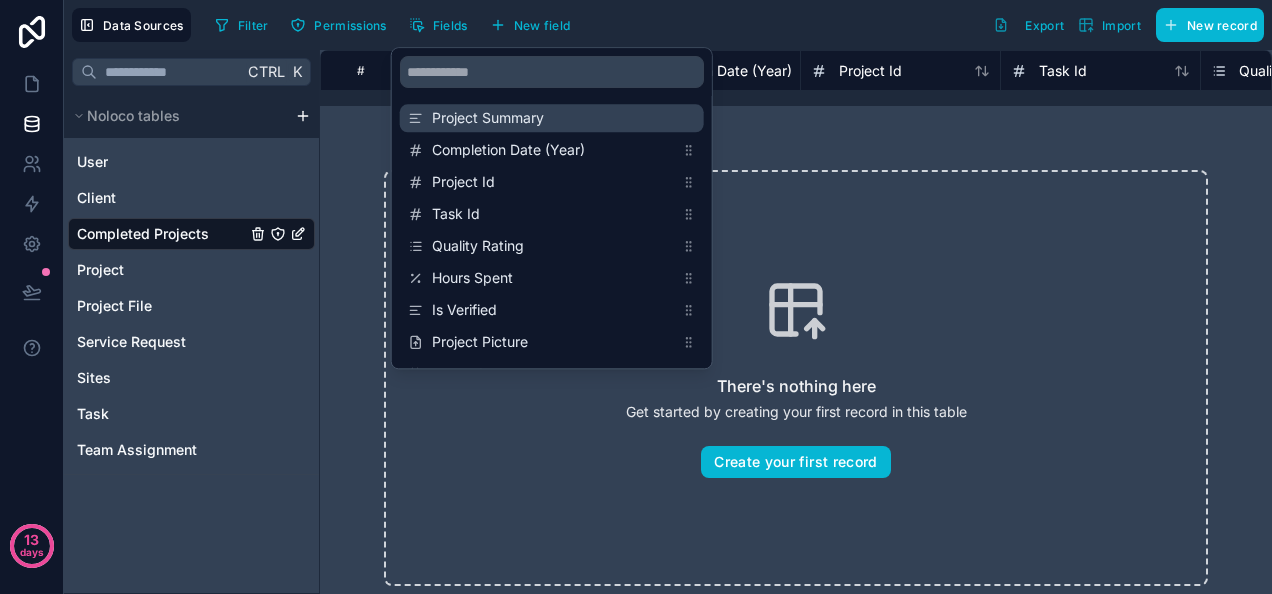 click on "Project Summary" at bounding box center [553, 118] 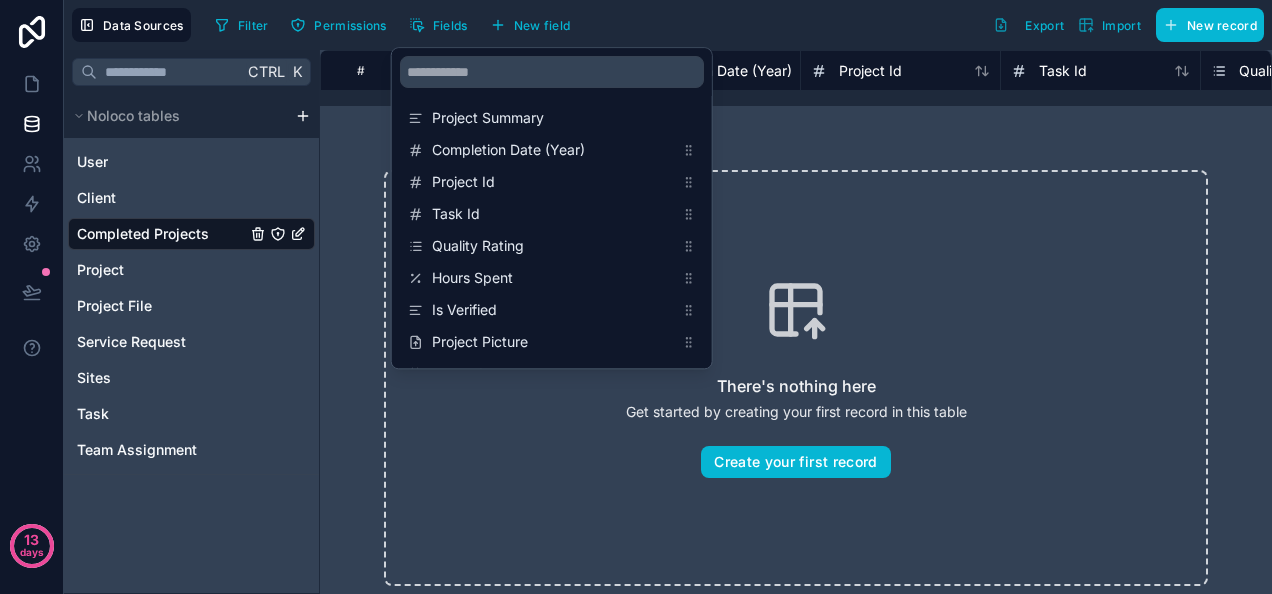 click on "There's nothing here Get started by creating your first record in this table Create your first record" at bounding box center (796, 378) 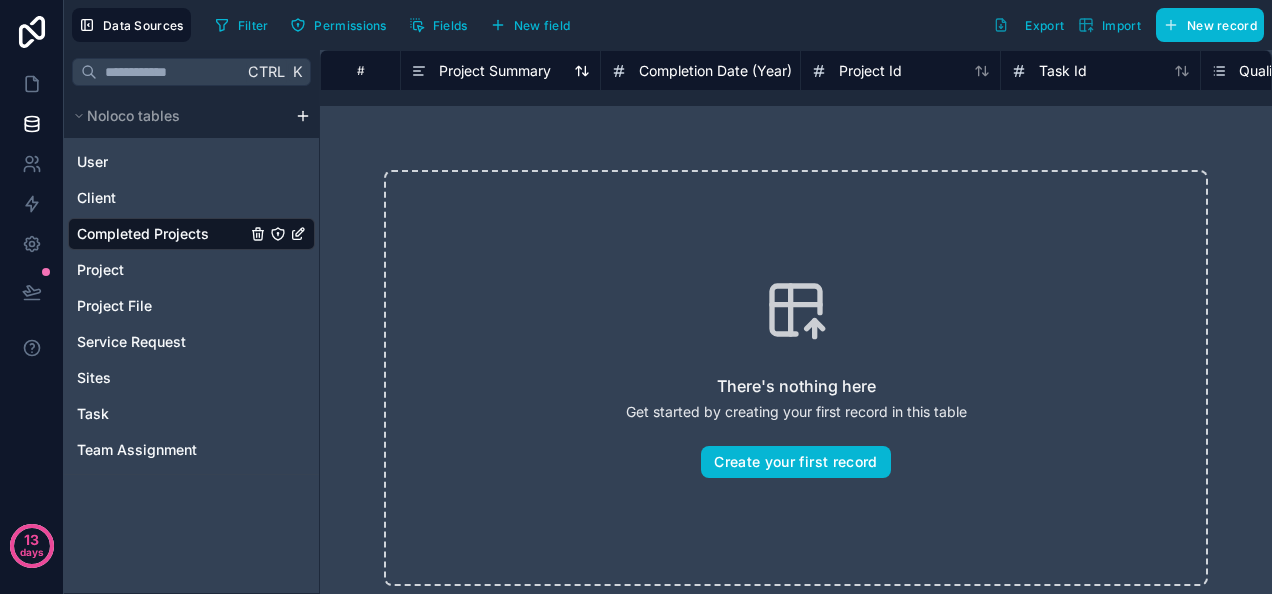 click on "Project Summary" at bounding box center (495, 71) 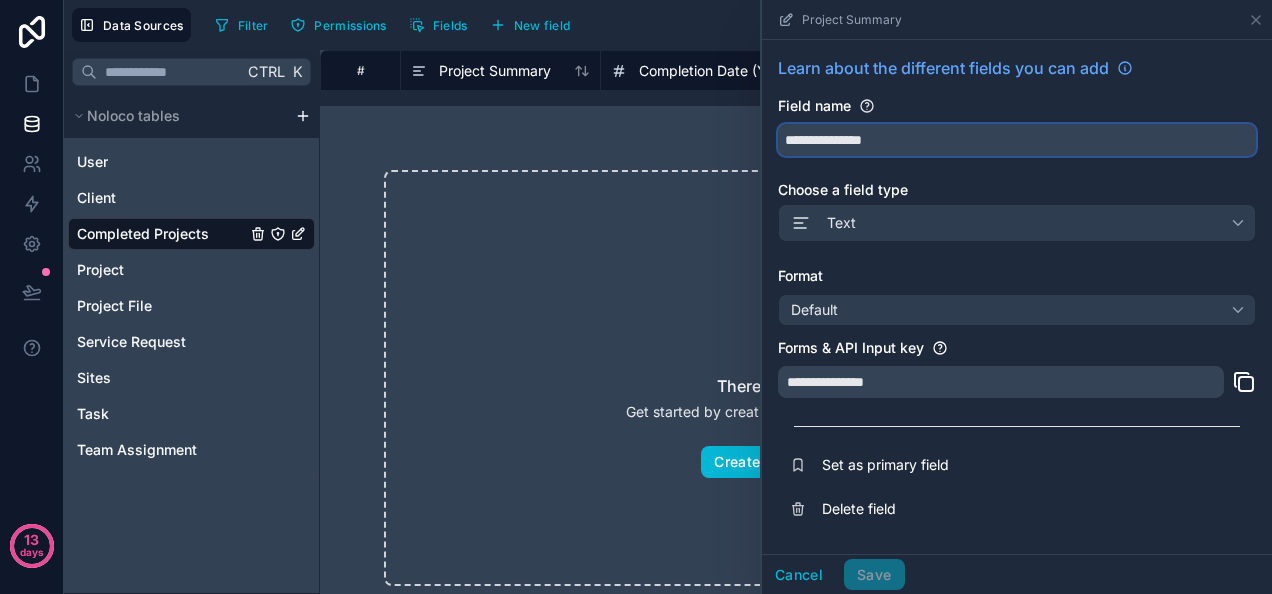 drag, startPoint x: 918, startPoint y: 136, endPoint x: 767, endPoint y: 140, distance: 151.05296 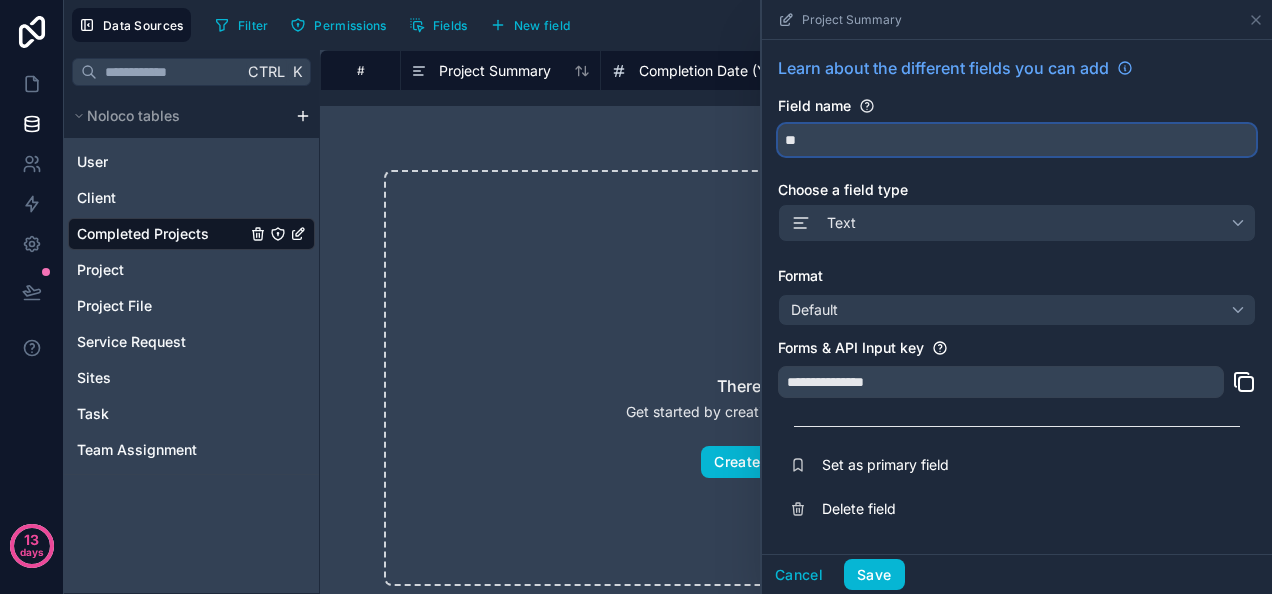 type on "*" 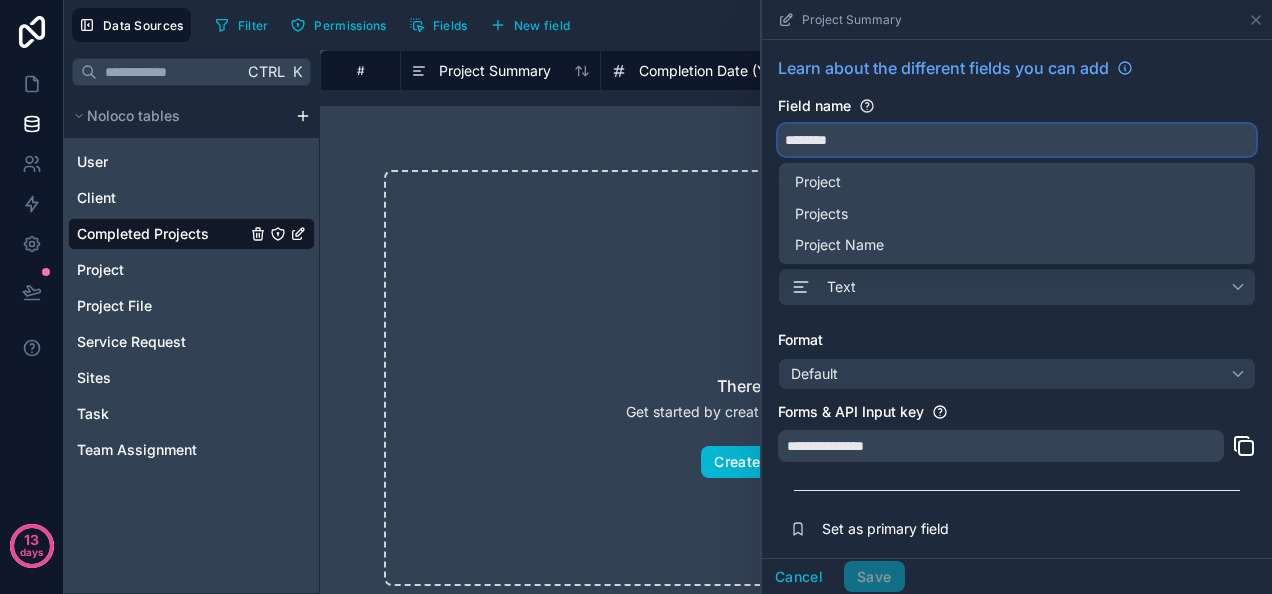 click on "*******" at bounding box center (1017, 140) 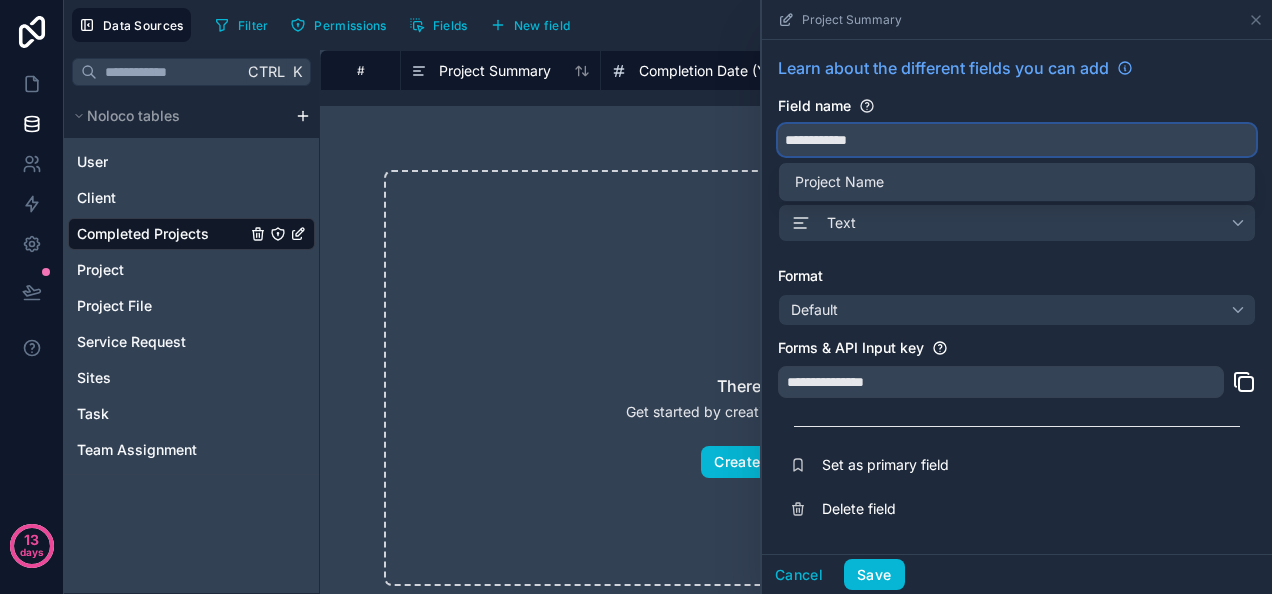 type on "**********" 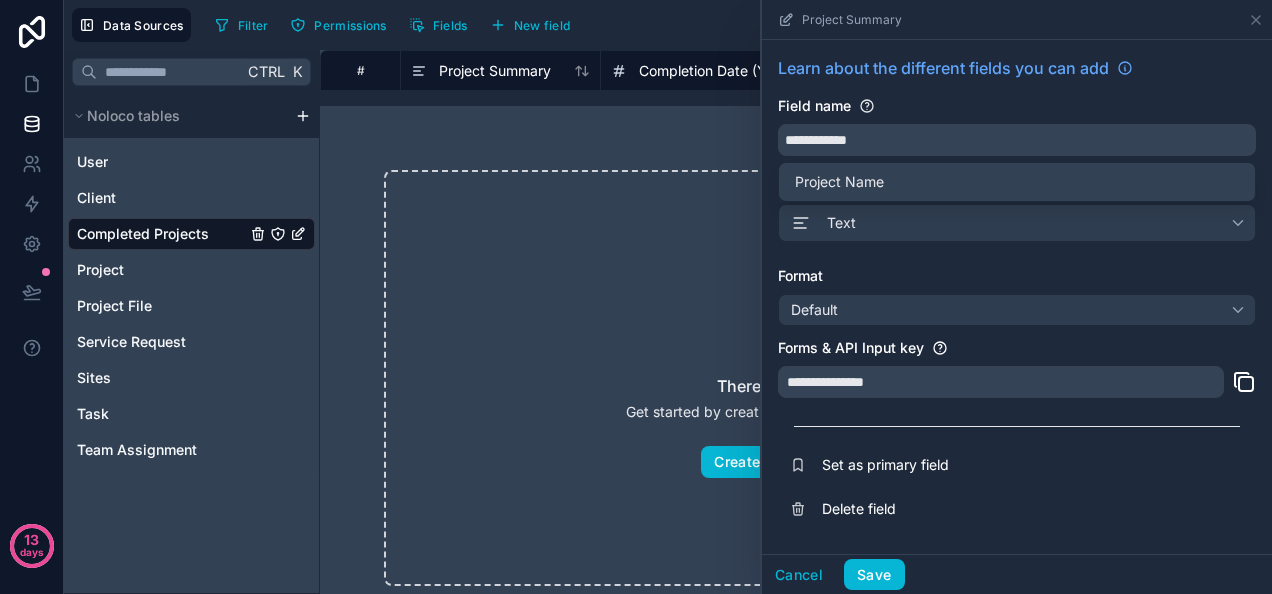 click on "There's nothing here Get started by creating your first record in this table Create your first record" at bounding box center [796, 378] 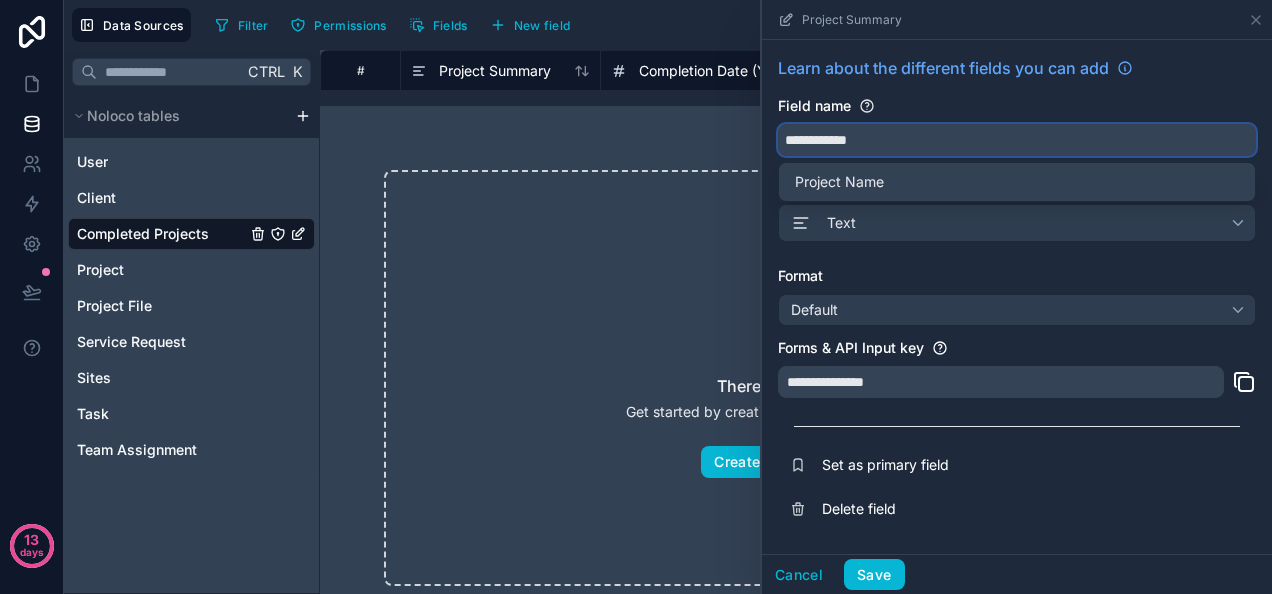 click on "**********" at bounding box center (1017, 140) 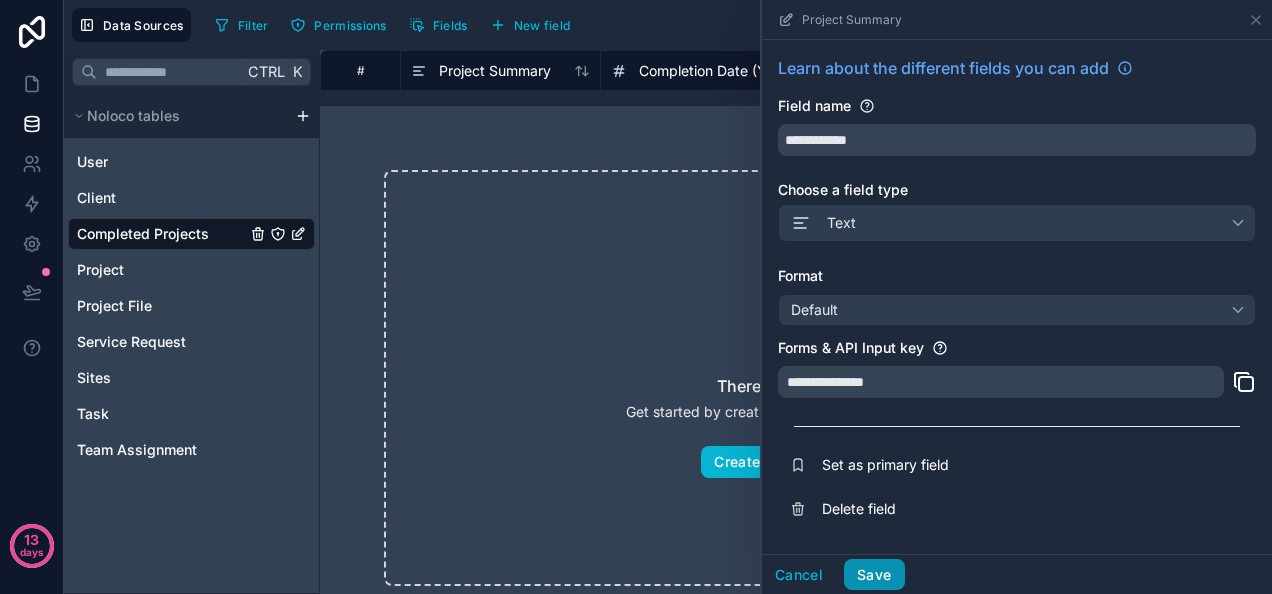 click on "Save" at bounding box center (874, 575) 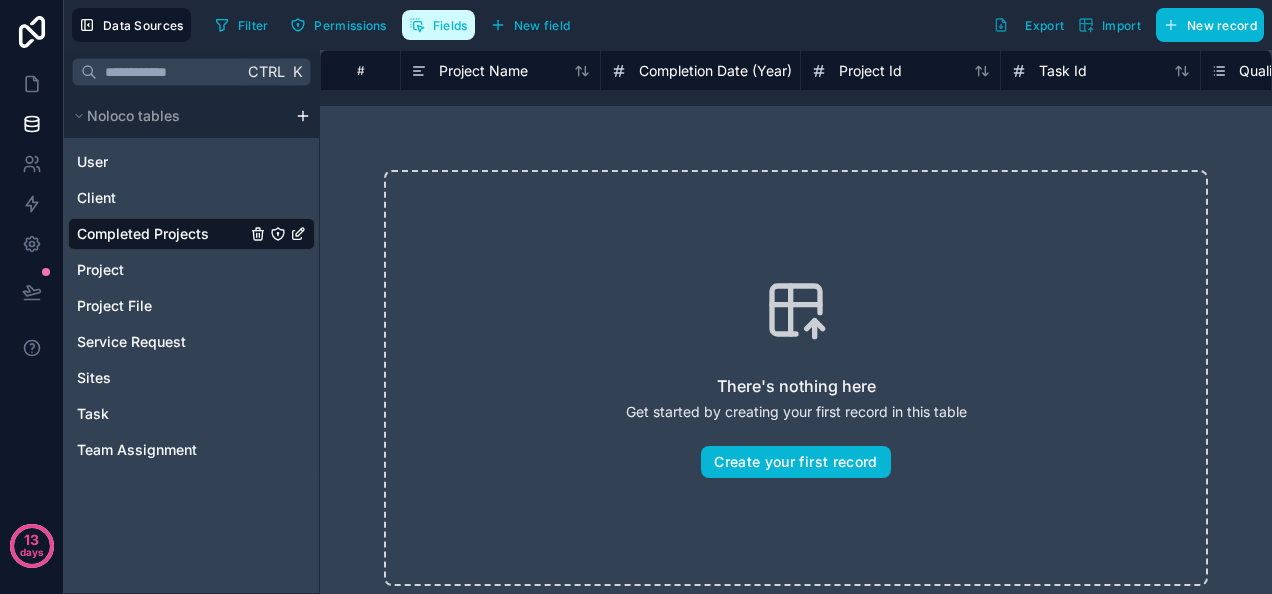 click on "Fields" at bounding box center [450, 25] 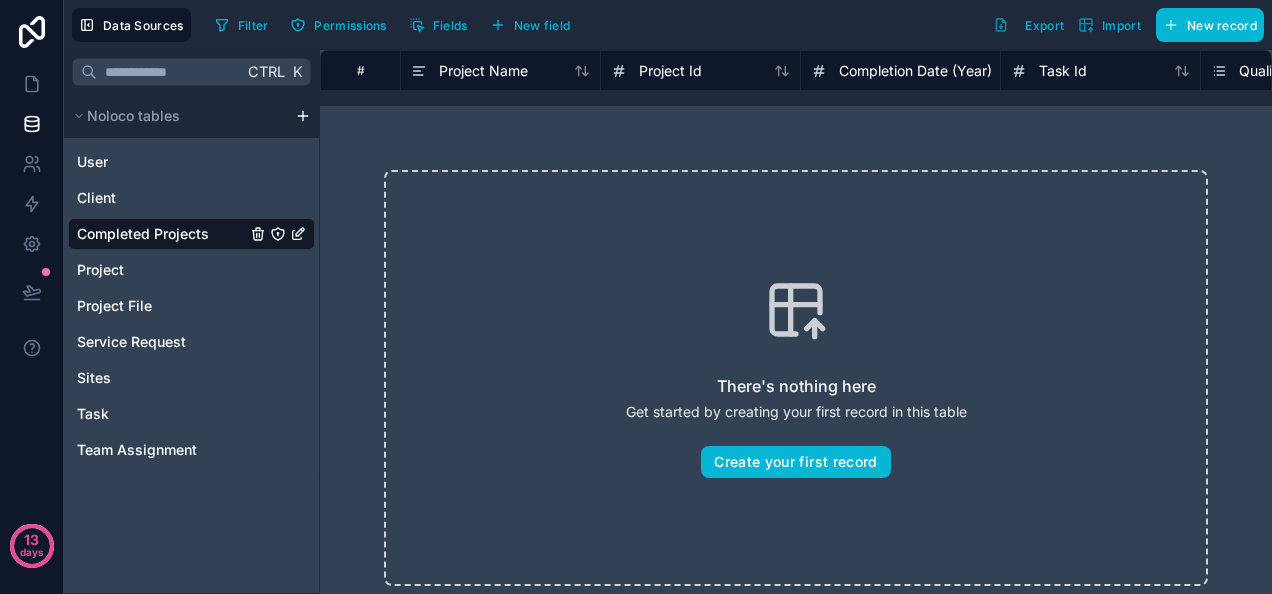 click on "There's nothing here Get started by creating your first record in this table Create your first record" at bounding box center (796, 378) 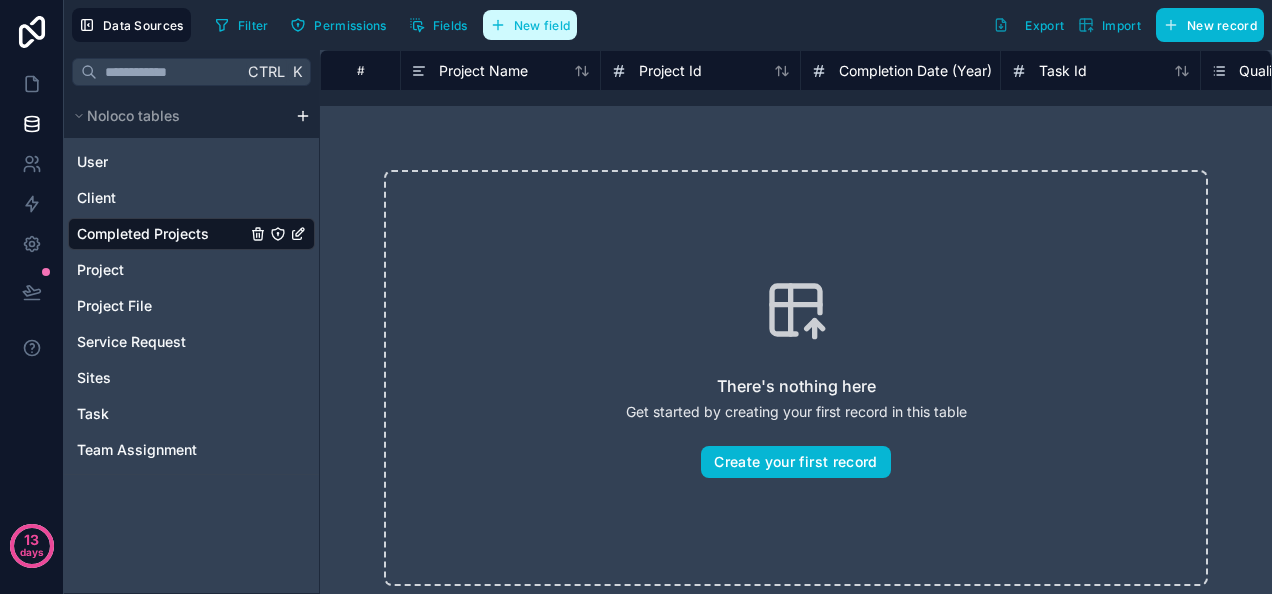 click on "New field" at bounding box center (542, 25) 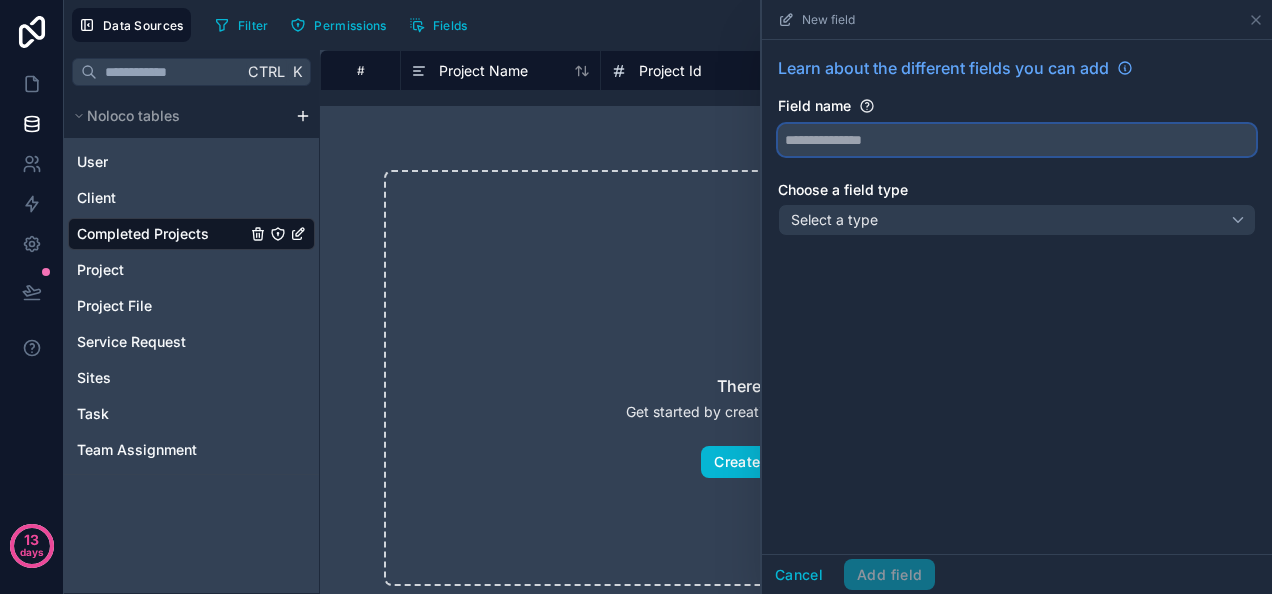 click at bounding box center [1017, 140] 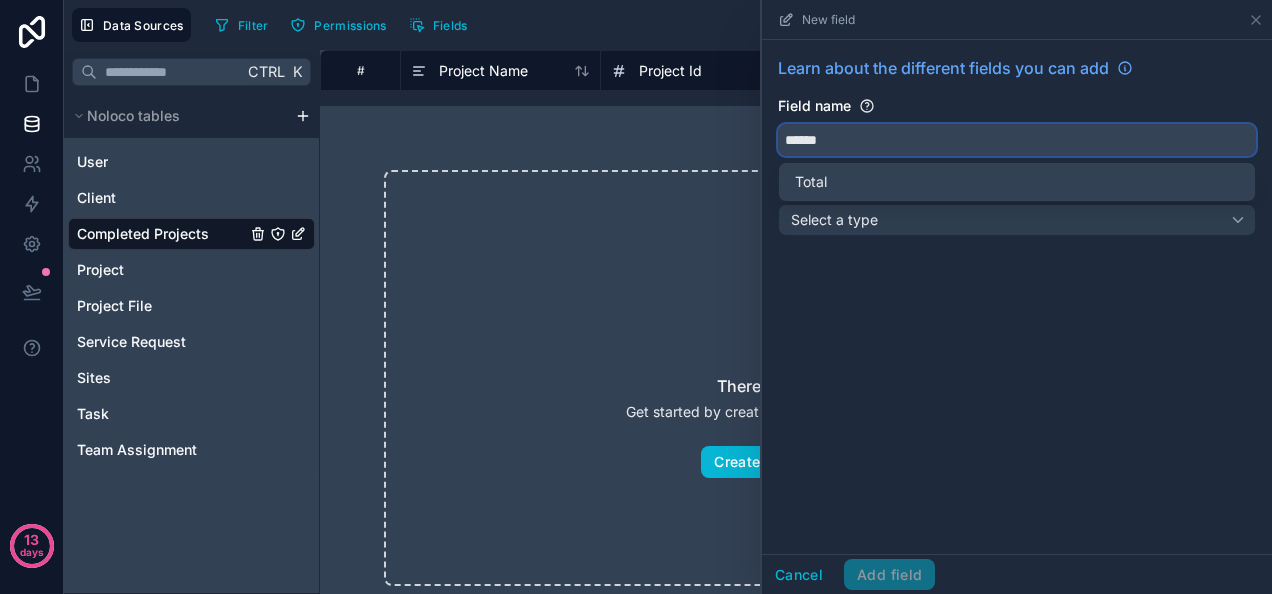 click on "*****" at bounding box center (1017, 140) 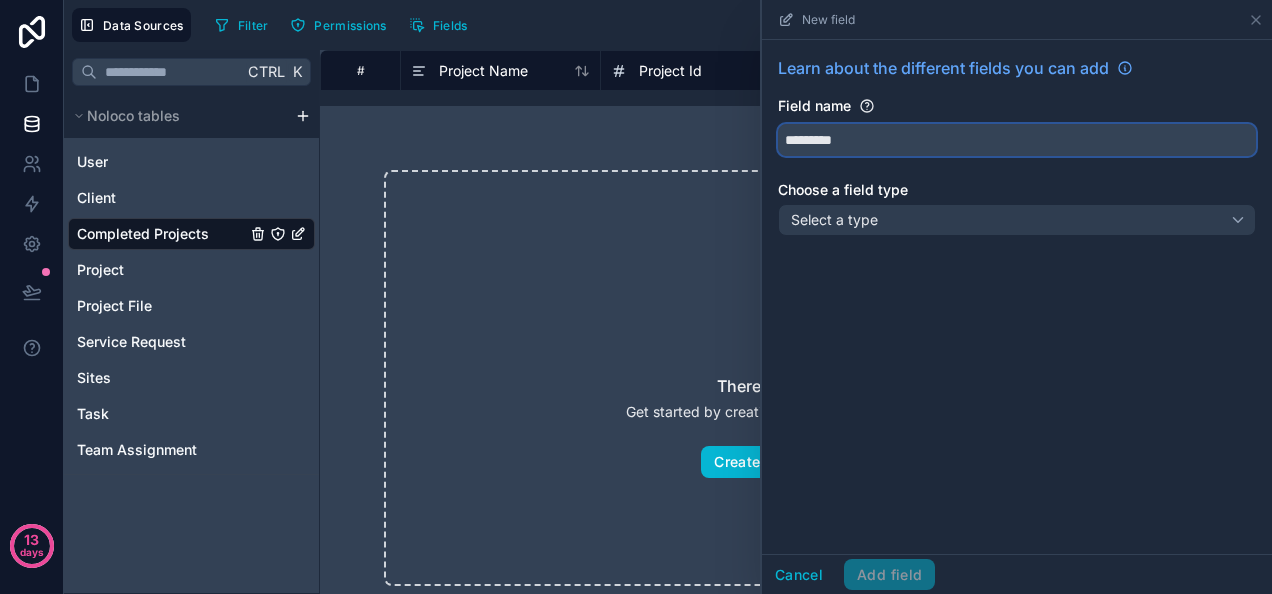 type on "*********" 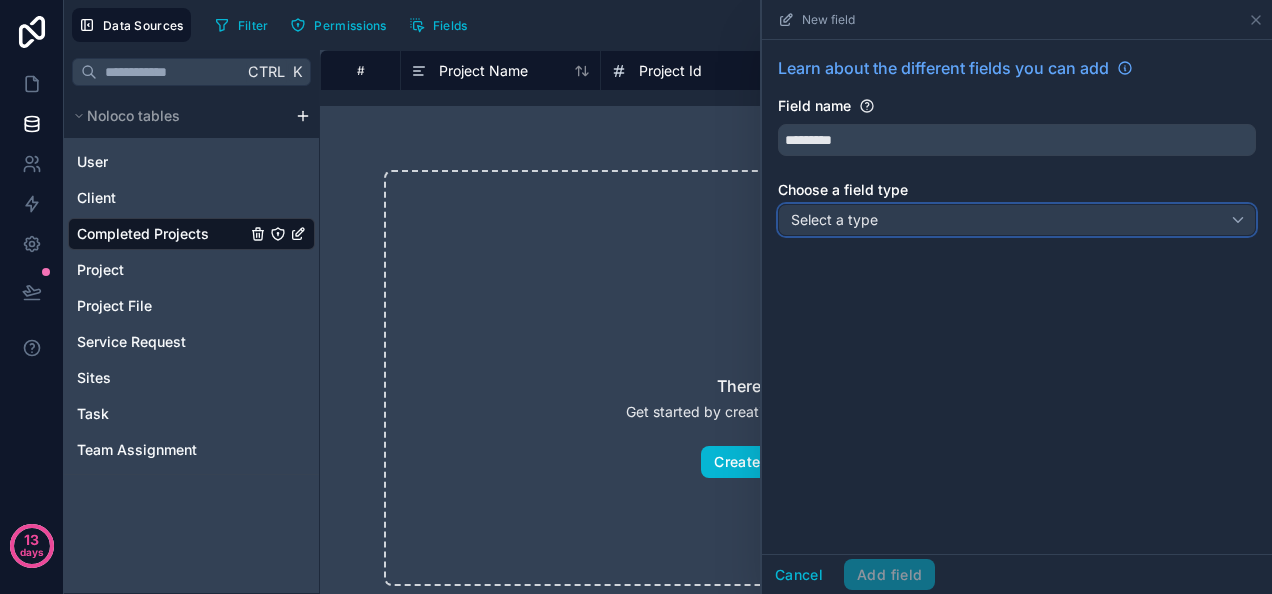 click on "Select a type" at bounding box center (1017, 220) 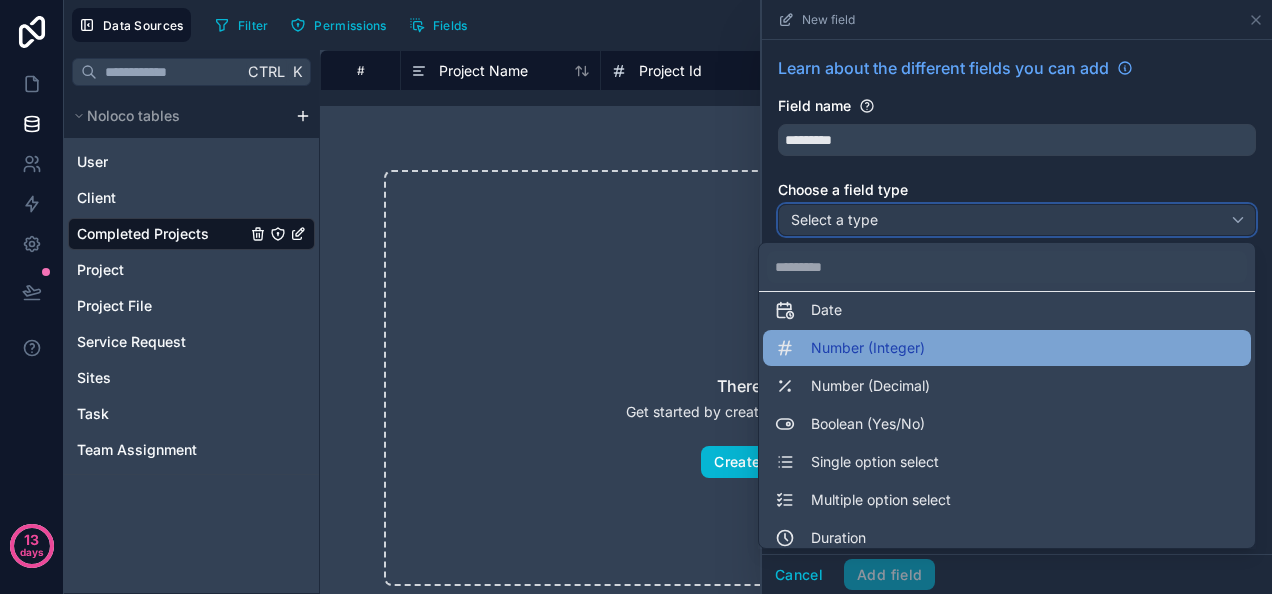 scroll, scrollTop: 0, scrollLeft: 0, axis: both 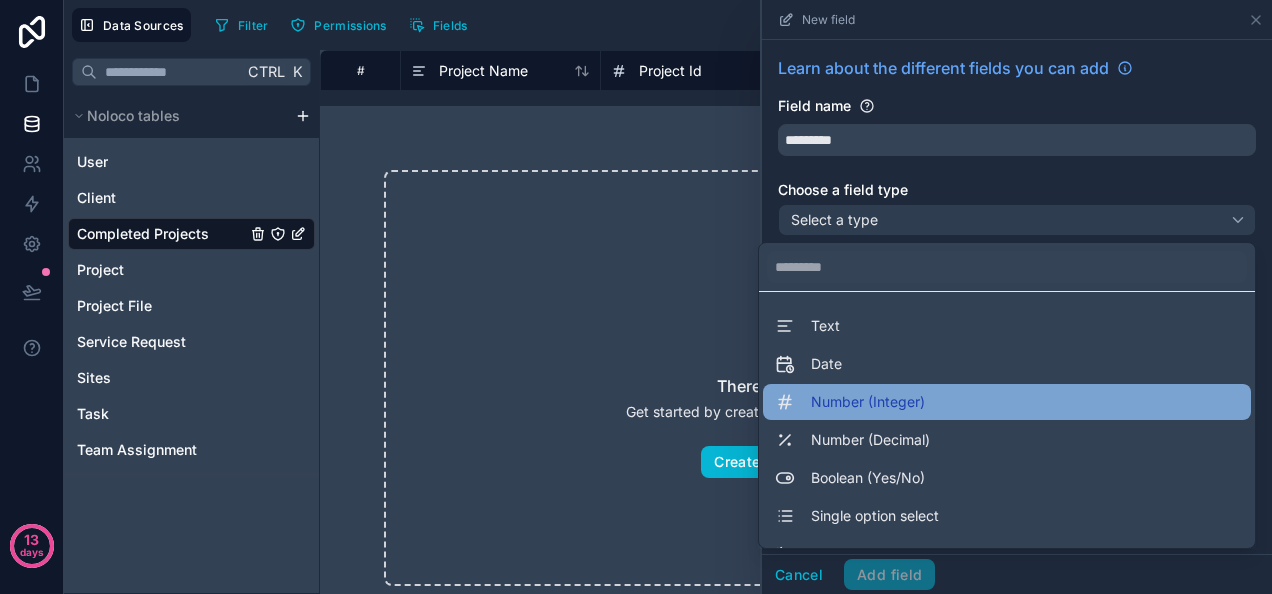 click on "Number (Integer)" at bounding box center (850, 402) 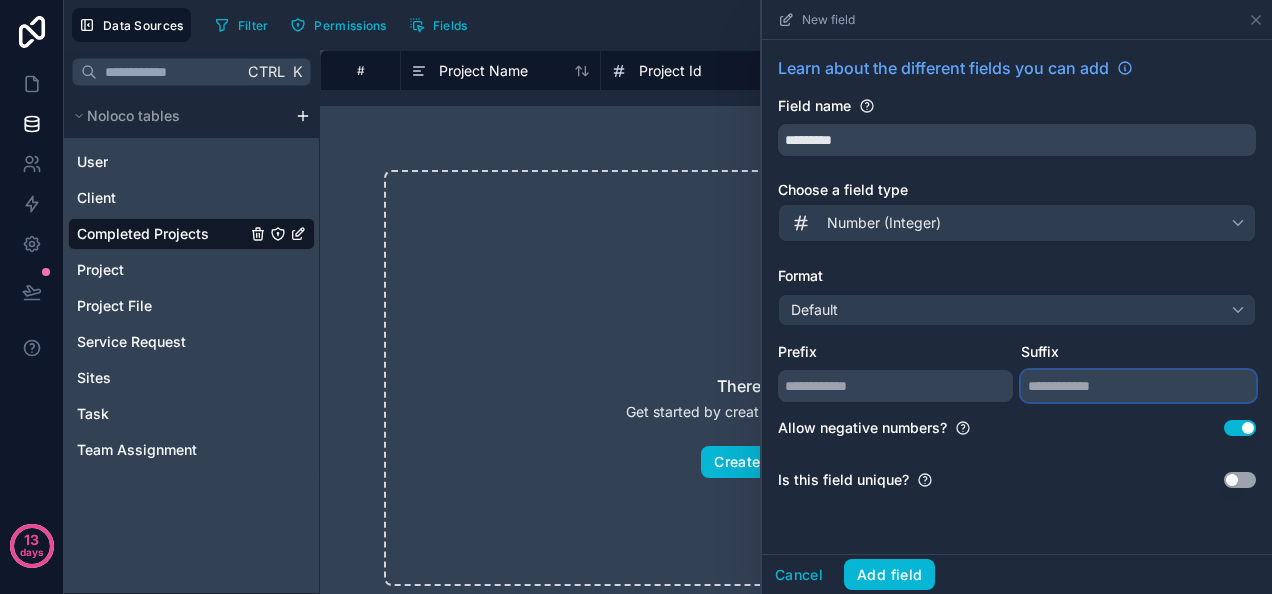 click at bounding box center (1138, 386) 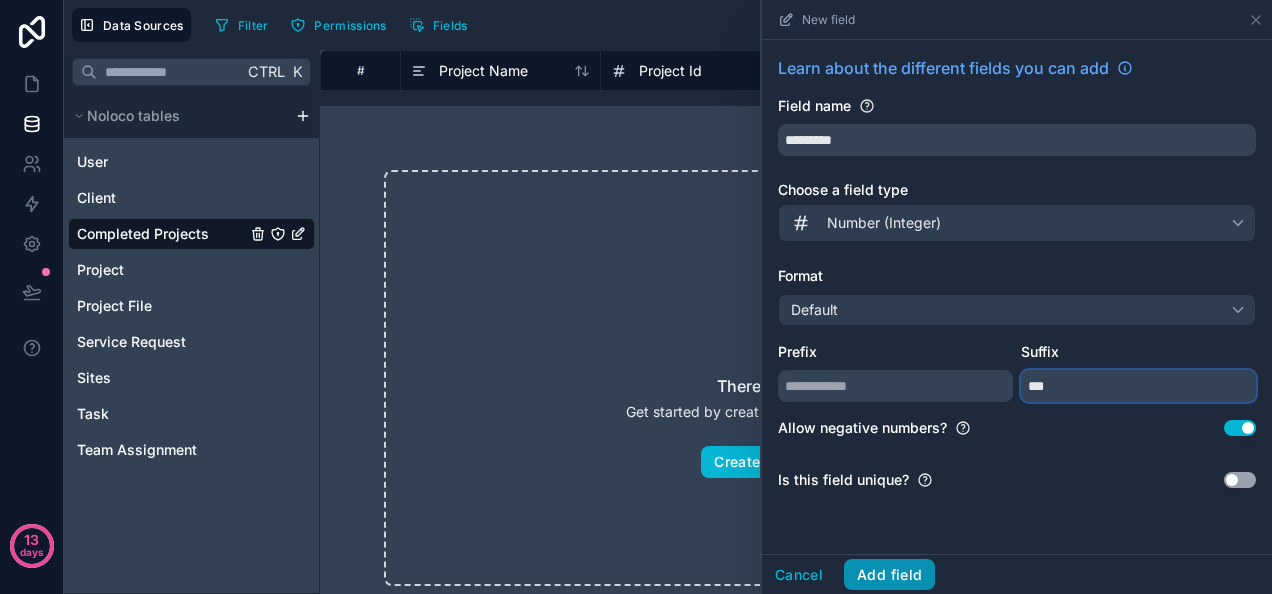type on "***" 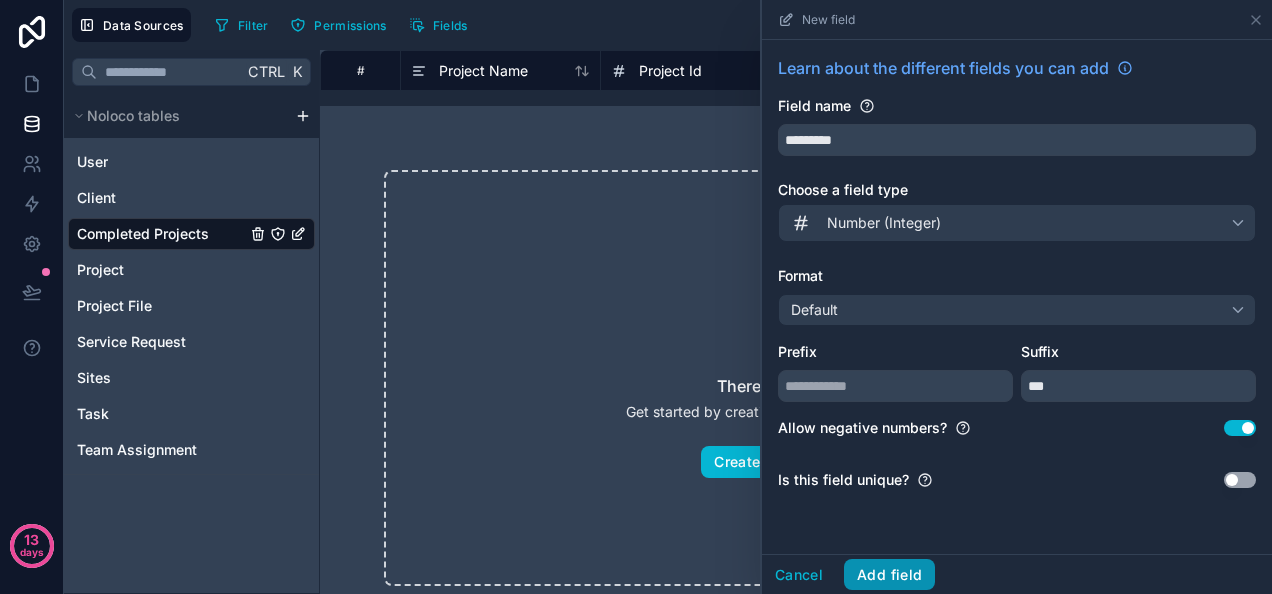 click on "Add field" at bounding box center (889, 575) 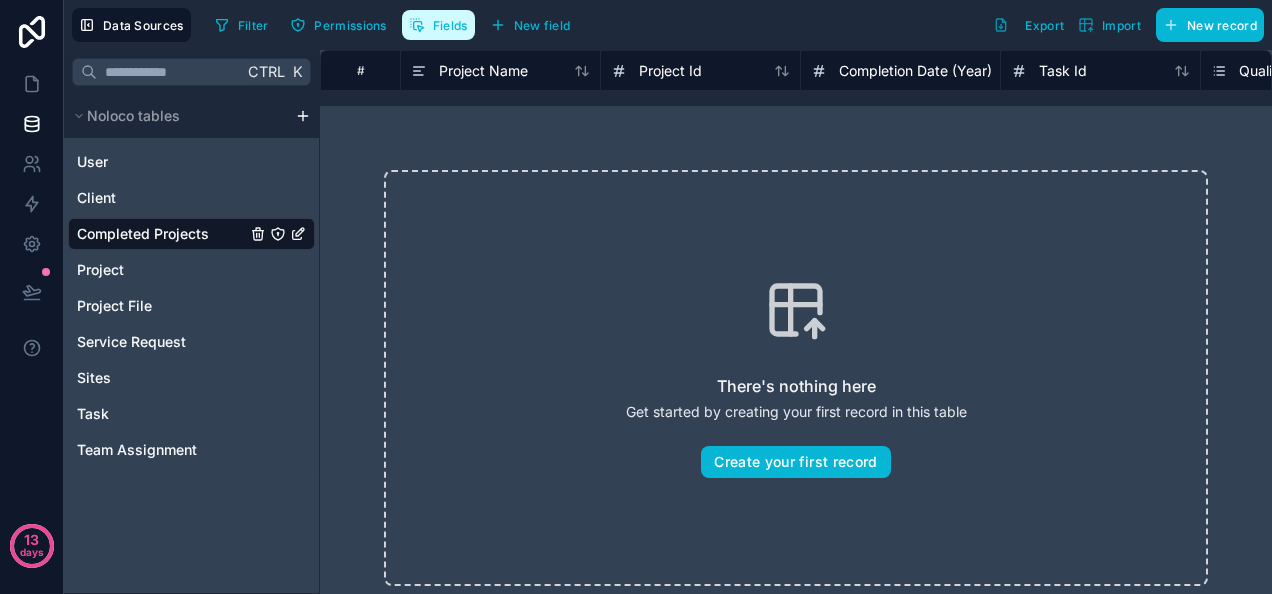 click on "Fields" at bounding box center [438, 25] 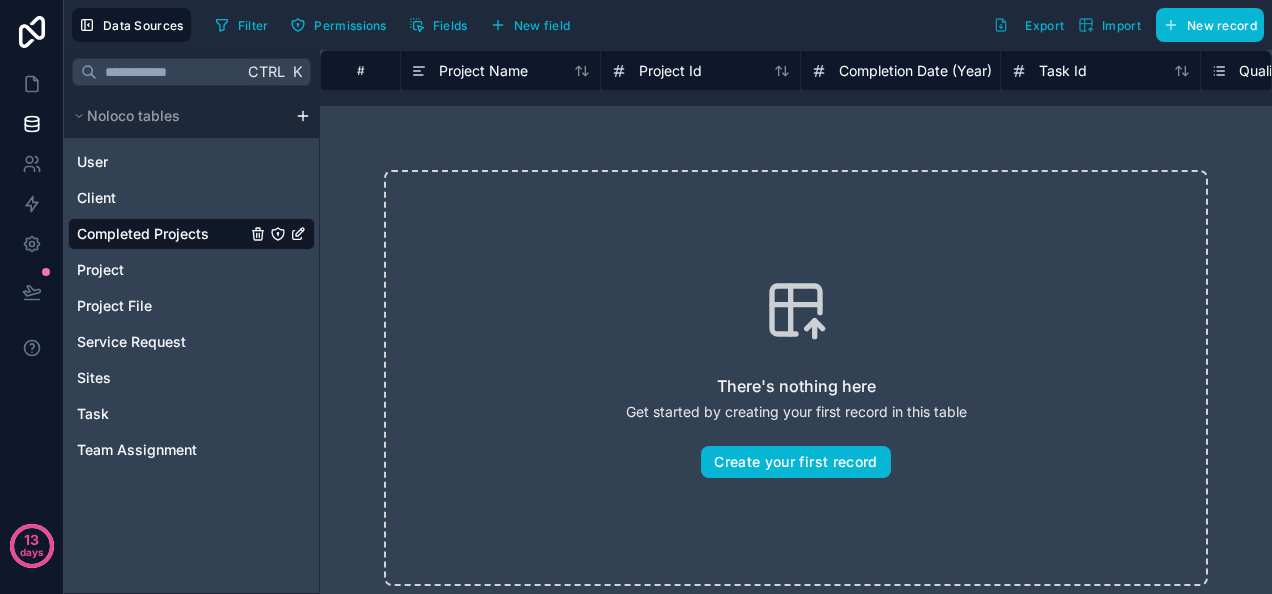 click on "There's nothing here Get started by creating your first record in this table Create your first record" at bounding box center [796, 378] 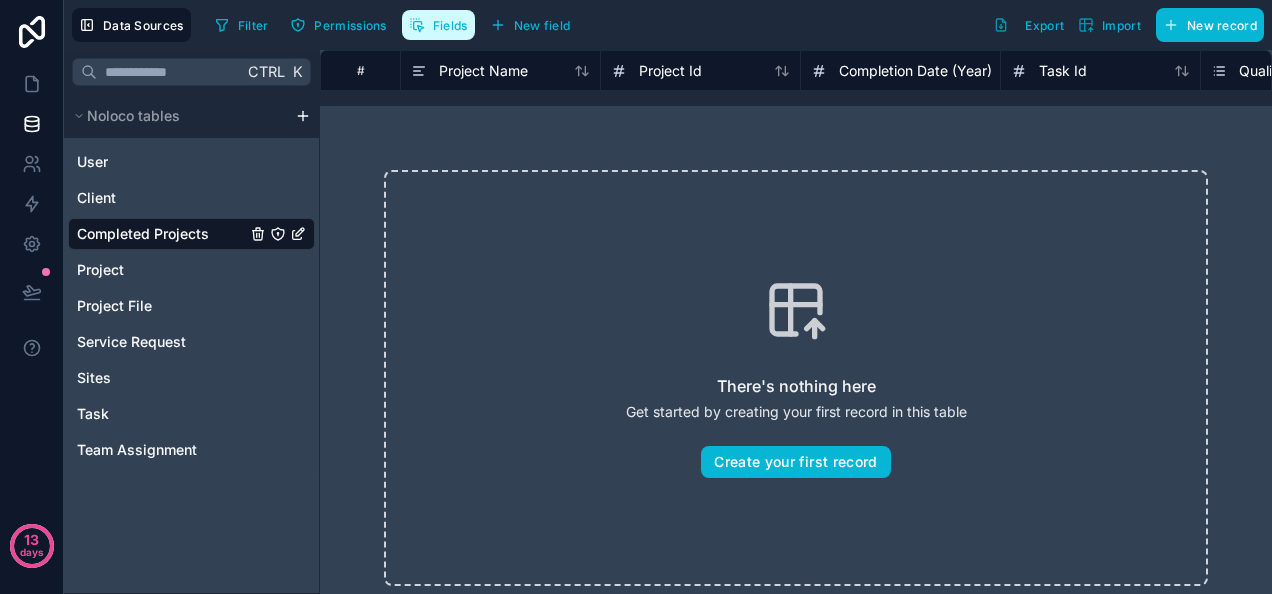 click on "Fields" at bounding box center [450, 25] 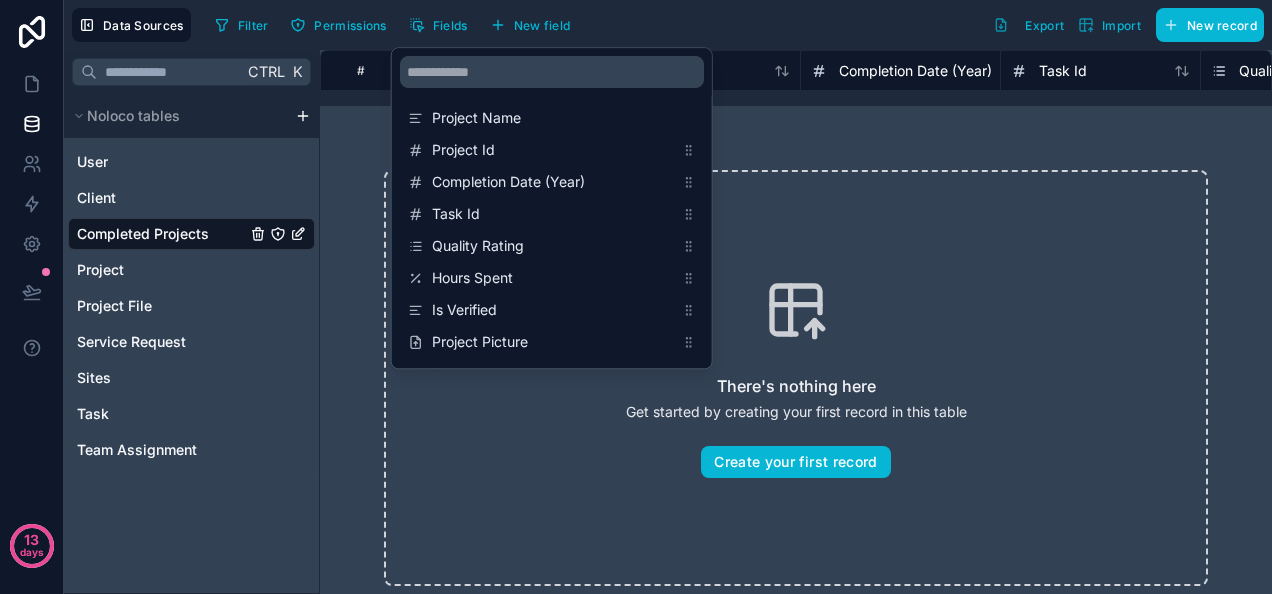 click on "There's nothing here Get started by creating your first record in this table Create your first record" at bounding box center (796, 378) 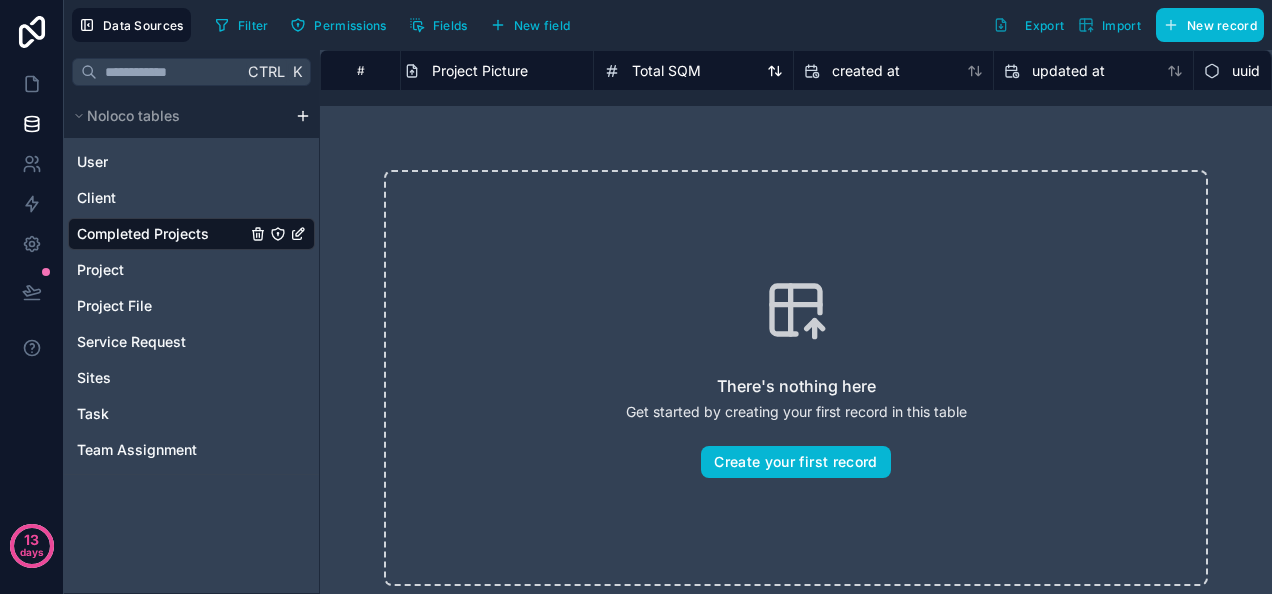 scroll, scrollTop: 0, scrollLeft: 1419, axis: horizontal 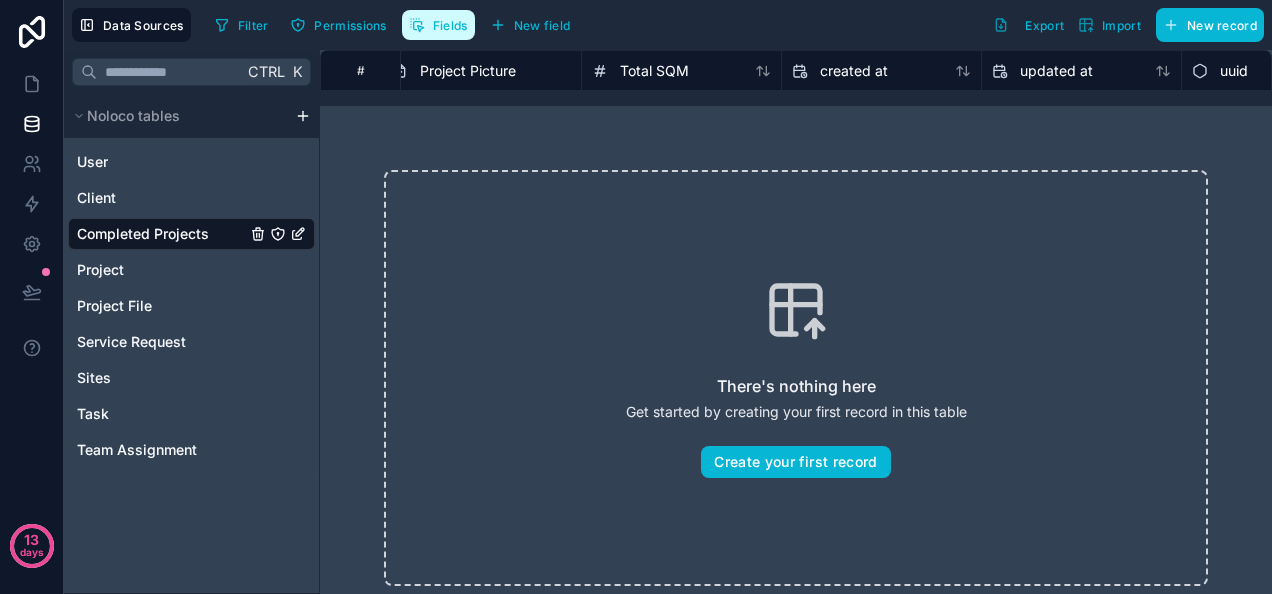 click 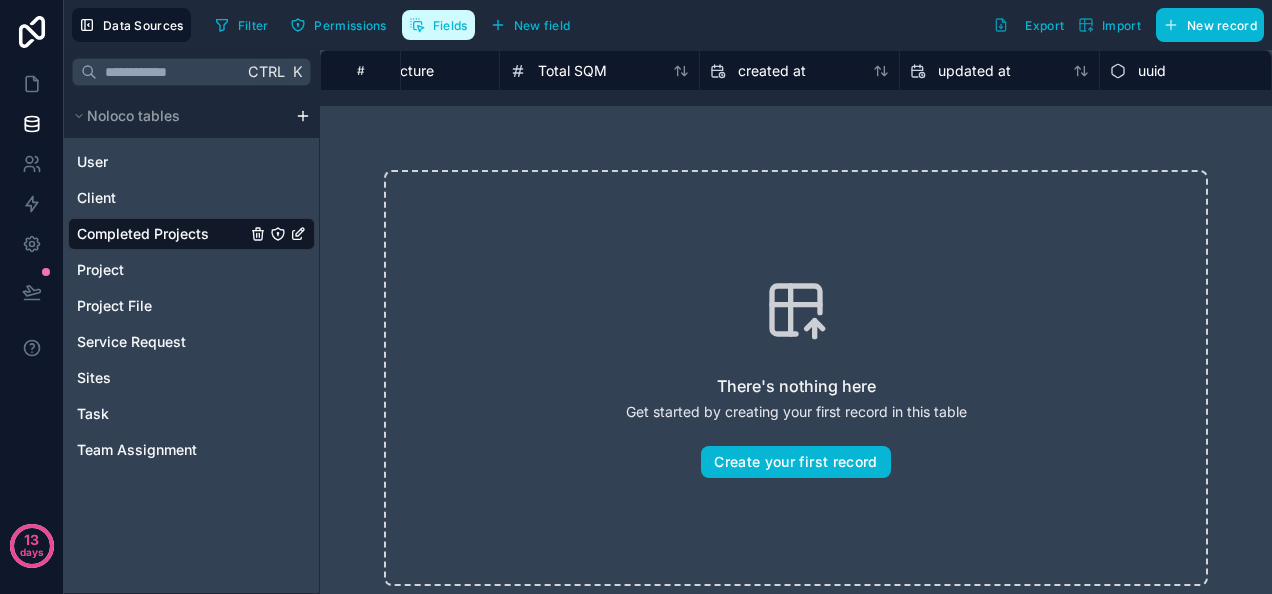scroll, scrollTop: 0, scrollLeft: 1527, axis: horizontal 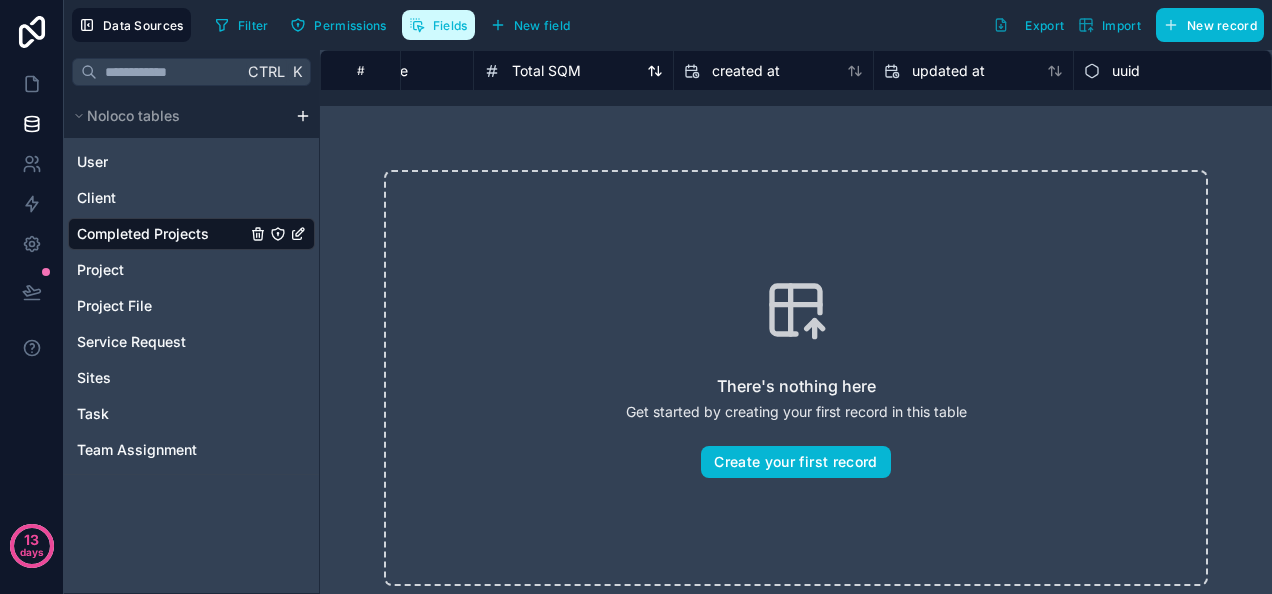 click on "Total SQM" at bounding box center [546, 71] 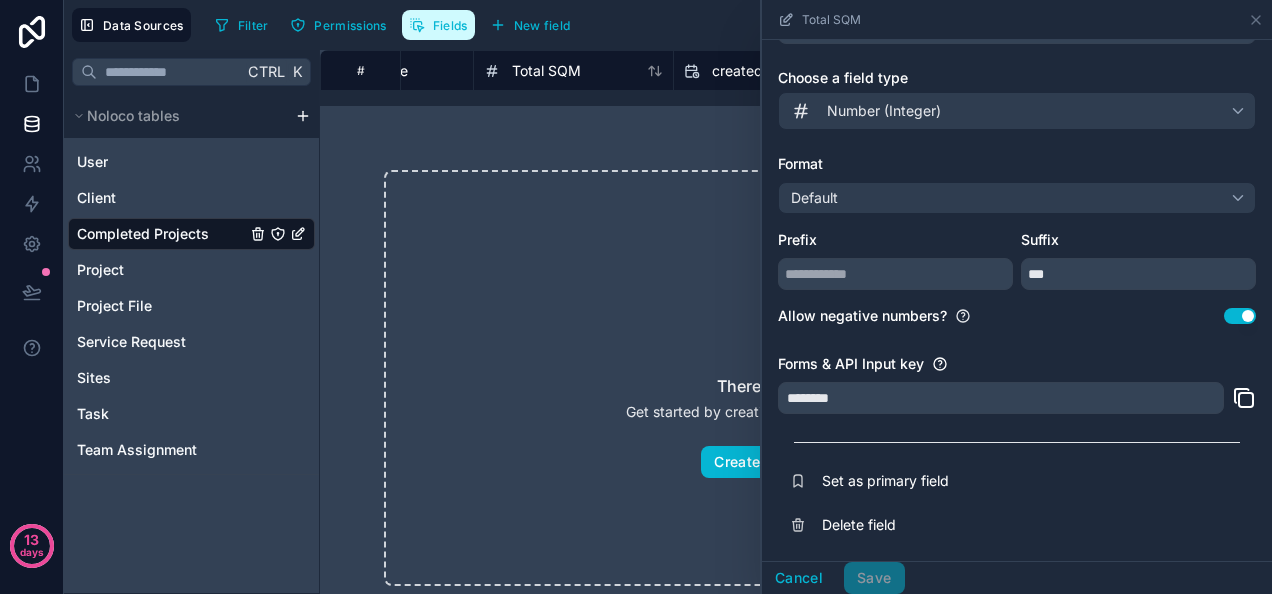 scroll, scrollTop: 0, scrollLeft: 0, axis: both 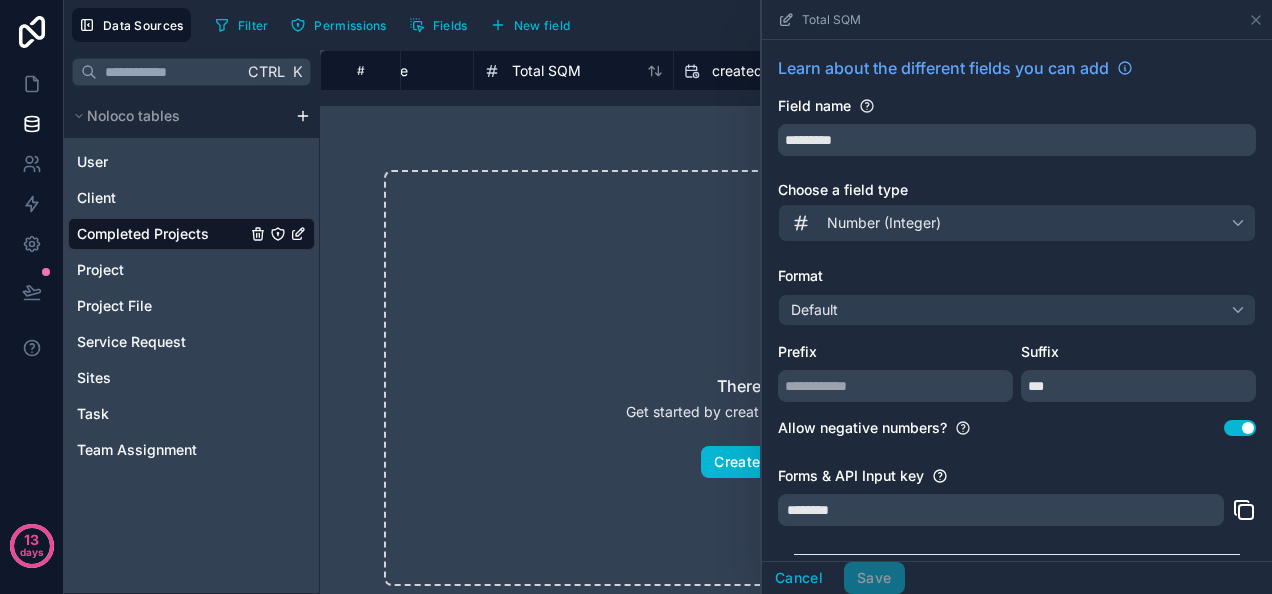 click on "There's nothing here Get started by creating your first record in this table Create your first record" at bounding box center [796, 378] 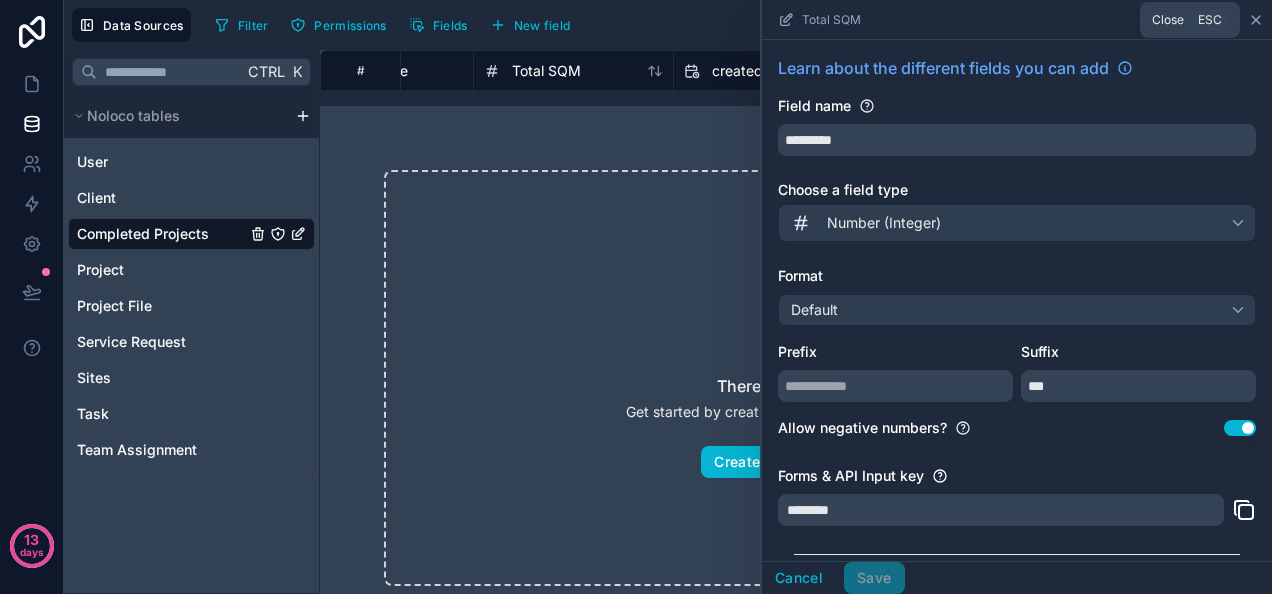 click 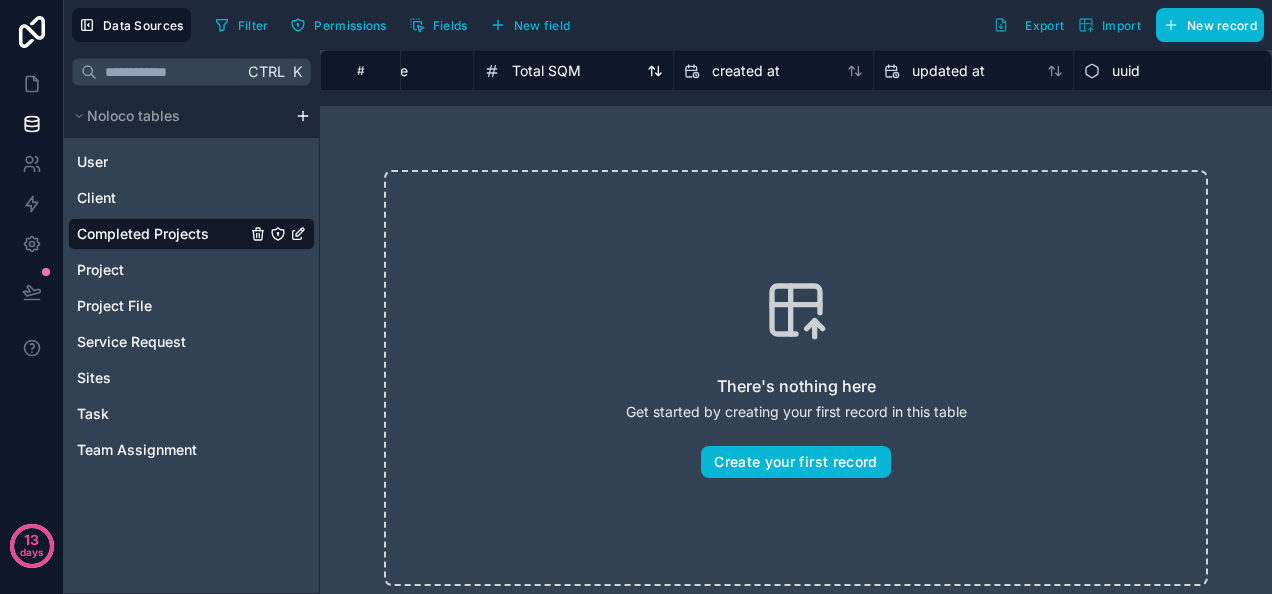 click on "Total SQM" at bounding box center [573, 71] 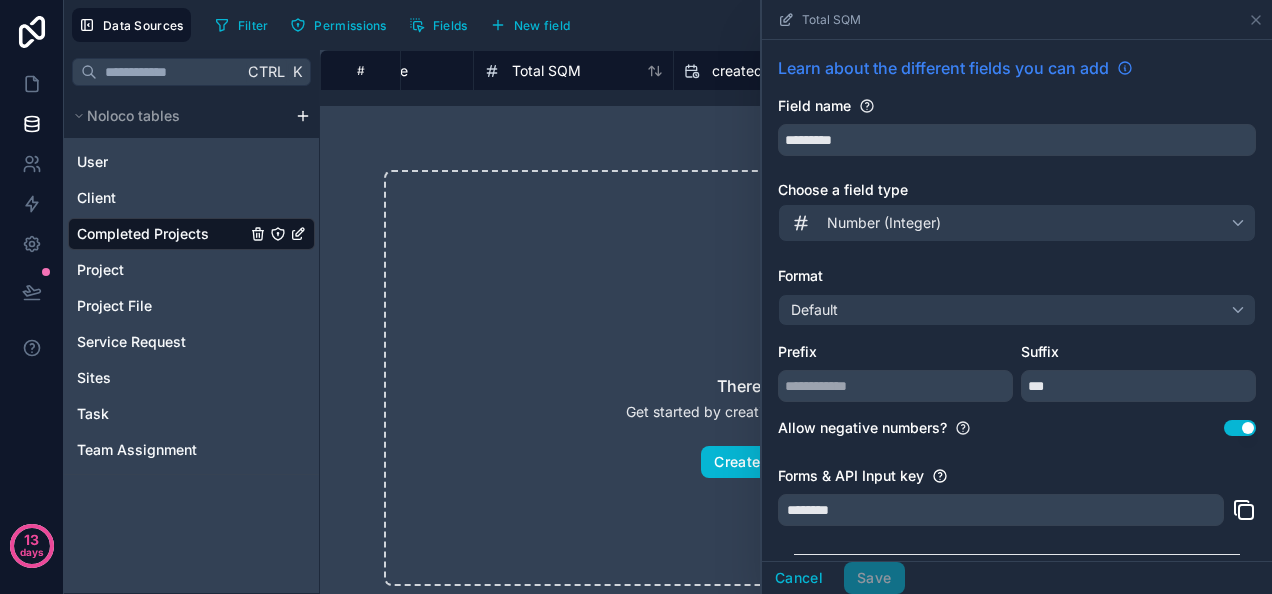 click on "Learn about the different fields you can add" at bounding box center (943, 68) 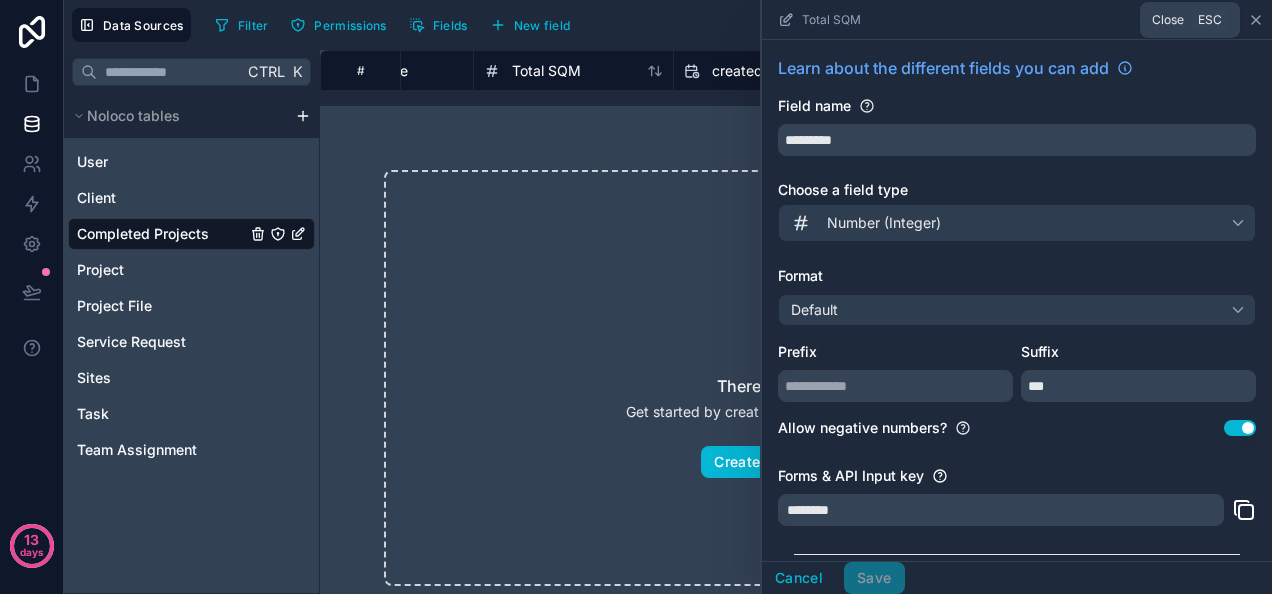 click 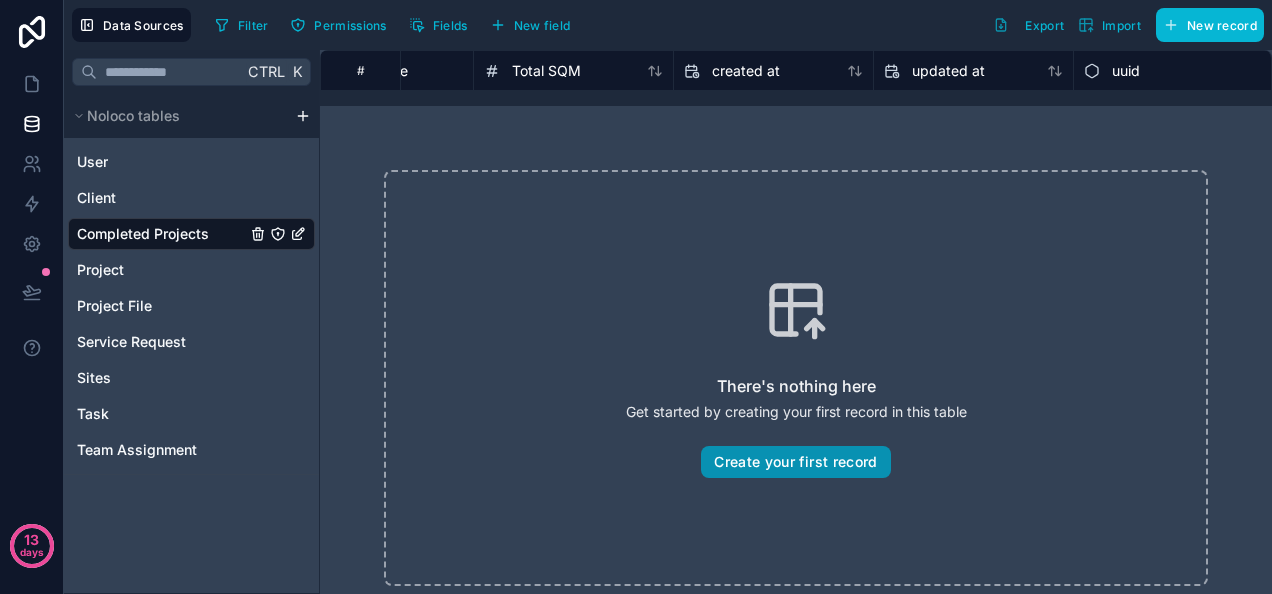 click on "Create your first record" at bounding box center [795, 462] 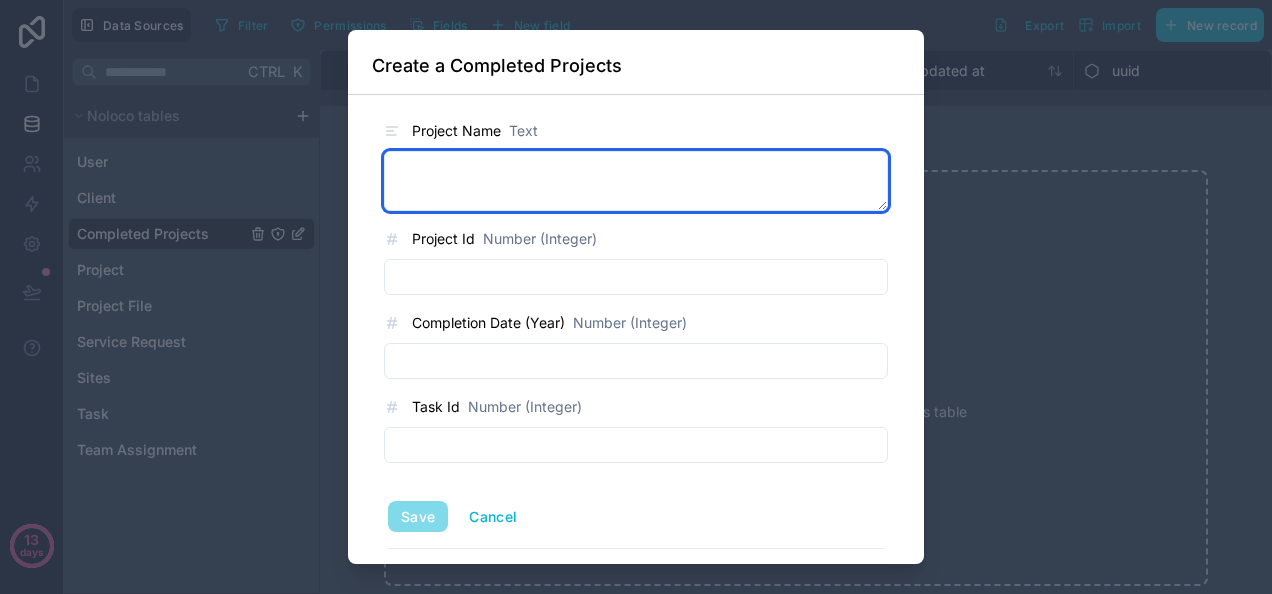 click at bounding box center [636, 181] 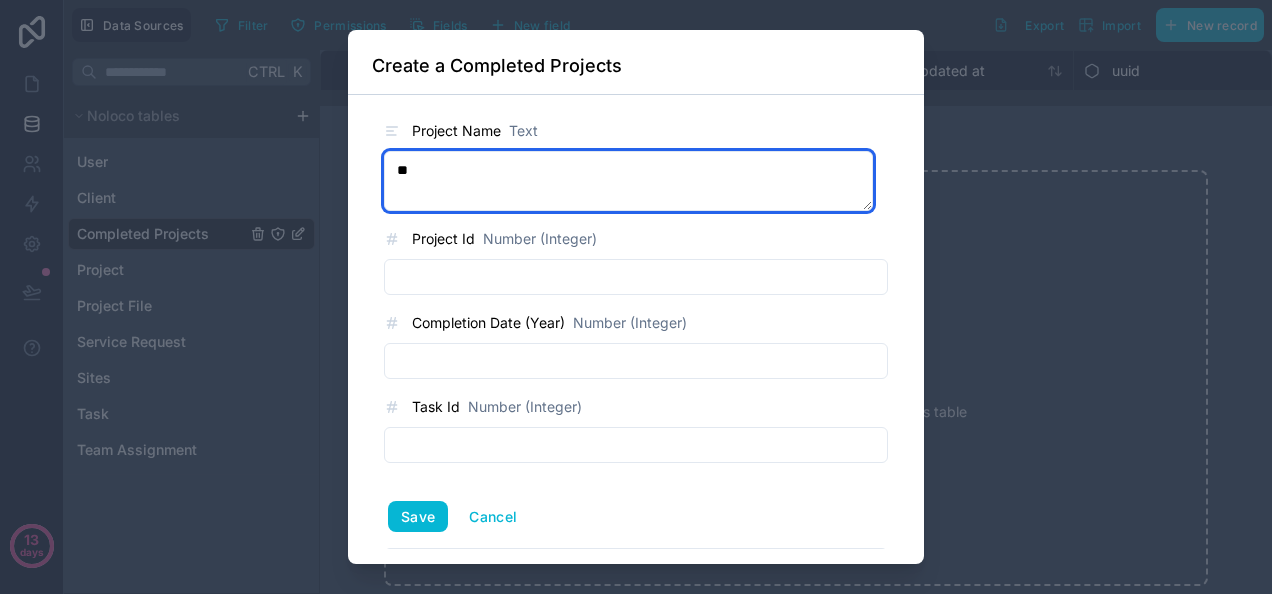 type on "**" 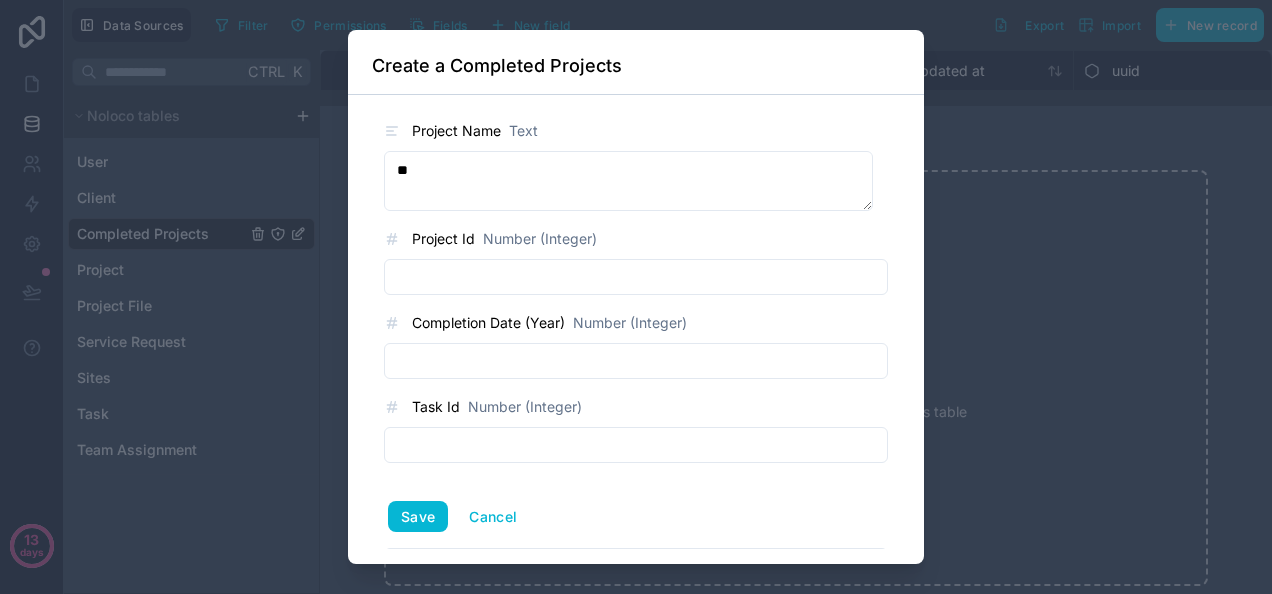 click at bounding box center [636, 277] 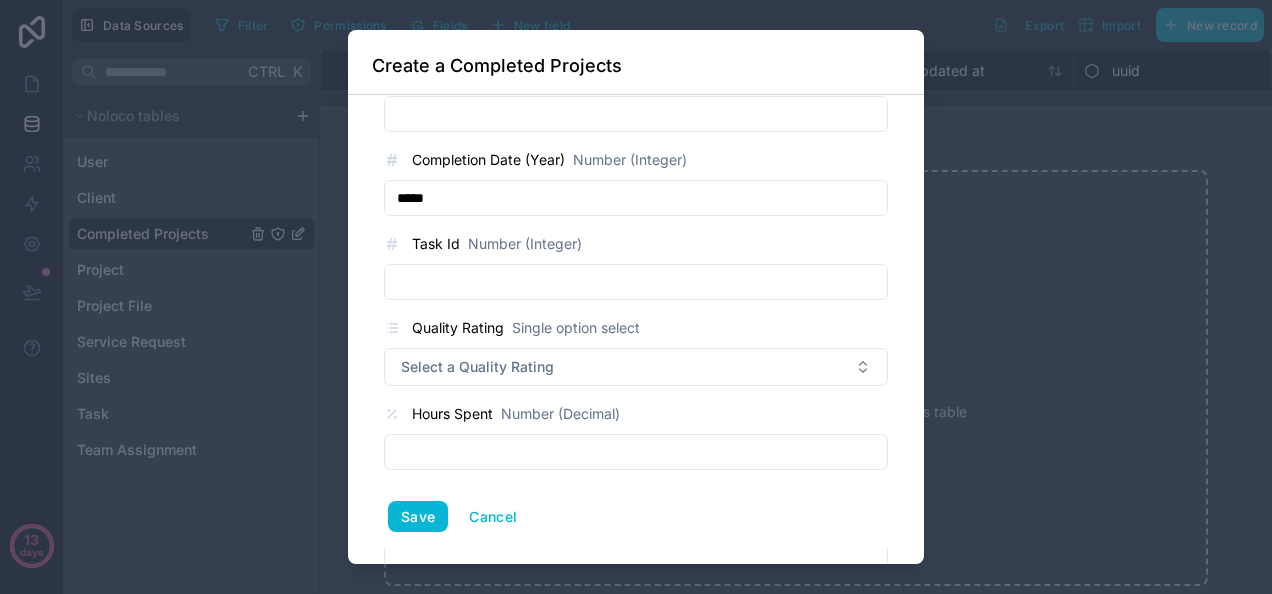 scroll, scrollTop: 164, scrollLeft: 0, axis: vertical 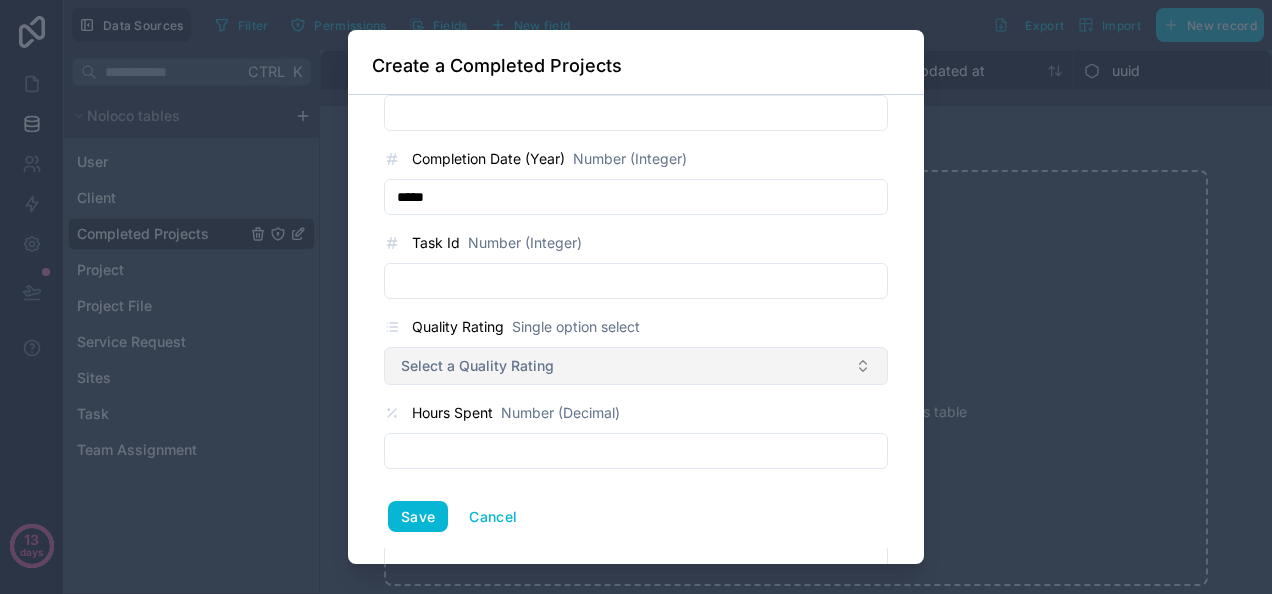 type on "*****" 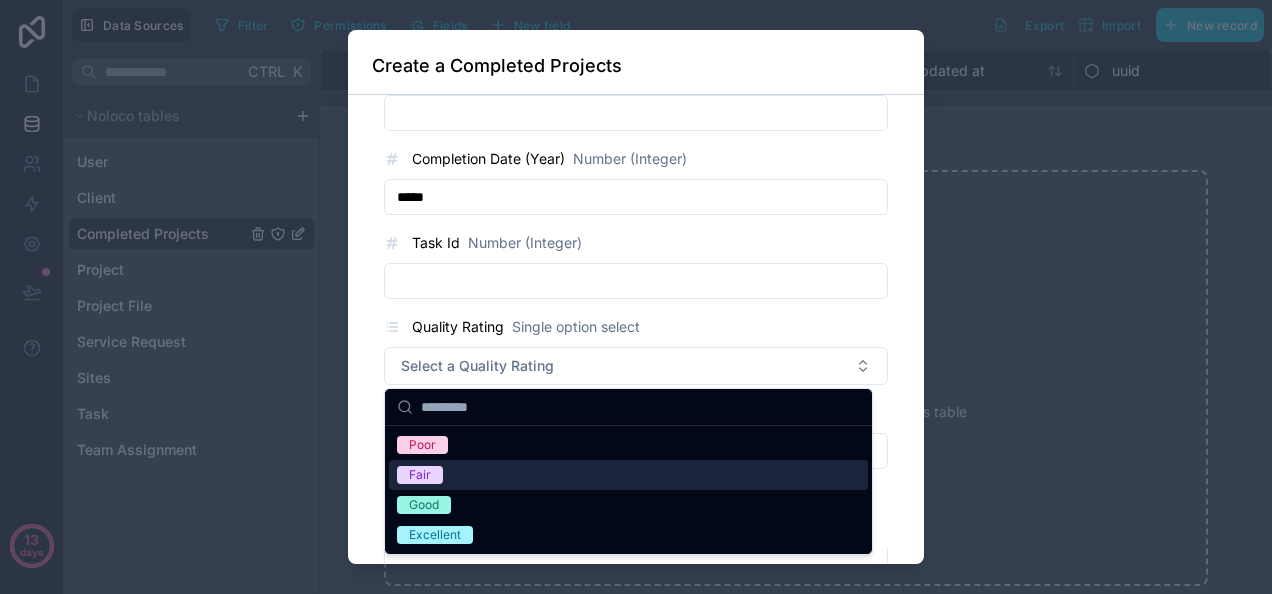 click at bounding box center [636, 281] 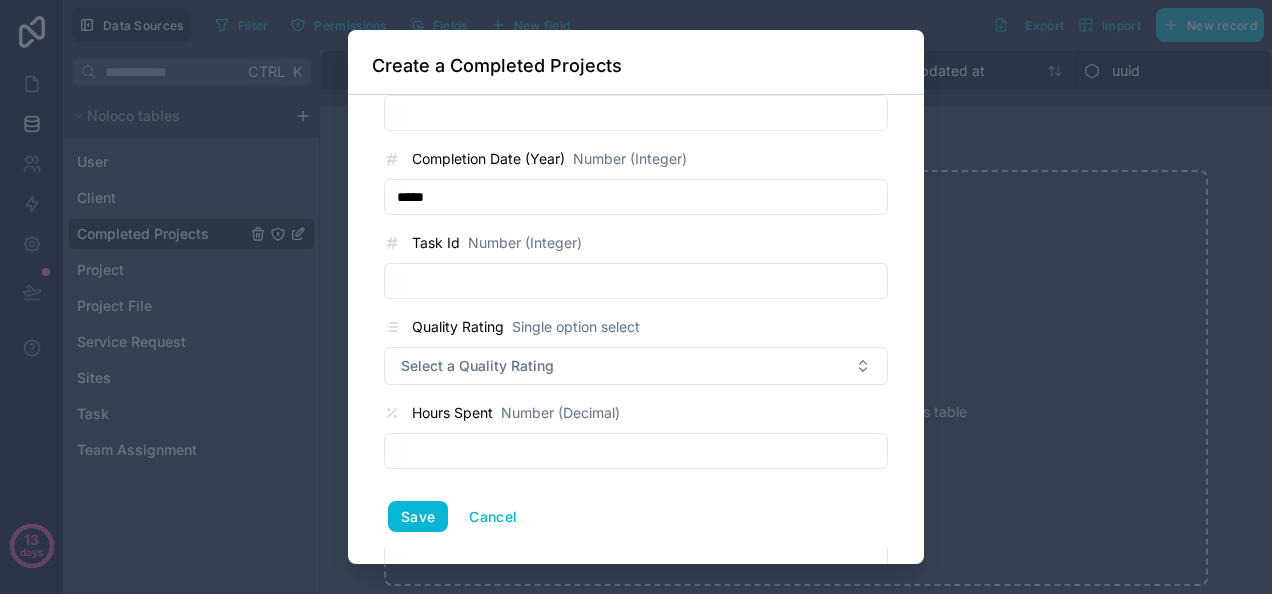 click on "Task Id Number (Integer)" at bounding box center (636, 243) 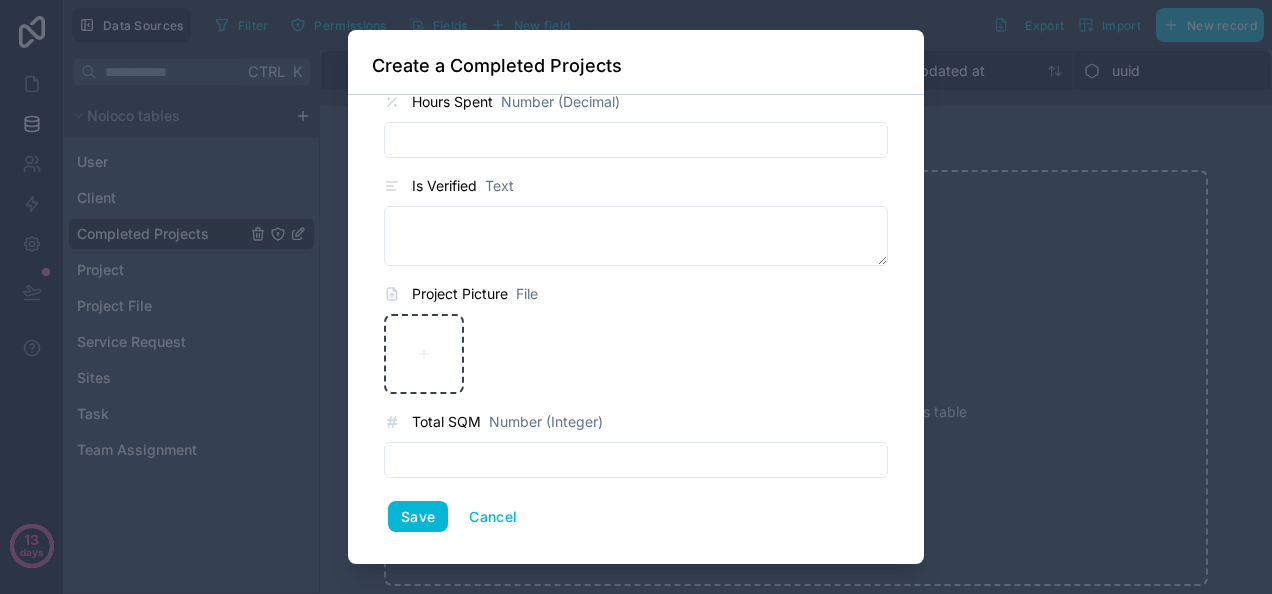 scroll, scrollTop: 482, scrollLeft: 0, axis: vertical 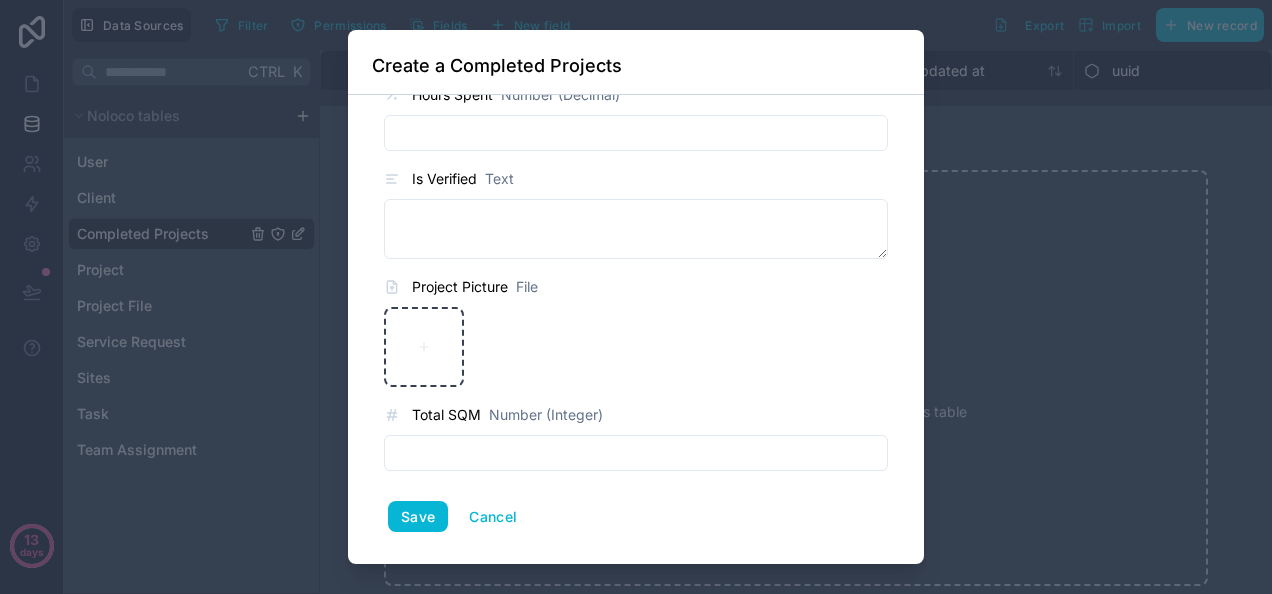 click at bounding box center (636, 453) 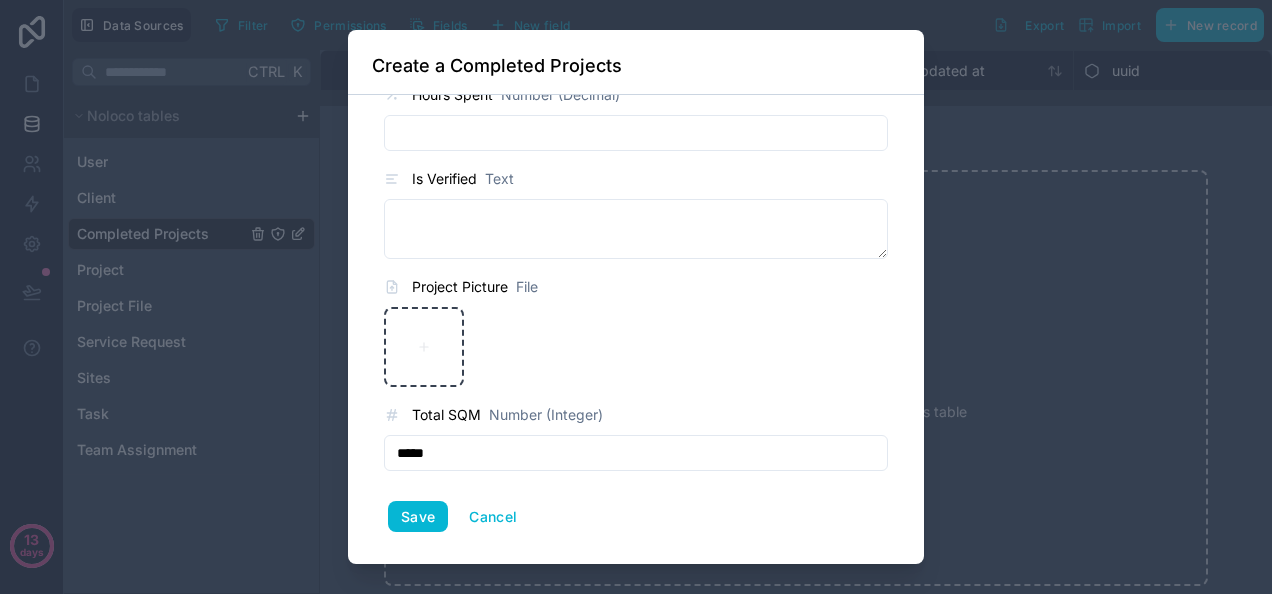 click on "*****" at bounding box center [636, 453] 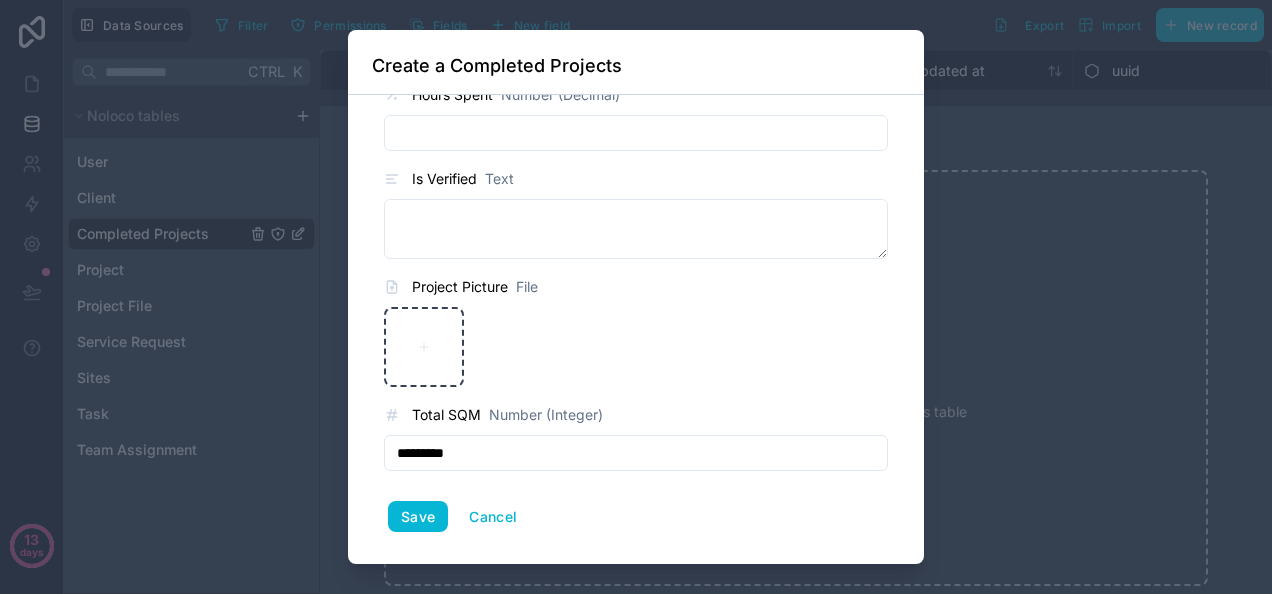 click on "*********" at bounding box center [636, 453] 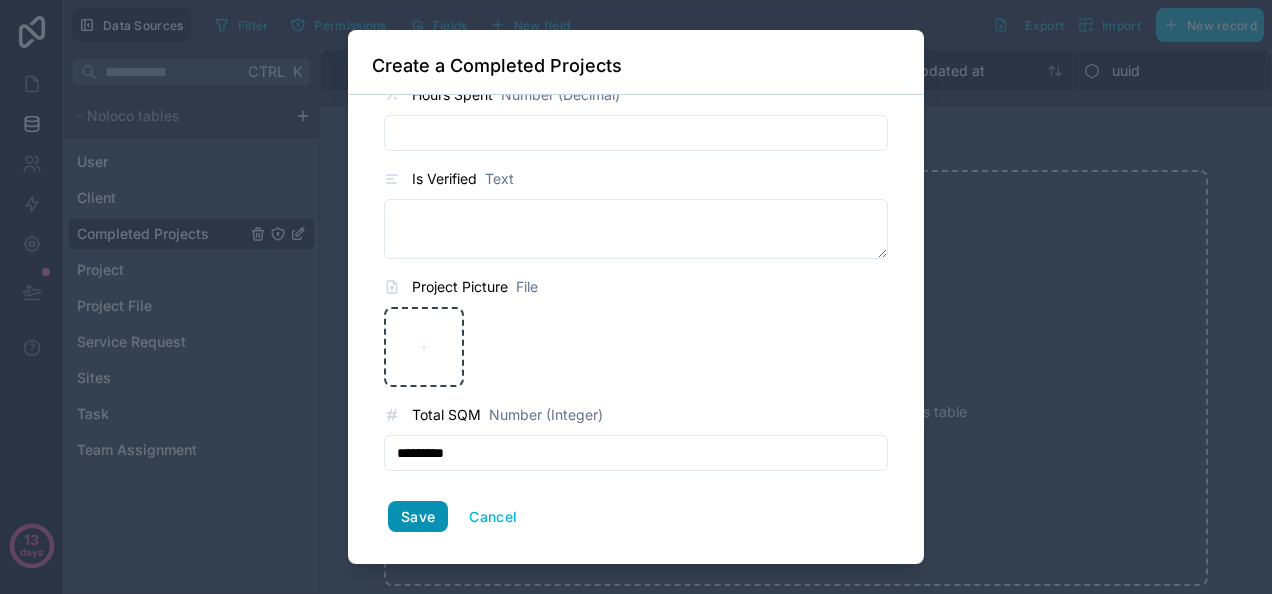 type on "*********" 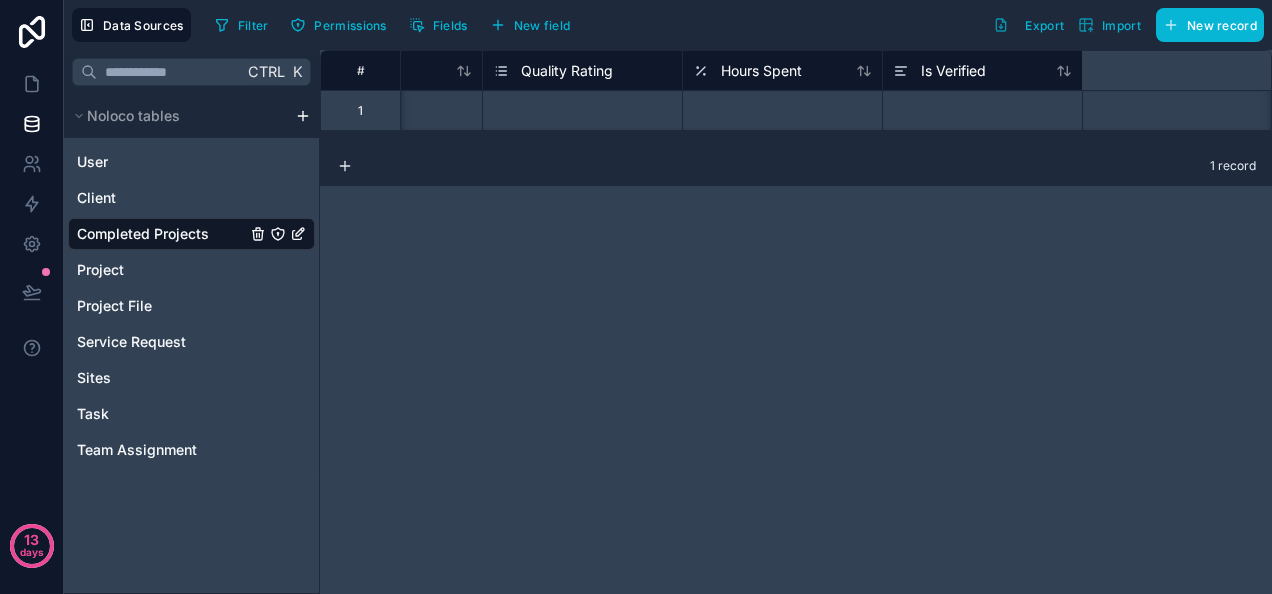 scroll, scrollTop: 0, scrollLeft: 0, axis: both 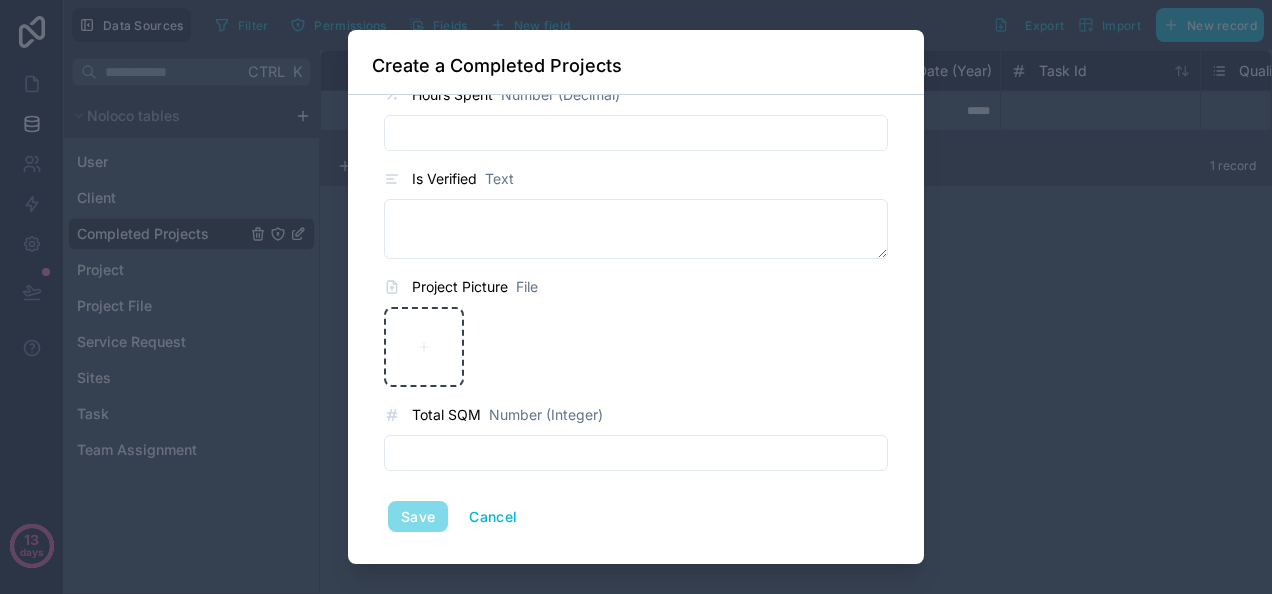 click on "Save Cancel" at bounding box center [636, 517] 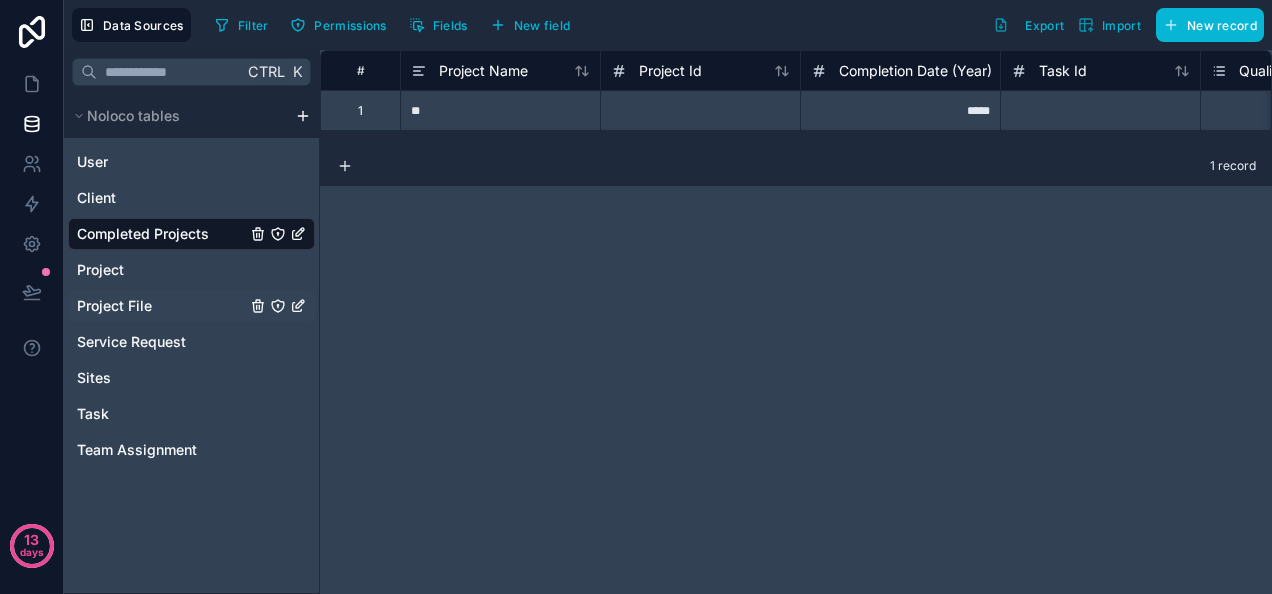click on "Project File" at bounding box center (191, 306) 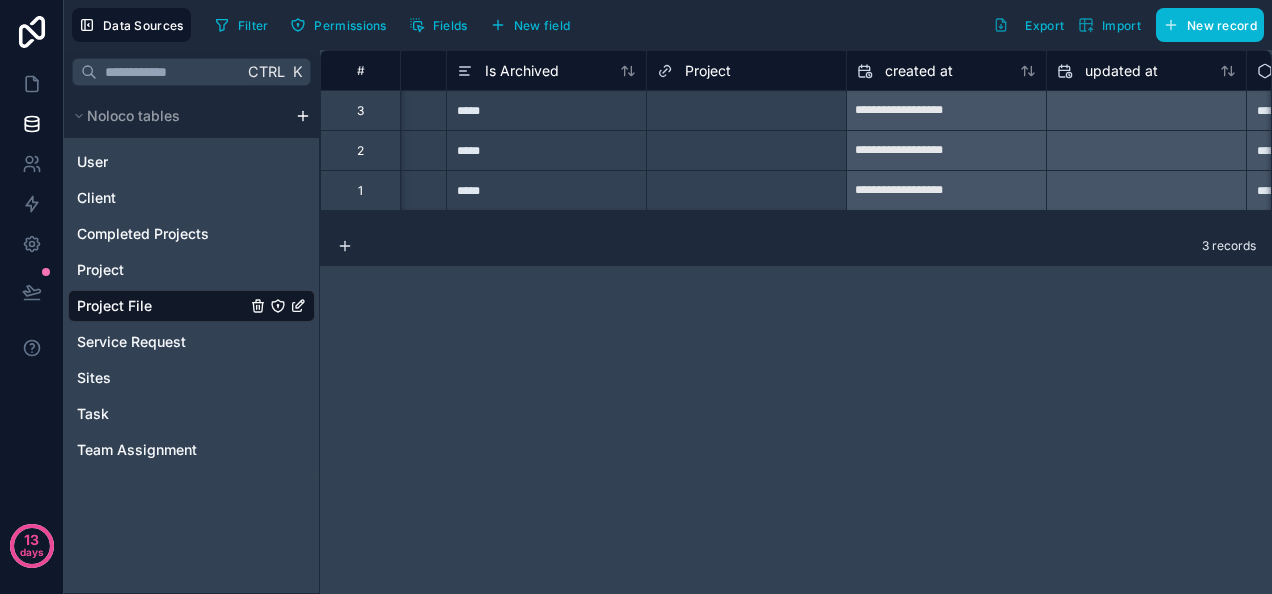 scroll, scrollTop: 0, scrollLeft: 1728, axis: horizontal 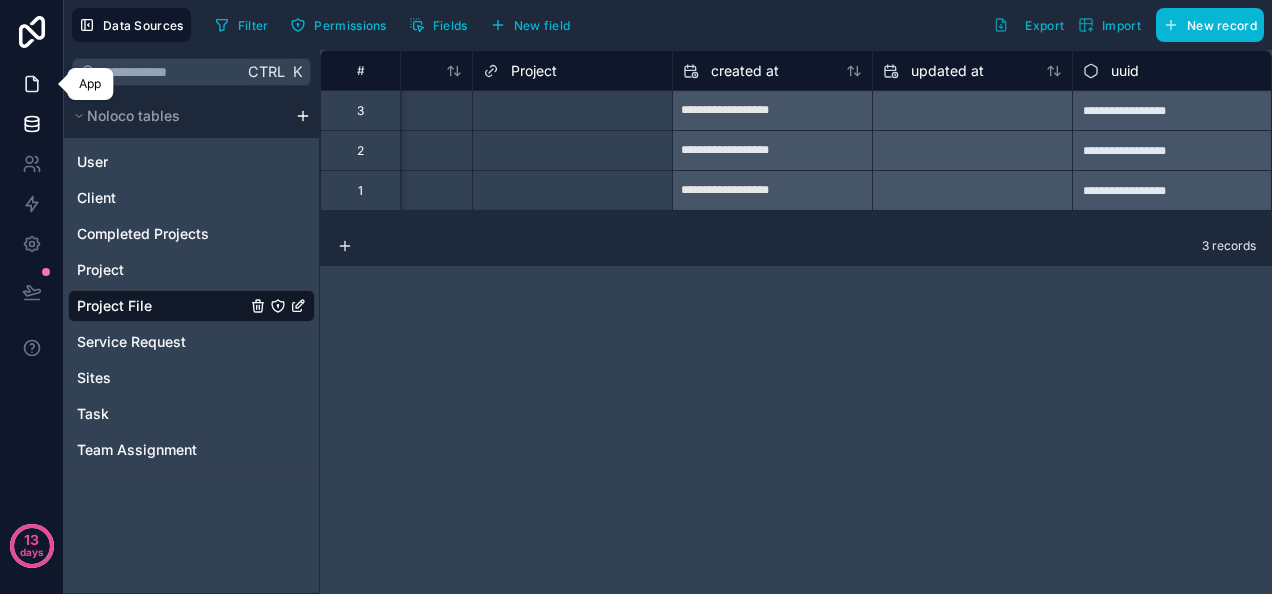 click 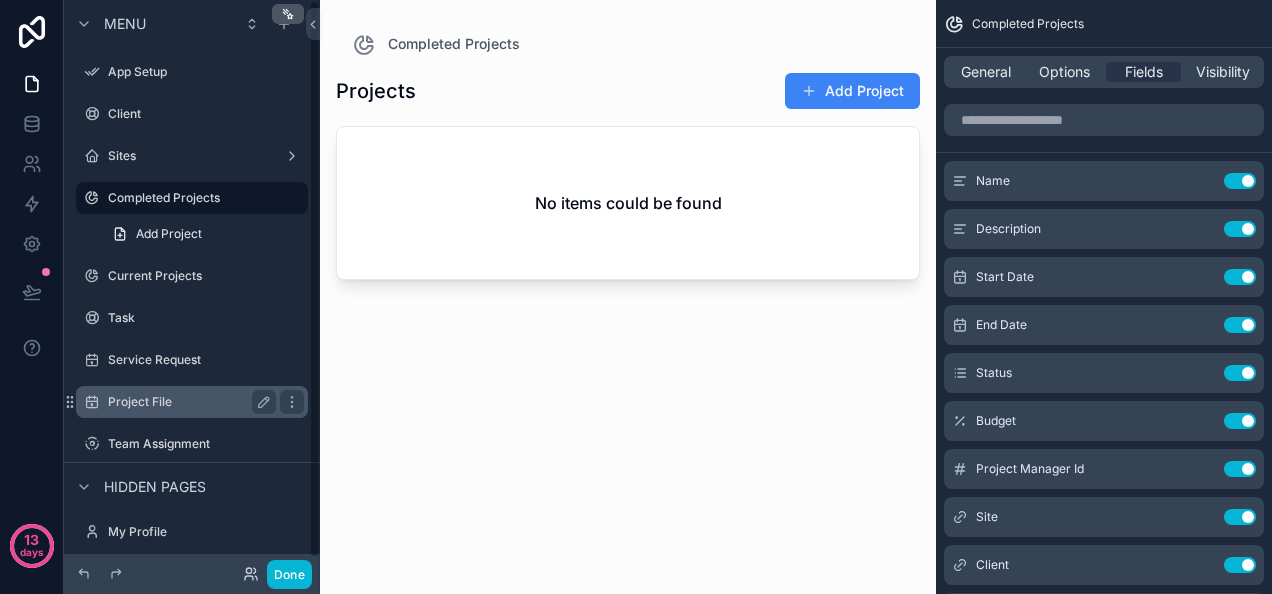 click on "Project File" at bounding box center [192, 402] 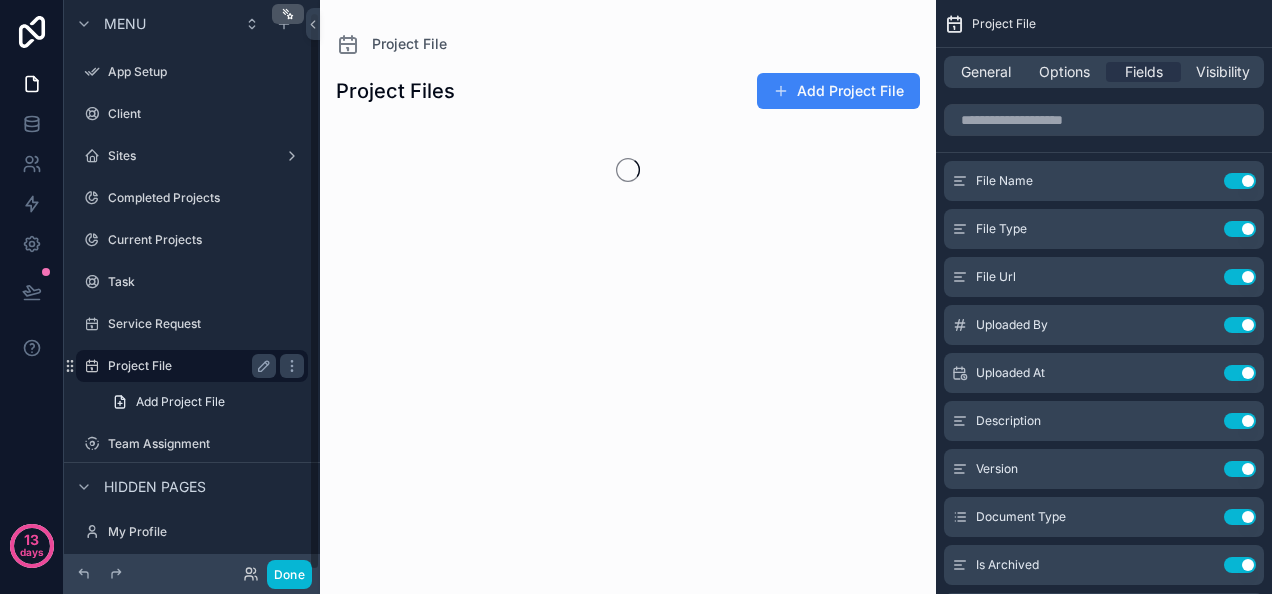 scroll, scrollTop: 12, scrollLeft: 0, axis: vertical 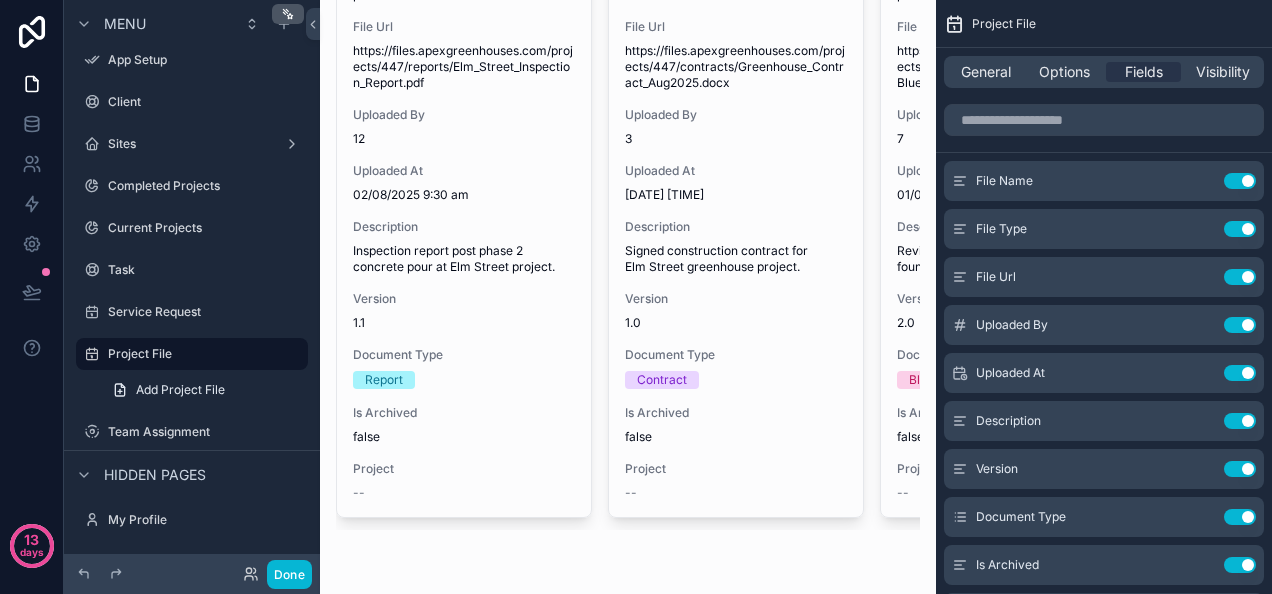 drag, startPoint x: 546, startPoint y: 522, endPoint x: 789, endPoint y: 496, distance: 244.387 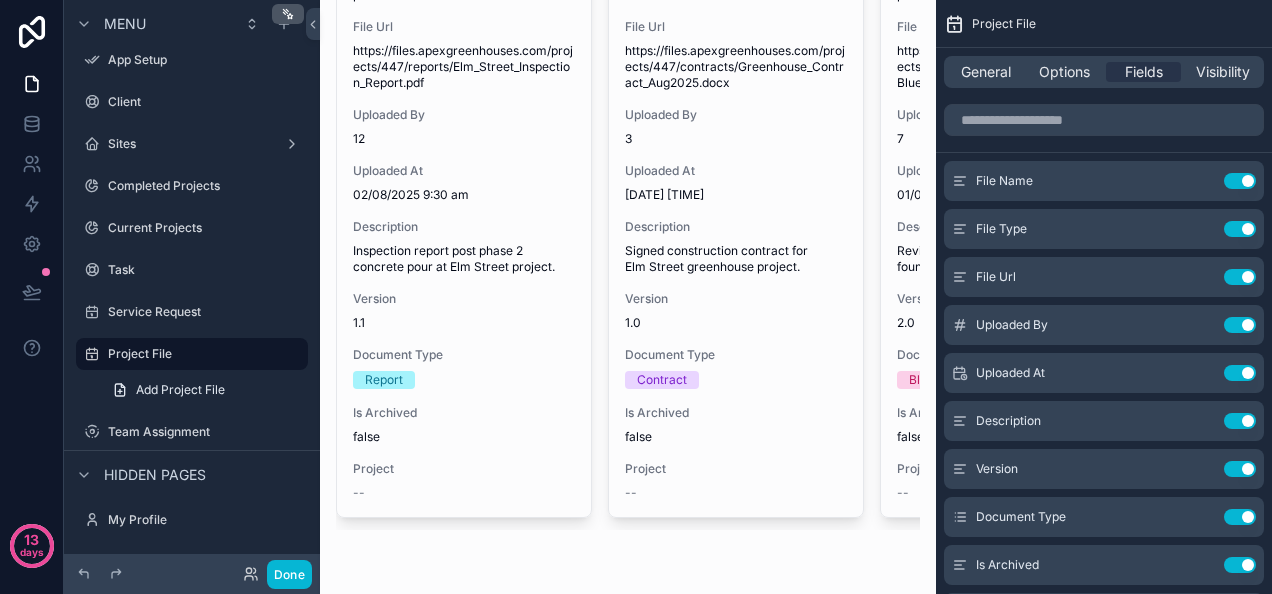 scroll, scrollTop: 0, scrollLeft: 439, axis: horizontal 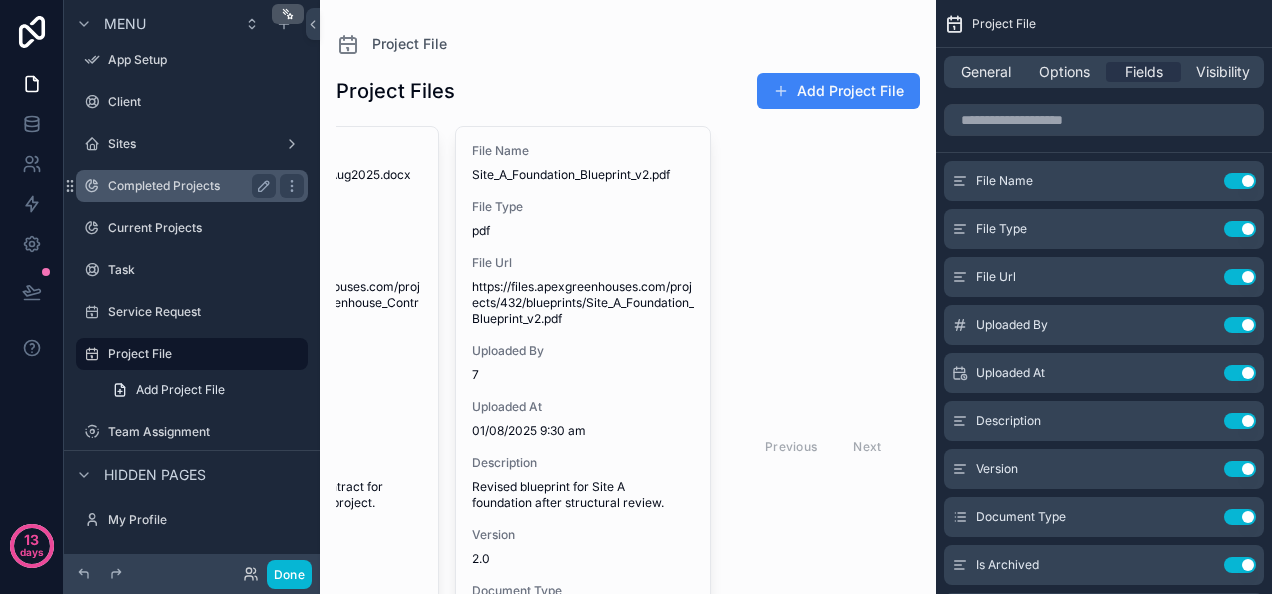 click on "Completed Projects" at bounding box center [188, 186] 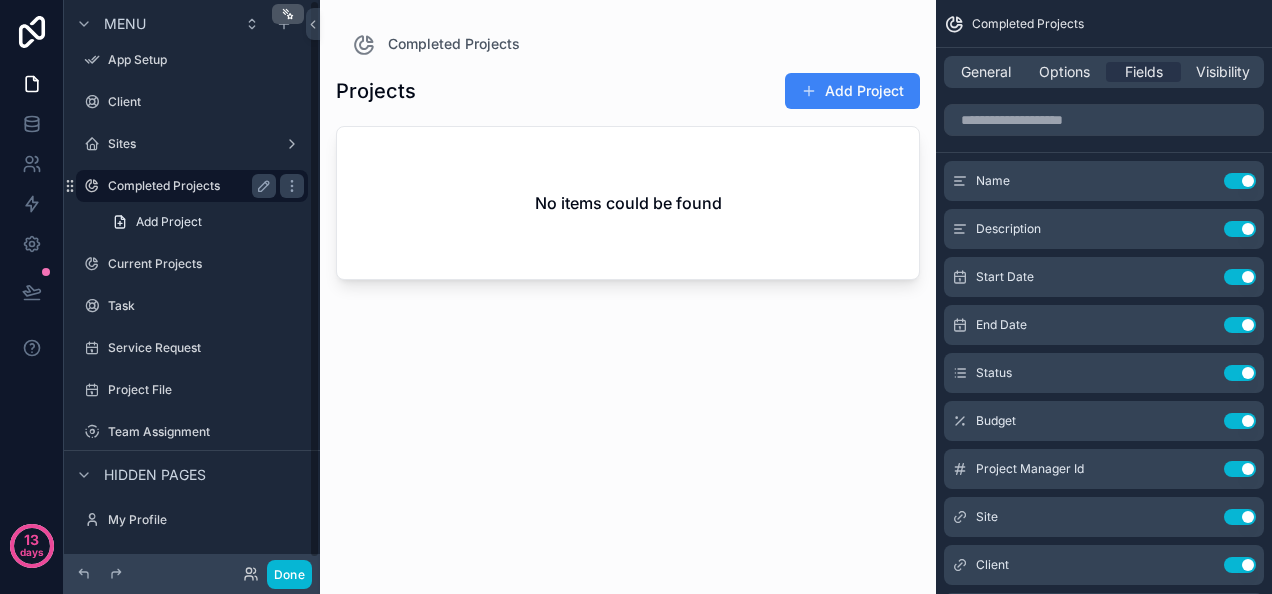 scroll, scrollTop: 0, scrollLeft: 0, axis: both 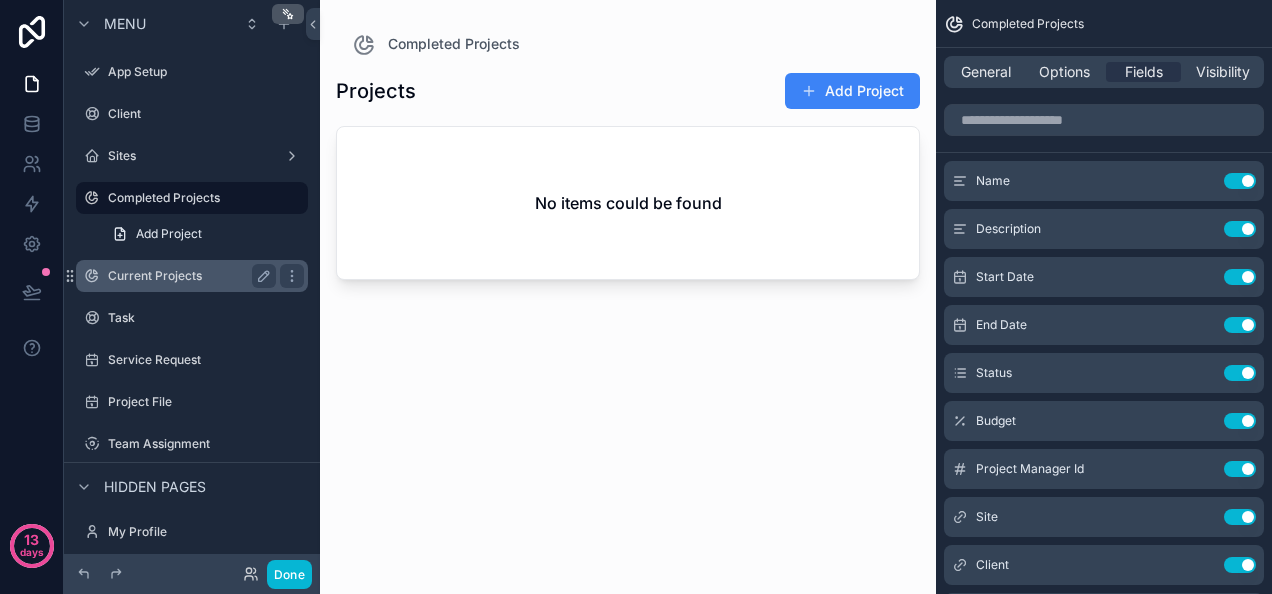 click on "Current Projects" at bounding box center (188, 276) 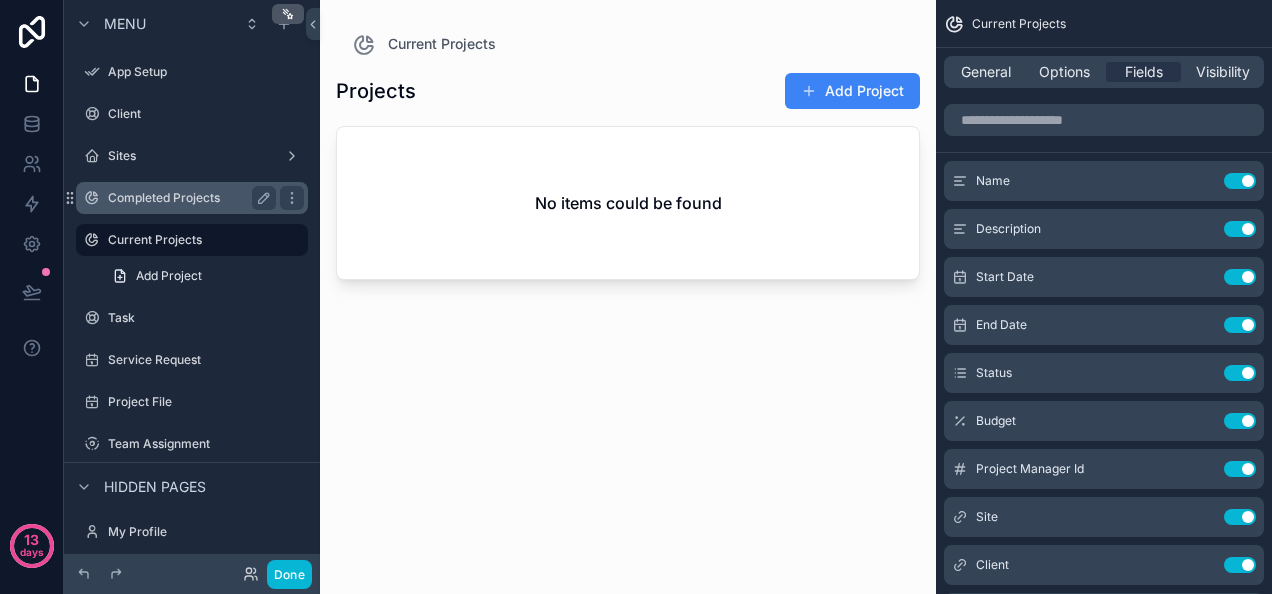 click on "Completed Projects" at bounding box center (188, 198) 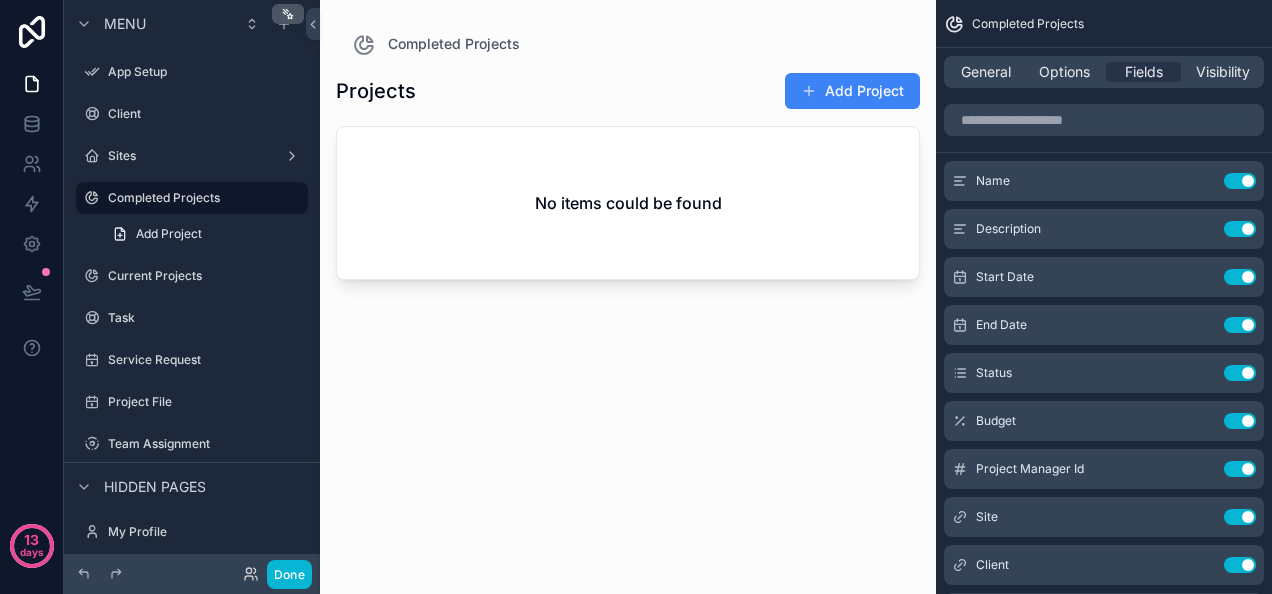 click at bounding box center [628, 285] 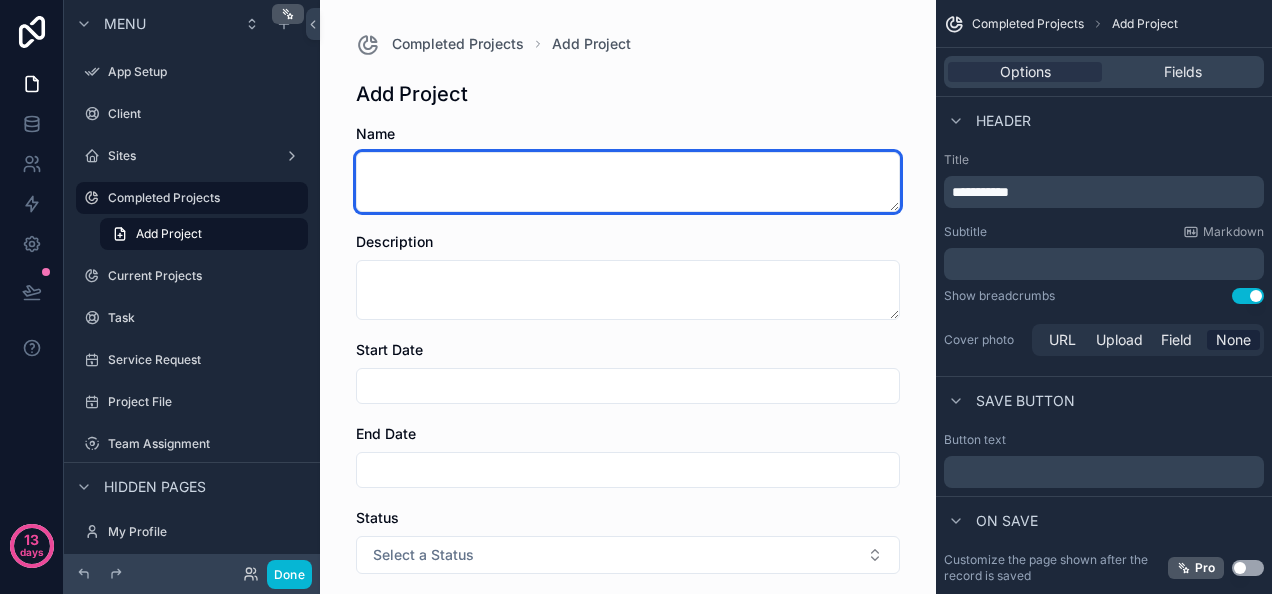 click at bounding box center (628, 182) 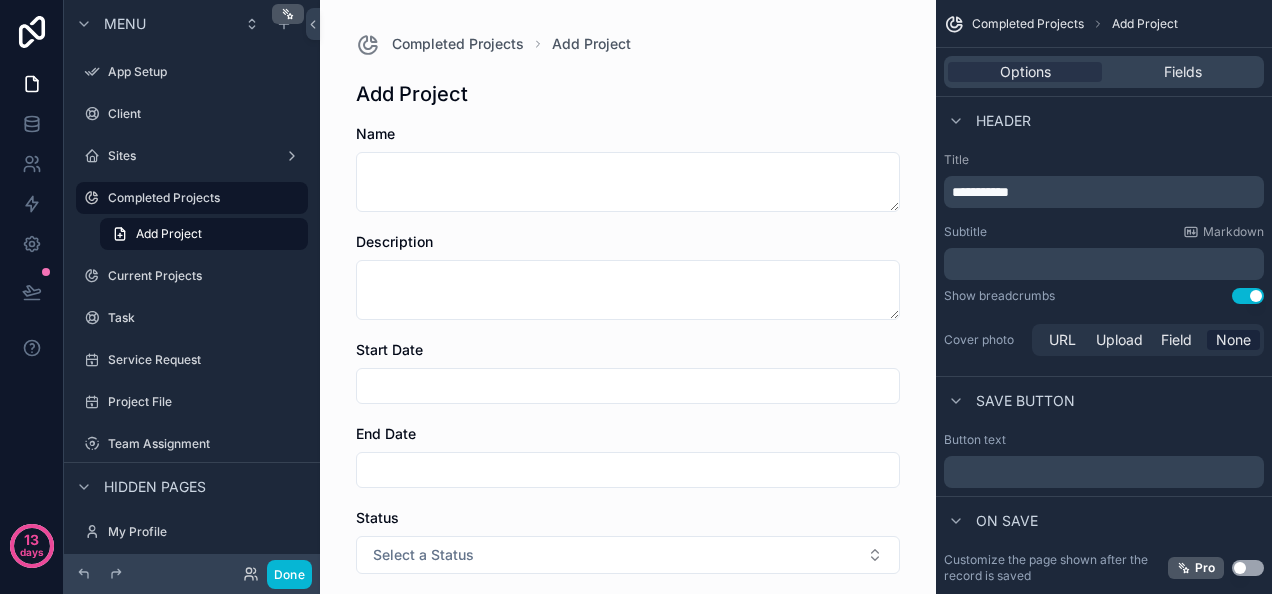 click on "Completed Projects Add Project Add Project Name Description Start Date End Date Status Select a Status Budget Project Manager Id Site Client Task (from Project) Save" at bounding box center (628, 592) 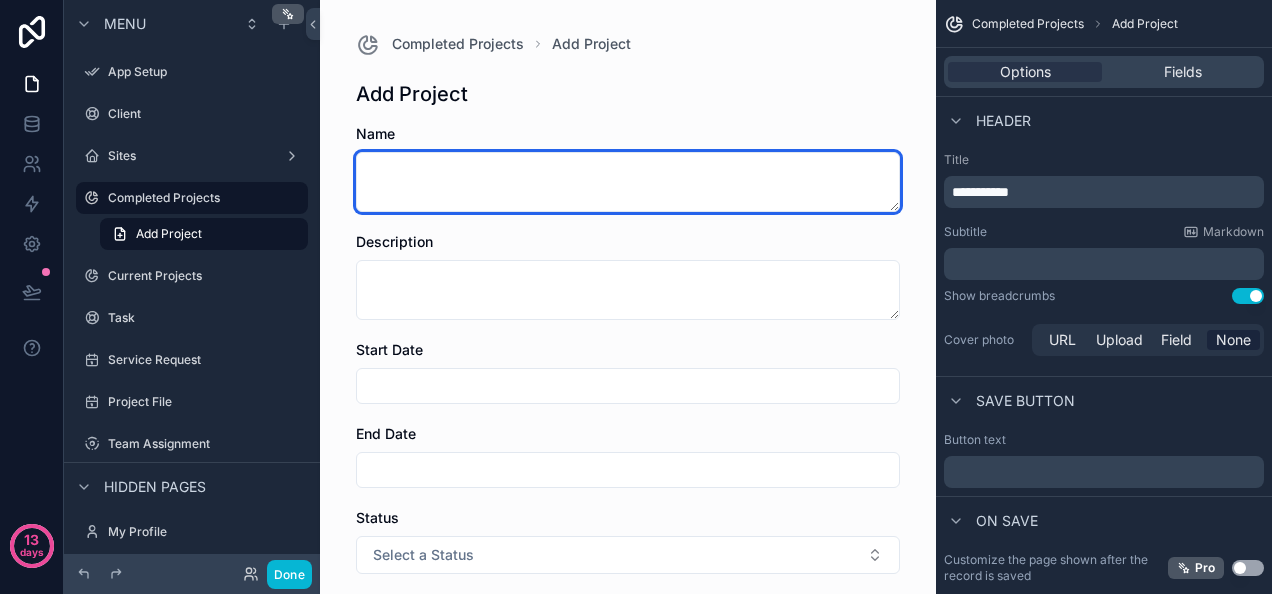 click at bounding box center [628, 182] 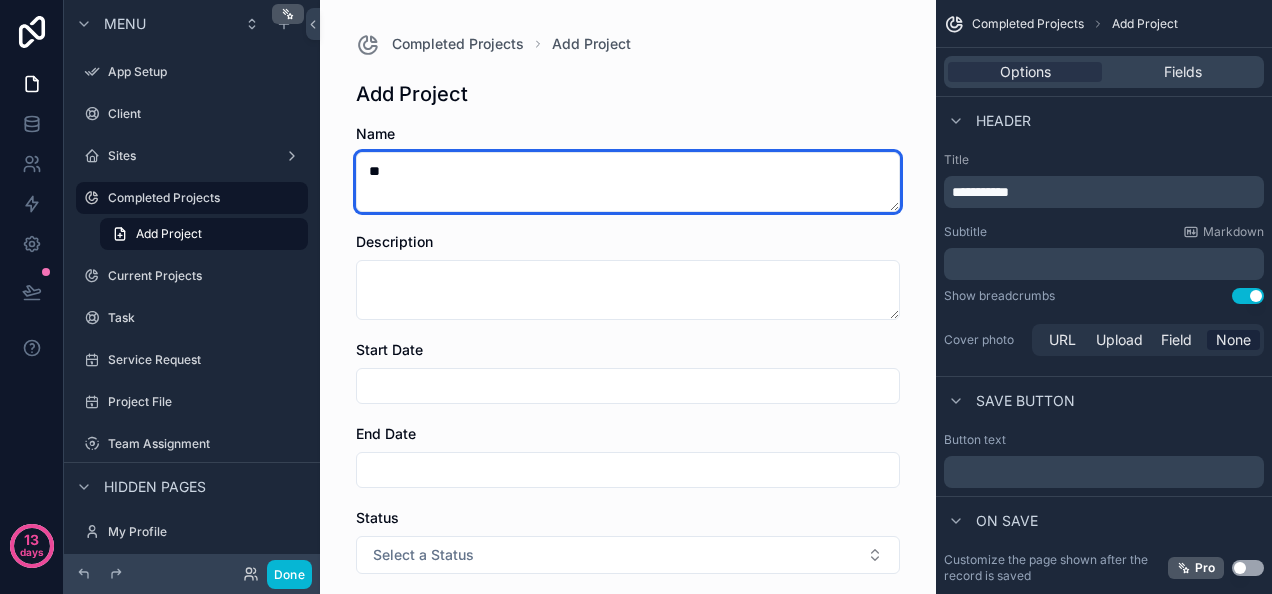 type on "*" 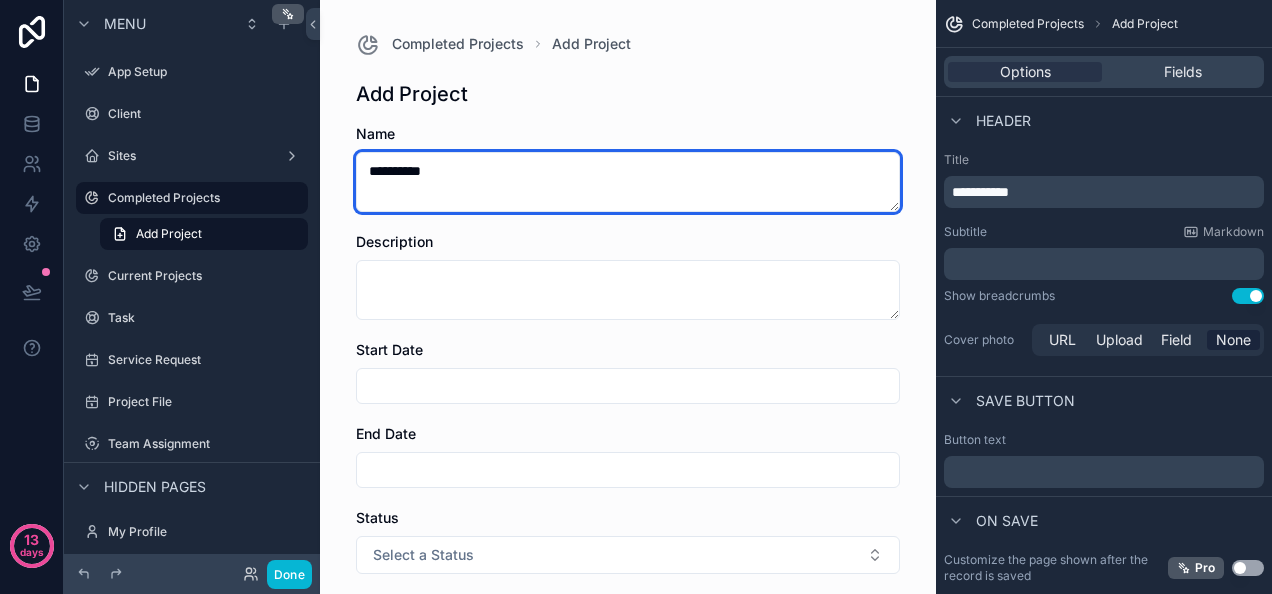 type on "**********" 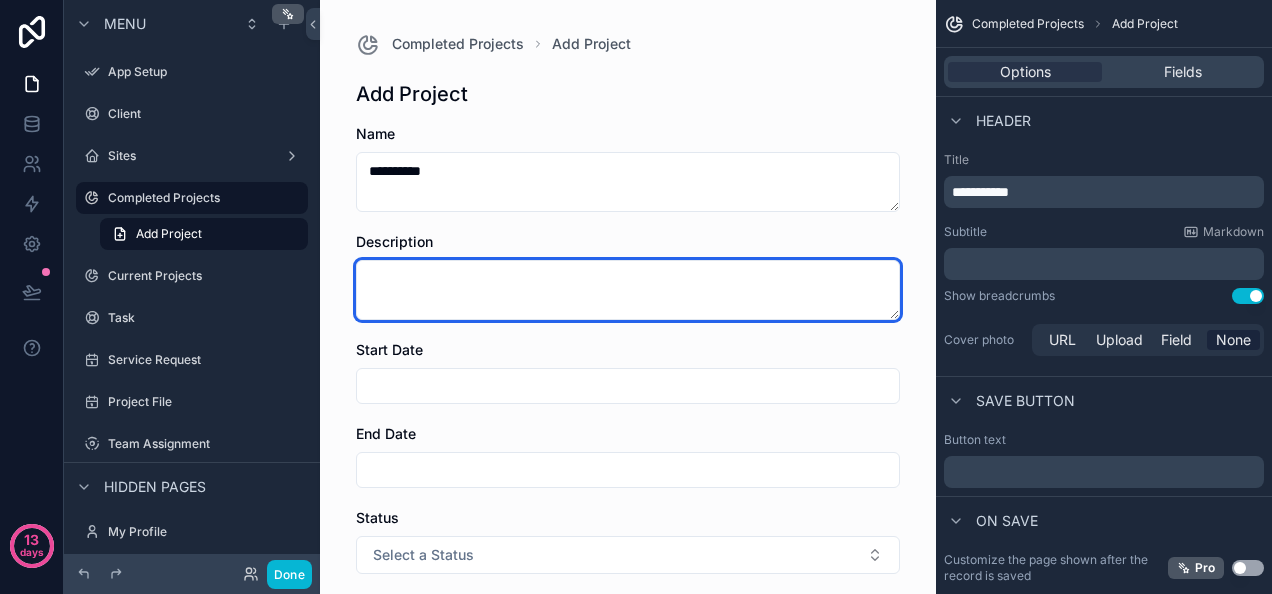 click at bounding box center [628, 290] 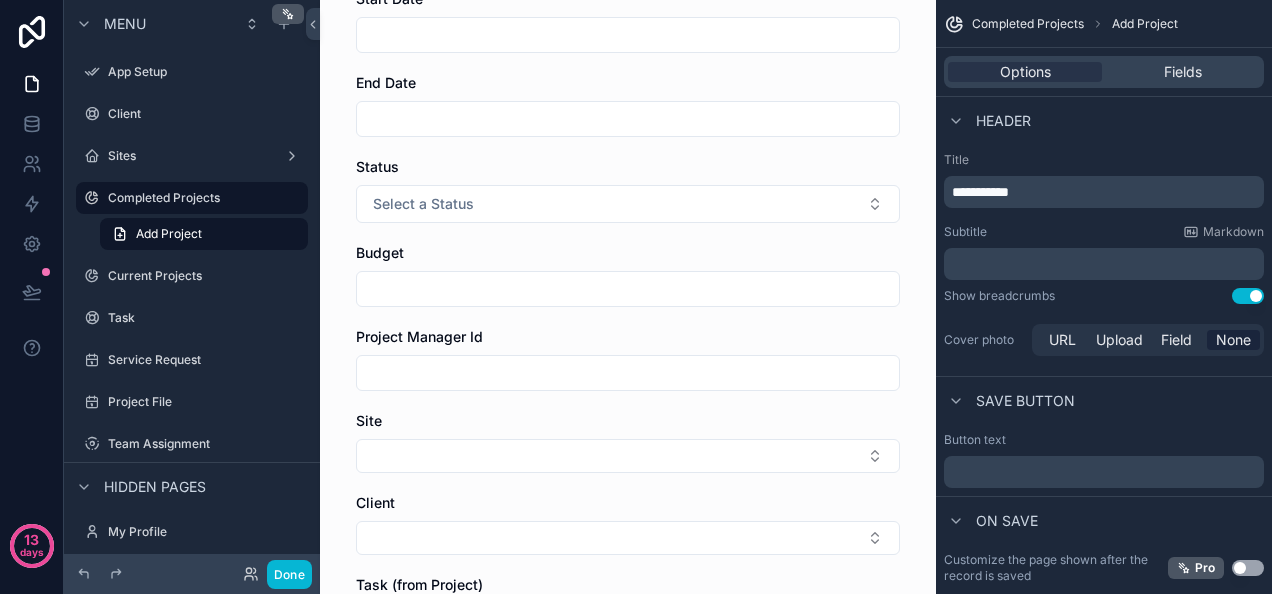 scroll, scrollTop: 0, scrollLeft: 0, axis: both 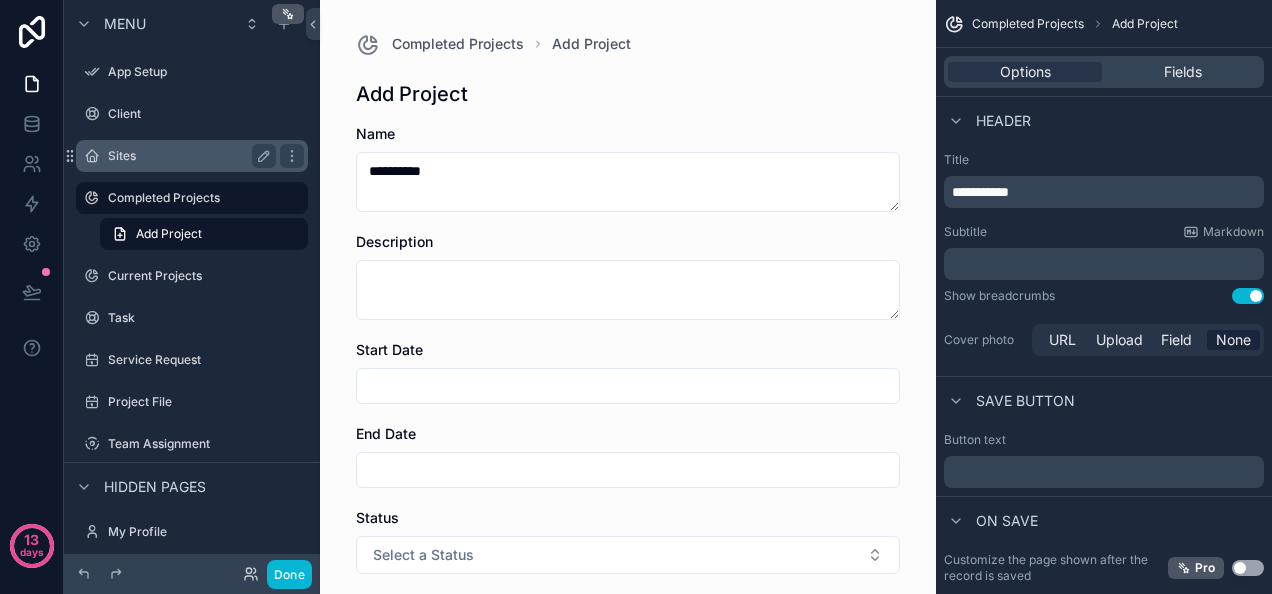 click on "Sites" at bounding box center [192, 156] 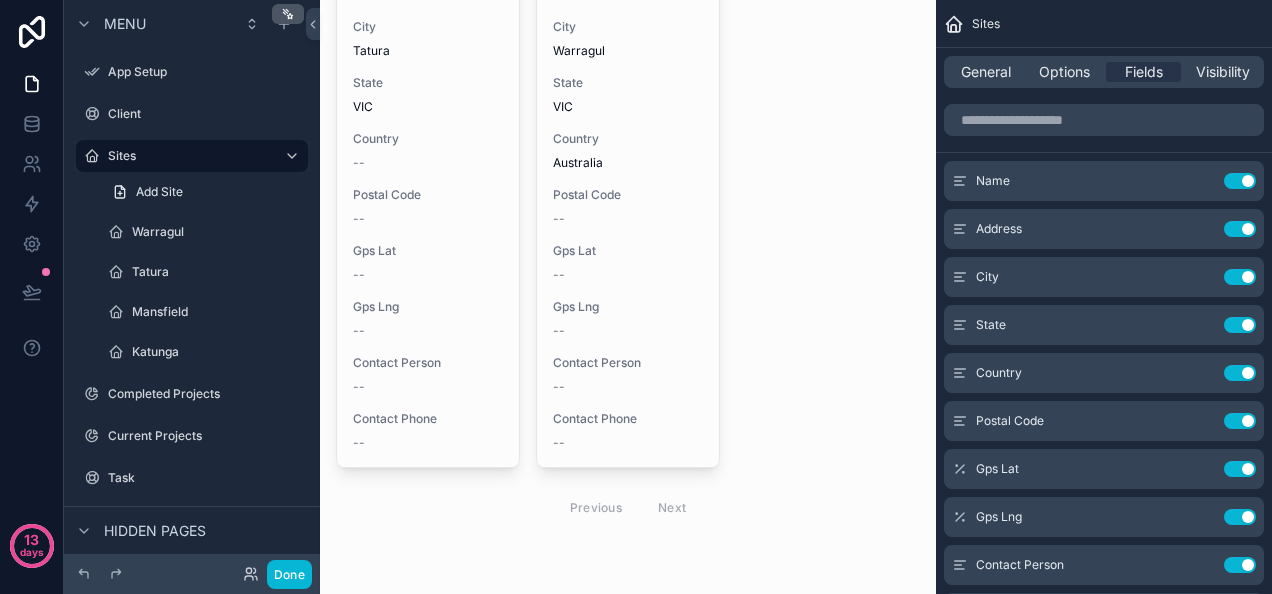 scroll, scrollTop: 0, scrollLeft: 0, axis: both 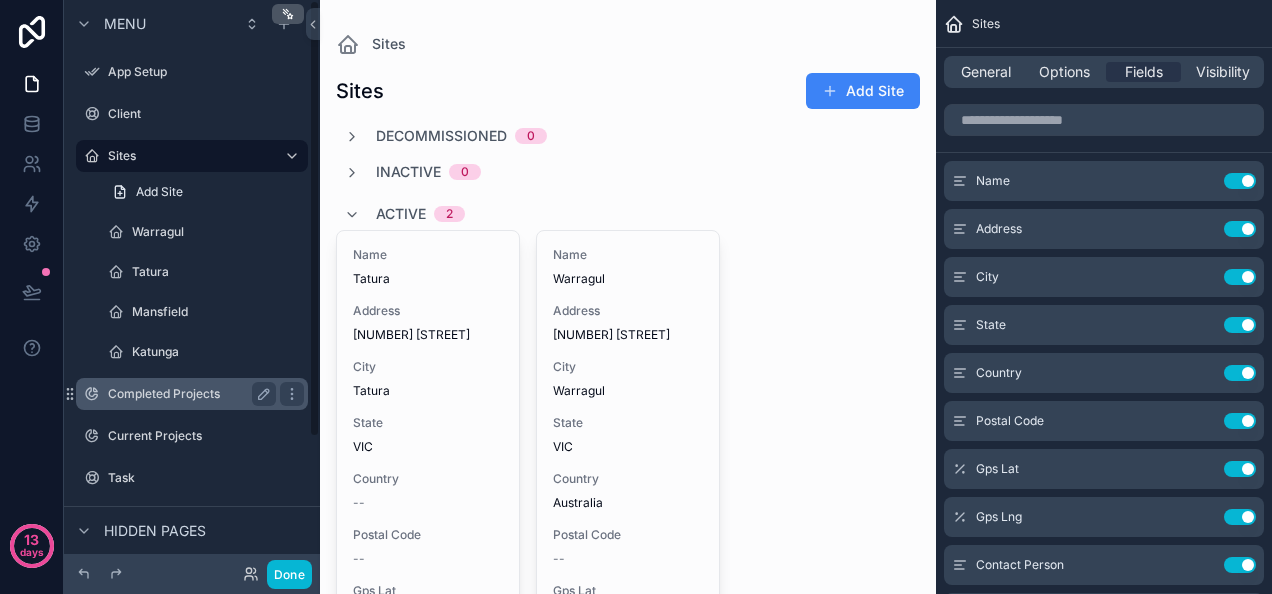 click on "Completed Projects" at bounding box center [188, 394] 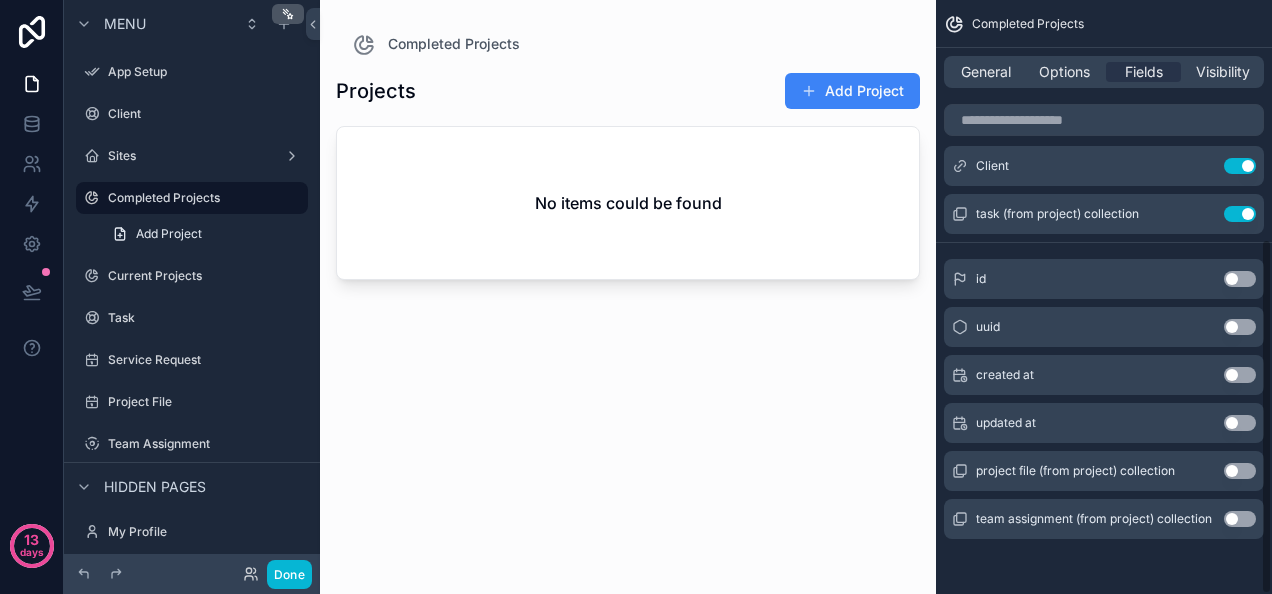 scroll, scrollTop: 0, scrollLeft: 0, axis: both 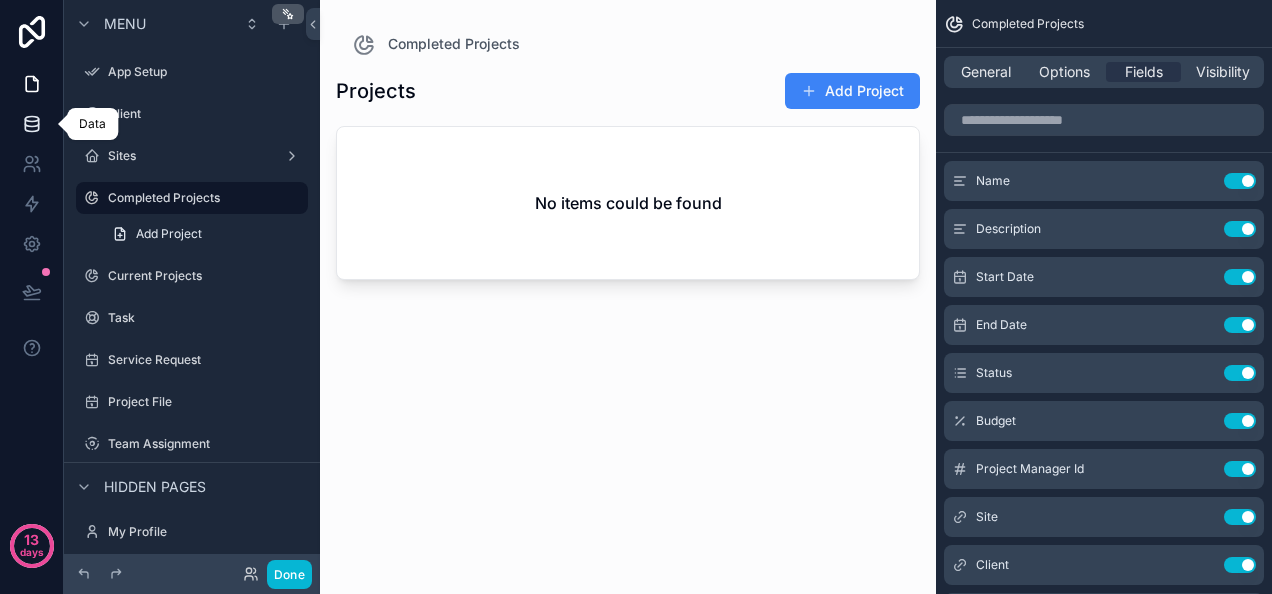 click at bounding box center (31, 124) 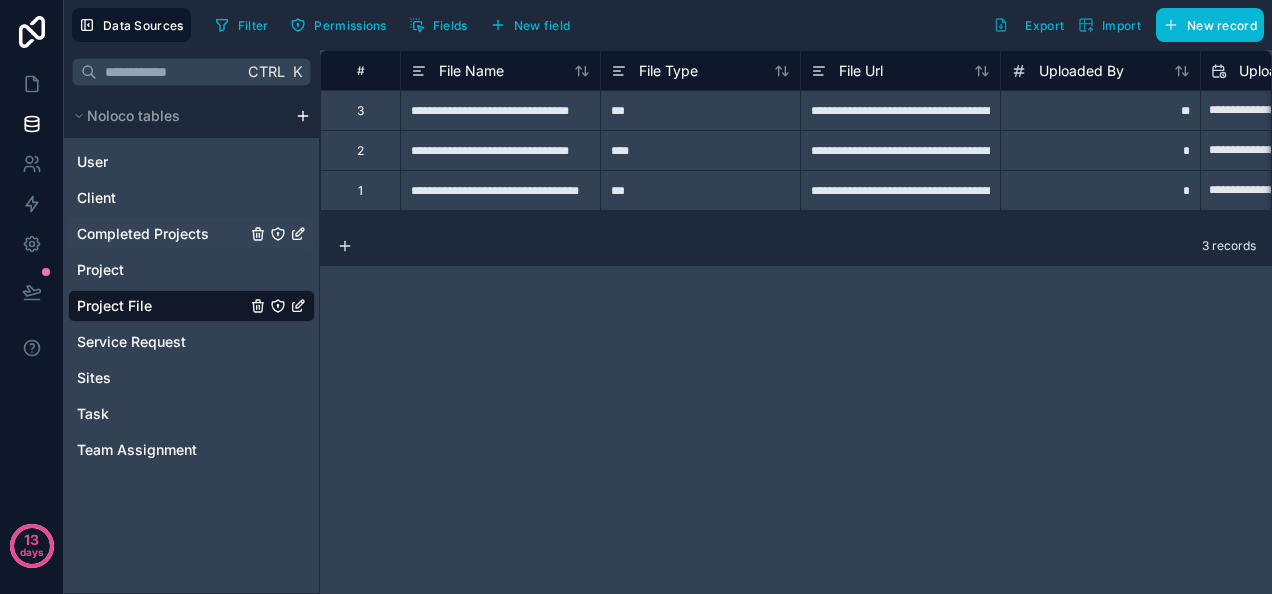 click on "Completed Projects" at bounding box center (191, 234) 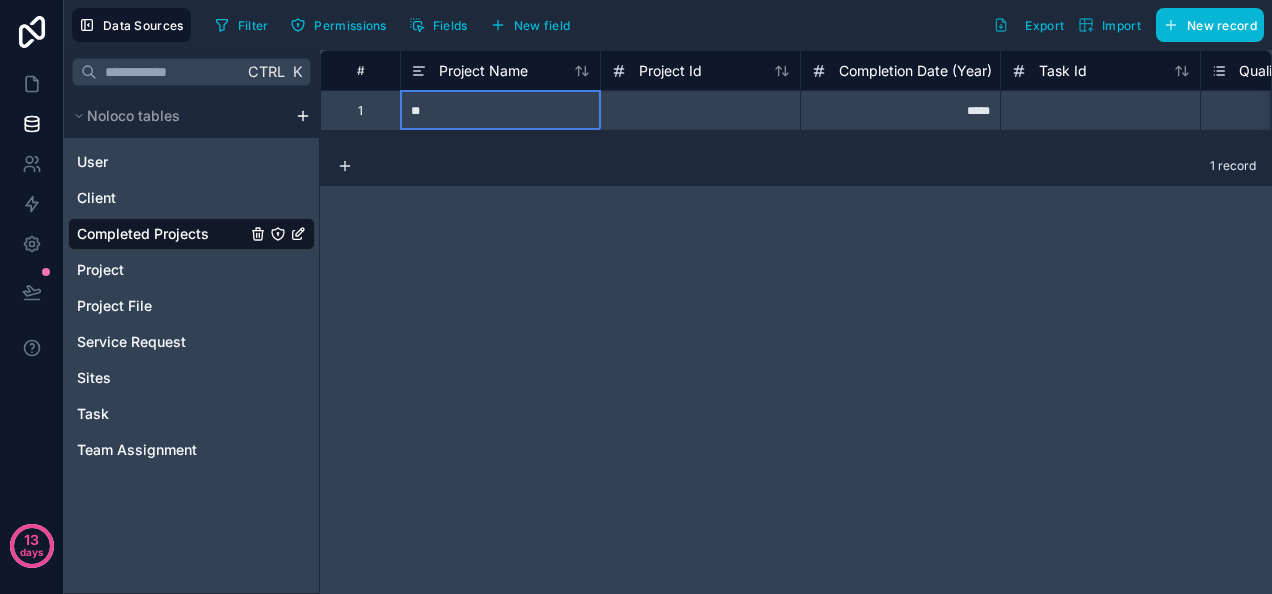 click on "**" at bounding box center (500, 110) 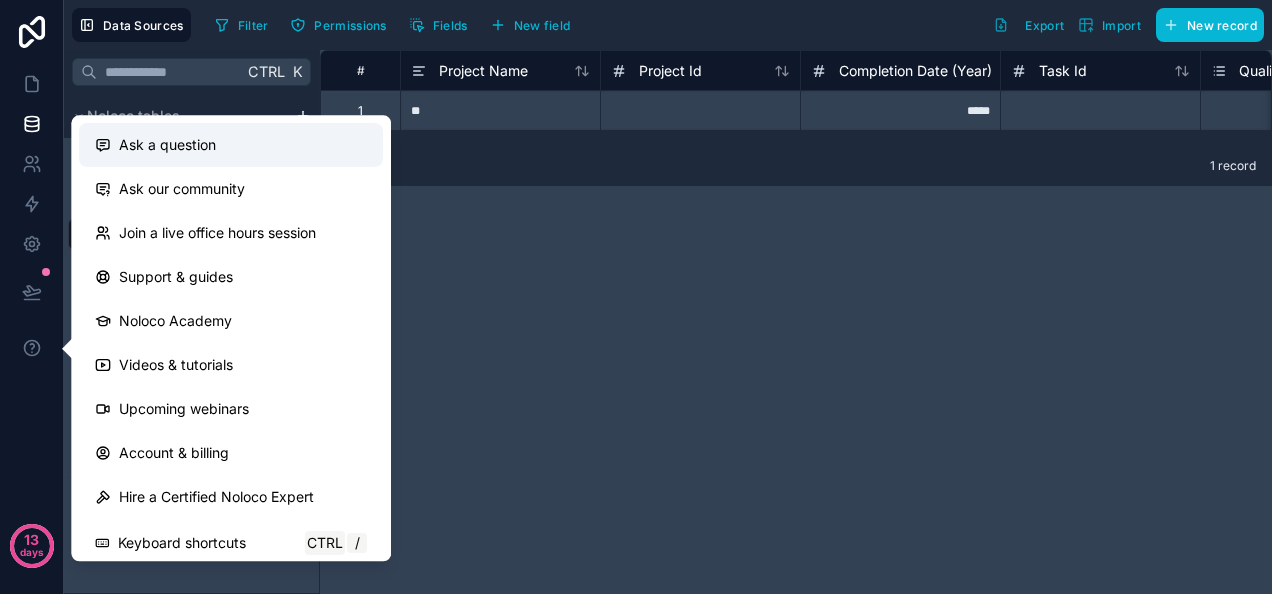 click on "Ask a question" at bounding box center (231, 145) 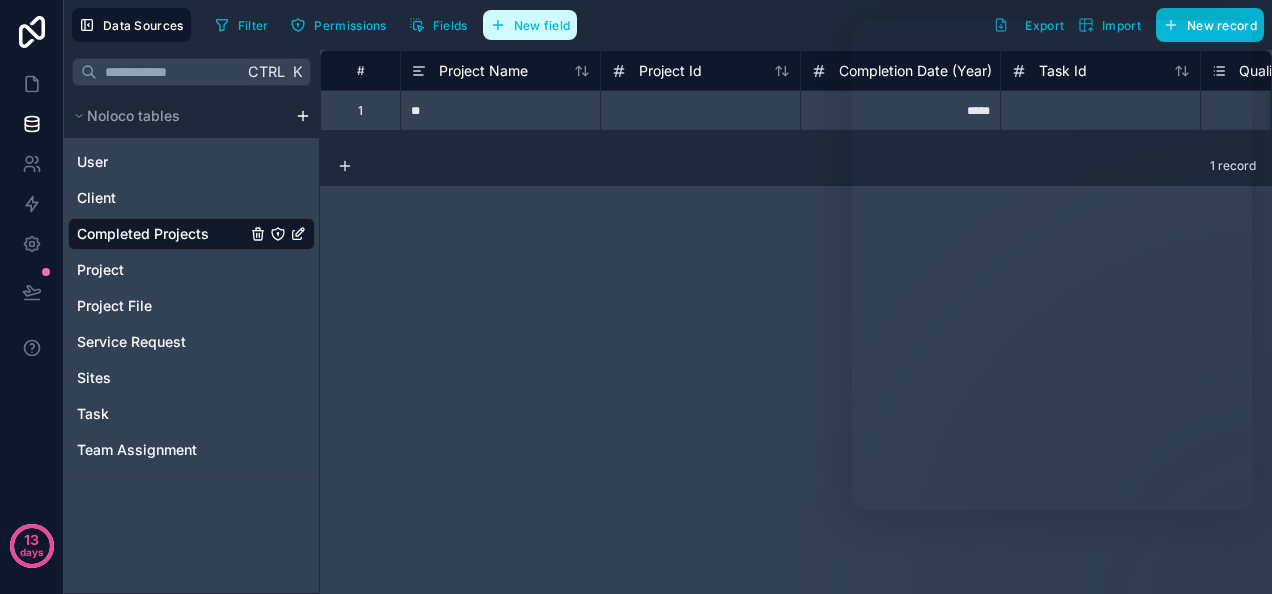 click on "New field" at bounding box center [542, 25] 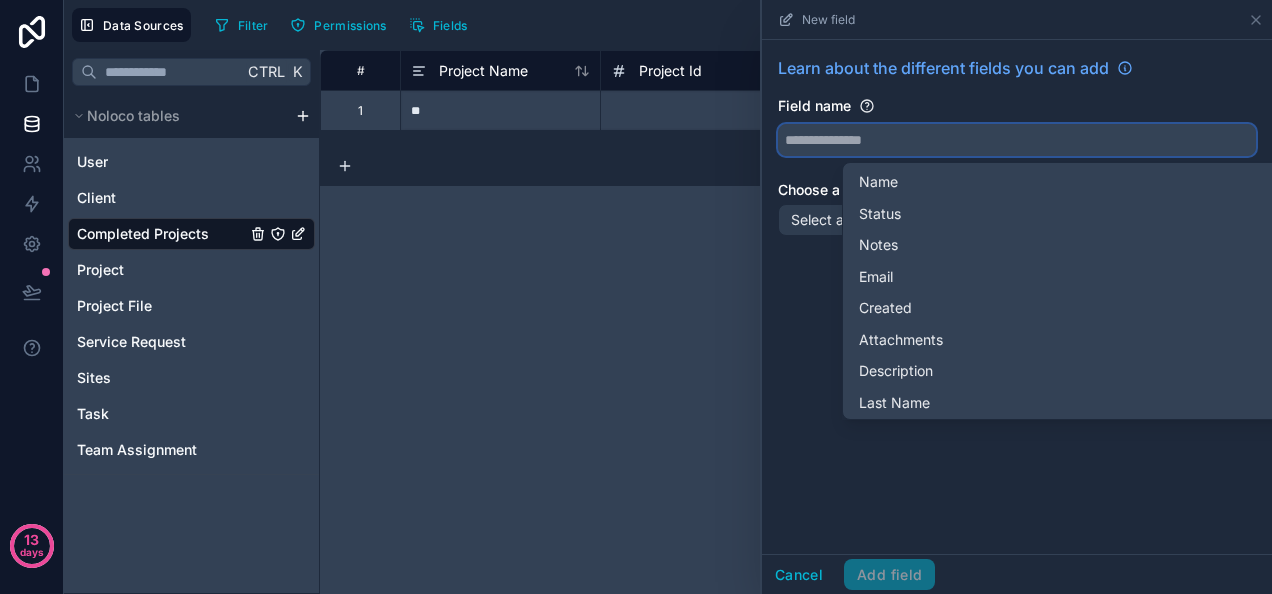 click at bounding box center [1017, 140] 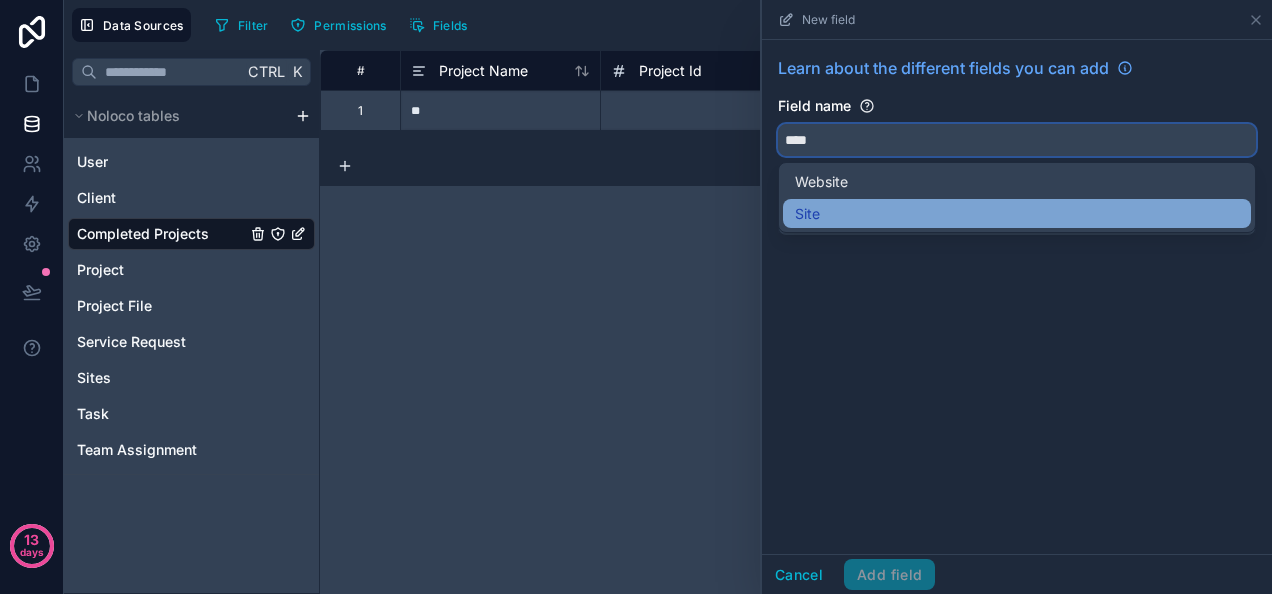 type on "****" 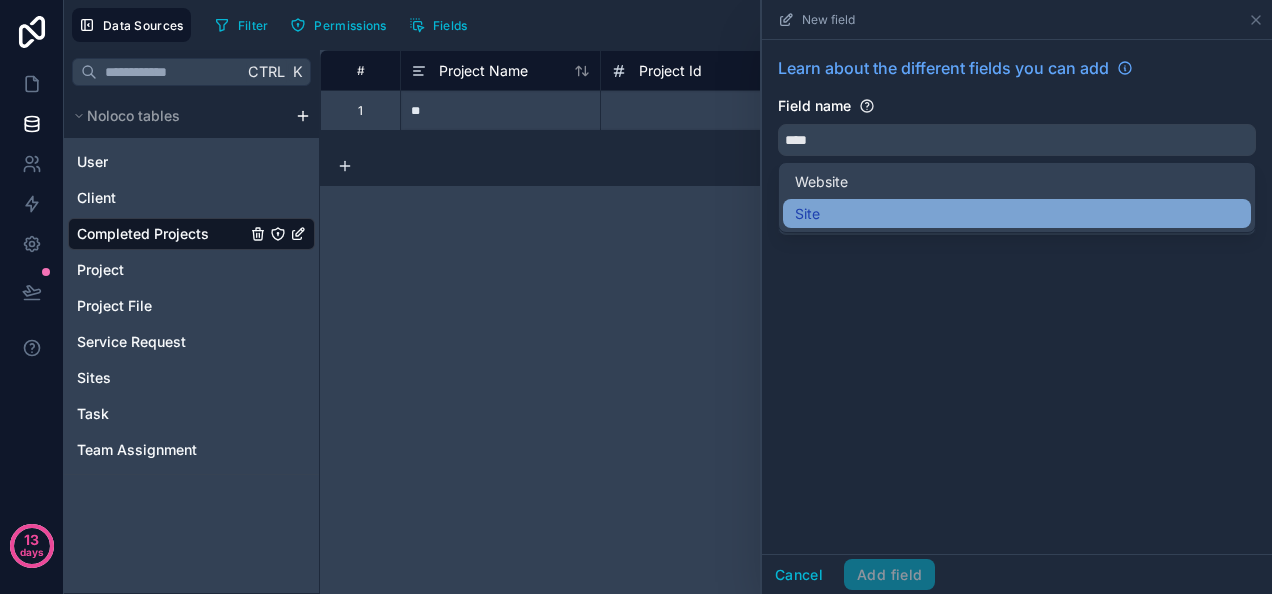 click on "Site" at bounding box center (807, 214) 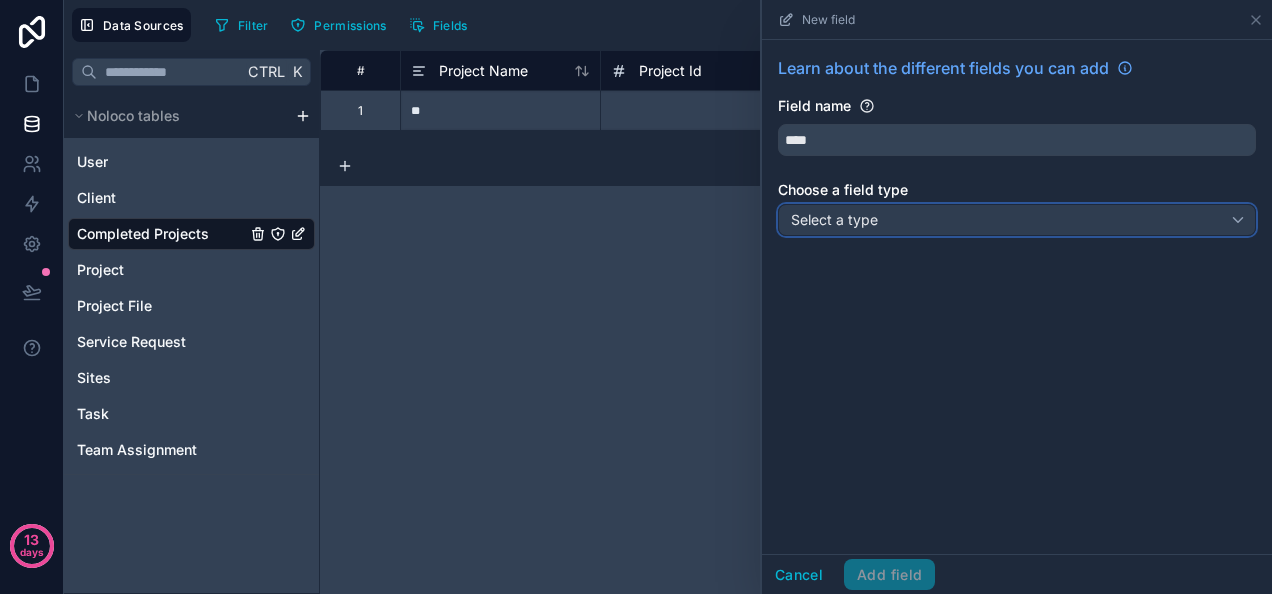 click on "Select a type" at bounding box center [1017, 220] 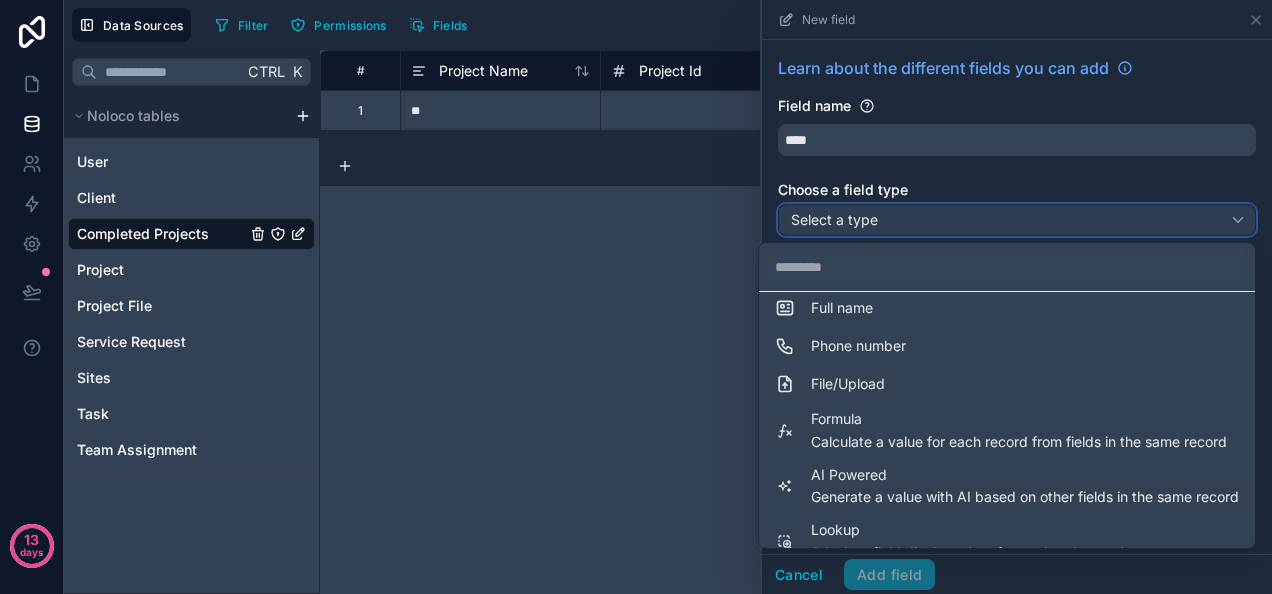 scroll, scrollTop: 548, scrollLeft: 0, axis: vertical 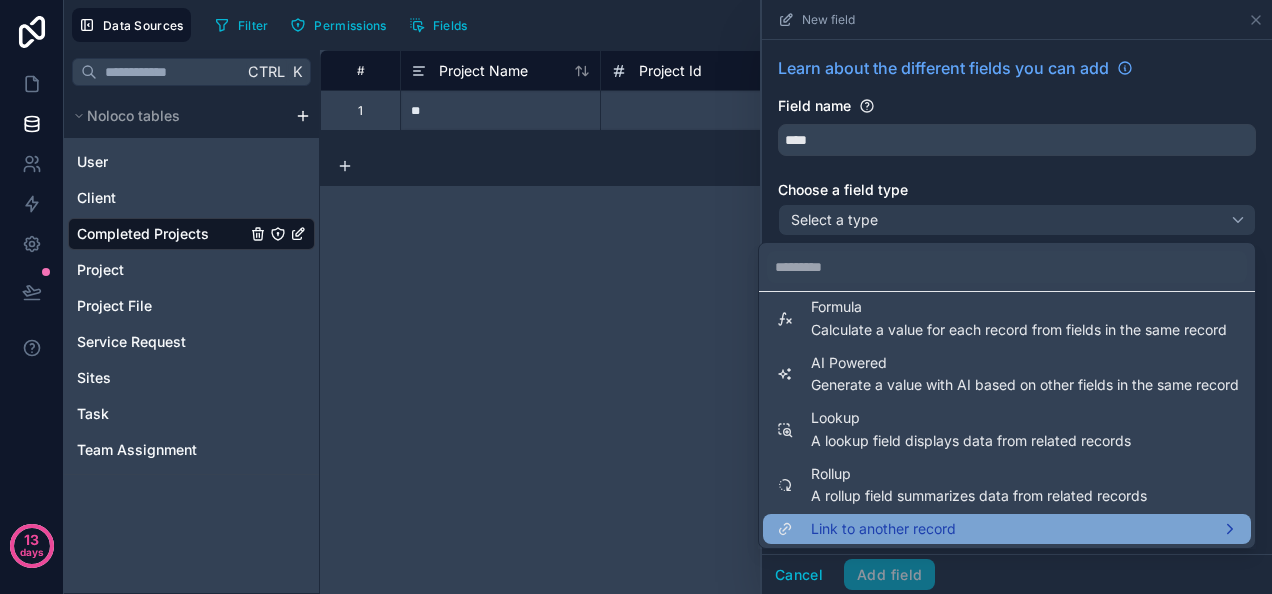 click on "Link to another record" at bounding box center [1007, 529] 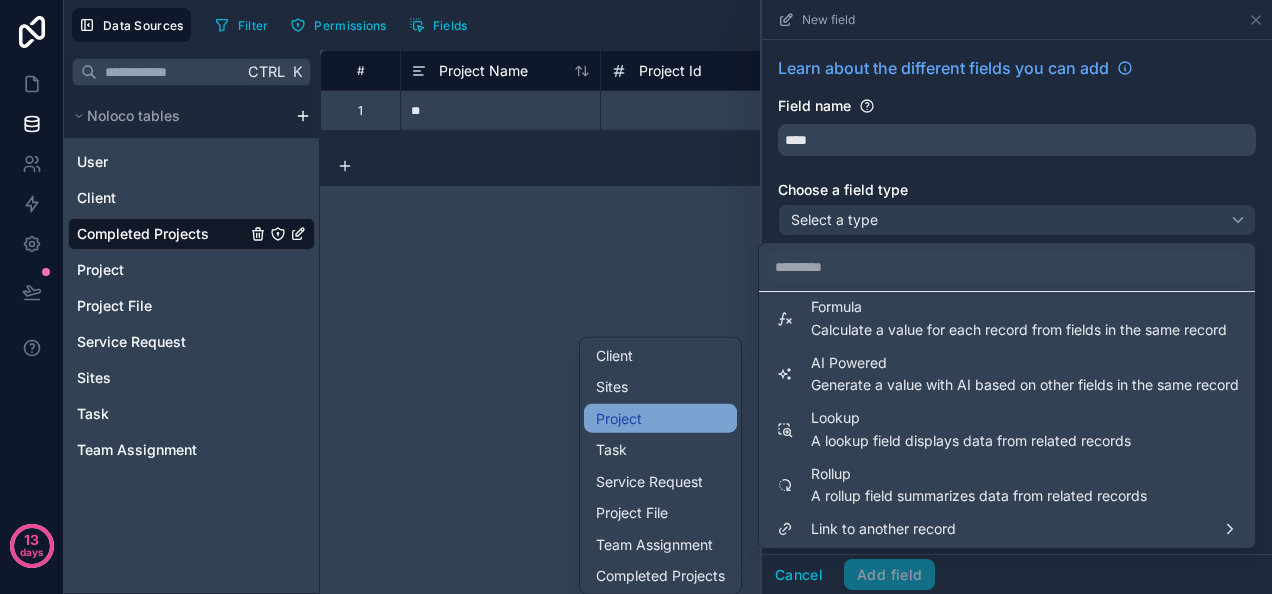 scroll, scrollTop: 0, scrollLeft: 0, axis: both 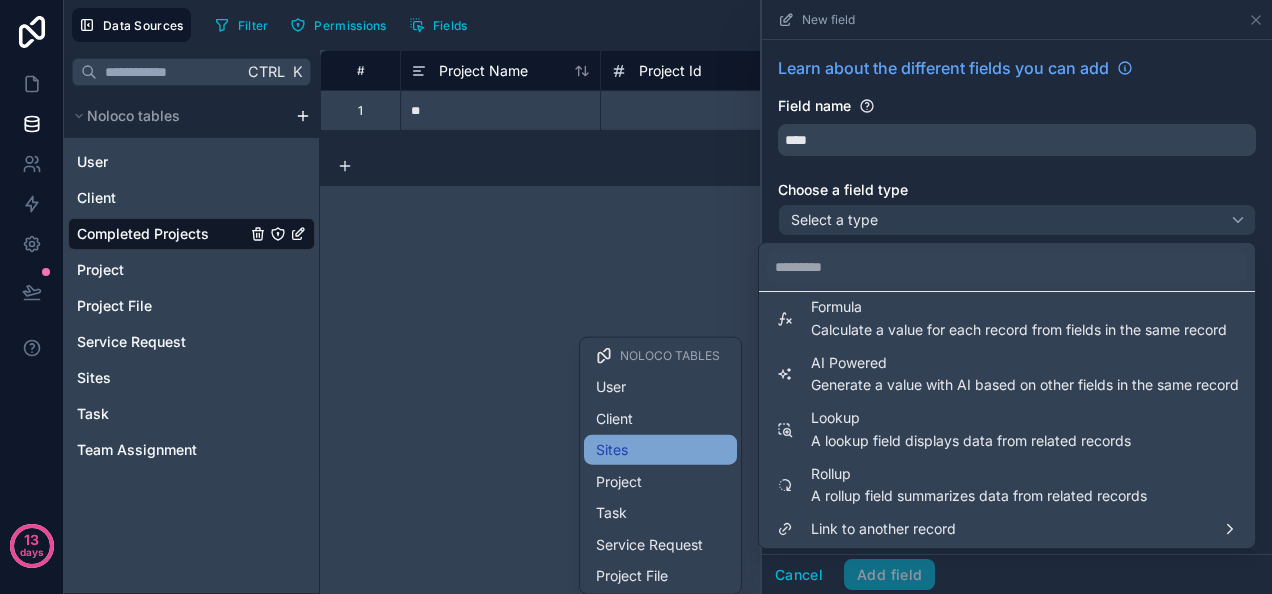 click on "Sites" at bounding box center [660, 450] 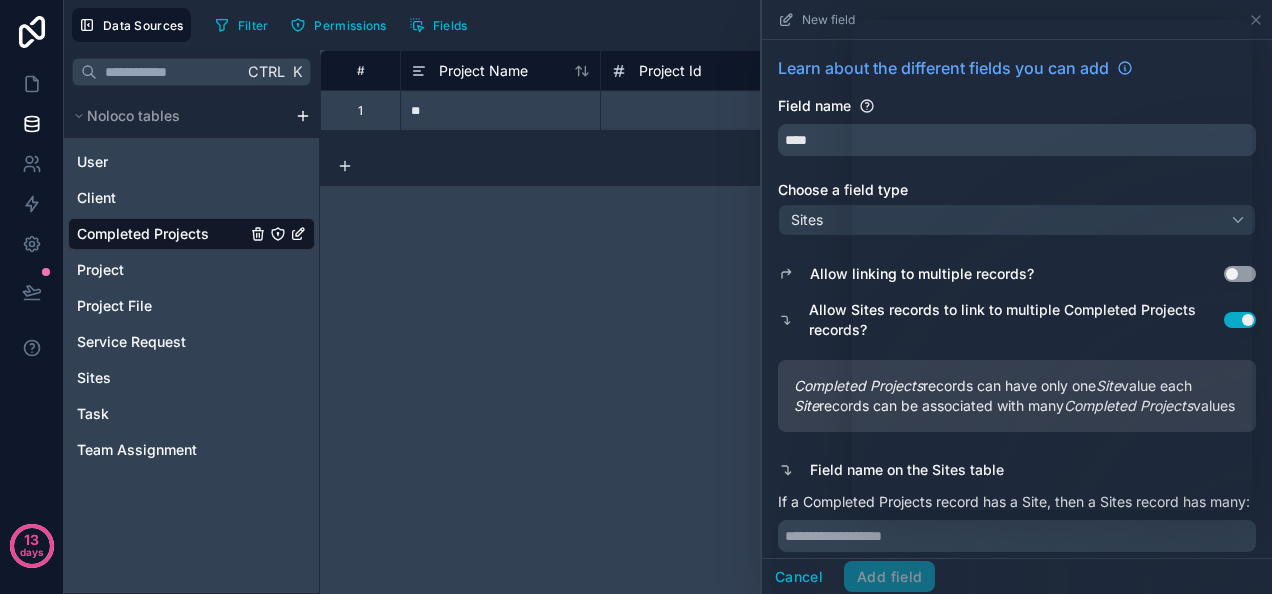 click on "Allow Sites records to link to multiple Completed Projects records?" at bounding box center (1016, 320) 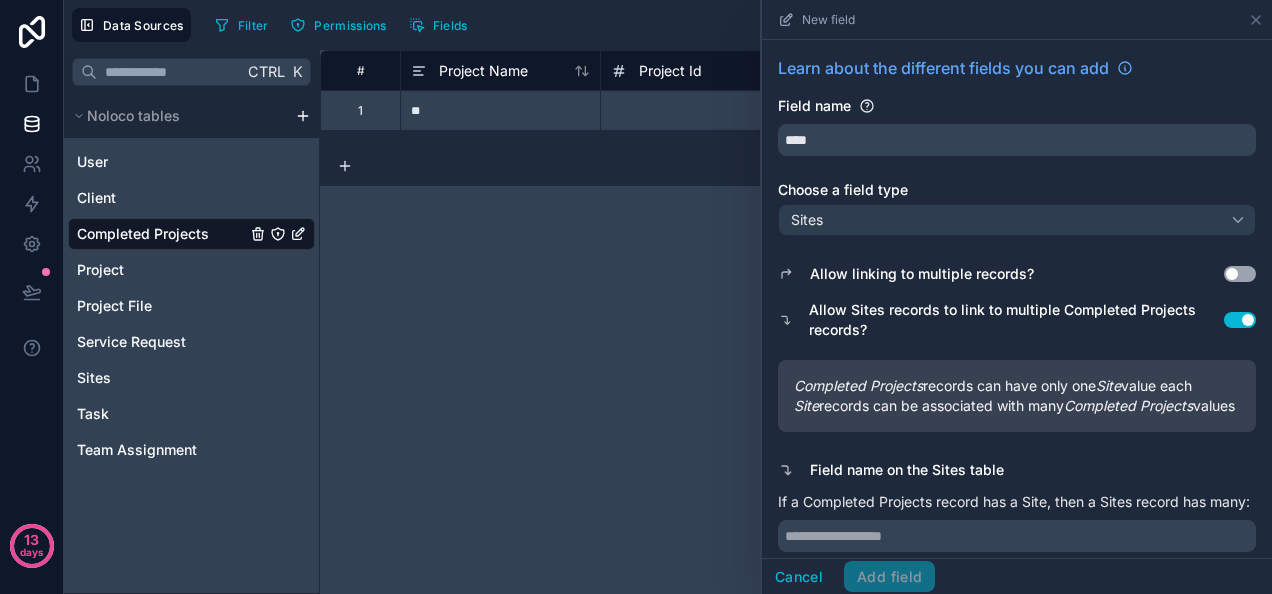 click on "Use setting" at bounding box center [1240, 274] 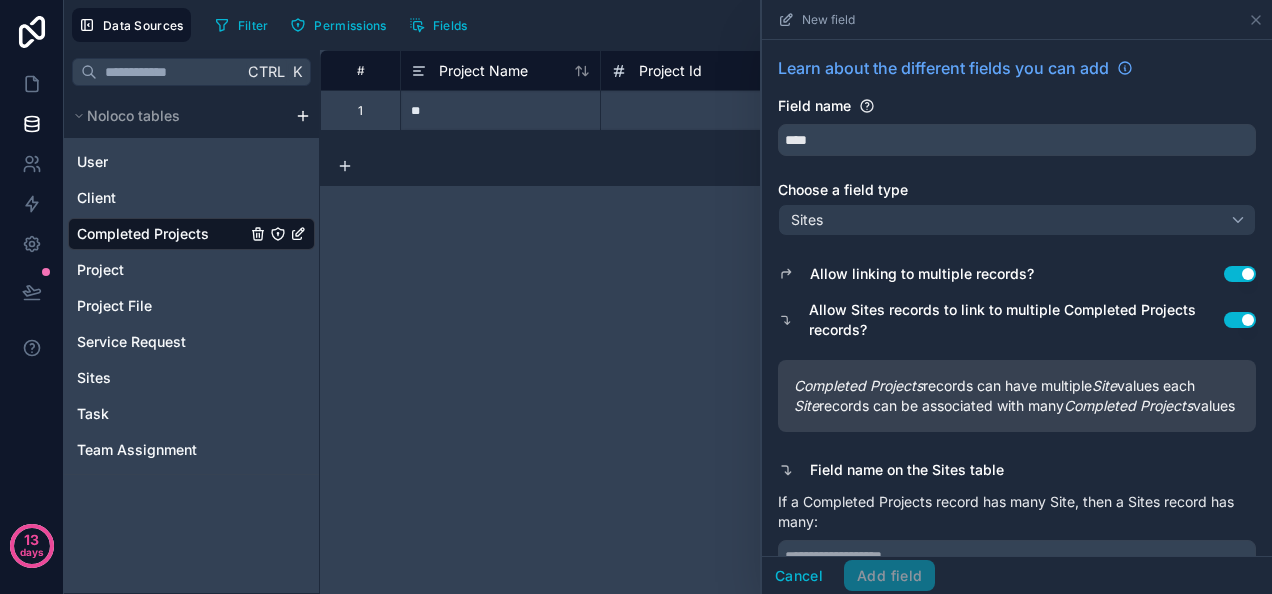 scroll, scrollTop: 50, scrollLeft: 0, axis: vertical 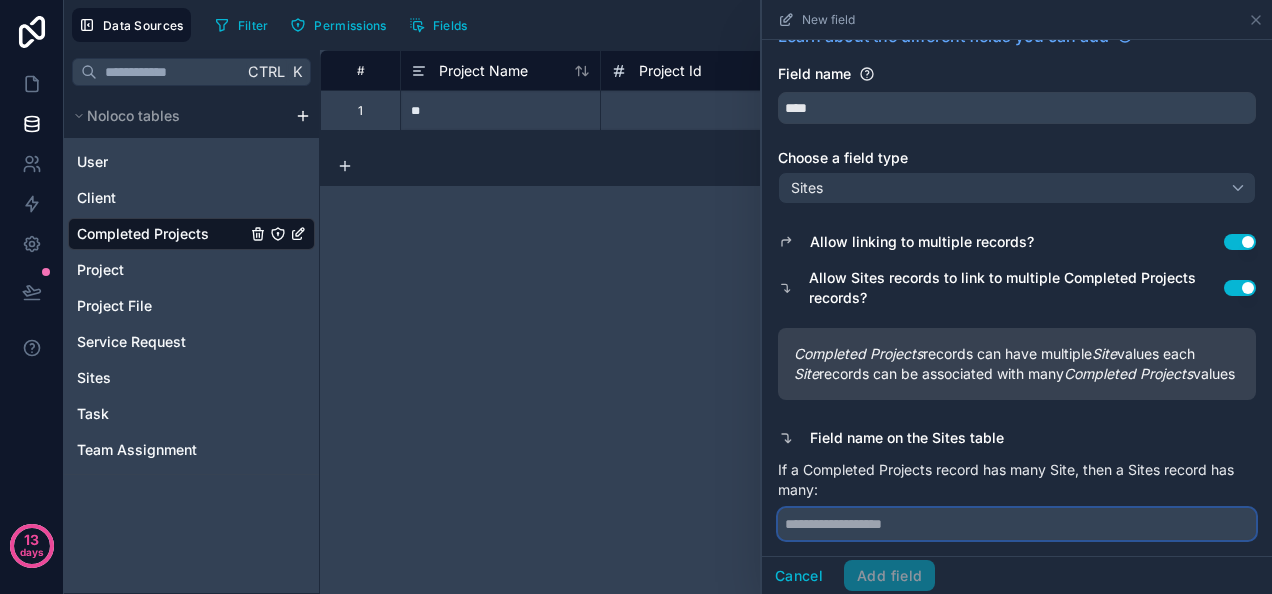 click at bounding box center [1017, 524] 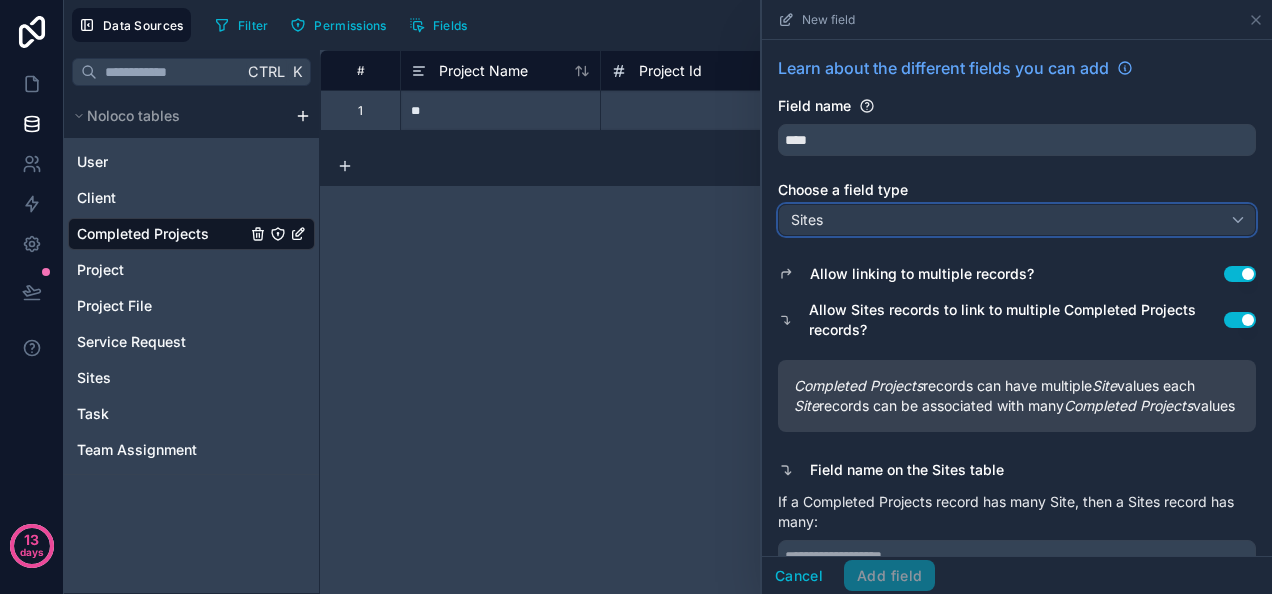 click on "Sites" at bounding box center [1017, 220] 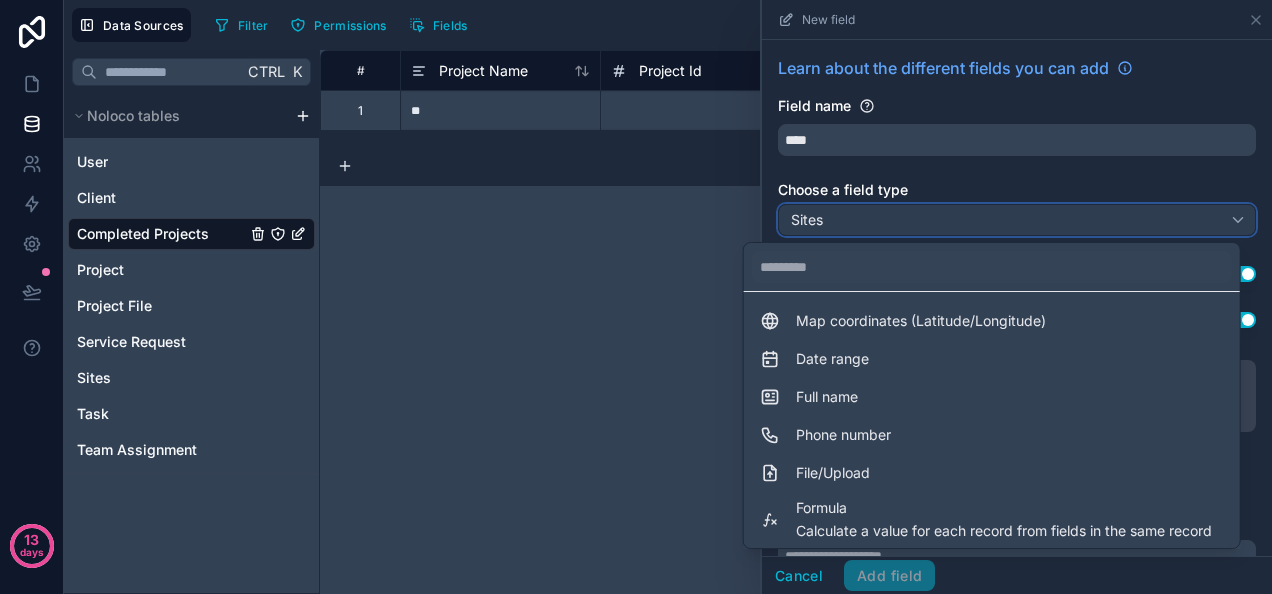 scroll, scrollTop: 428, scrollLeft: 0, axis: vertical 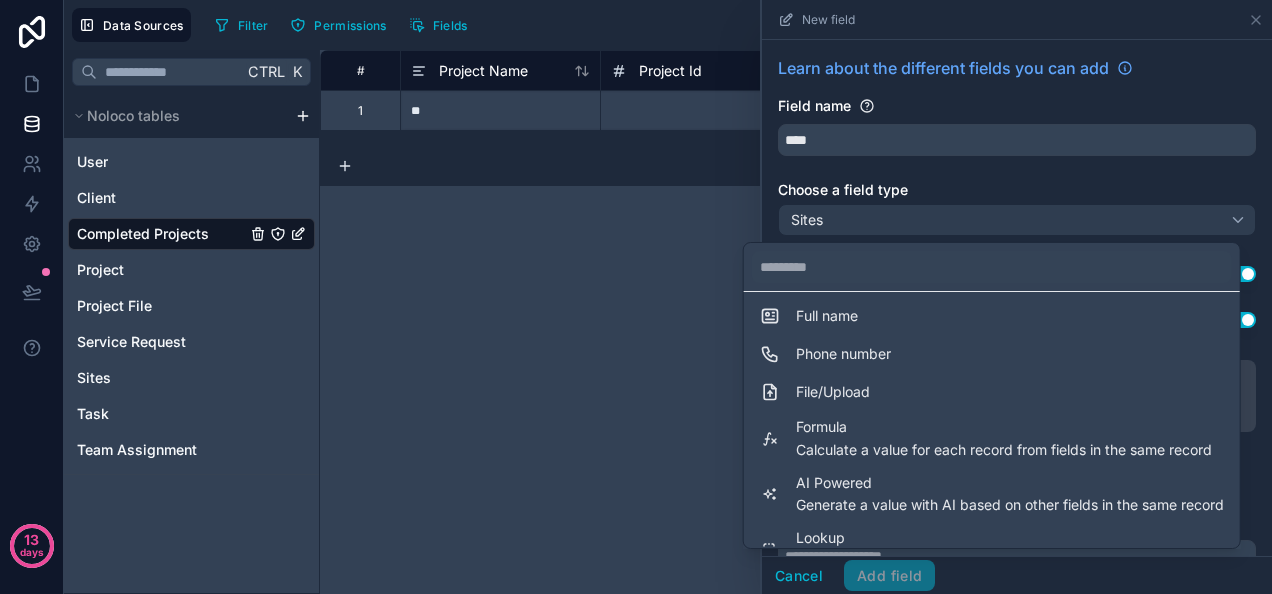 click on "# Project Name Project Id Completion Date (Year) Task Id Quality Rating Hours Spent 1 ** ***** Select a Quality Rating 1 record" at bounding box center [796, 322] 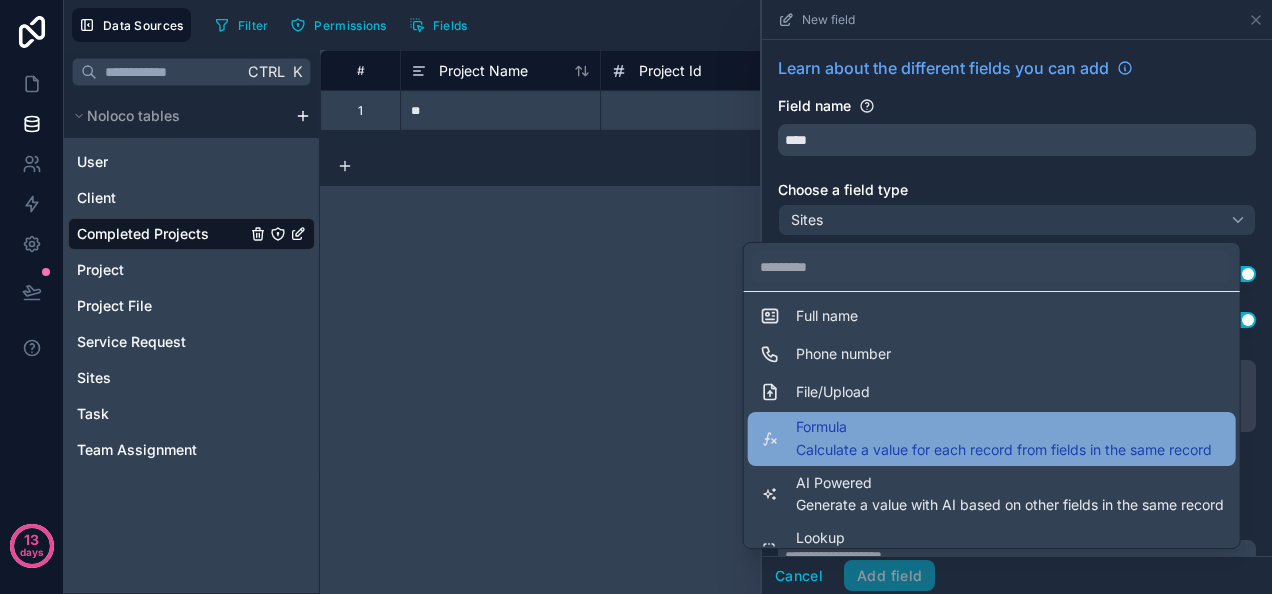 click on "Calculate a value for each record from fields in the same record" at bounding box center [1004, 450] 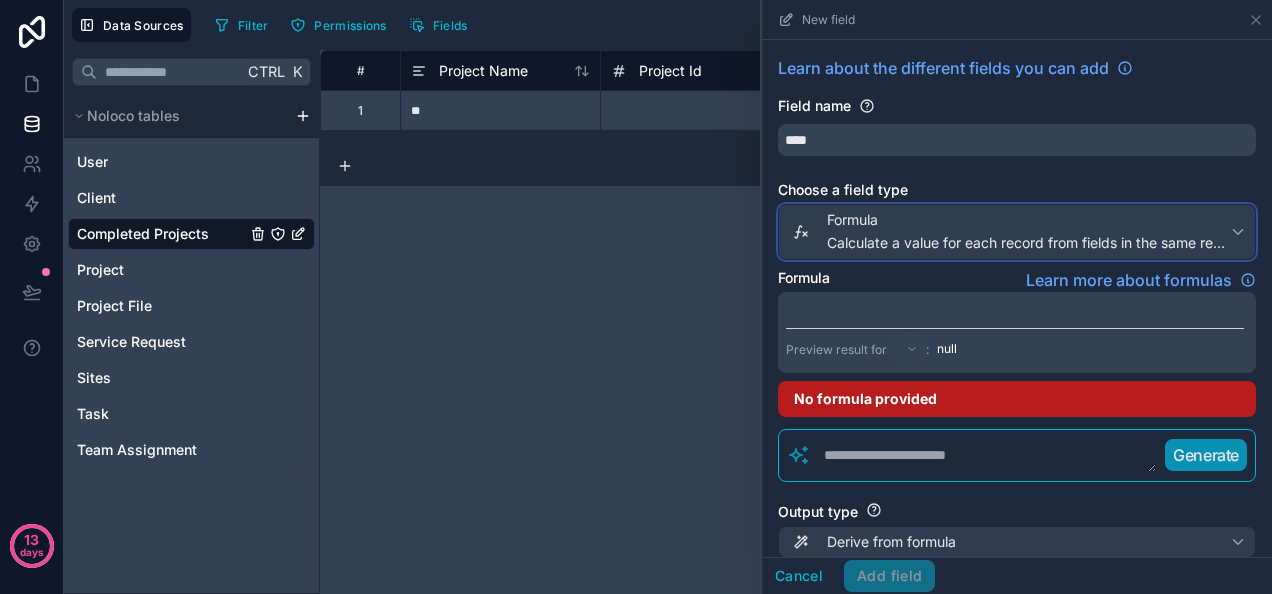 click on "Formula Calculate a value for each record from fields in the same record" at bounding box center [1029, 232] 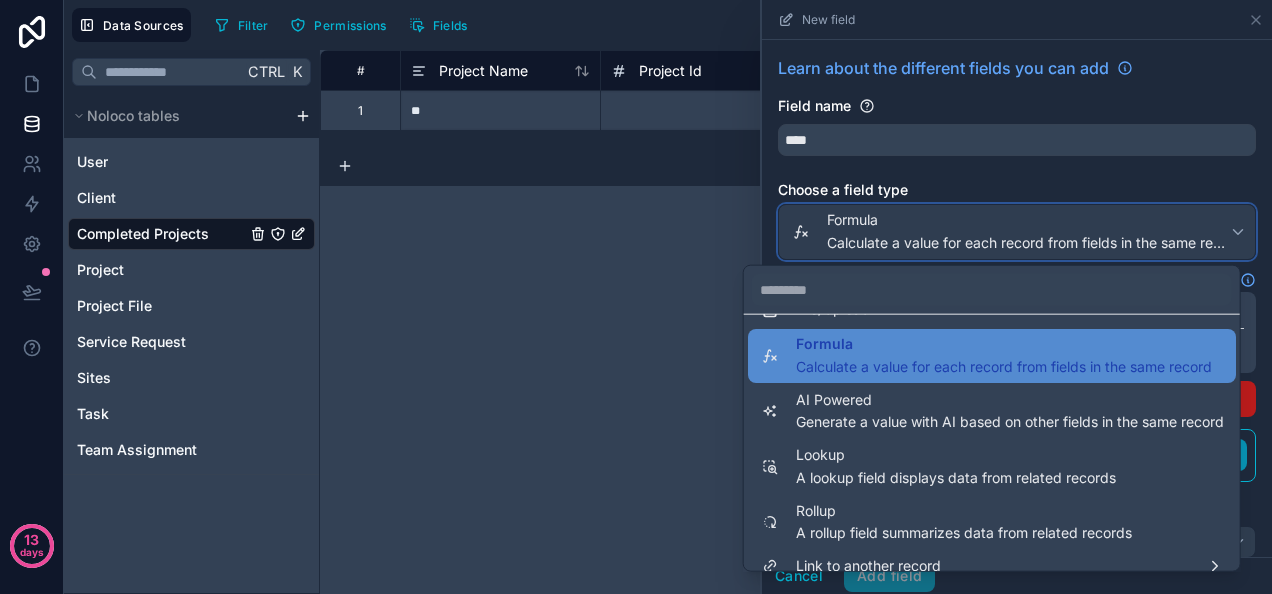 scroll, scrollTop: 548, scrollLeft: 0, axis: vertical 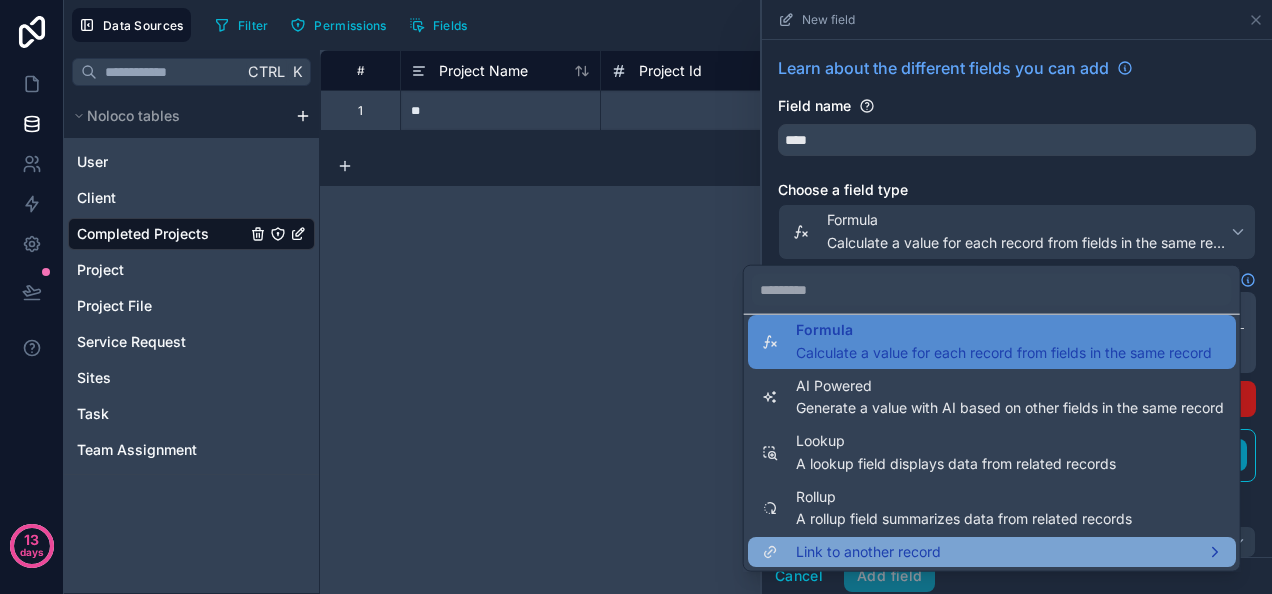 click on "Link to another record" at bounding box center [868, 552] 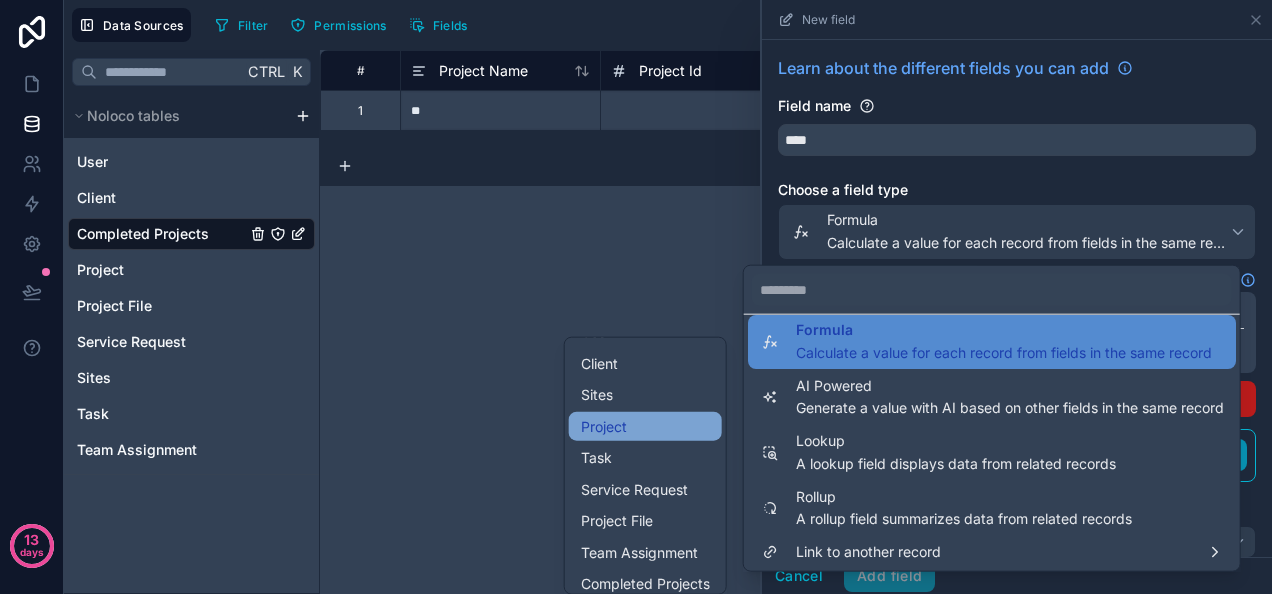 scroll, scrollTop: 63, scrollLeft: 0, axis: vertical 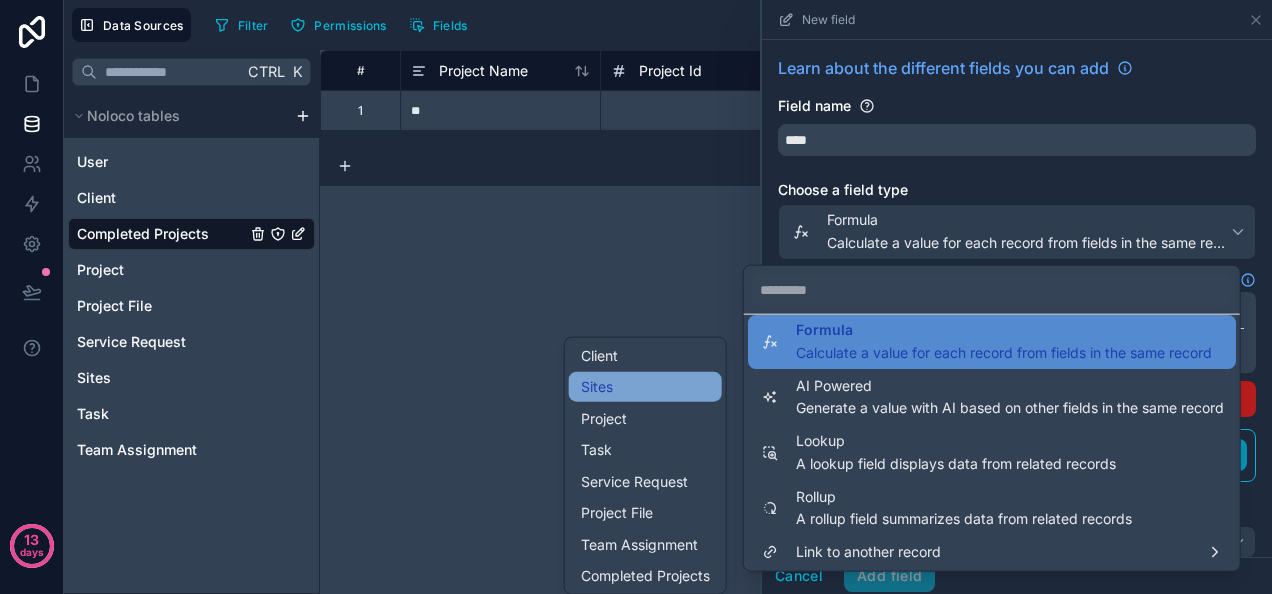 click on "Sites" at bounding box center [645, 387] 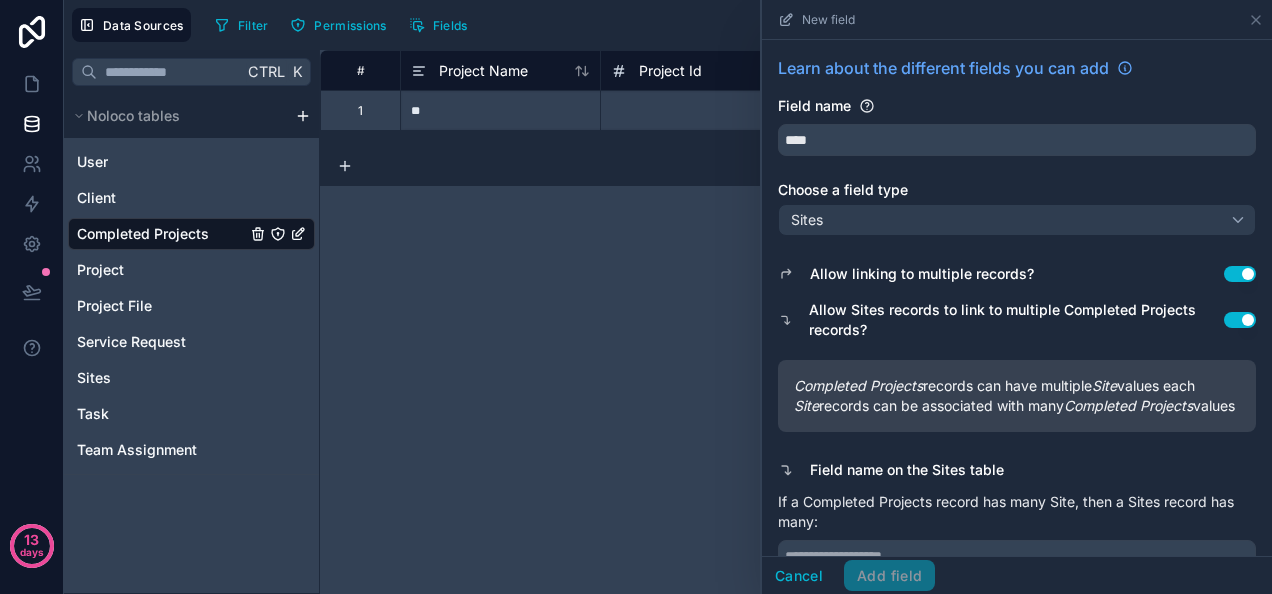 scroll, scrollTop: 50, scrollLeft: 0, axis: vertical 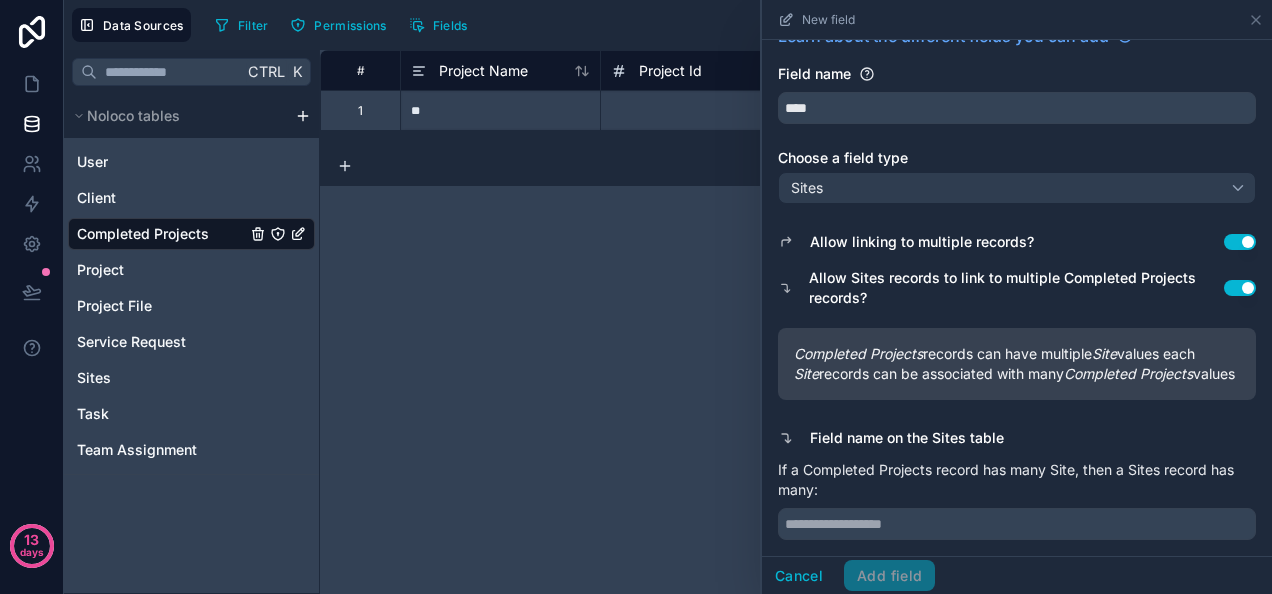 click on "Use setting" at bounding box center [1240, 242] 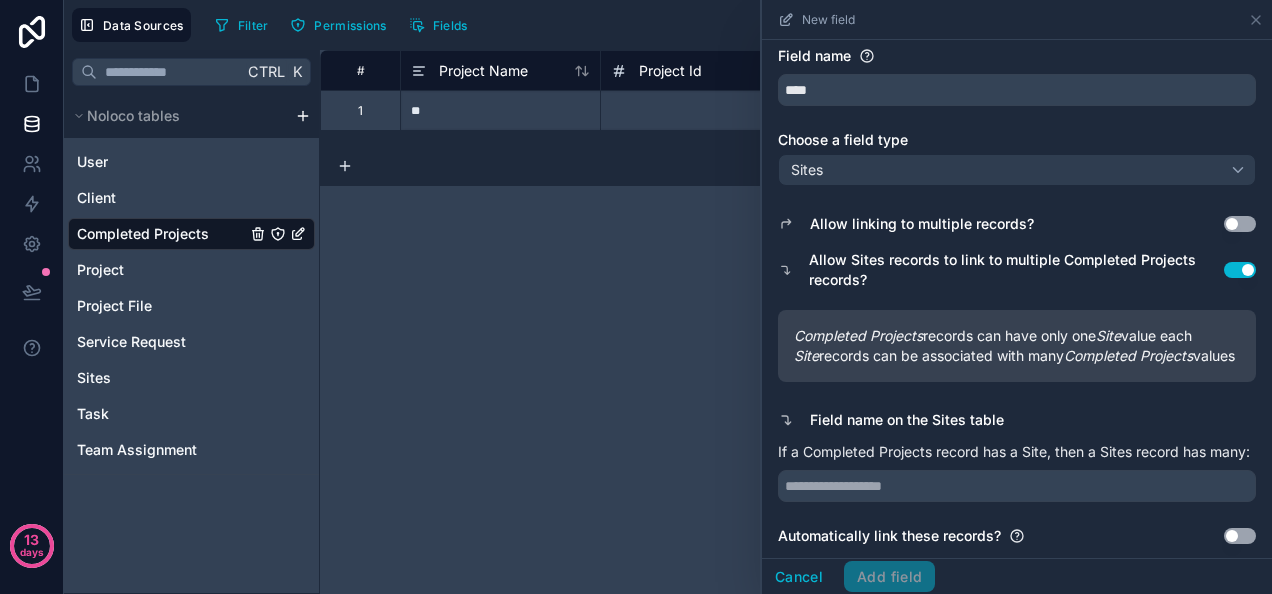 scroll, scrollTop: 92, scrollLeft: 0, axis: vertical 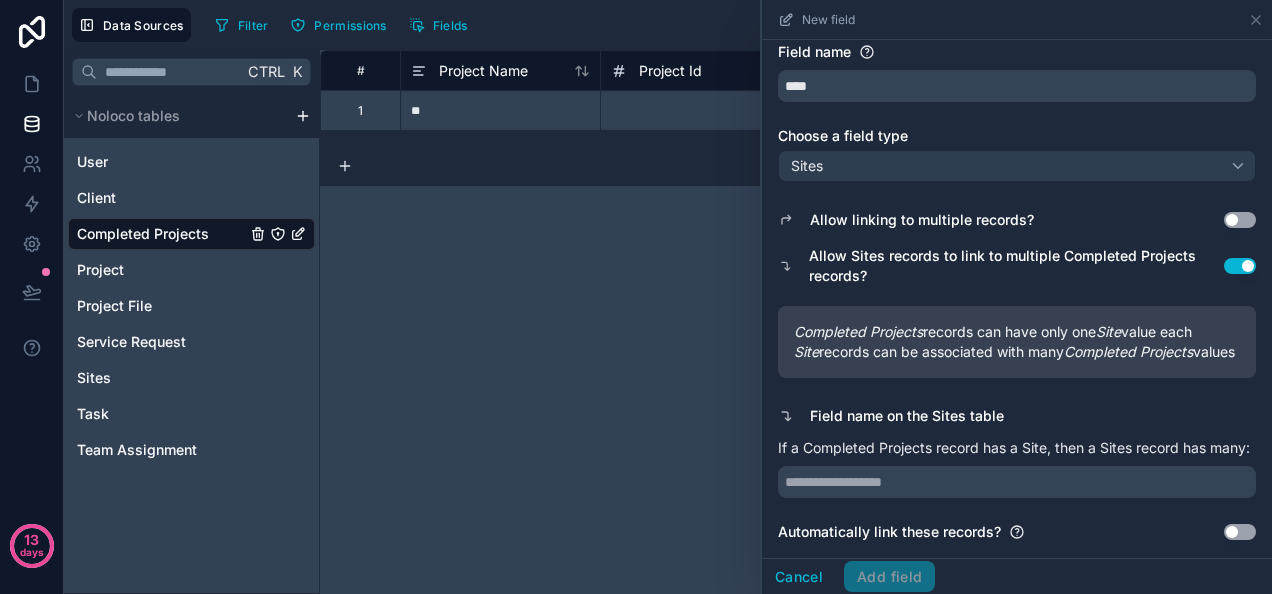 click at bounding box center [1228, 550] 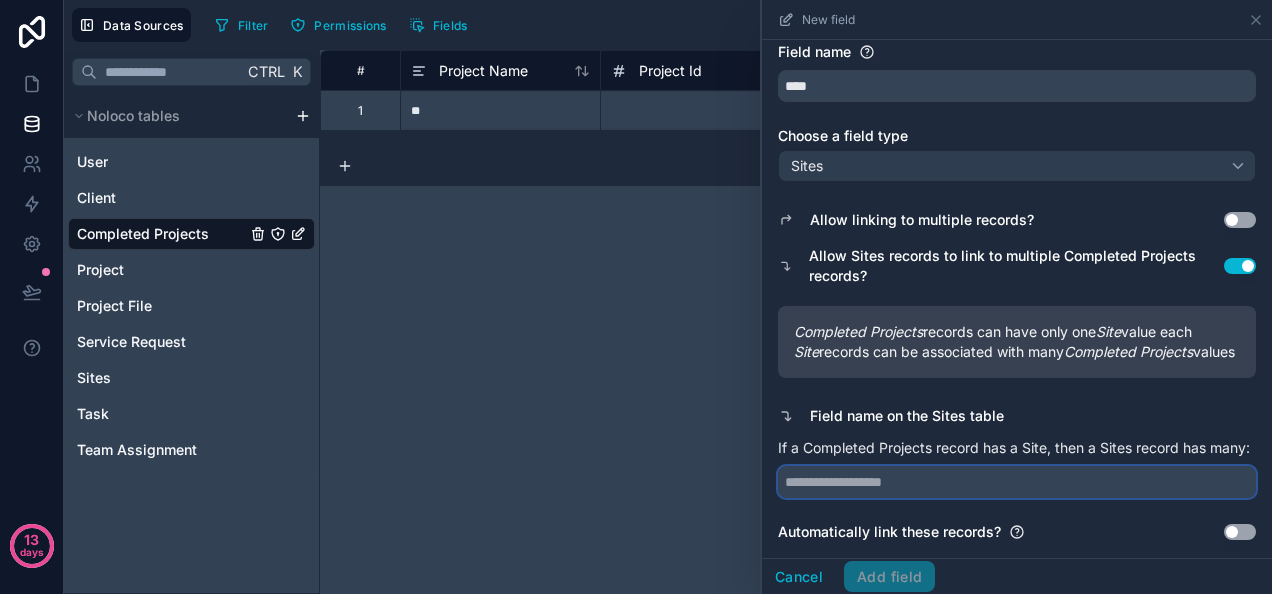 click at bounding box center [1017, 482] 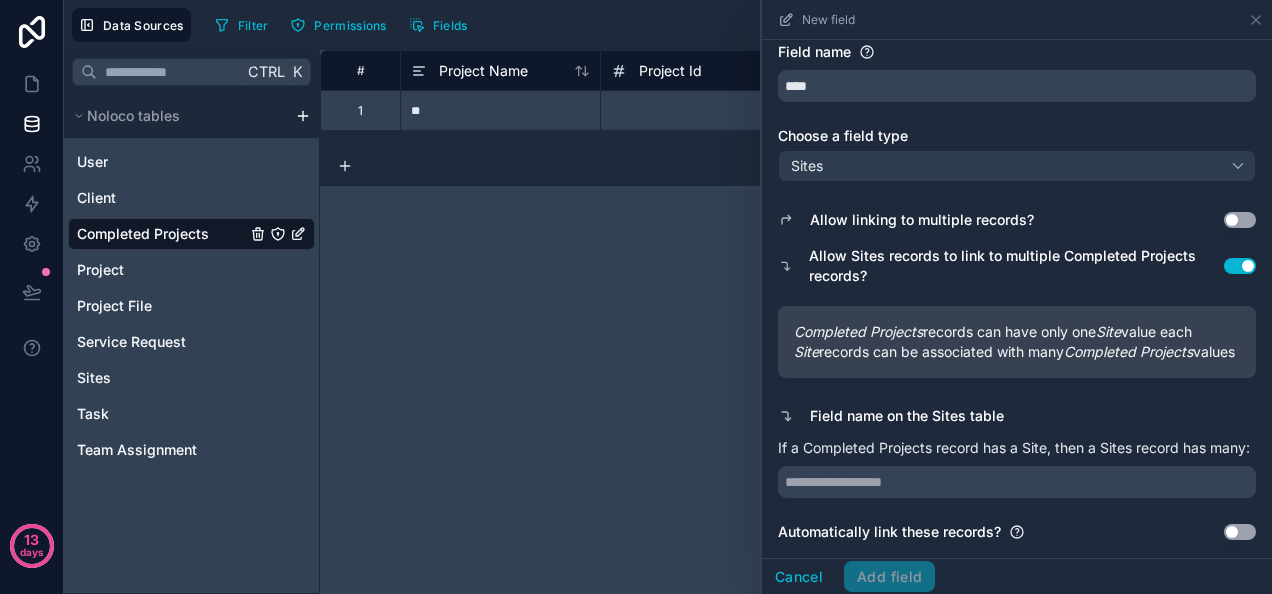 click on "Site  records can be associated with many  Completed Projects  values" at bounding box center [1017, 352] 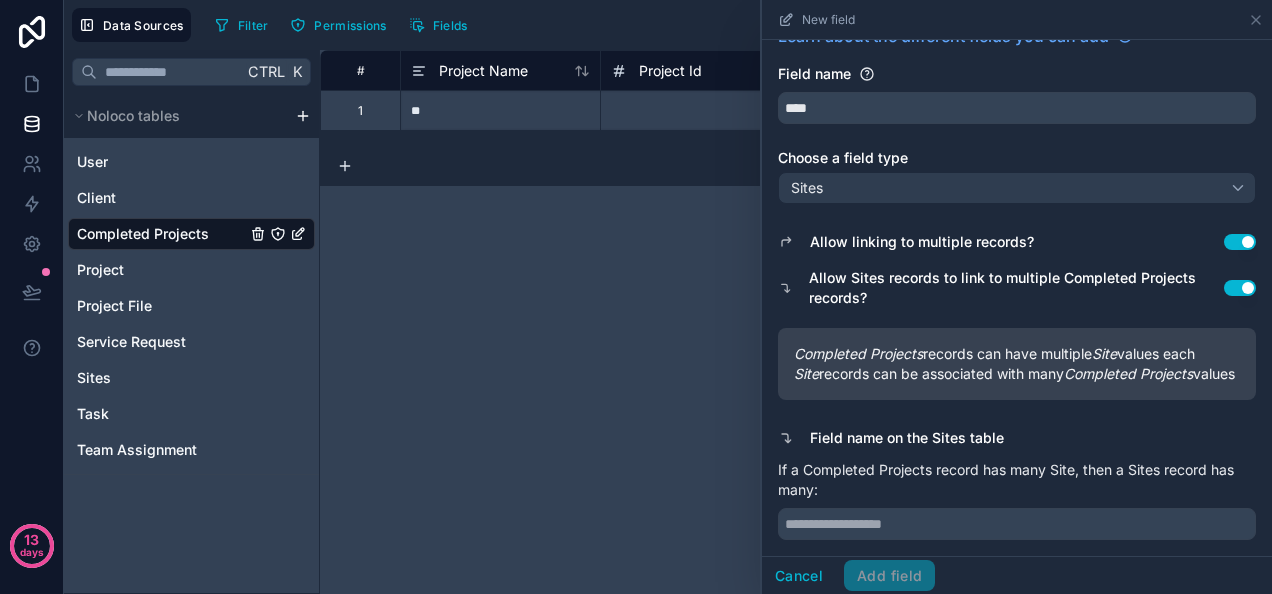 scroll, scrollTop: 50, scrollLeft: 0, axis: vertical 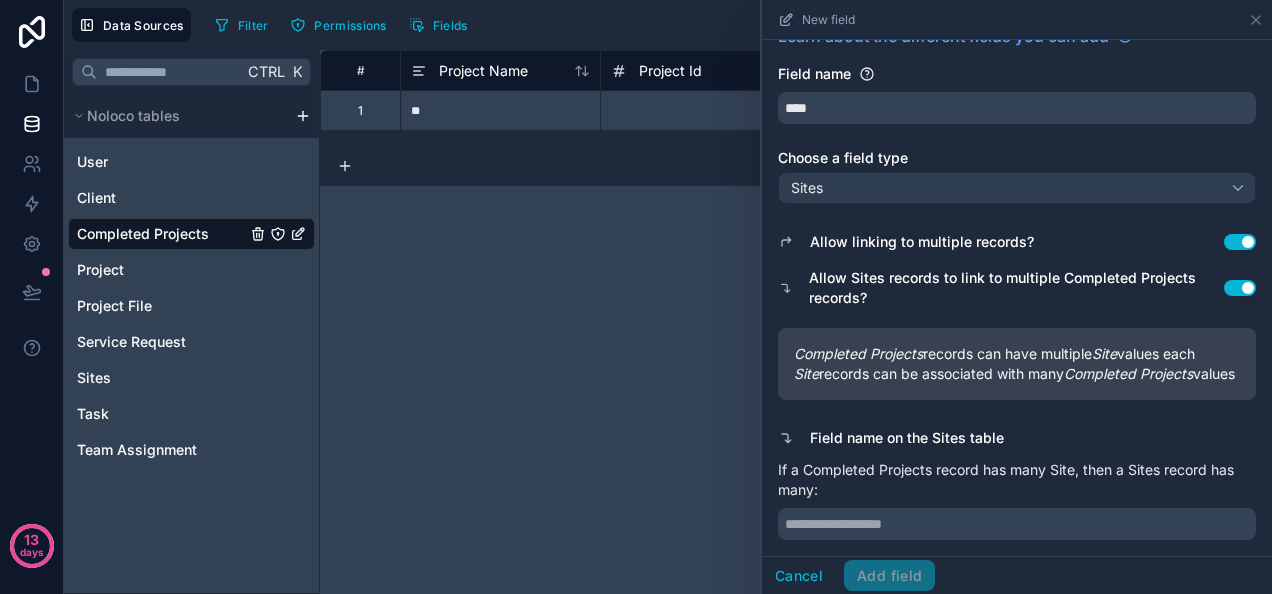click on "Use setting" at bounding box center [1240, 242] 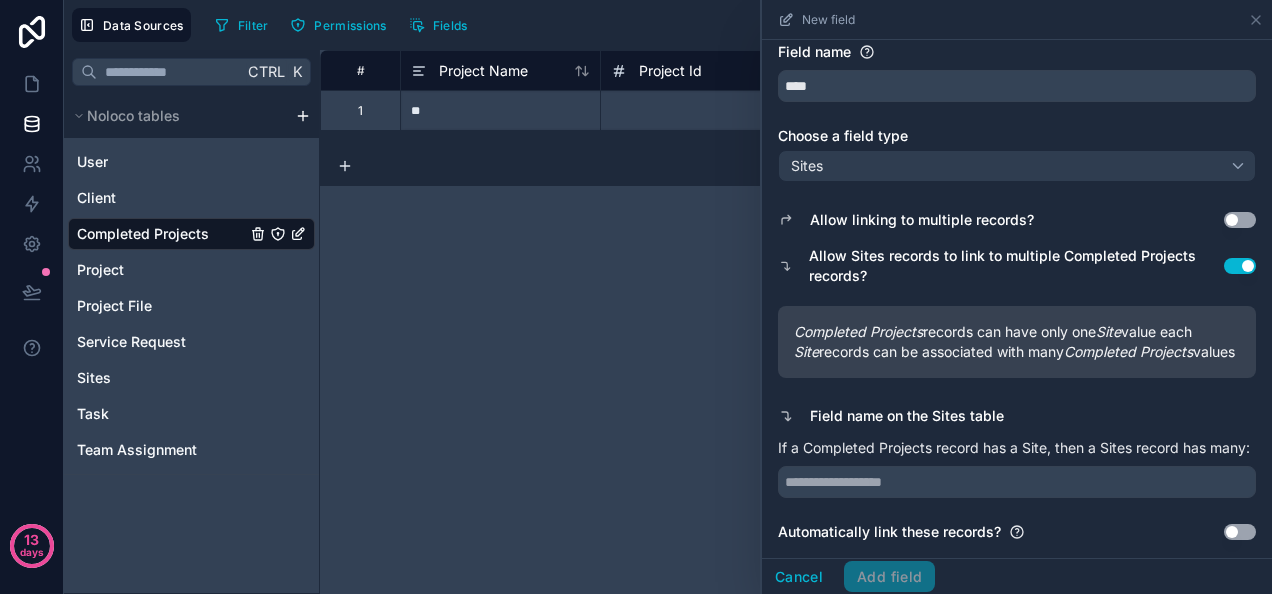 click on "Use setting" at bounding box center [1240, 220] 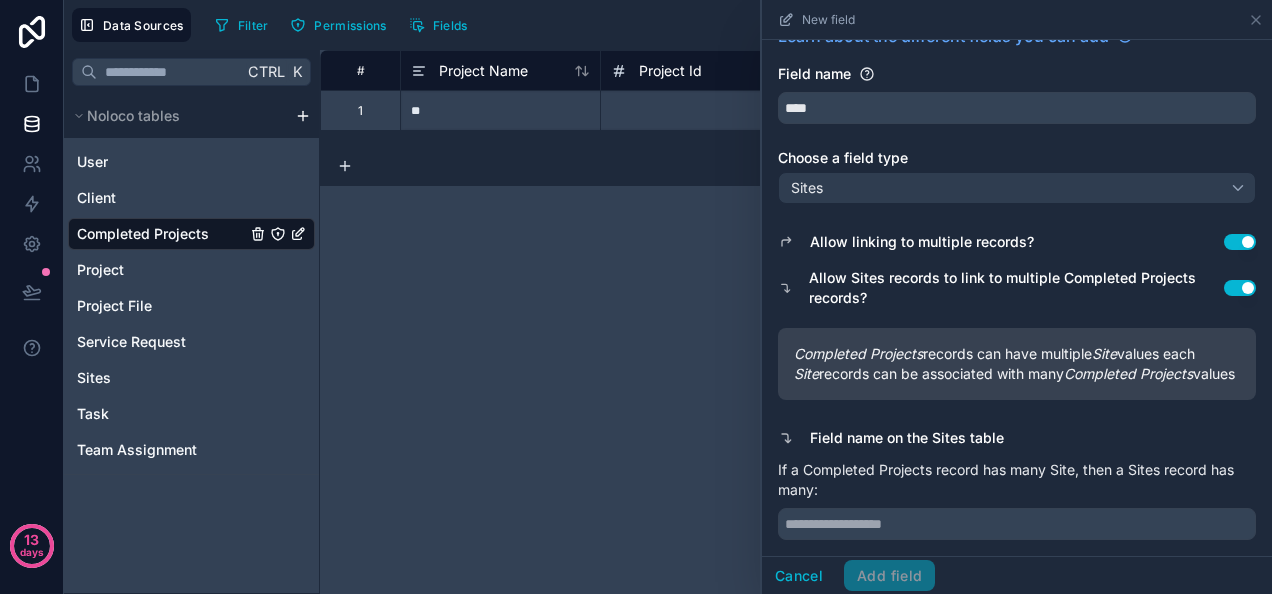 scroll, scrollTop: 50, scrollLeft: 0, axis: vertical 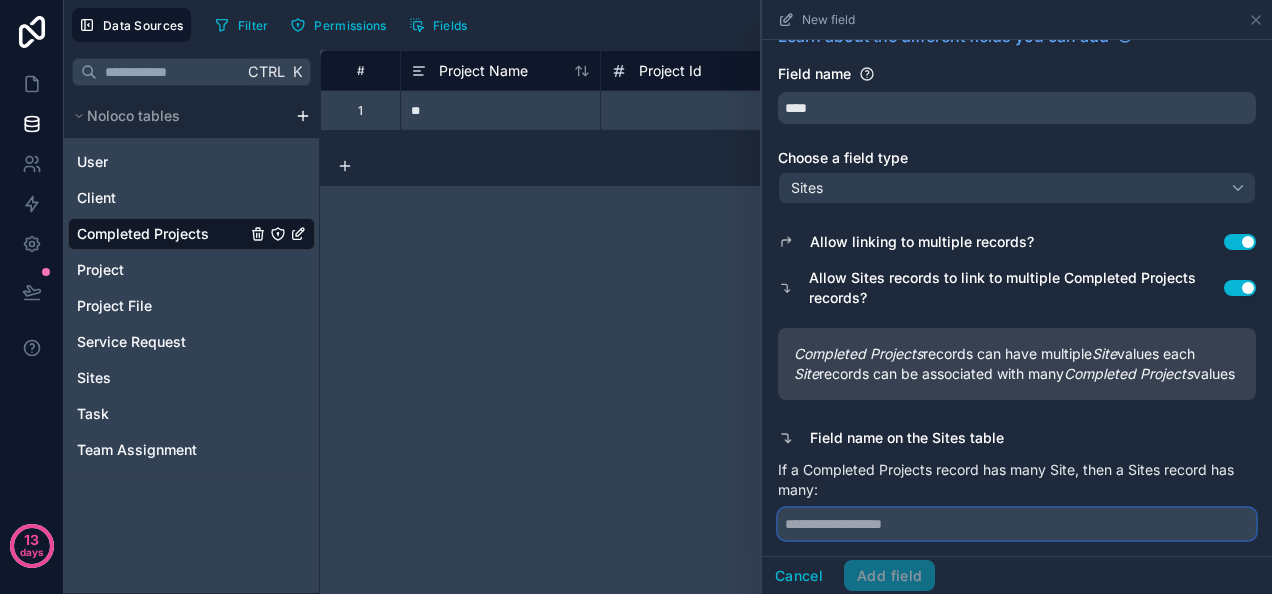 click at bounding box center (1017, 524) 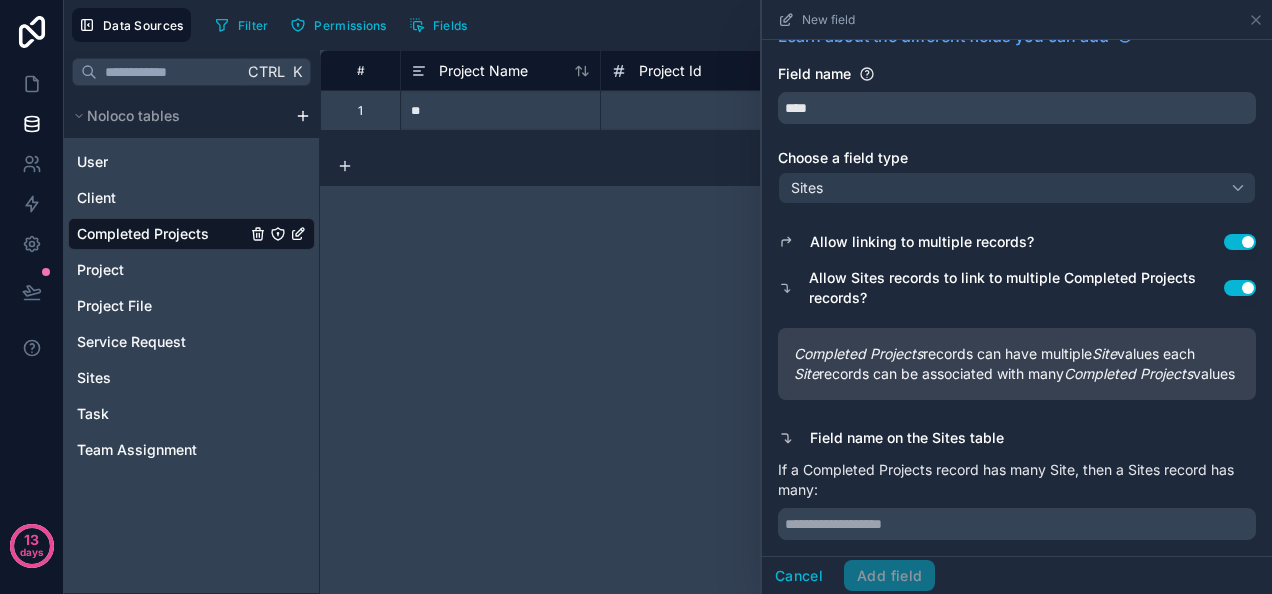click on "Use setting" at bounding box center (1240, 242) 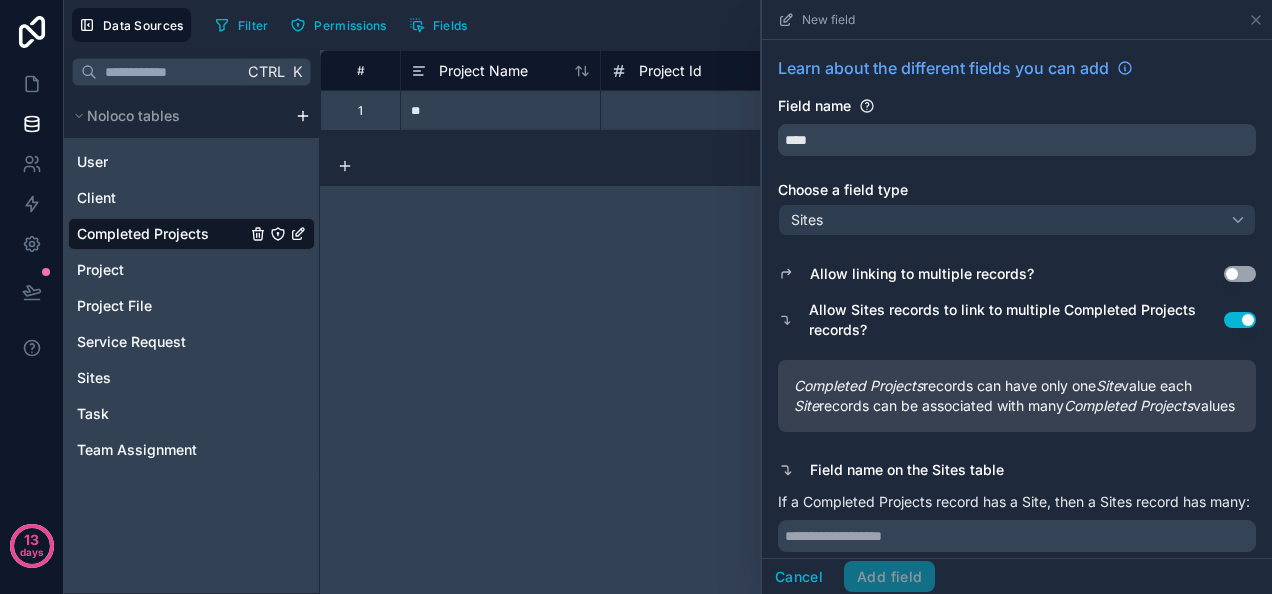 scroll, scrollTop: 92, scrollLeft: 0, axis: vertical 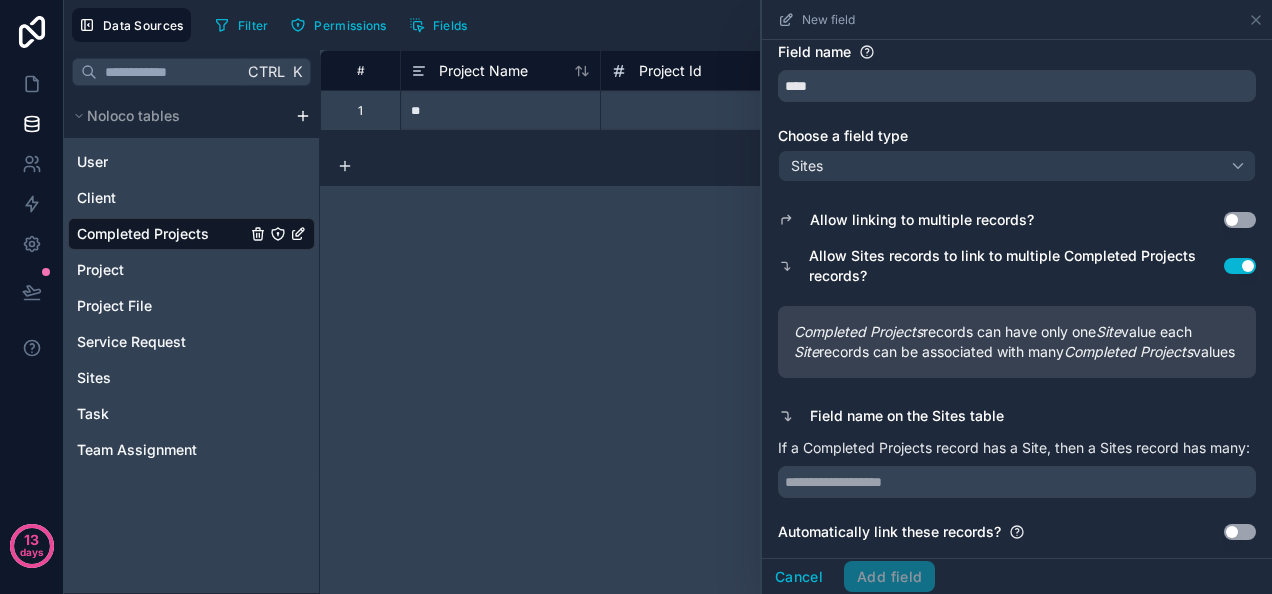 click on "Cancel Add field" at bounding box center [848, 577] 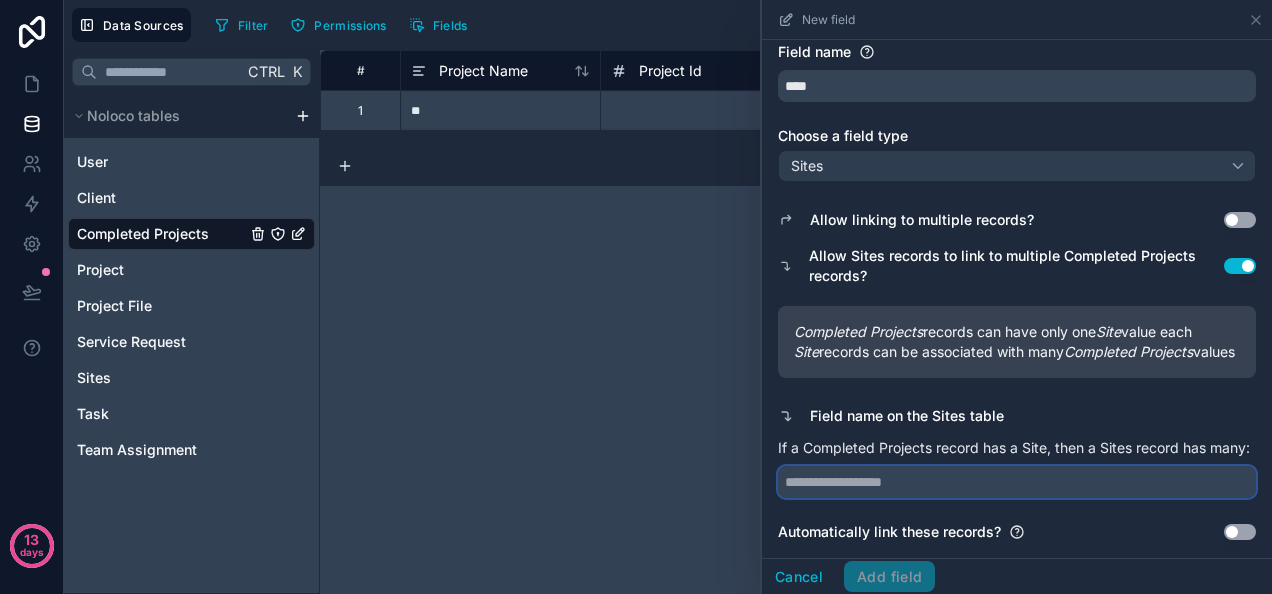 click at bounding box center (1017, 482) 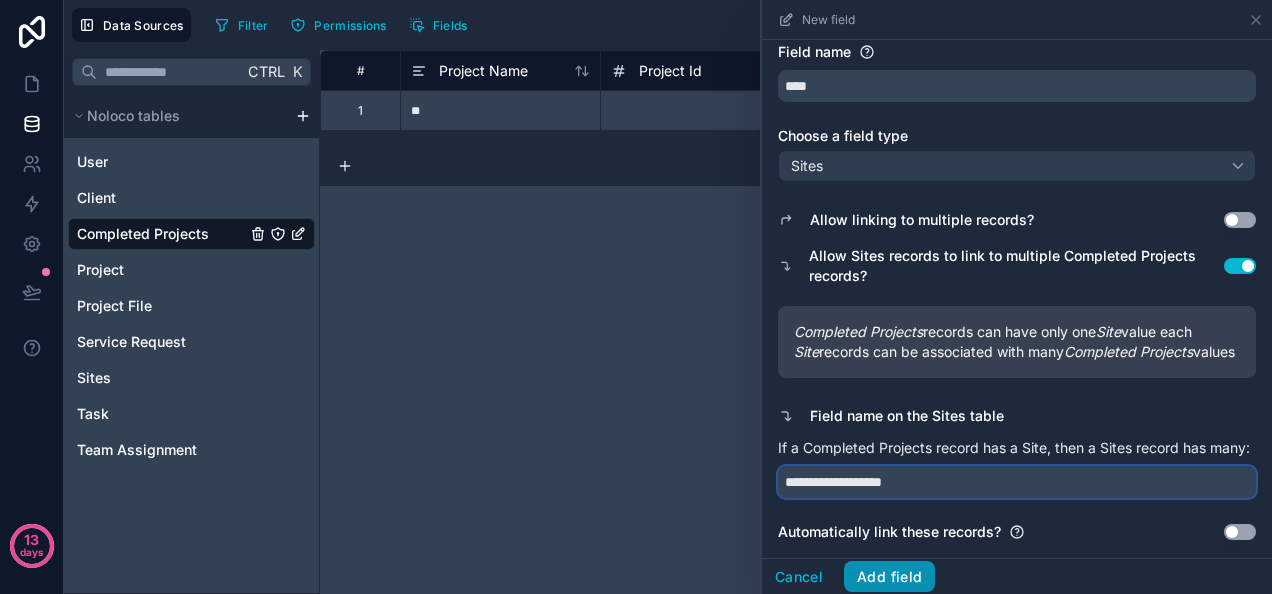 type on "**********" 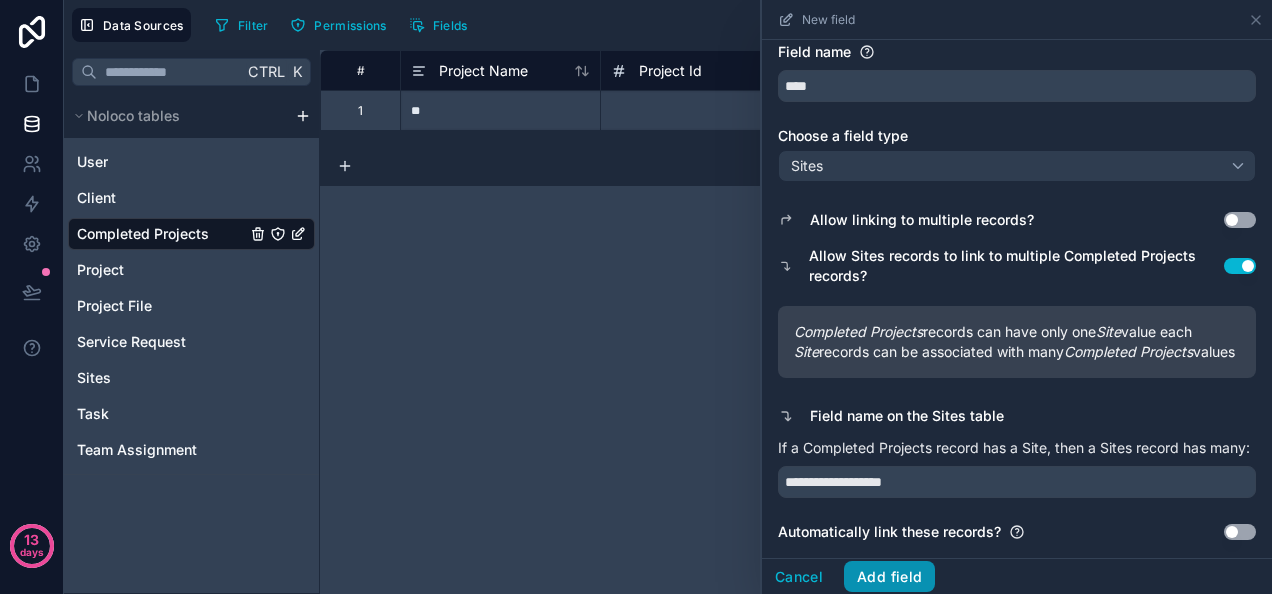 click on "Add field" at bounding box center (889, 577) 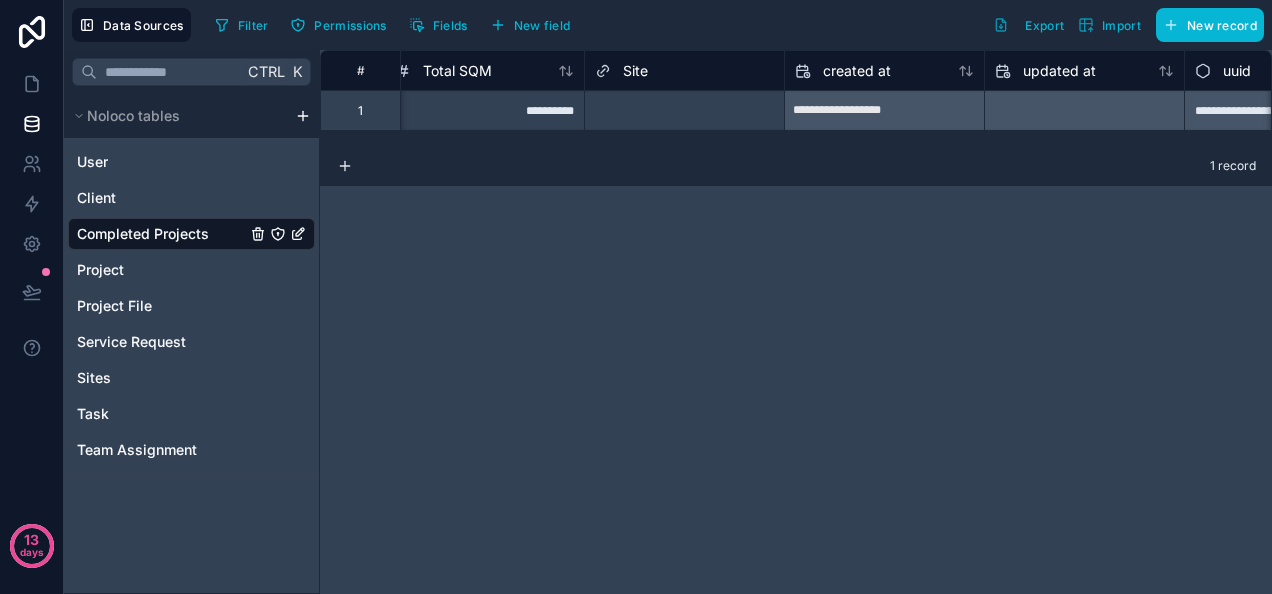 scroll, scrollTop: 0, scrollLeft: 1616, axis: horizontal 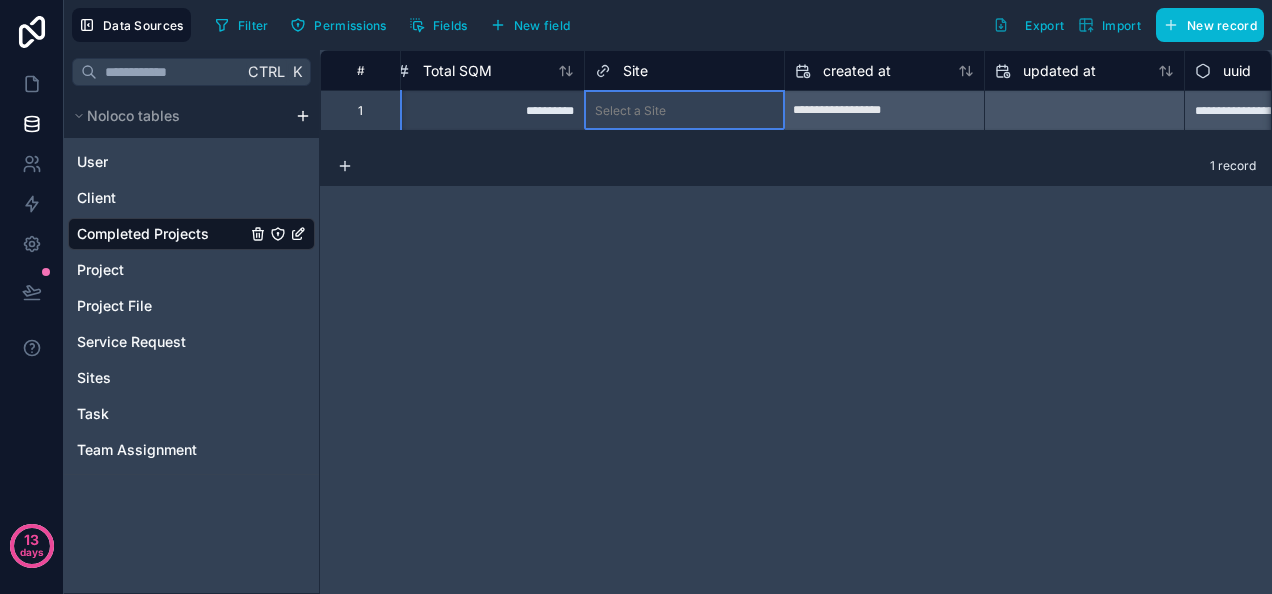 click on "Select a Site" at bounding box center [684, 111] 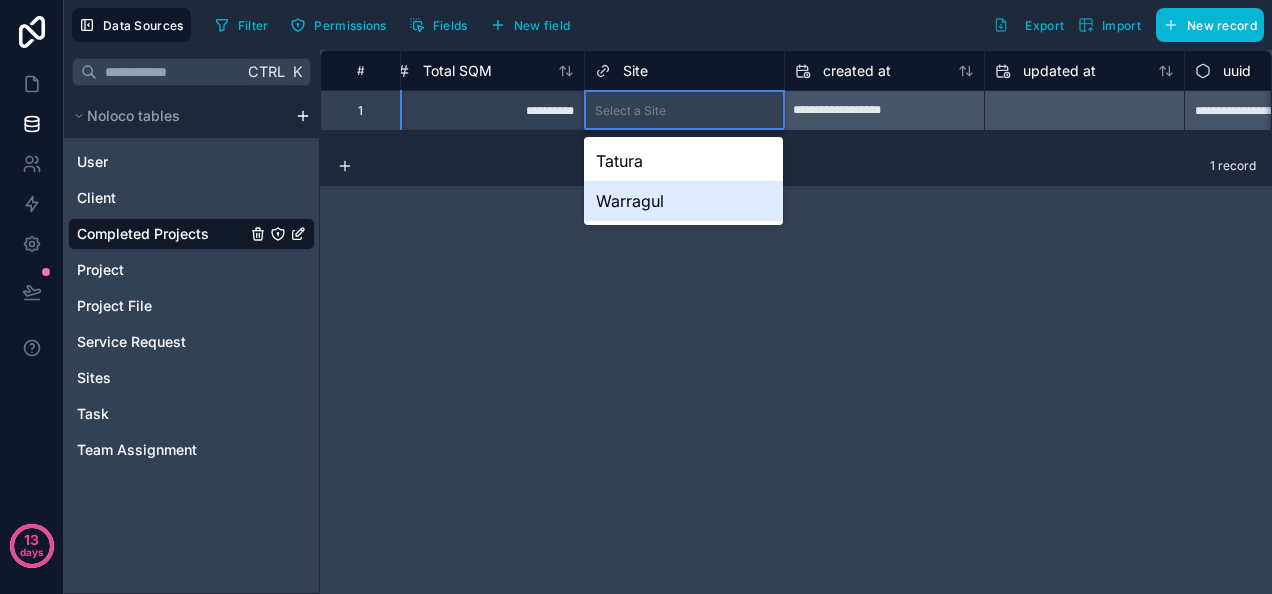 click on "Warragul" at bounding box center (683, 201) 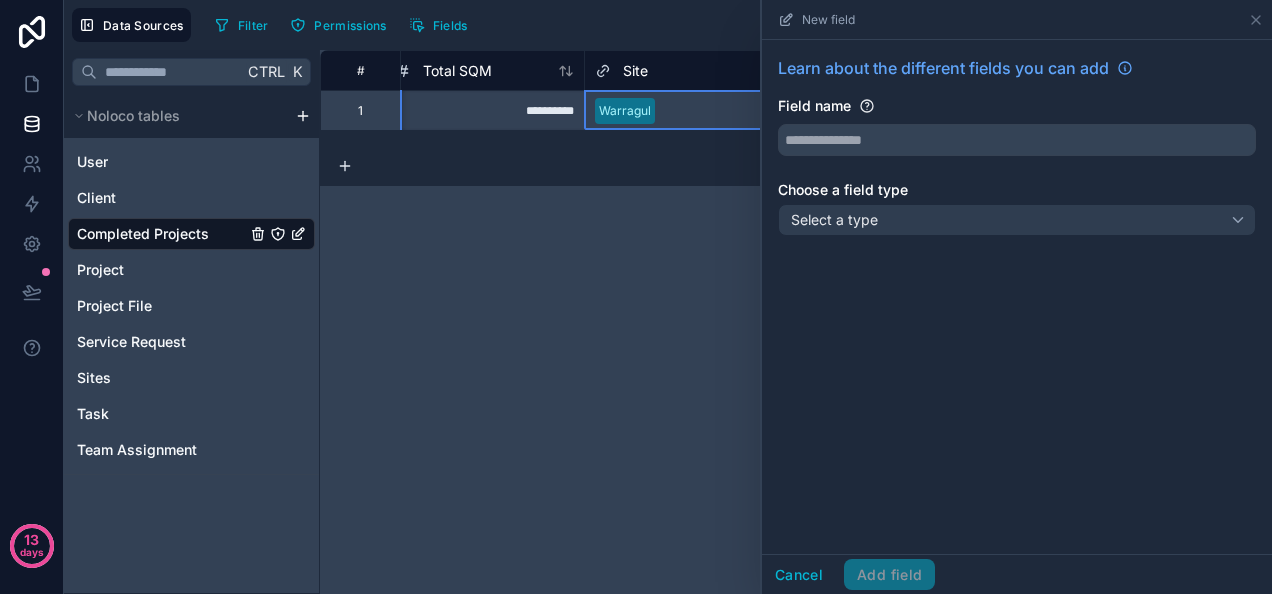 click on "**********" at bounding box center [796, 322] 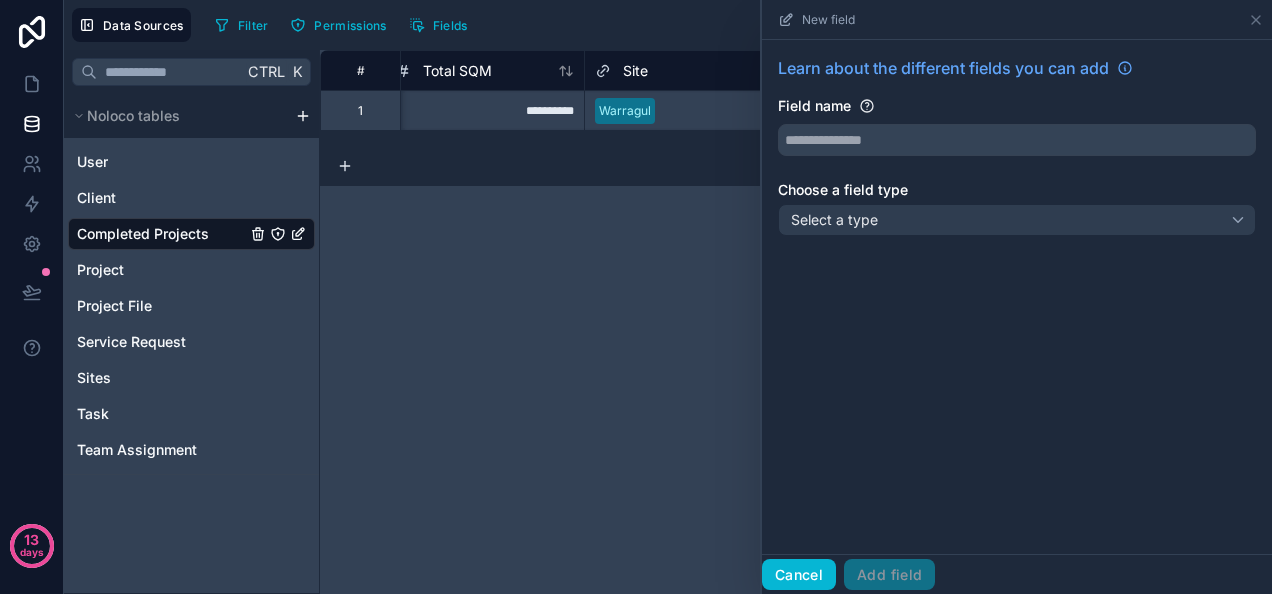 click on "Cancel" at bounding box center (799, 575) 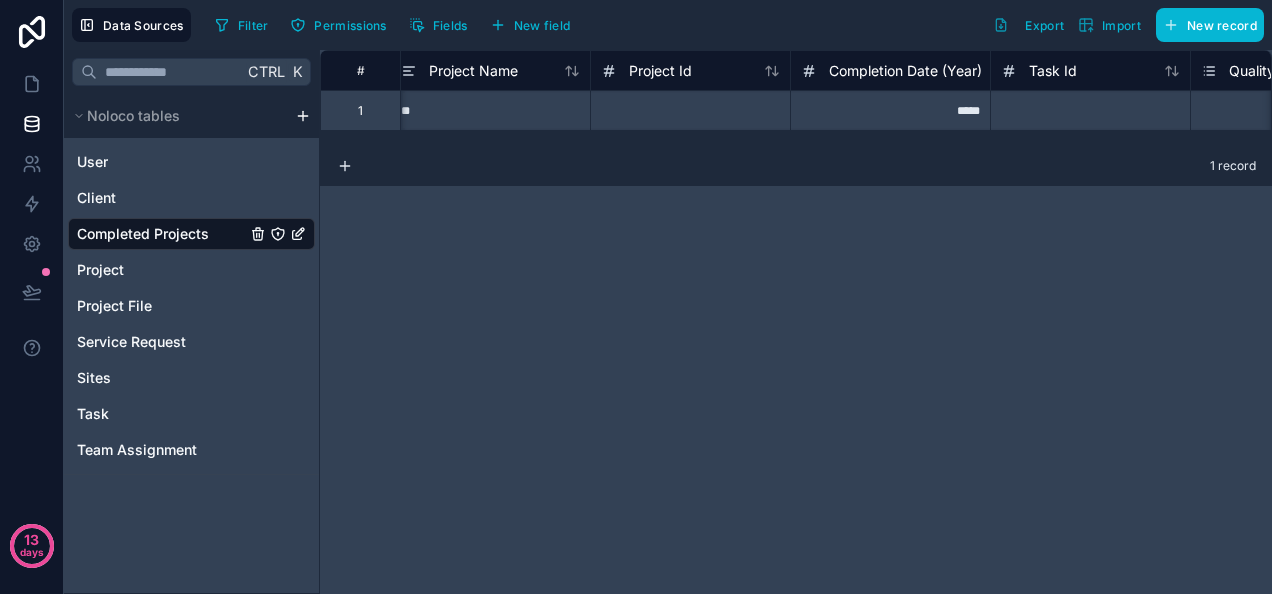 scroll, scrollTop: 0, scrollLeft: 0, axis: both 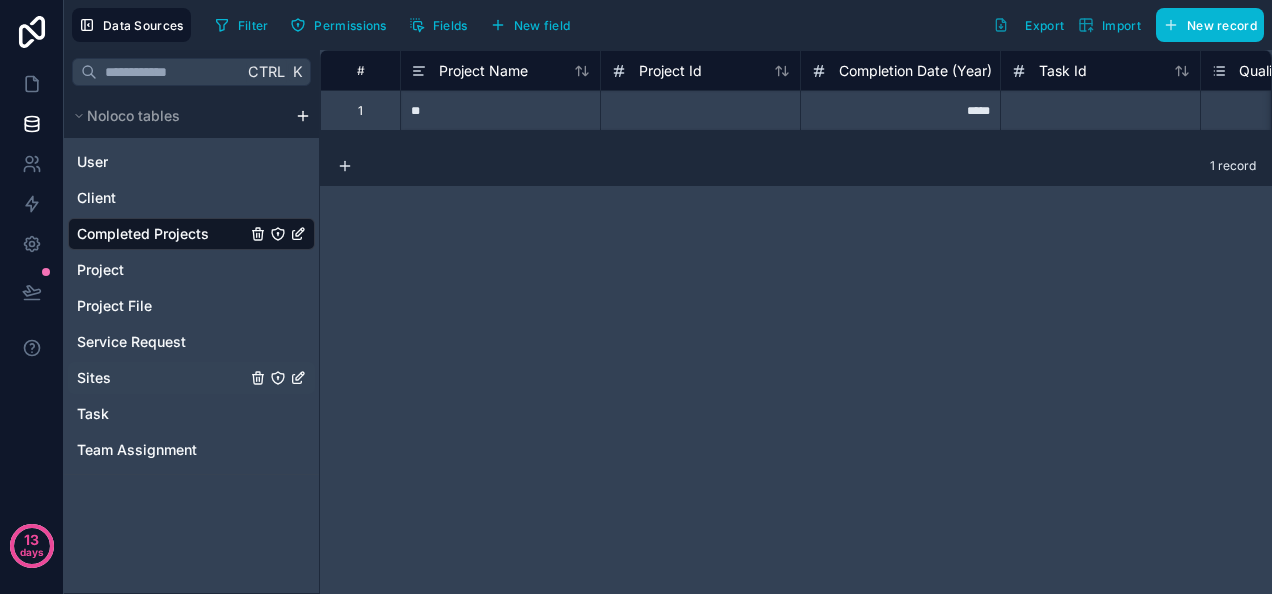 click on "Sites" at bounding box center [191, 378] 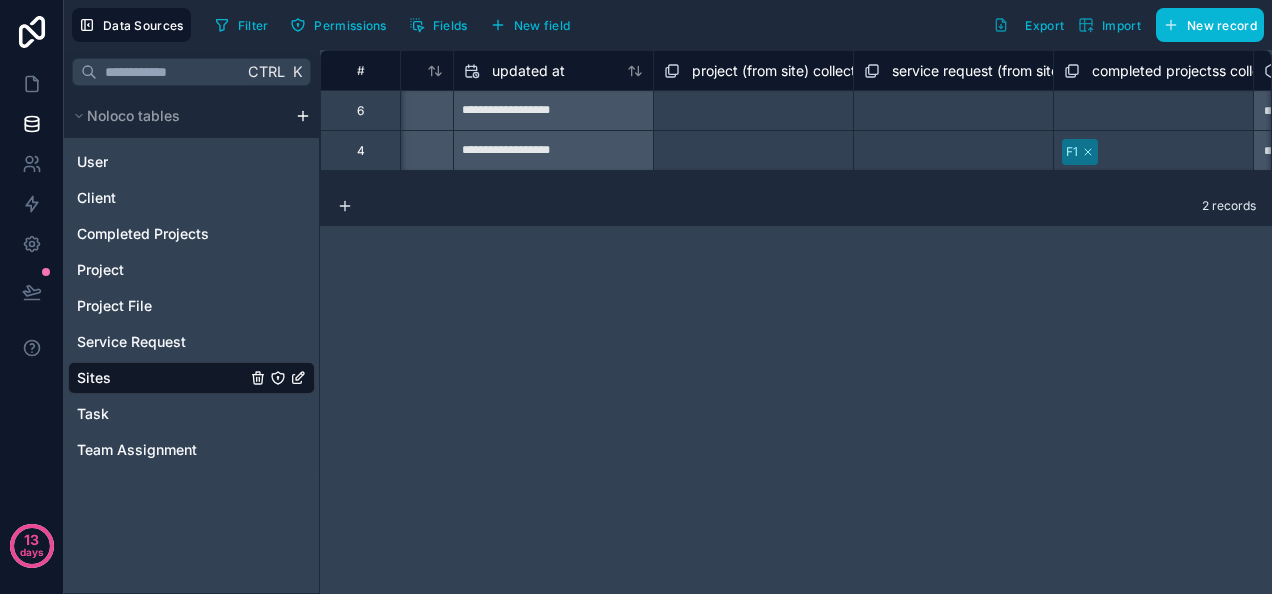 scroll, scrollTop: 0, scrollLeft: 2728, axis: horizontal 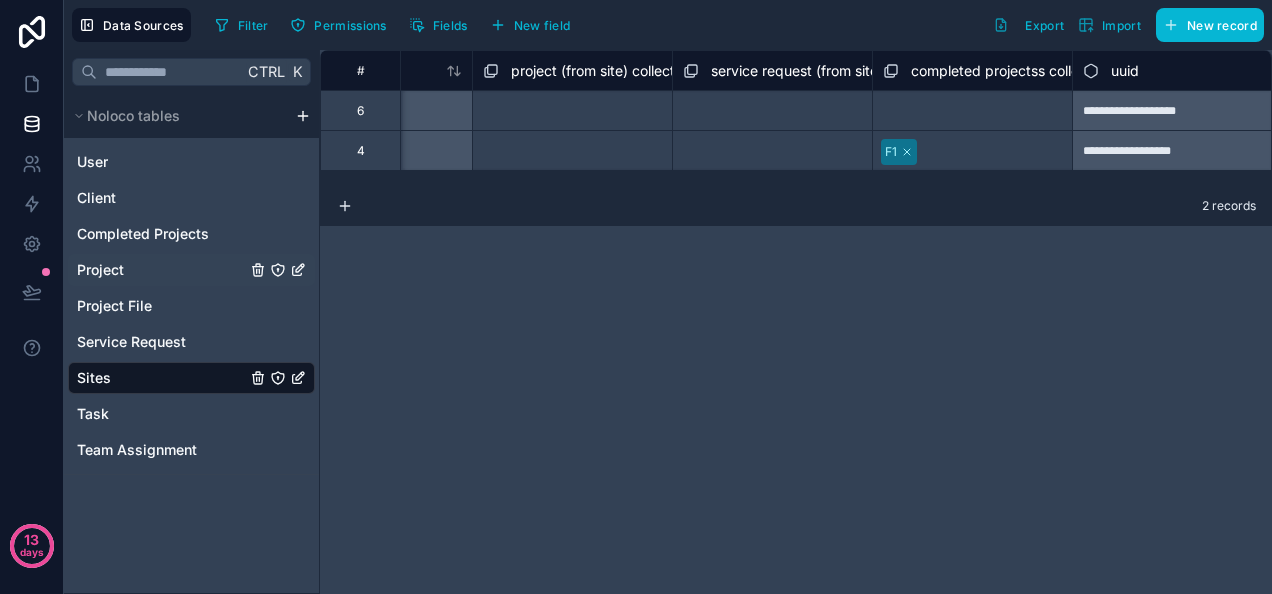 click on "Project" at bounding box center [100, 270] 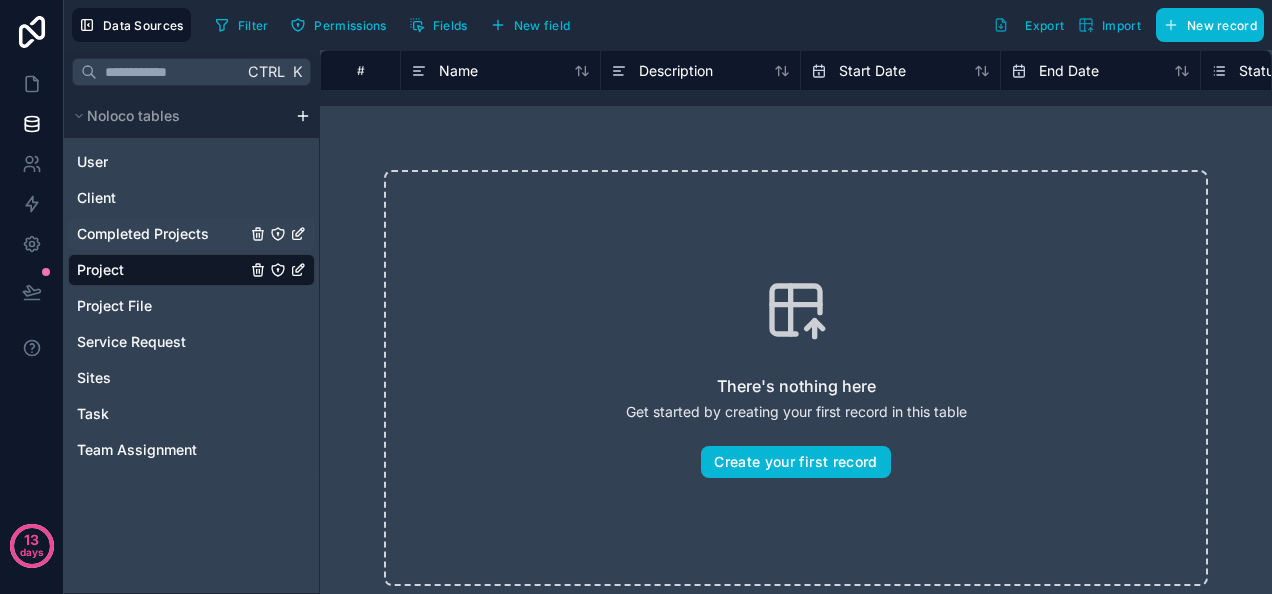 click on "Completed Projects" at bounding box center [143, 234] 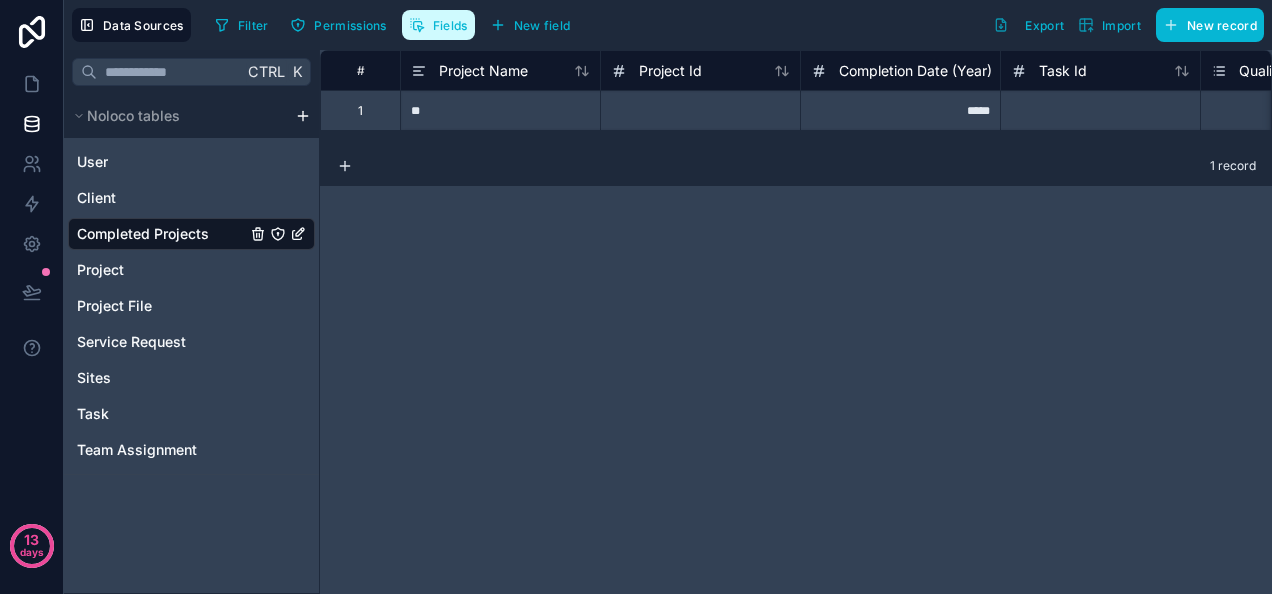 click on "Fields" at bounding box center [450, 25] 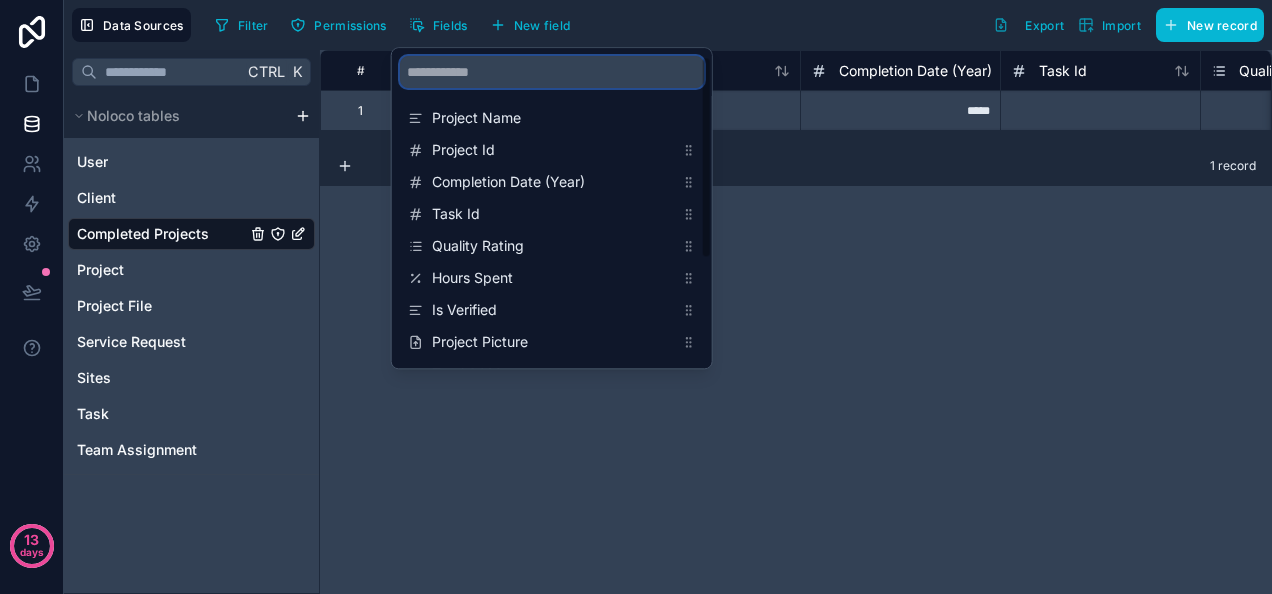 click at bounding box center [552, 72] 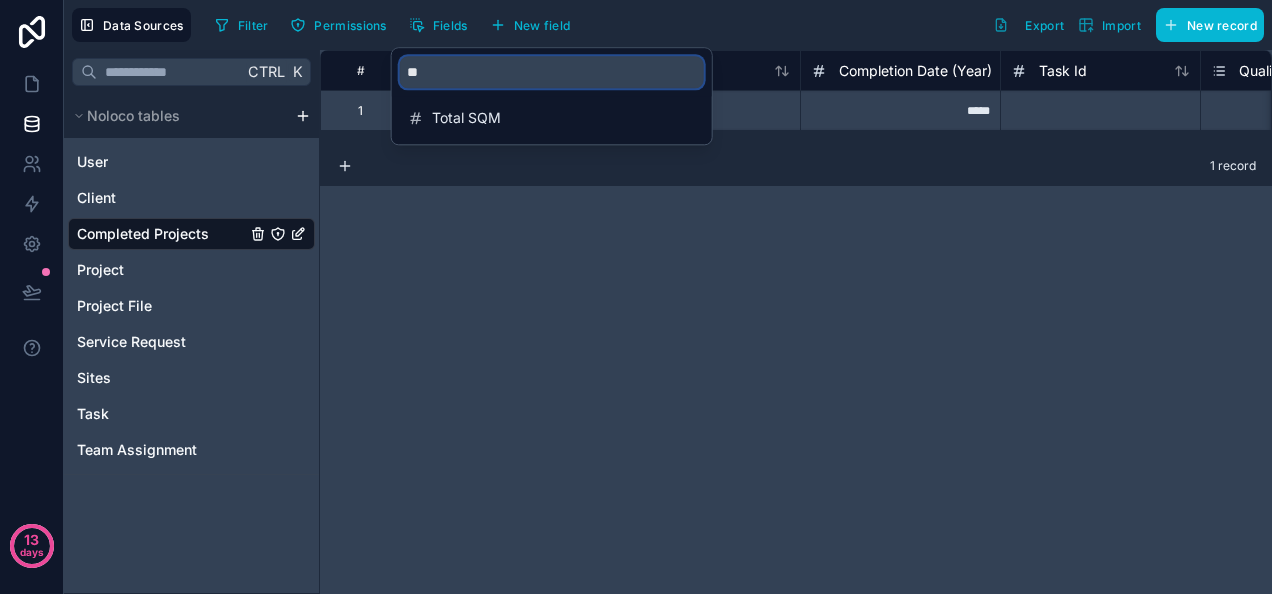 type on "*" 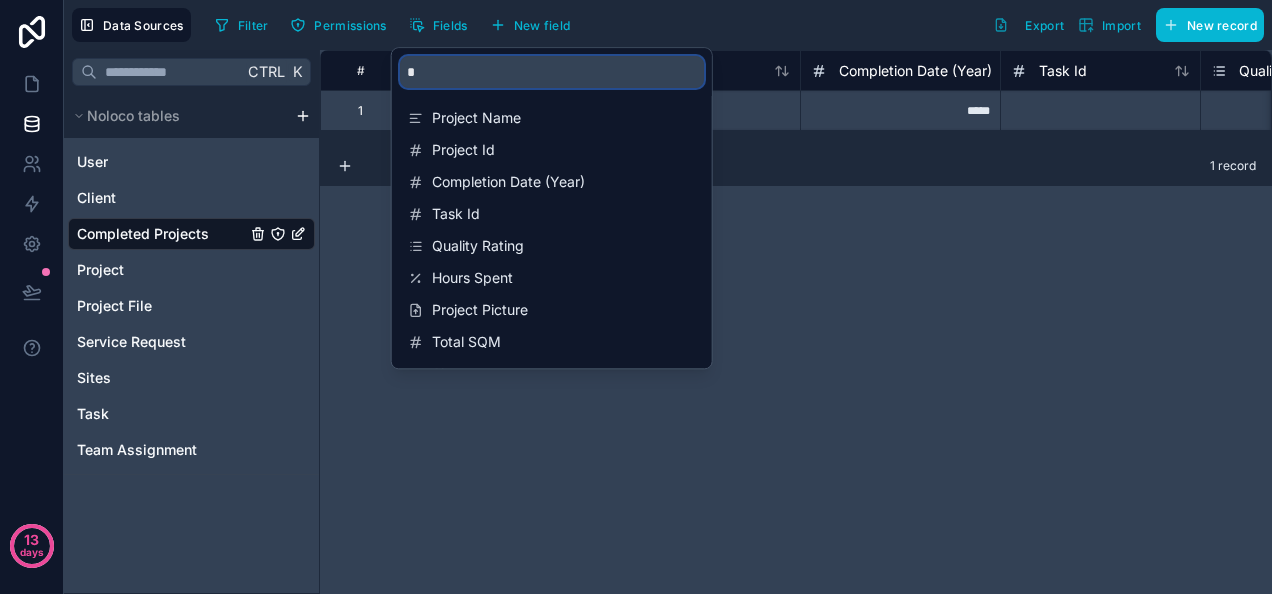 type 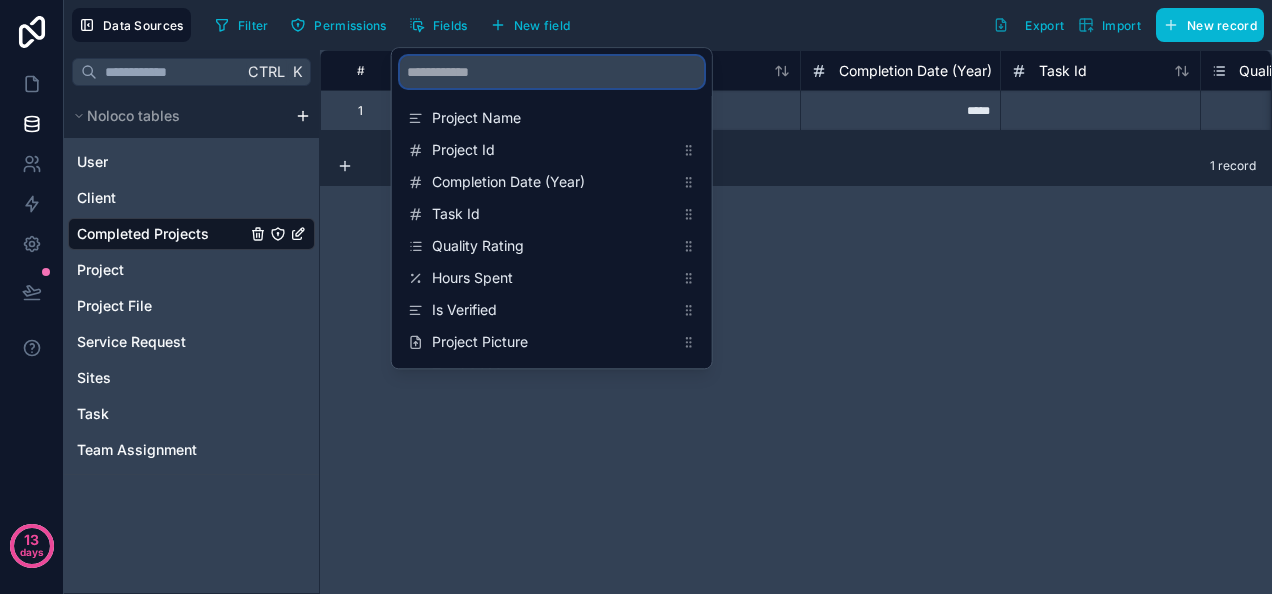 click at bounding box center (552, 72) 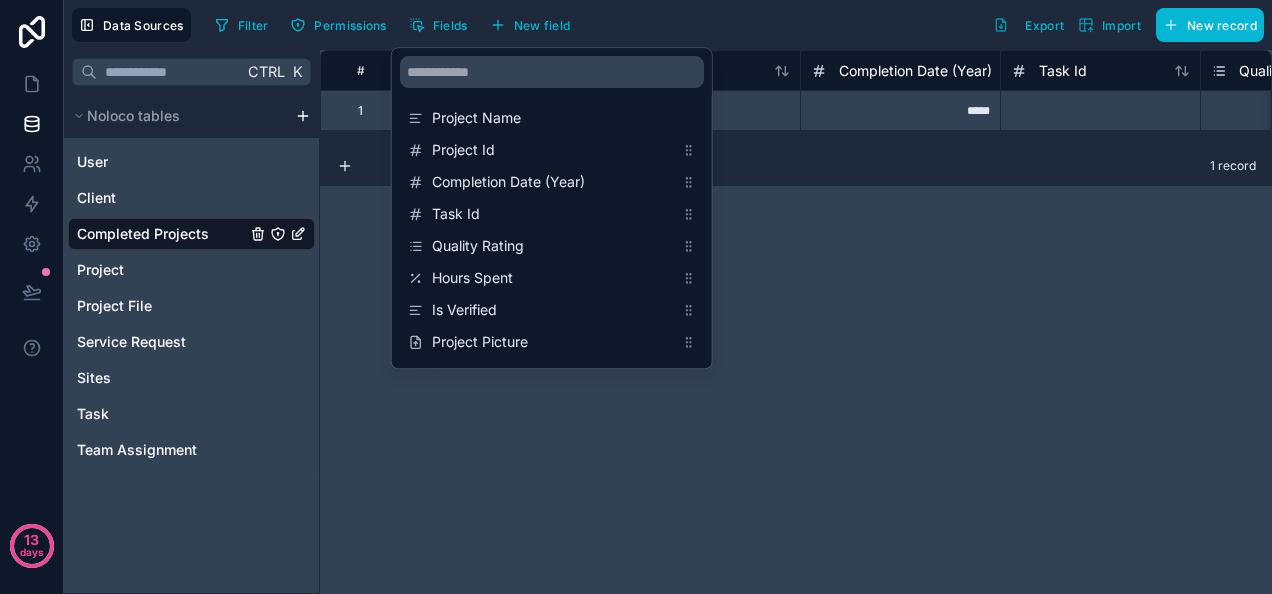 click on "# Project Name Project Id Completion Date (Year) Task Id Quality Rating Hours Spent 1 ** ***** Select a Quality Rating 1 record" at bounding box center [796, 322] 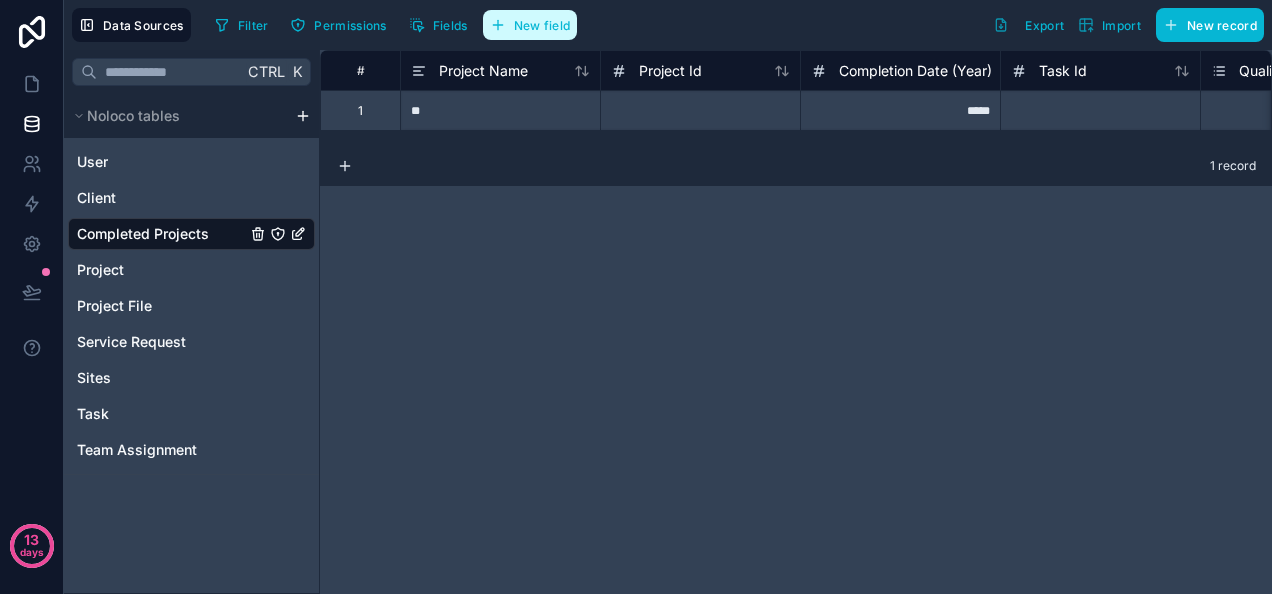 click on "New field" at bounding box center [530, 25] 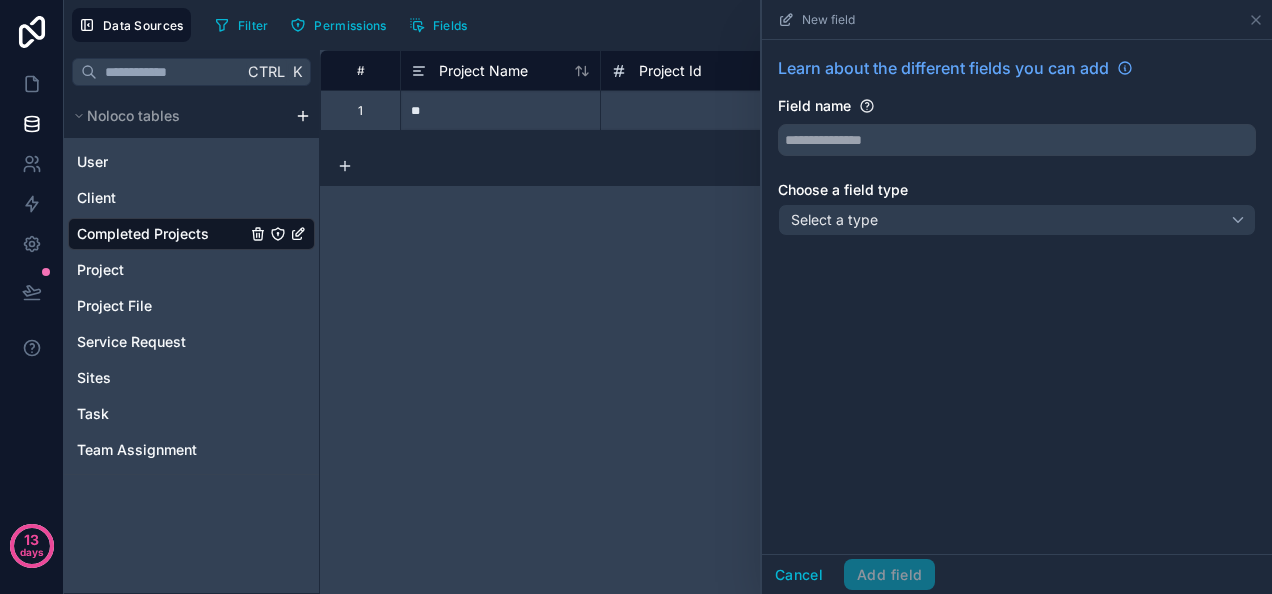 click on "Filter Permissions Fields New field Learn about the different fields you can add Field name Choose a field type Select a type Cancel Add field Export Import New record" at bounding box center (735, 25) 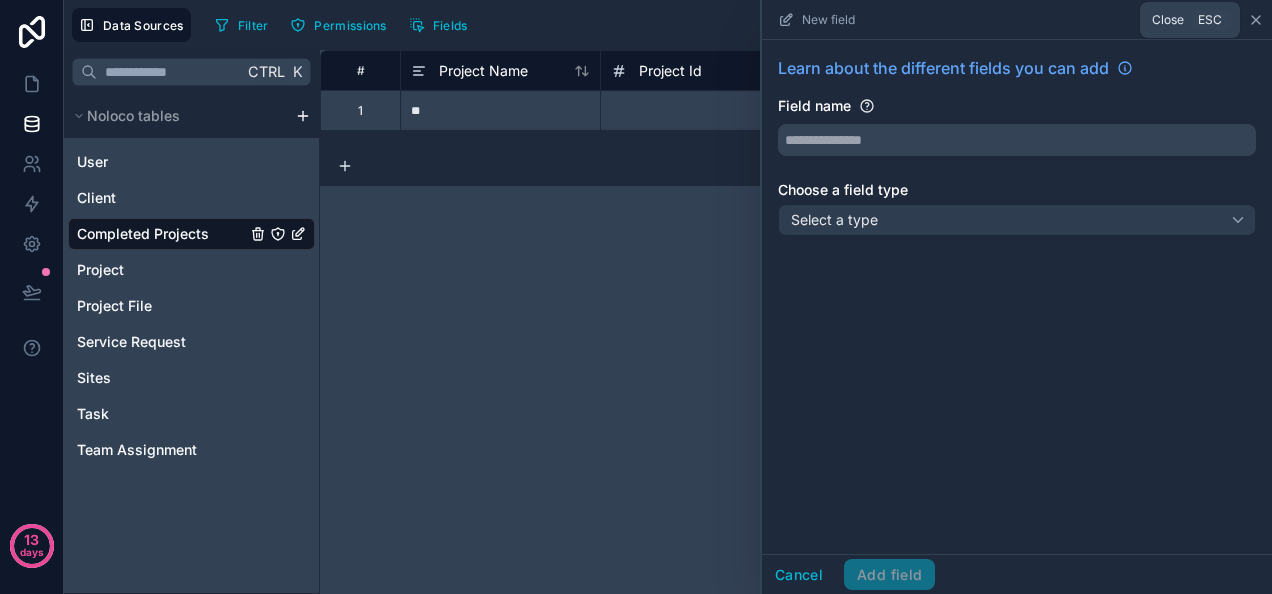 click 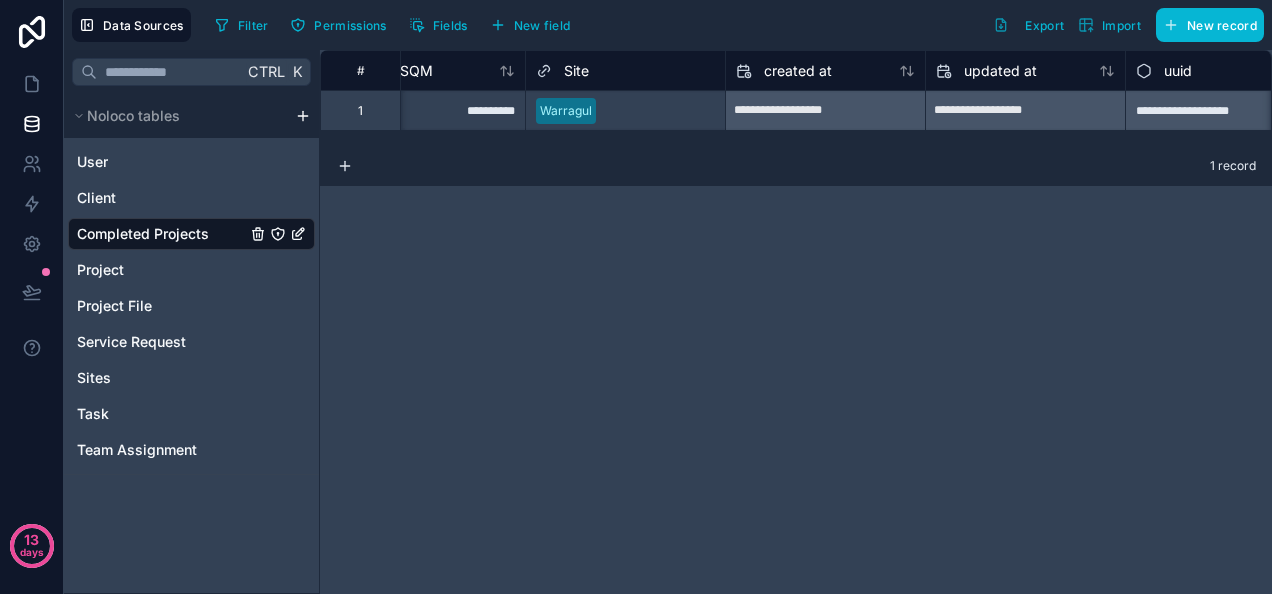 scroll, scrollTop: 0, scrollLeft: 1728, axis: horizontal 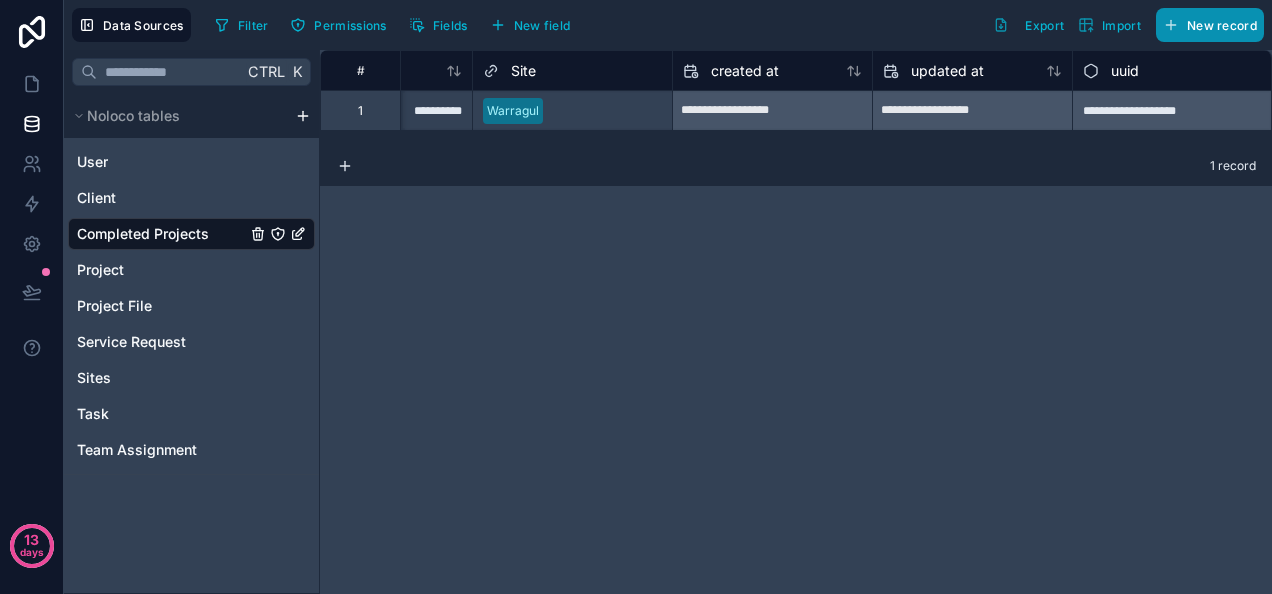 click on "New record" at bounding box center [1210, 25] 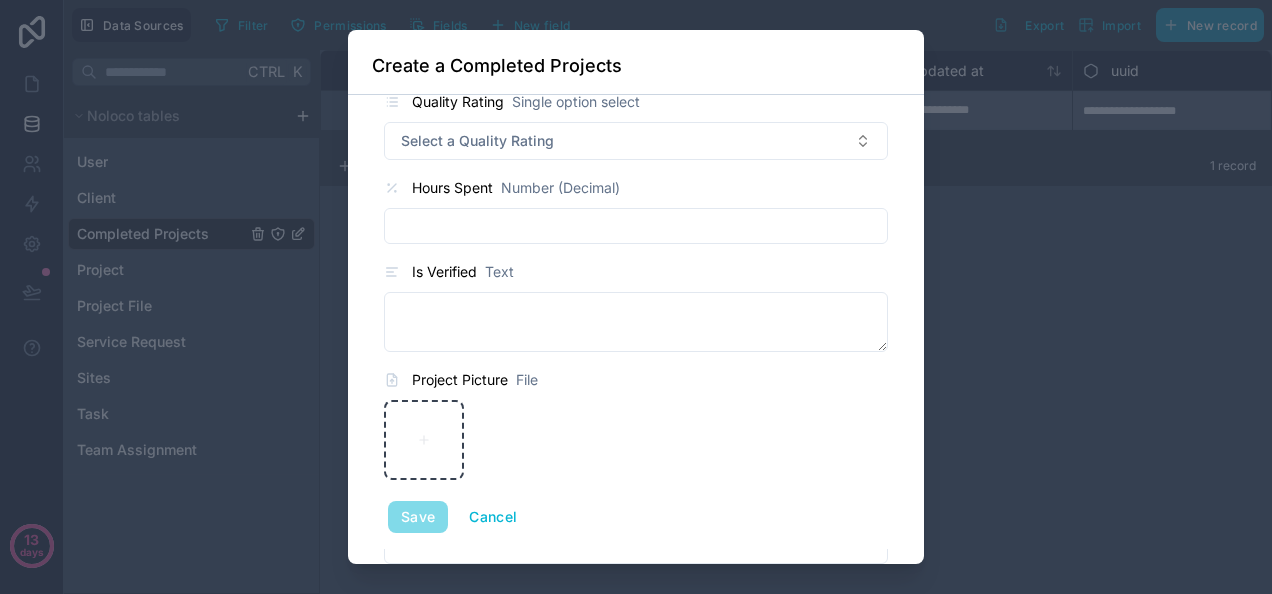 scroll, scrollTop: 563, scrollLeft: 0, axis: vertical 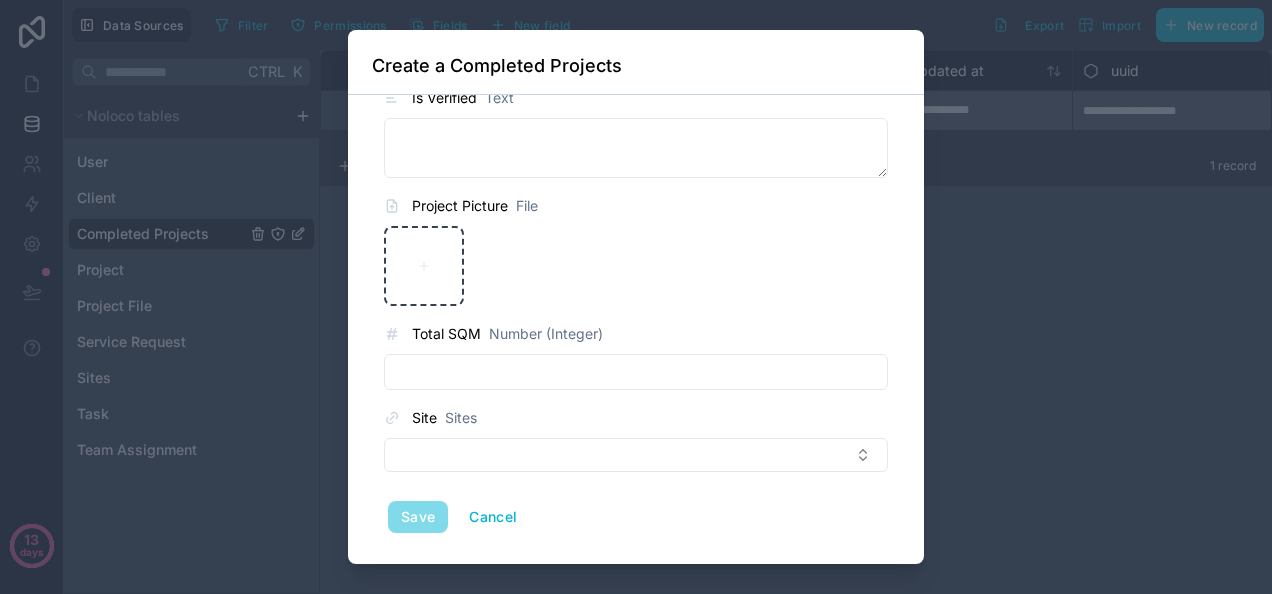 click at bounding box center (636, 297) 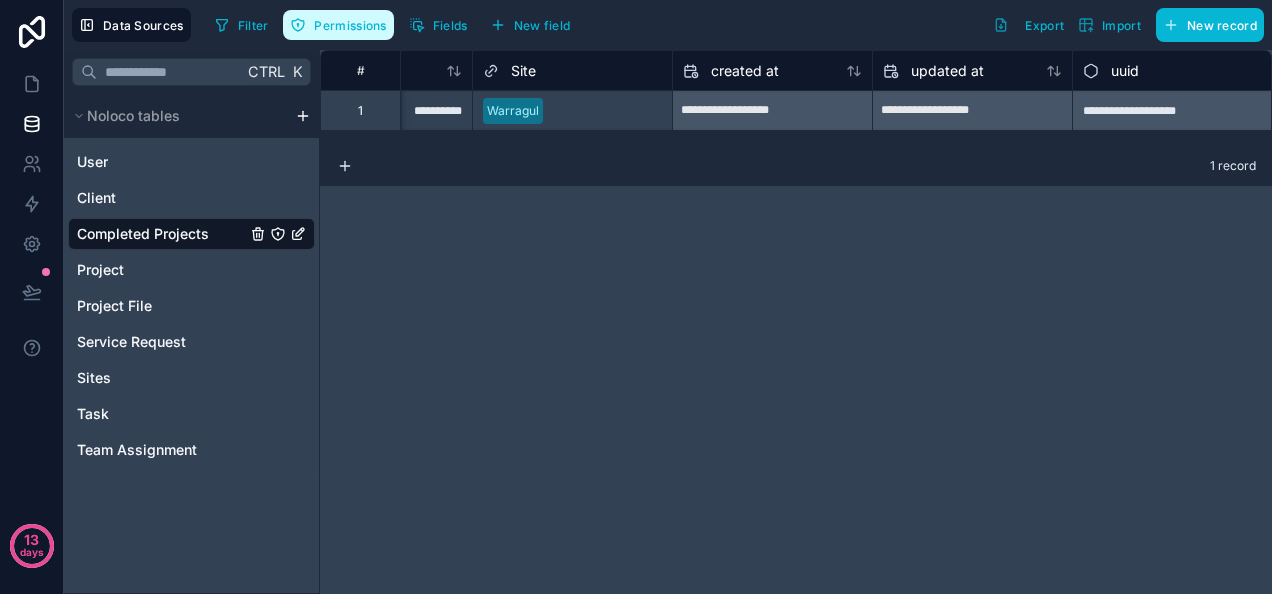 click on "Permissions" at bounding box center [350, 25] 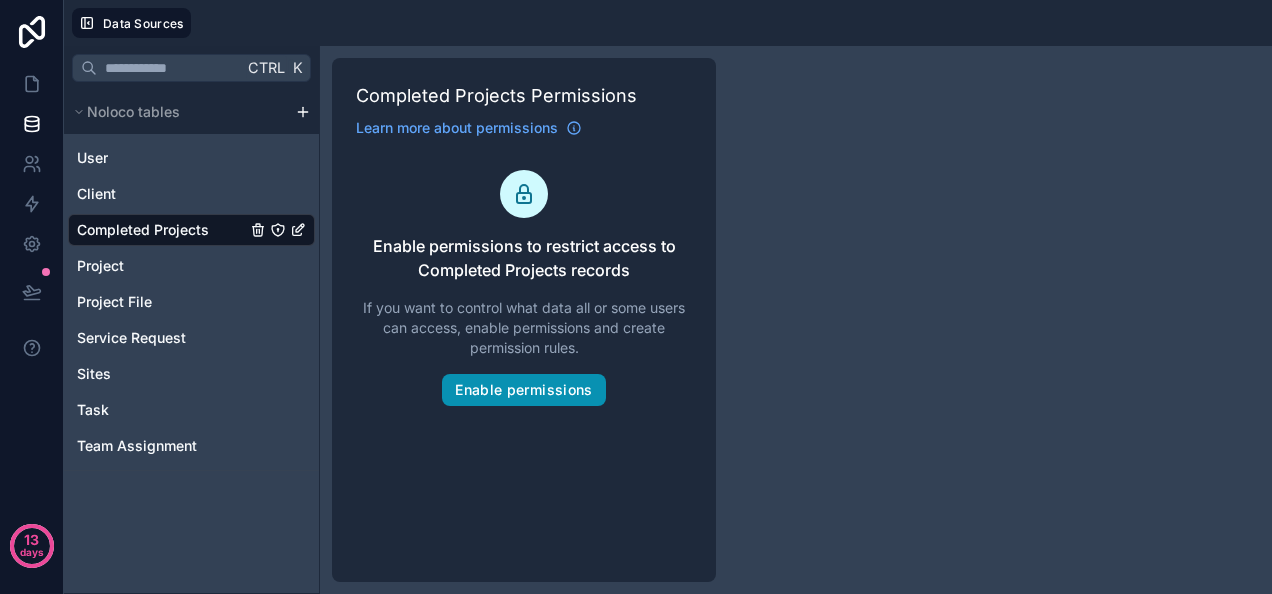 click on "Enable permissions" at bounding box center [523, 390] 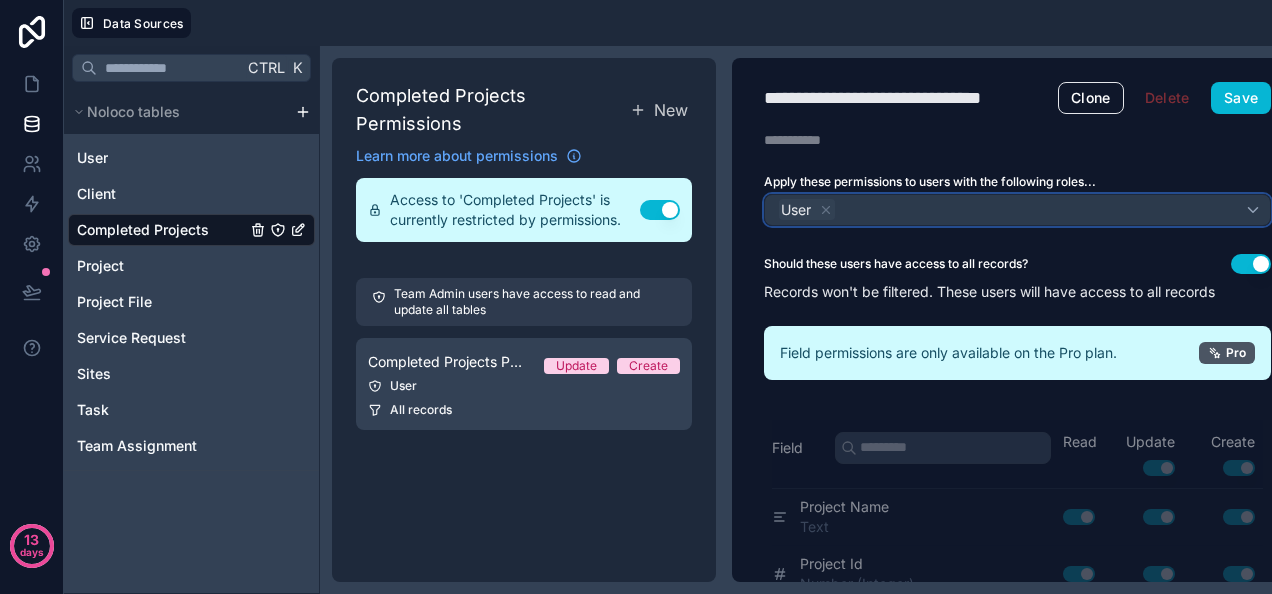 click on "User" at bounding box center (1017, 210) 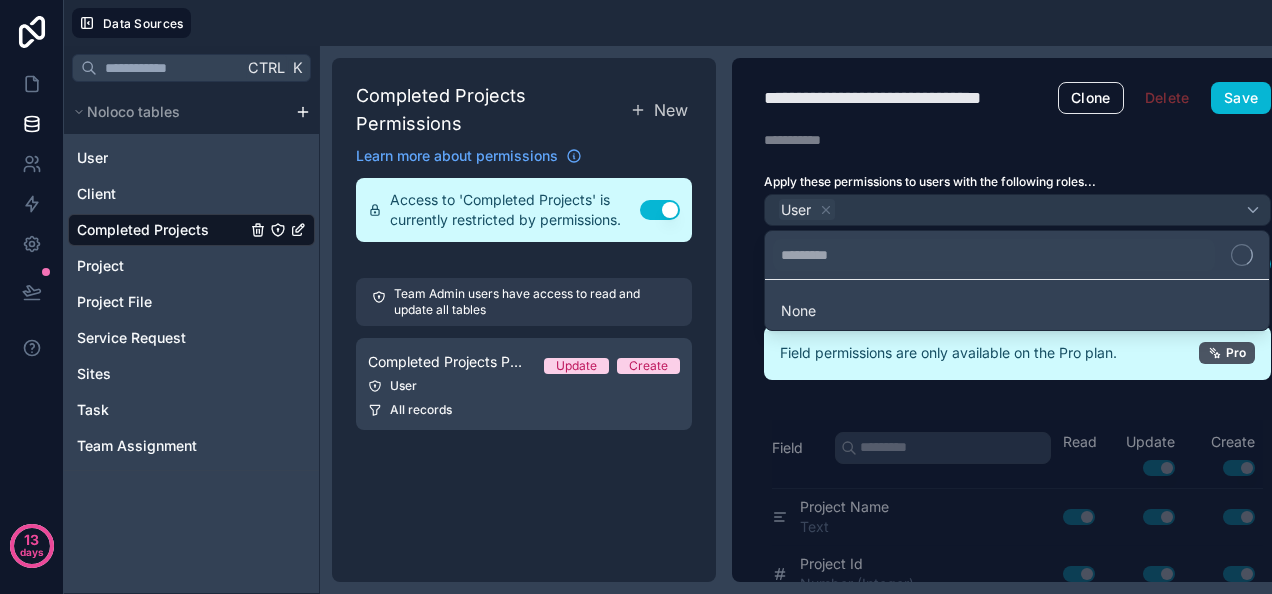 click at bounding box center (636, 297) 